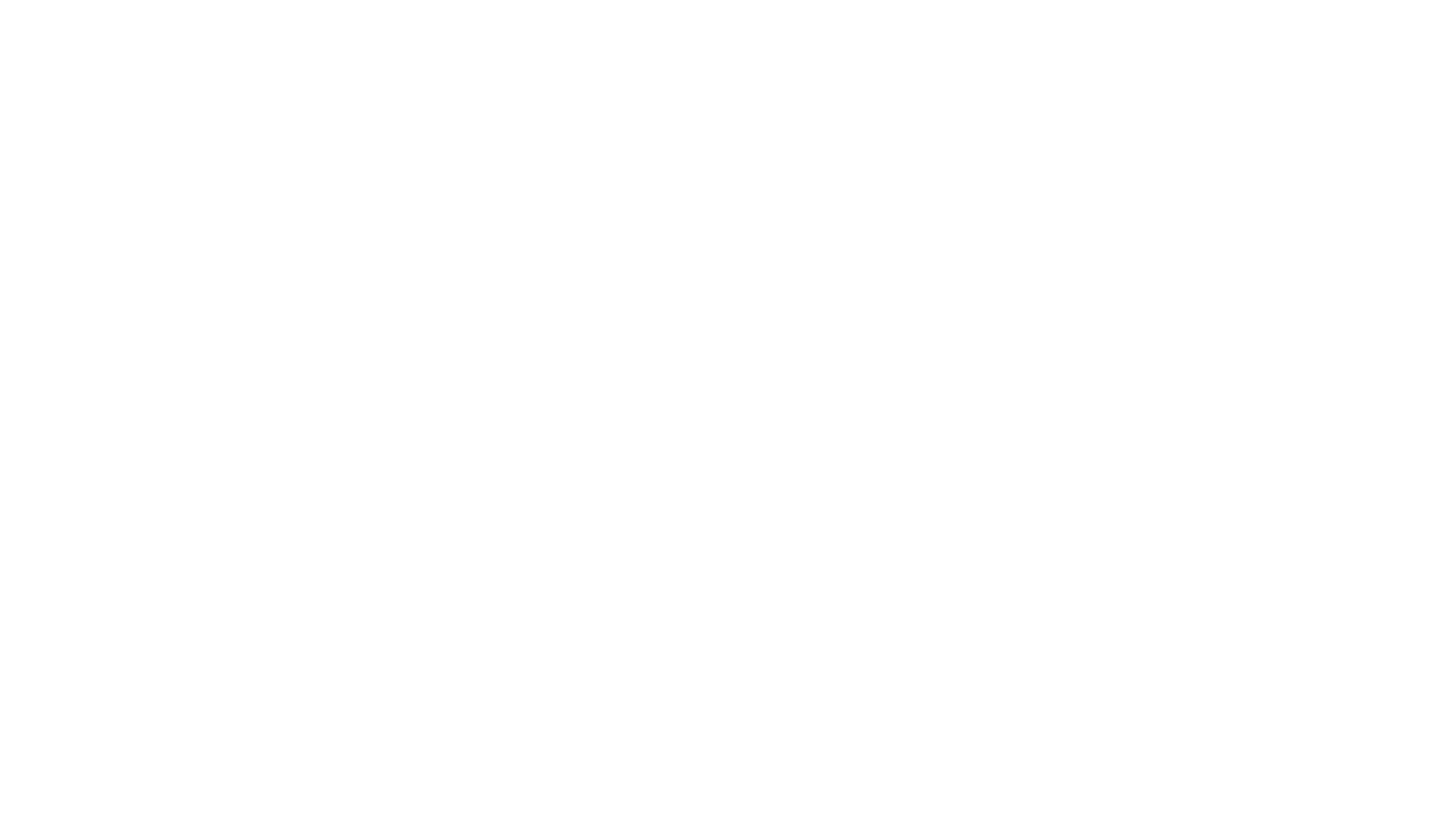 scroll, scrollTop: 0, scrollLeft: 0, axis: both 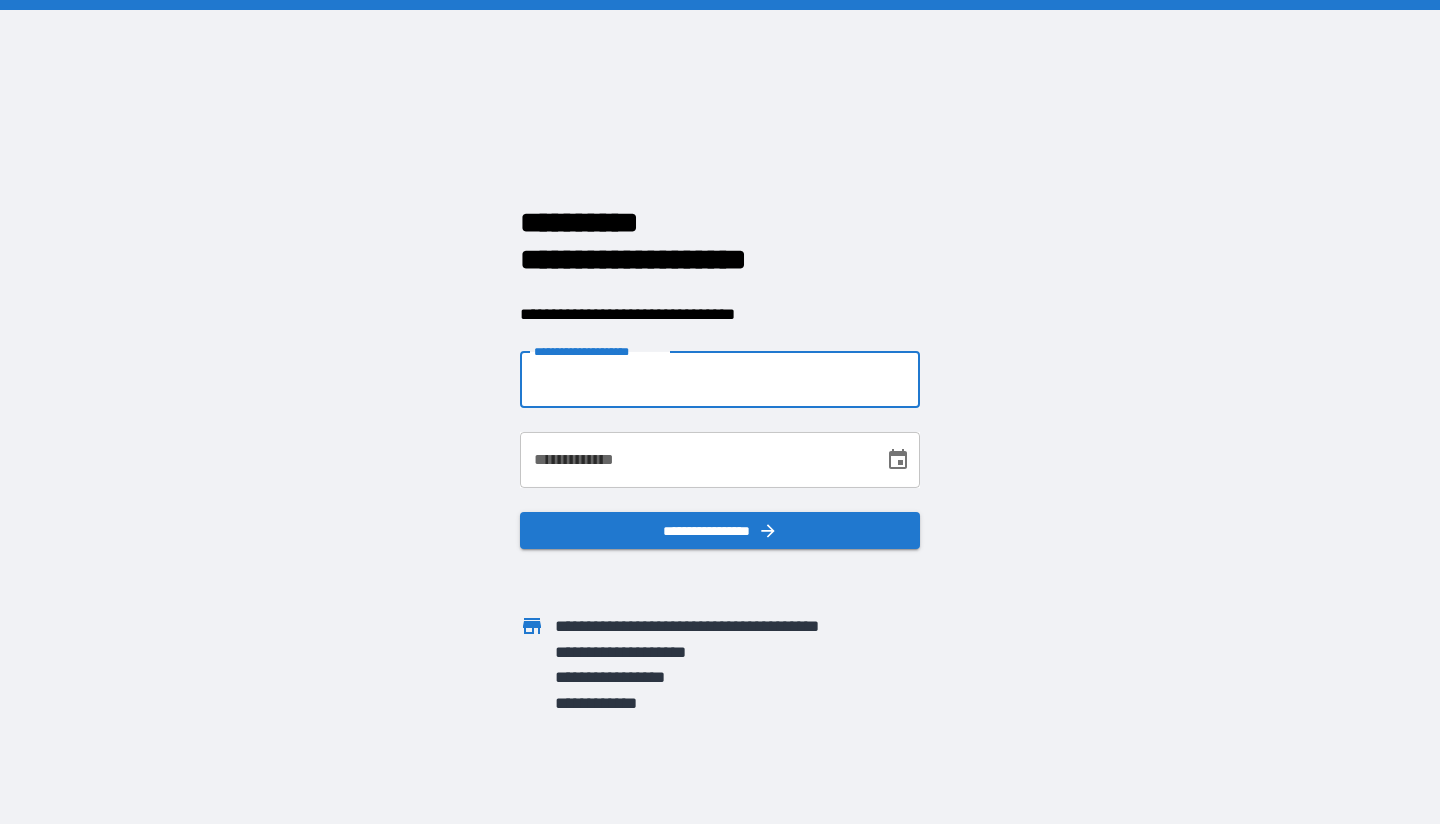 click on "**********" at bounding box center [720, 380] 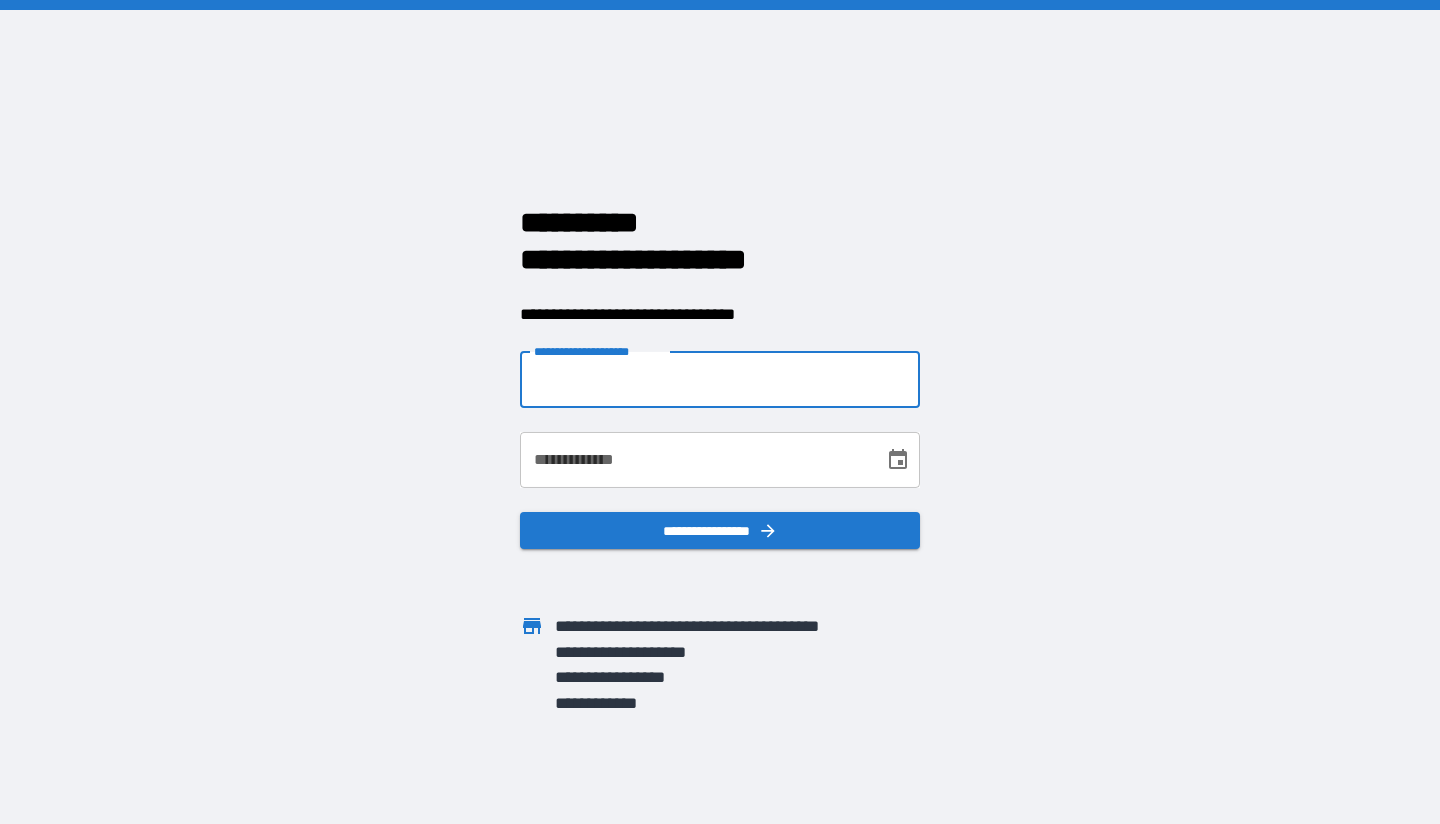type on "**********" 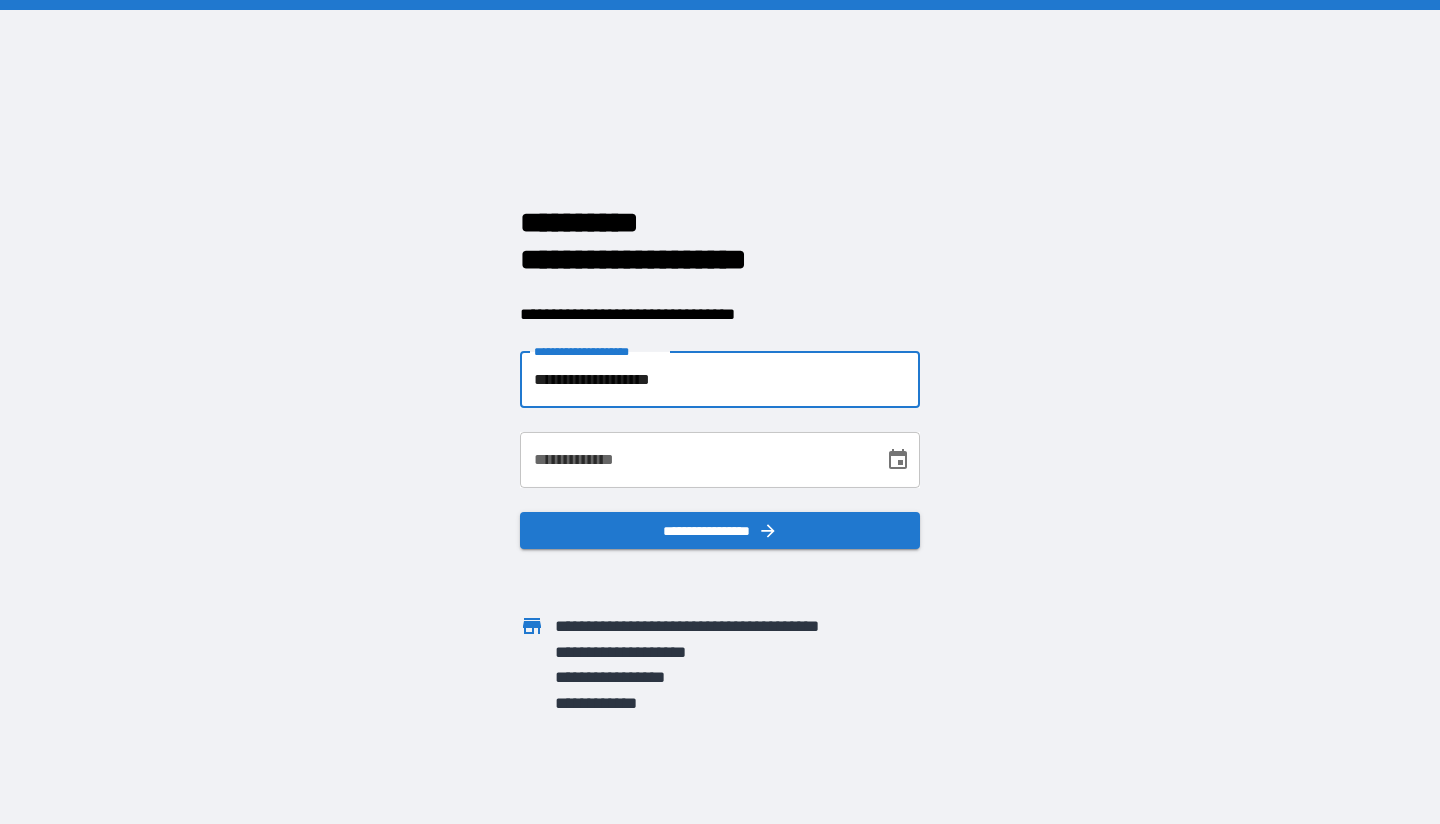 type on "**********" 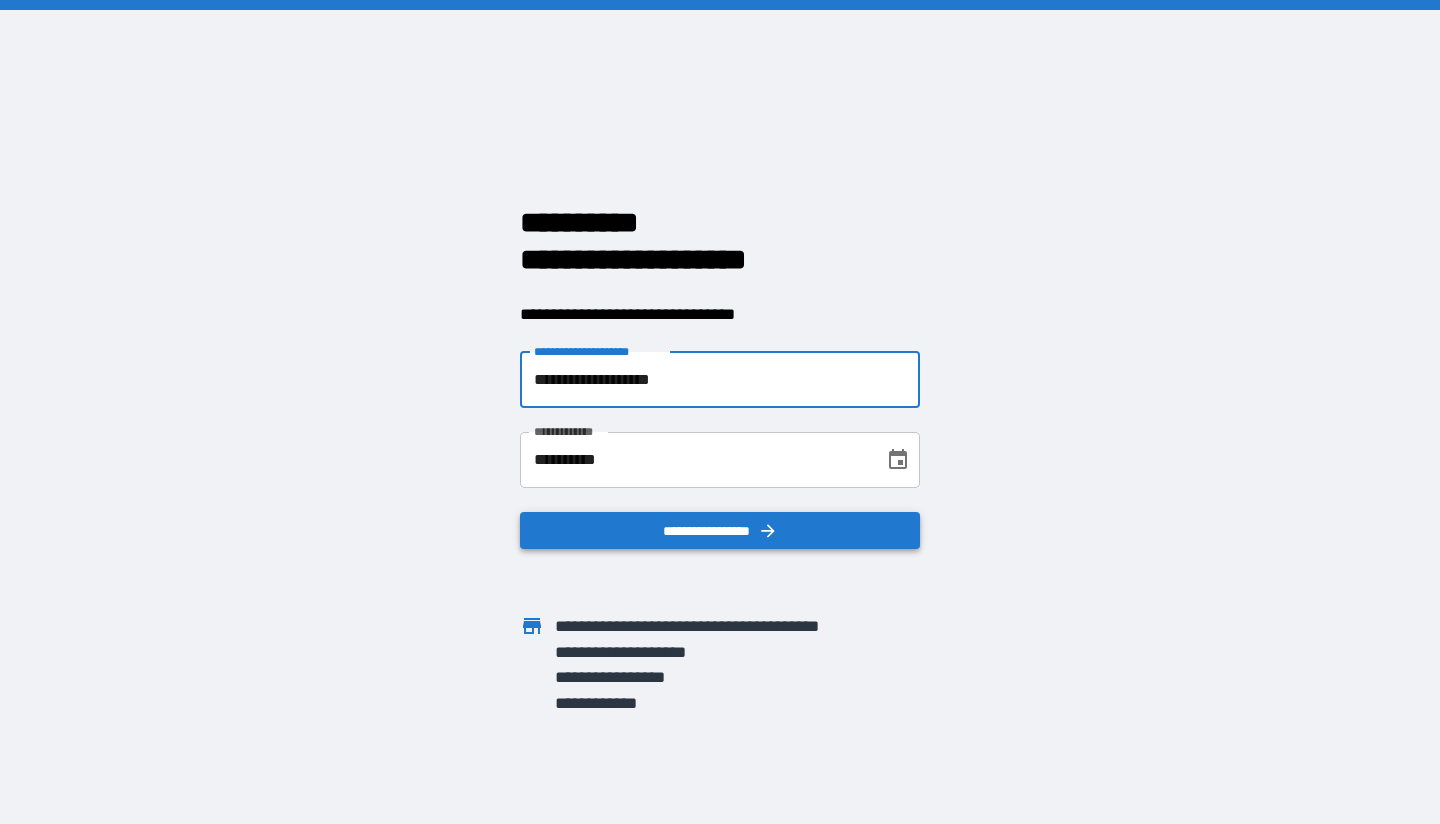 click on "**********" at bounding box center [720, 531] 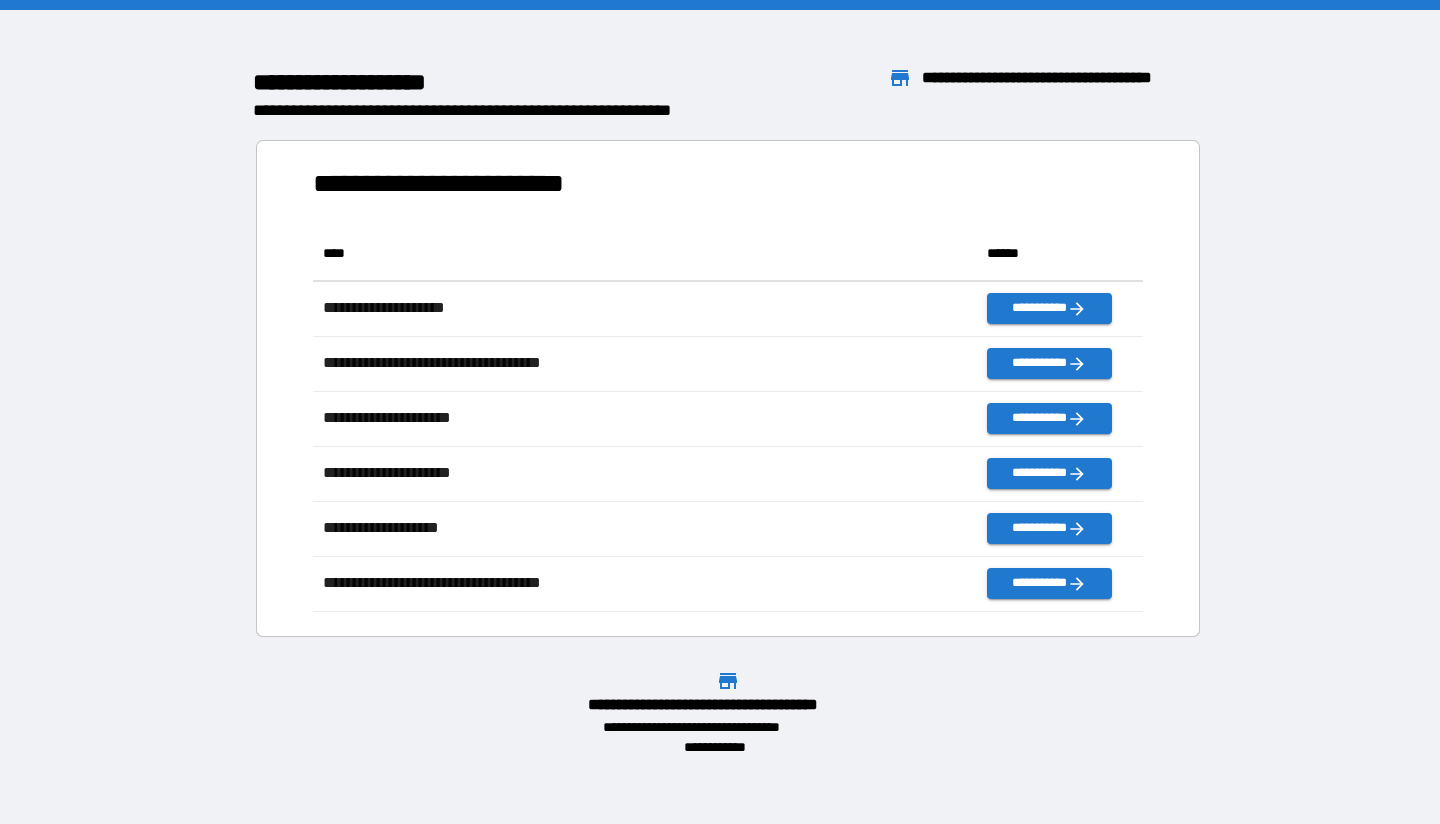 scroll, scrollTop: 16, scrollLeft: 16, axis: both 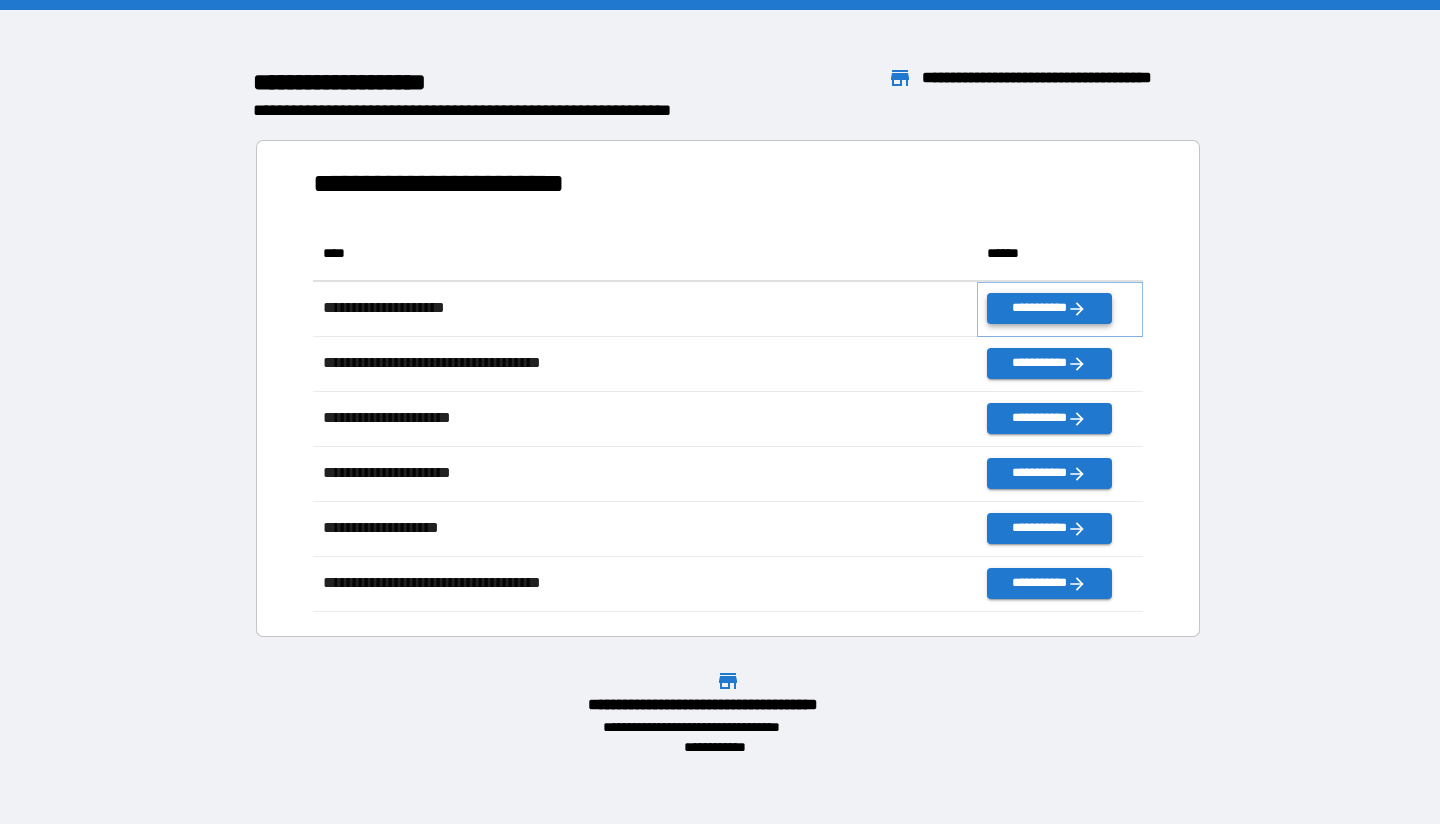 click 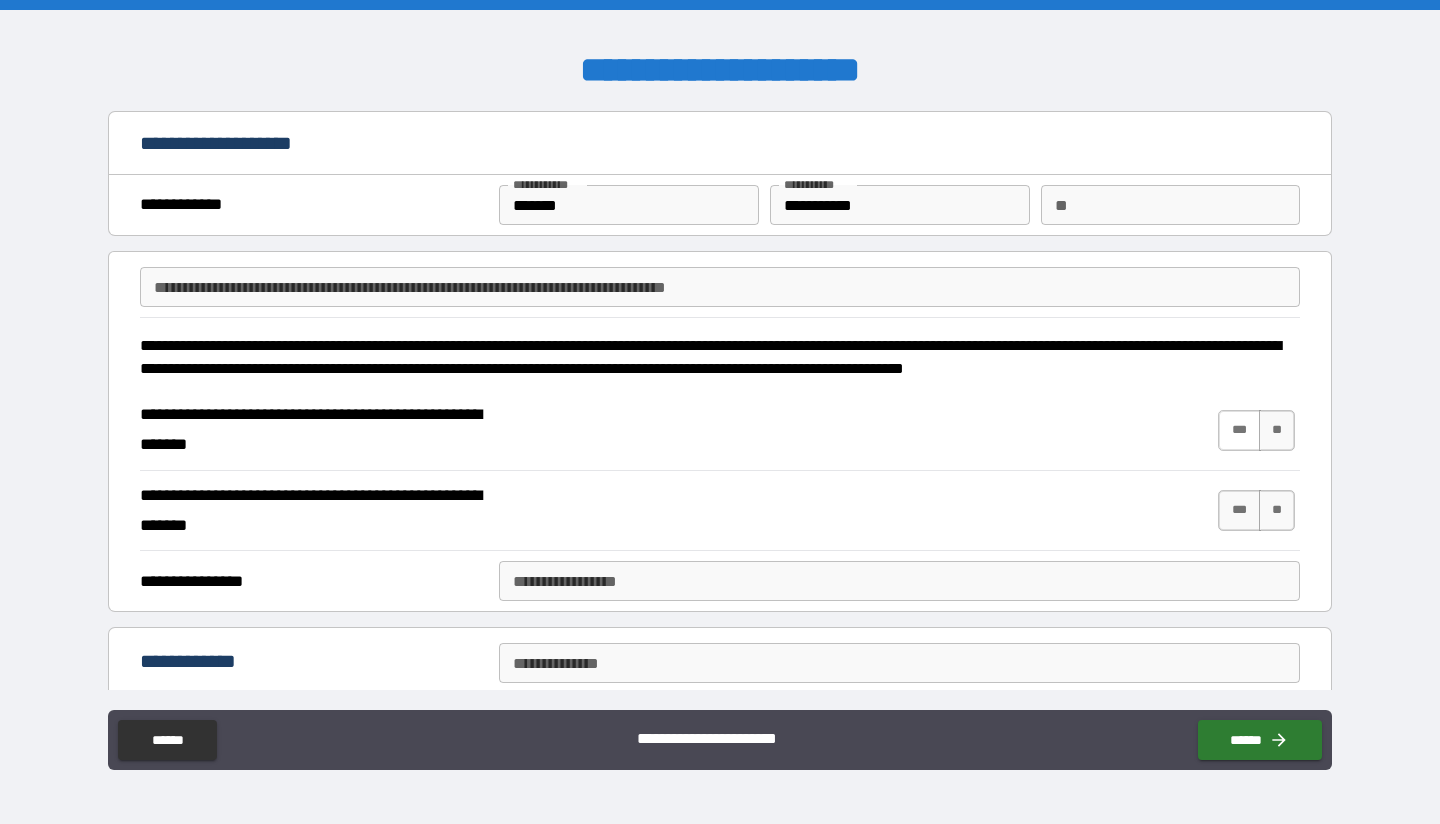 click on "***" at bounding box center (1239, 430) 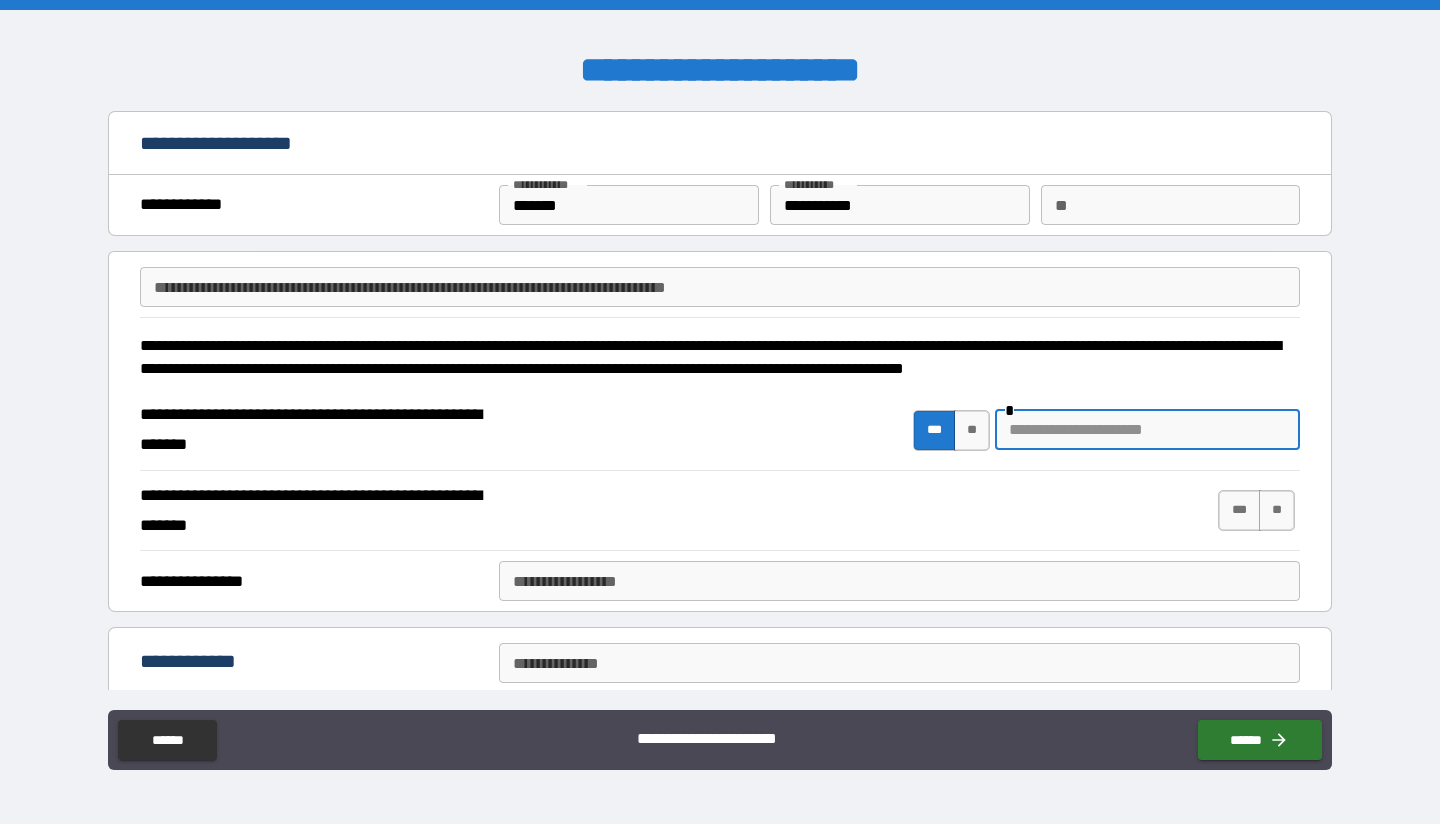 click at bounding box center (1147, 430) 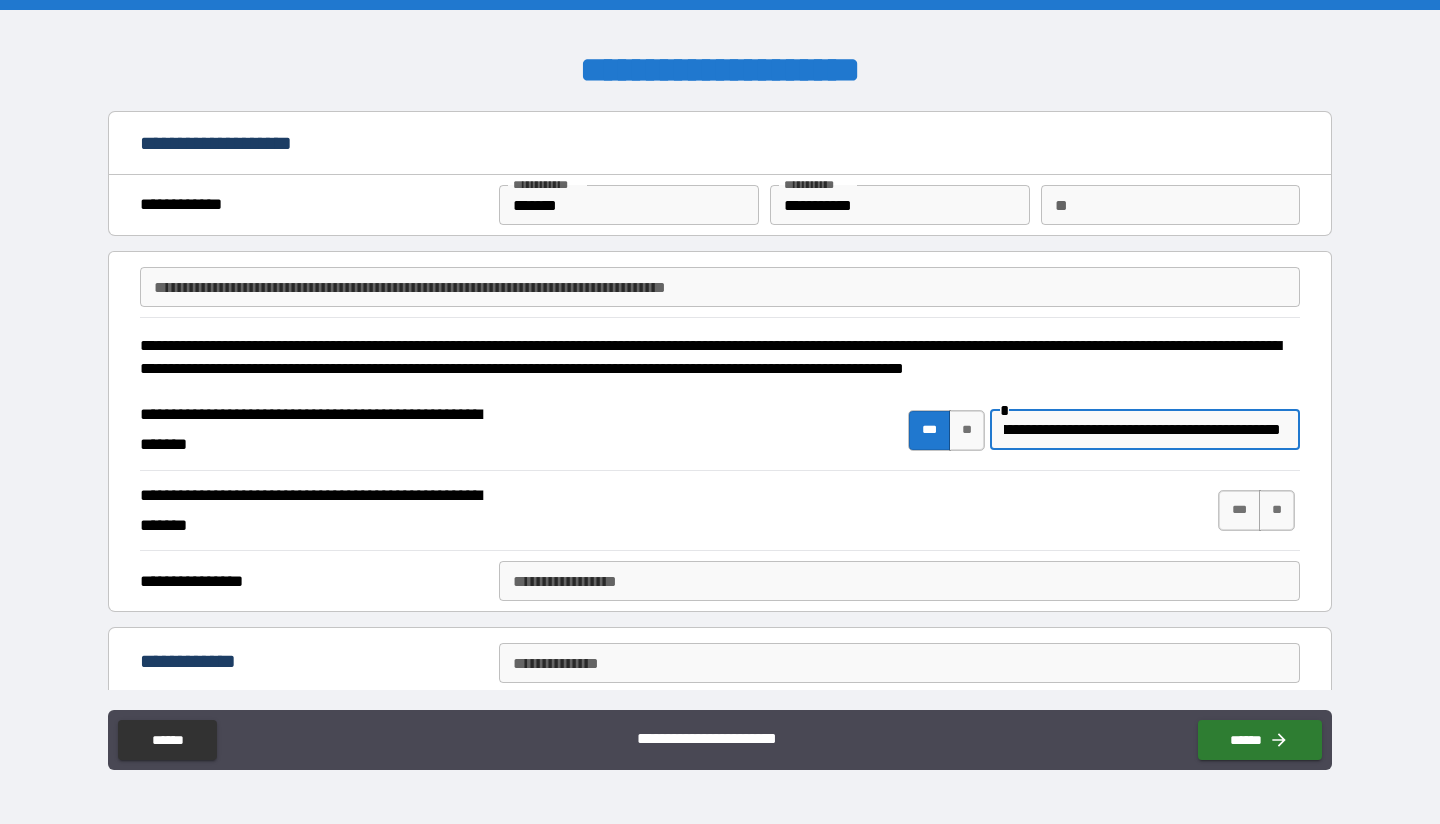scroll, scrollTop: 0, scrollLeft: 107, axis: horizontal 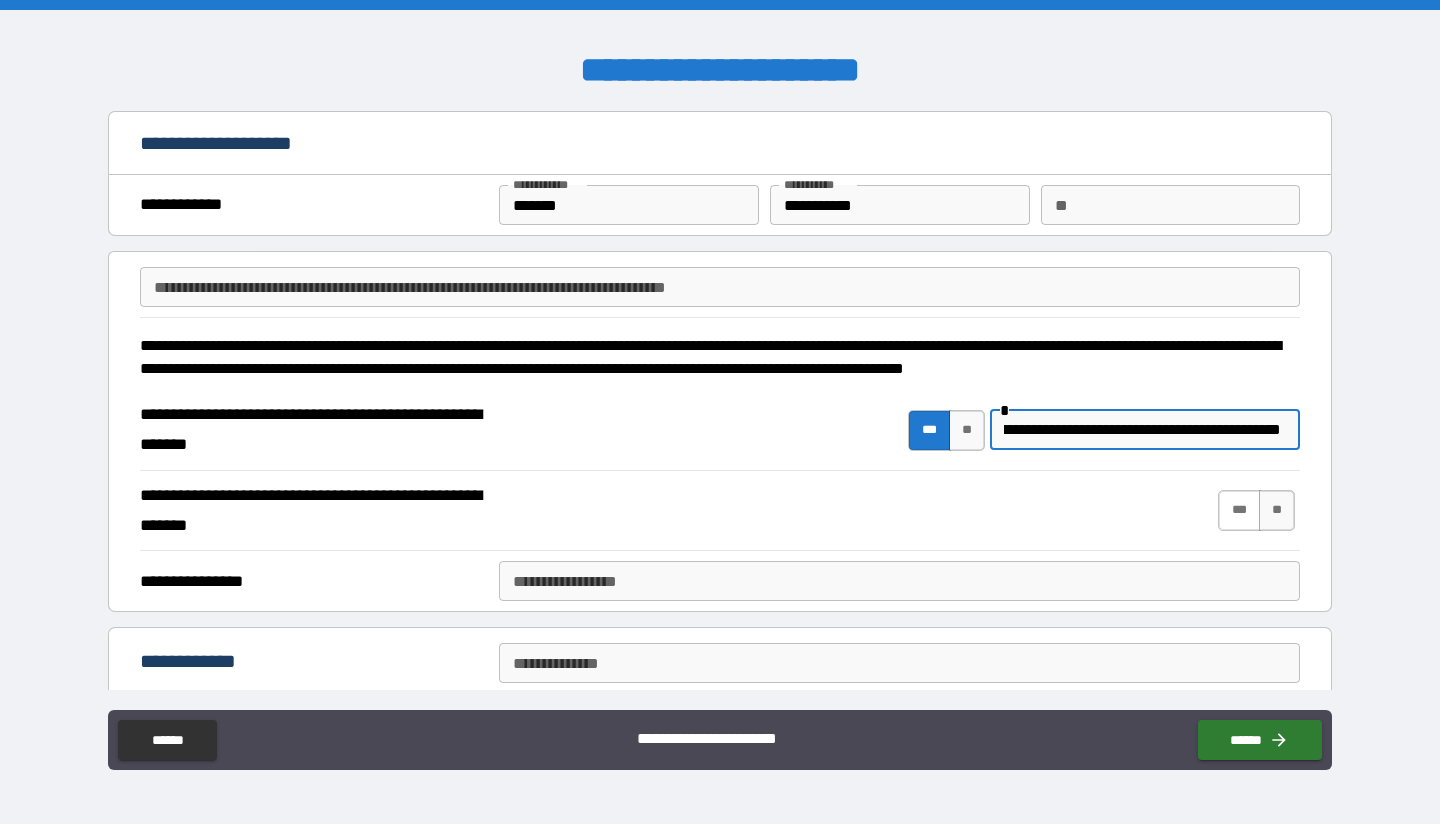 type on "**********" 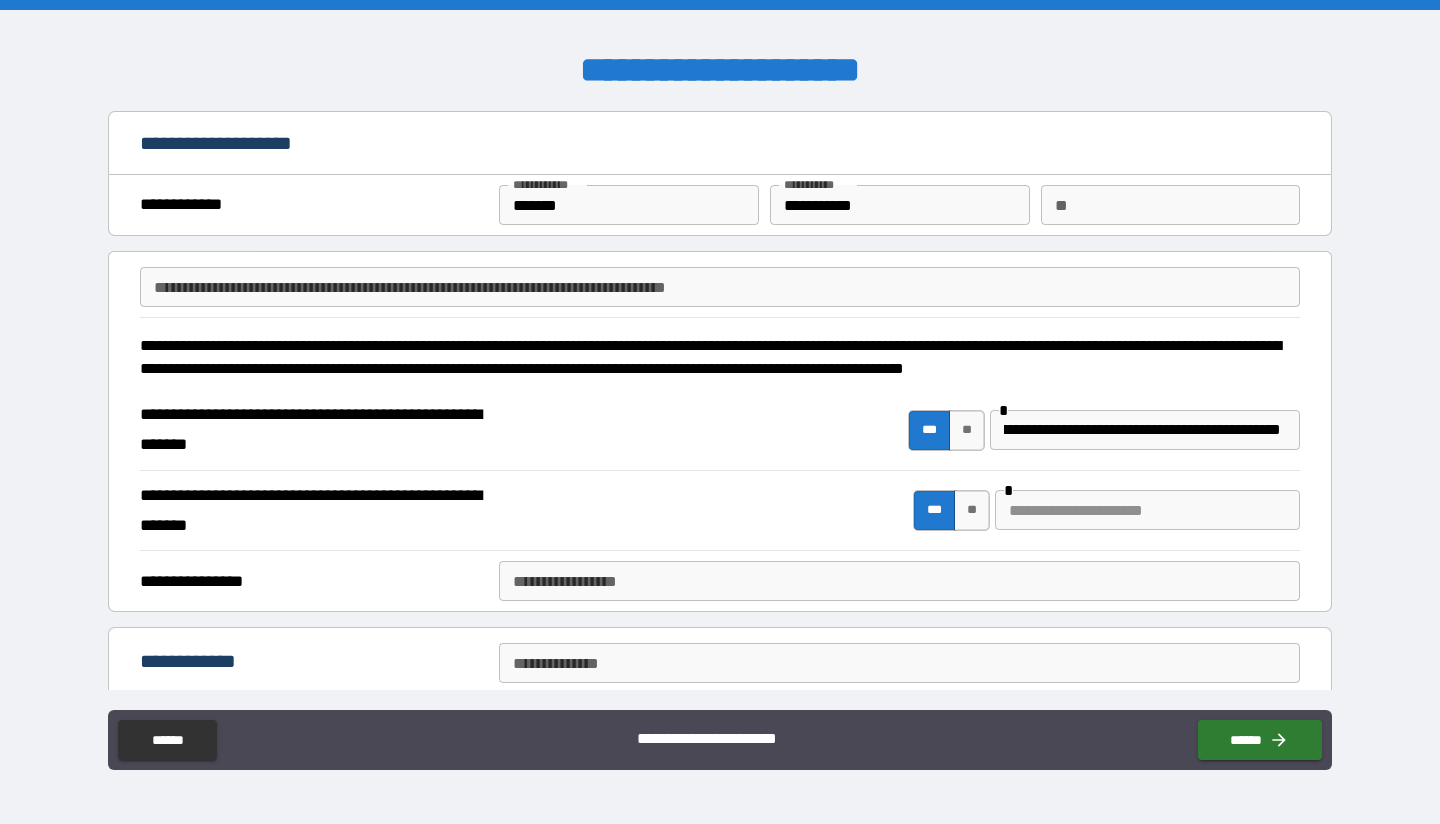 scroll, scrollTop: 0, scrollLeft: 0, axis: both 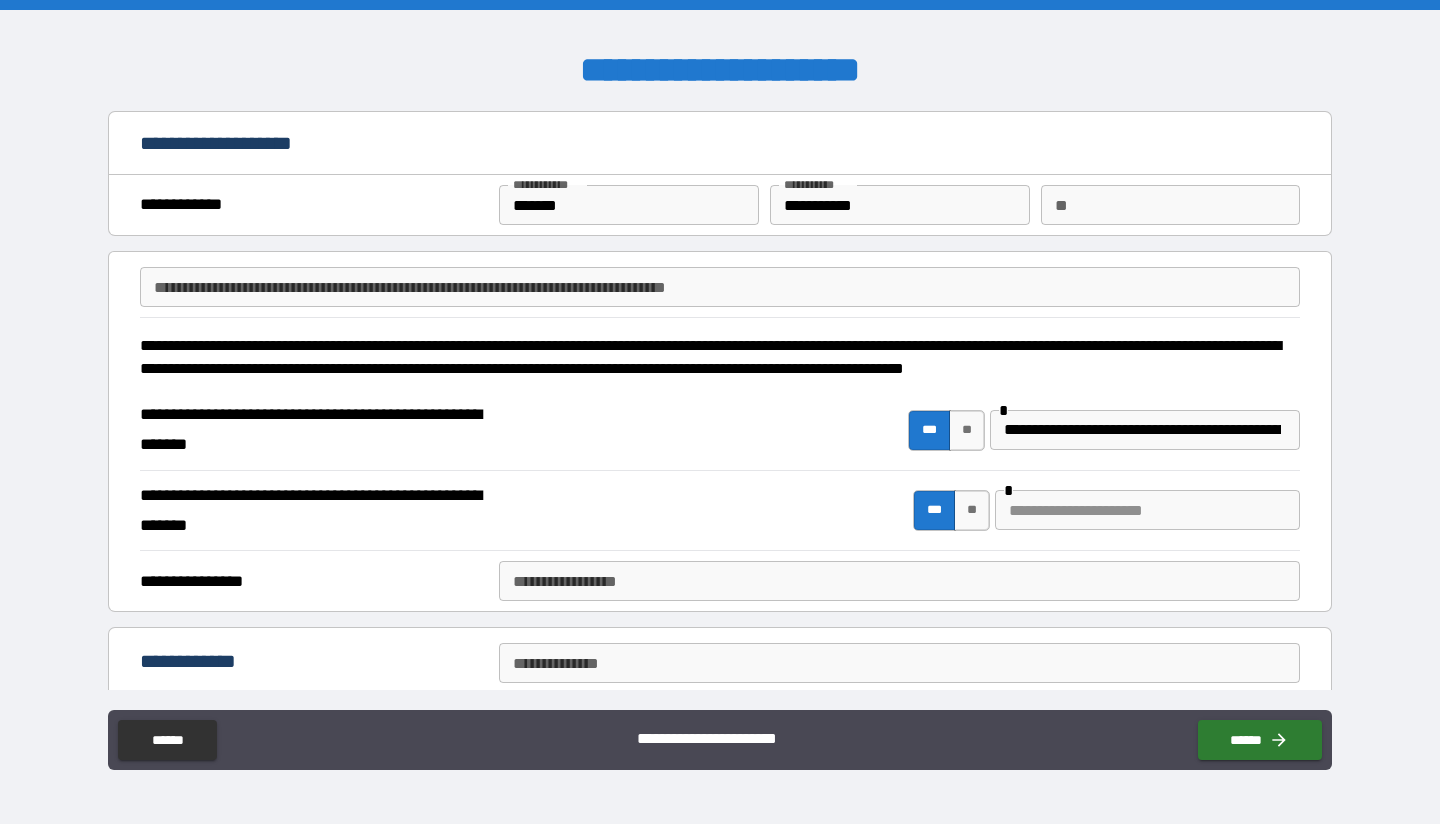 click at bounding box center (1147, 510) 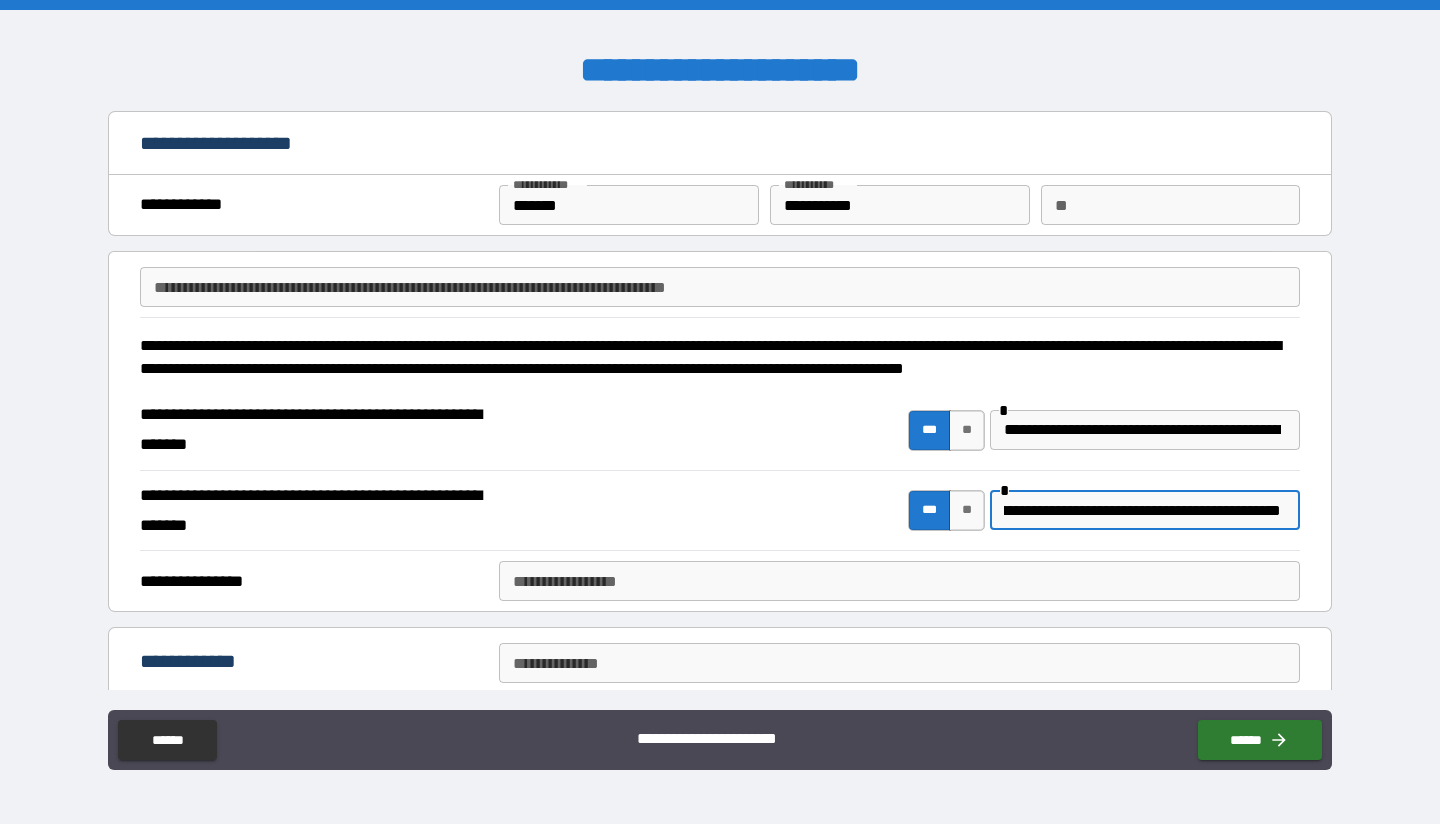scroll, scrollTop: 0, scrollLeft: 77, axis: horizontal 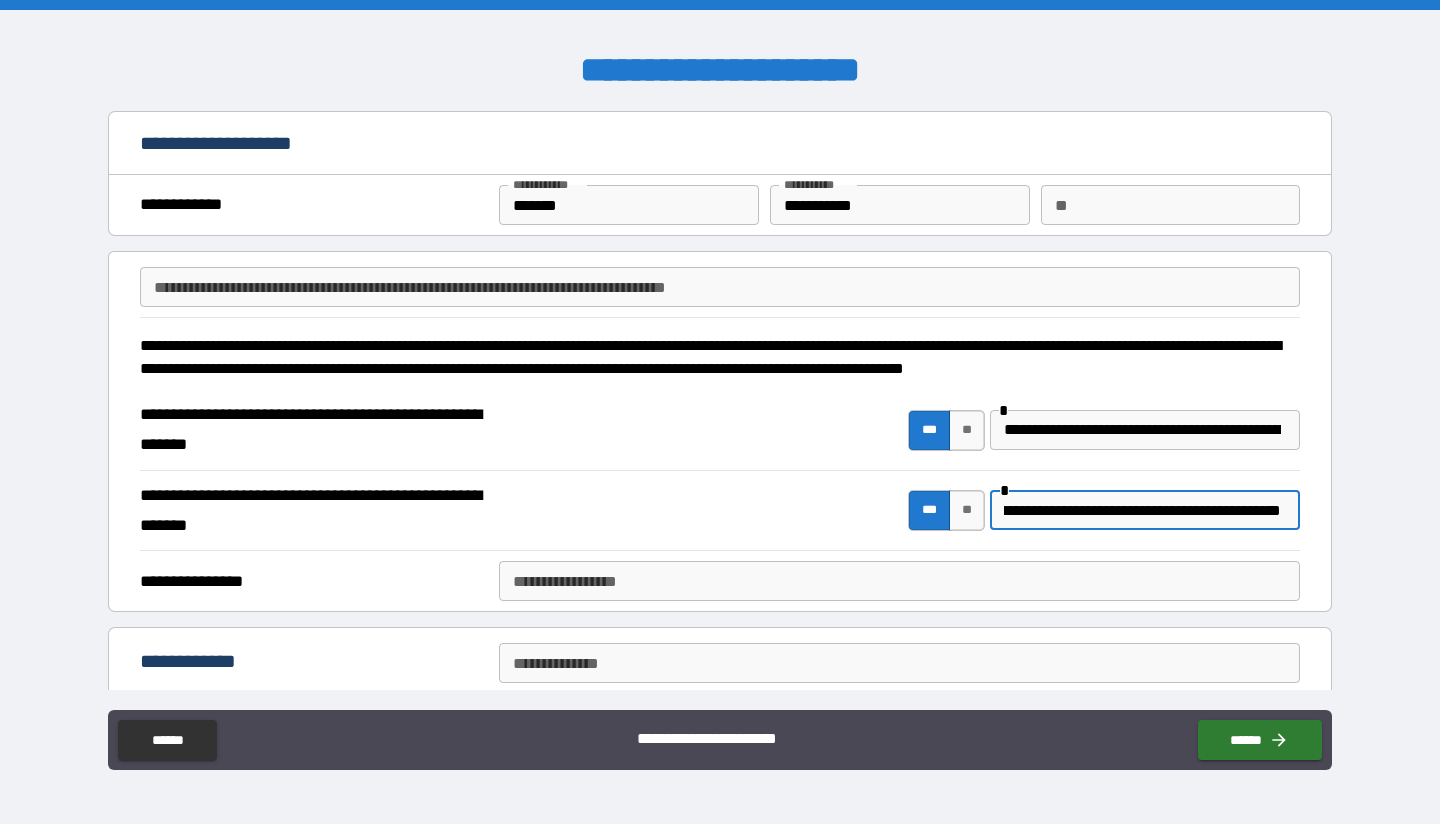 click on "**********" at bounding box center (1142, 510) 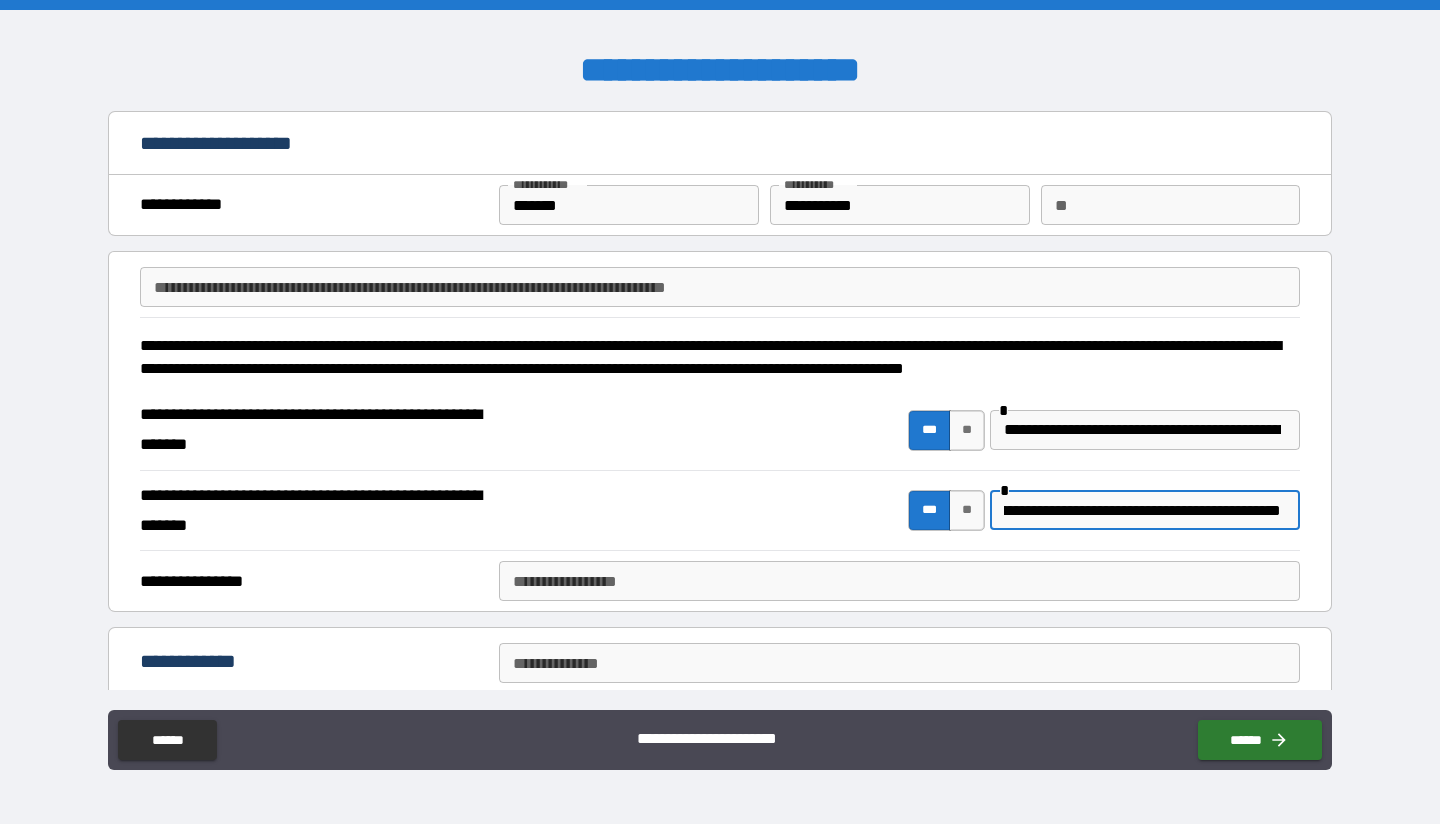 scroll, scrollTop: 0, scrollLeft: 210, axis: horizontal 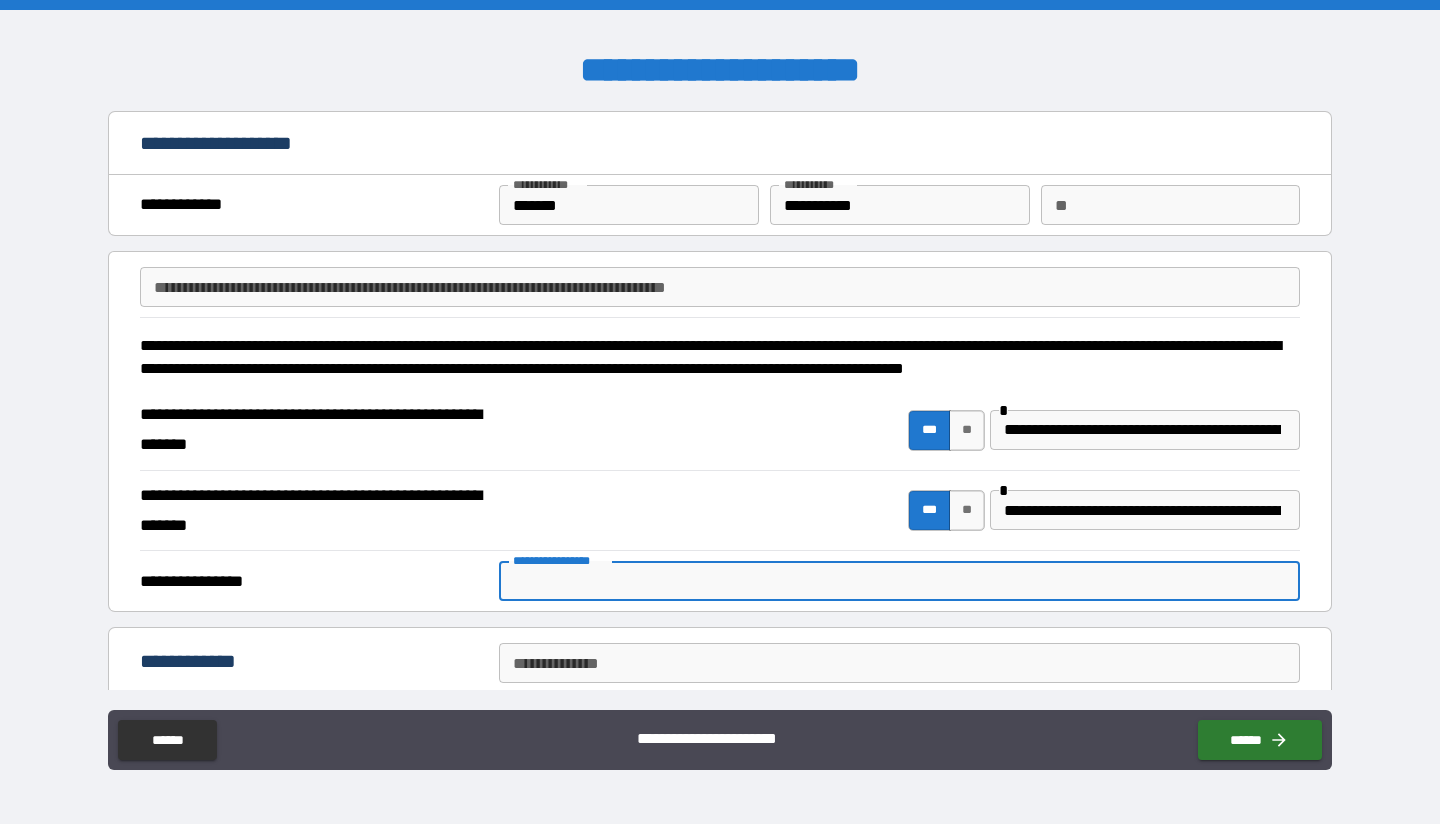 type on "*" 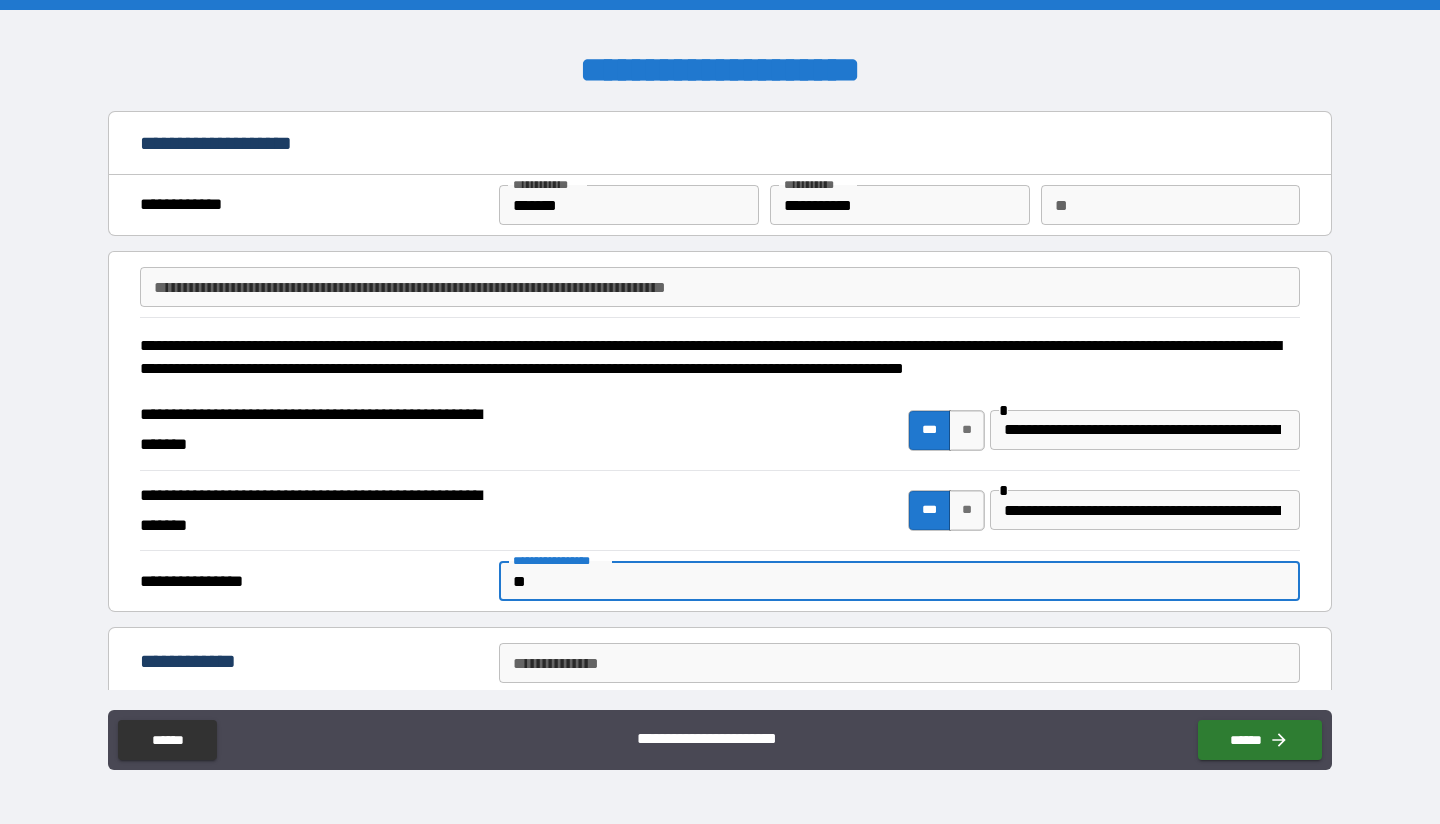 type on "**" 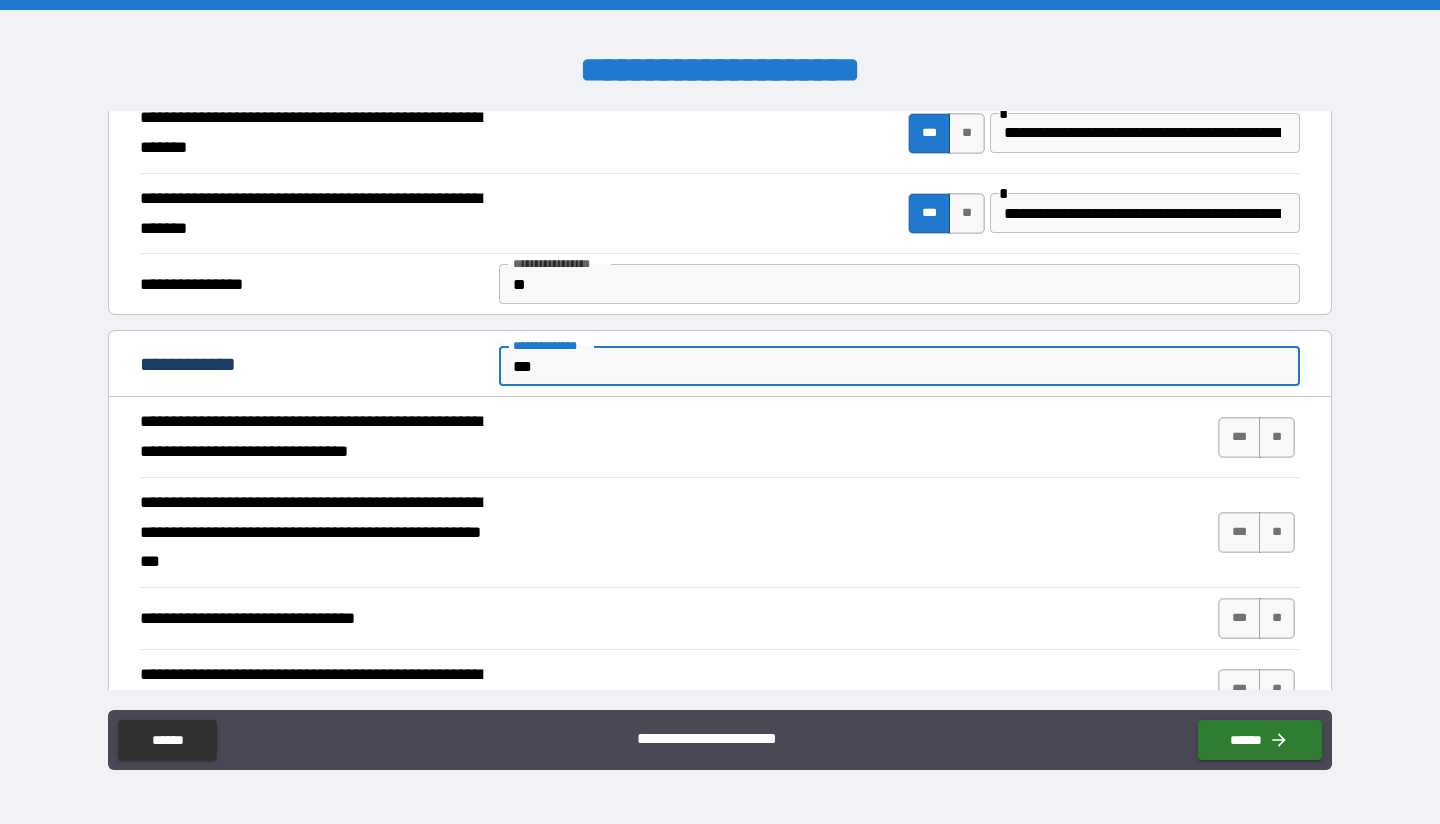 scroll, scrollTop: 300, scrollLeft: 0, axis: vertical 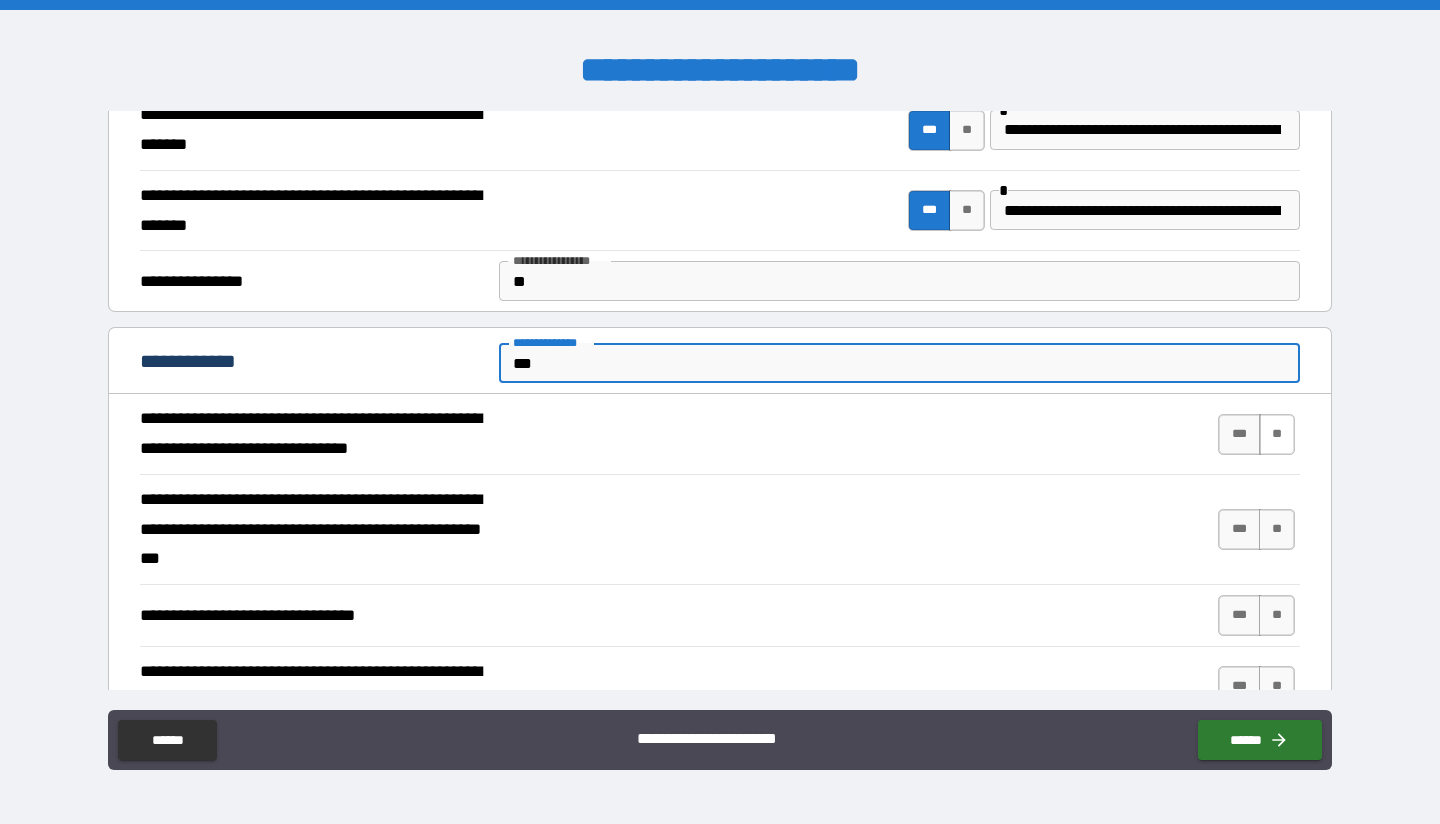 type on "***" 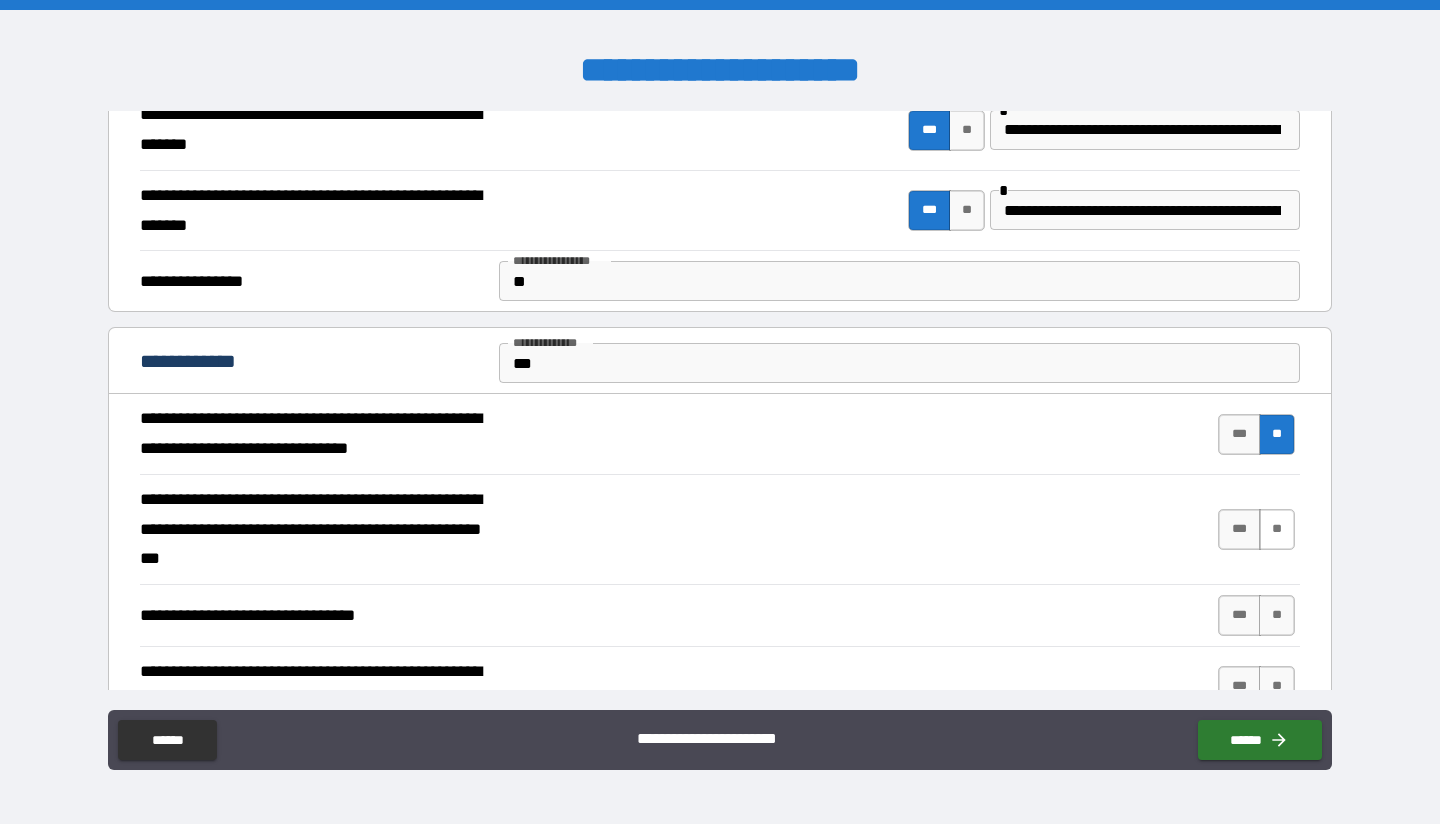 click on "**" at bounding box center (1277, 529) 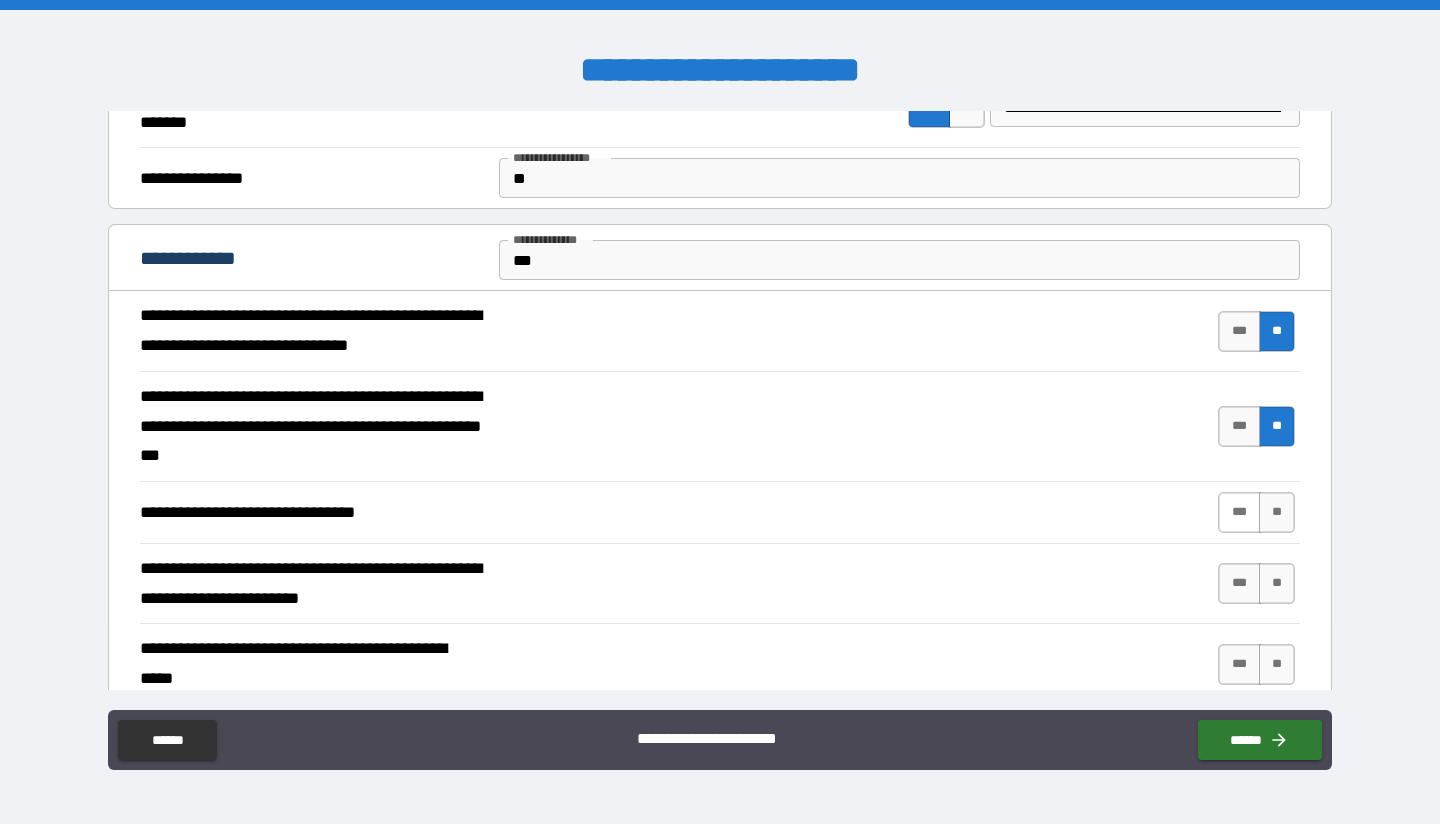 scroll, scrollTop: 400, scrollLeft: 0, axis: vertical 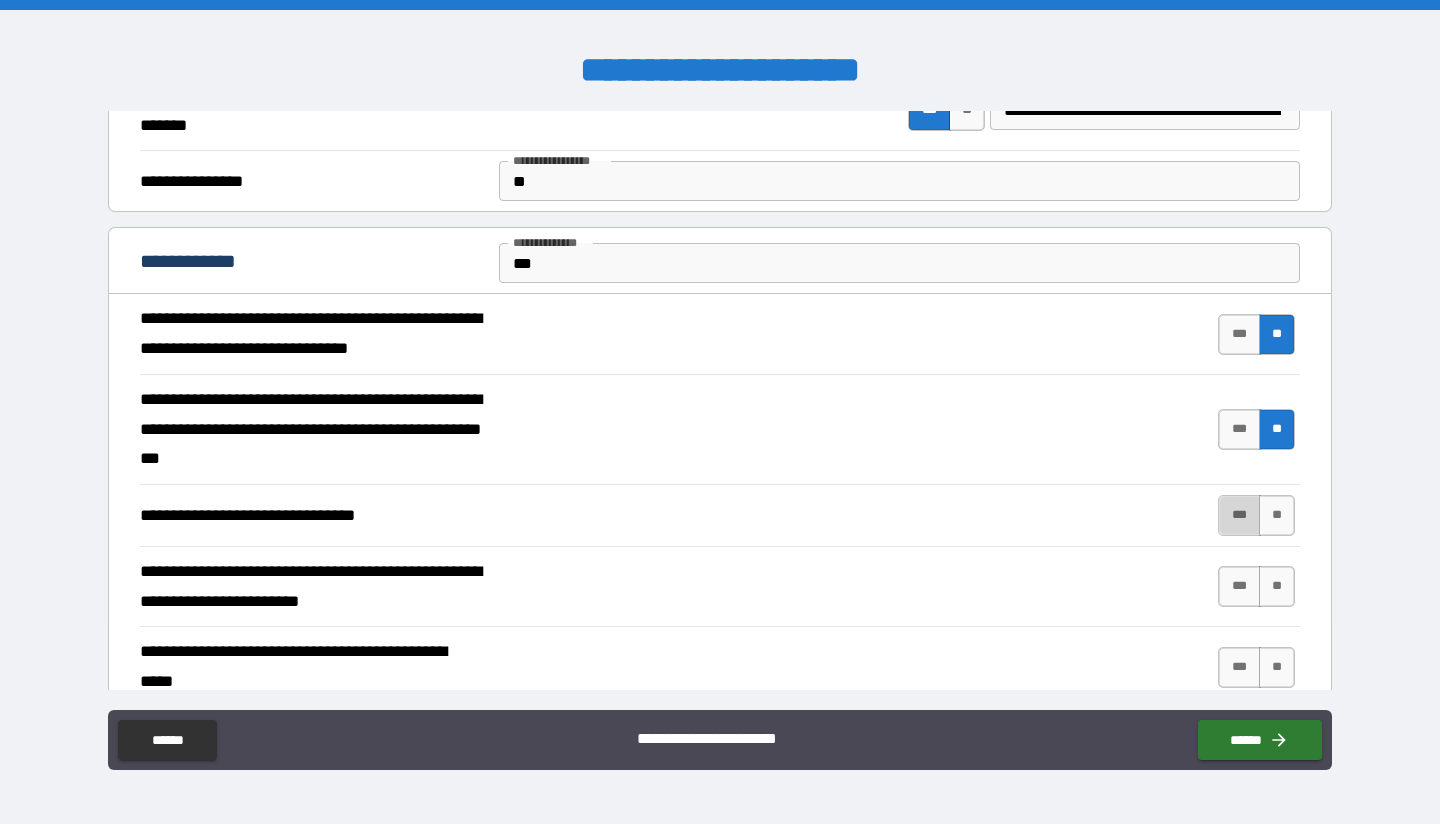 click on "***" at bounding box center [1239, 515] 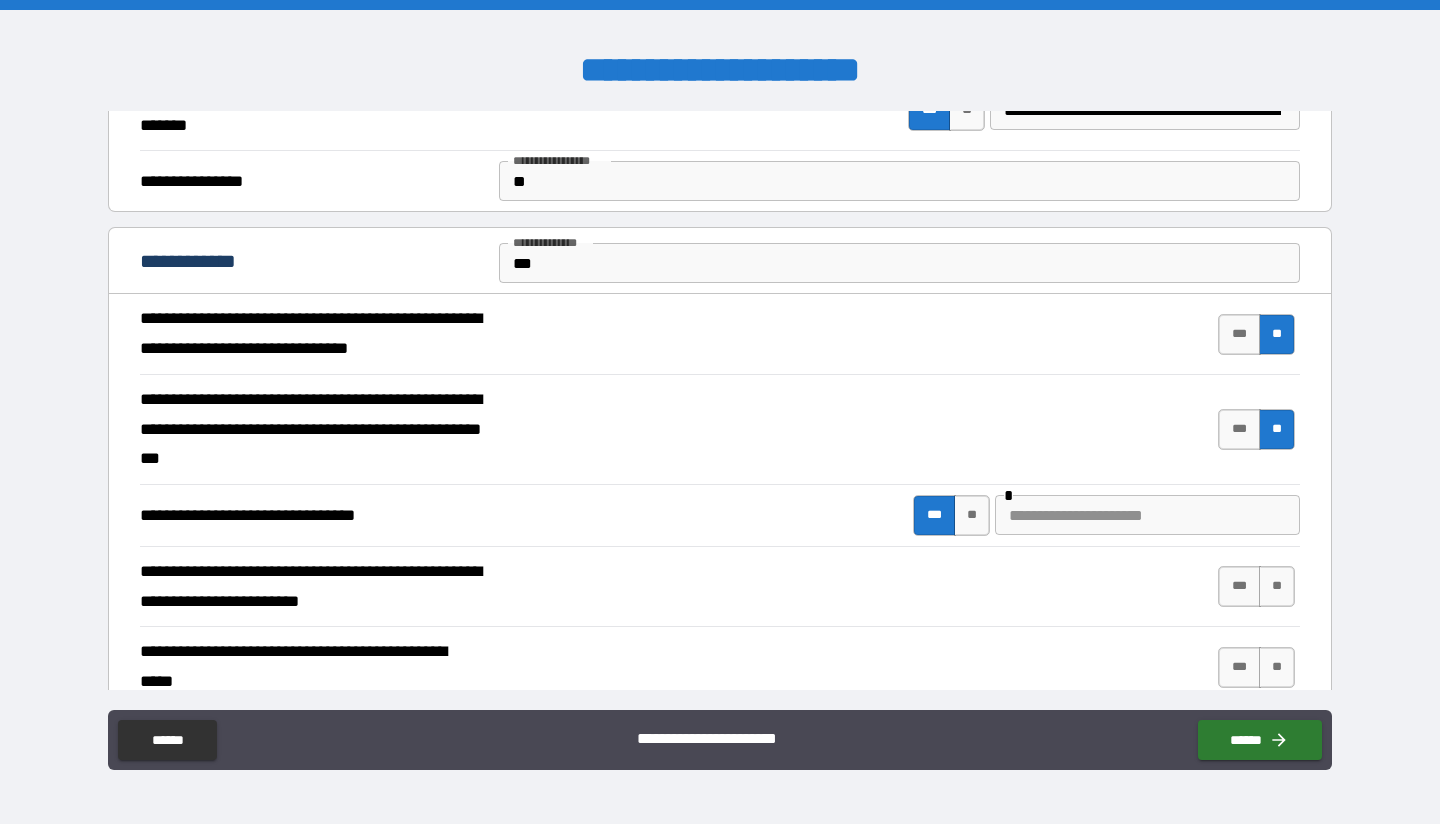 click at bounding box center [1147, 515] 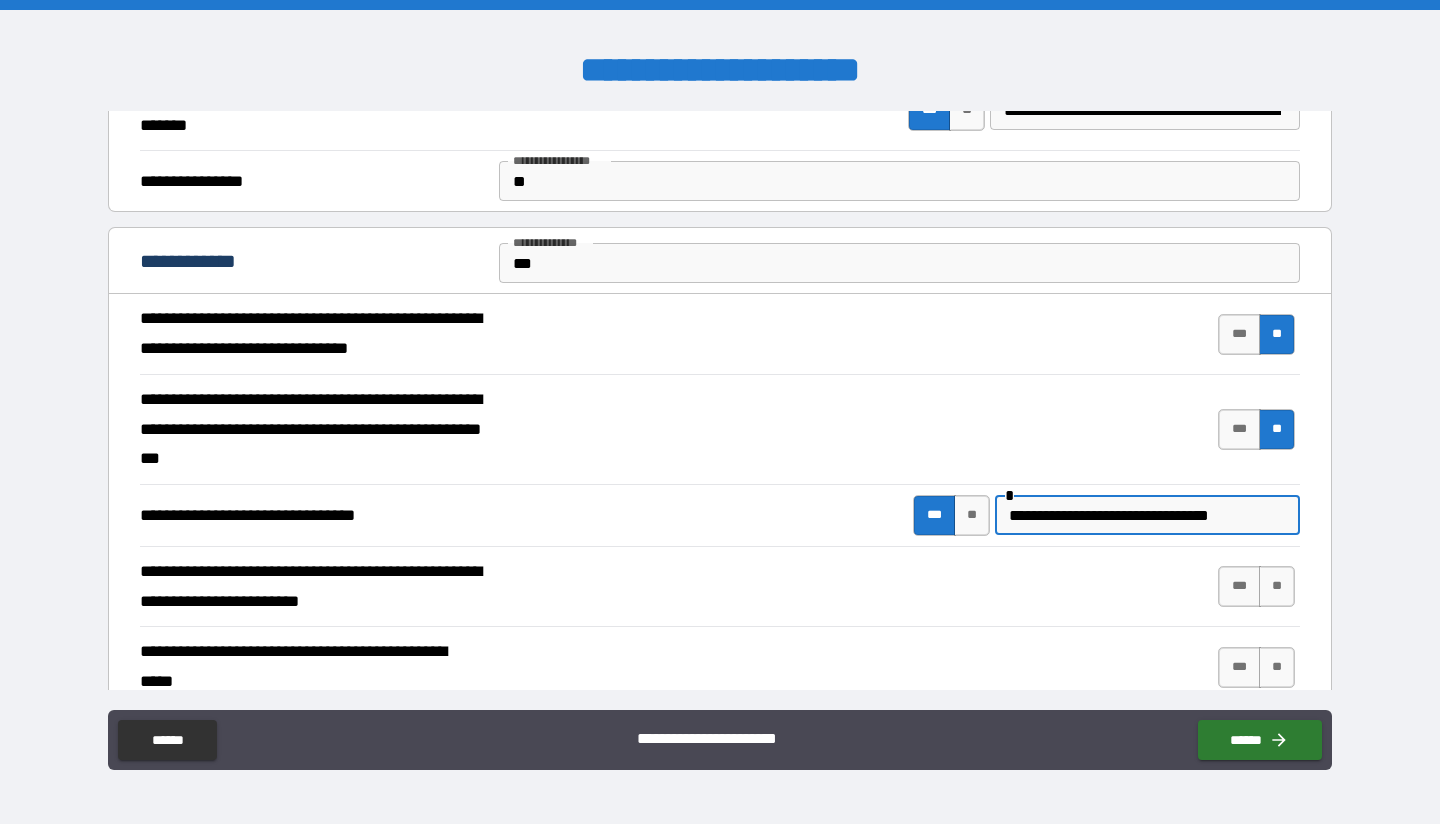 click on "**********" at bounding box center [1147, 515] 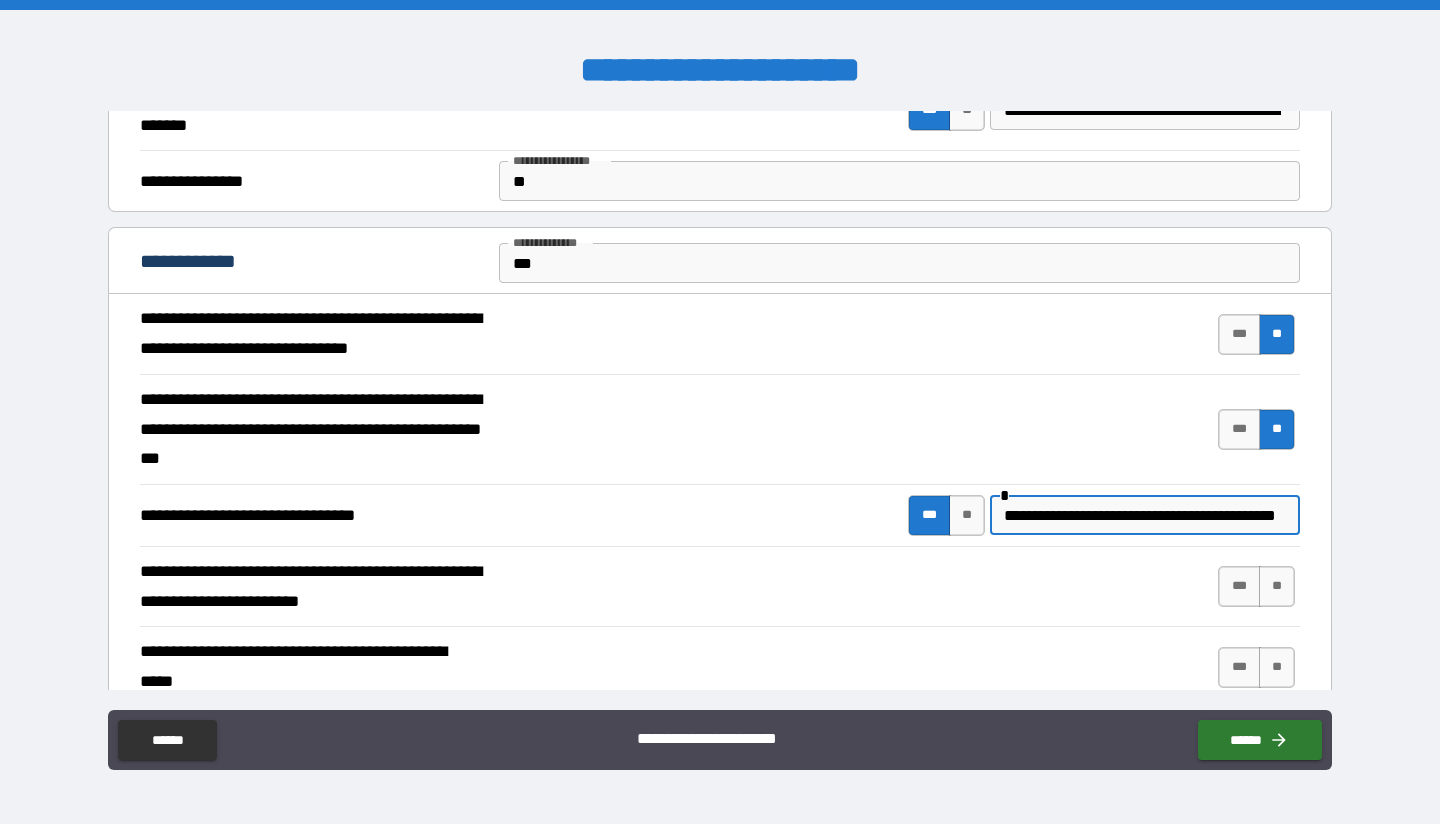 scroll, scrollTop: 0, scrollLeft: 44, axis: horizontal 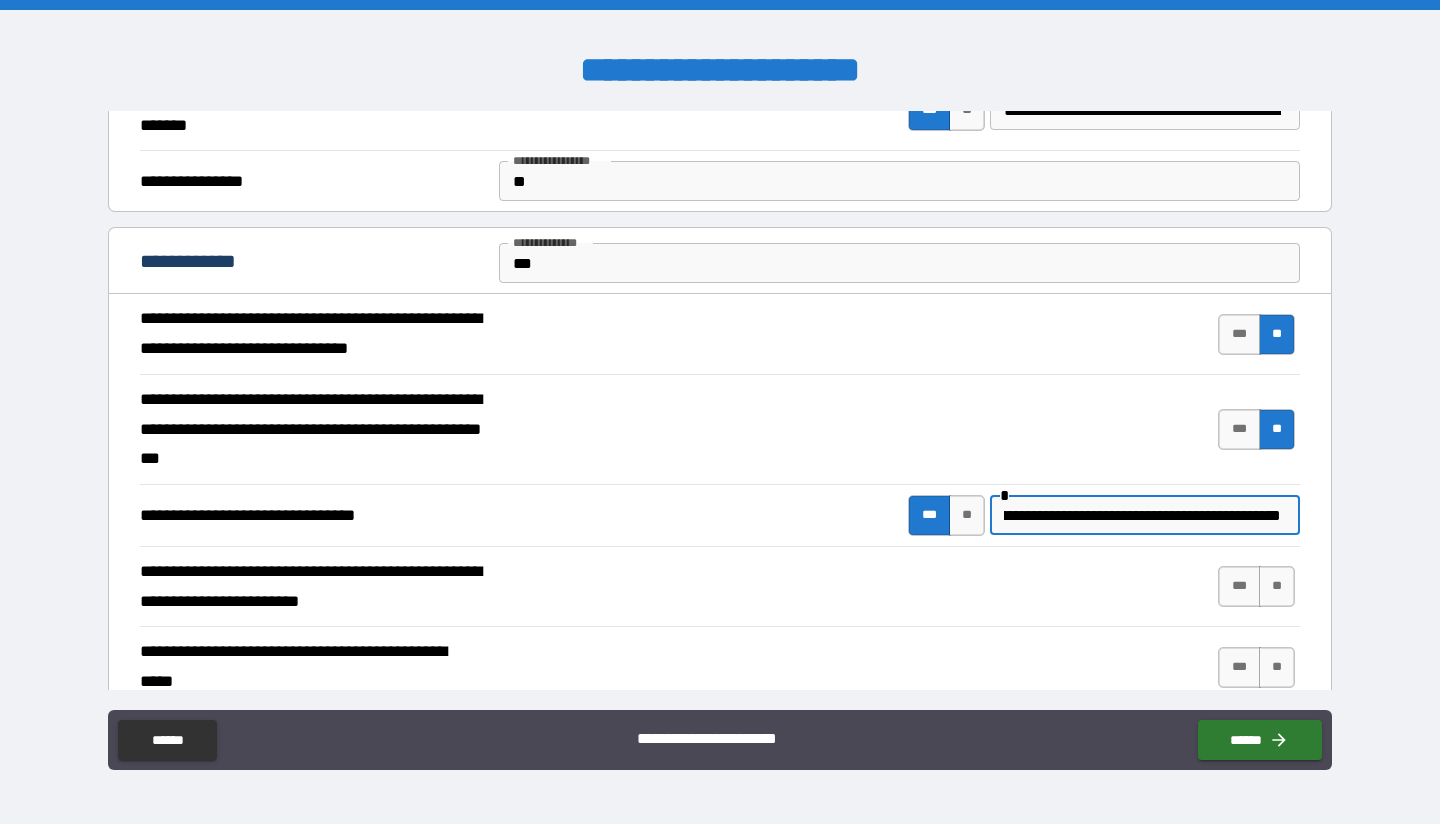 click on "**********" at bounding box center [1142, 515] 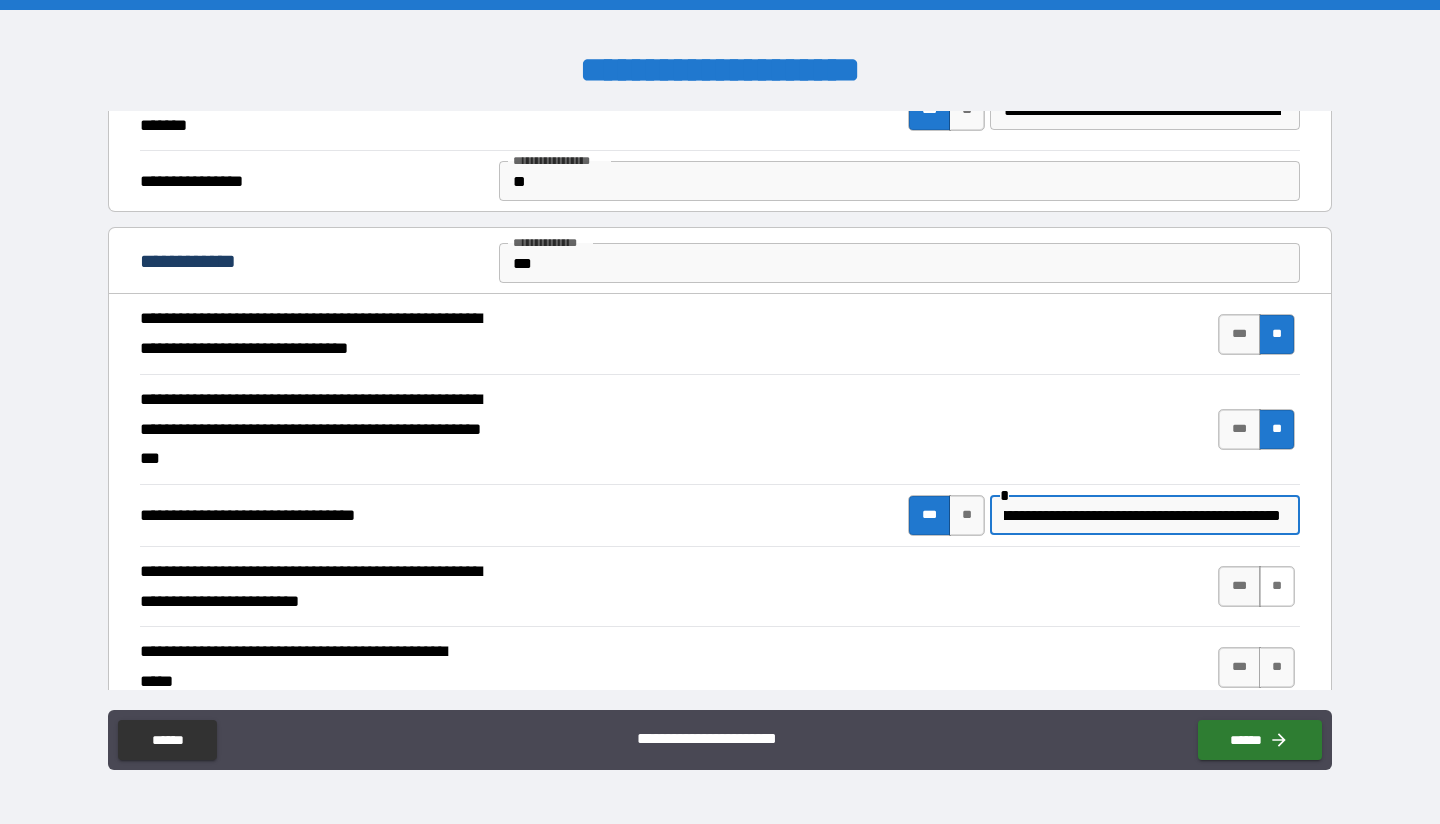 type on "**********" 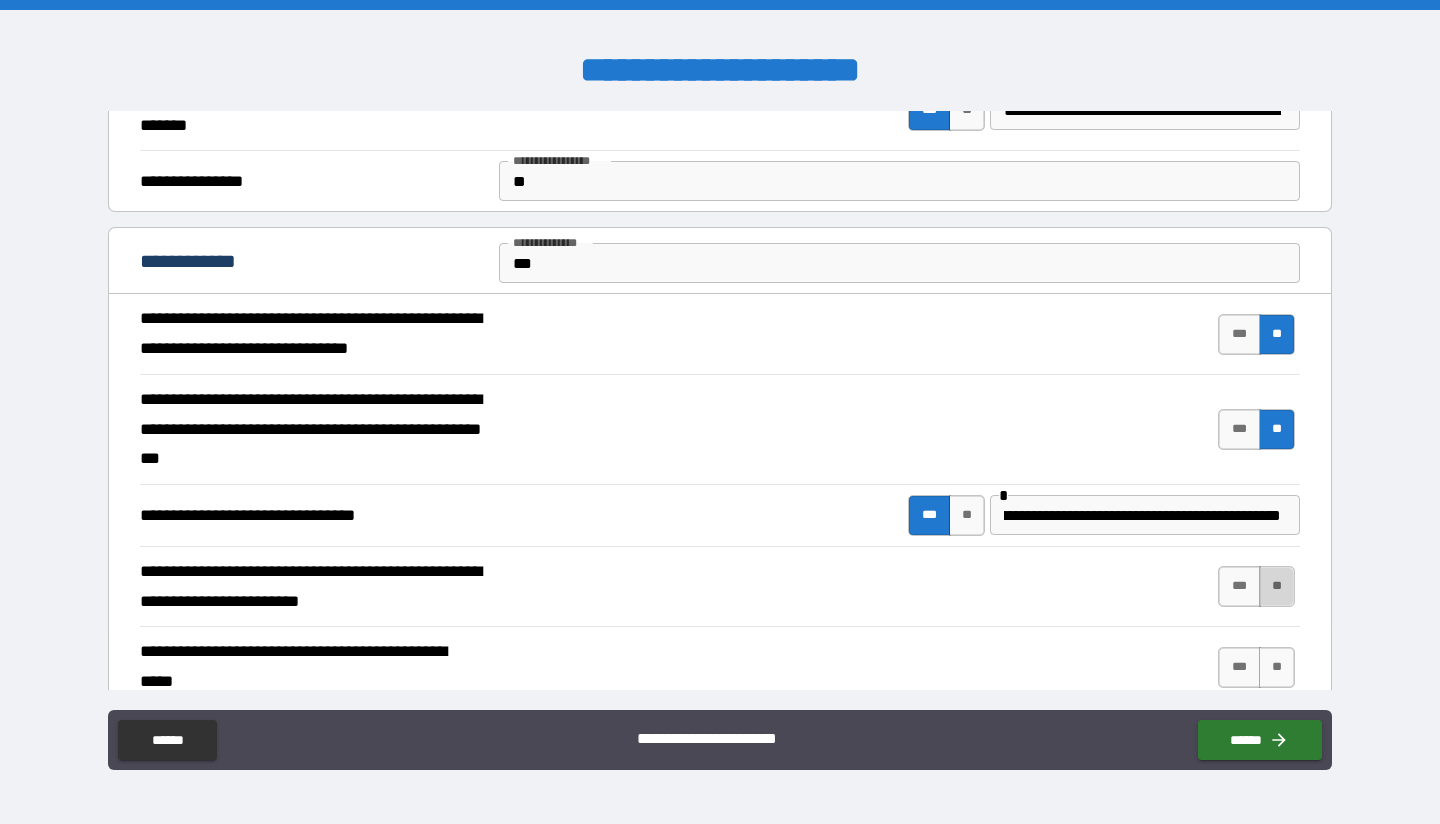 click on "**" at bounding box center (1277, 586) 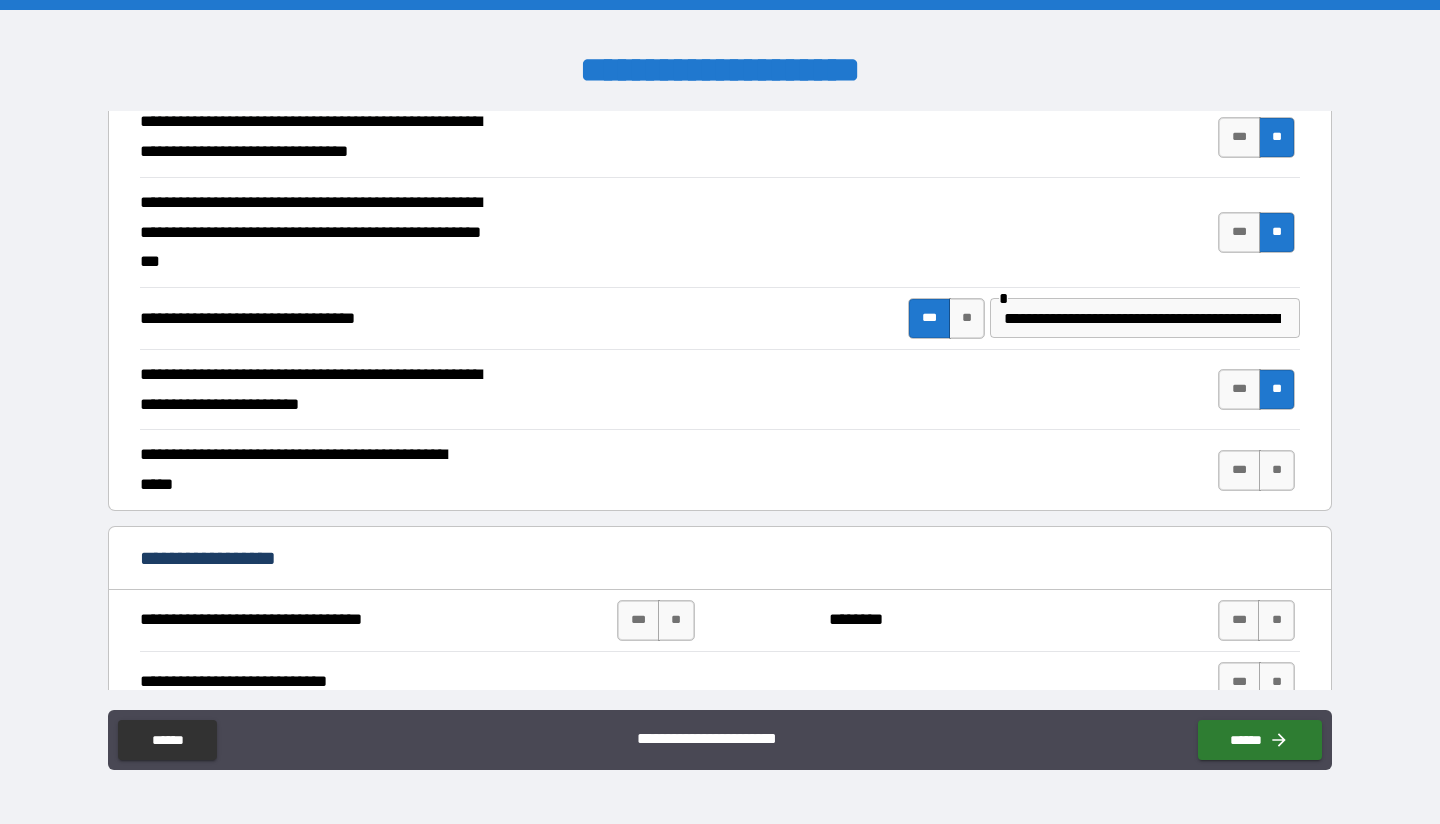 scroll, scrollTop: 600, scrollLeft: 0, axis: vertical 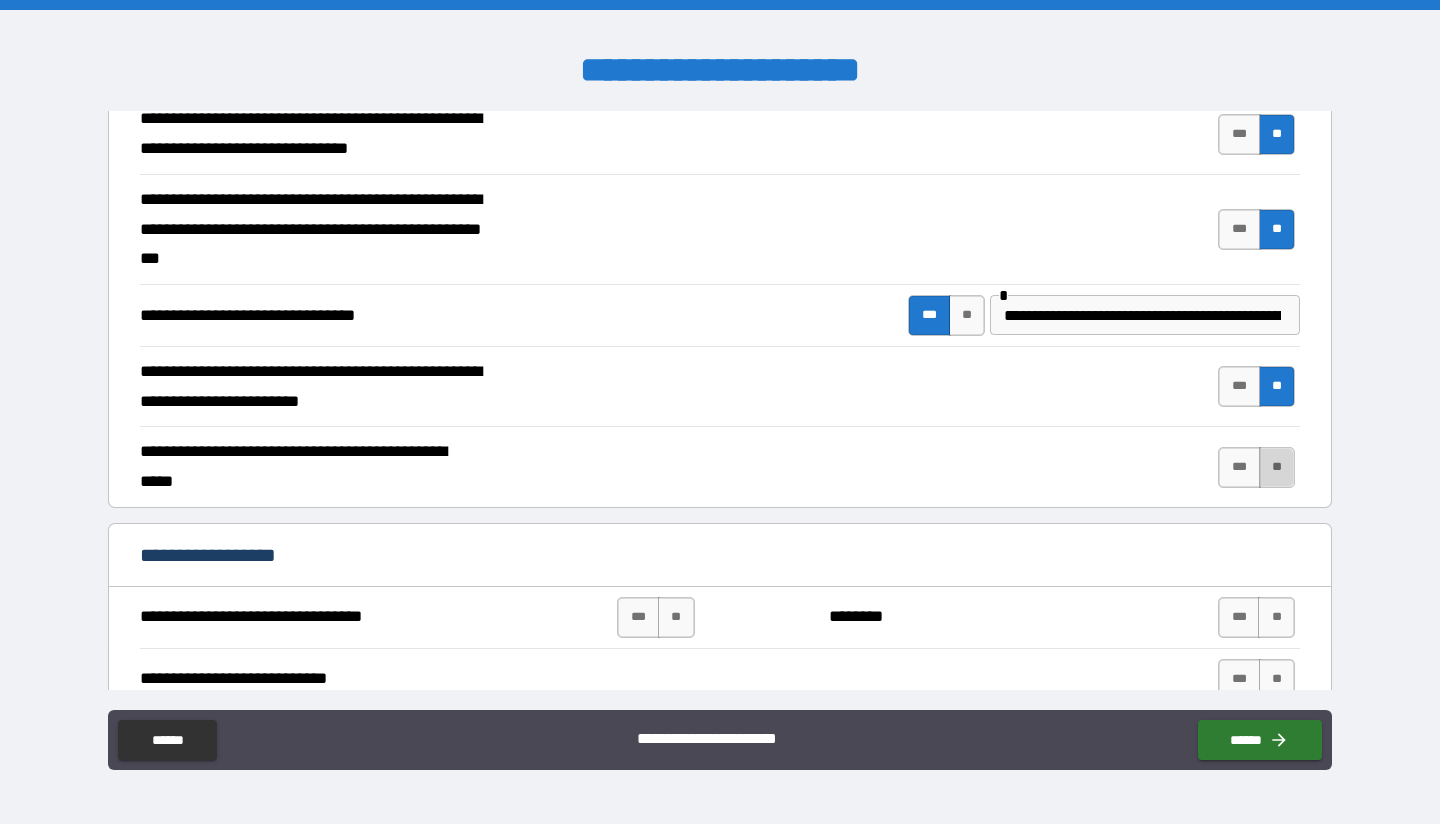 click on "**" at bounding box center (1277, 467) 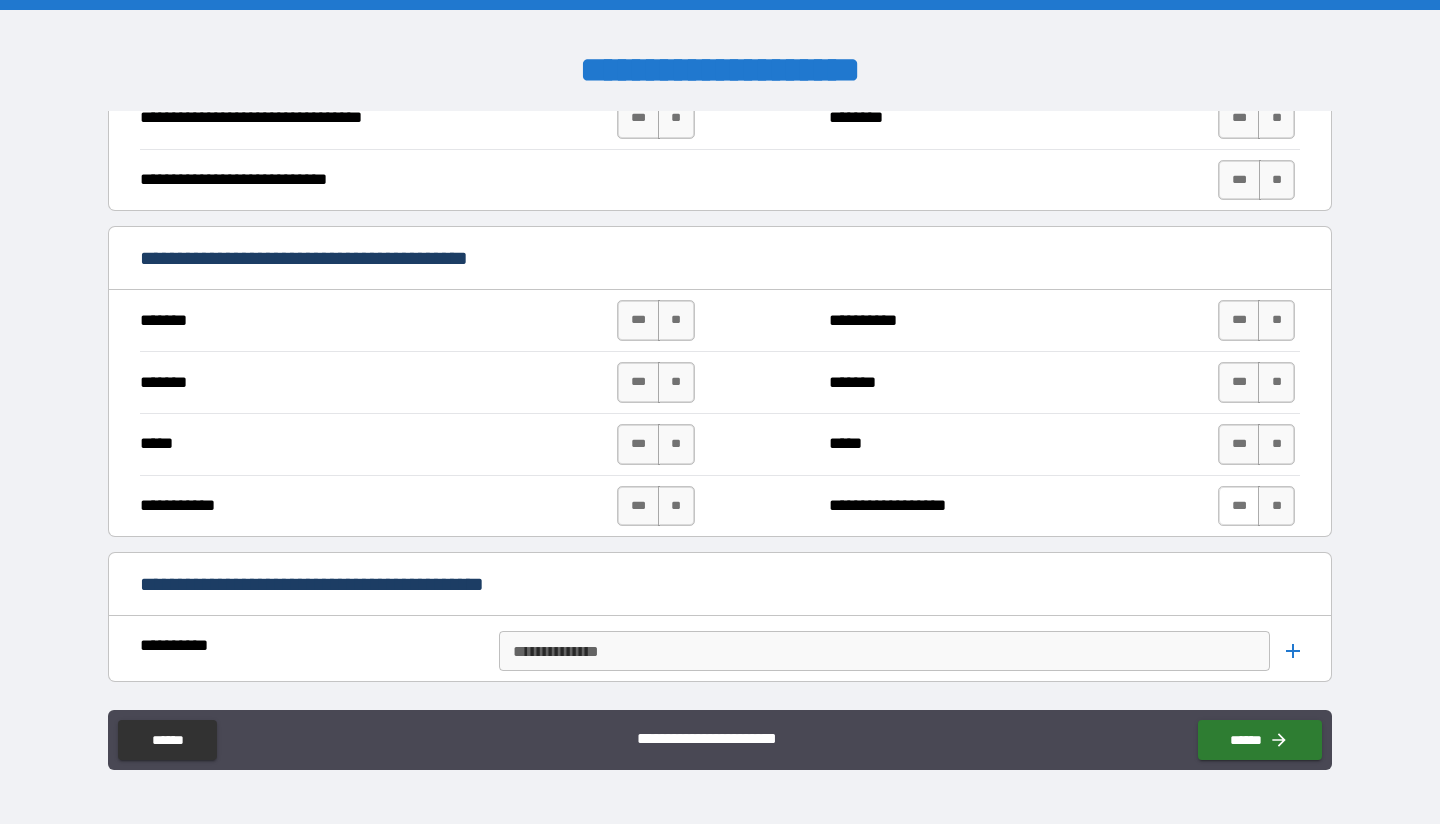 scroll, scrollTop: 1100, scrollLeft: 0, axis: vertical 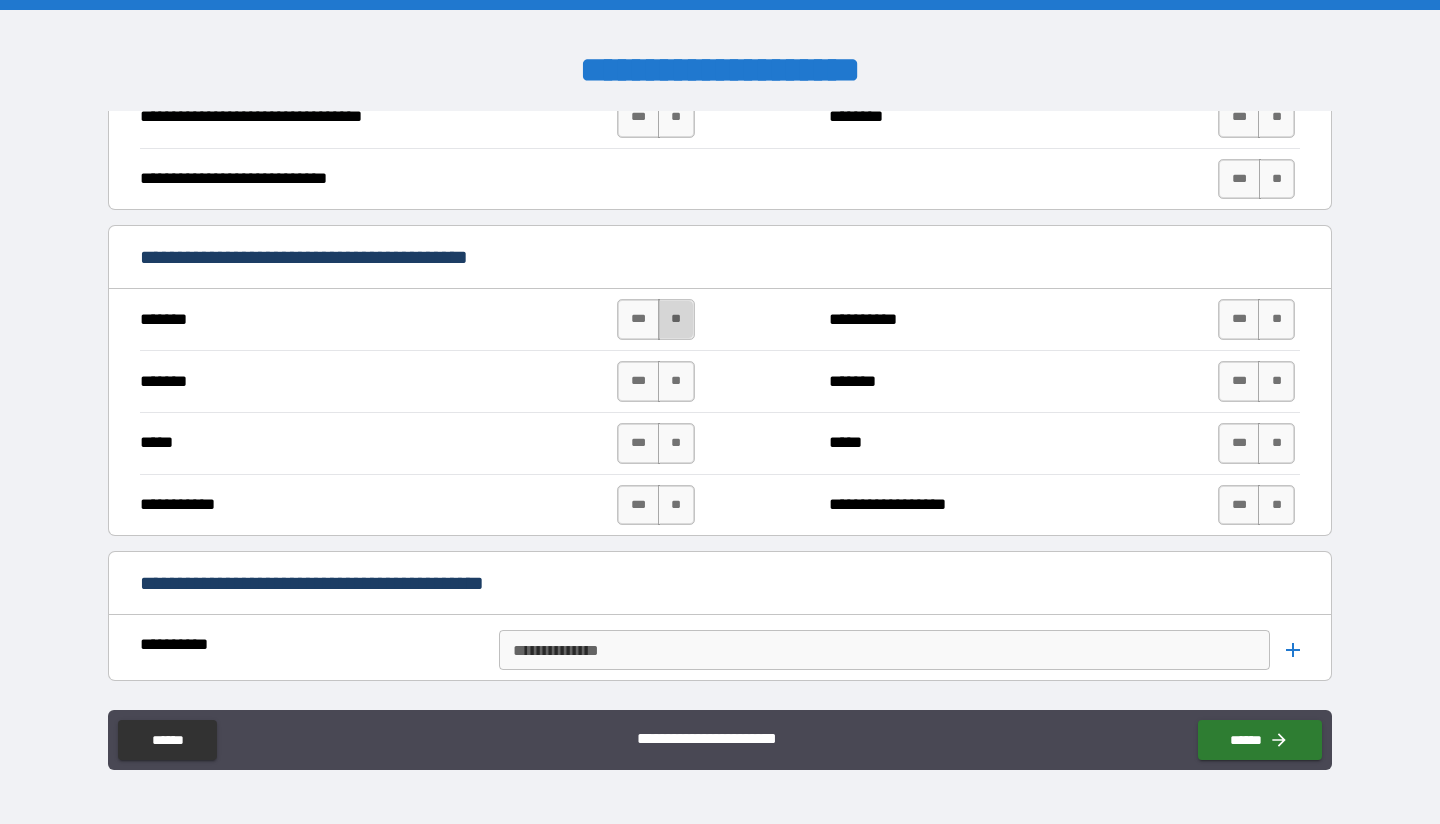 click on "**" at bounding box center [676, 319] 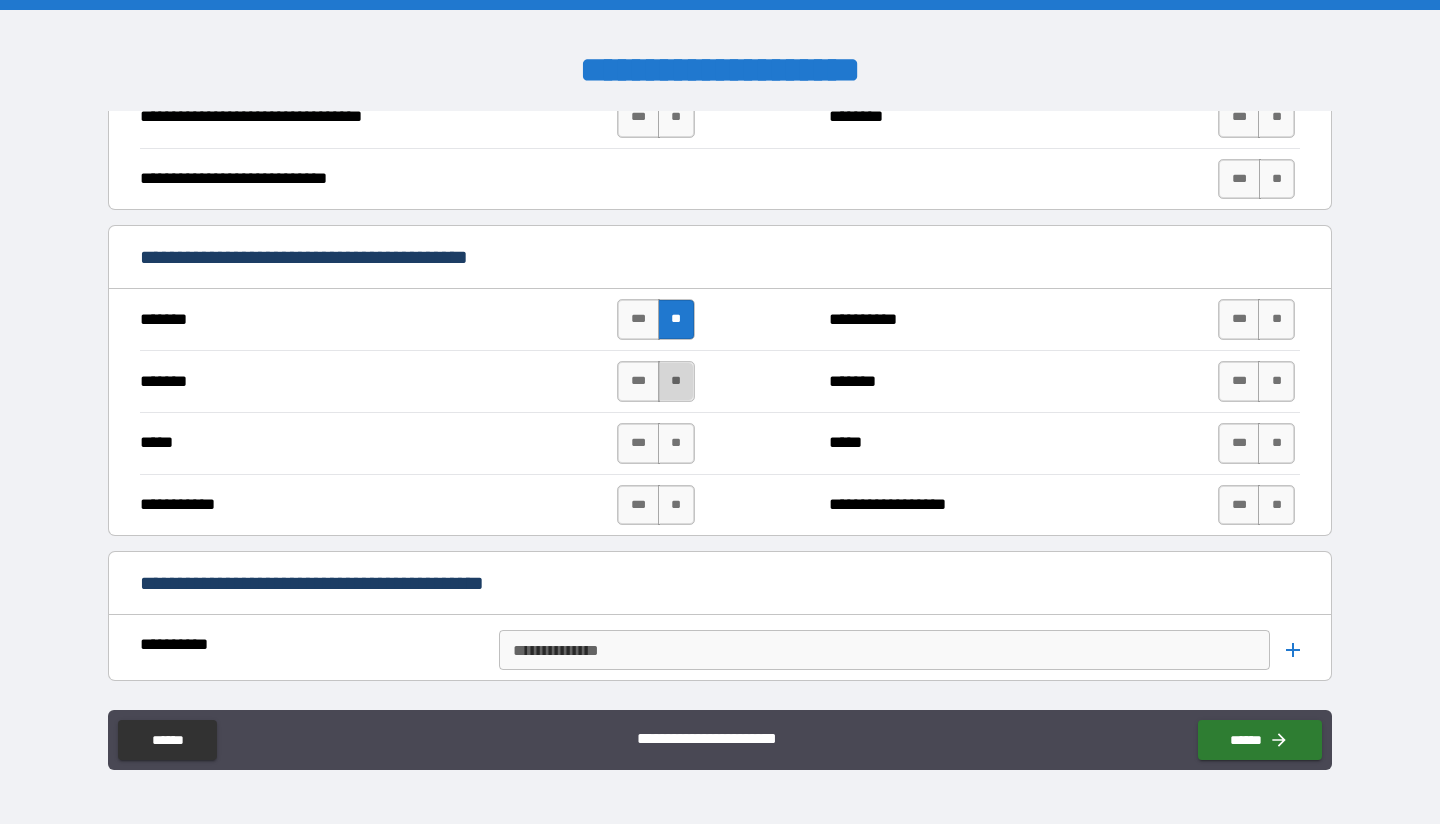click on "**" at bounding box center [676, 381] 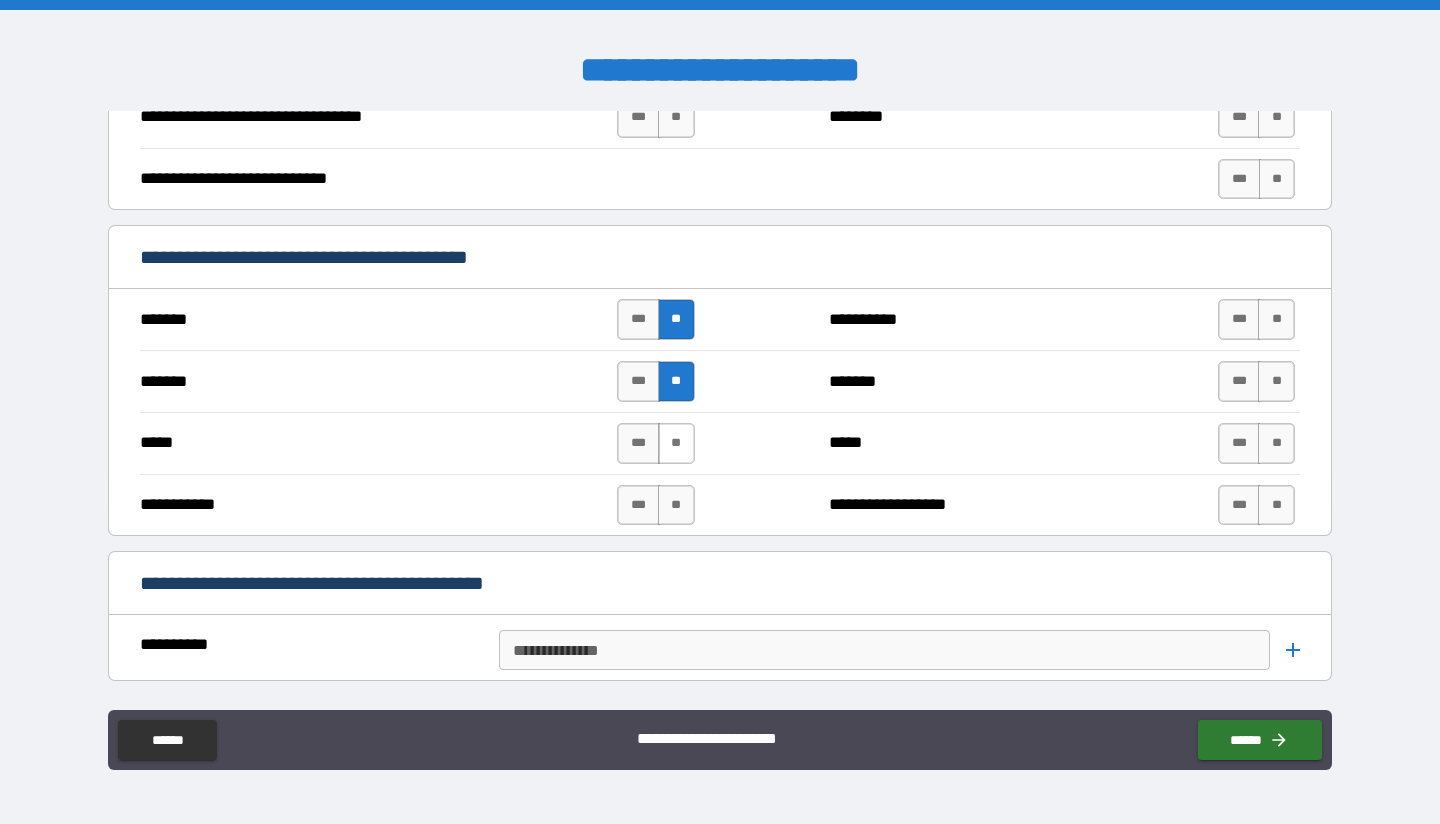 click on "**" at bounding box center [676, 443] 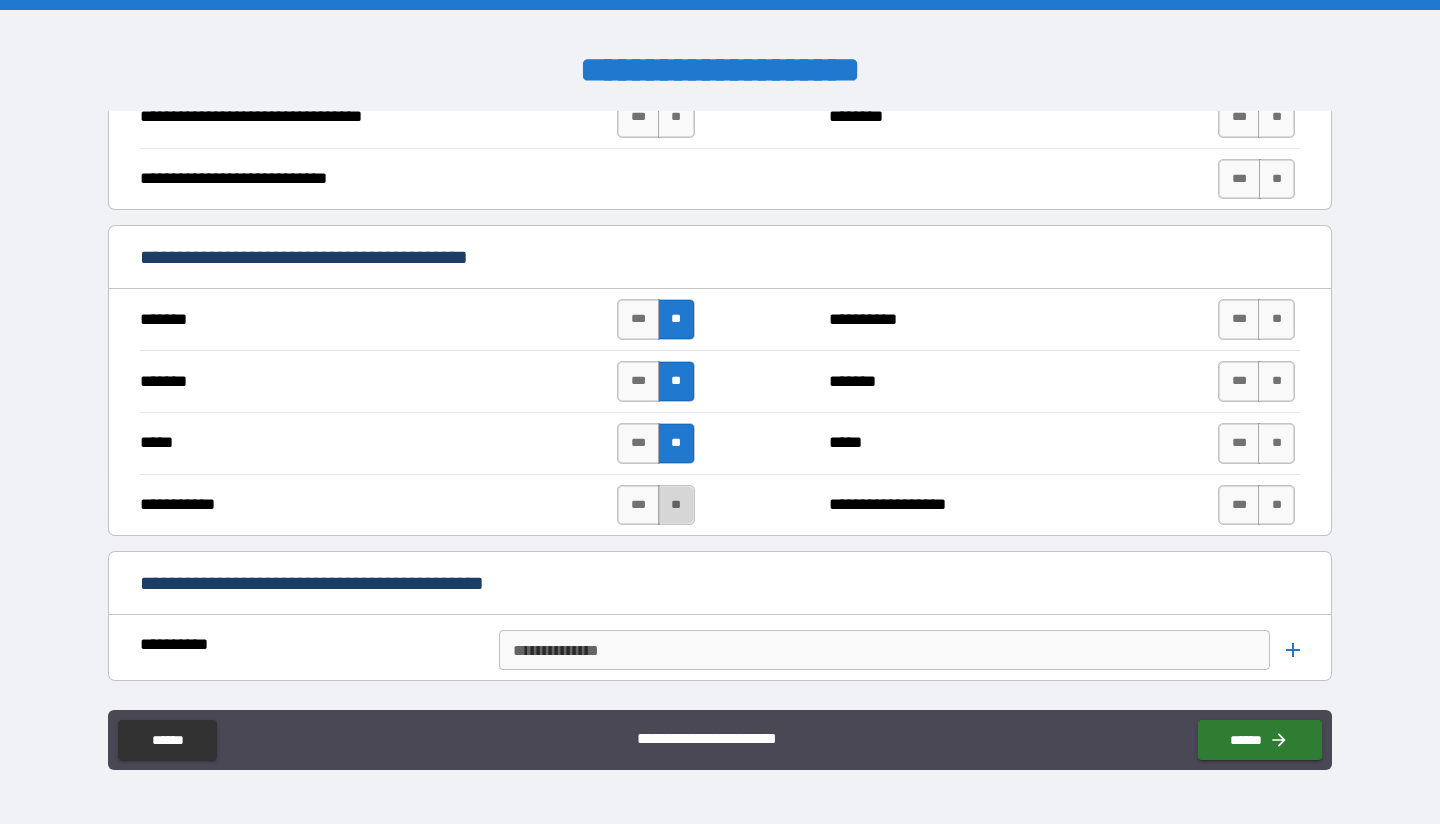 click on "**" at bounding box center [676, 505] 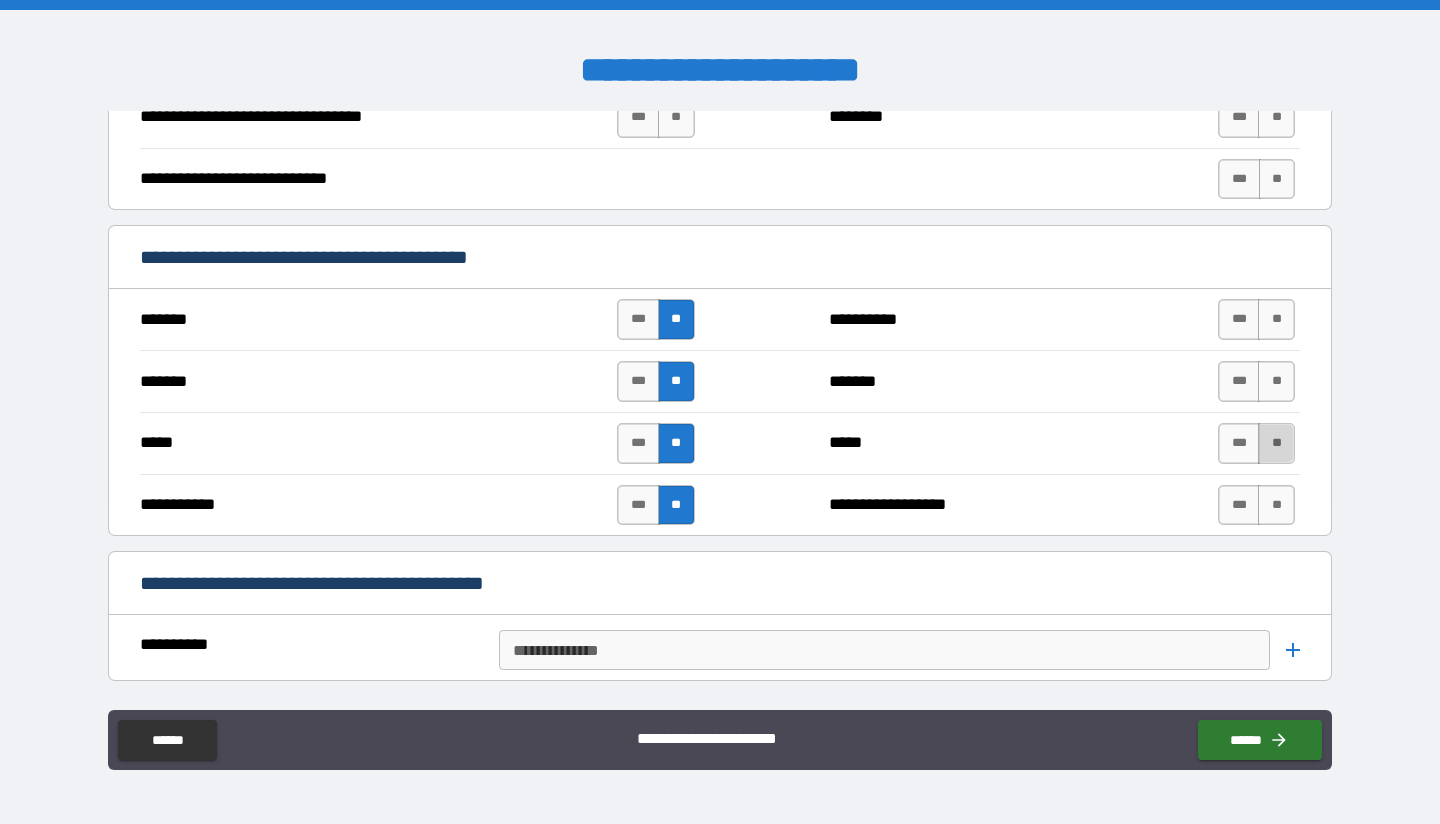 click on "**" at bounding box center (1276, 443) 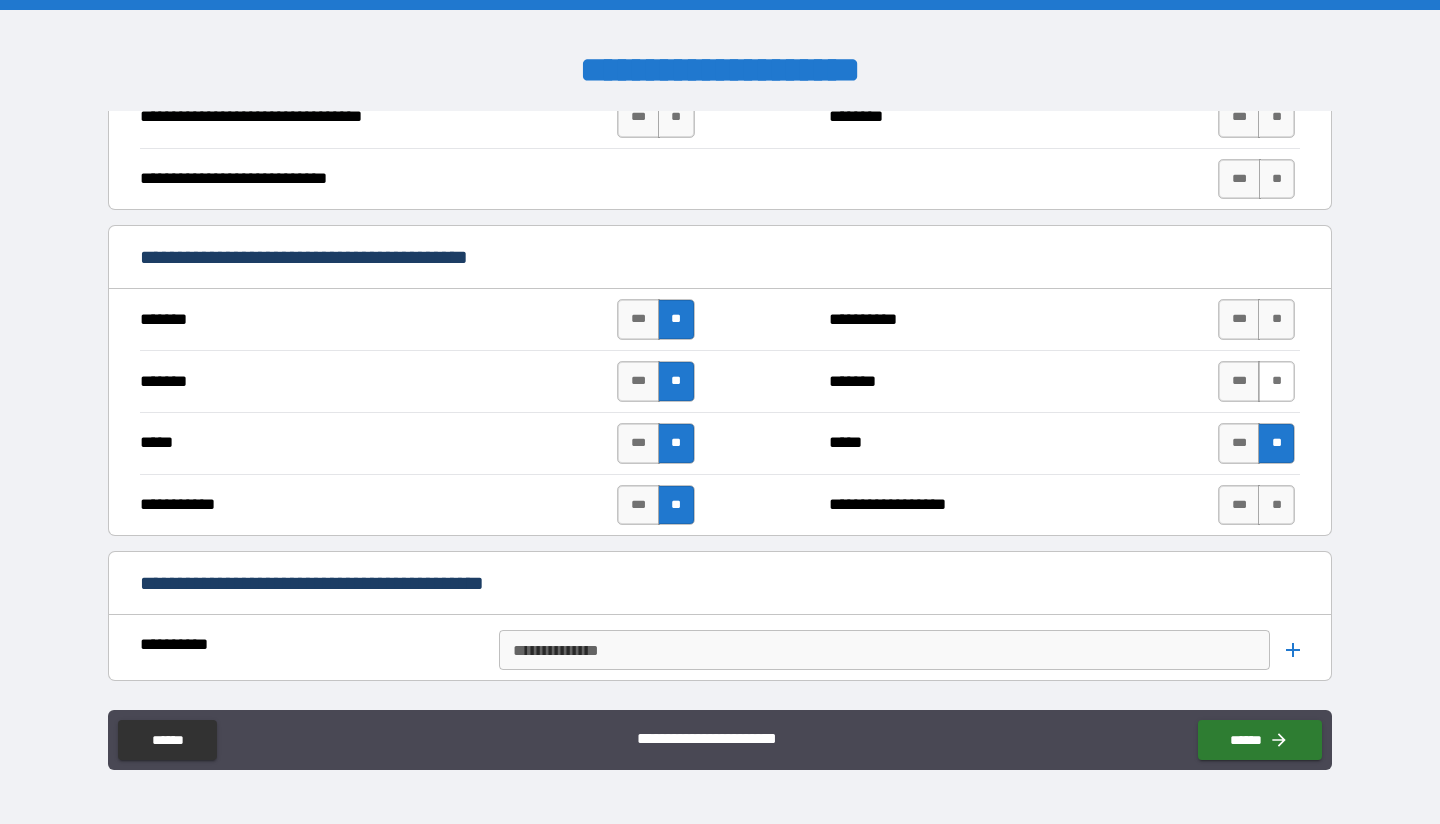 click on "**" at bounding box center [1276, 381] 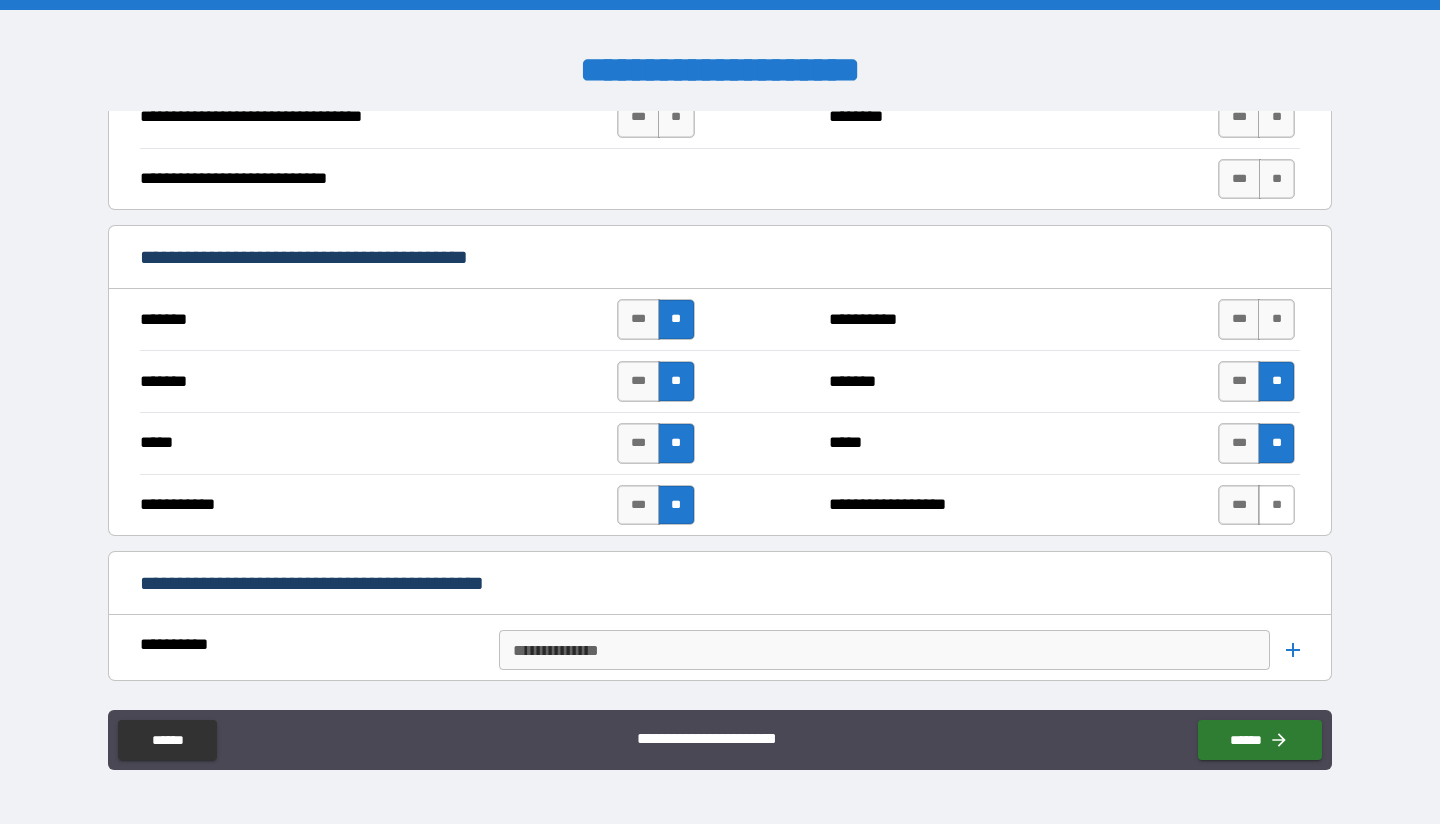 click on "**" at bounding box center [1276, 505] 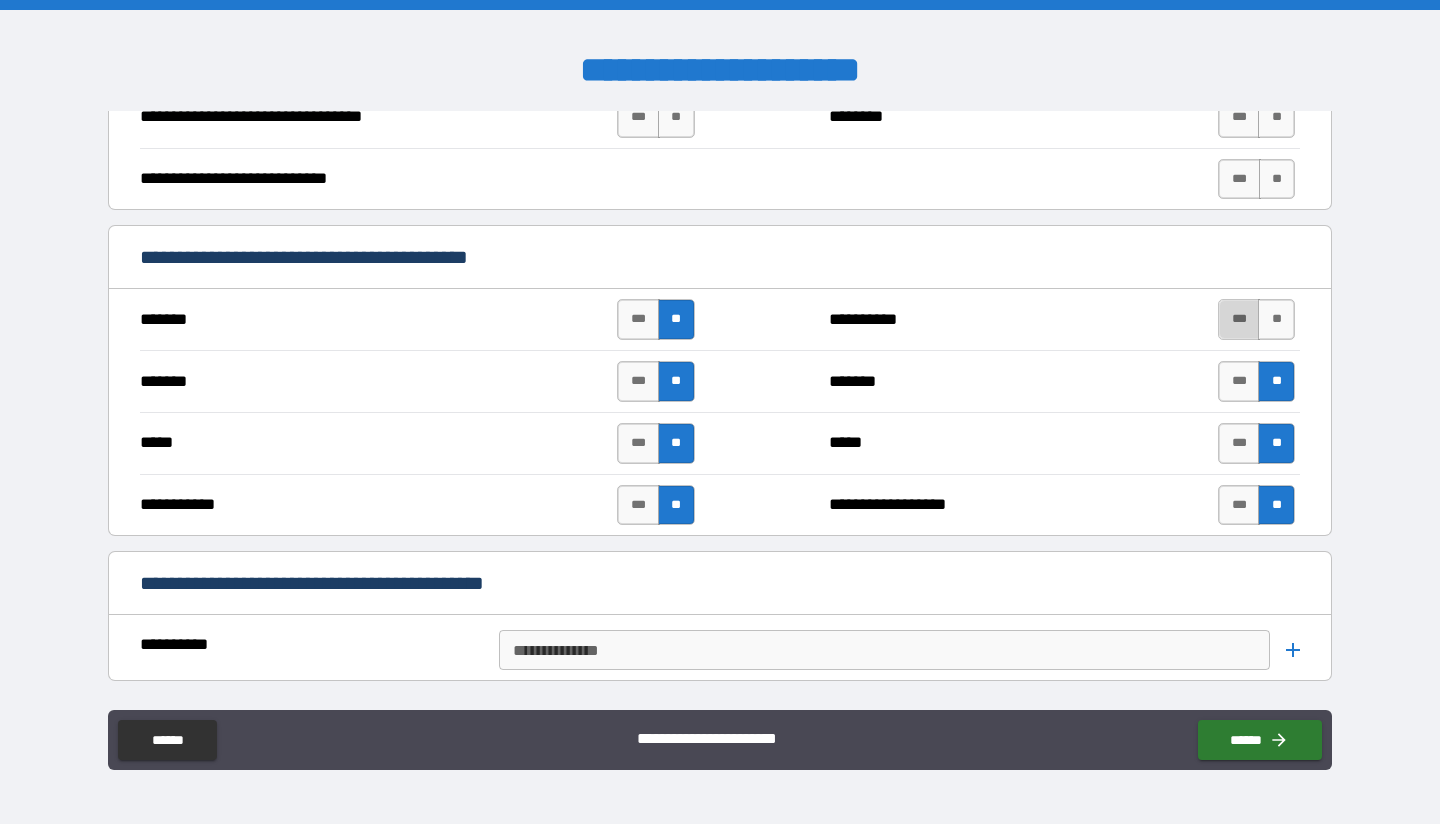 click on "***" at bounding box center (1239, 319) 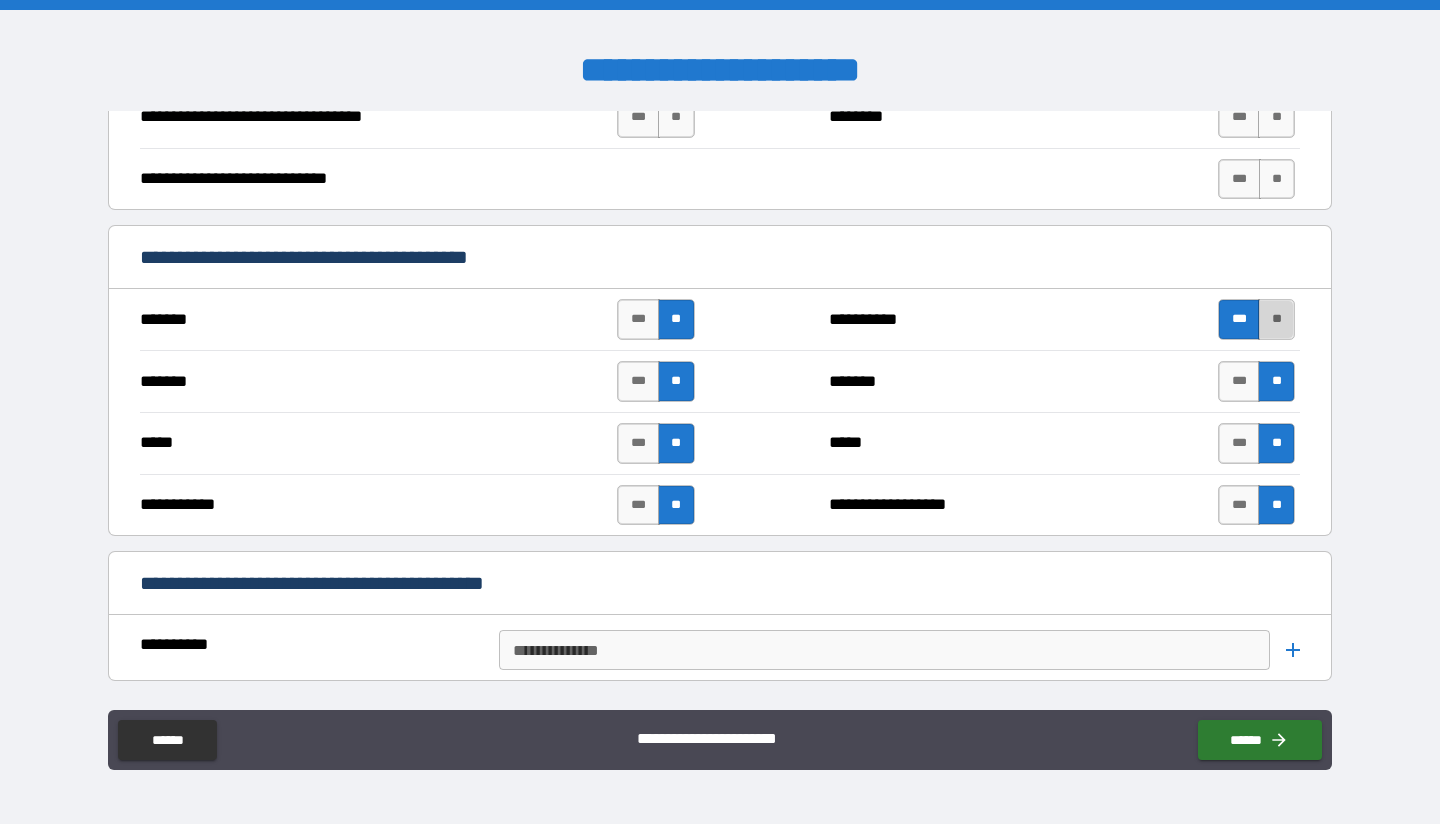 click on "**" at bounding box center (1276, 319) 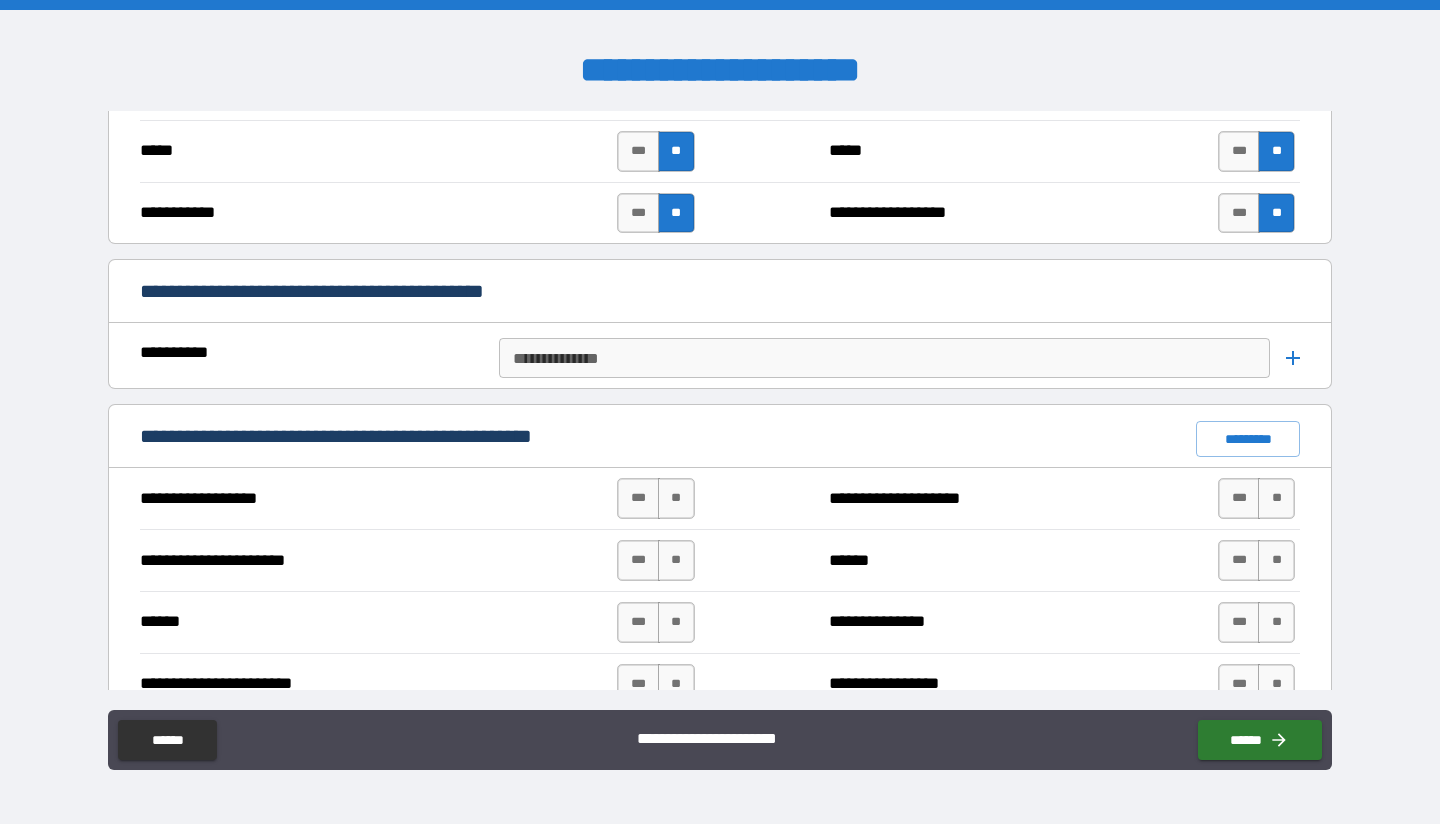 scroll, scrollTop: 1400, scrollLeft: 0, axis: vertical 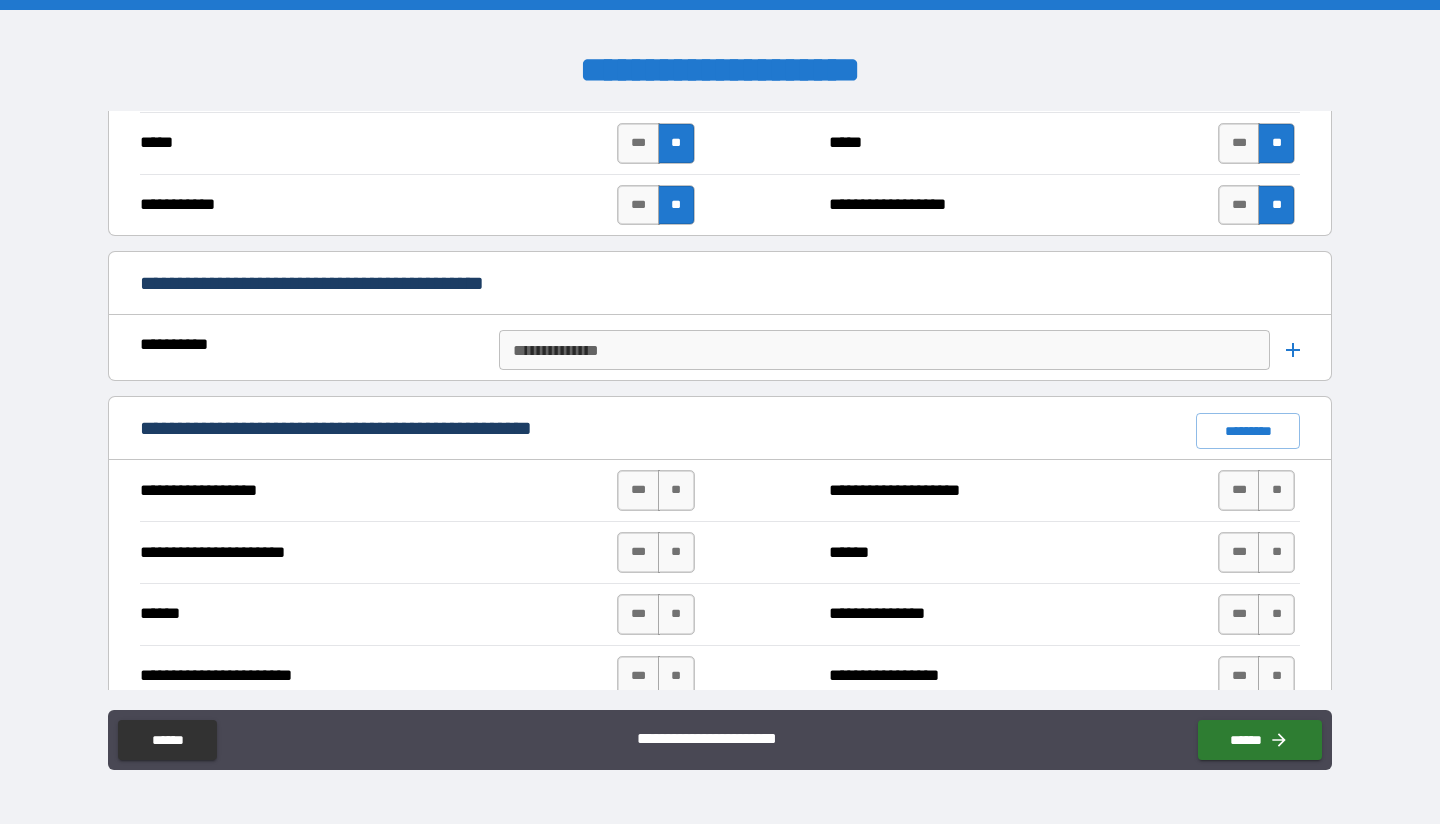 click on "**********" at bounding box center (883, 350) 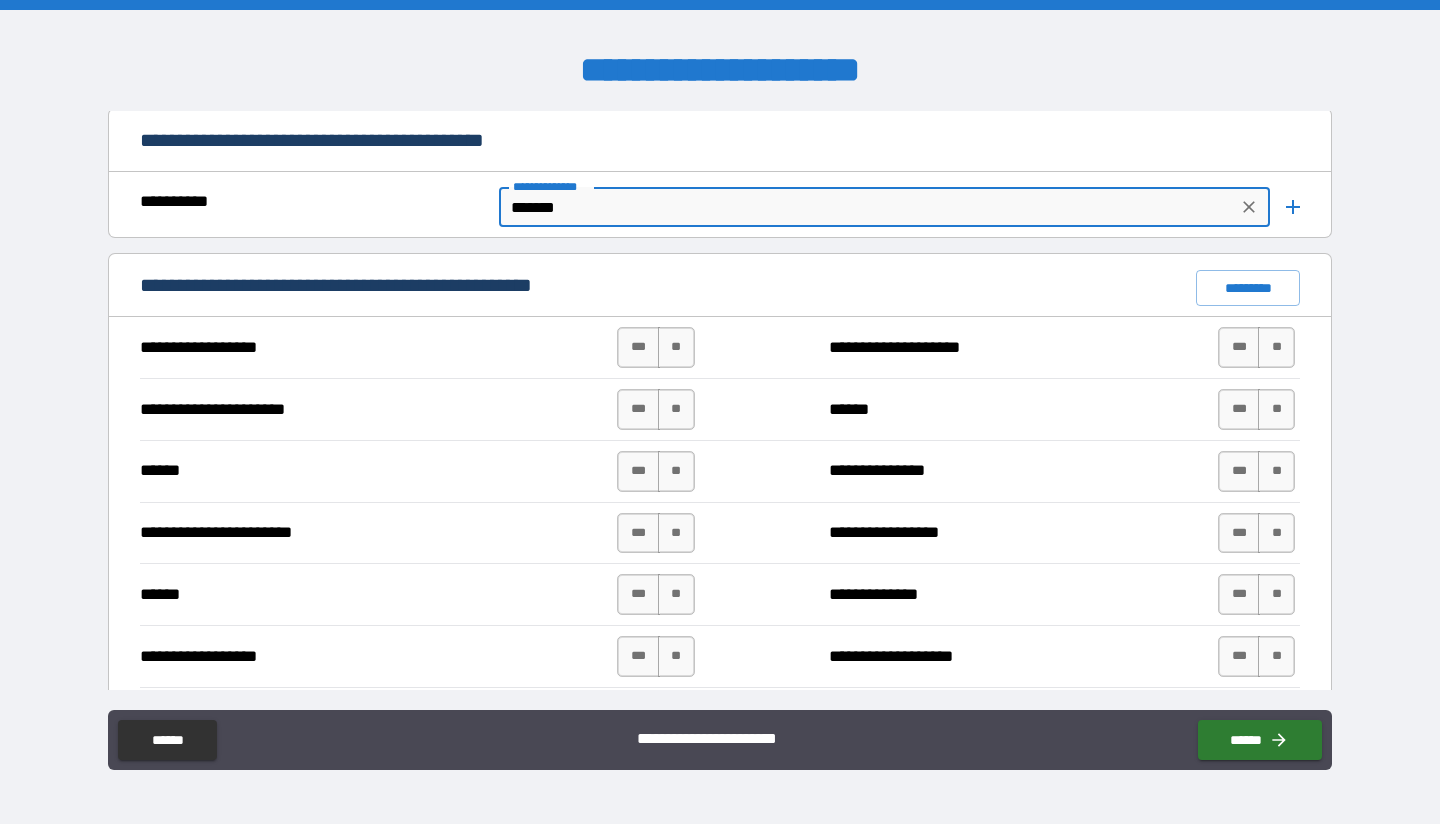 scroll, scrollTop: 1600, scrollLeft: 0, axis: vertical 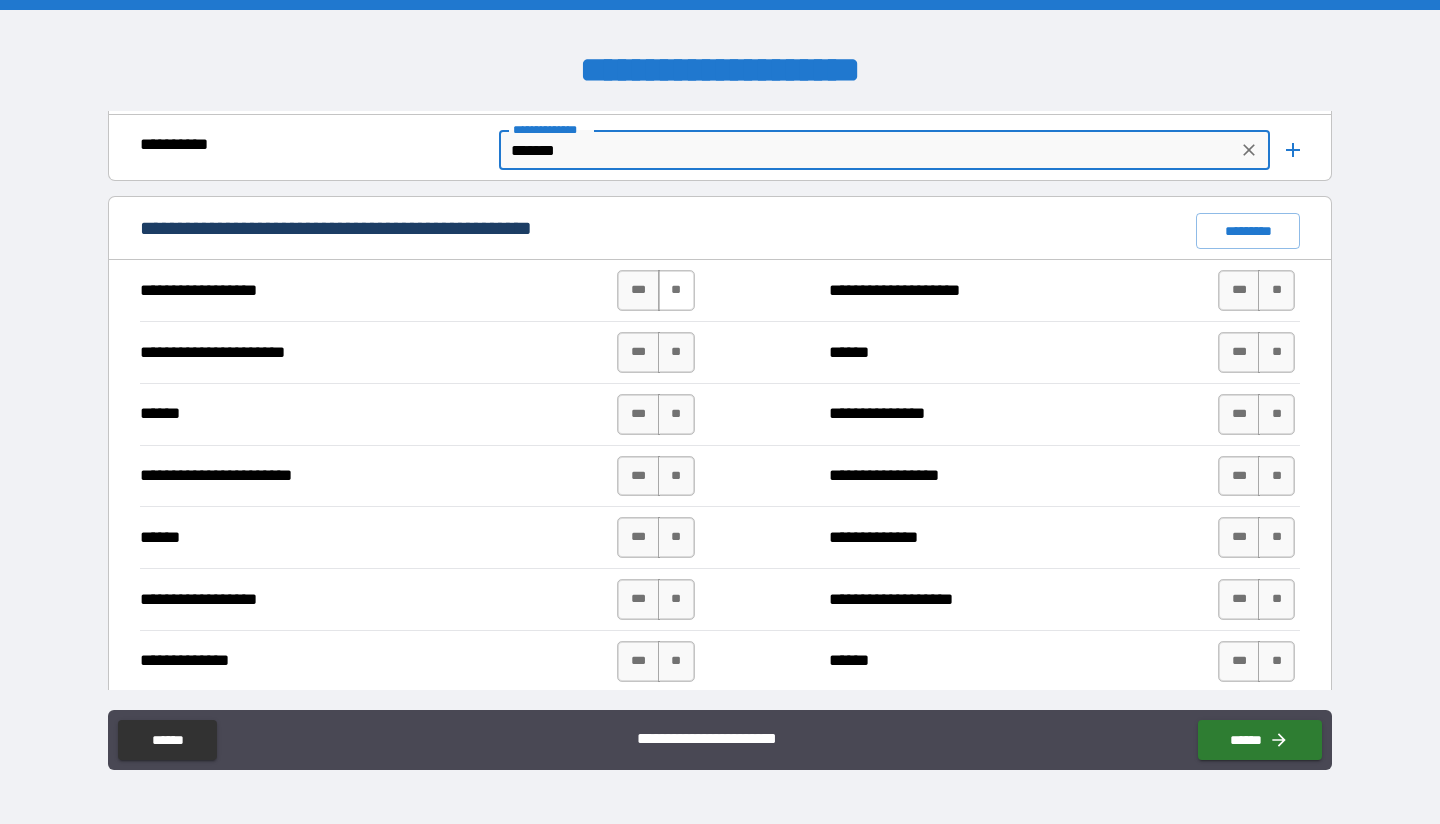 type on "*******" 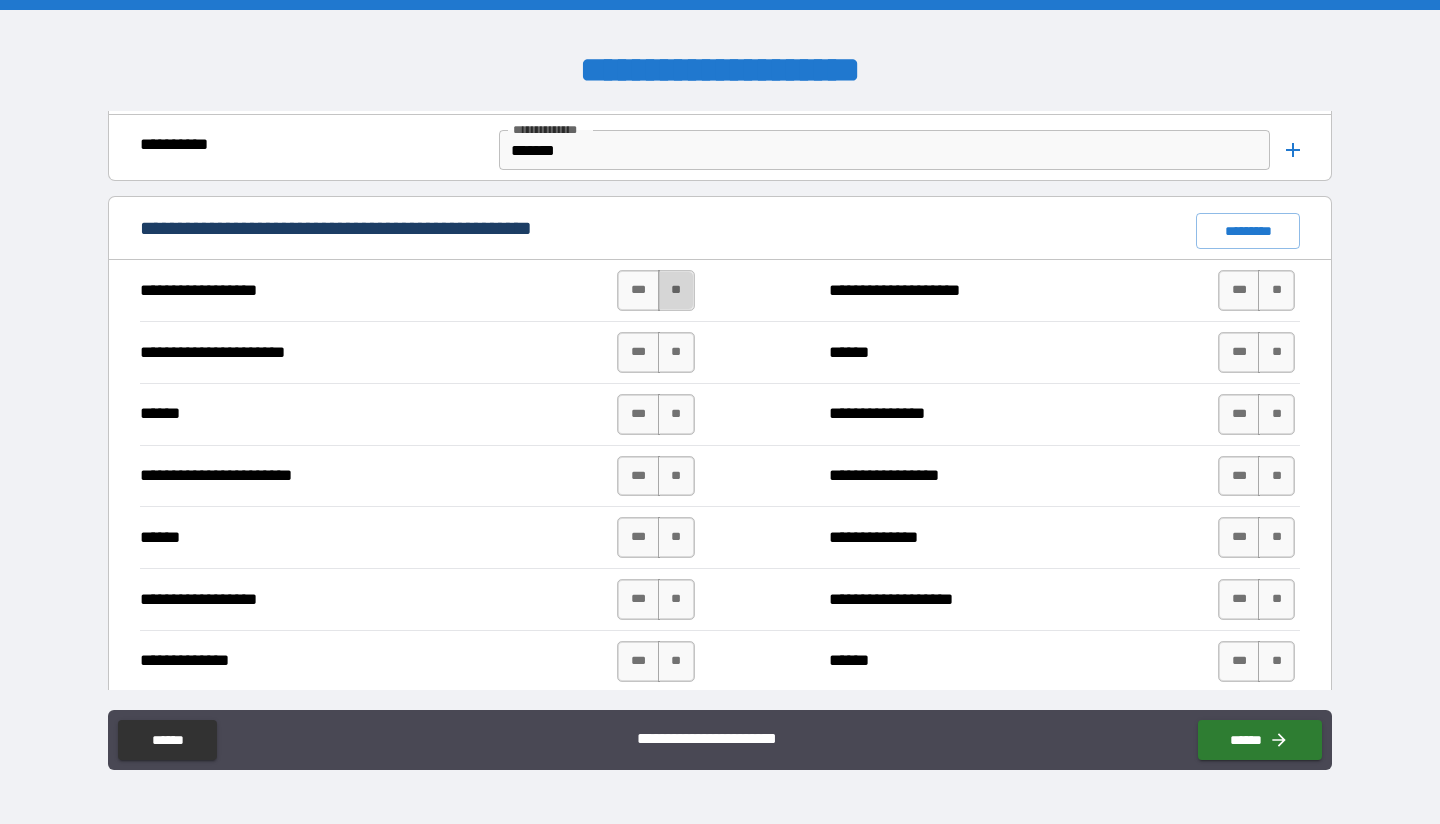 click on "**" at bounding box center (676, 290) 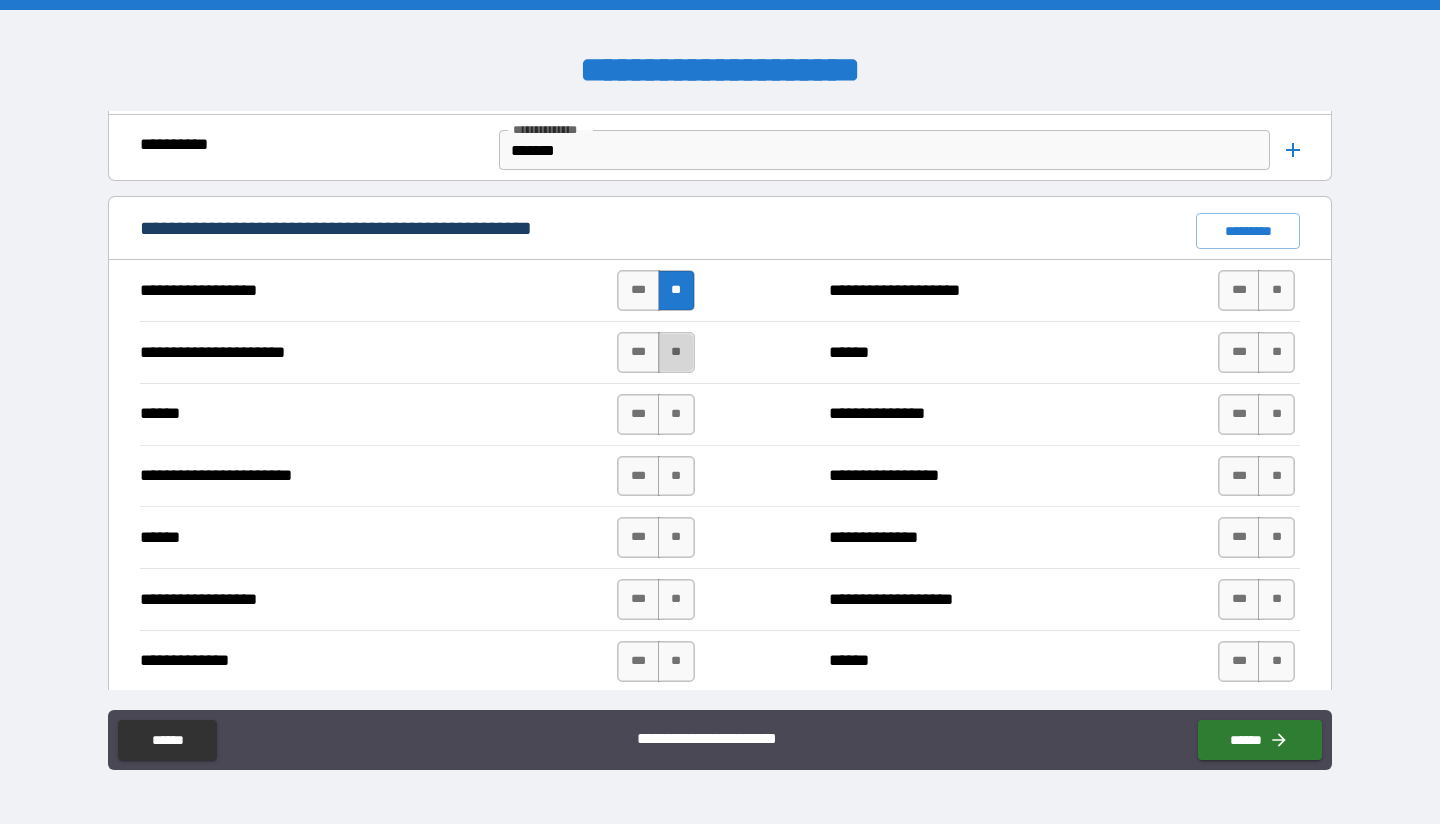 click on "**" at bounding box center (676, 352) 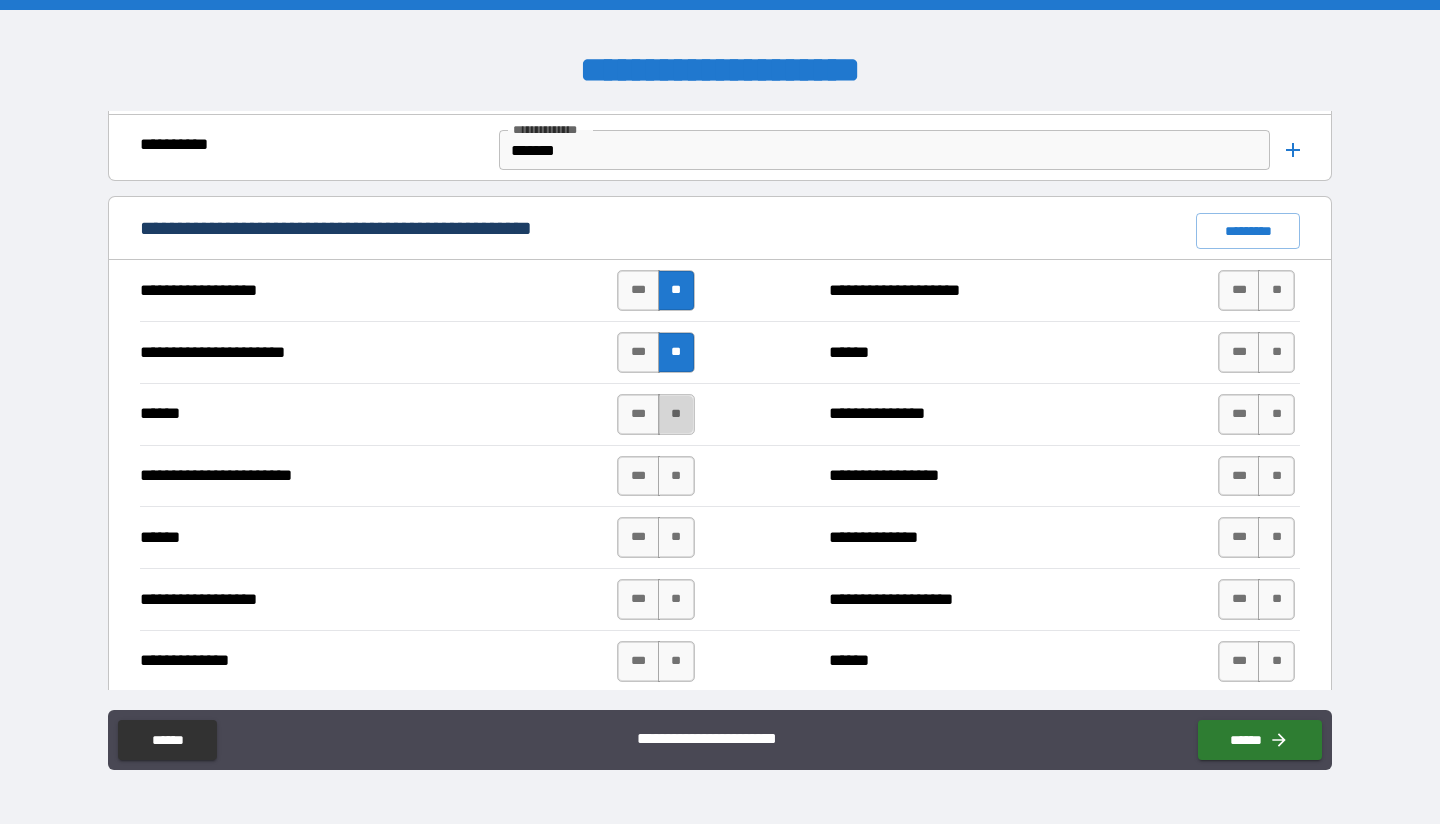 click on "**" at bounding box center [676, 414] 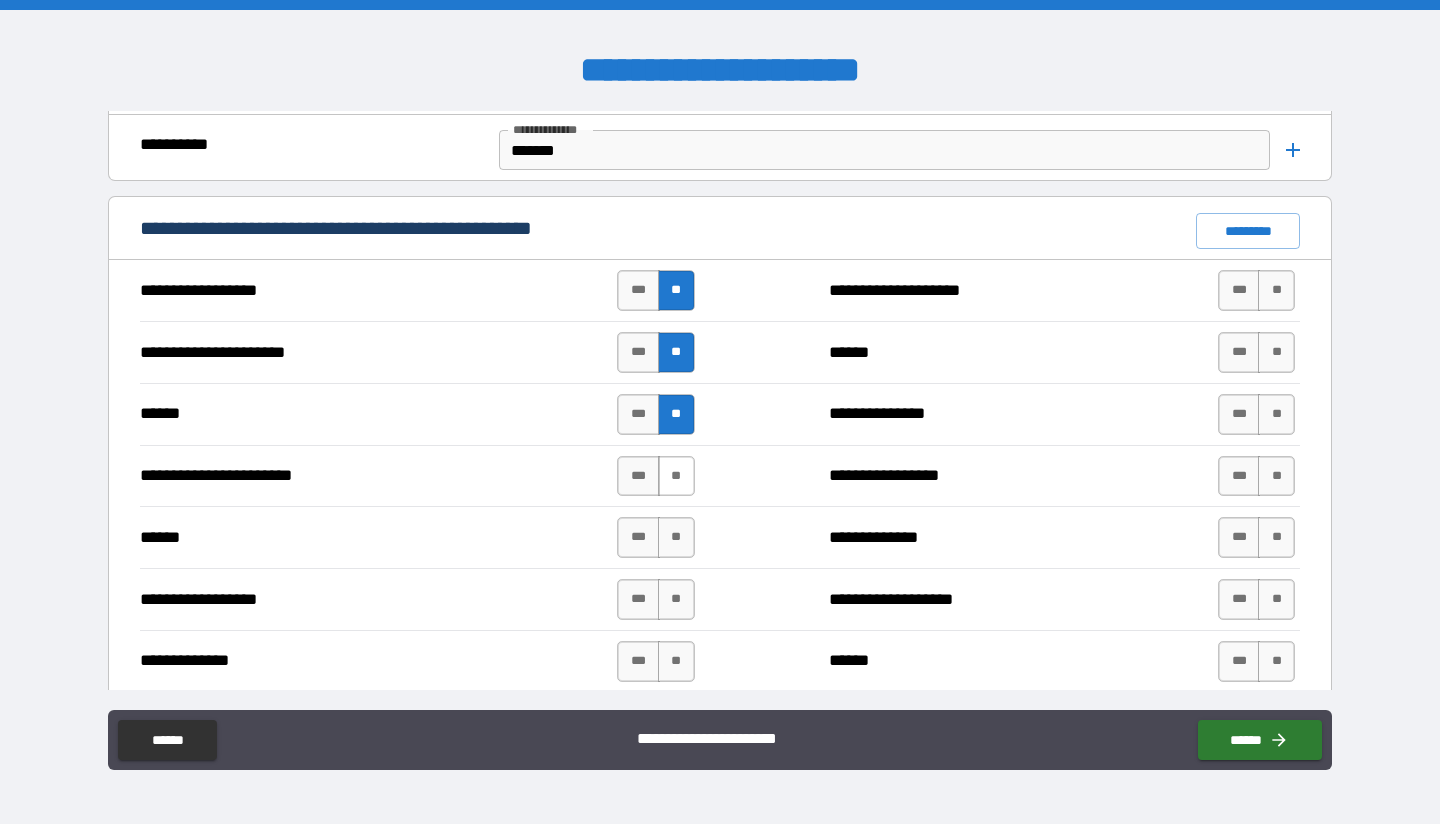 click on "**" at bounding box center [676, 476] 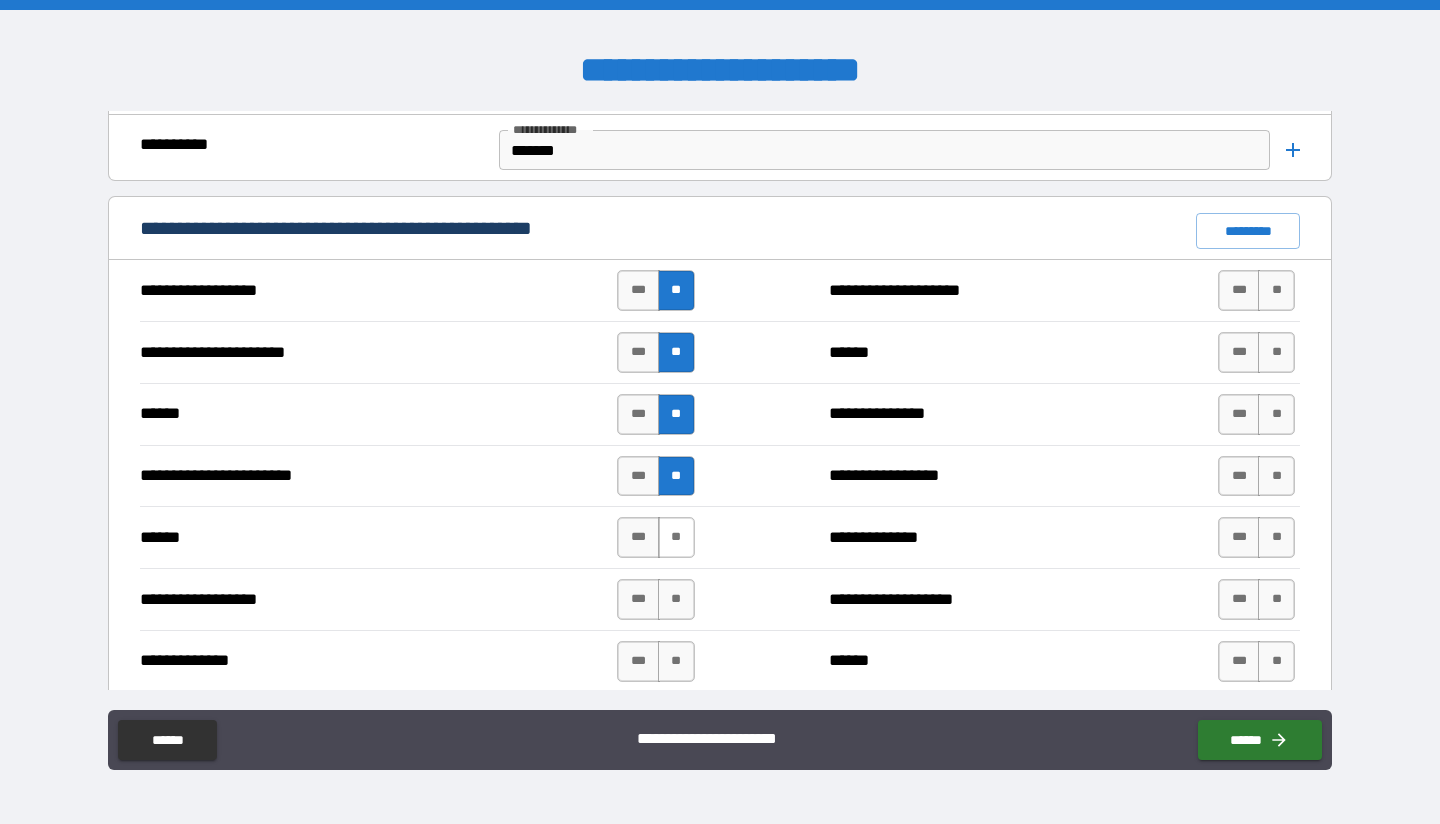 click on "**" at bounding box center (676, 537) 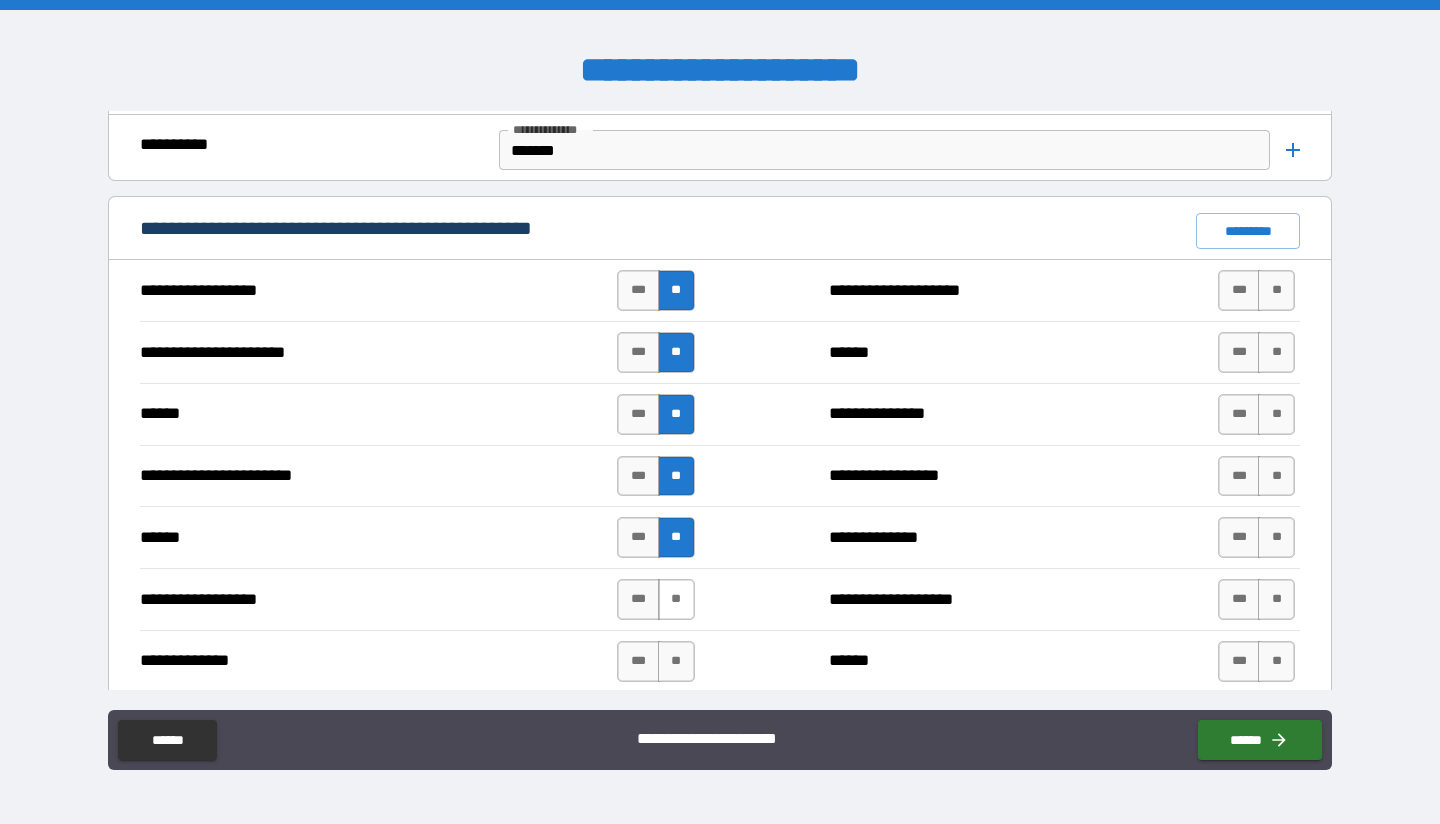 click on "**" at bounding box center [676, 599] 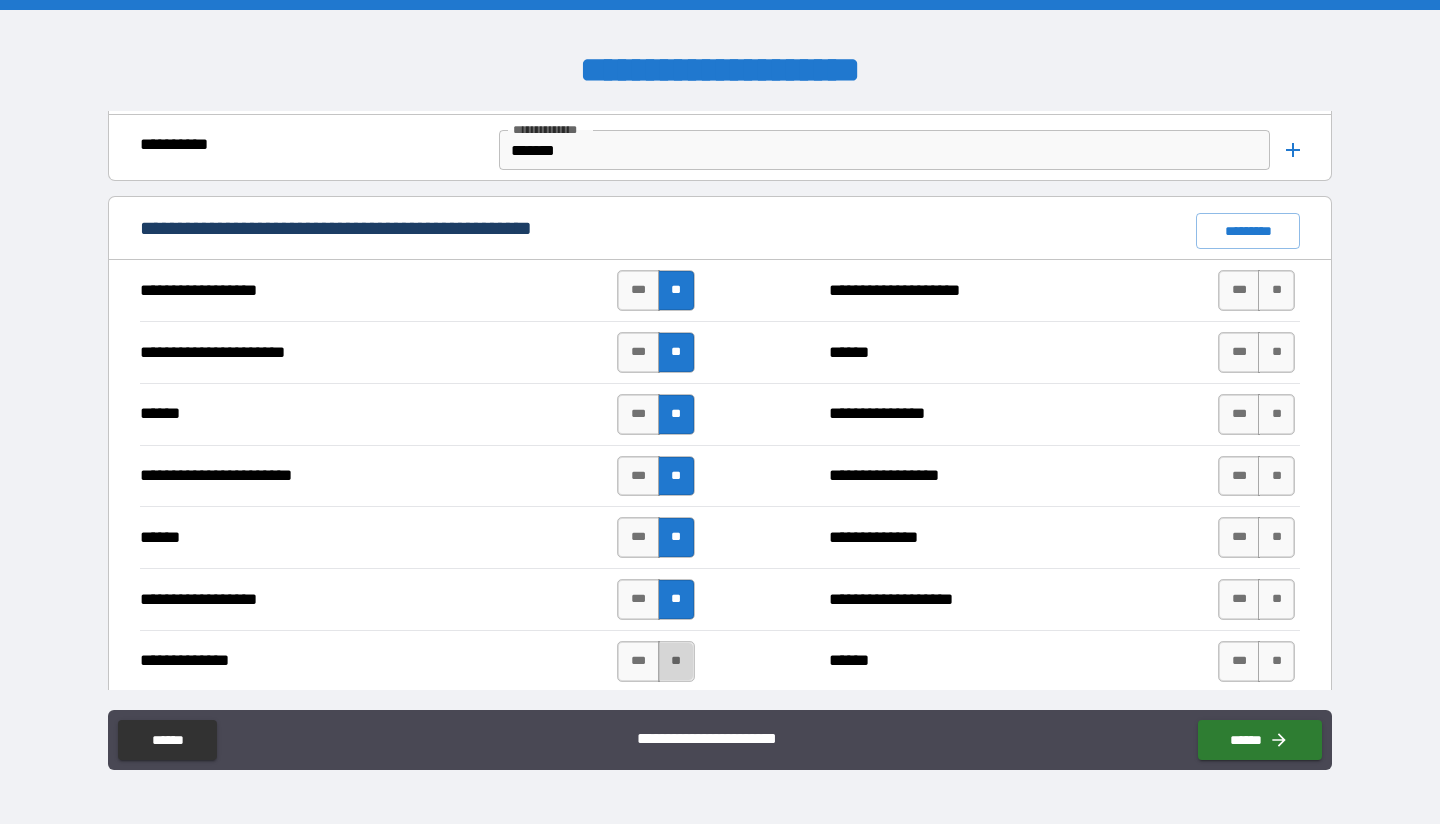 click on "**" at bounding box center (676, 661) 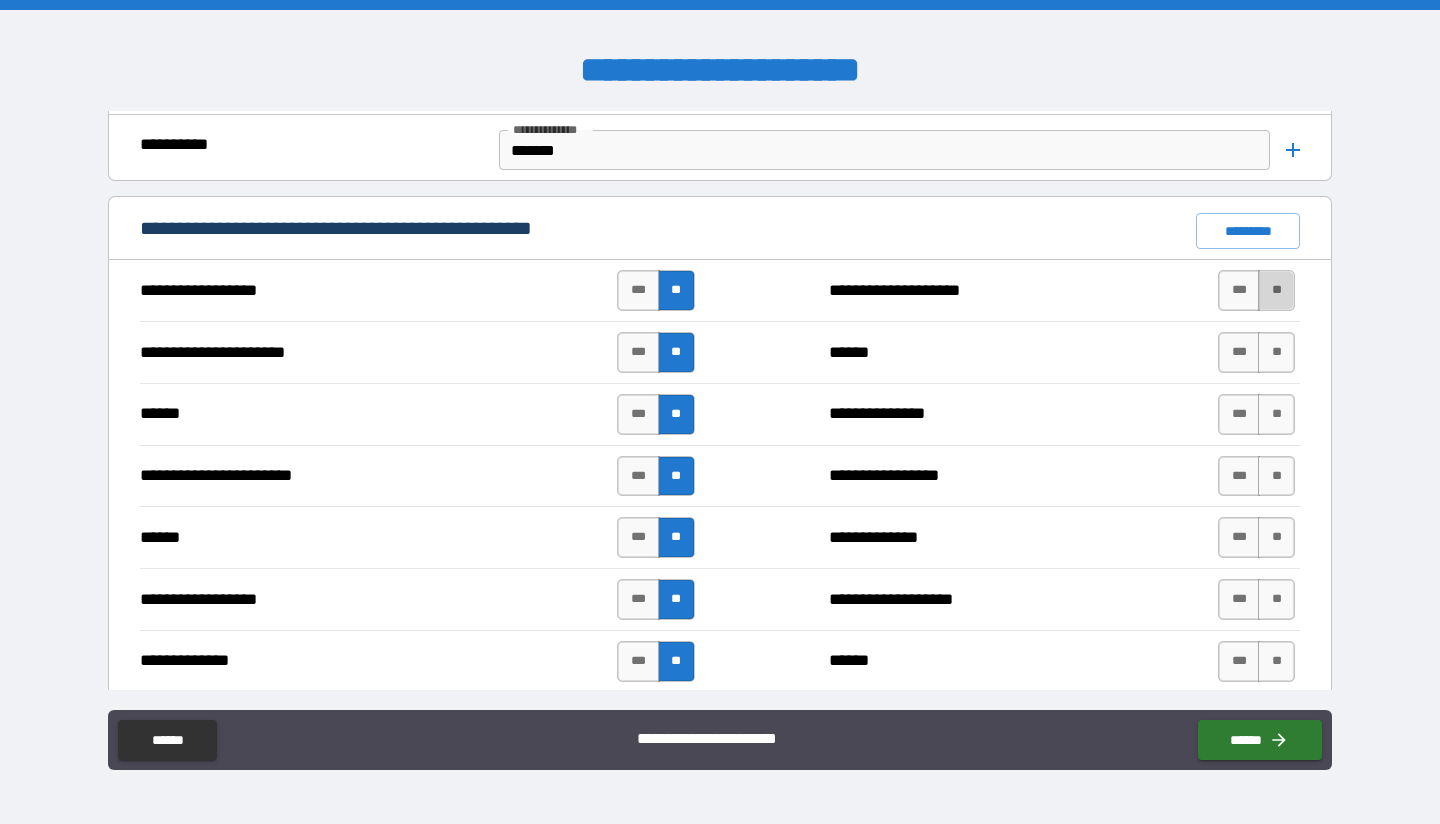 click on "**" at bounding box center (1276, 290) 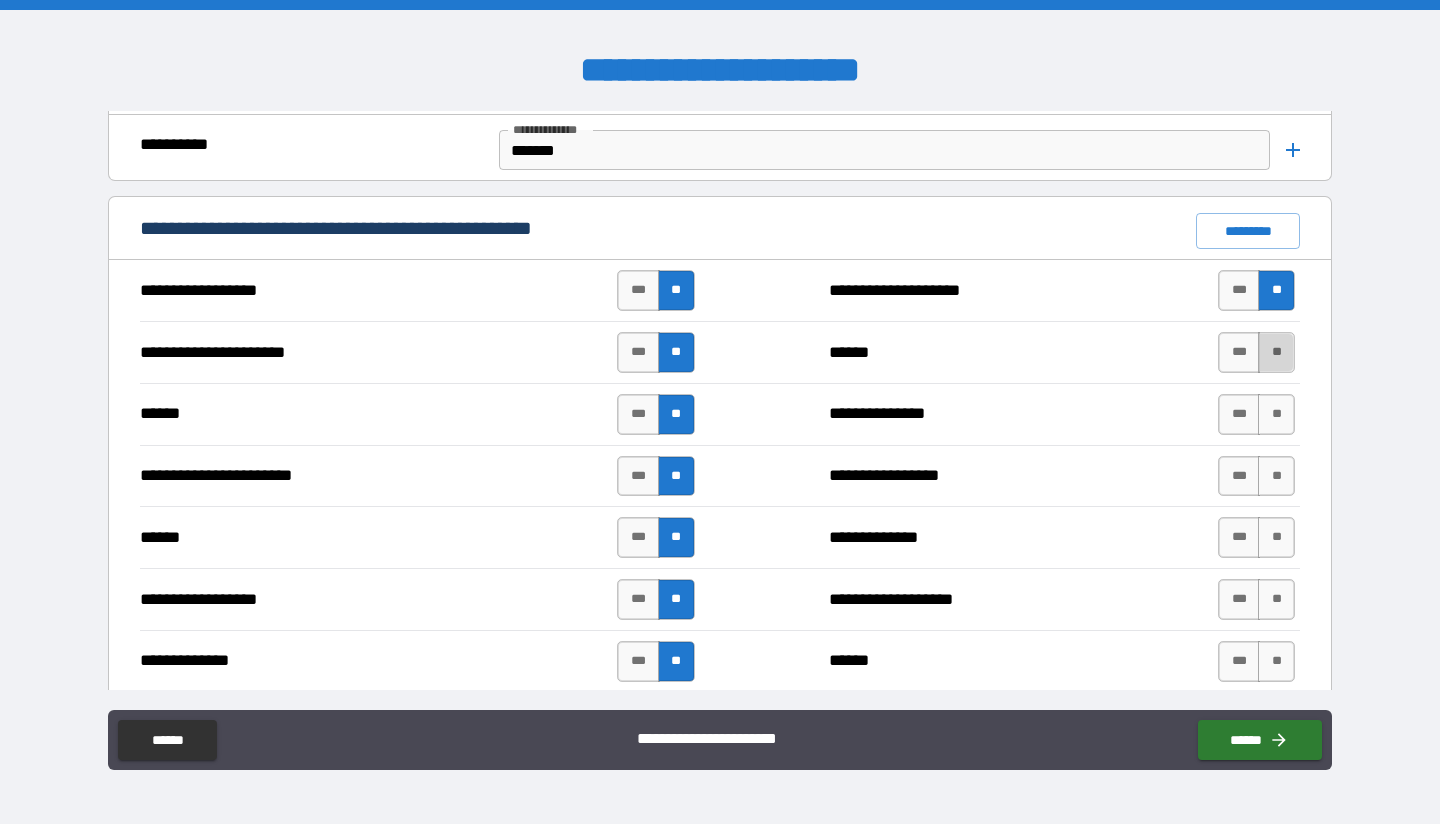 click on "**" at bounding box center [1276, 352] 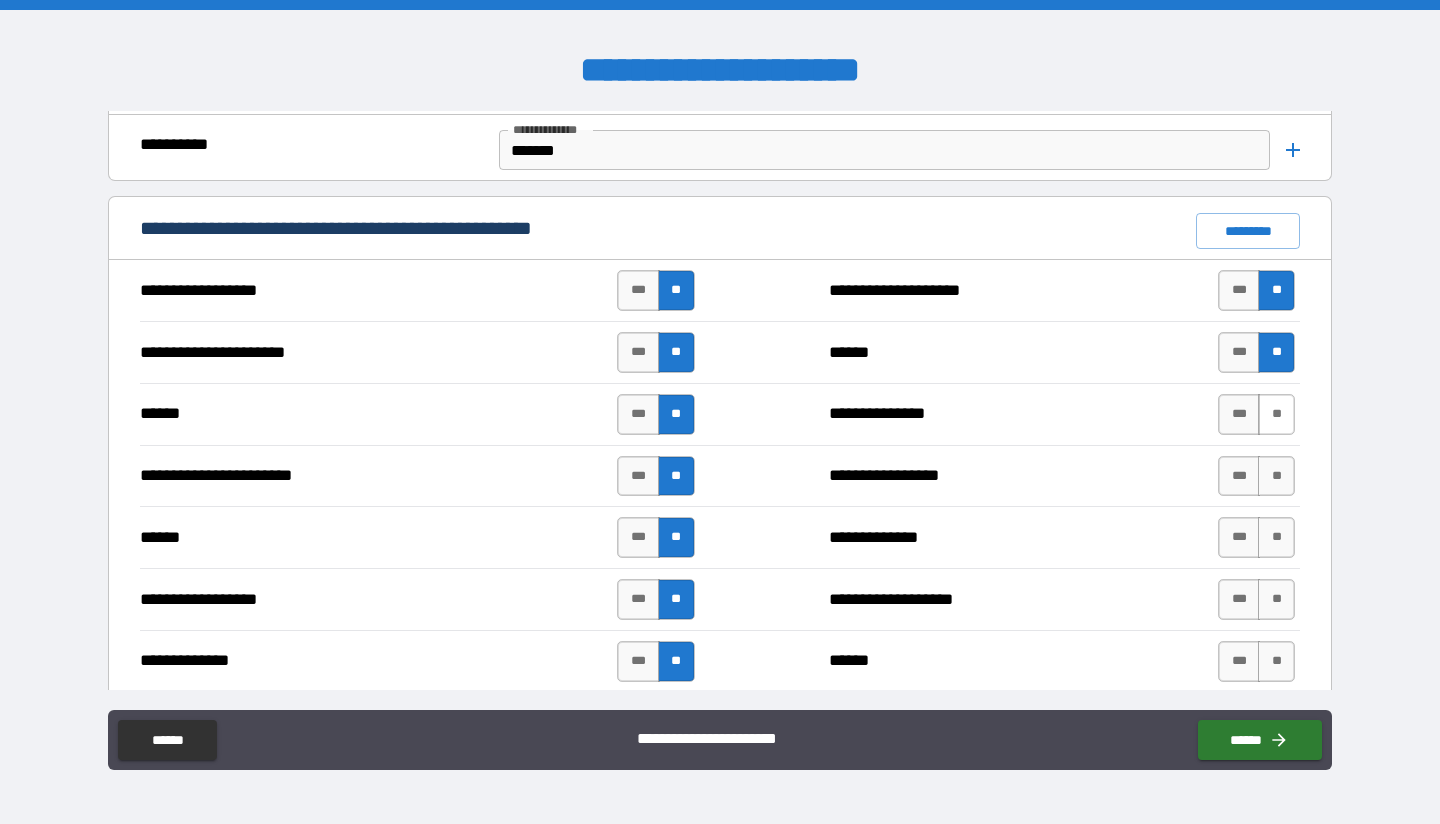 click on "**" at bounding box center (1276, 414) 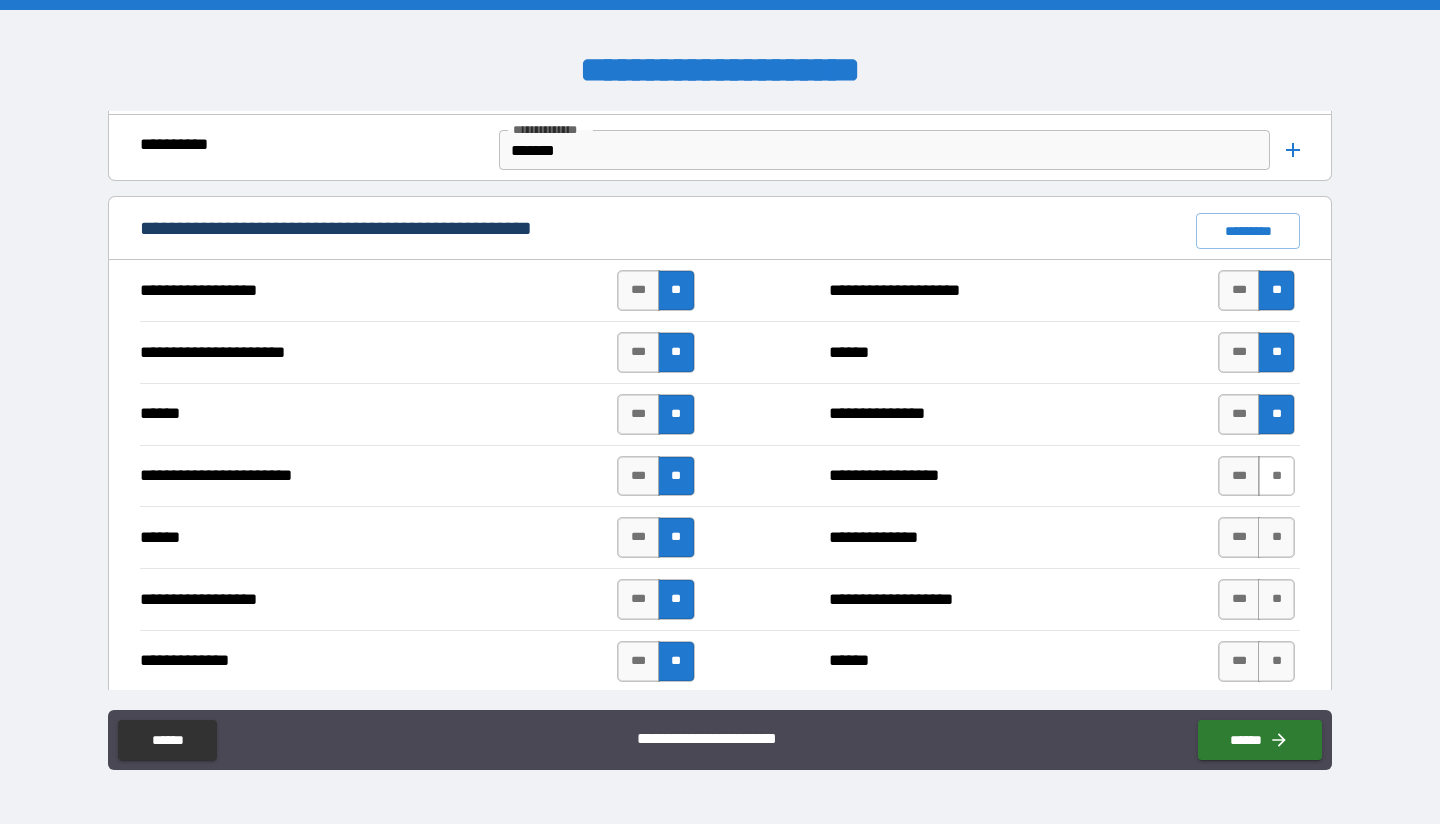 click on "**" at bounding box center [1276, 476] 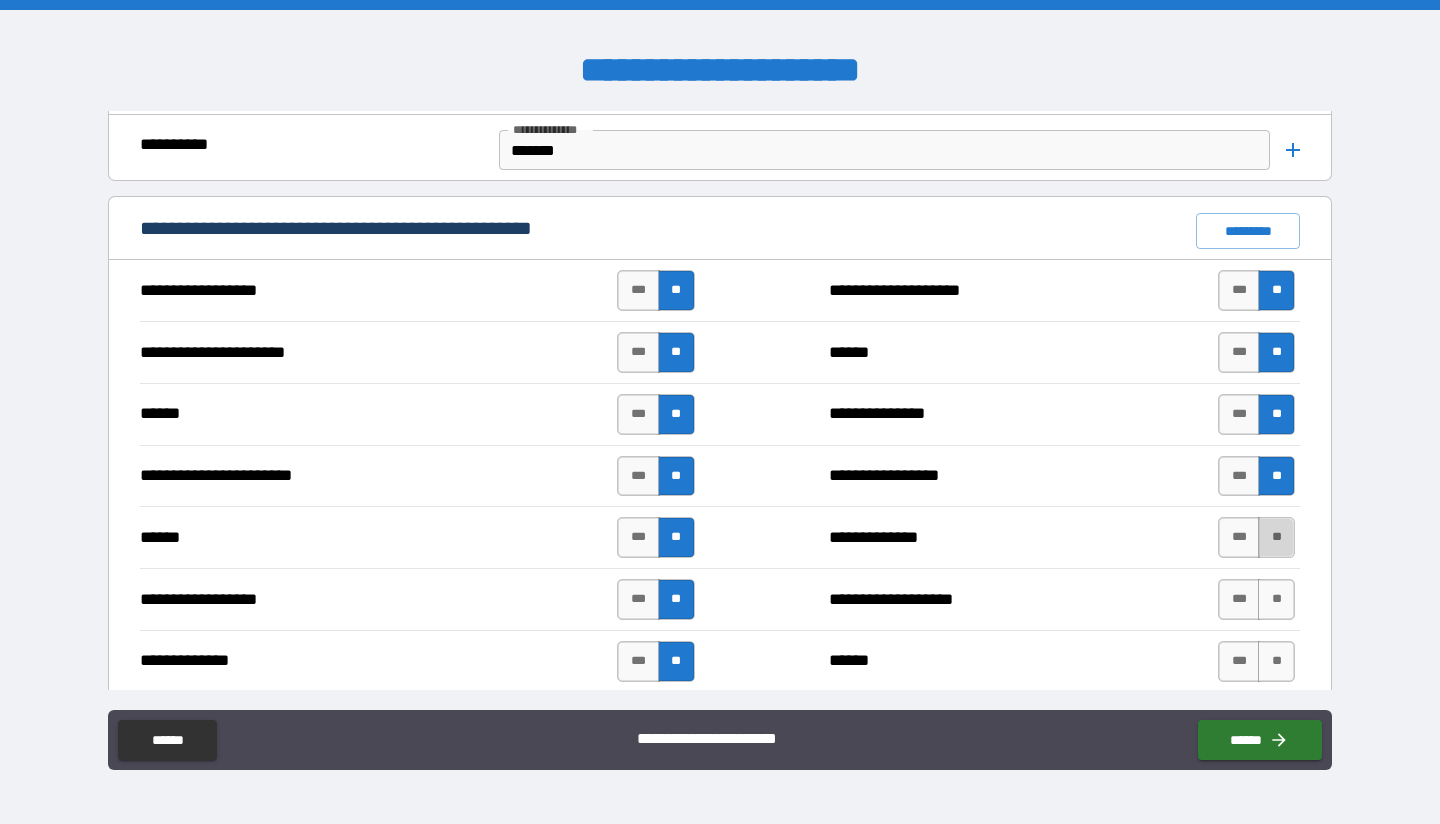 click on "**" at bounding box center [1276, 537] 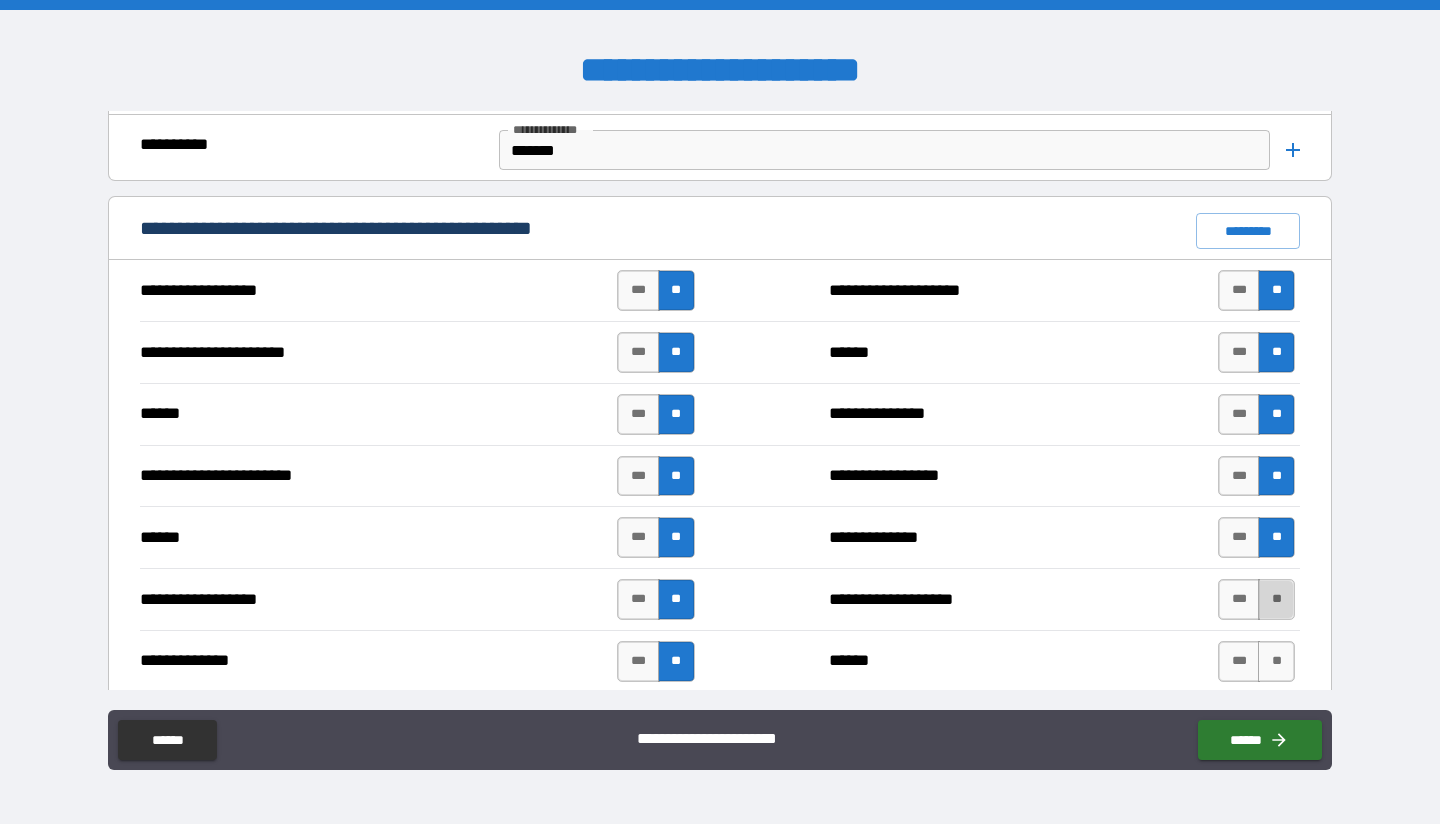 click on "**" at bounding box center (1276, 599) 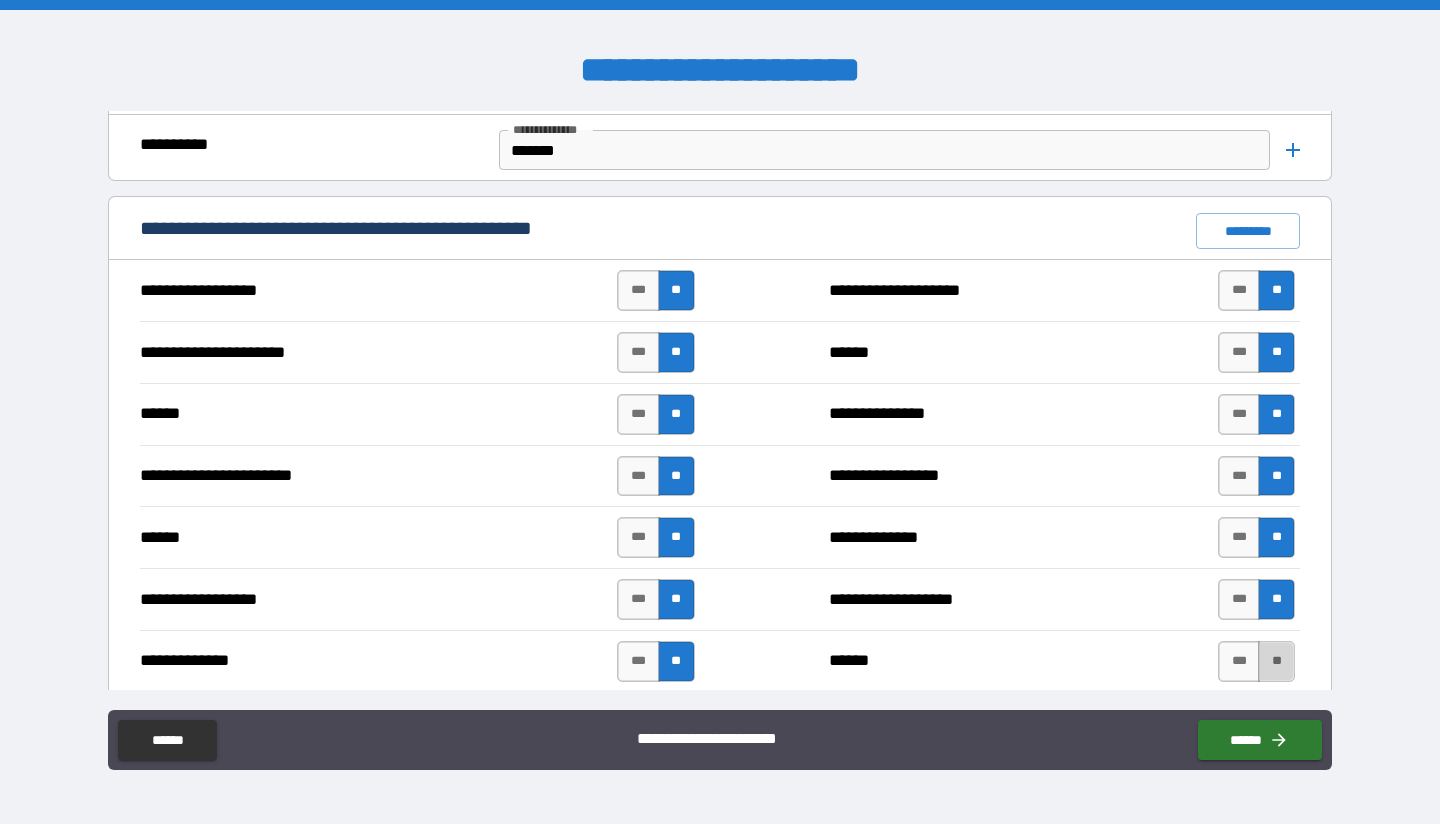 click on "**" at bounding box center (1276, 661) 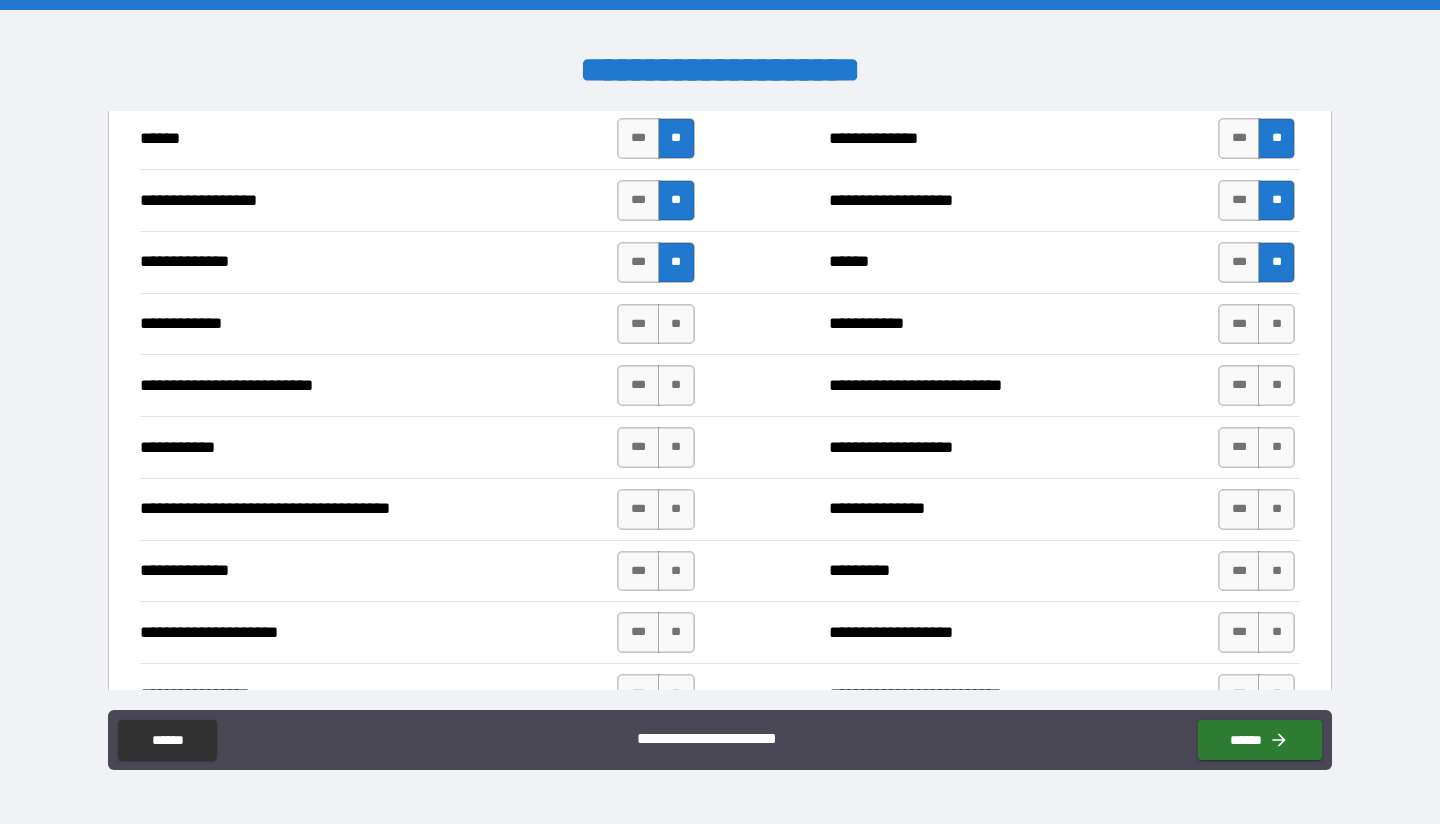 scroll, scrollTop: 2000, scrollLeft: 0, axis: vertical 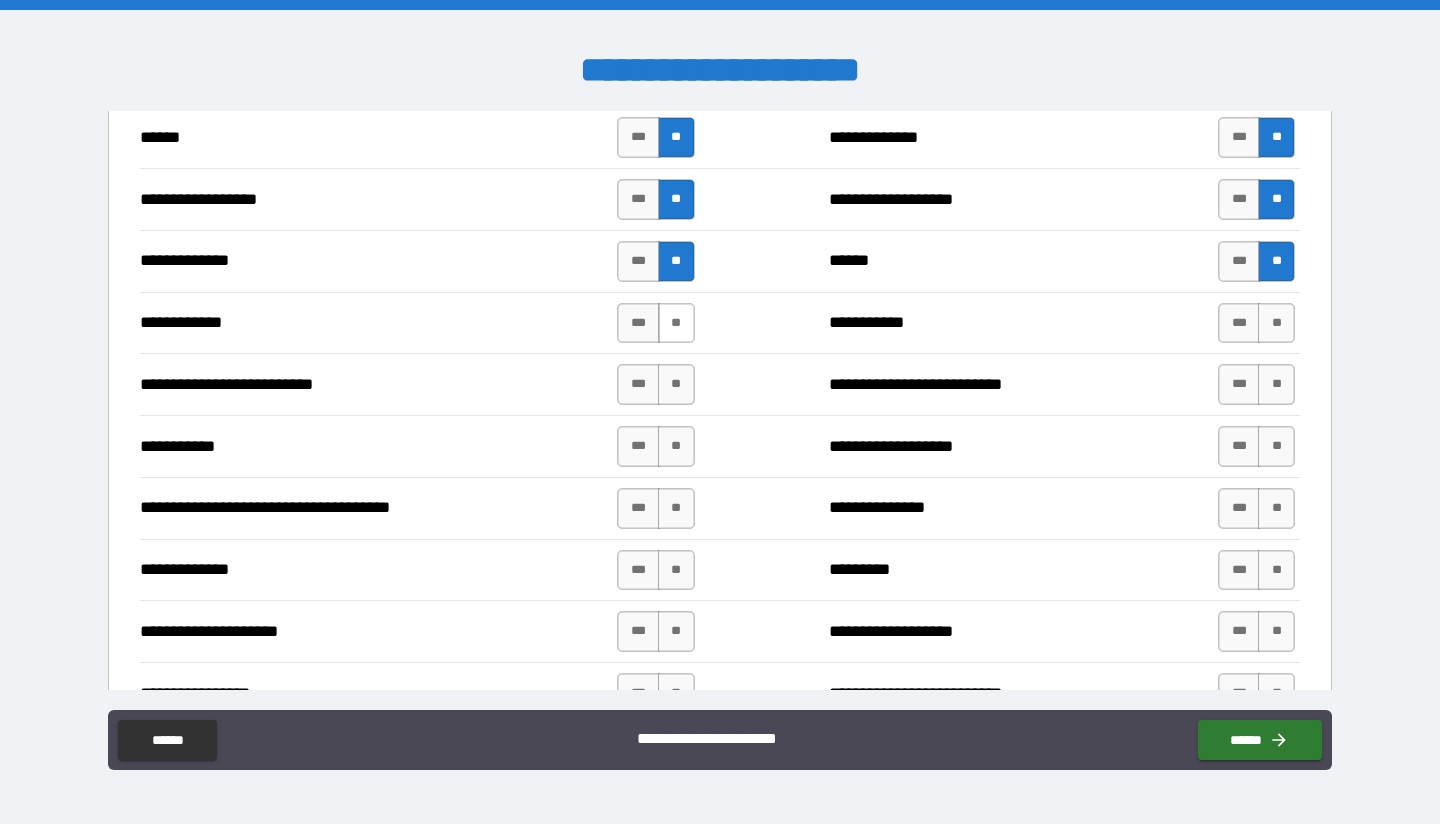 click on "**" at bounding box center (676, 323) 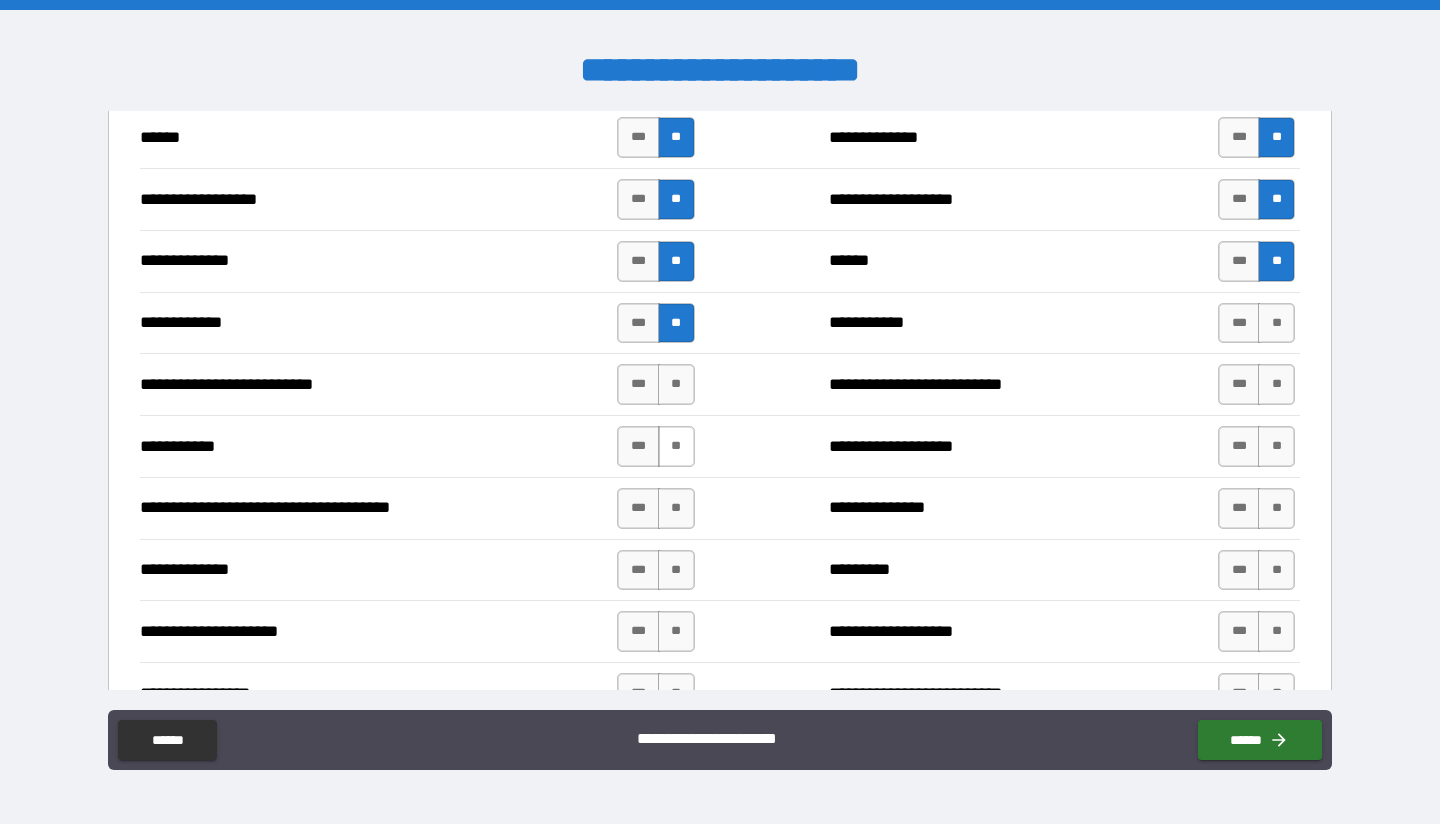 click on "**" at bounding box center (676, 446) 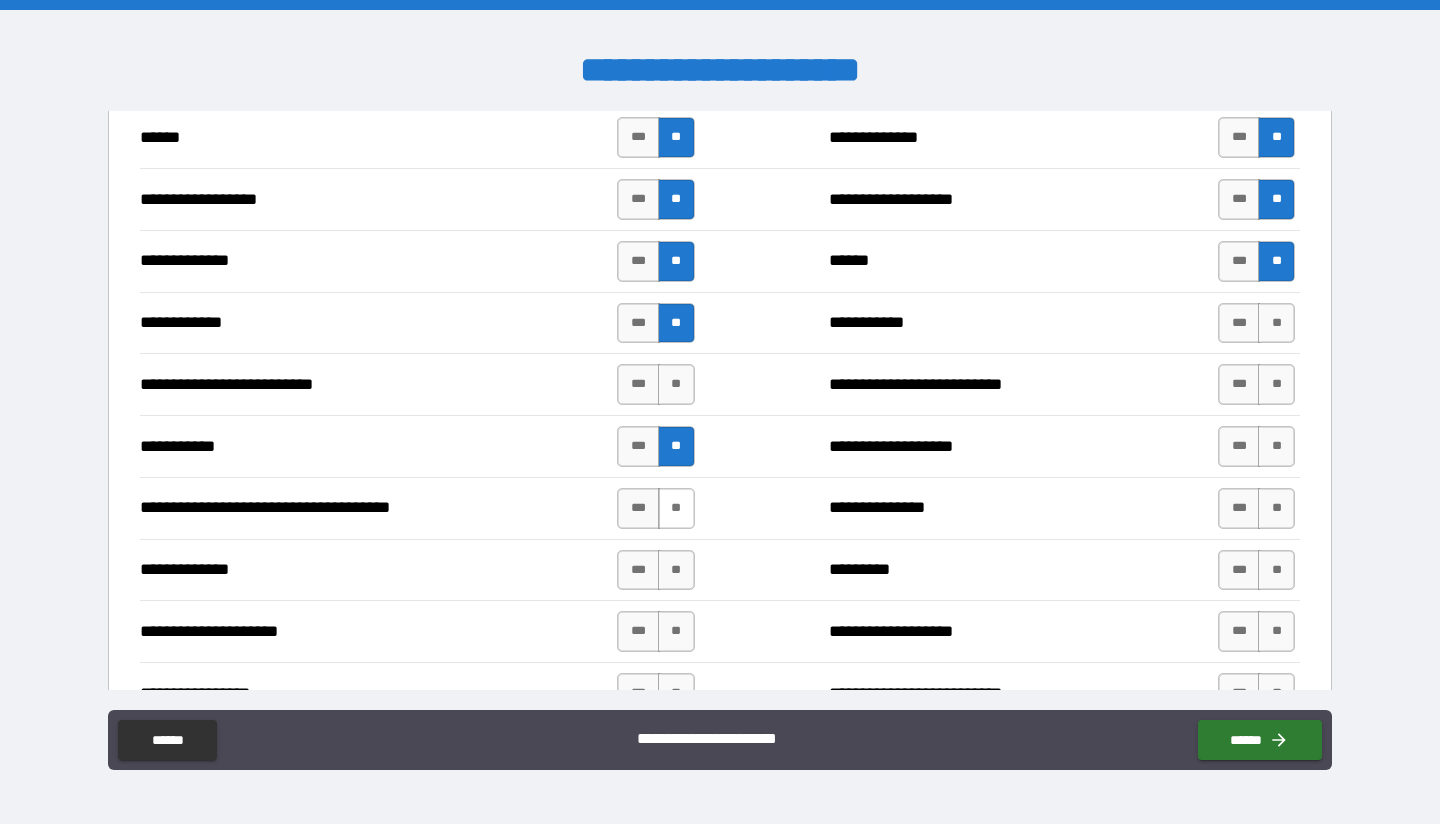 click on "**" at bounding box center [676, 508] 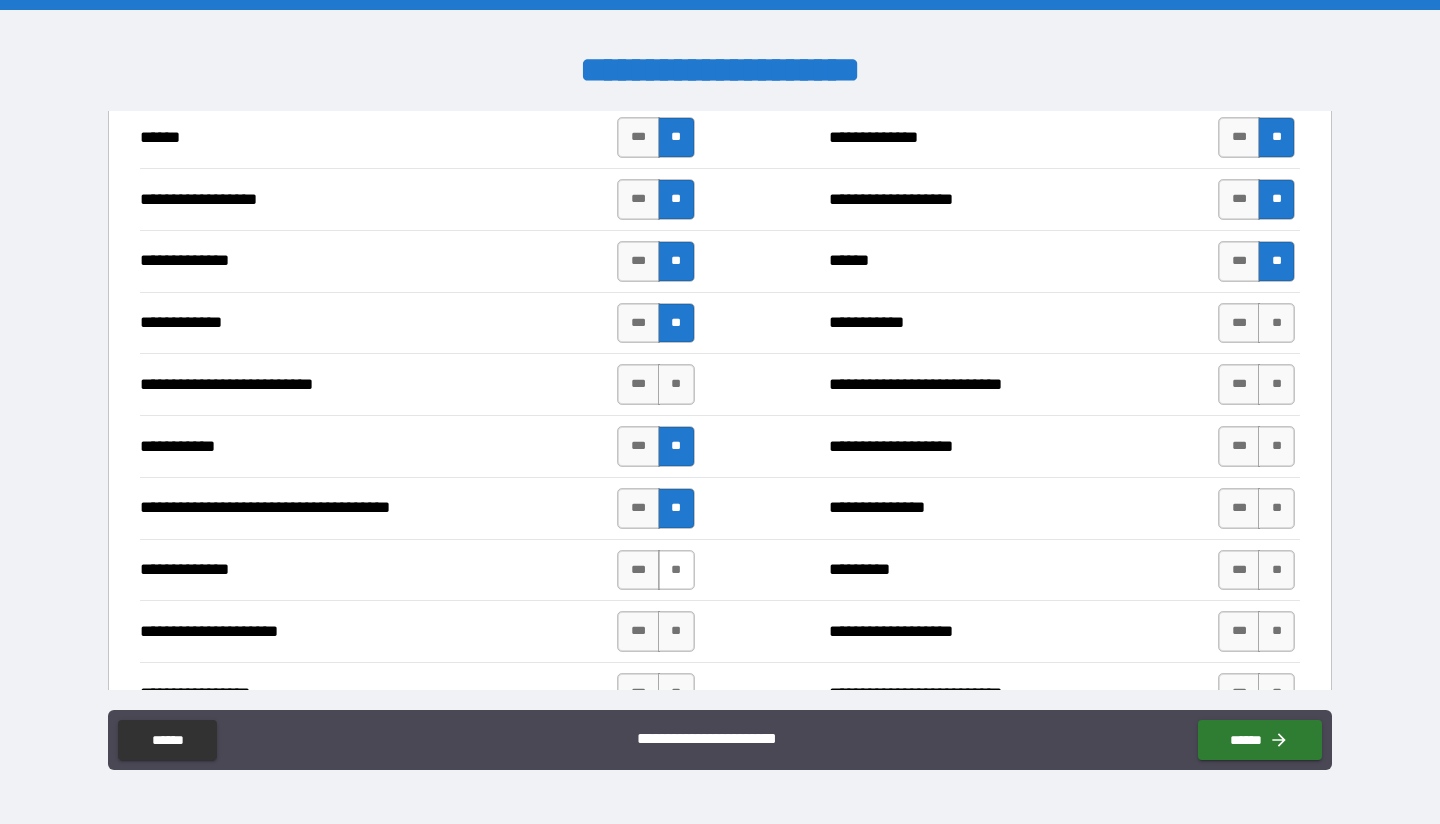 click on "**" at bounding box center (676, 570) 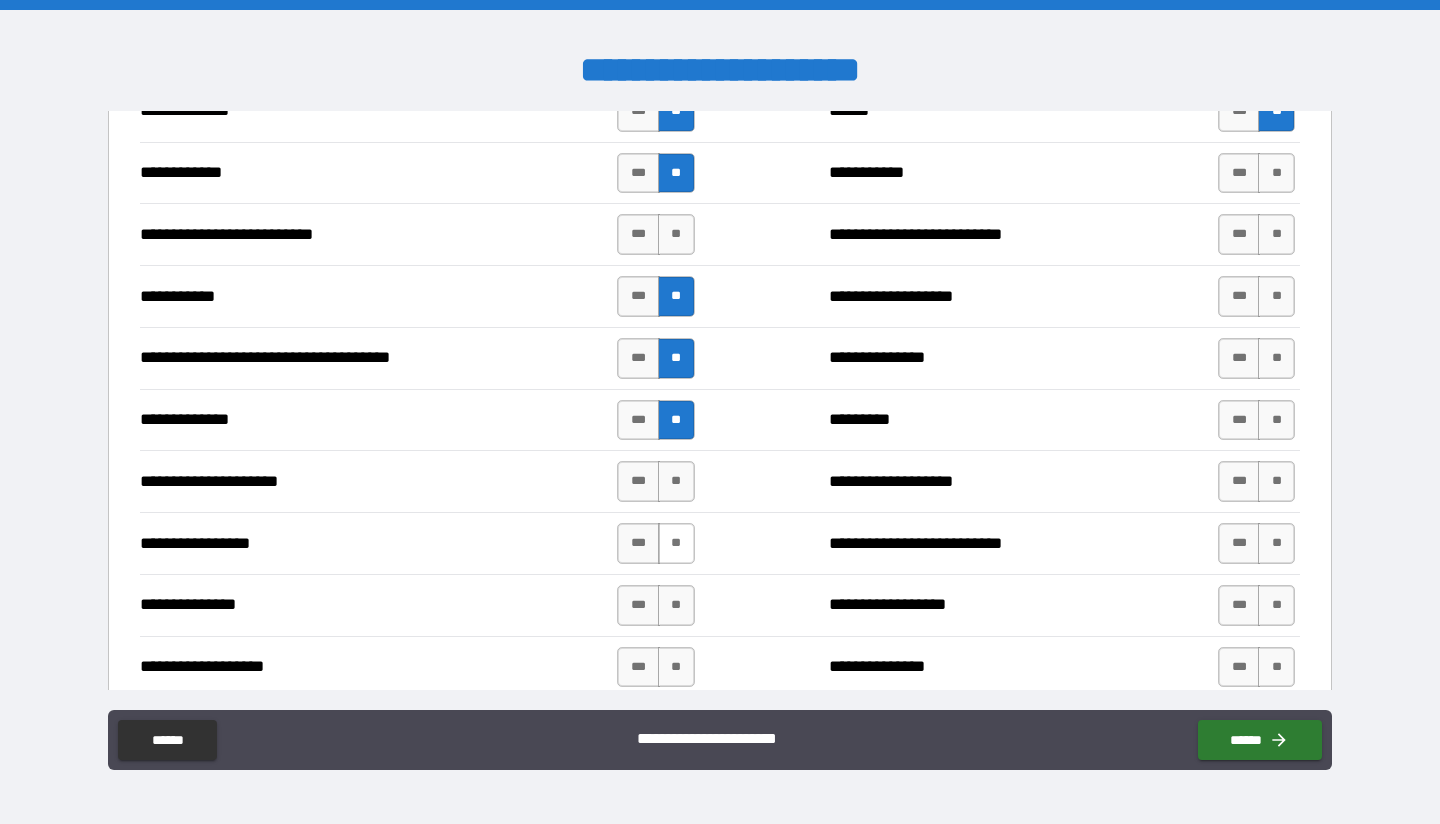 scroll, scrollTop: 2200, scrollLeft: 0, axis: vertical 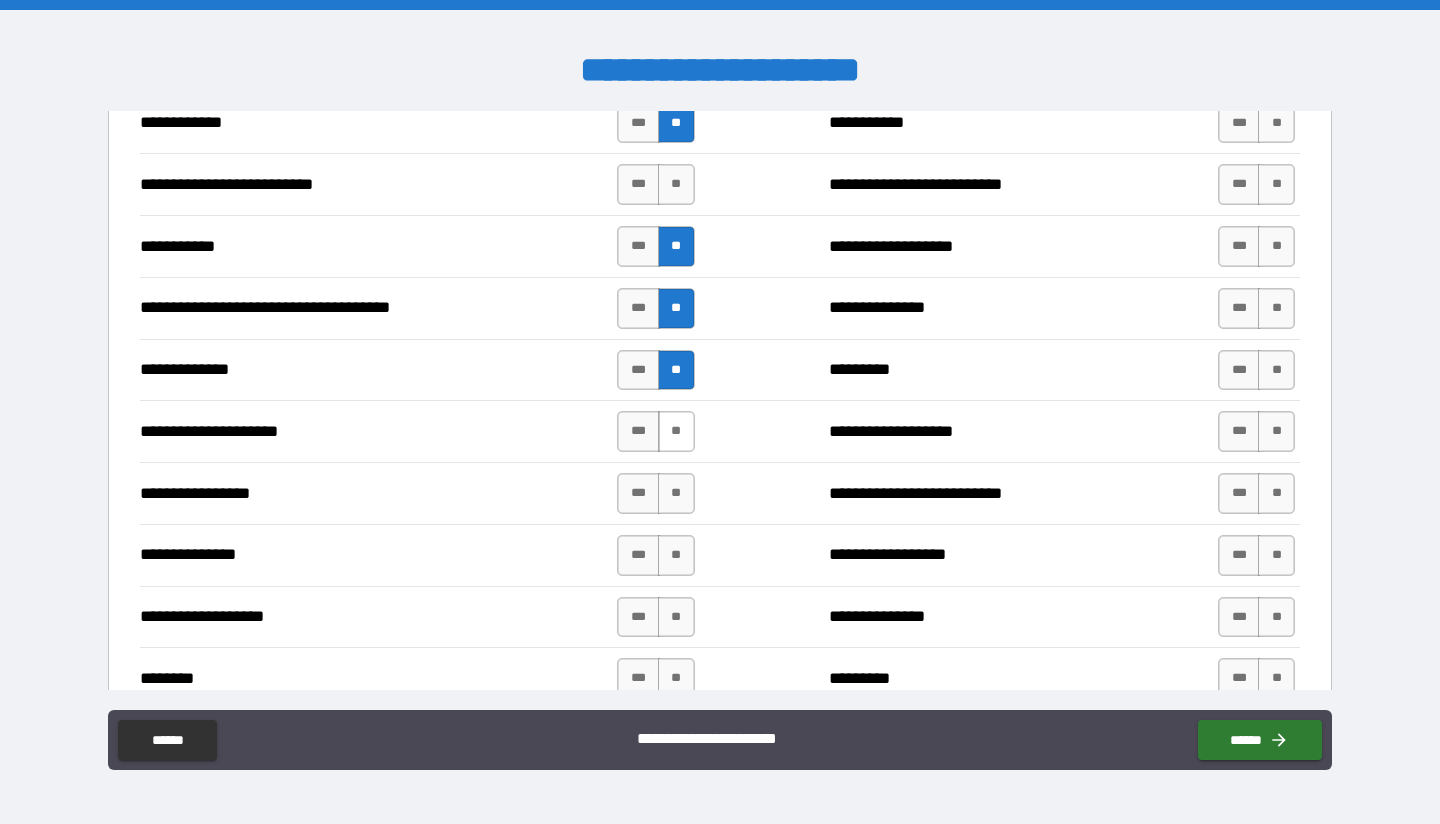 click on "**" at bounding box center (676, 431) 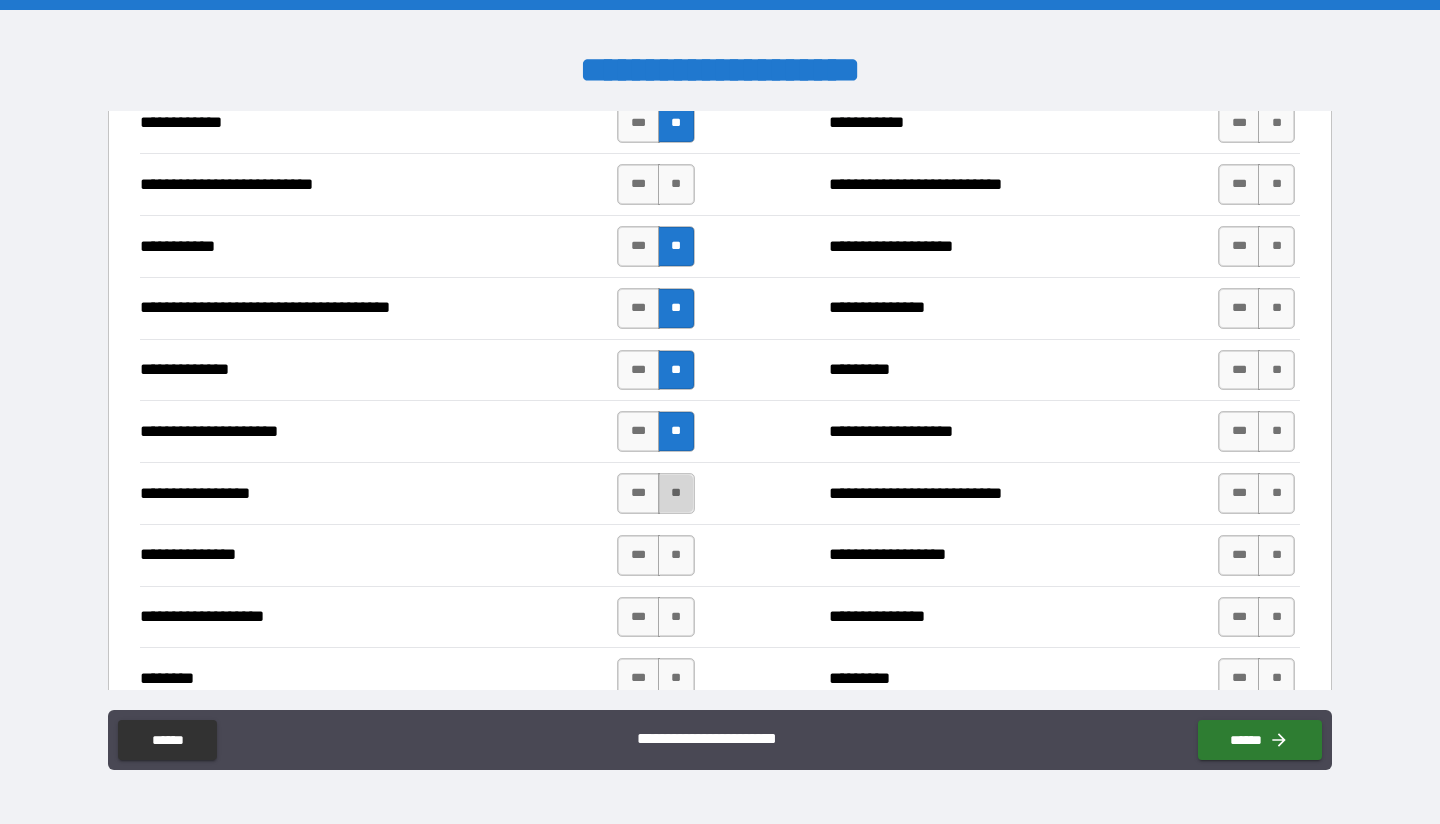 click on "**" at bounding box center [676, 493] 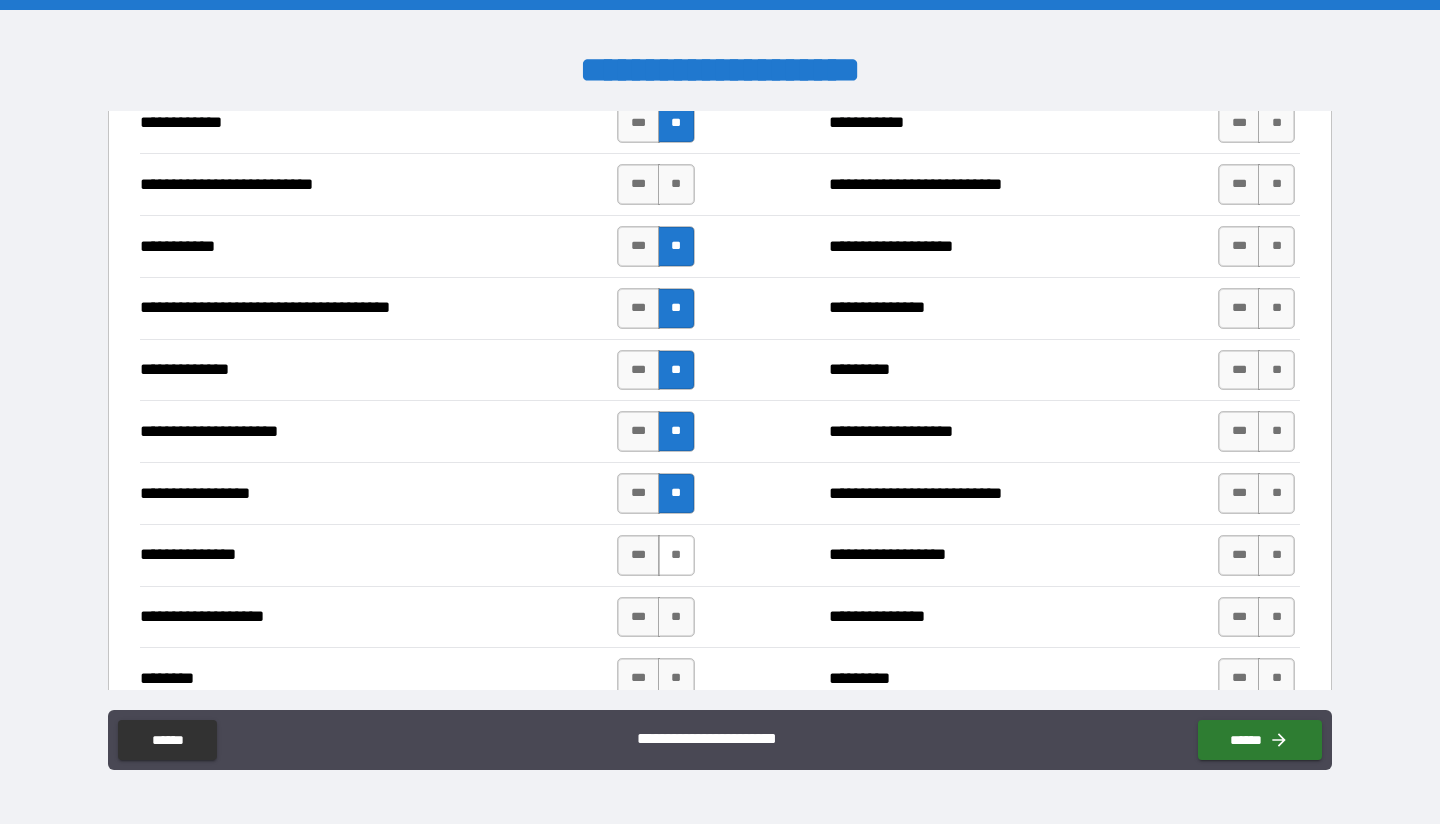 click on "**" at bounding box center (676, 555) 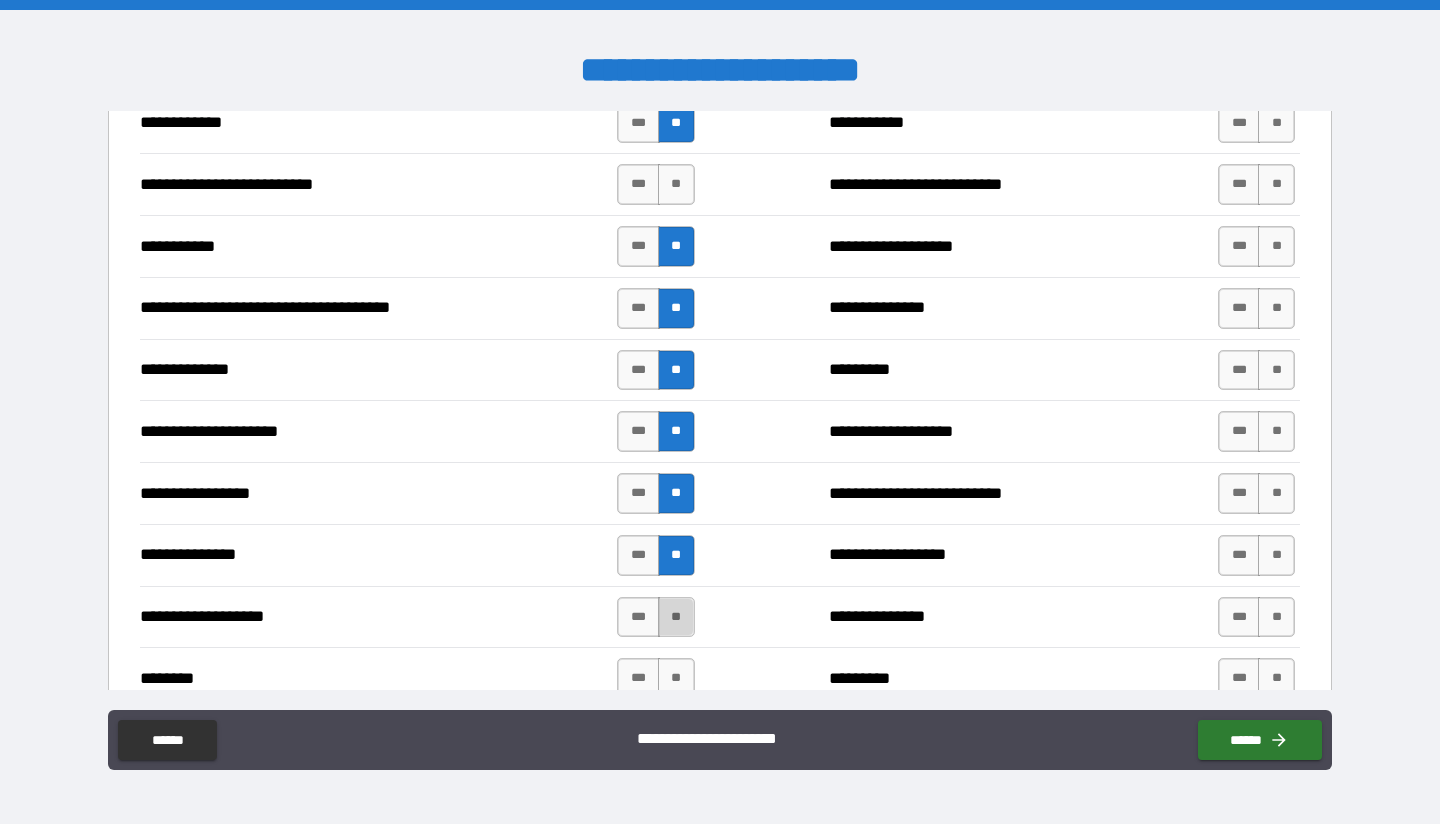 click on "**" at bounding box center (676, 617) 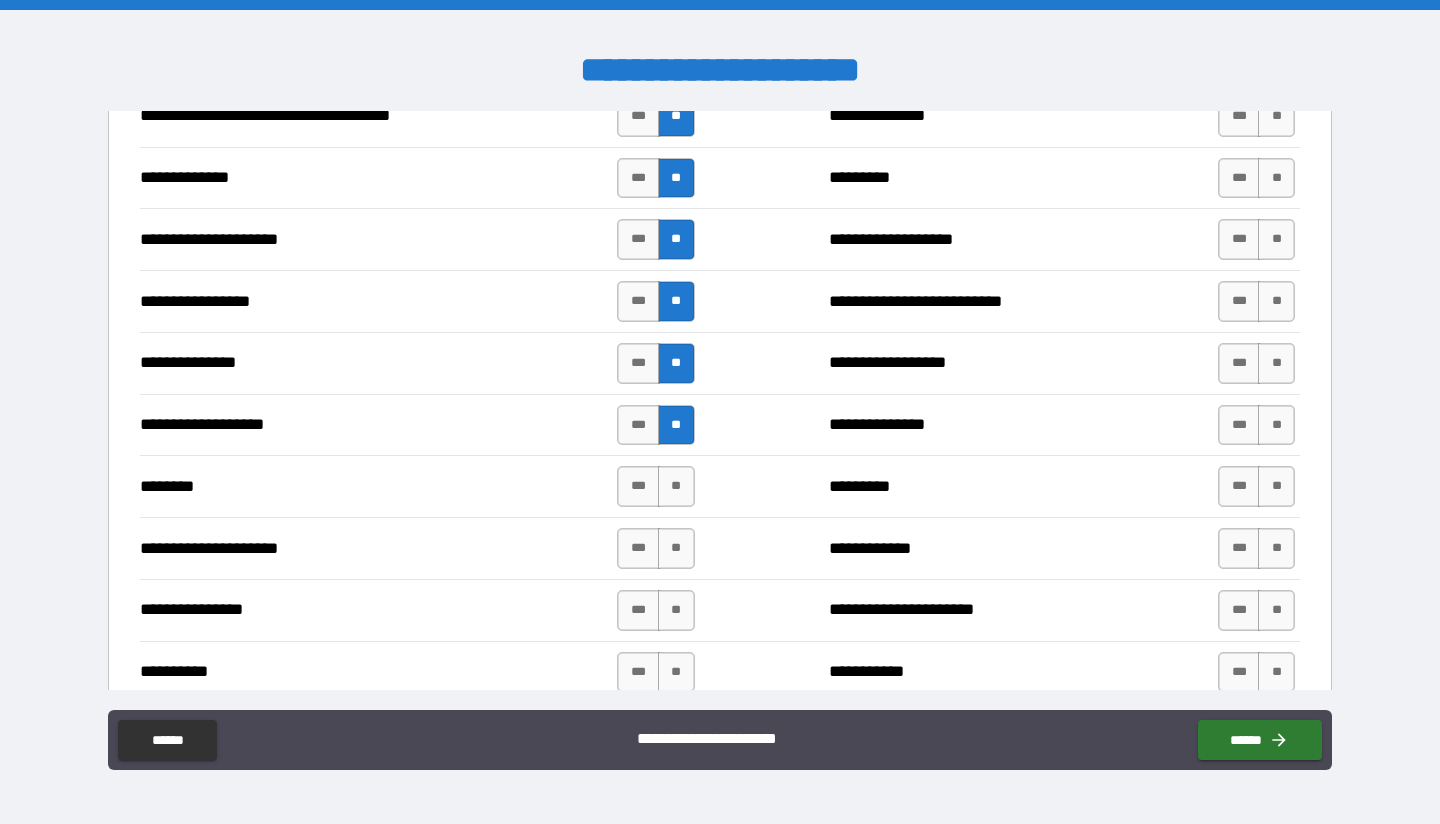 scroll, scrollTop: 2400, scrollLeft: 0, axis: vertical 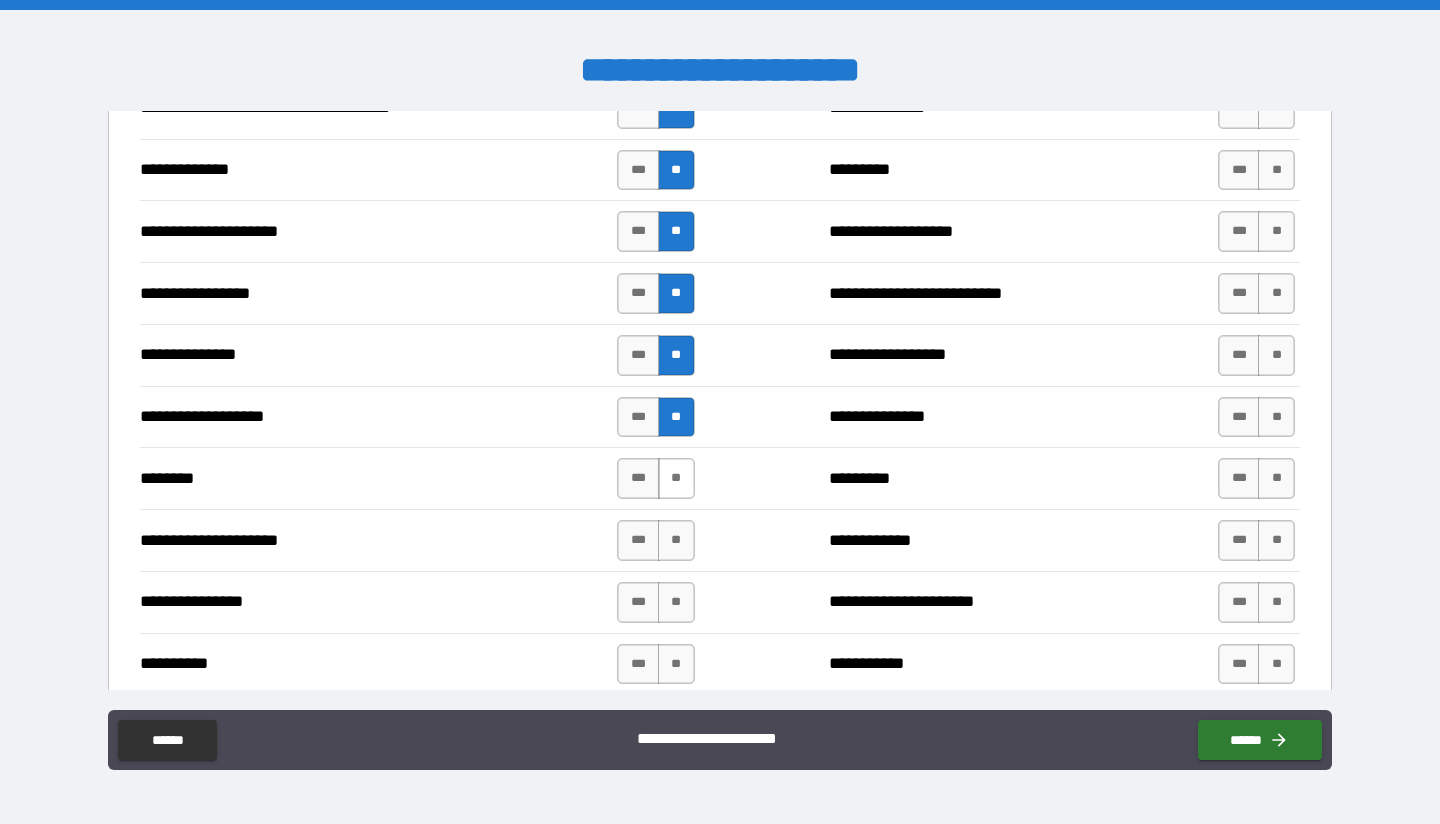 click on "**" at bounding box center [676, 478] 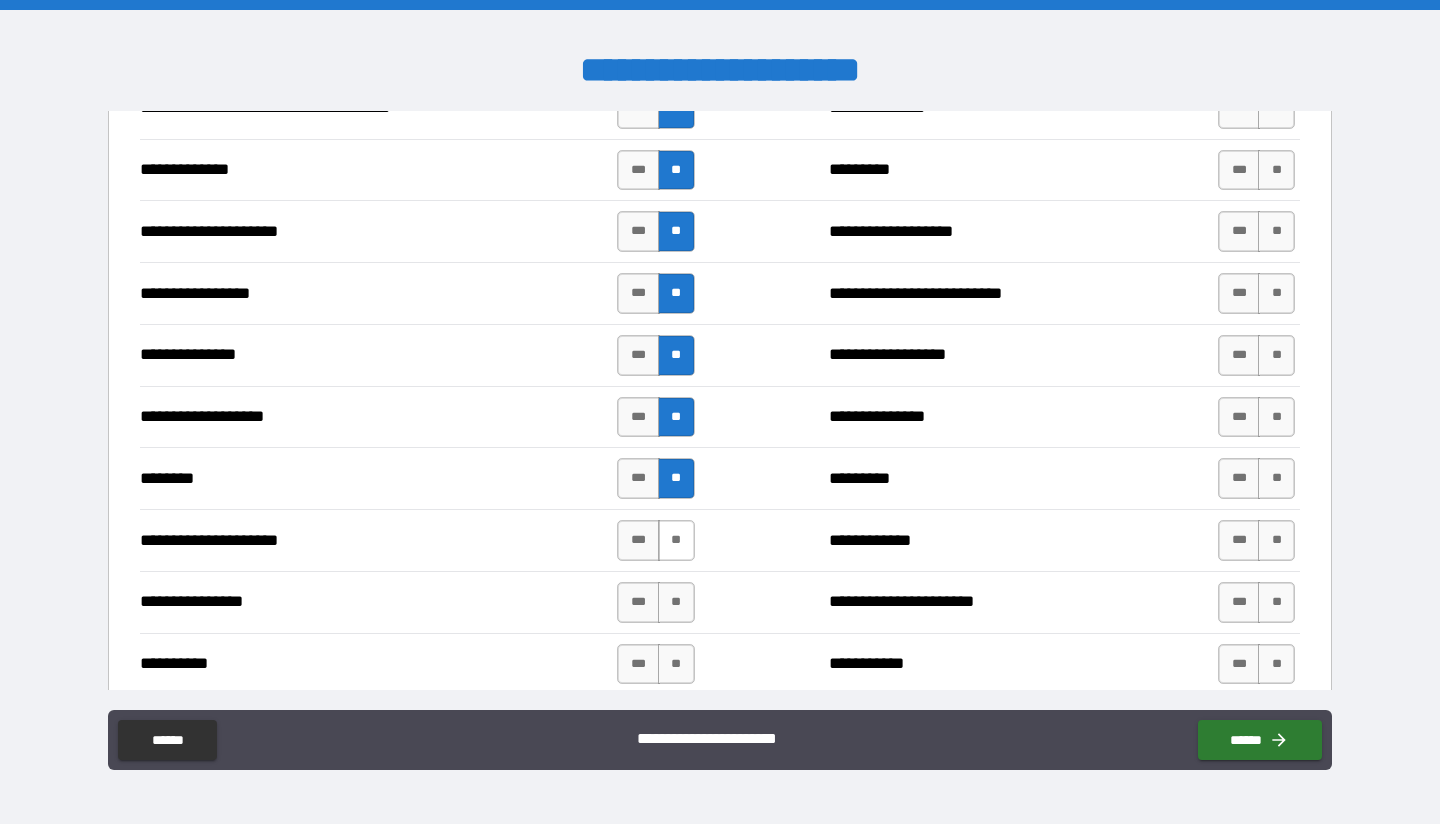 click on "**" at bounding box center (676, 540) 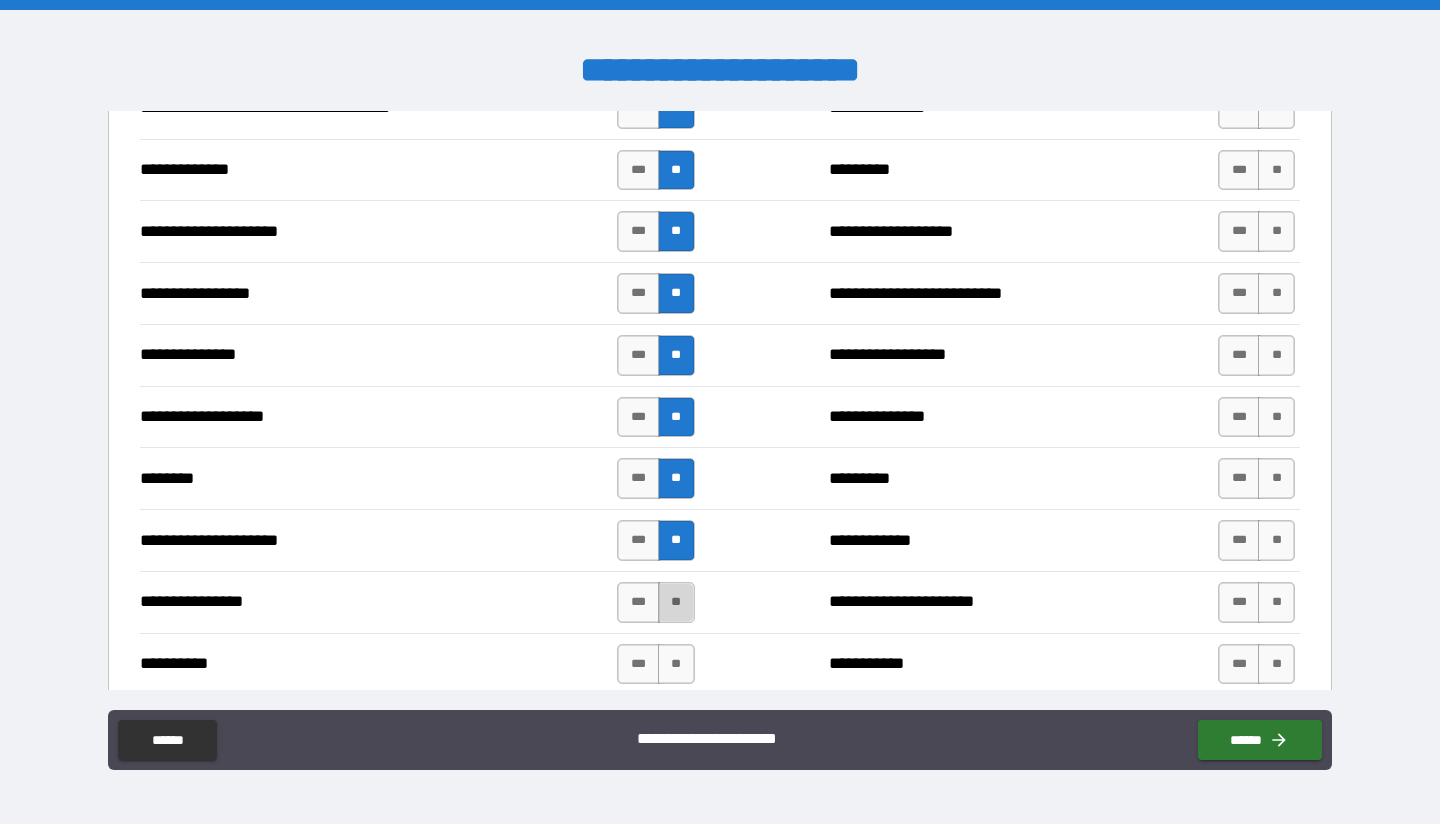 click on "**" at bounding box center (676, 602) 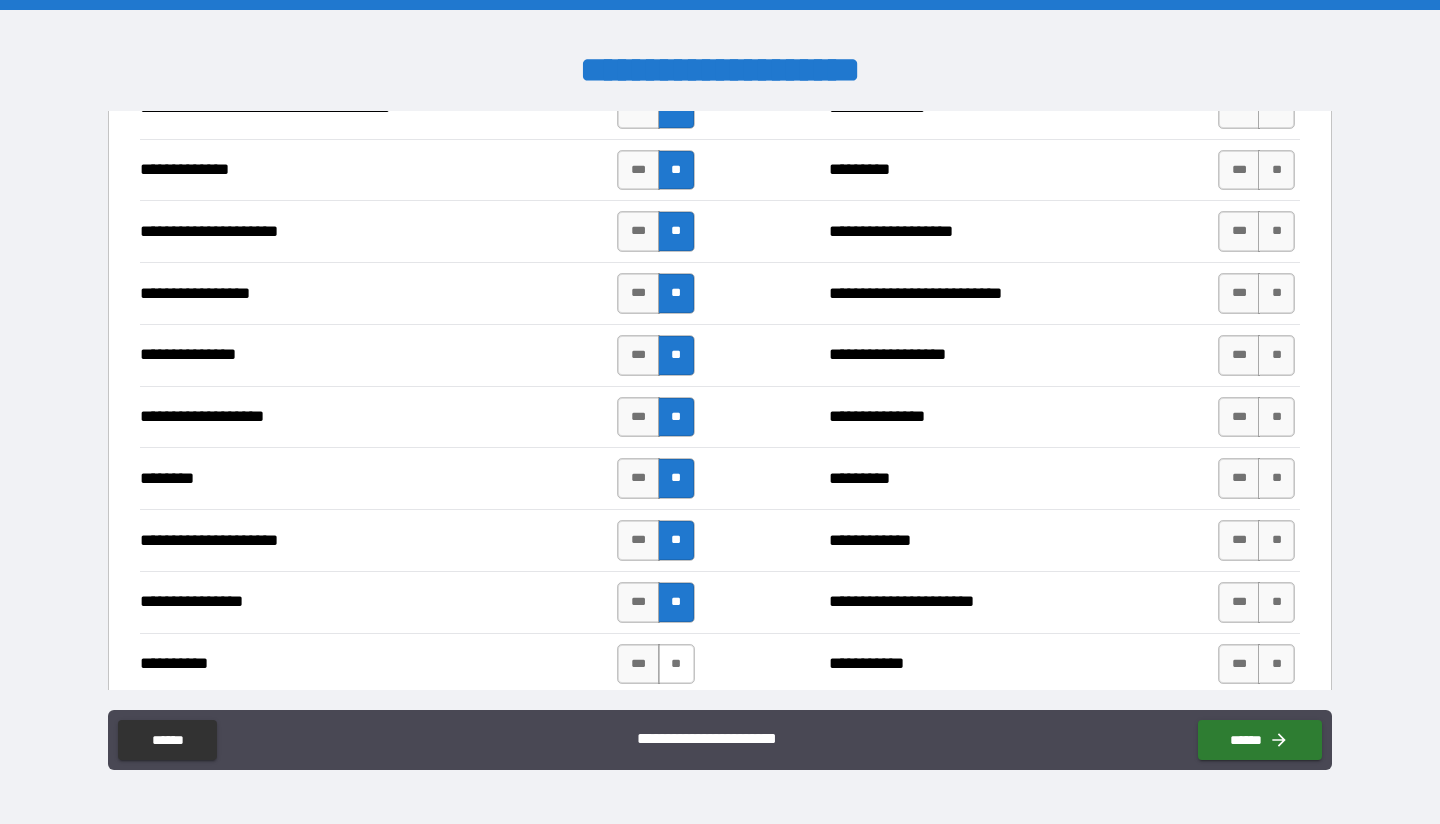 click on "**" at bounding box center (676, 664) 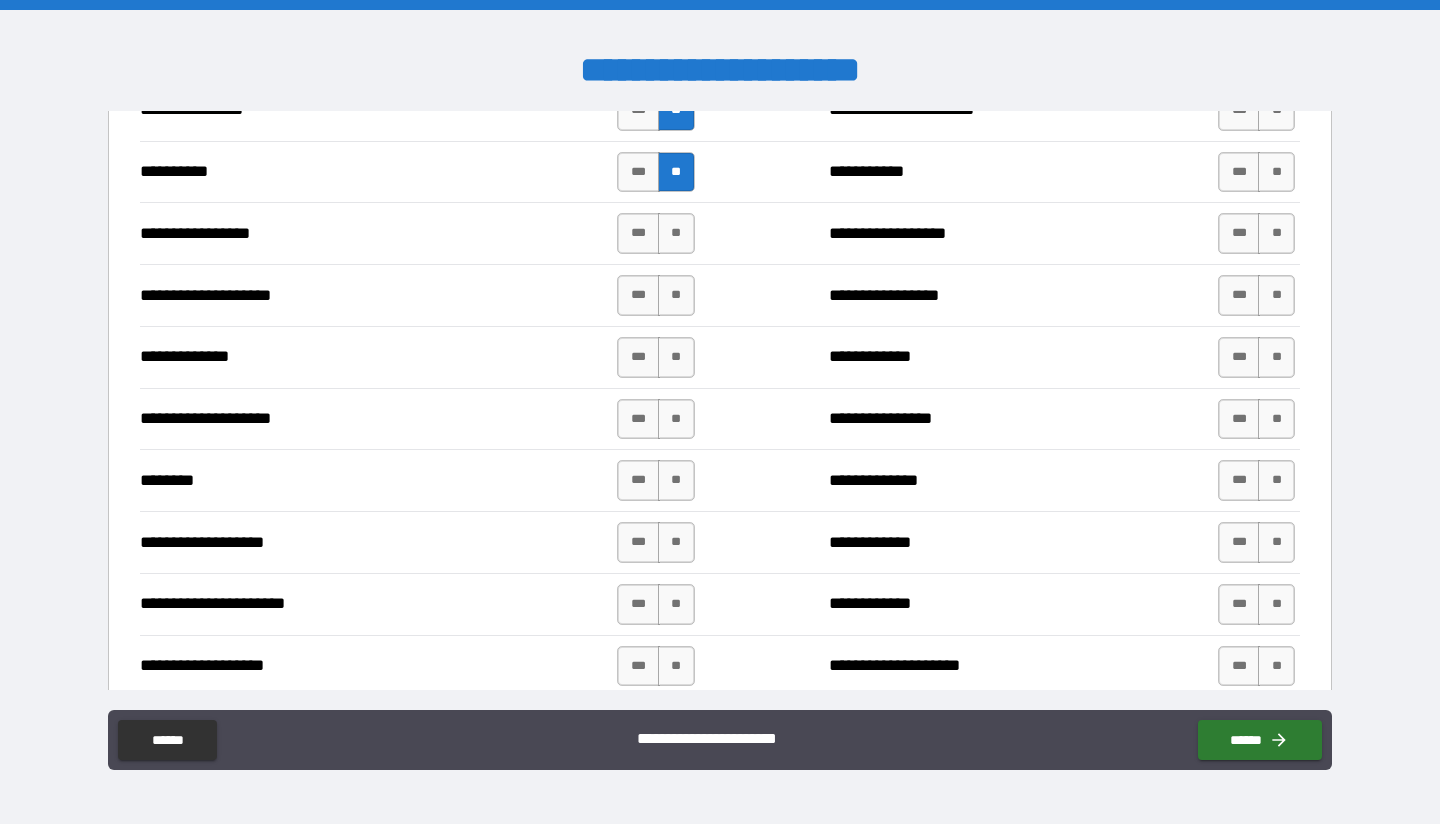scroll, scrollTop: 2900, scrollLeft: 0, axis: vertical 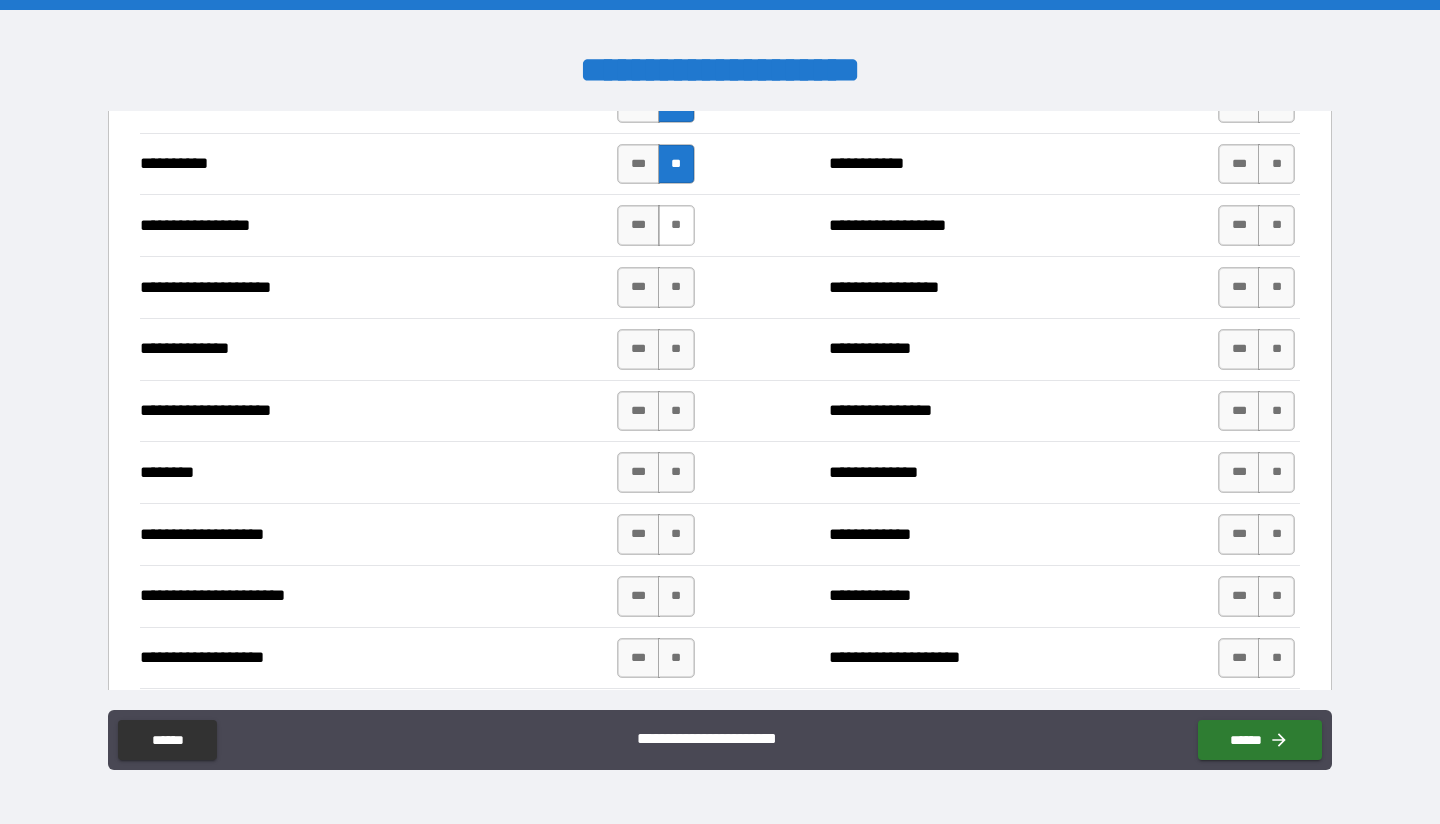 click on "**" at bounding box center [676, 225] 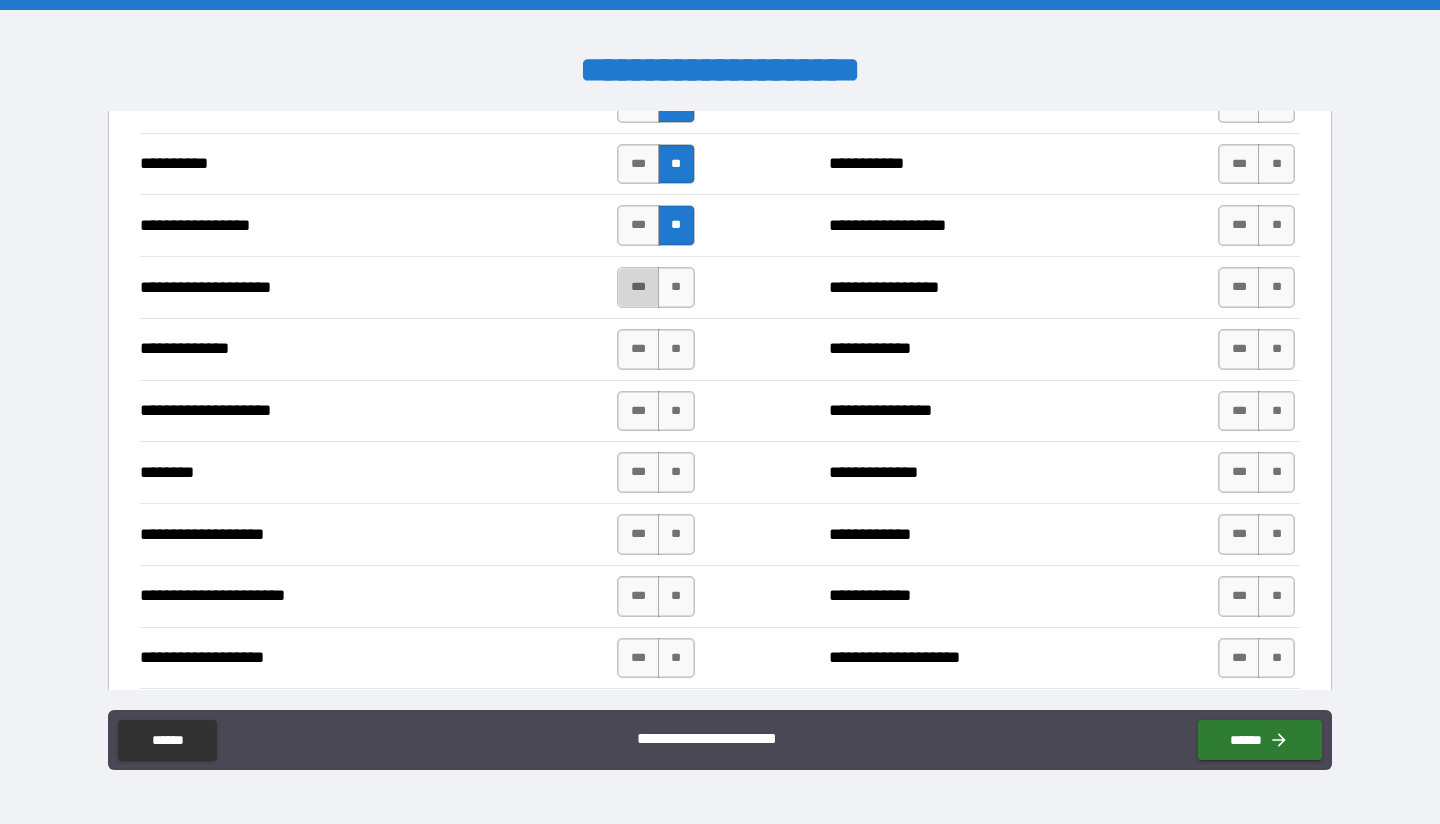 click on "***" at bounding box center (638, 287) 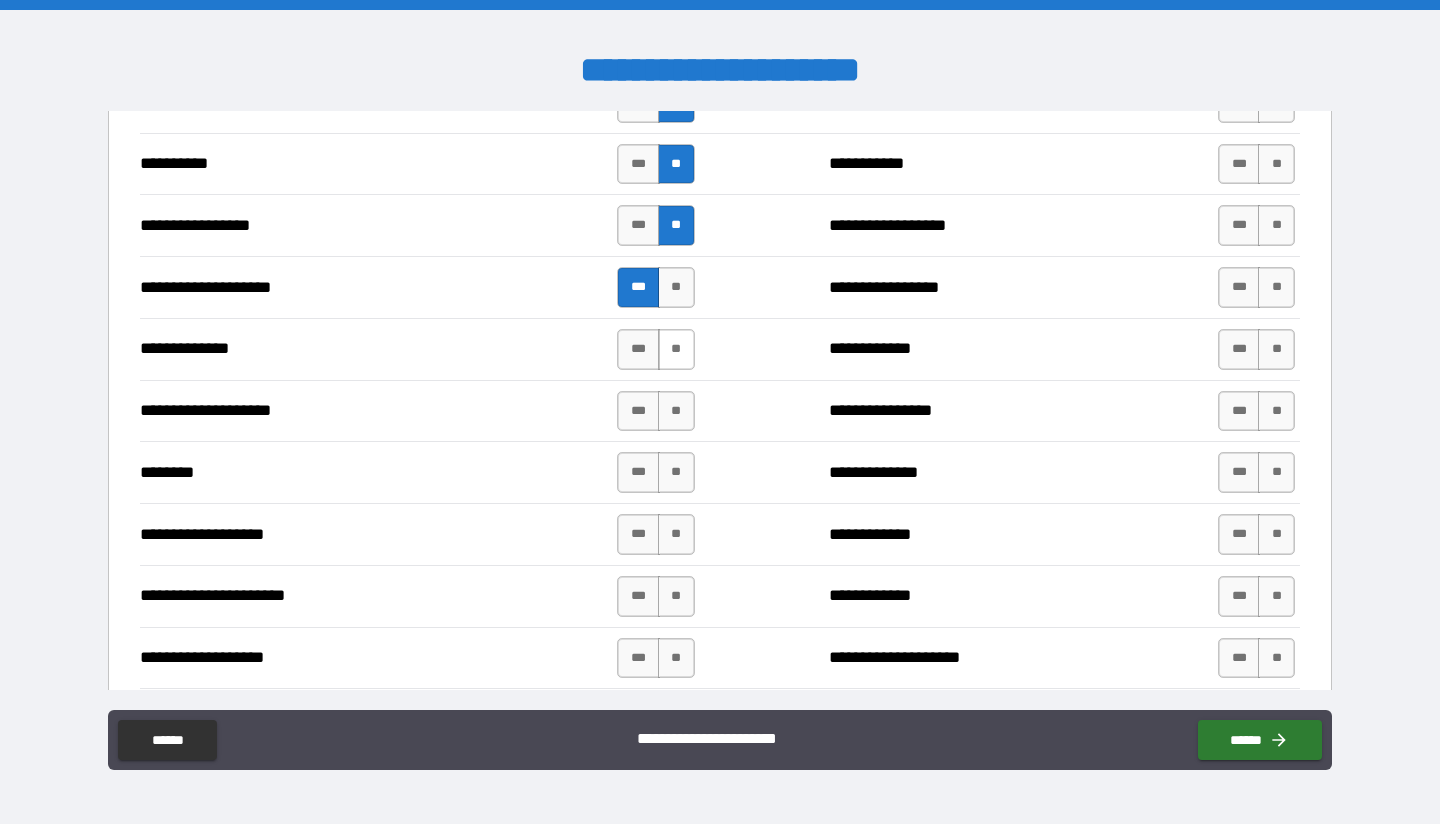 click on "**" at bounding box center (676, 349) 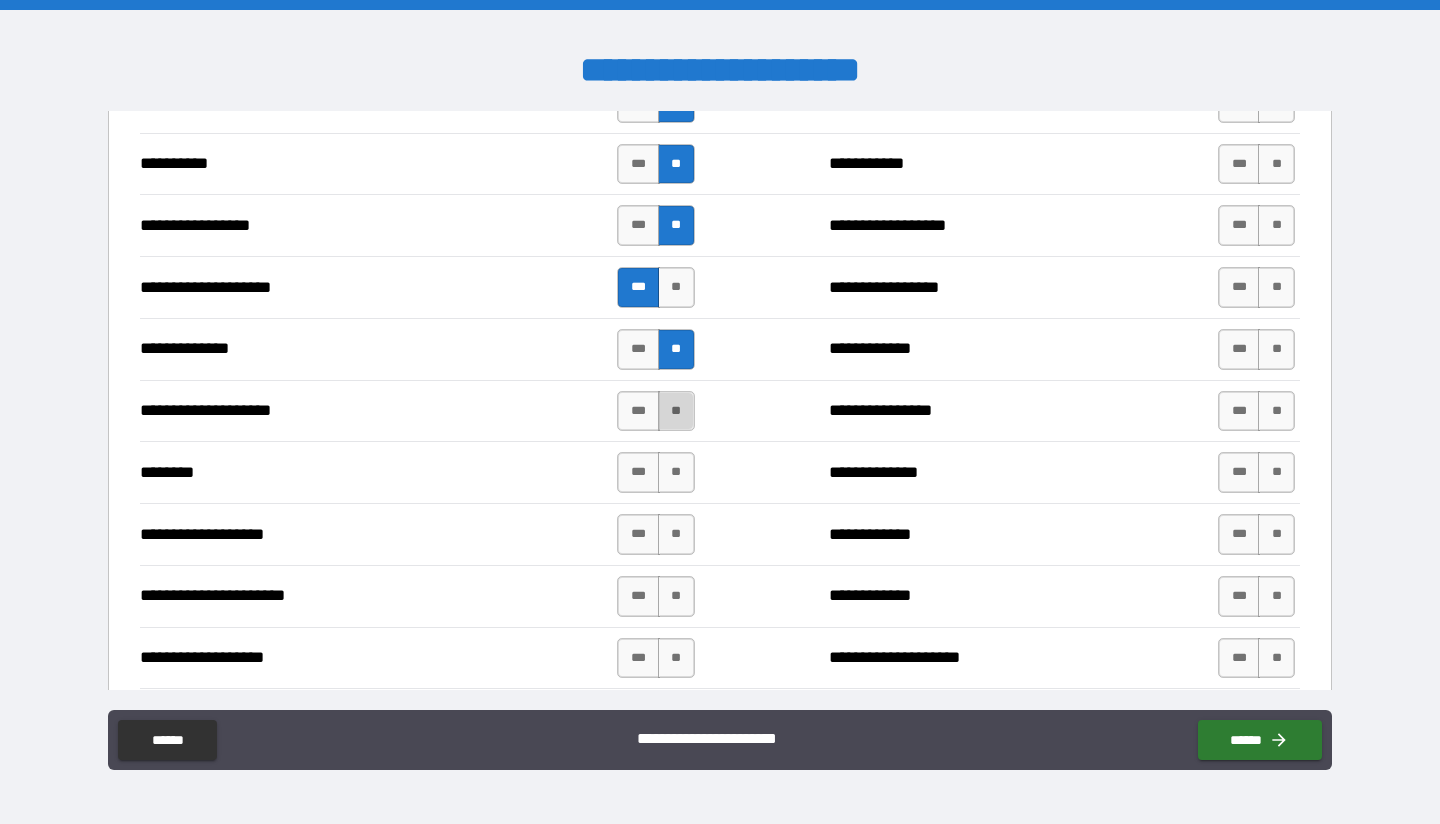 click on "**" at bounding box center [676, 411] 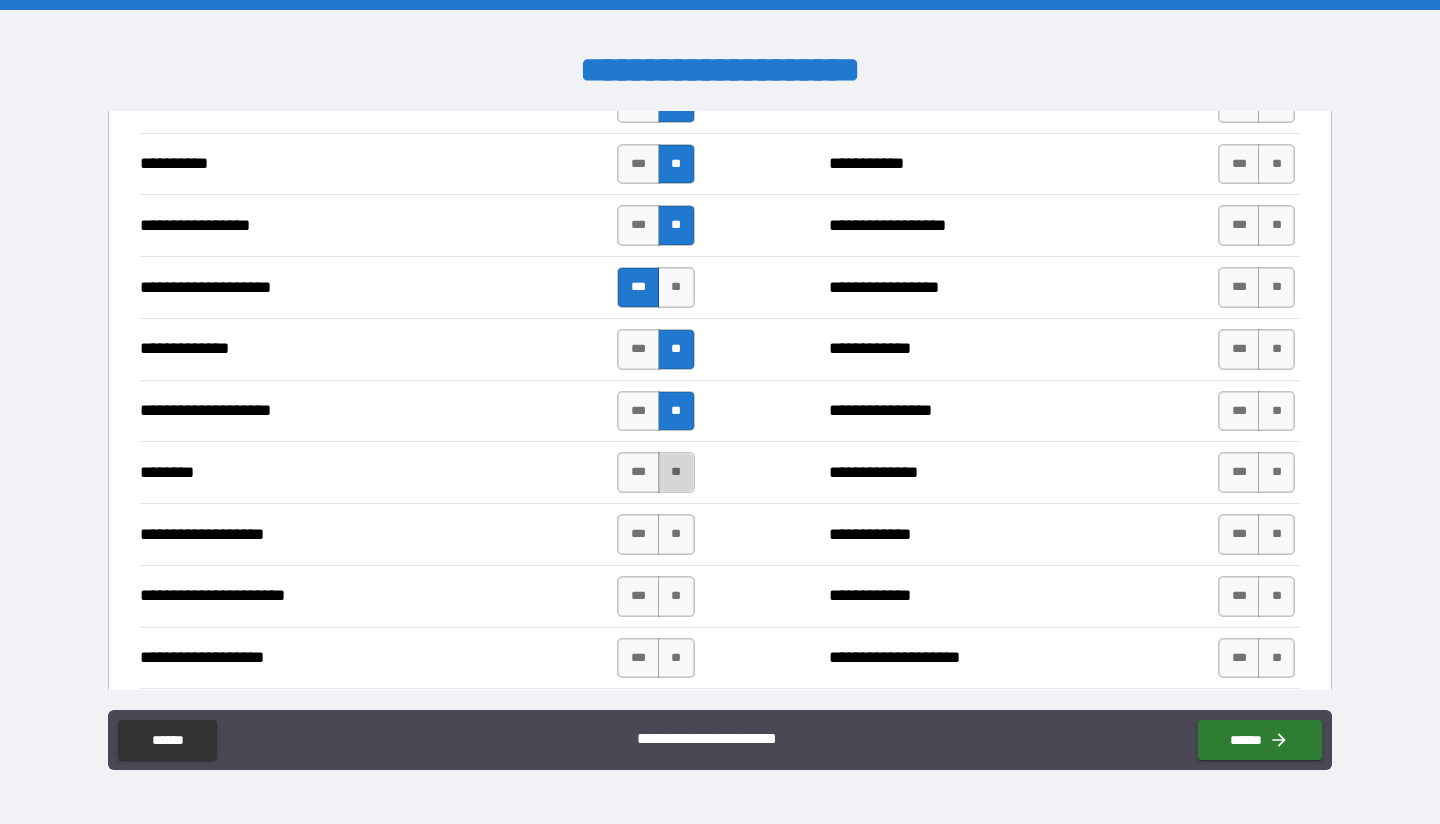 click on "**" at bounding box center [676, 472] 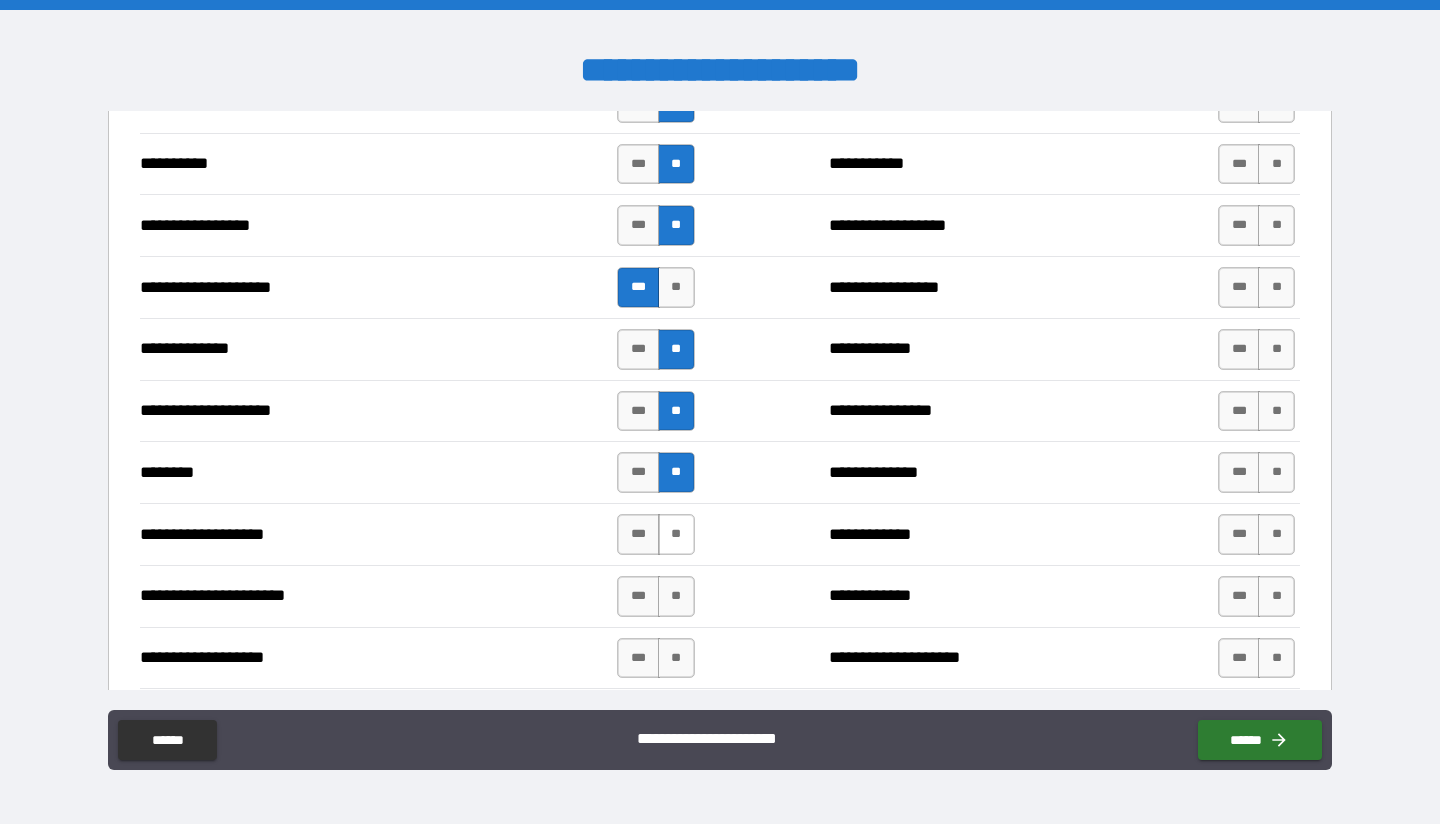 click on "**" at bounding box center [676, 534] 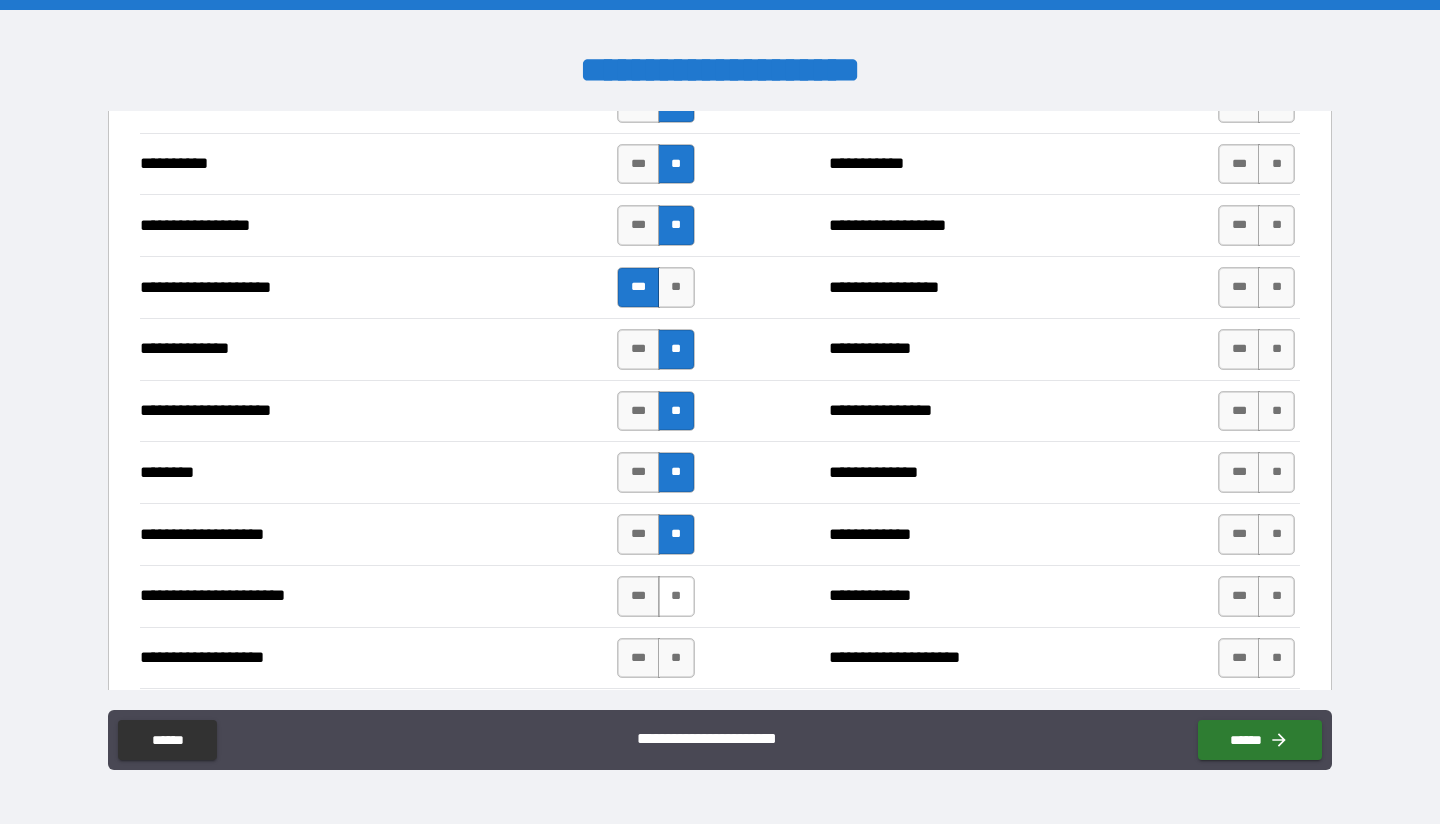 click on "**" at bounding box center (676, 596) 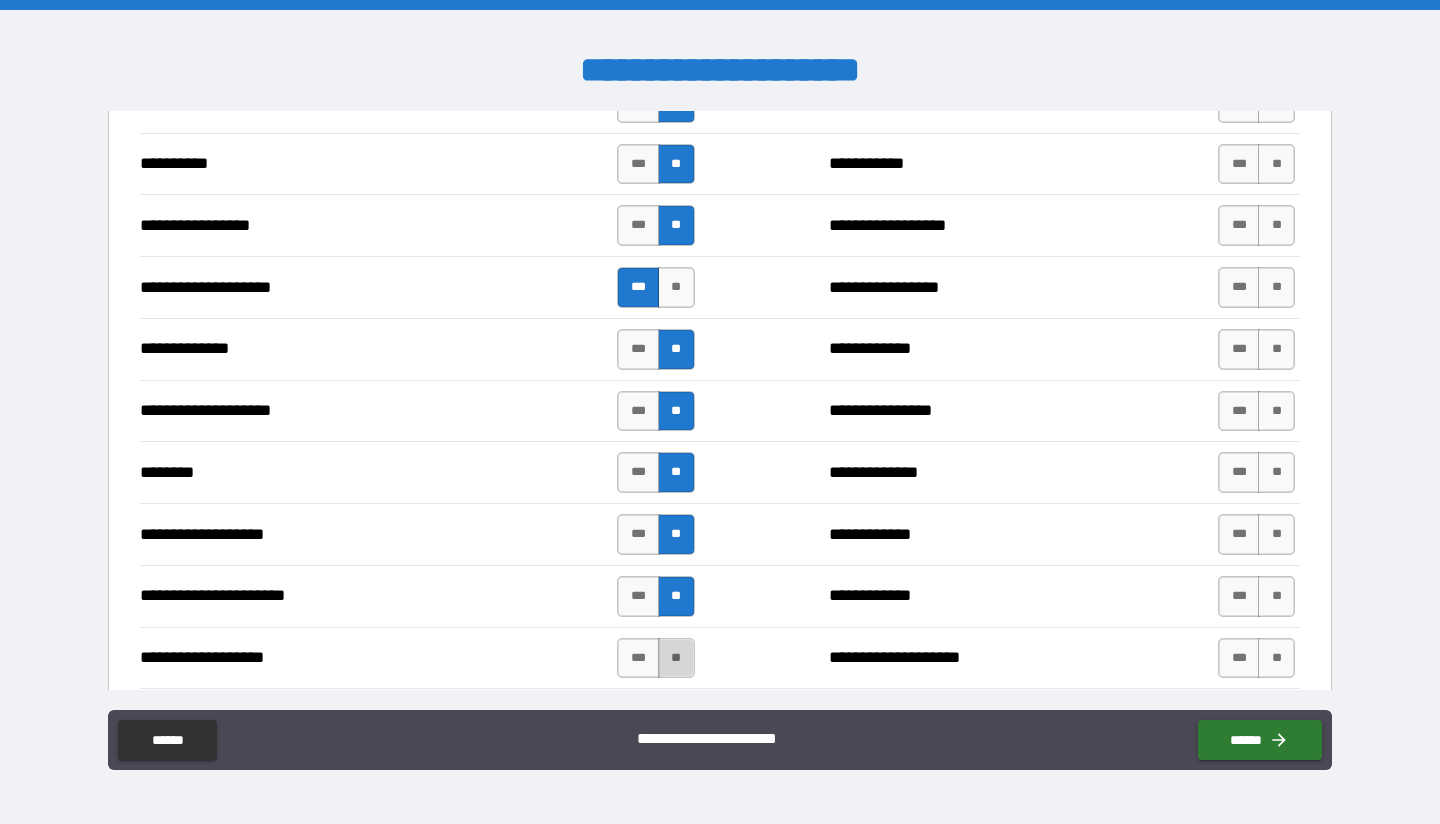 click on "**" at bounding box center (676, 658) 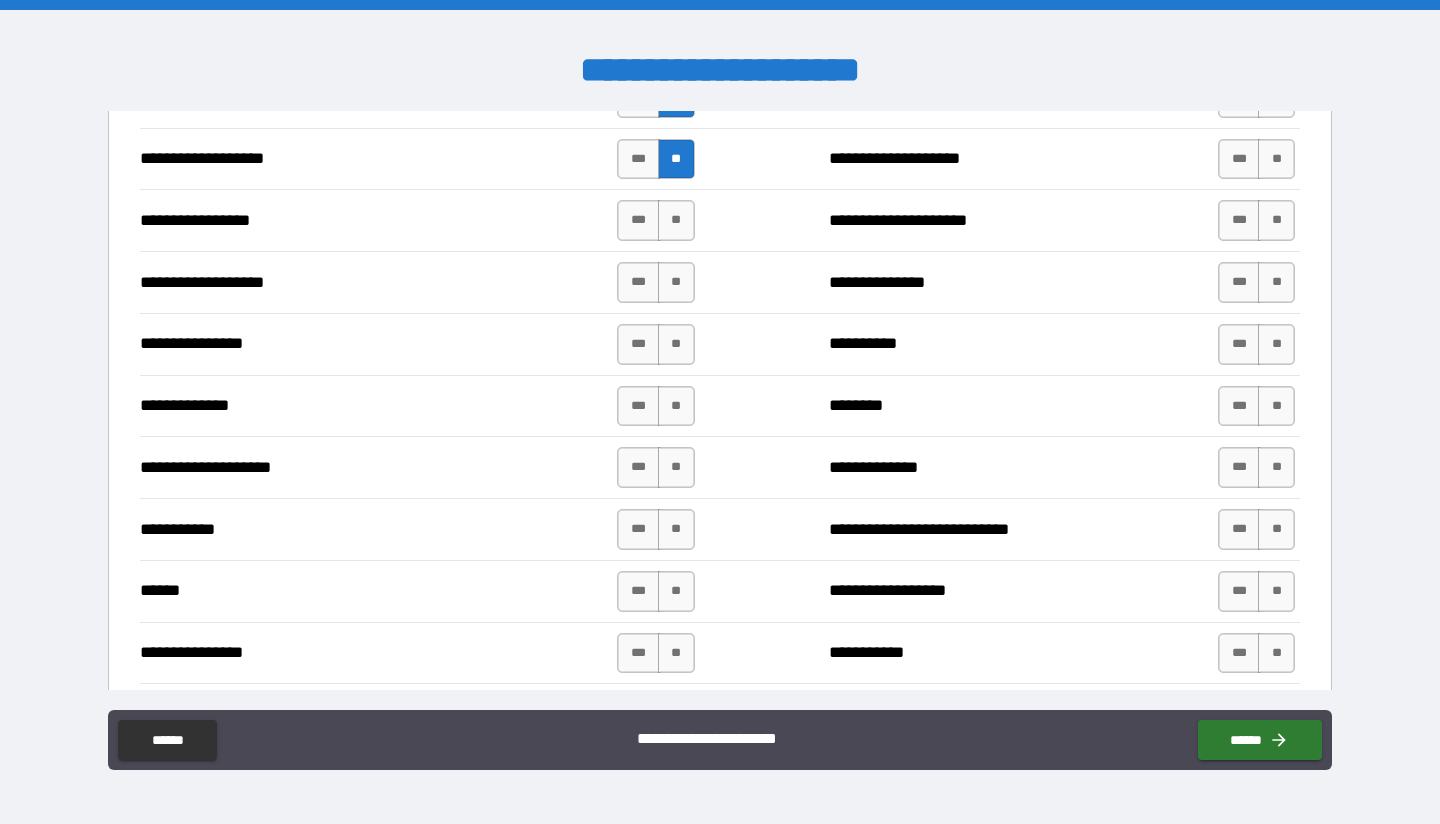 scroll, scrollTop: 3400, scrollLeft: 0, axis: vertical 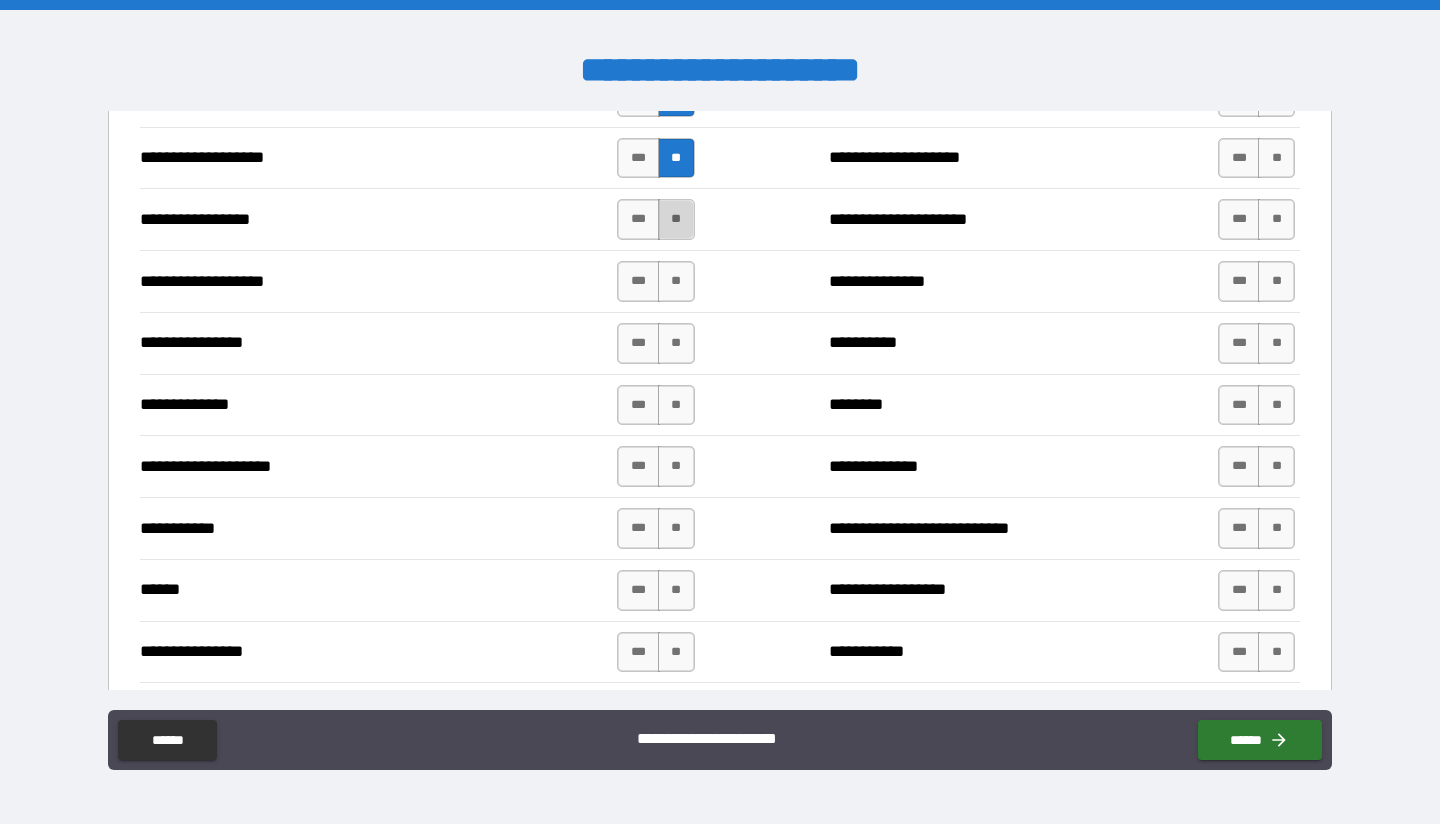 click on "**" at bounding box center [676, 219] 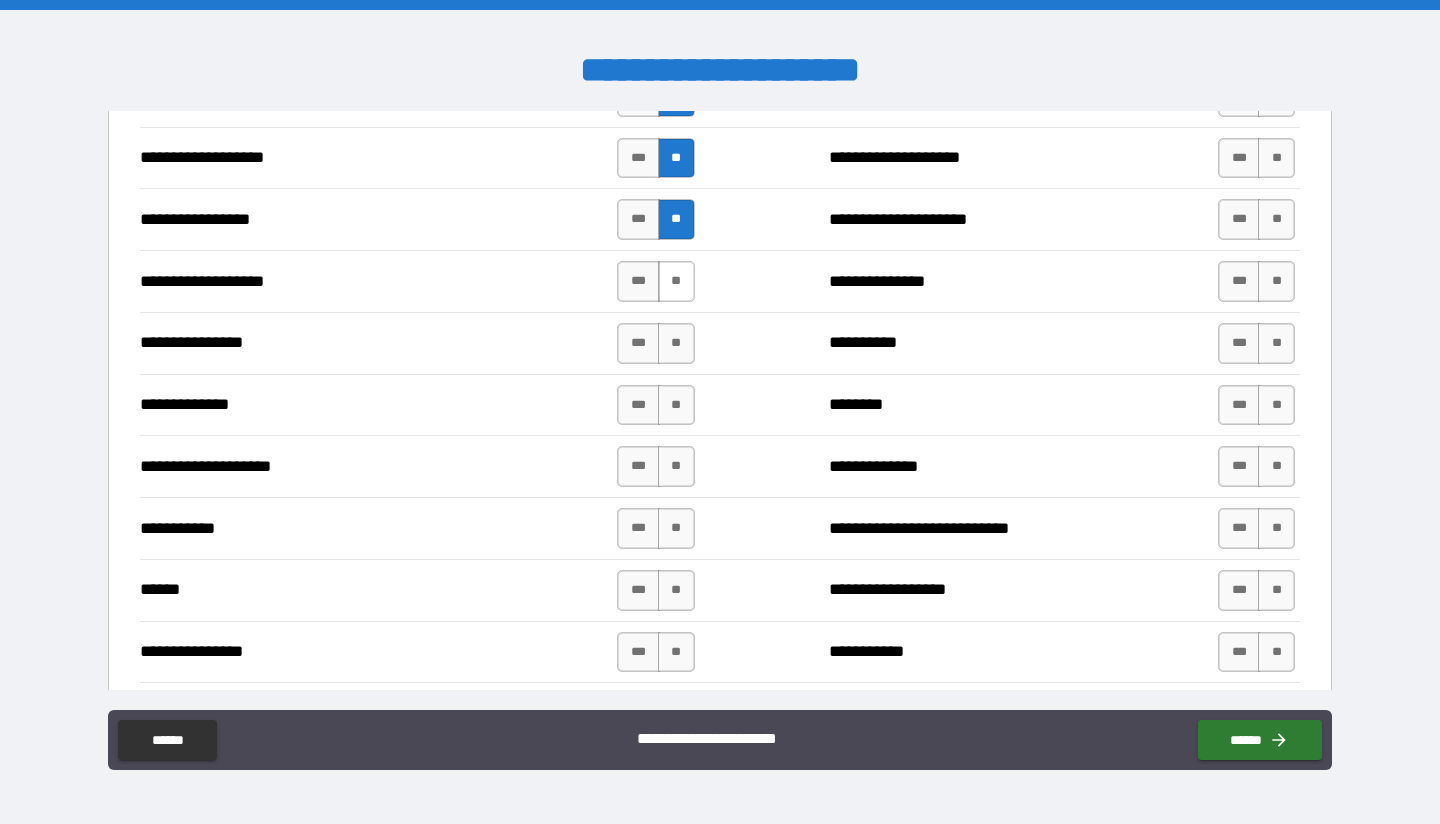click on "**" at bounding box center [676, 281] 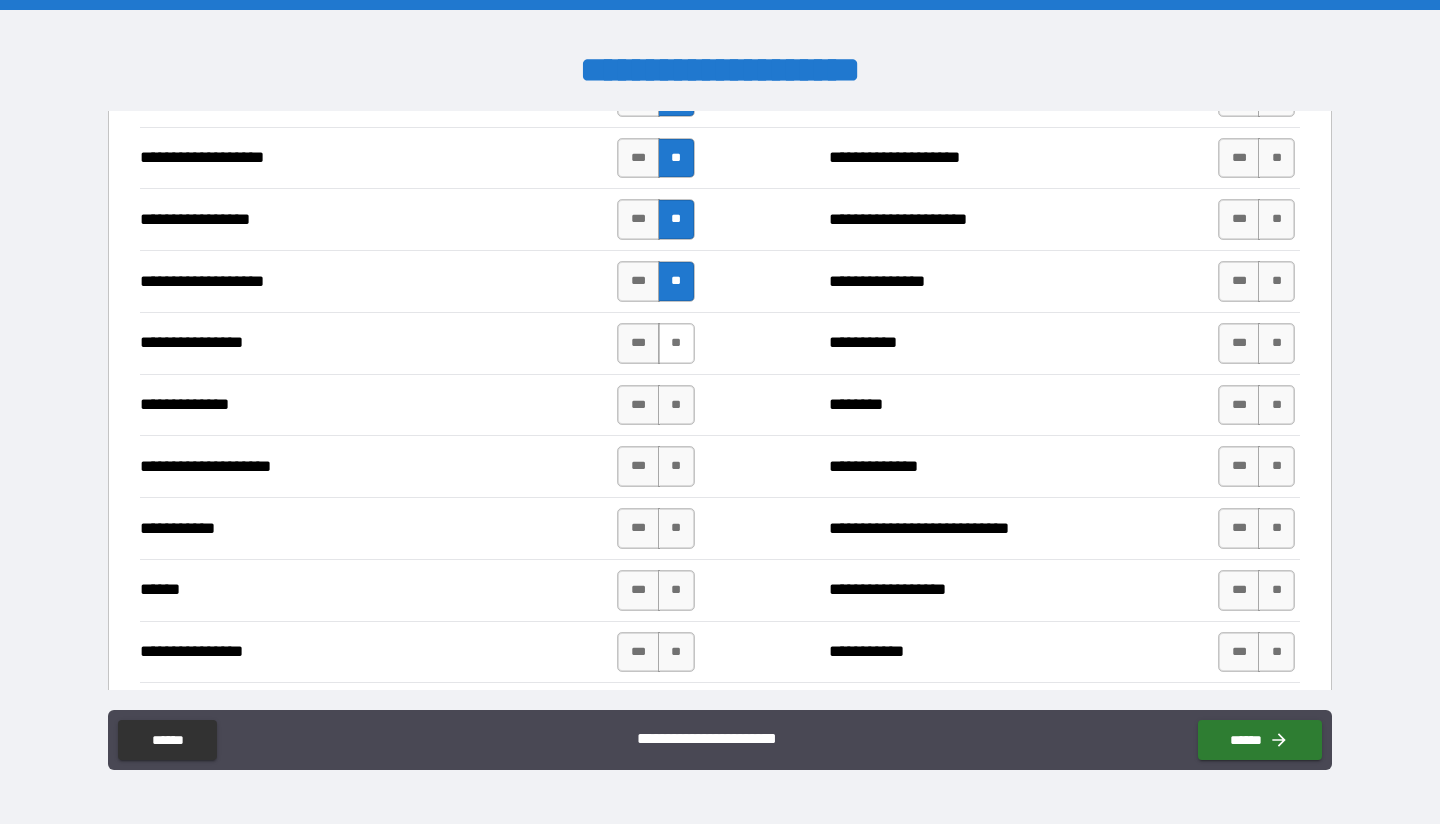 click on "**" at bounding box center (676, 343) 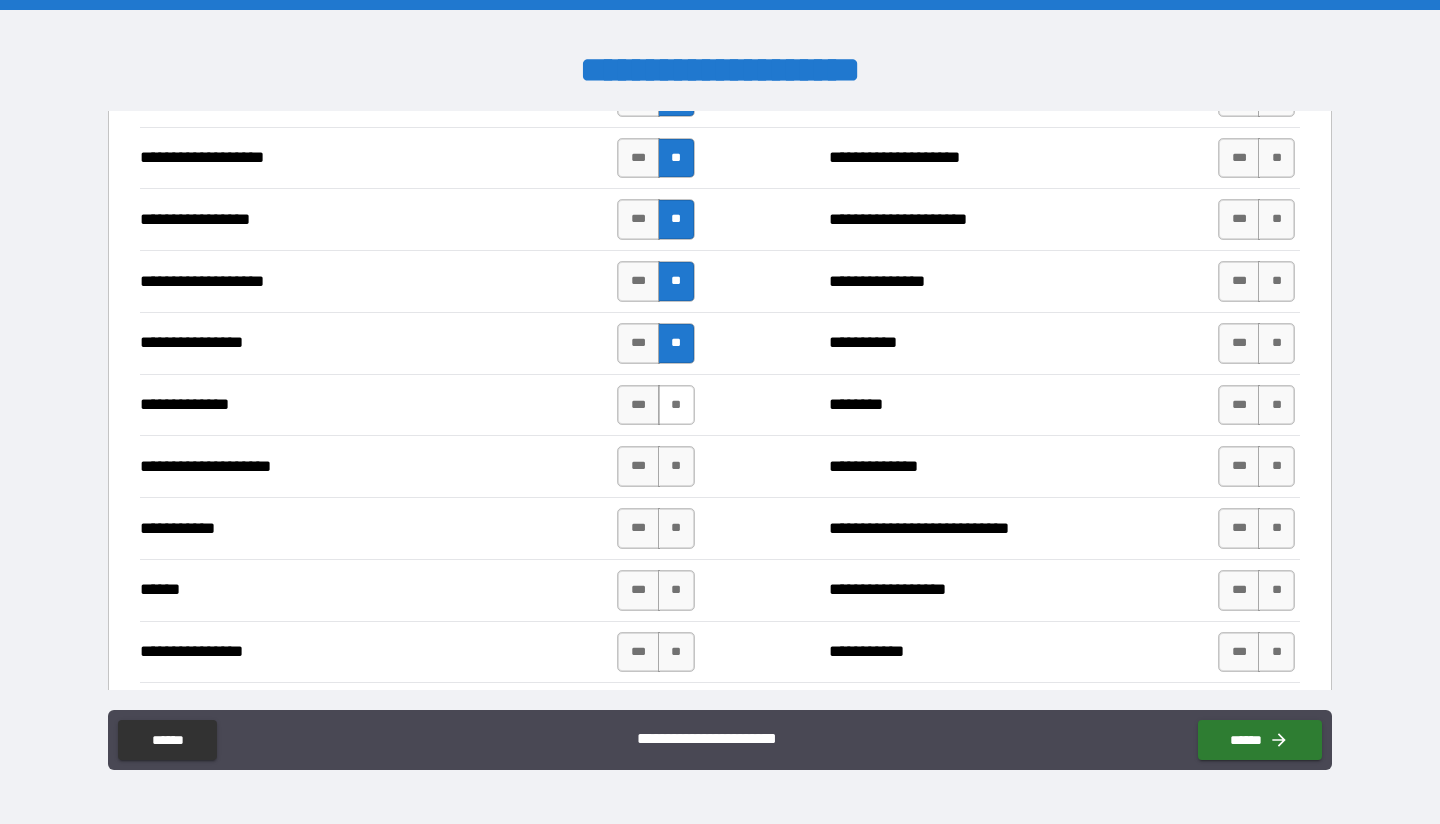 click on "**" at bounding box center [676, 405] 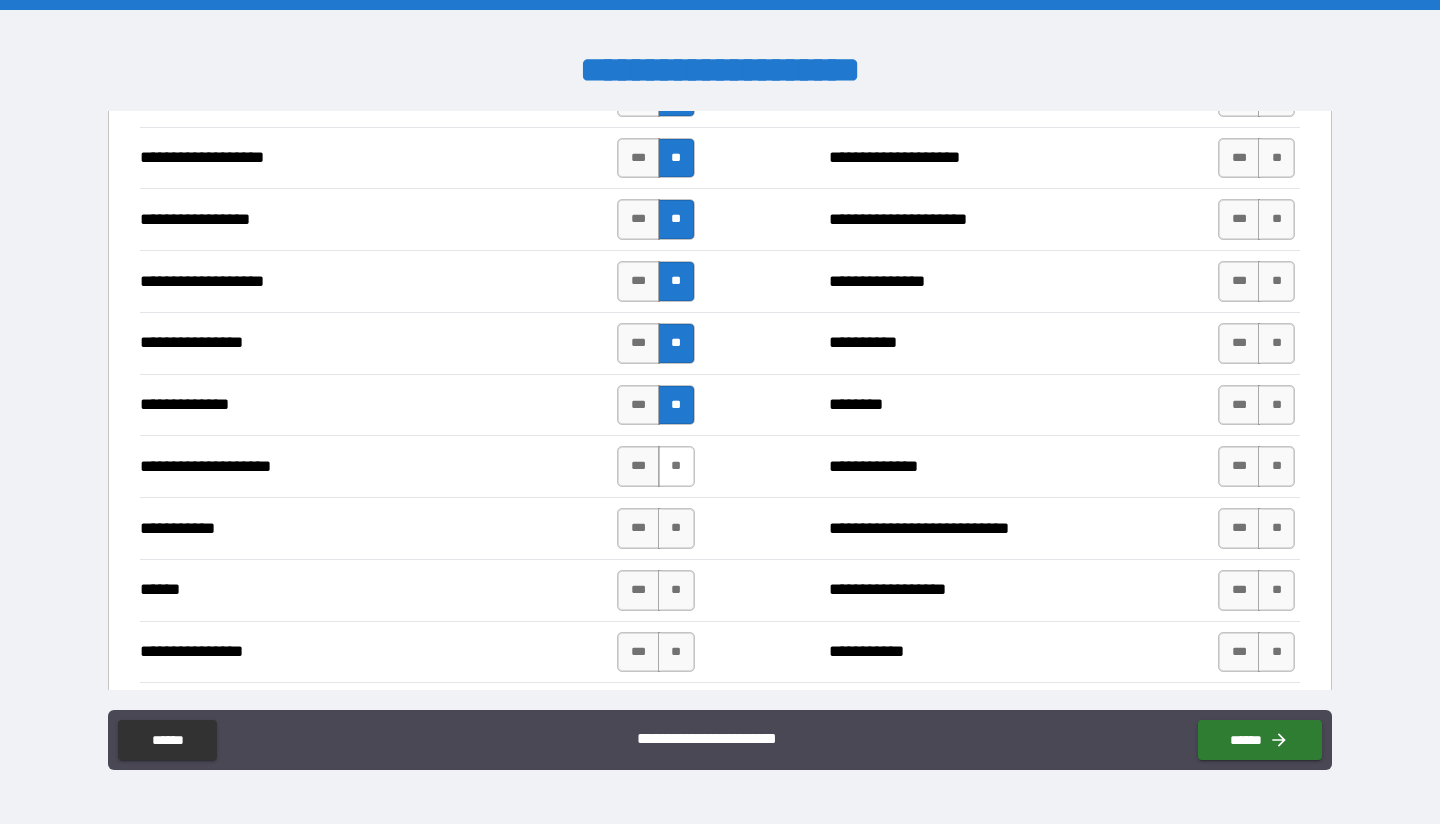 click on "**" at bounding box center (676, 466) 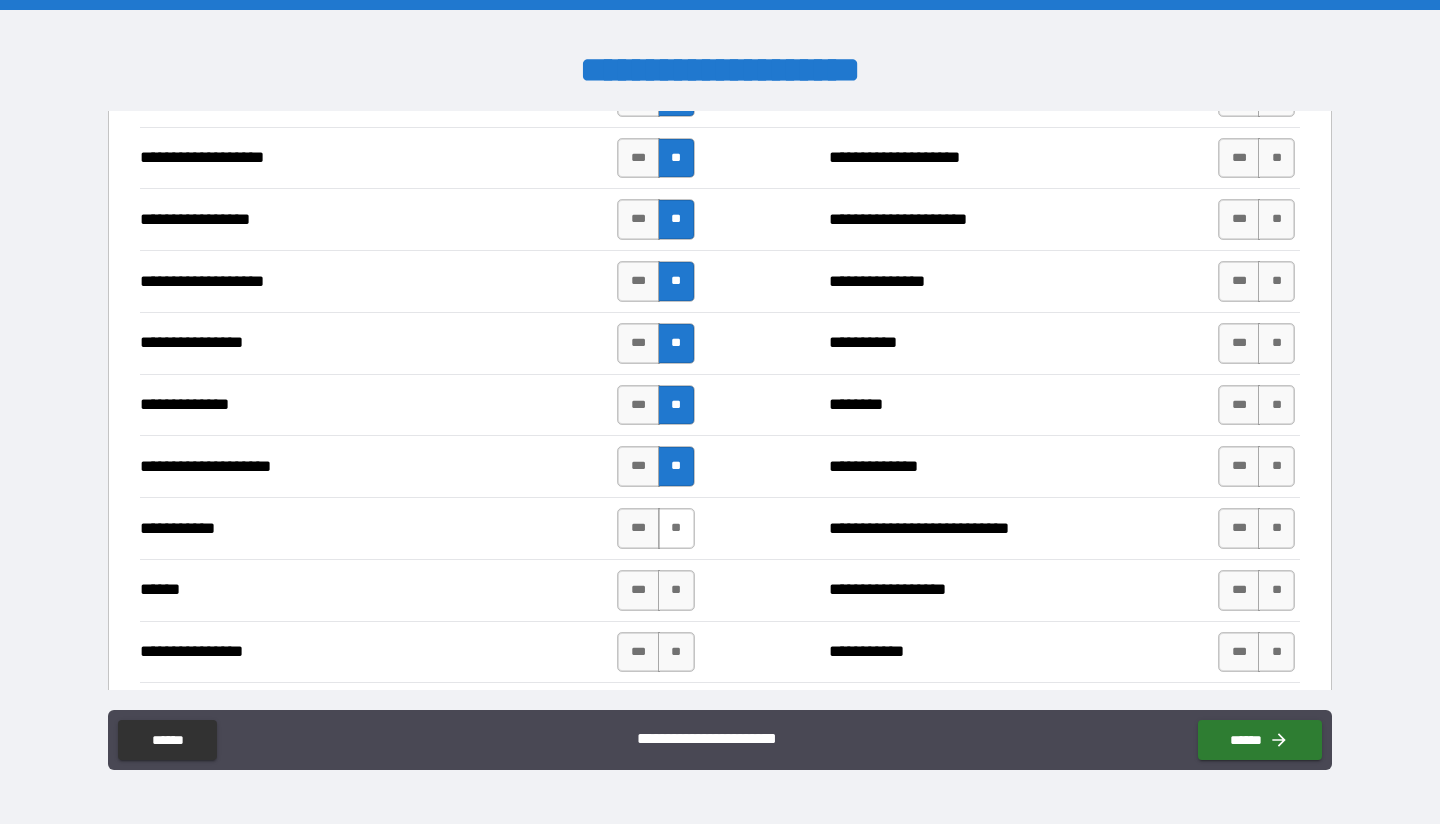 click on "**" at bounding box center (676, 528) 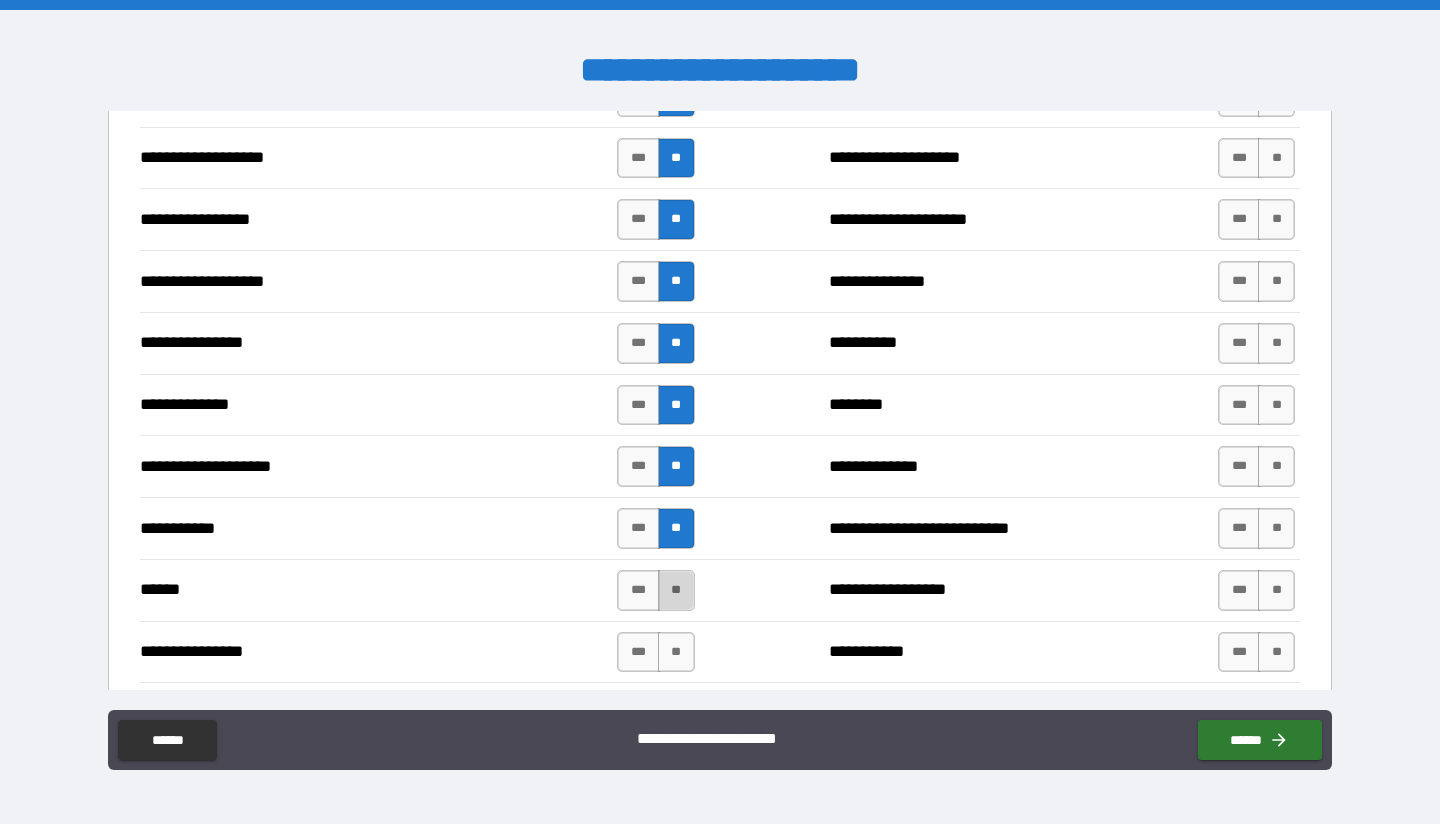 click on "**" at bounding box center [676, 590] 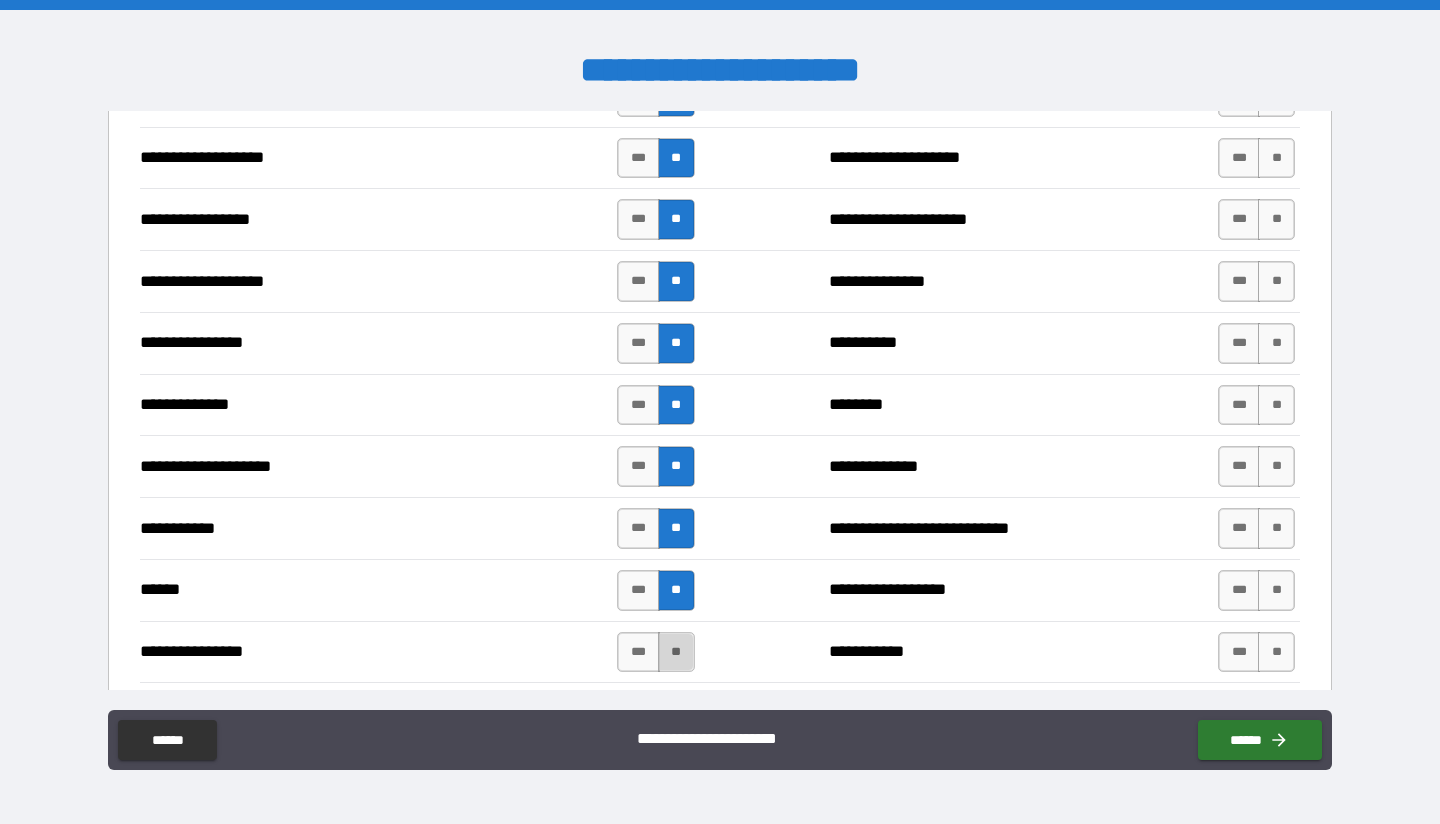 click on "**" at bounding box center [676, 652] 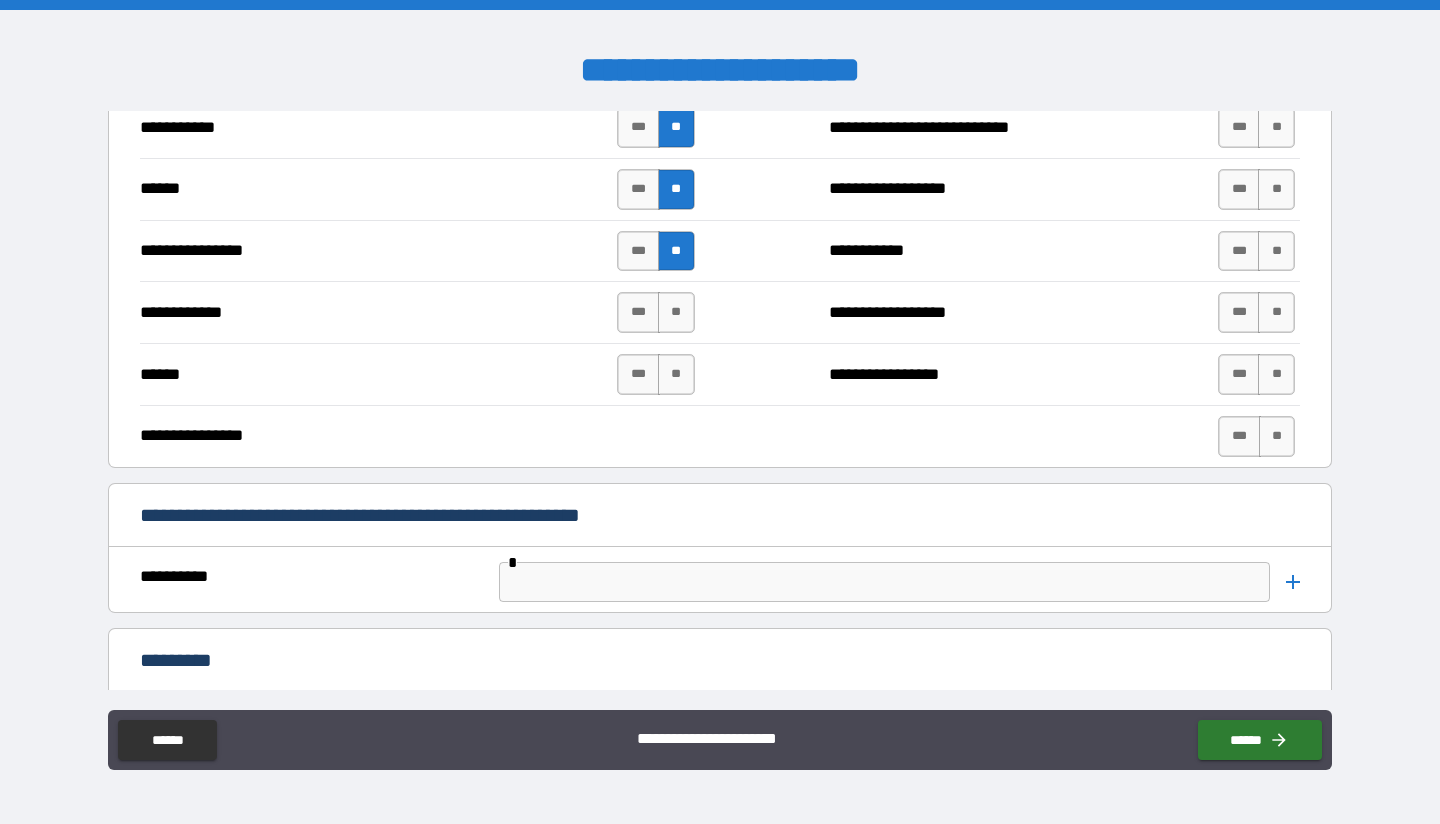 scroll, scrollTop: 3800, scrollLeft: 0, axis: vertical 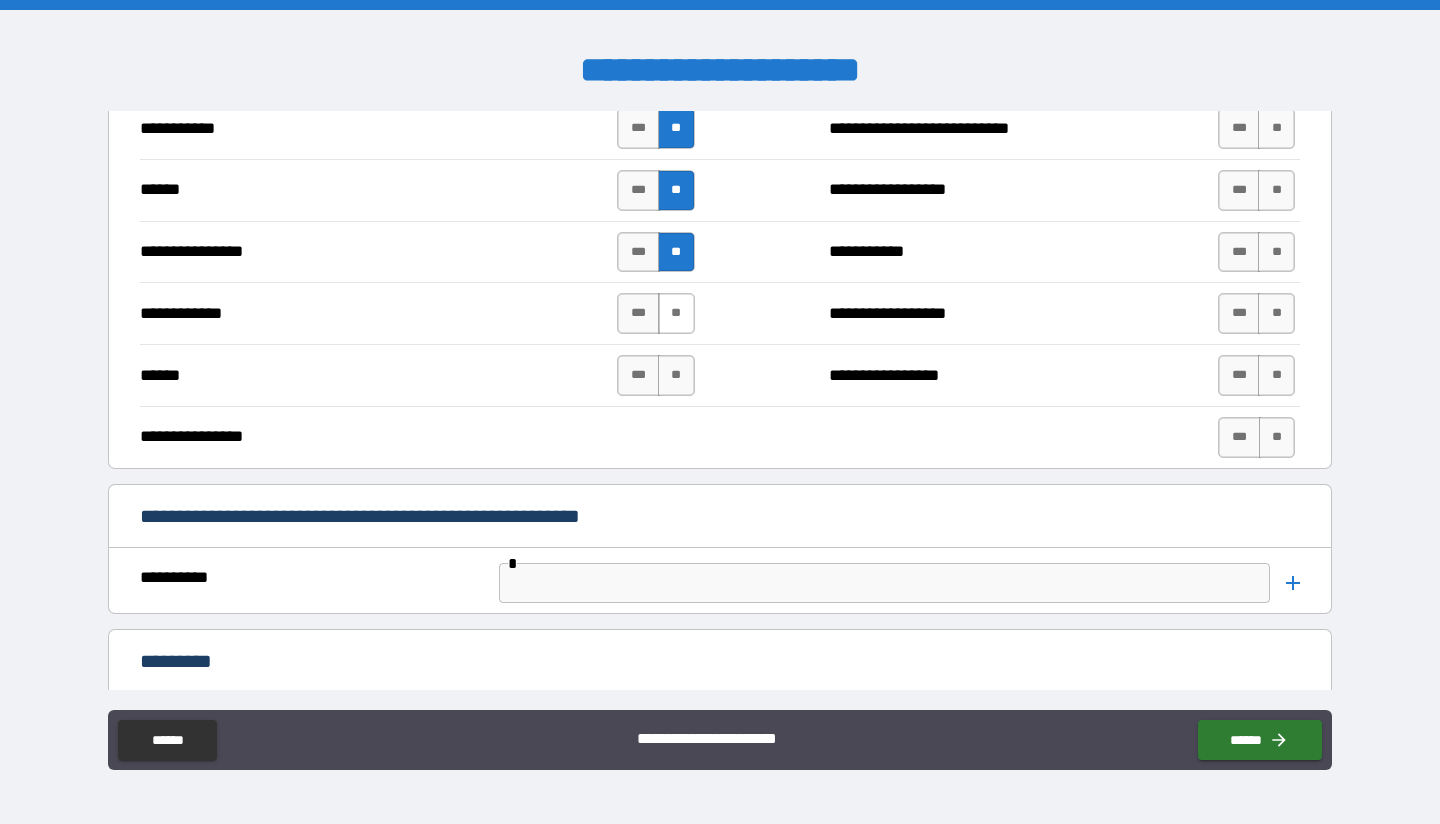 click on "**" at bounding box center [676, 313] 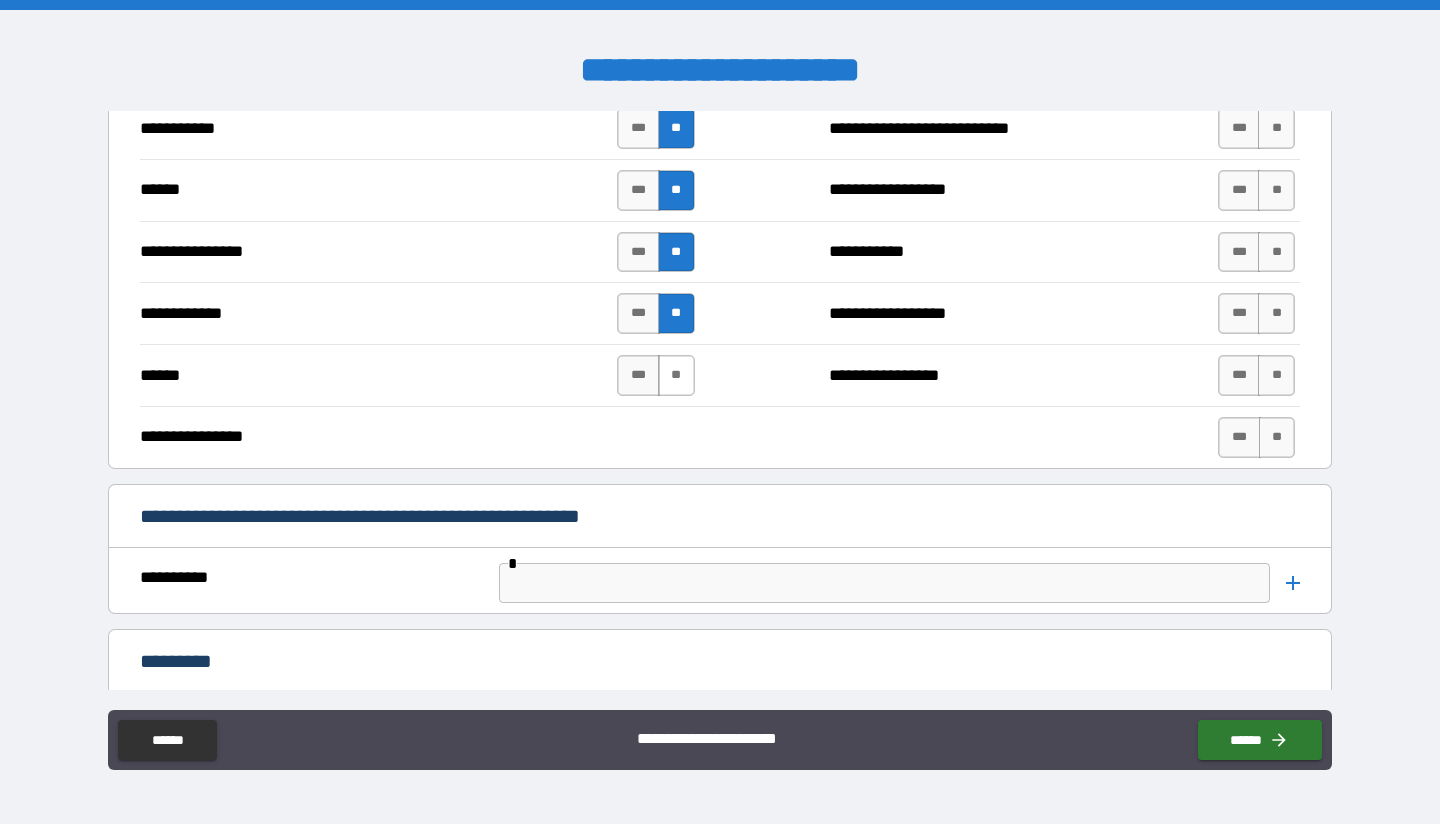 click on "**" at bounding box center (676, 375) 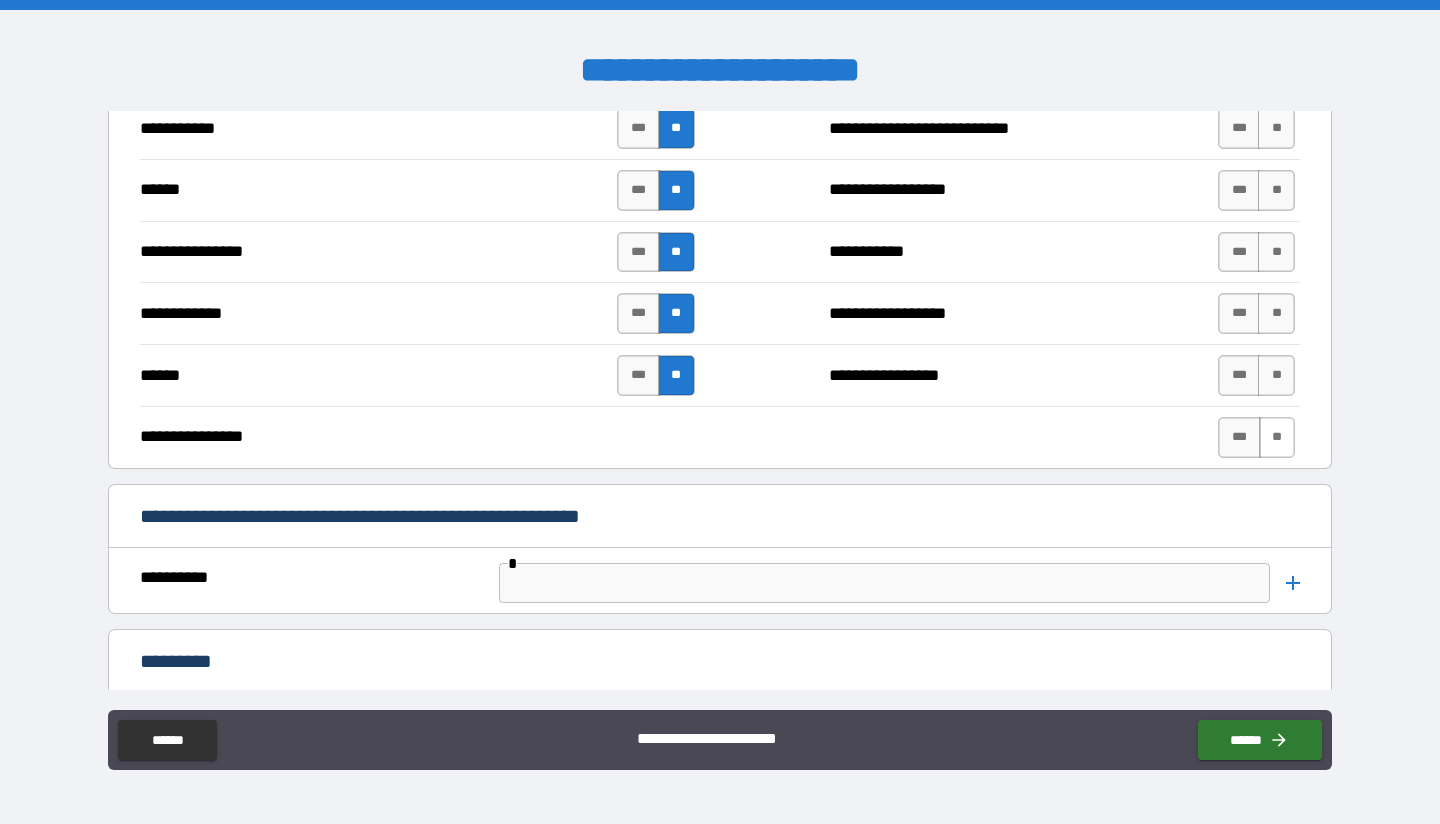 click on "**" at bounding box center (1277, 437) 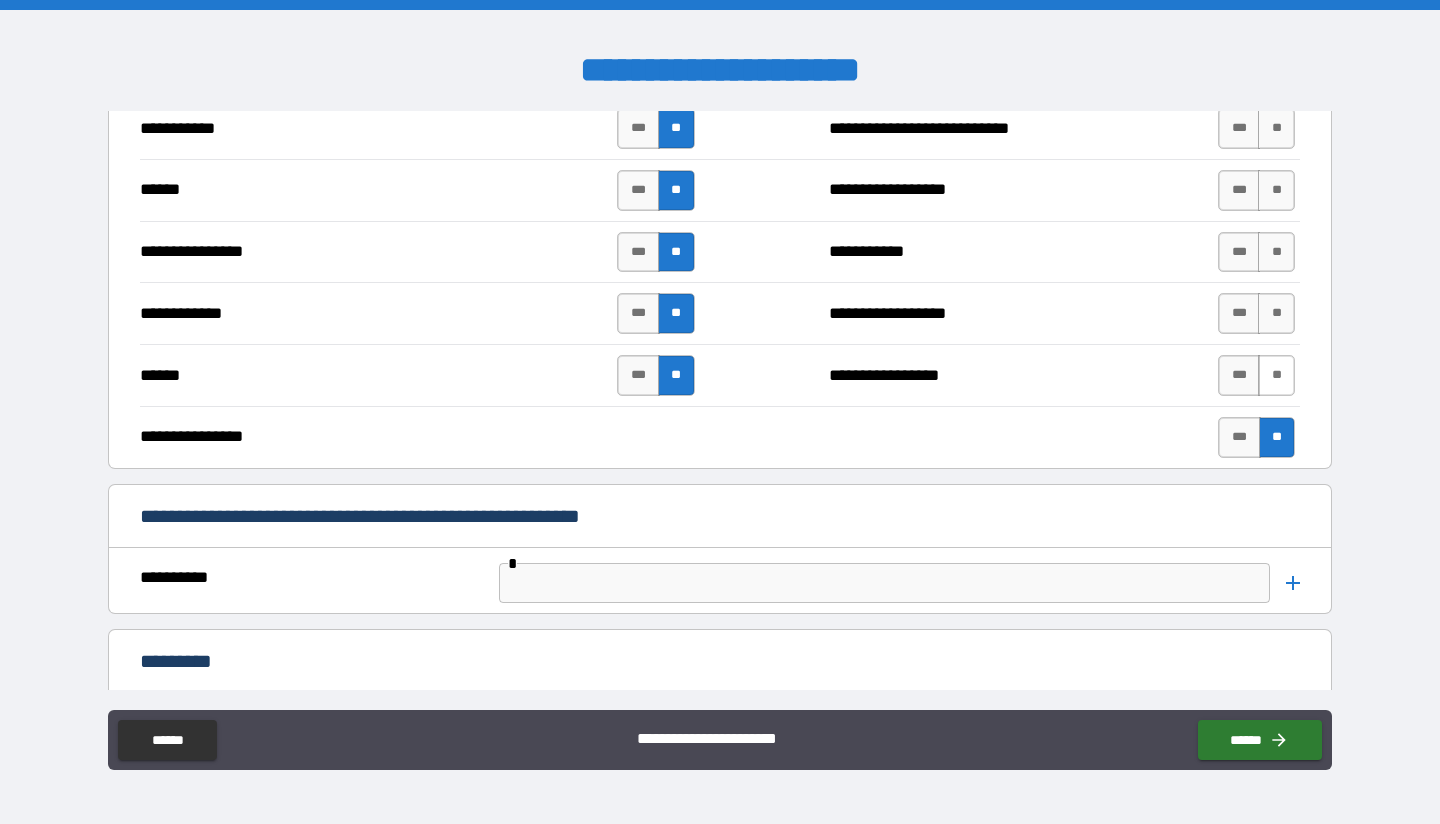 click on "**" at bounding box center [1276, 375] 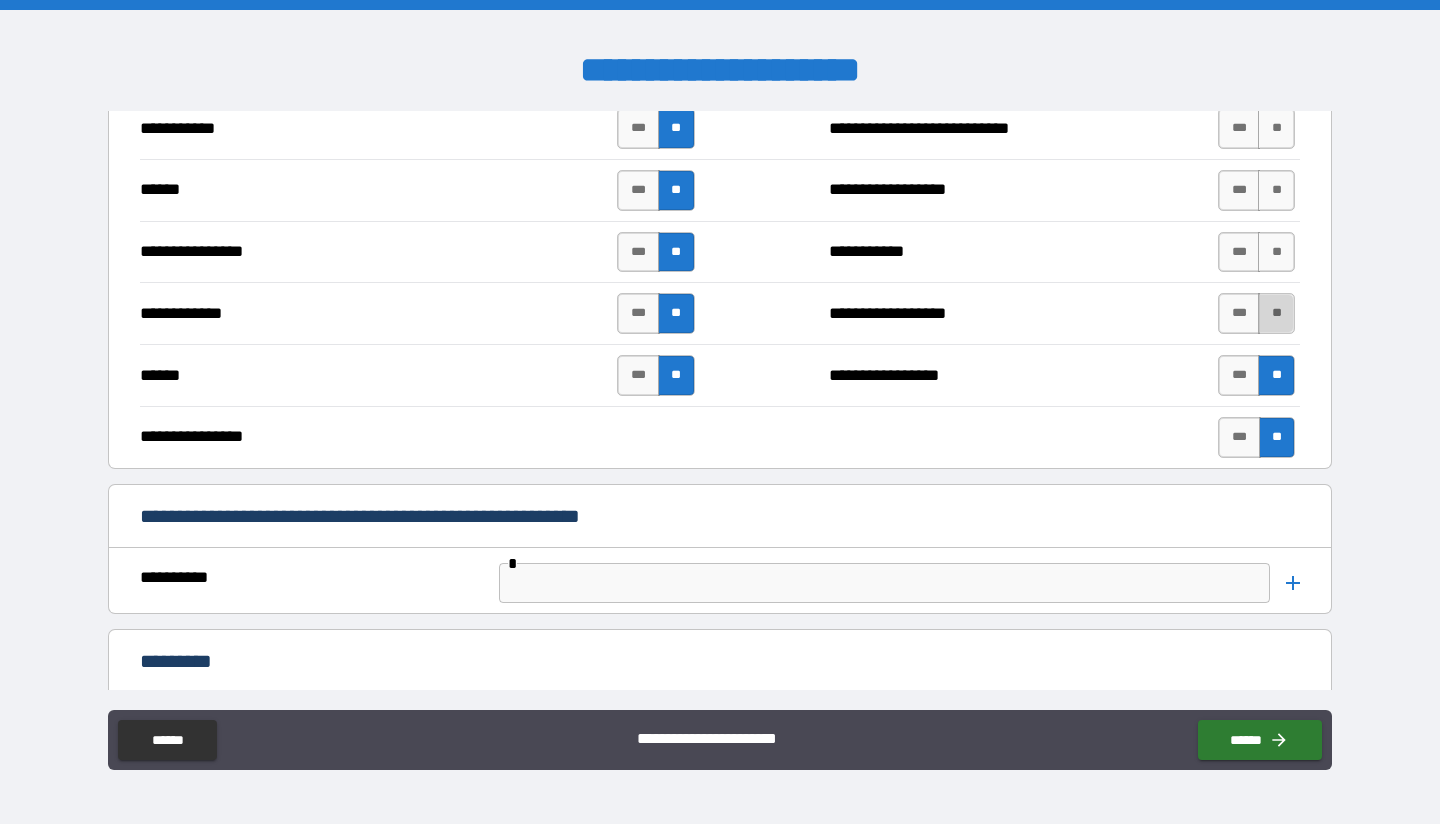click on "**" at bounding box center (1276, 313) 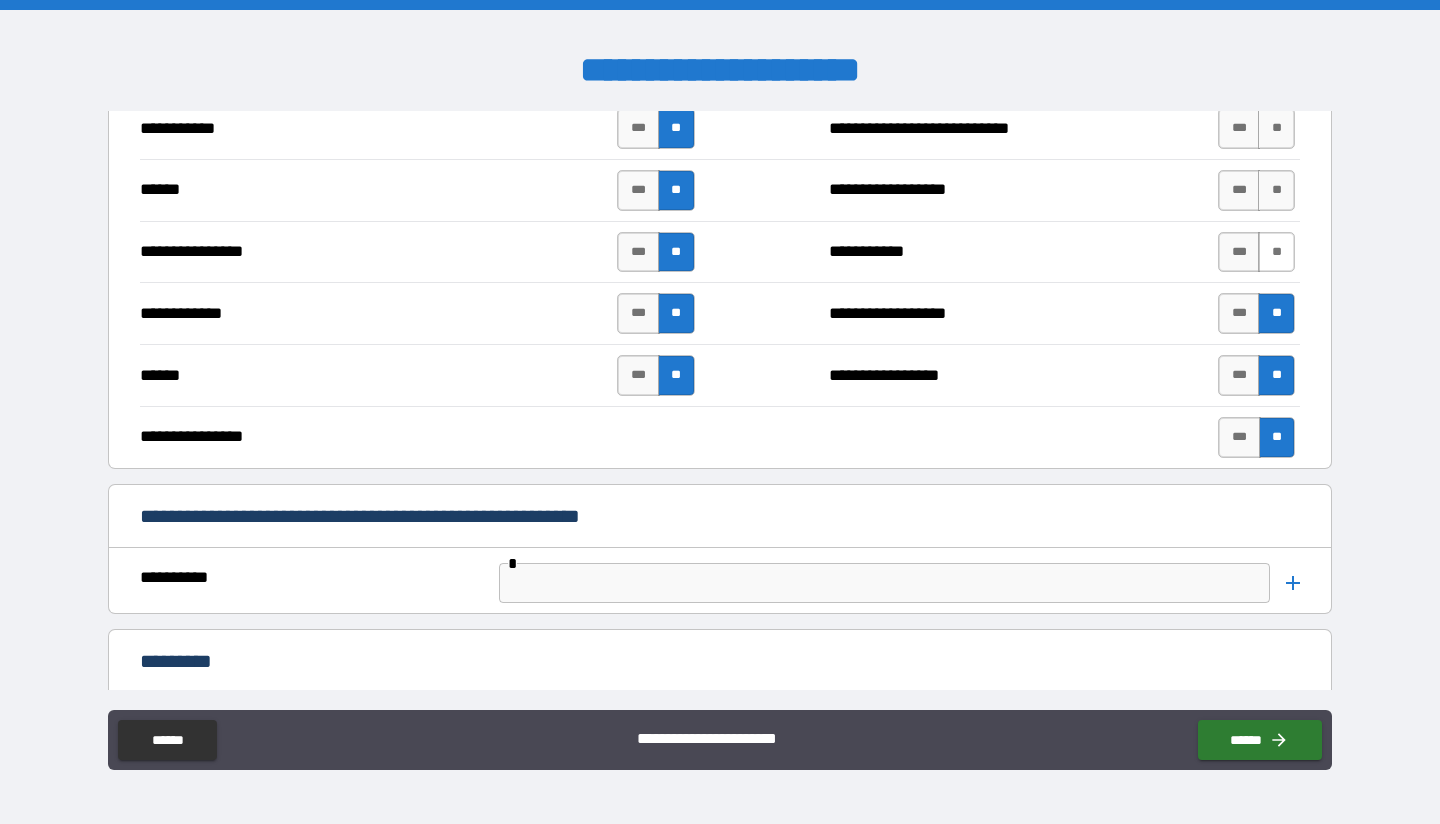 click on "**" at bounding box center [1276, 252] 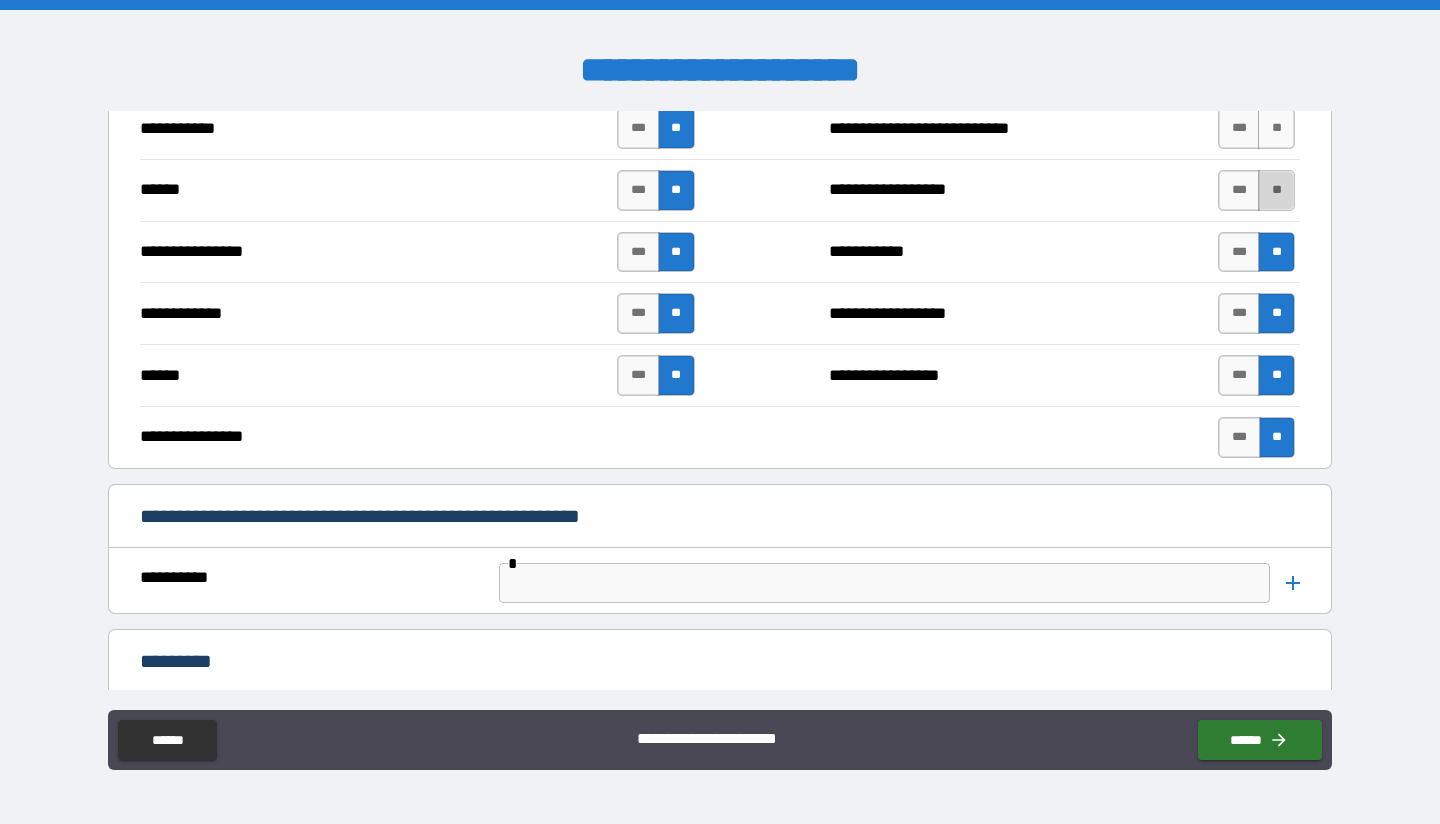 click on "**" at bounding box center (1276, 190) 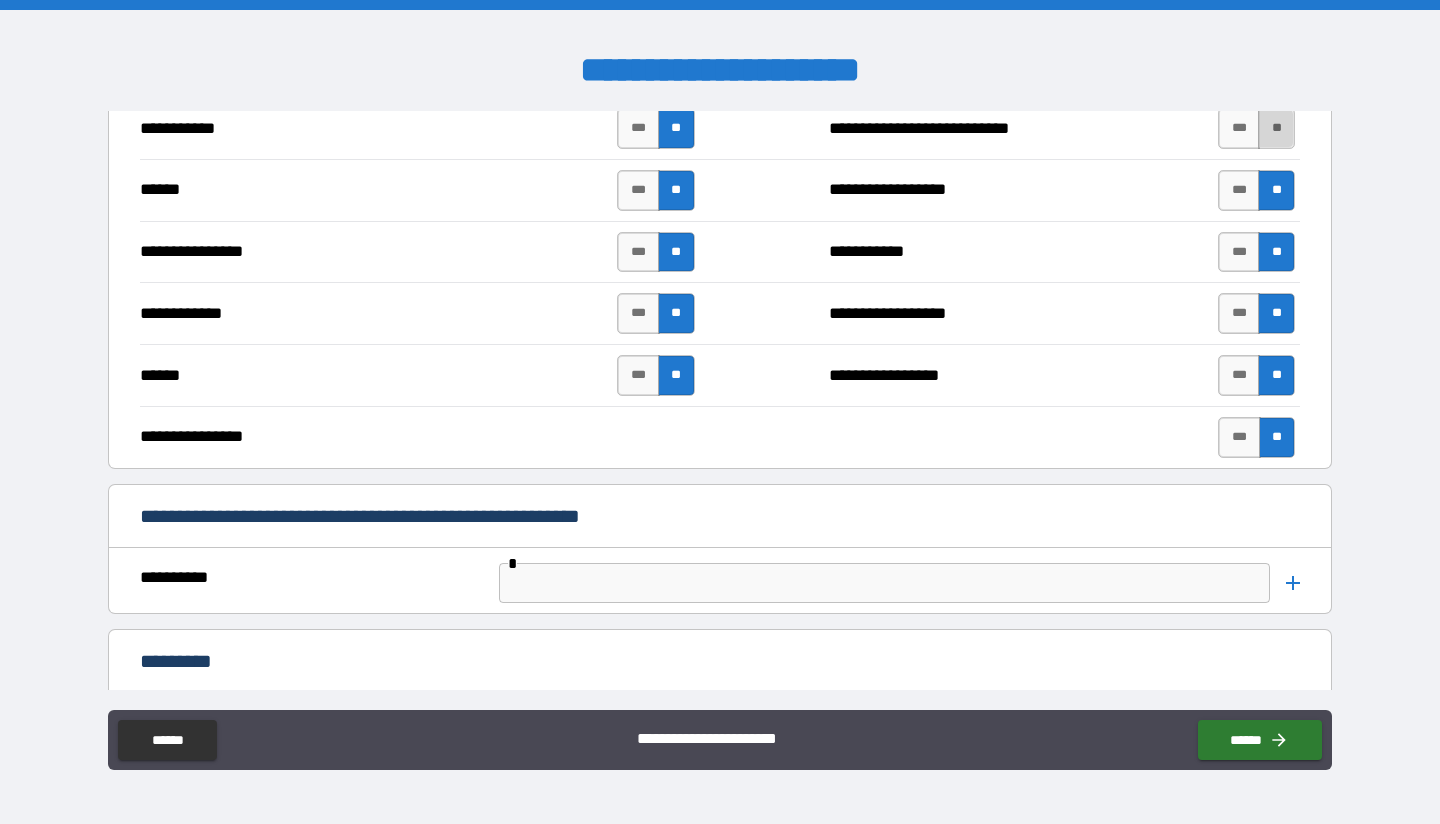 click on "**" at bounding box center [1276, 128] 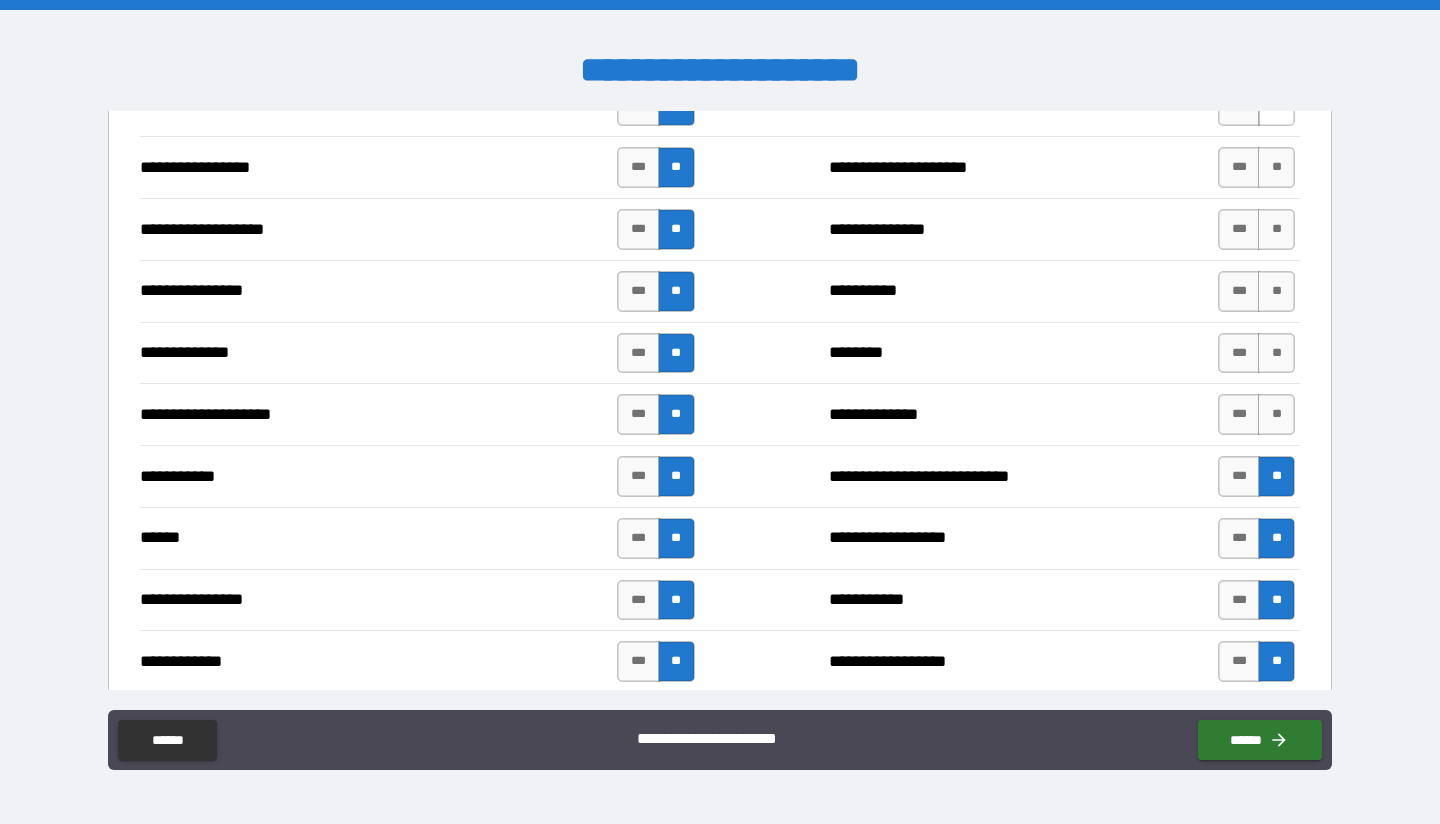 scroll, scrollTop: 3400, scrollLeft: 0, axis: vertical 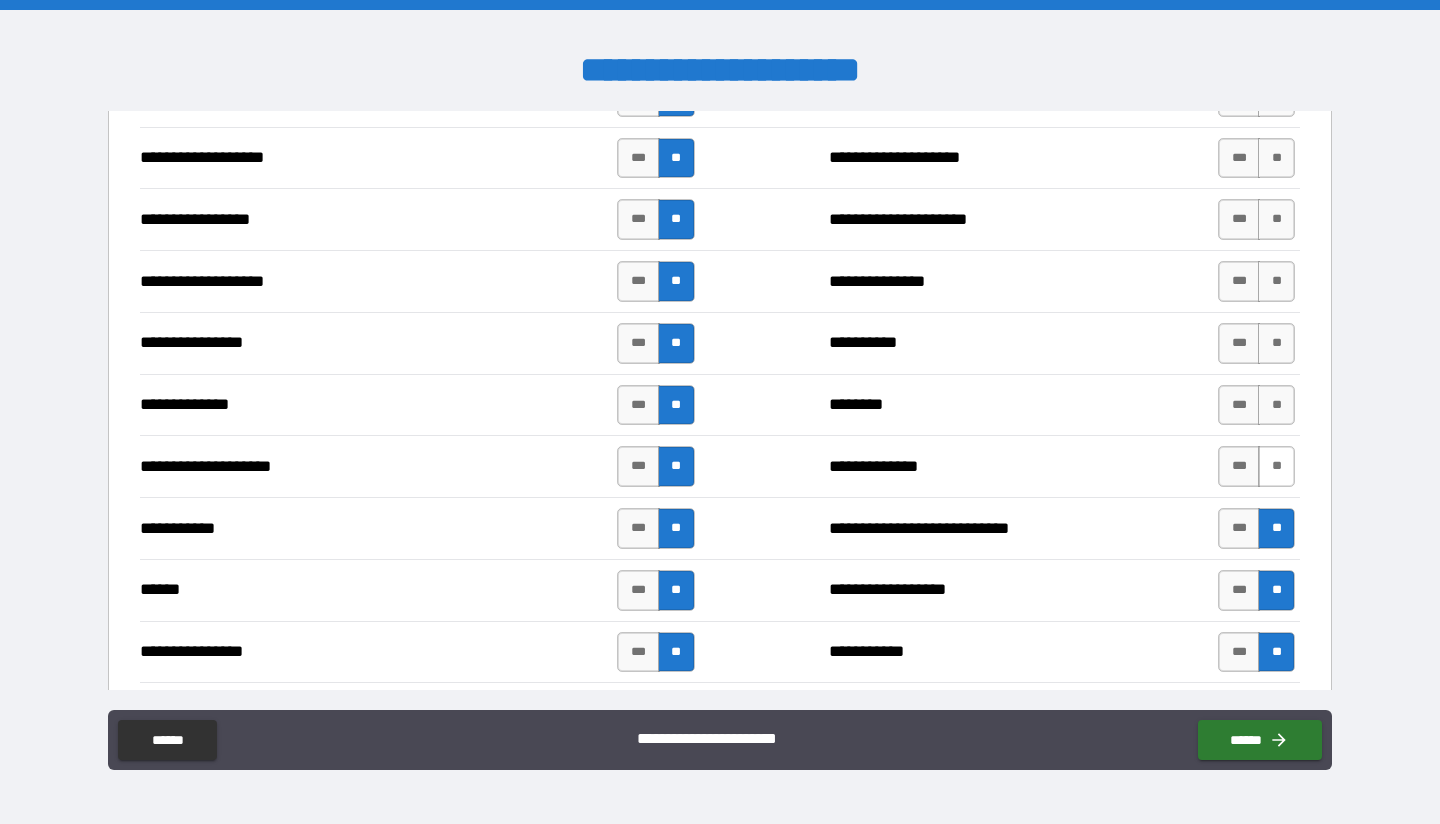 click on "**" at bounding box center [1276, 466] 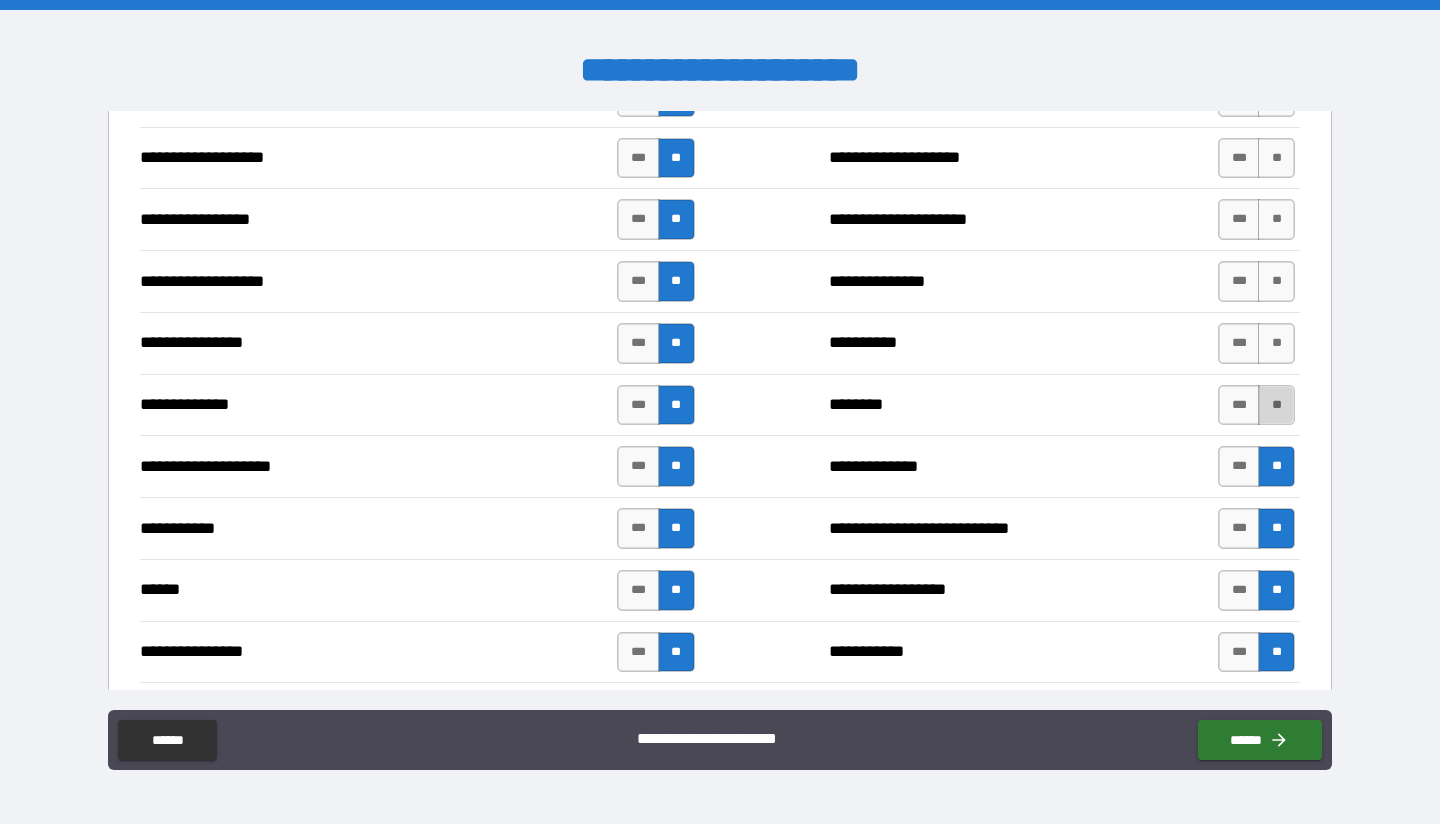 click on "**" at bounding box center (1276, 405) 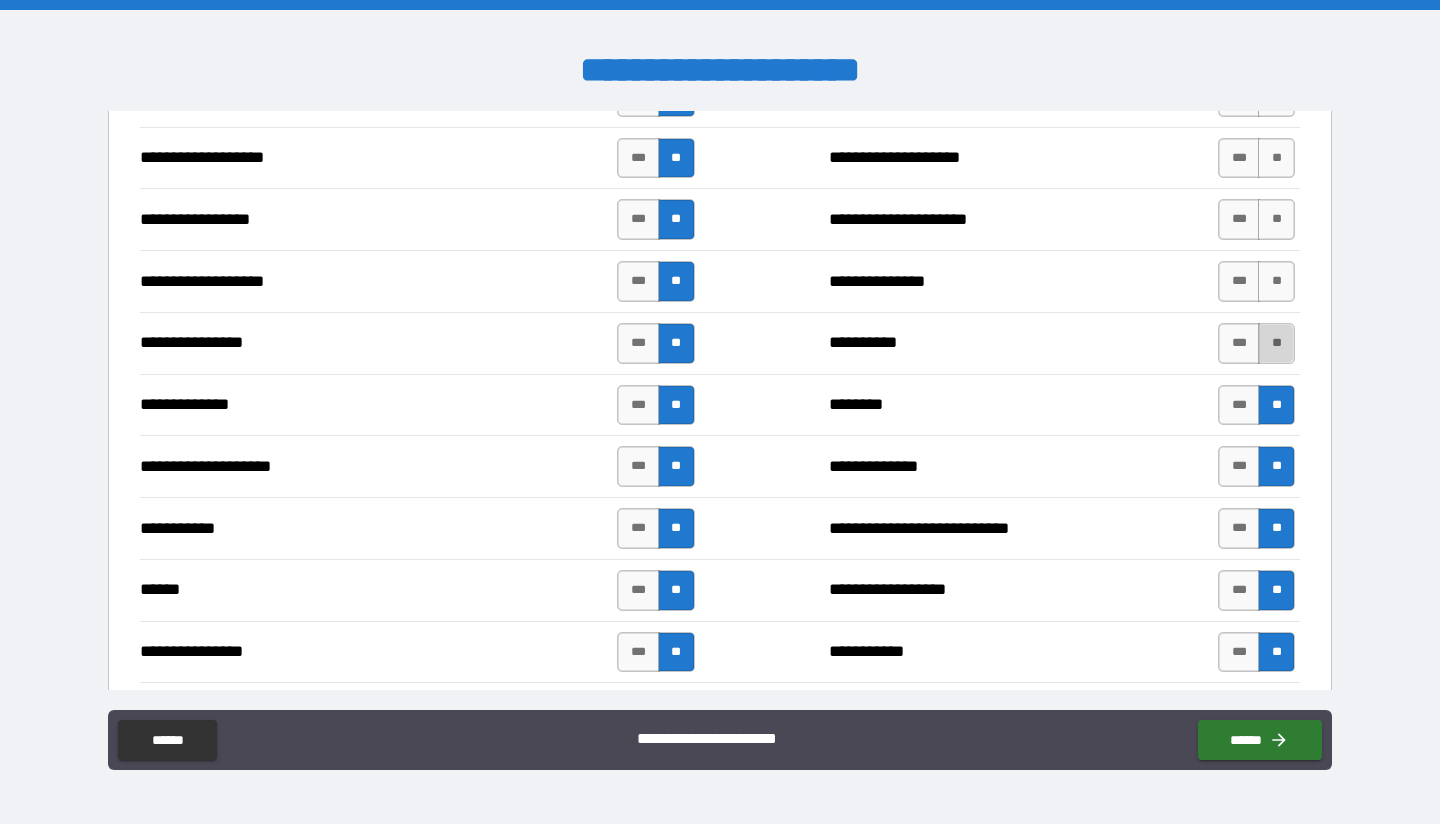 click on "**" at bounding box center (1276, 343) 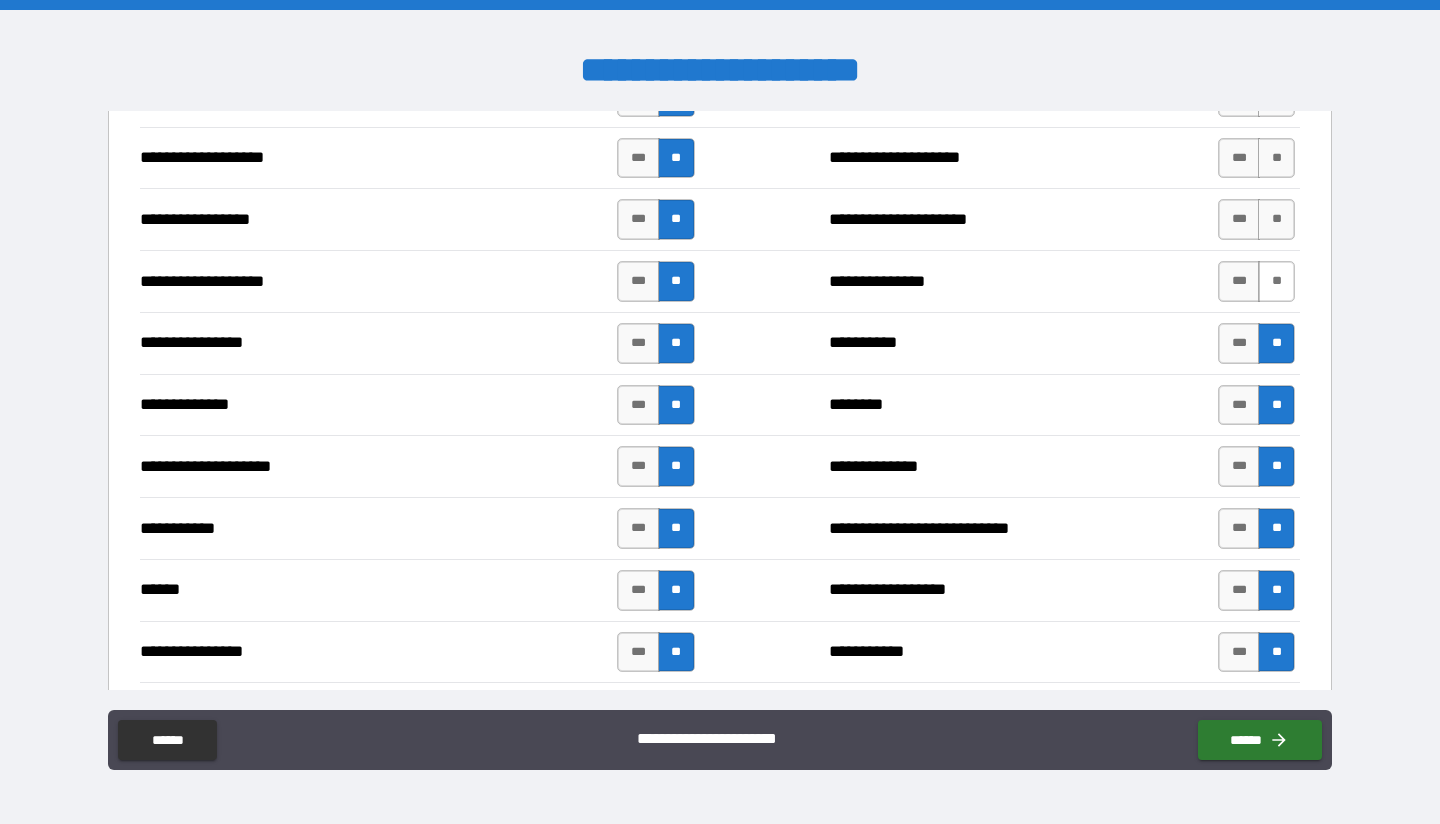 click on "**" at bounding box center [1276, 281] 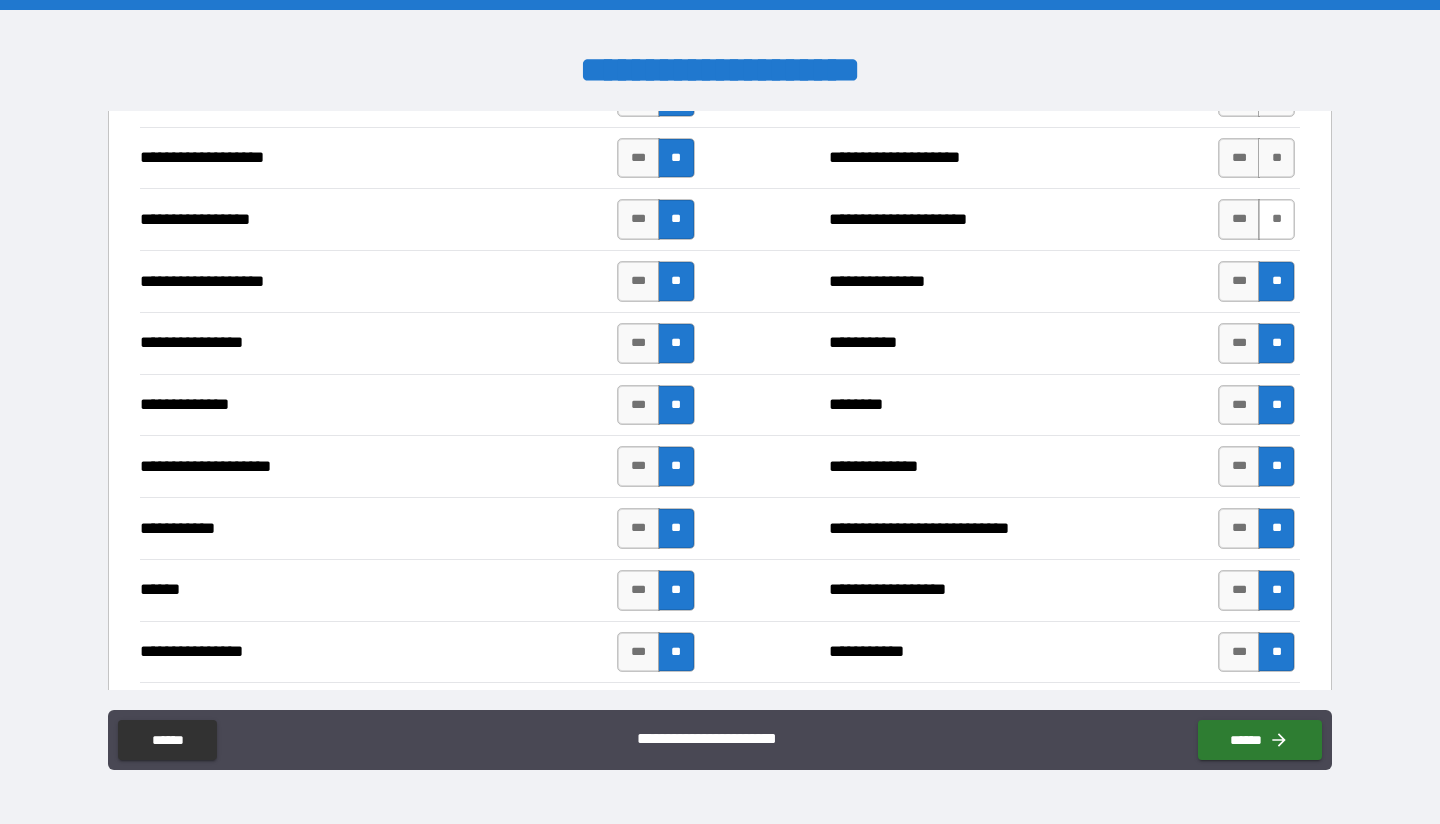 click on "**" at bounding box center (1276, 219) 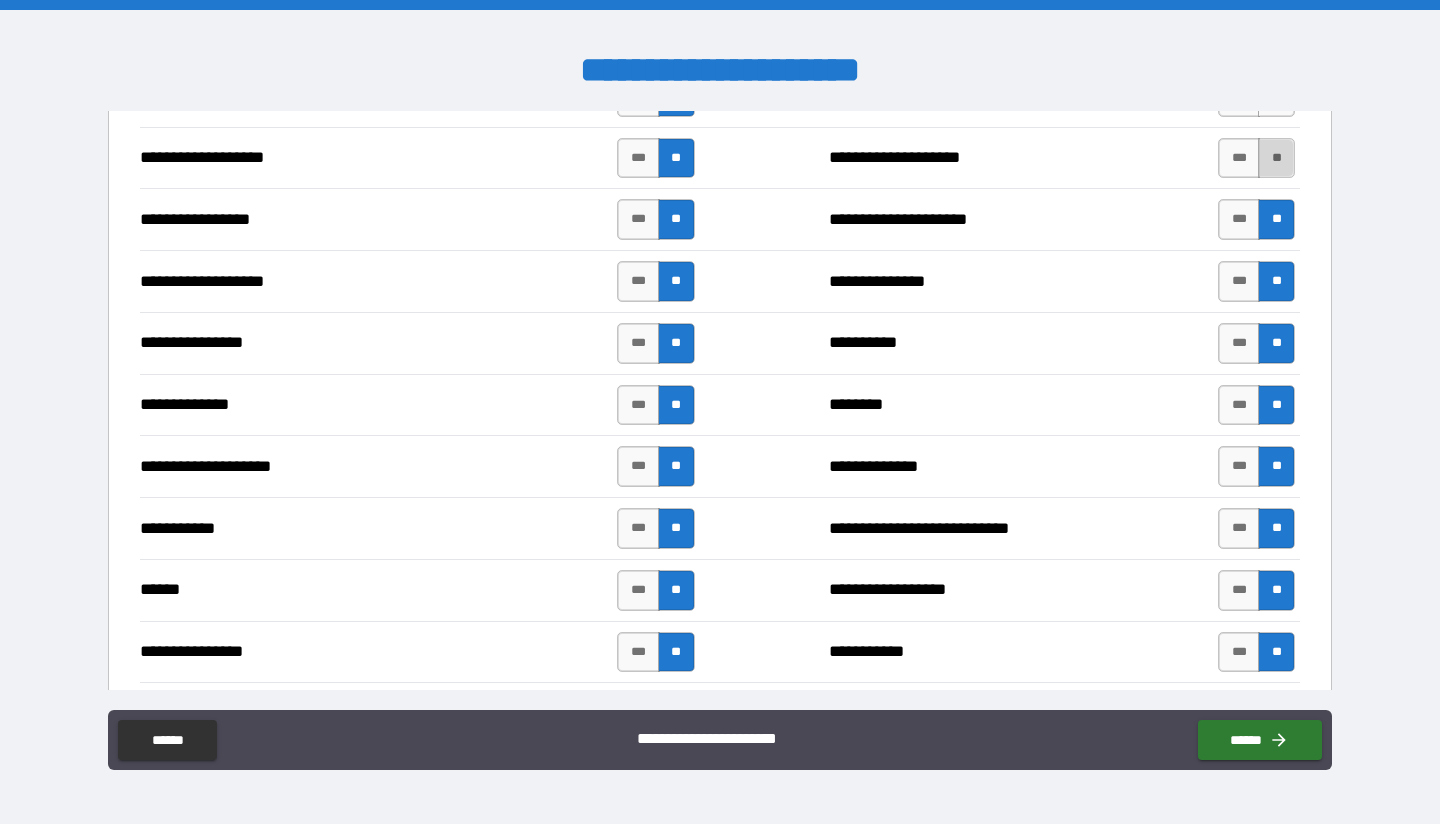 click on "**" at bounding box center [1276, 158] 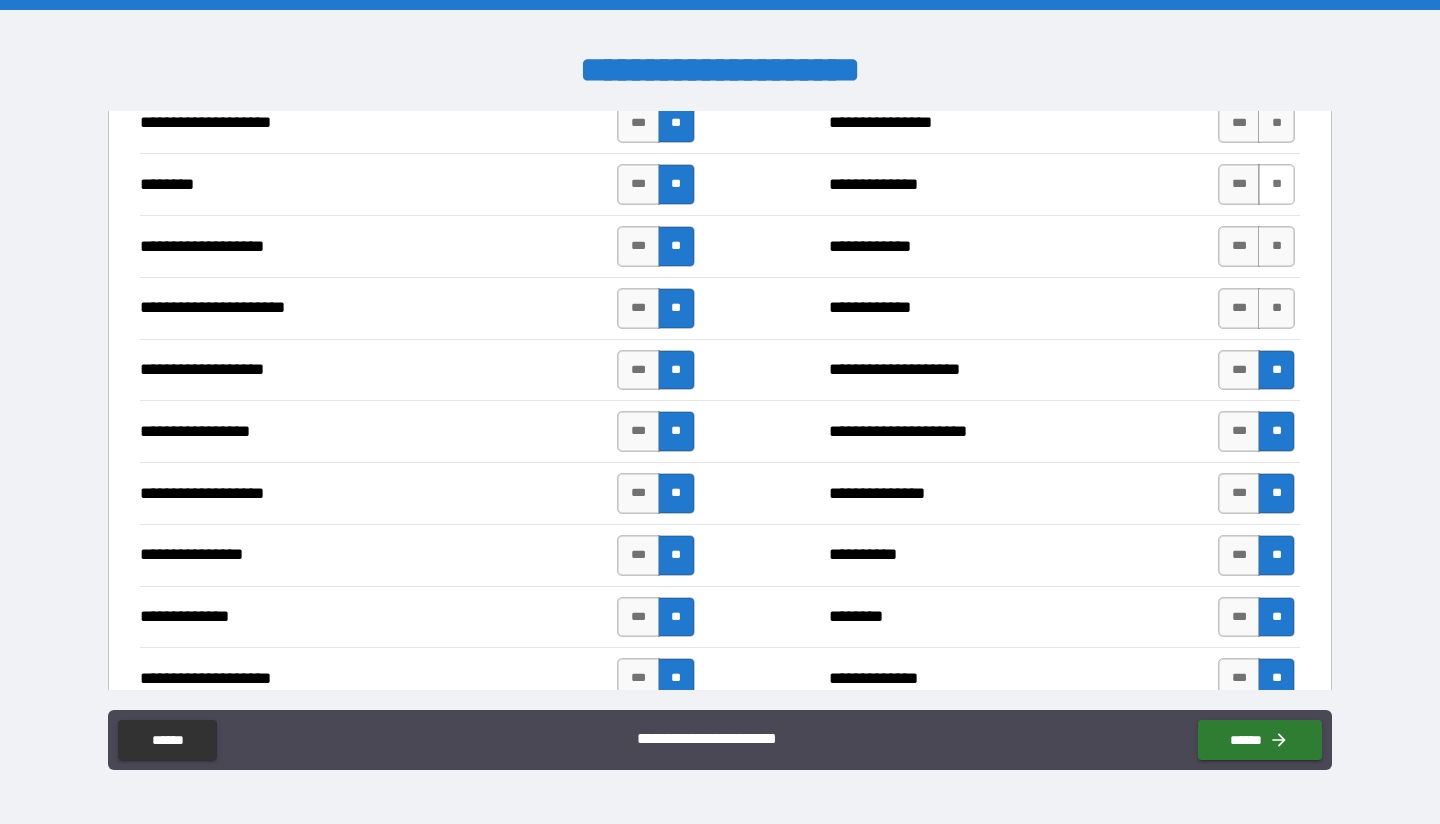 scroll, scrollTop: 3100, scrollLeft: 0, axis: vertical 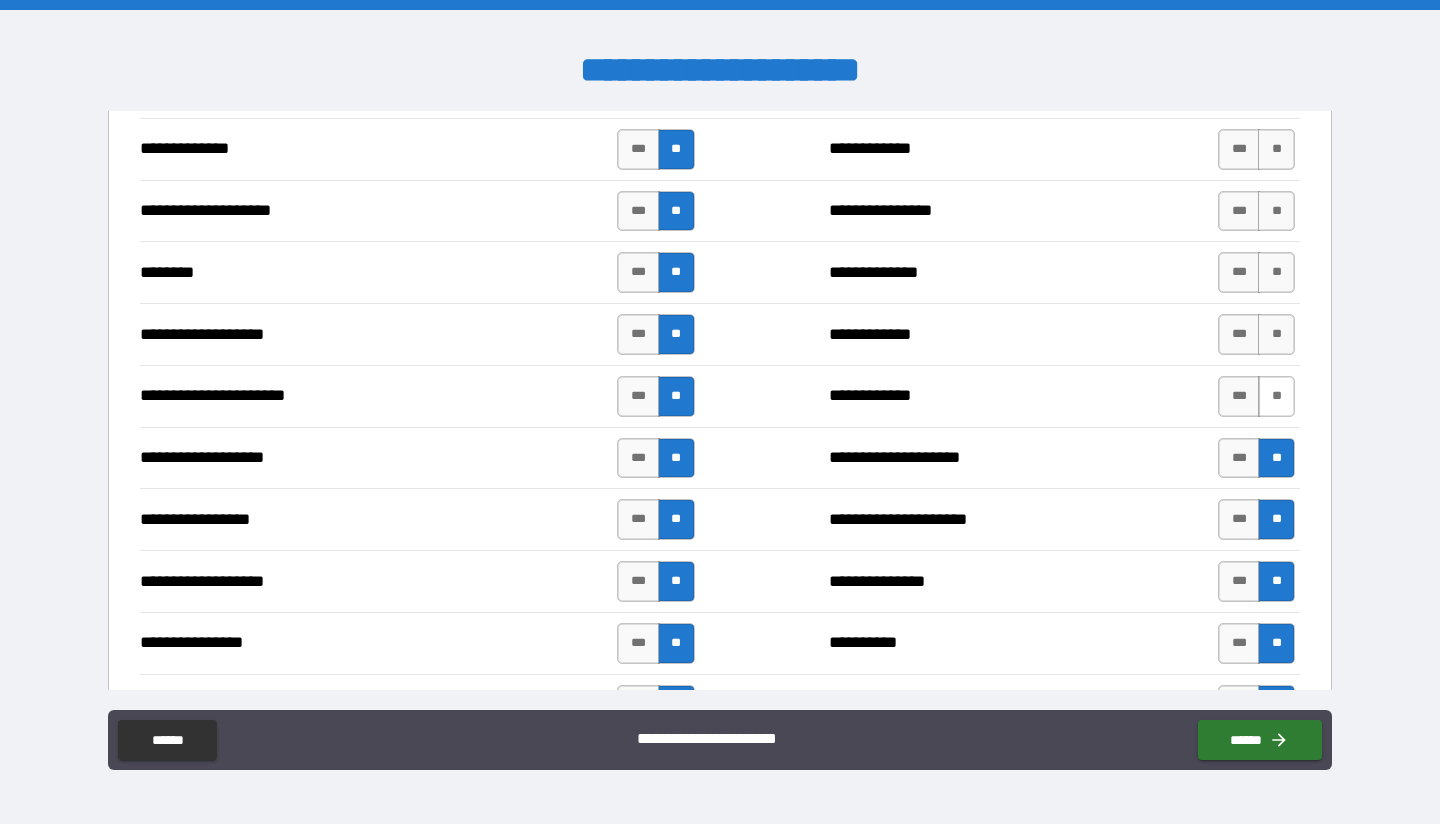 click on "**" at bounding box center [1276, 396] 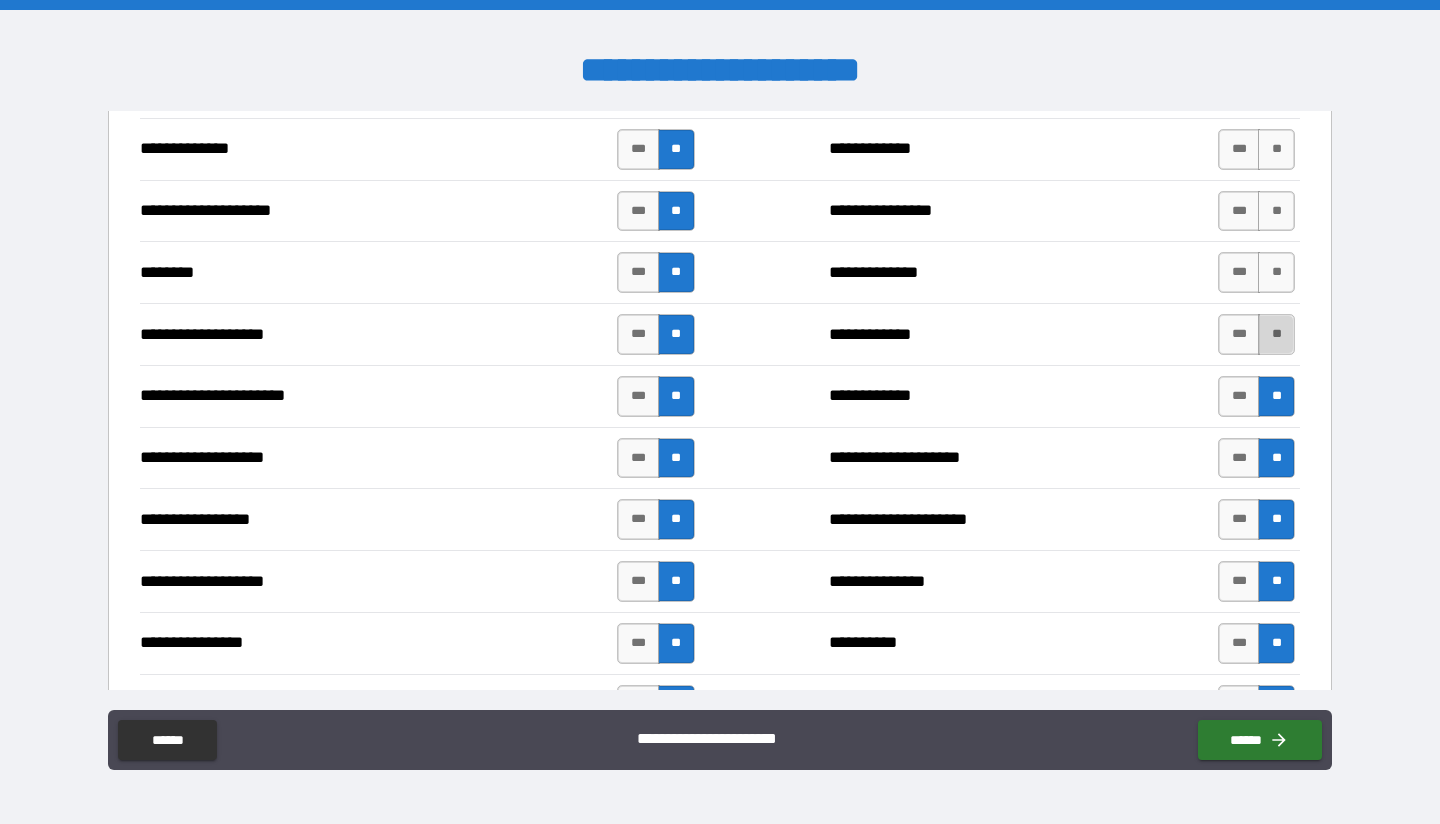 click on "**" at bounding box center [1276, 334] 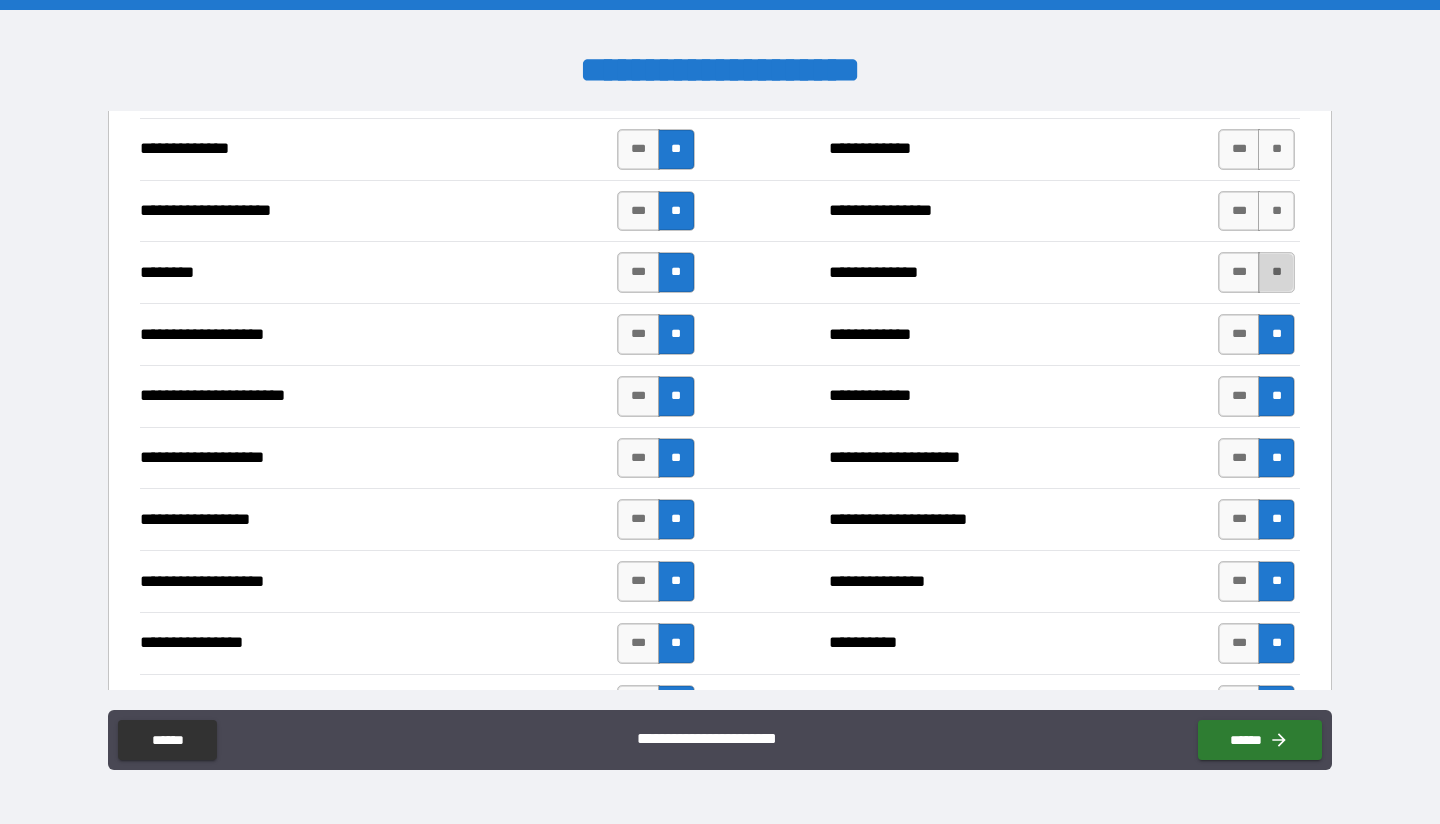 click on "**" at bounding box center [1276, 272] 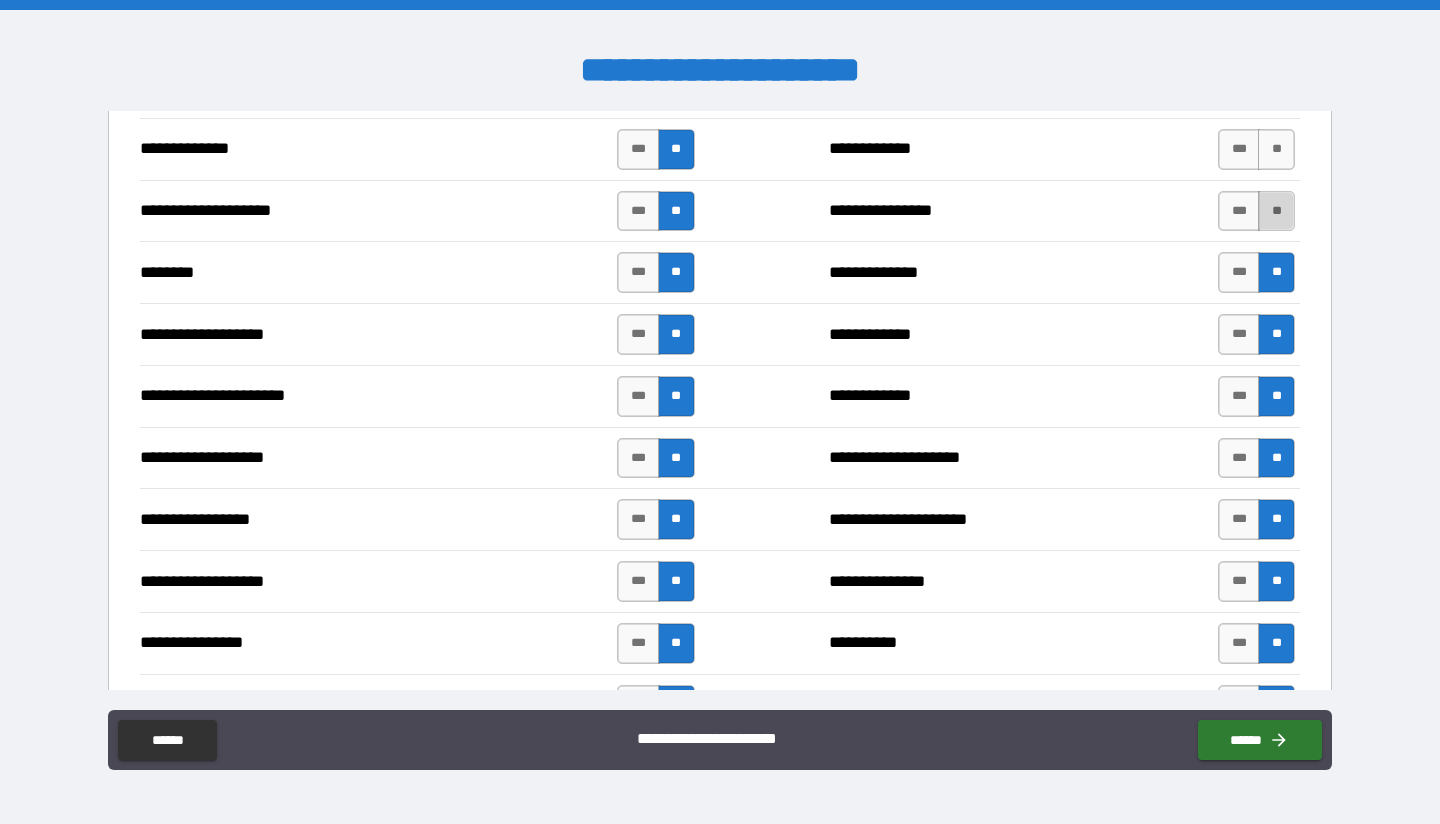 click on "**" at bounding box center [1276, 211] 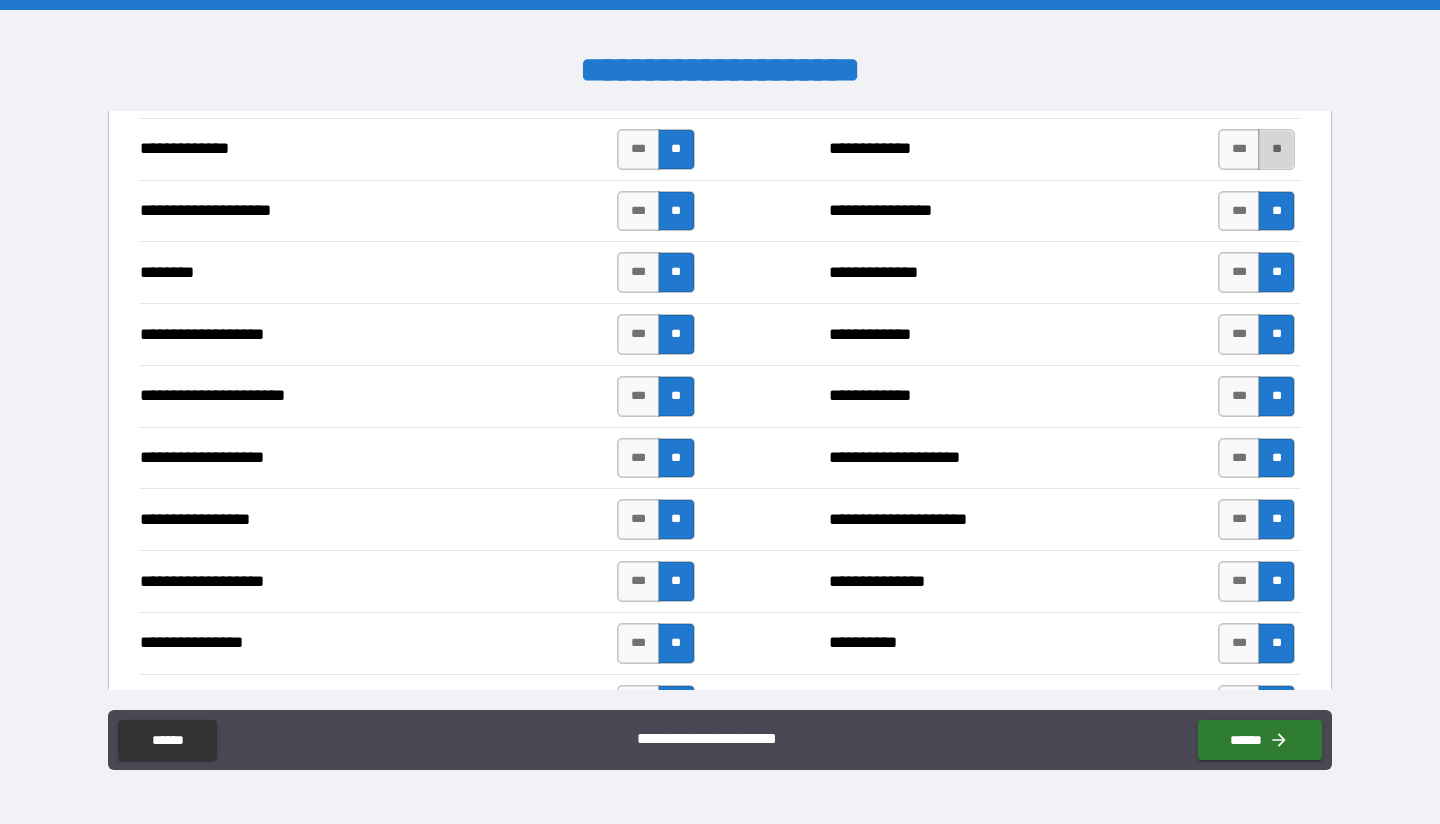 click on "**" at bounding box center (1276, 149) 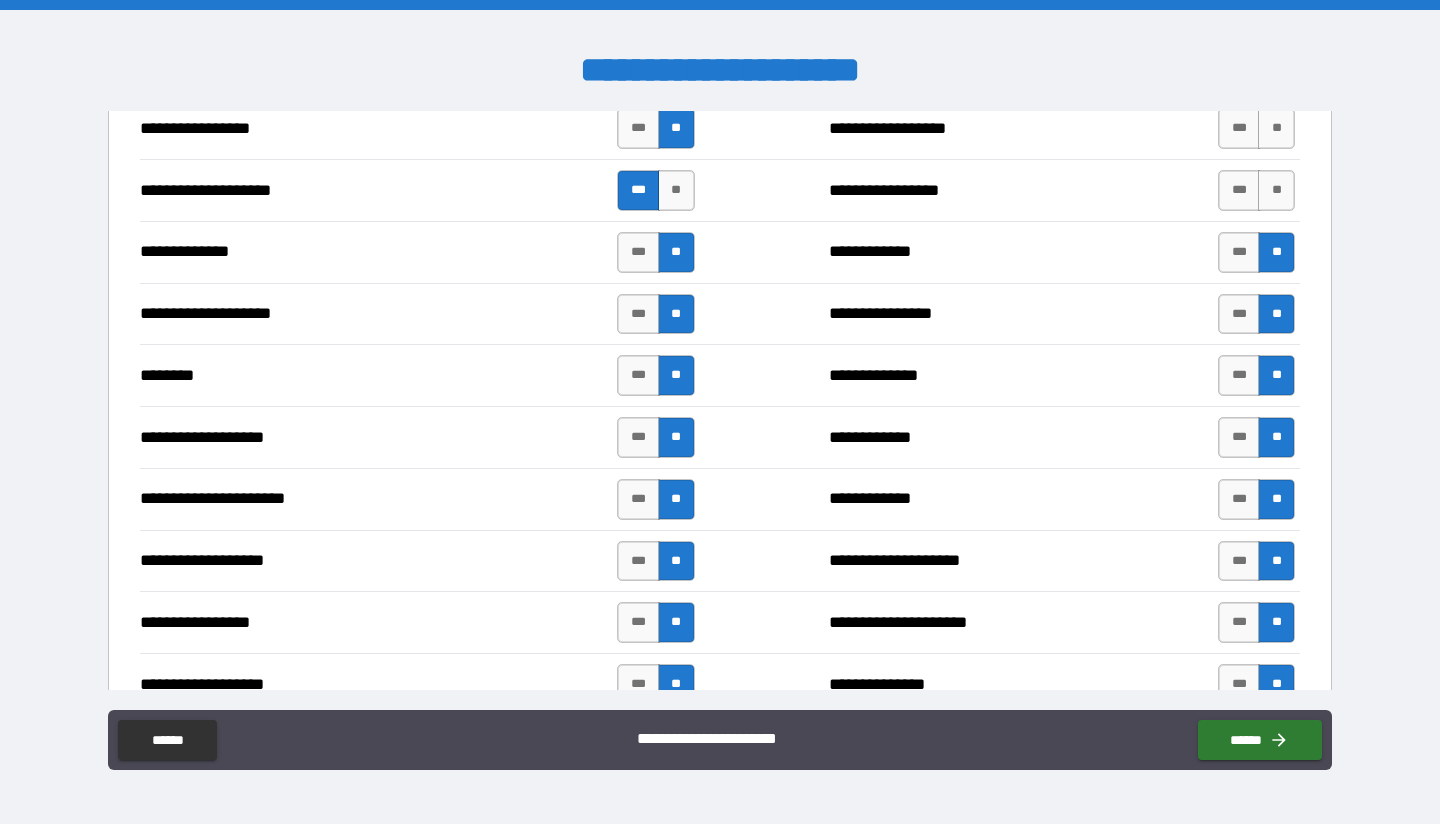 scroll, scrollTop: 2700, scrollLeft: 0, axis: vertical 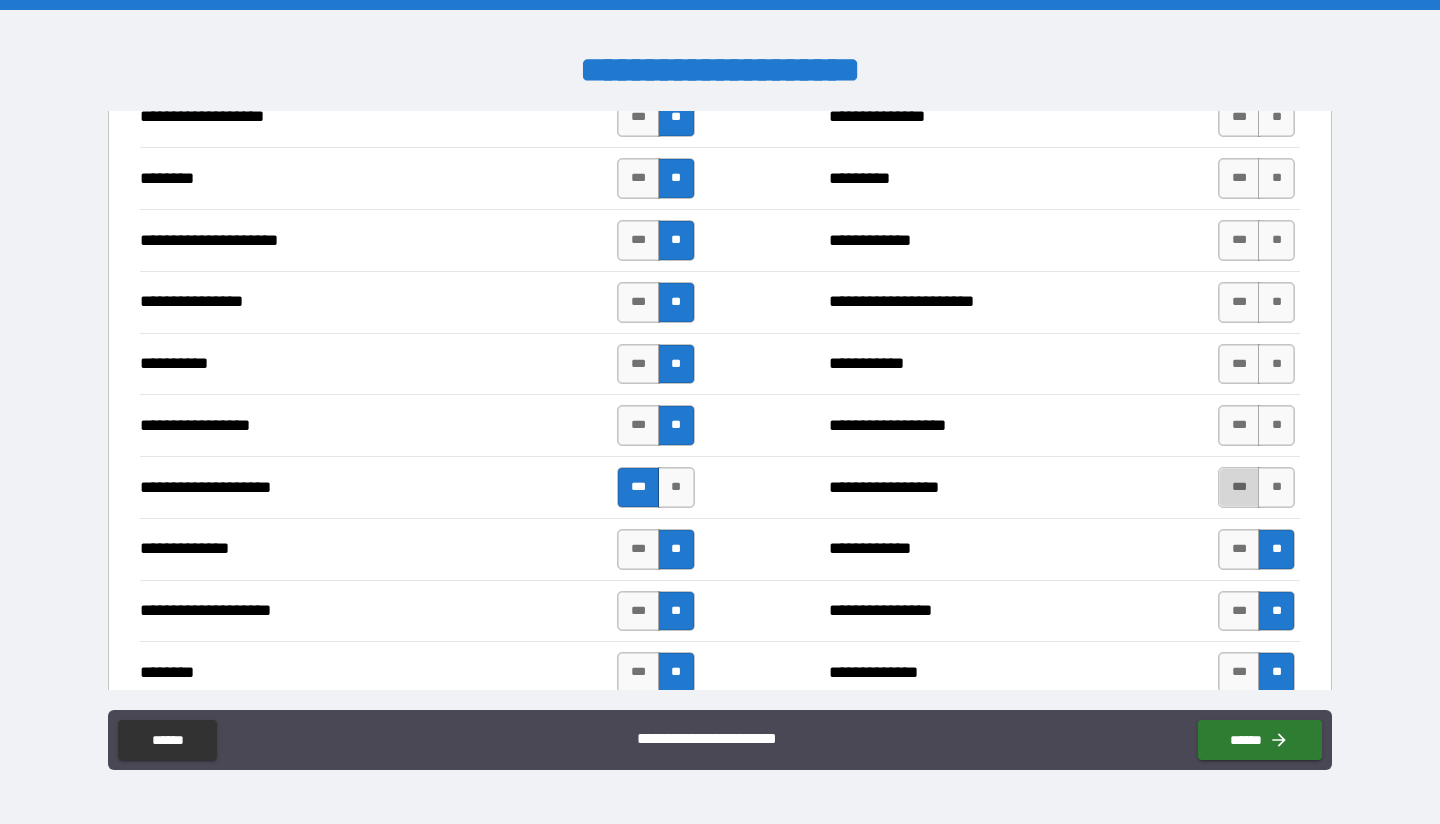 click on "***" at bounding box center [1239, 487] 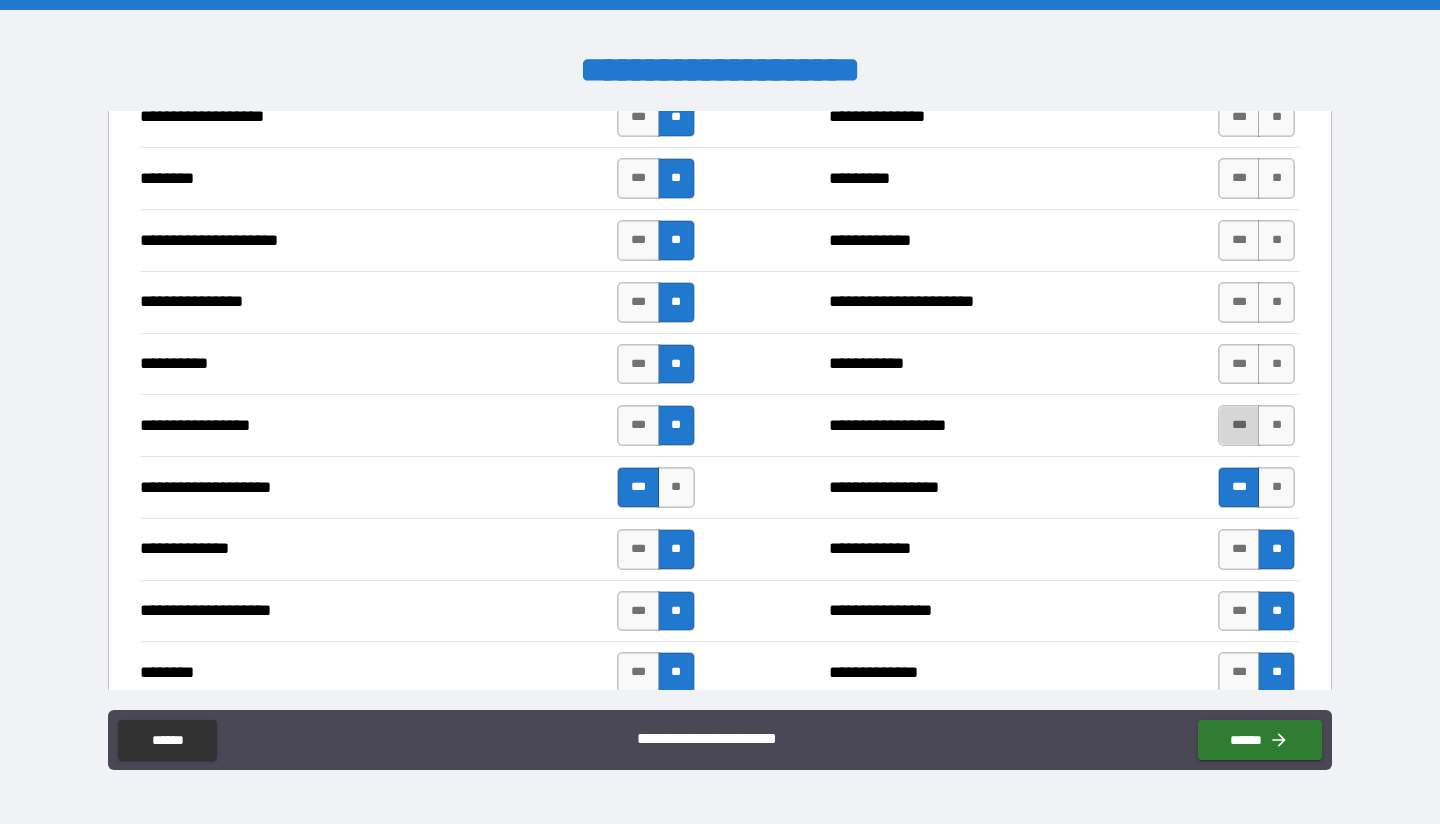 click on "***" at bounding box center [1239, 425] 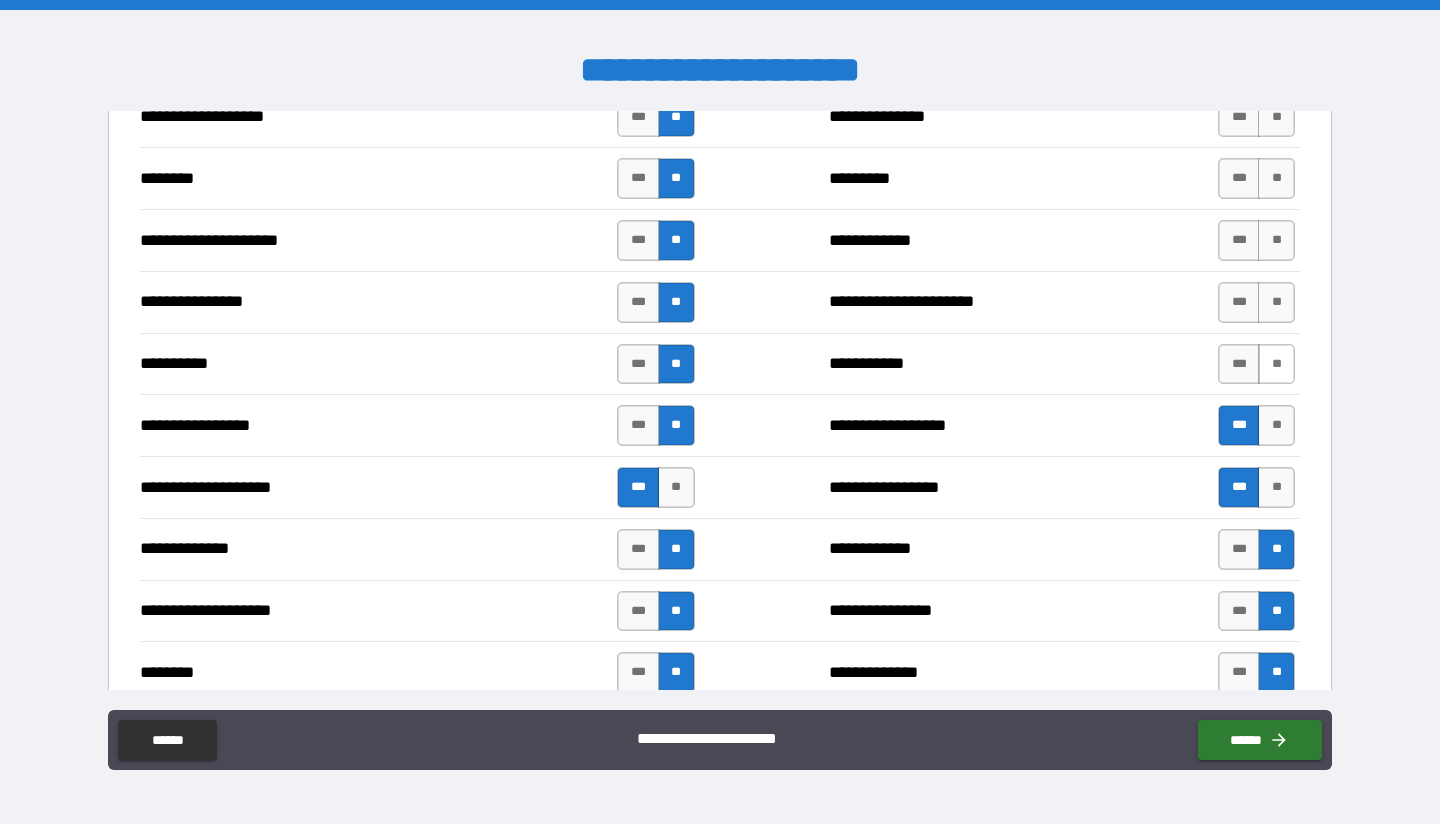click on "**" at bounding box center (1276, 364) 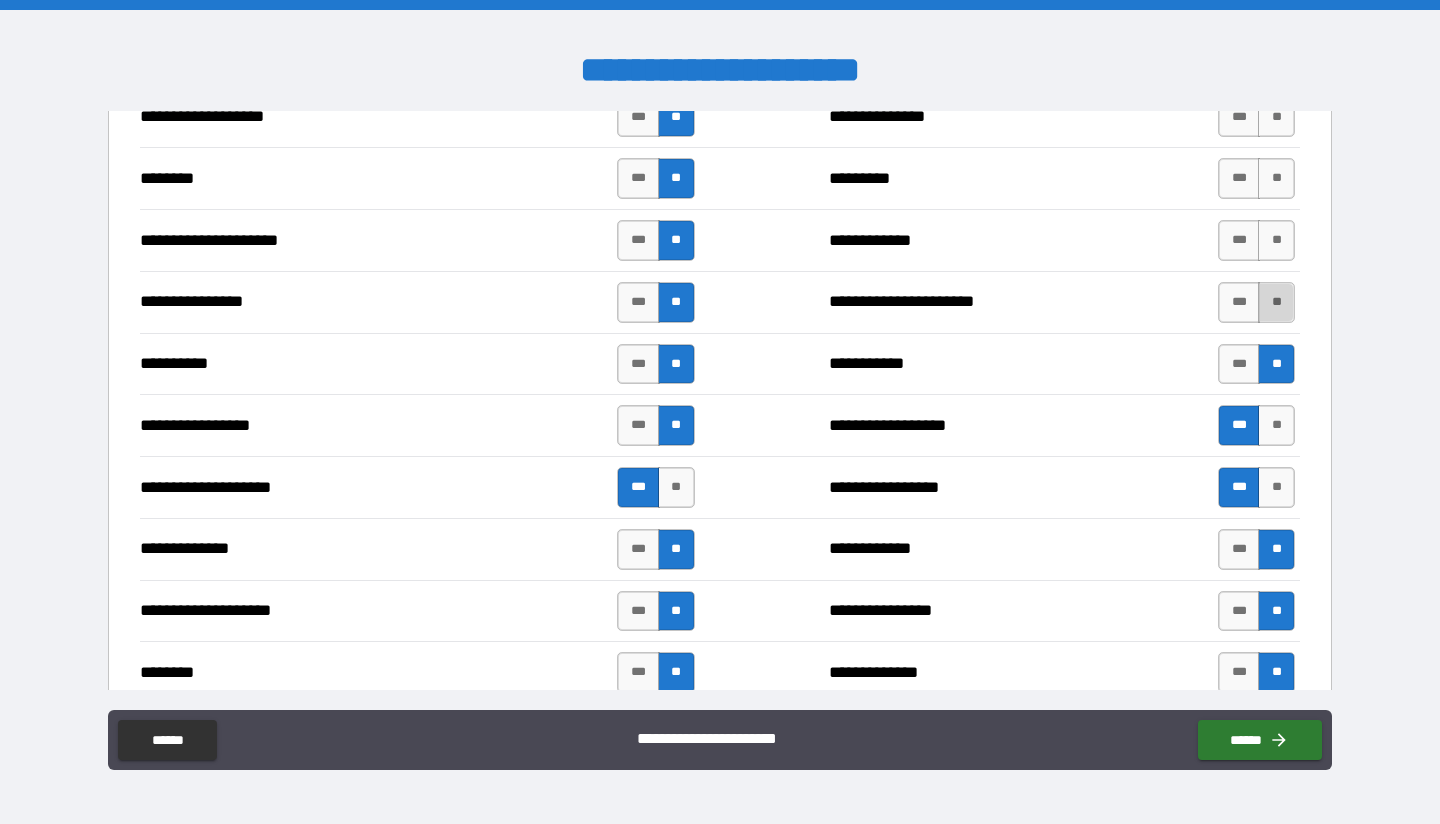 click on "**" at bounding box center [1276, 302] 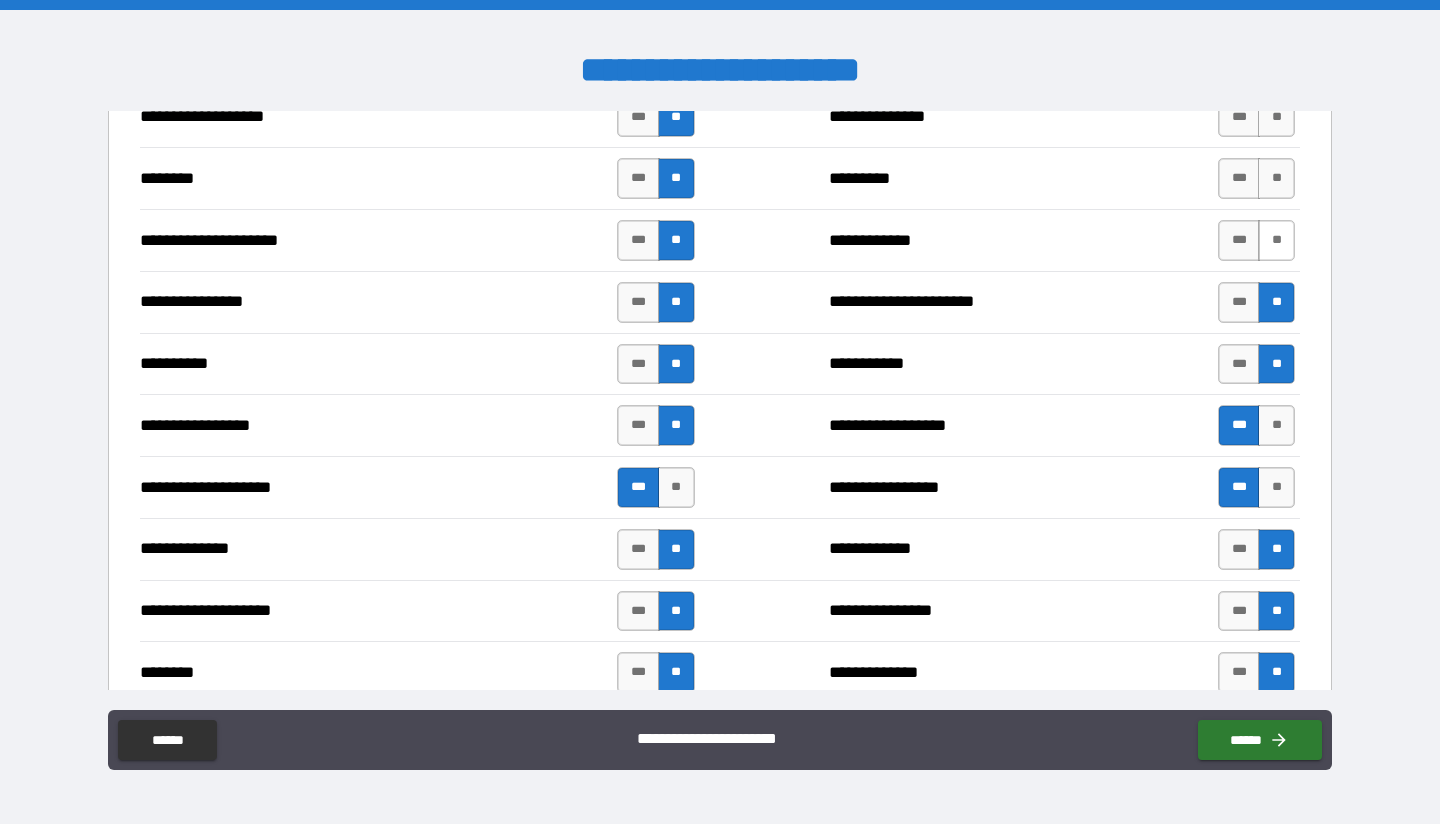 click on "**" at bounding box center (1276, 240) 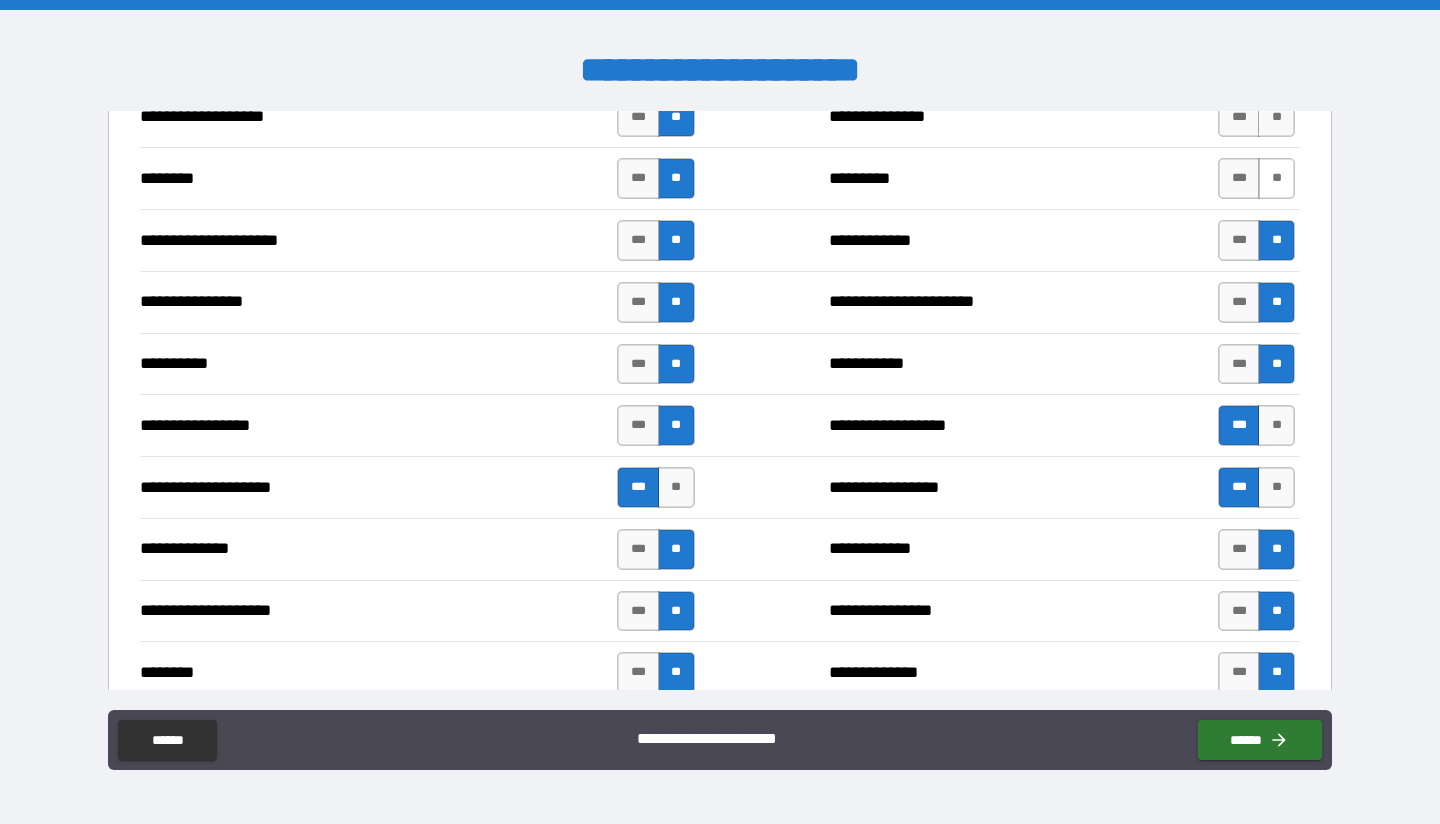 click on "**" at bounding box center (1276, 178) 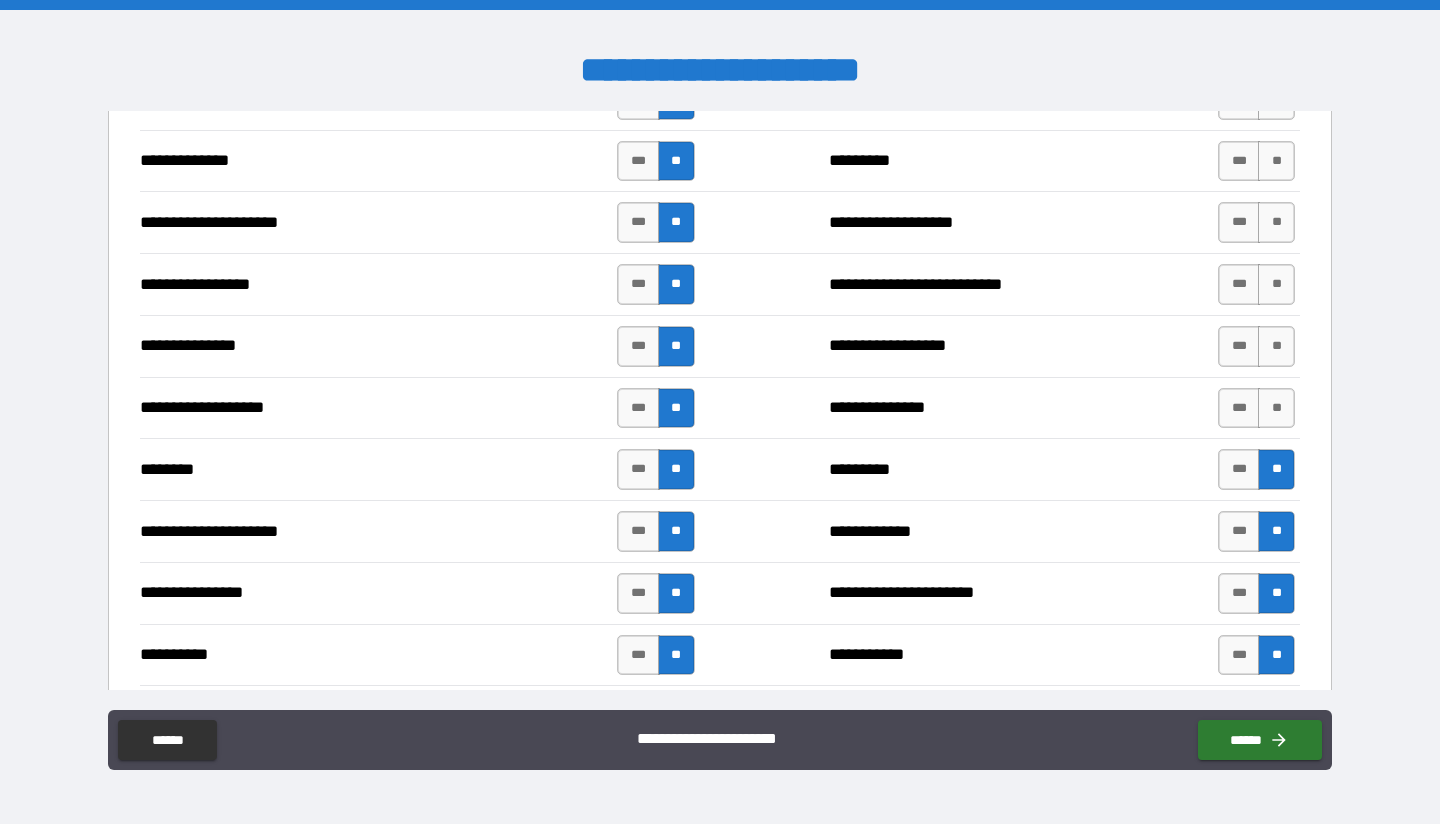 scroll, scrollTop: 2400, scrollLeft: 0, axis: vertical 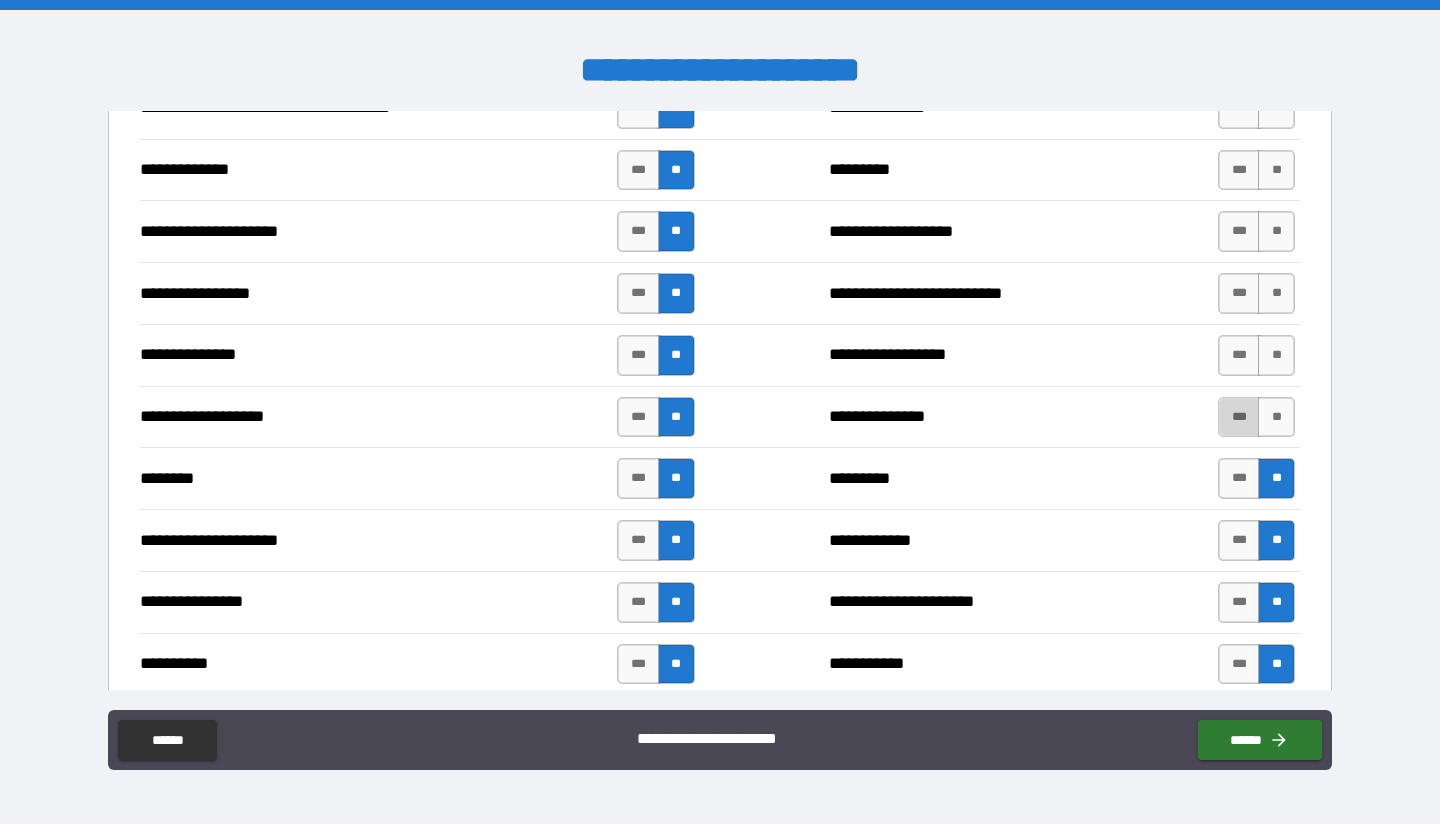click on "***" at bounding box center (1239, 417) 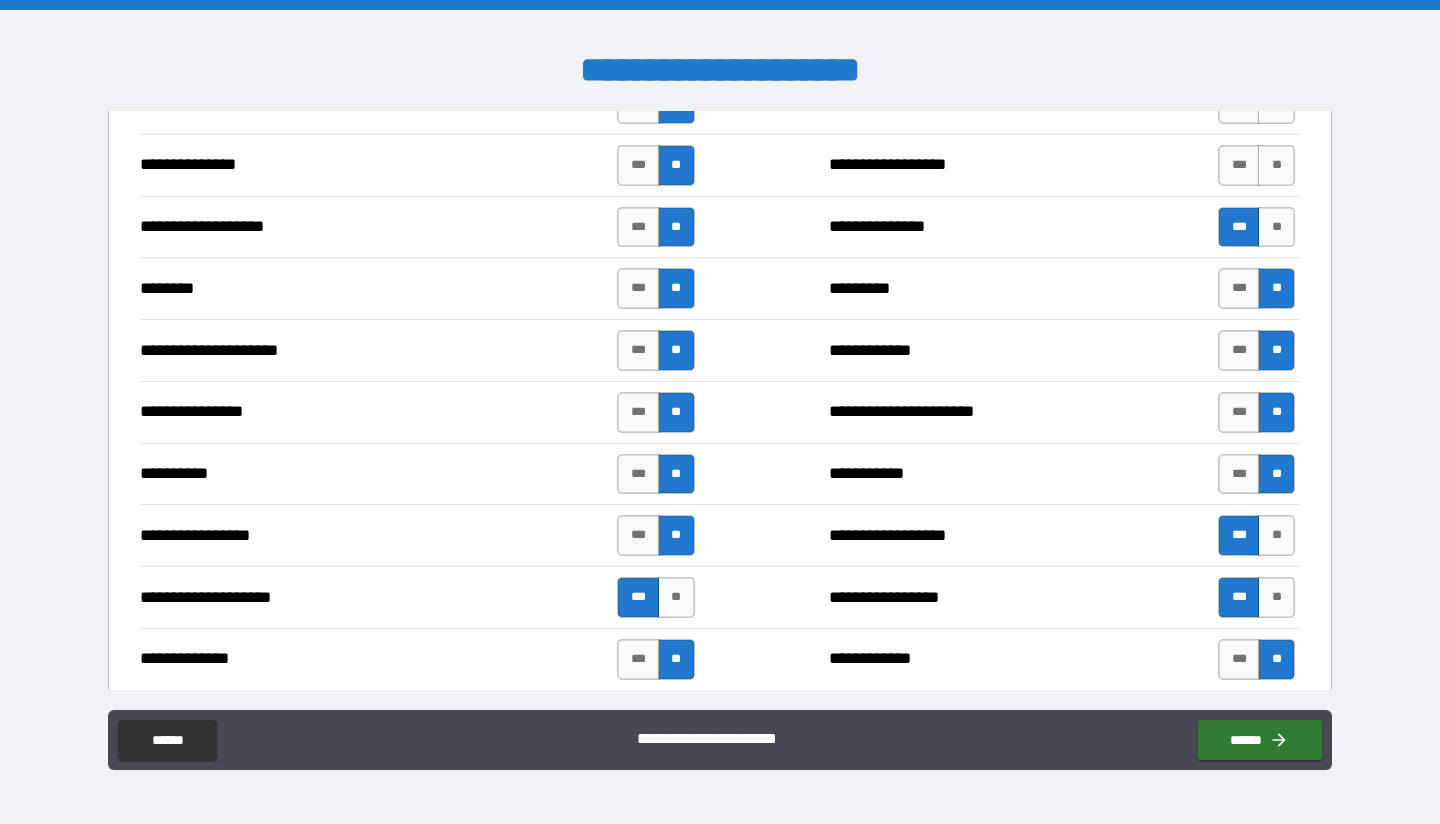 scroll, scrollTop: 2700, scrollLeft: 0, axis: vertical 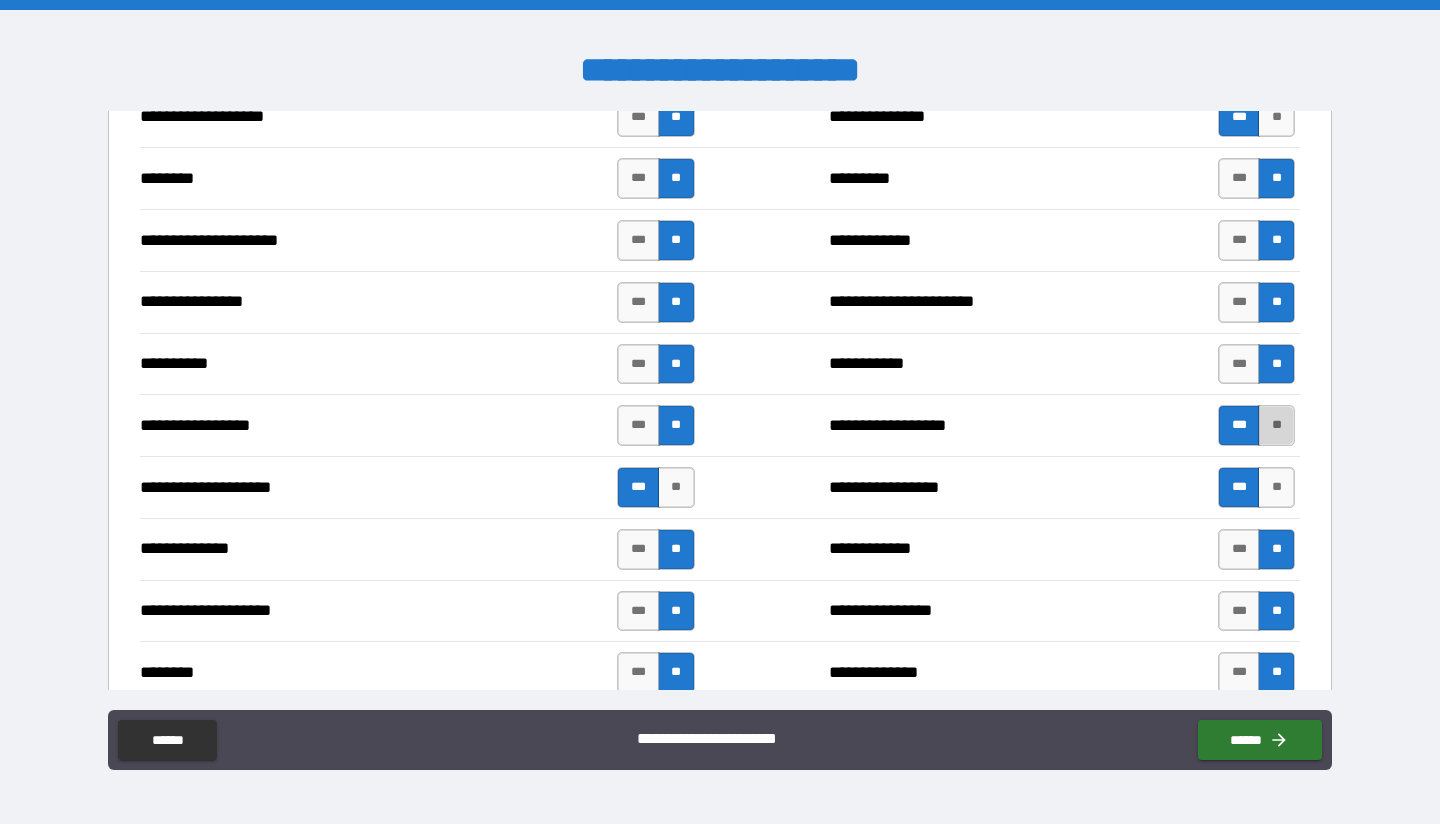click on "**" at bounding box center [1276, 425] 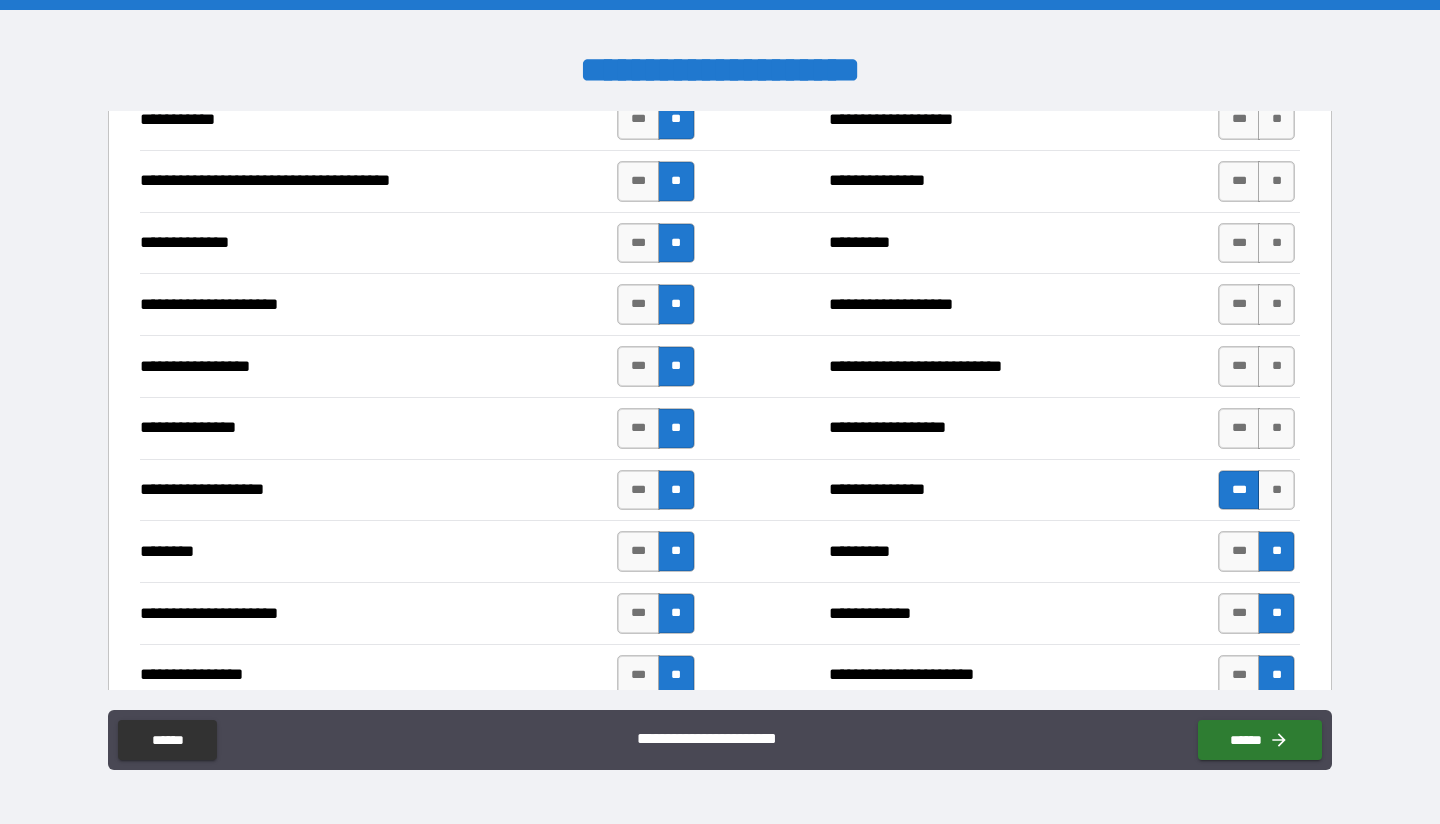 scroll, scrollTop: 2300, scrollLeft: 0, axis: vertical 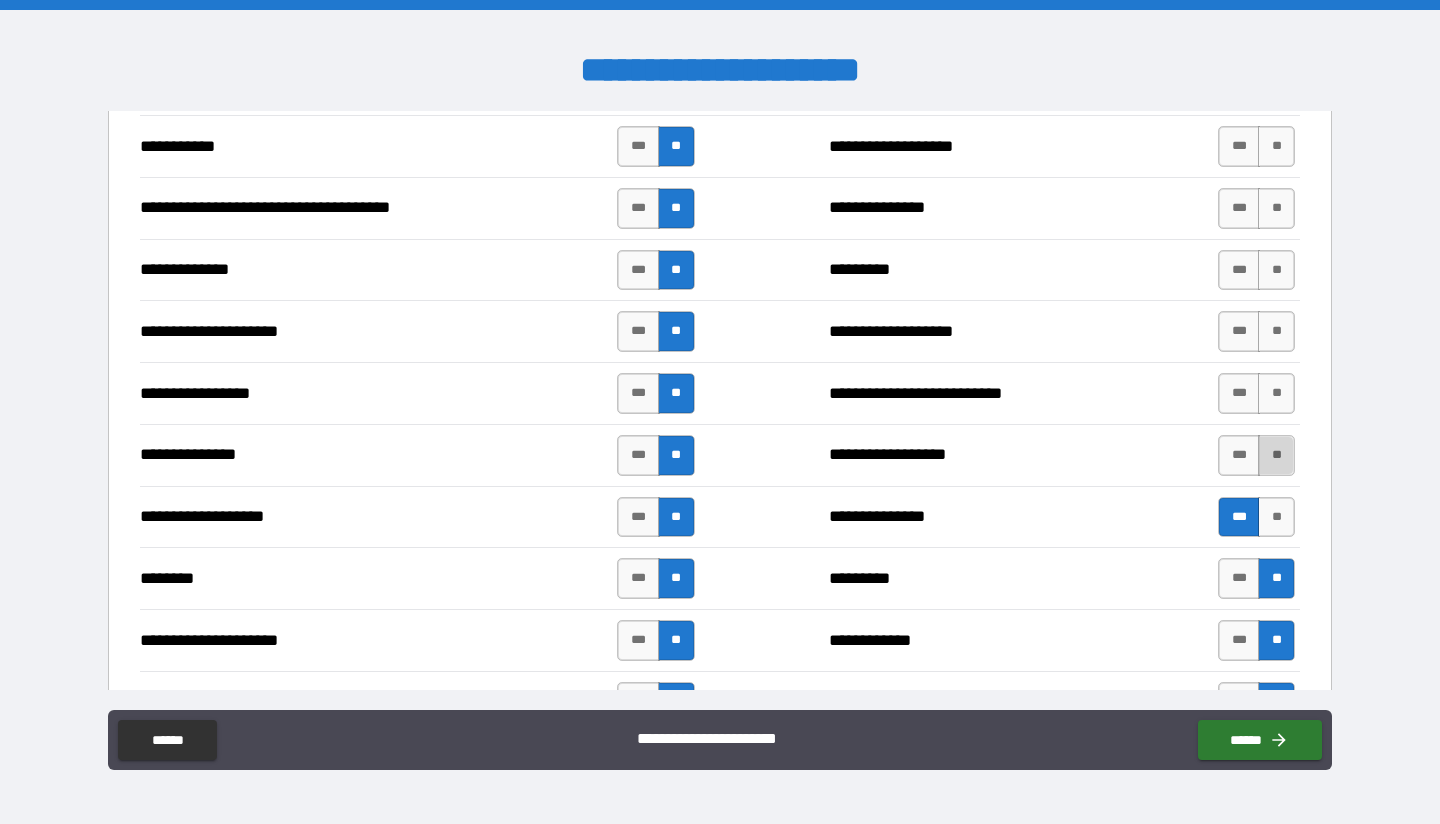 click on "**" at bounding box center [1276, 455] 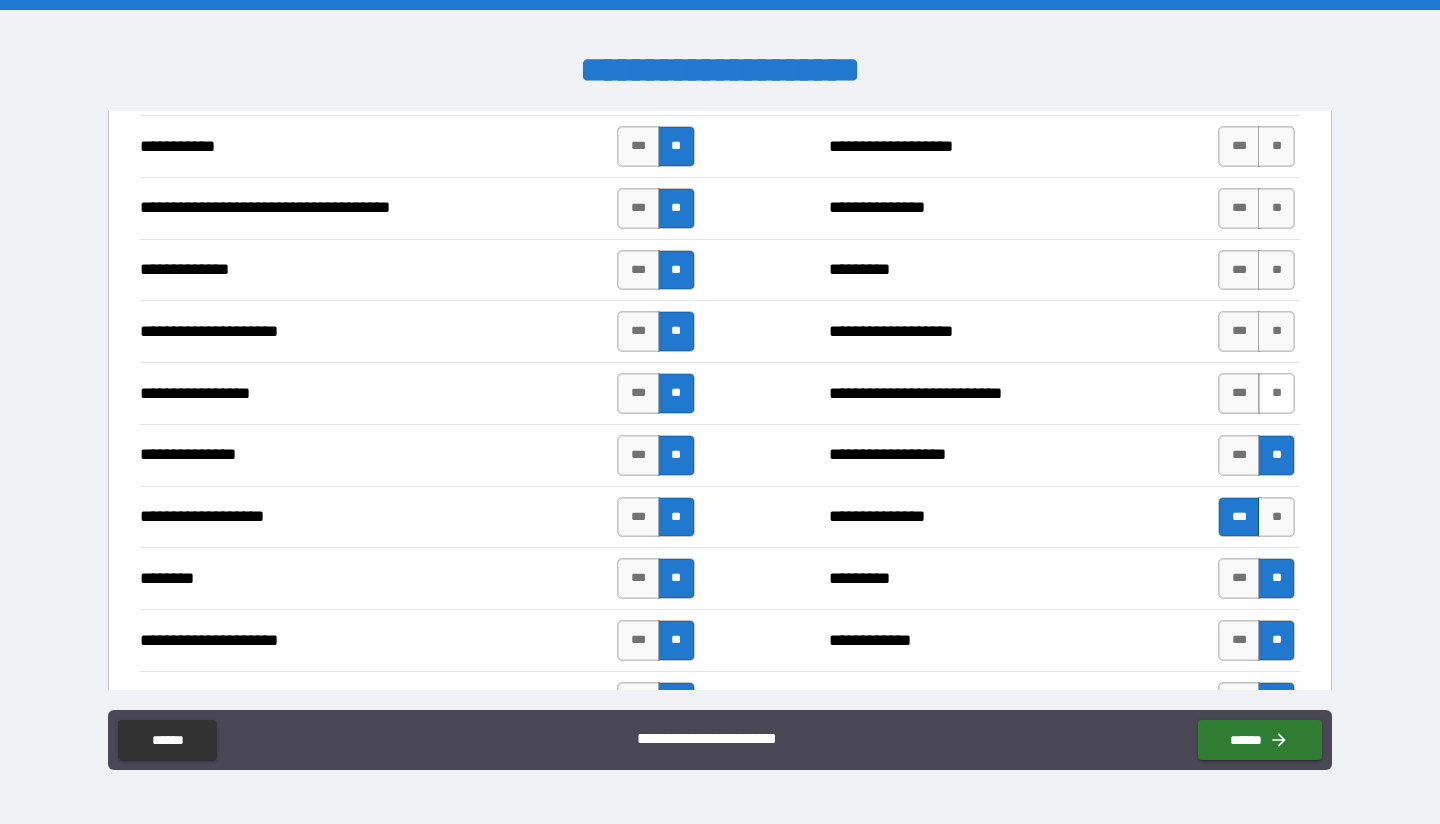 click on "**" at bounding box center [1276, 393] 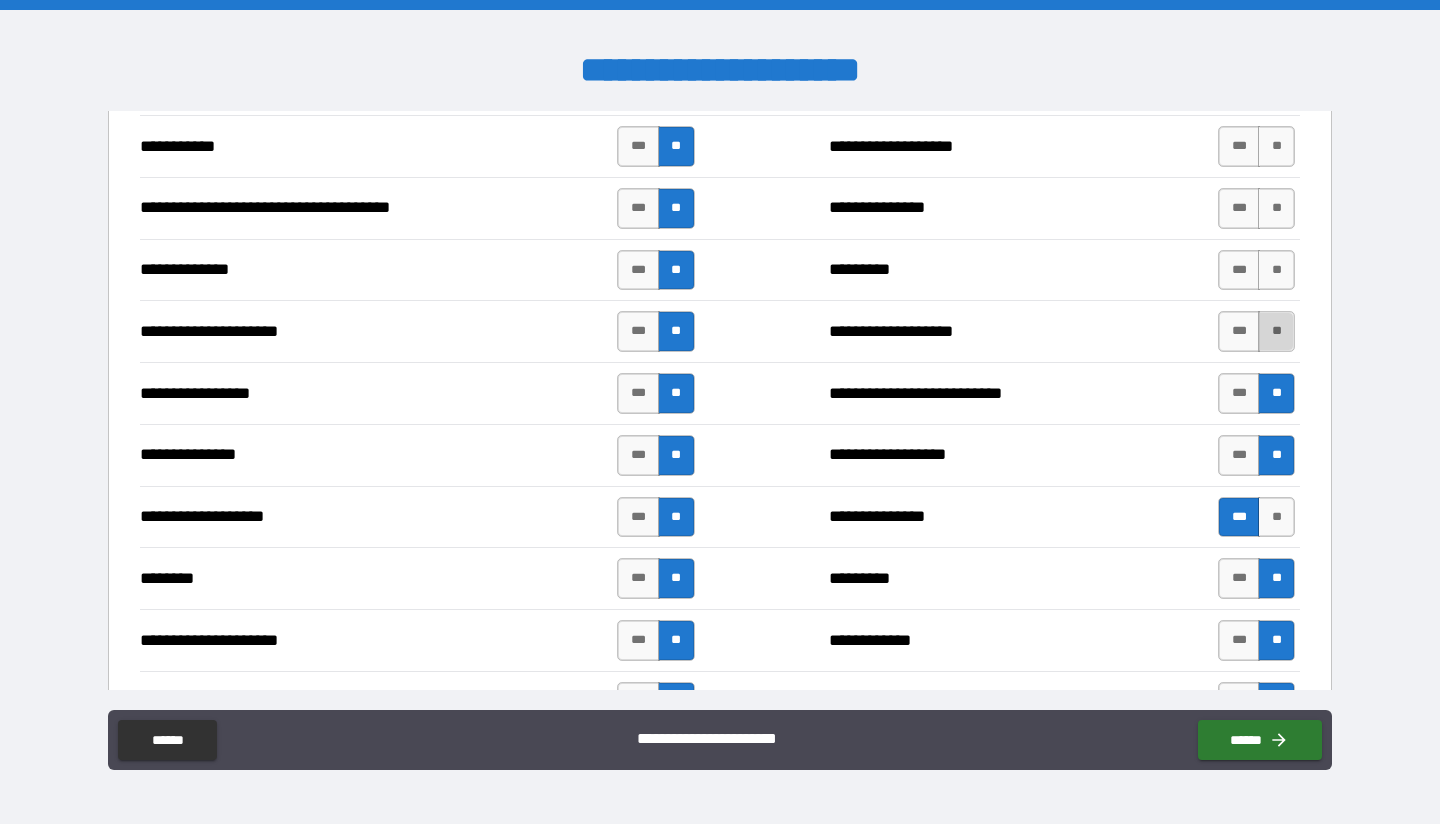 click on "**" at bounding box center (1276, 331) 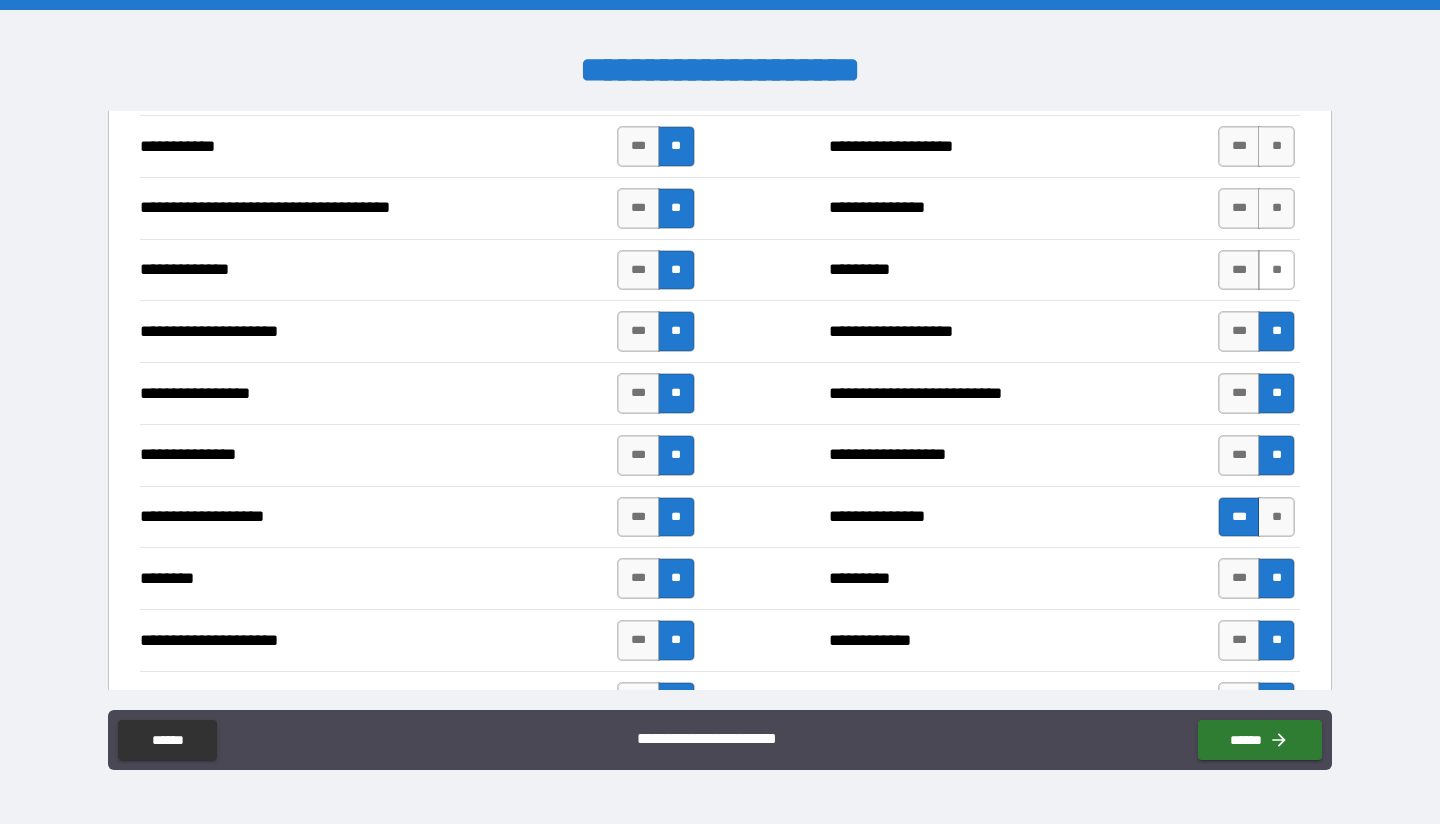click on "**" at bounding box center (1276, 270) 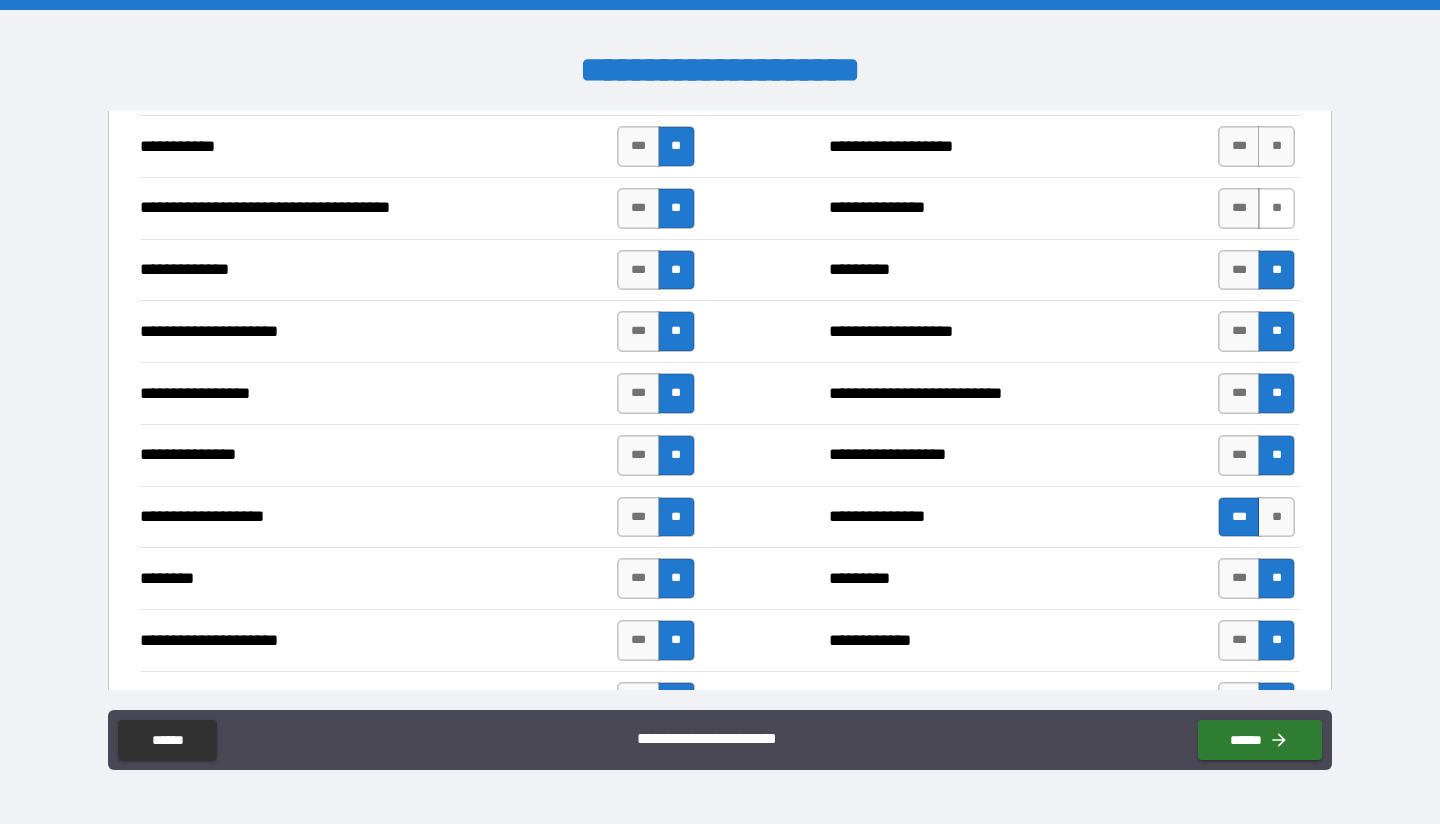 click on "**" at bounding box center [1276, 208] 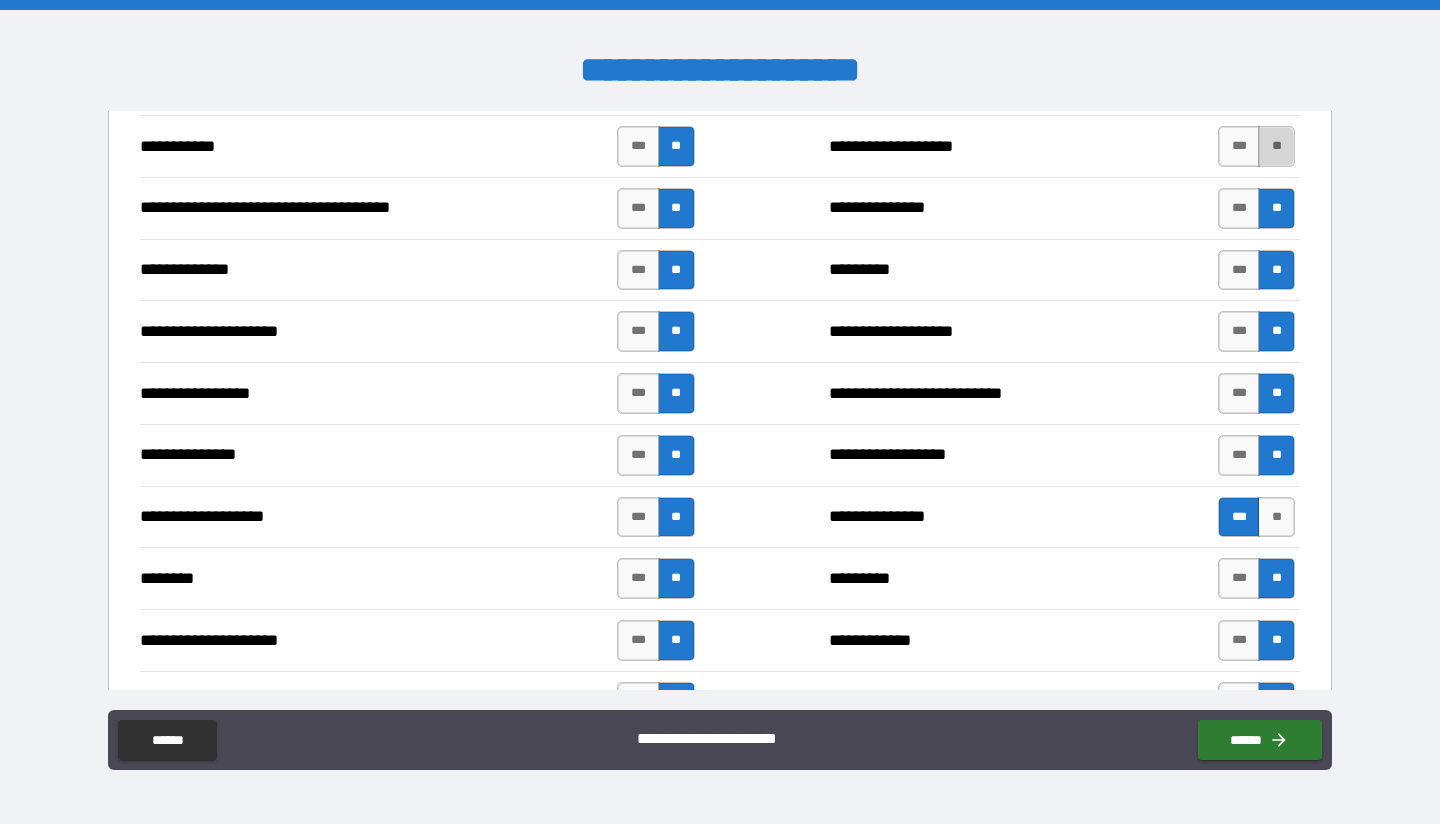 click on "**" at bounding box center (1276, 146) 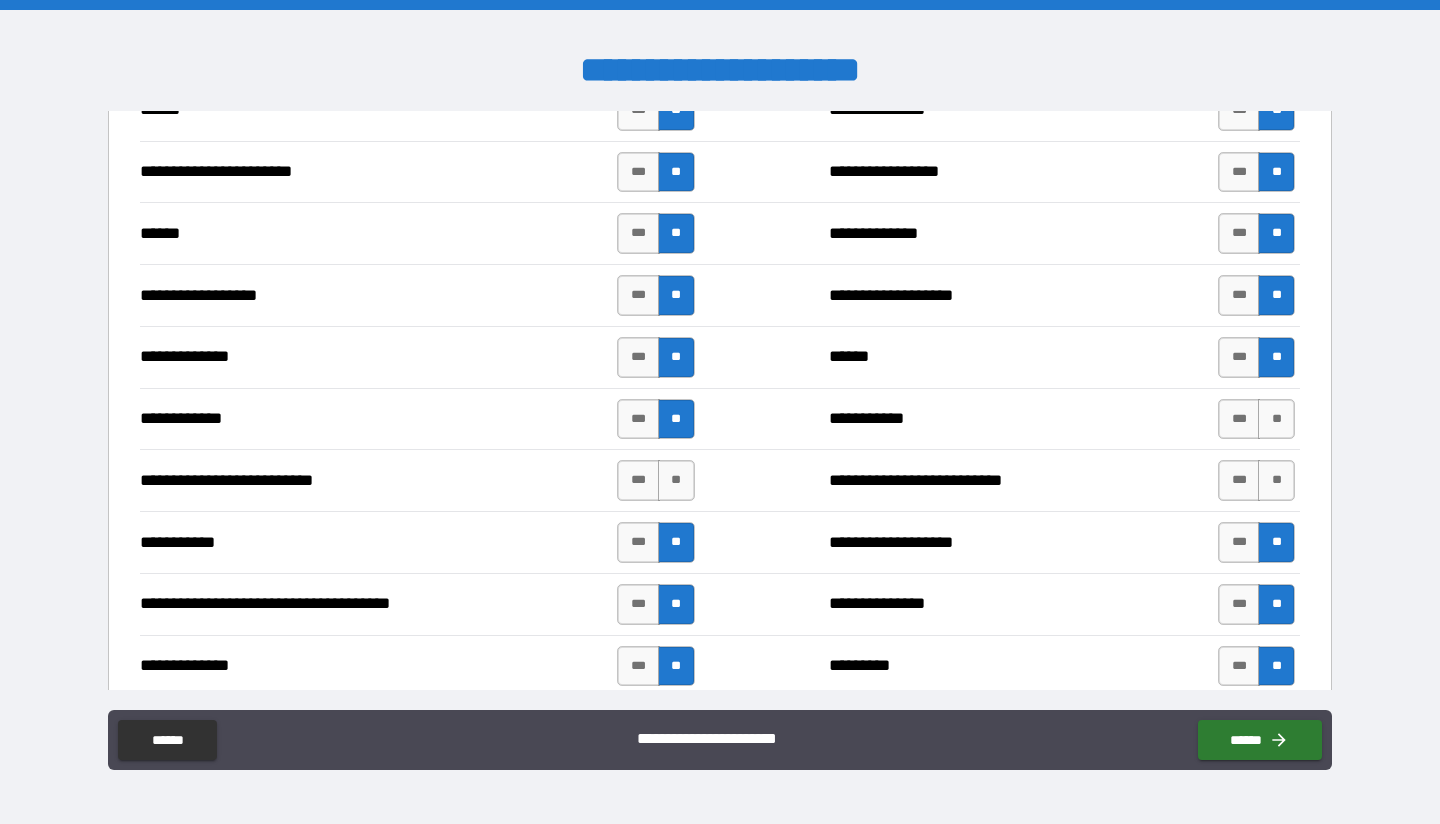 scroll, scrollTop: 1900, scrollLeft: 0, axis: vertical 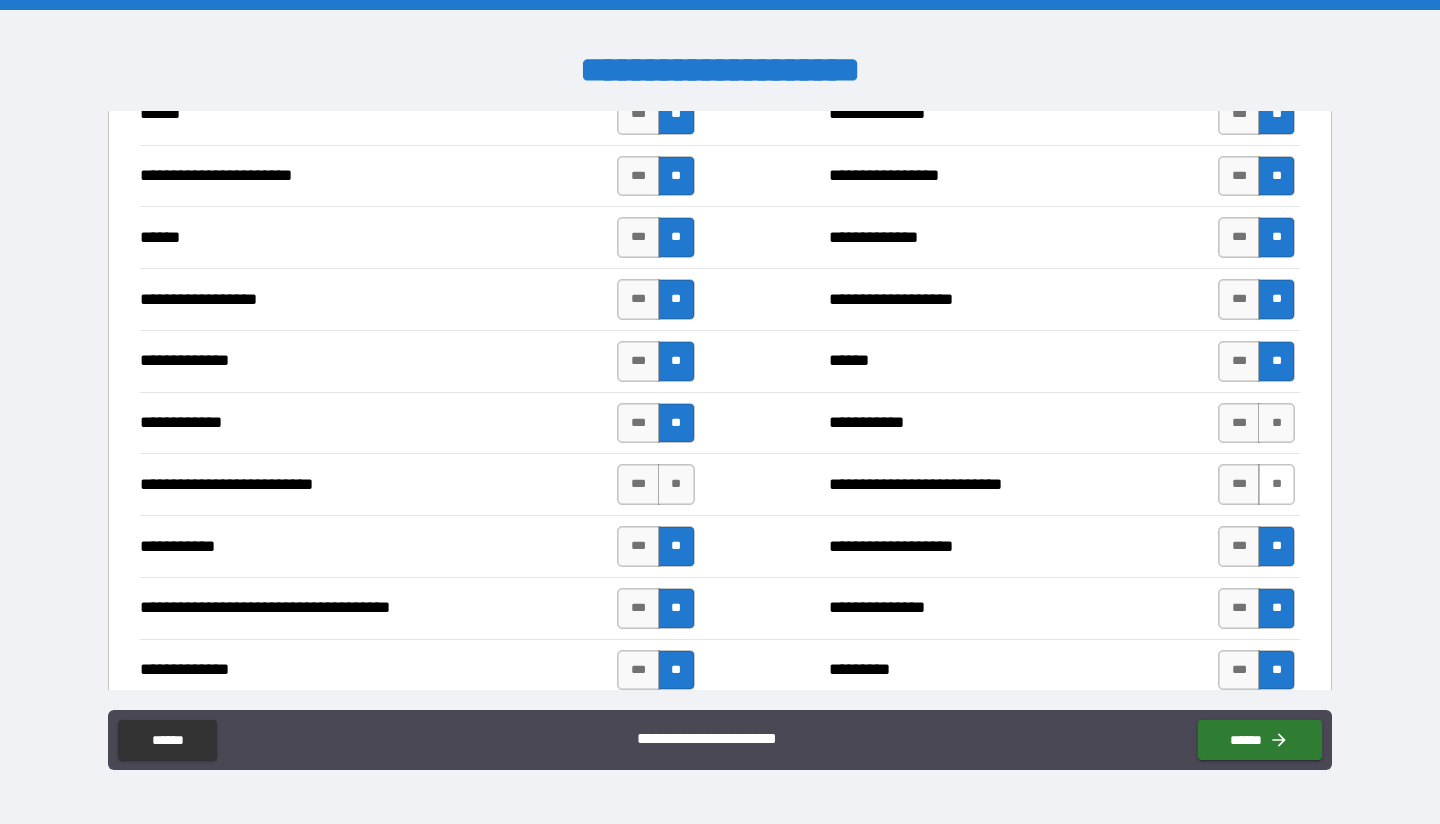 click on "**" at bounding box center [1276, 484] 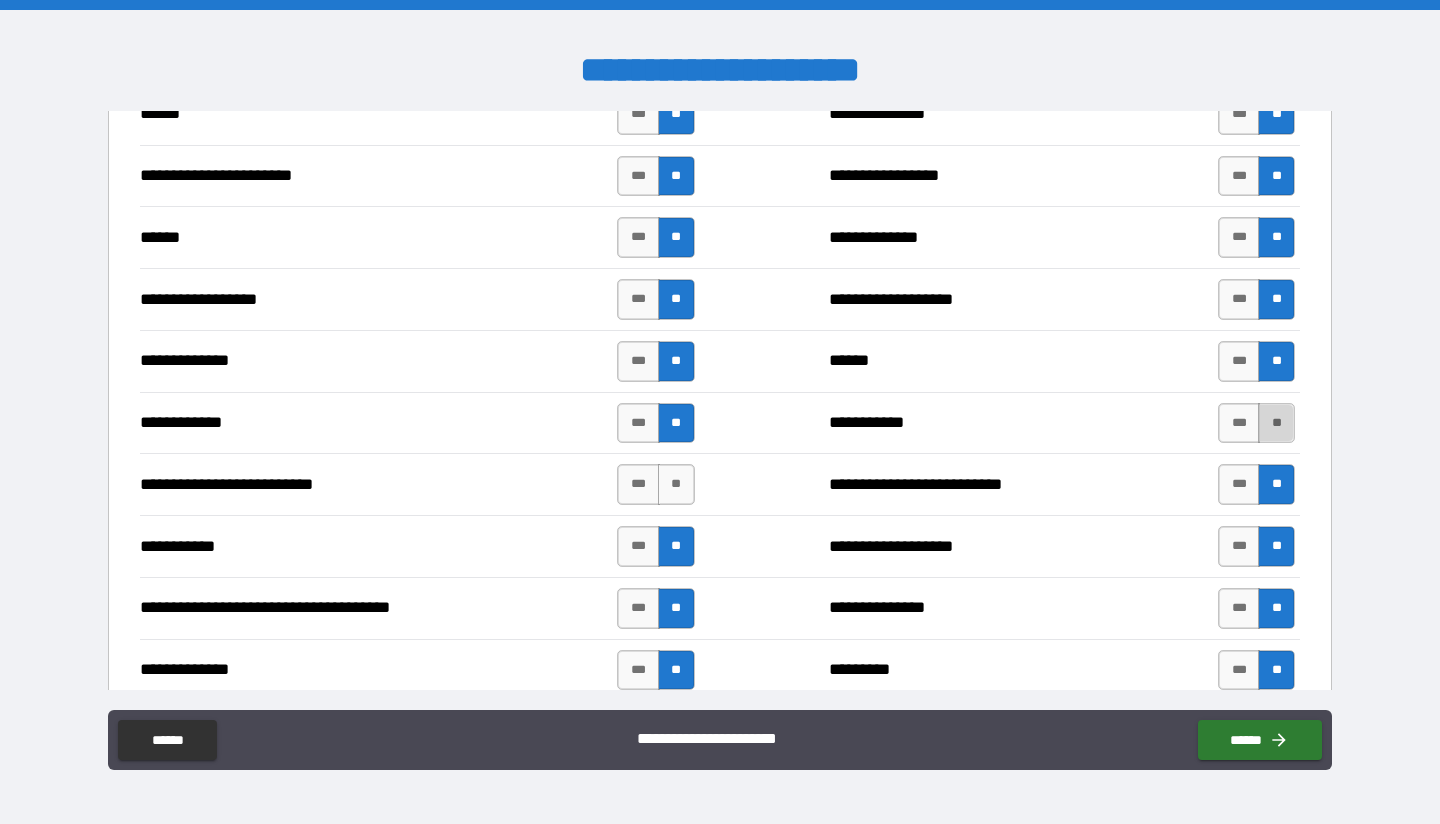click on "**" at bounding box center (1276, 423) 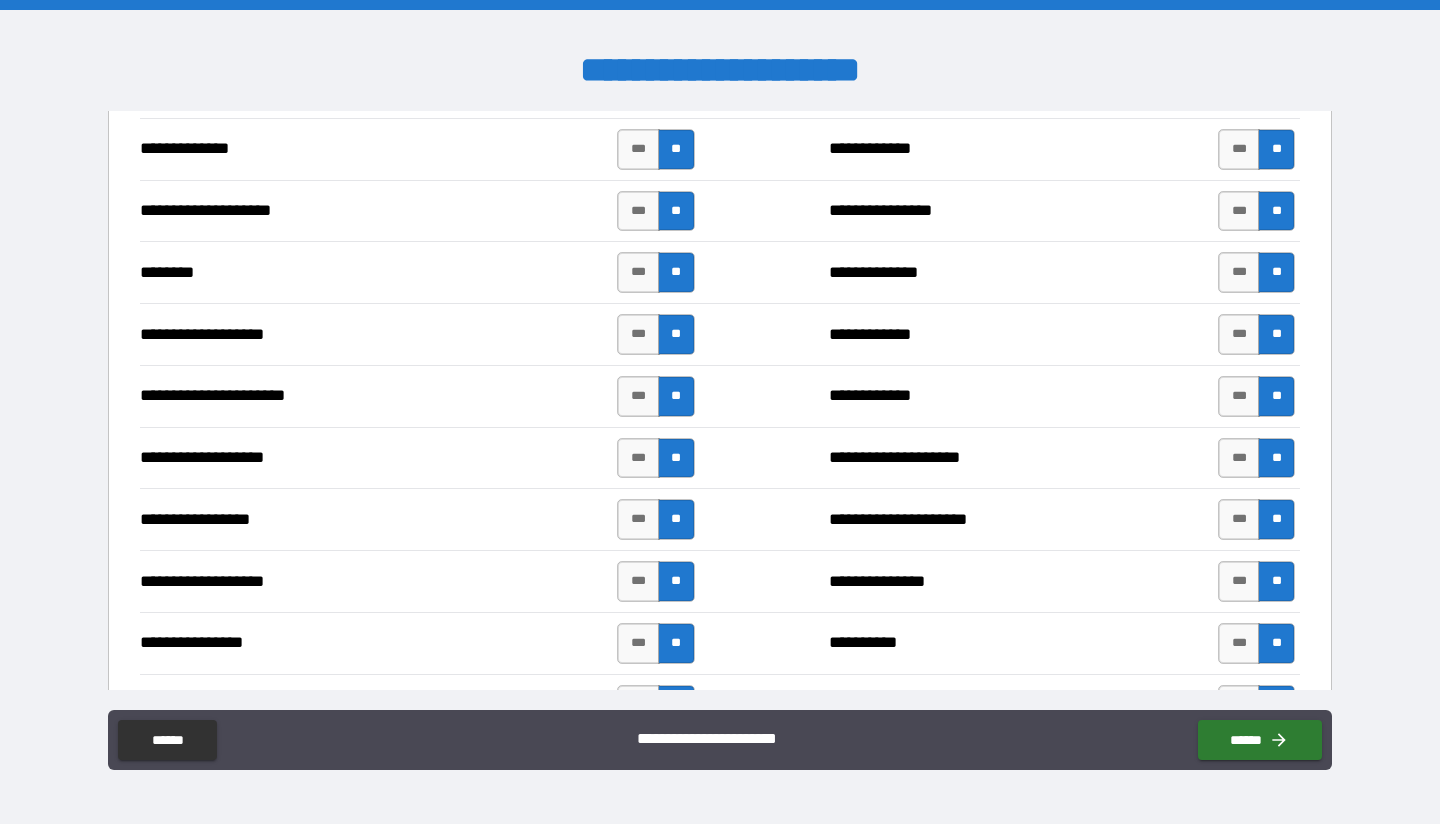 scroll, scrollTop: 2900, scrollLeft: 0, axis: vertical 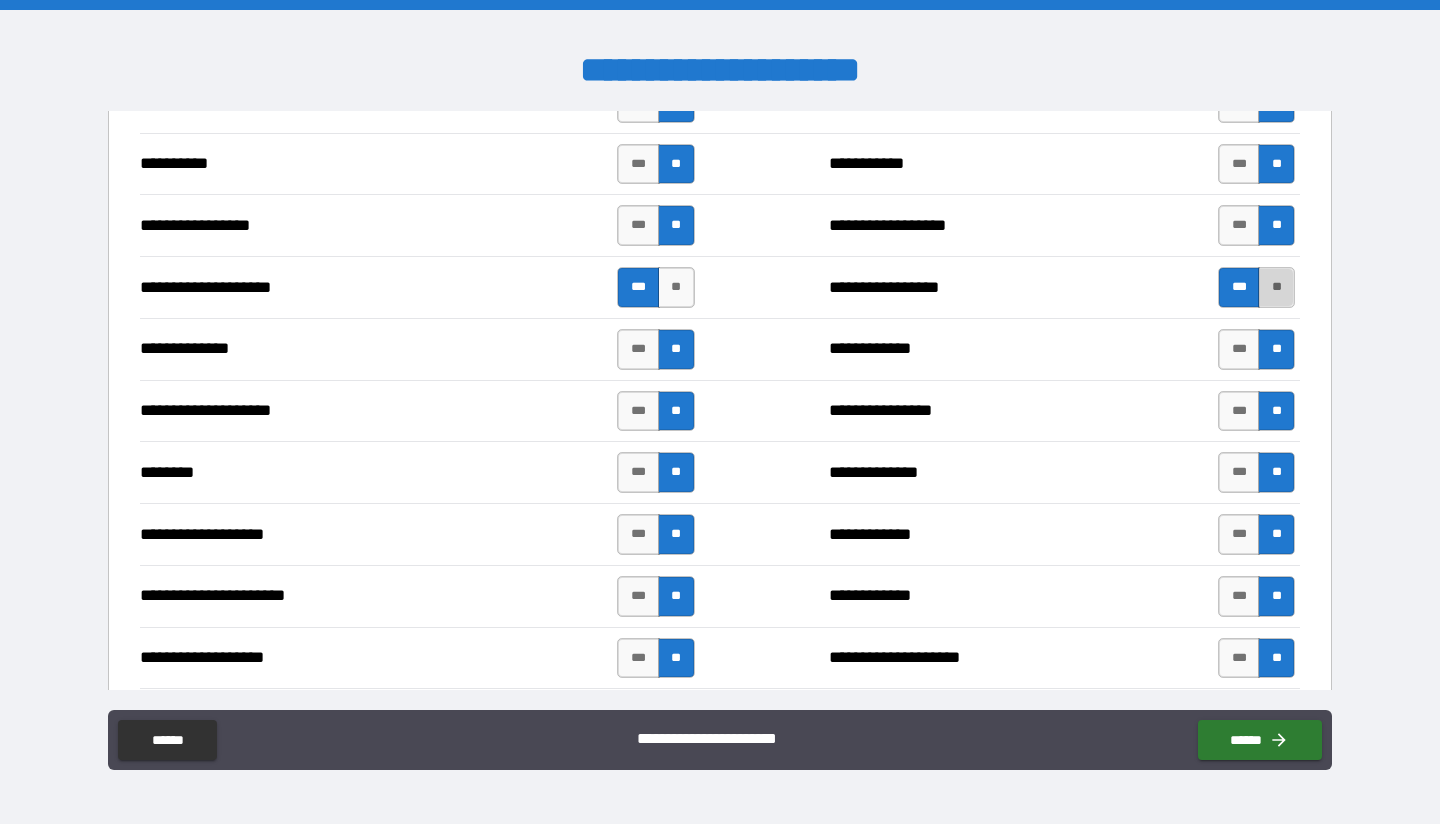 click on "**" at bounding box center [1276, 287] 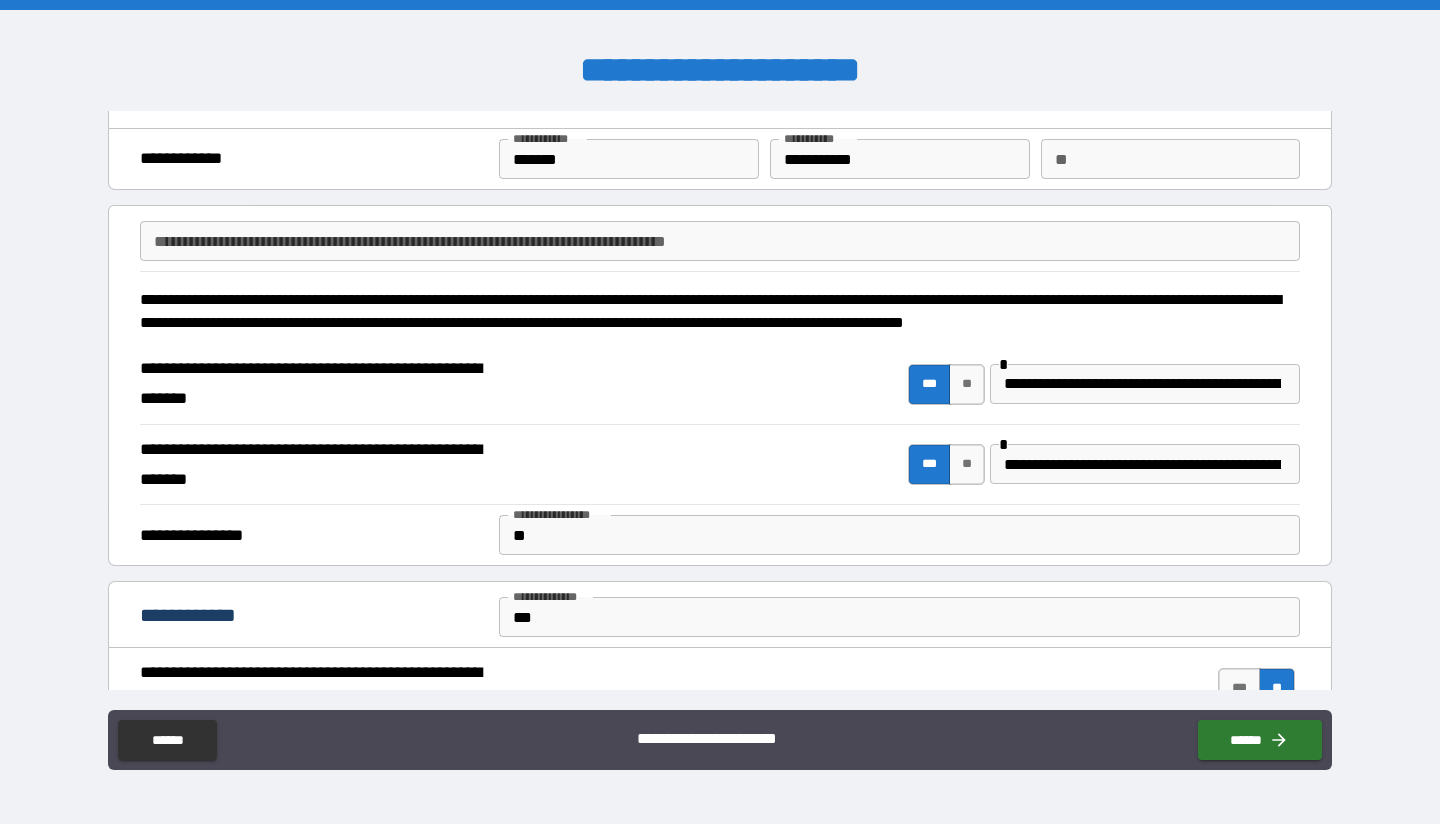 scroll, scrollTop: 0, scrollLeft: 0, axis: both 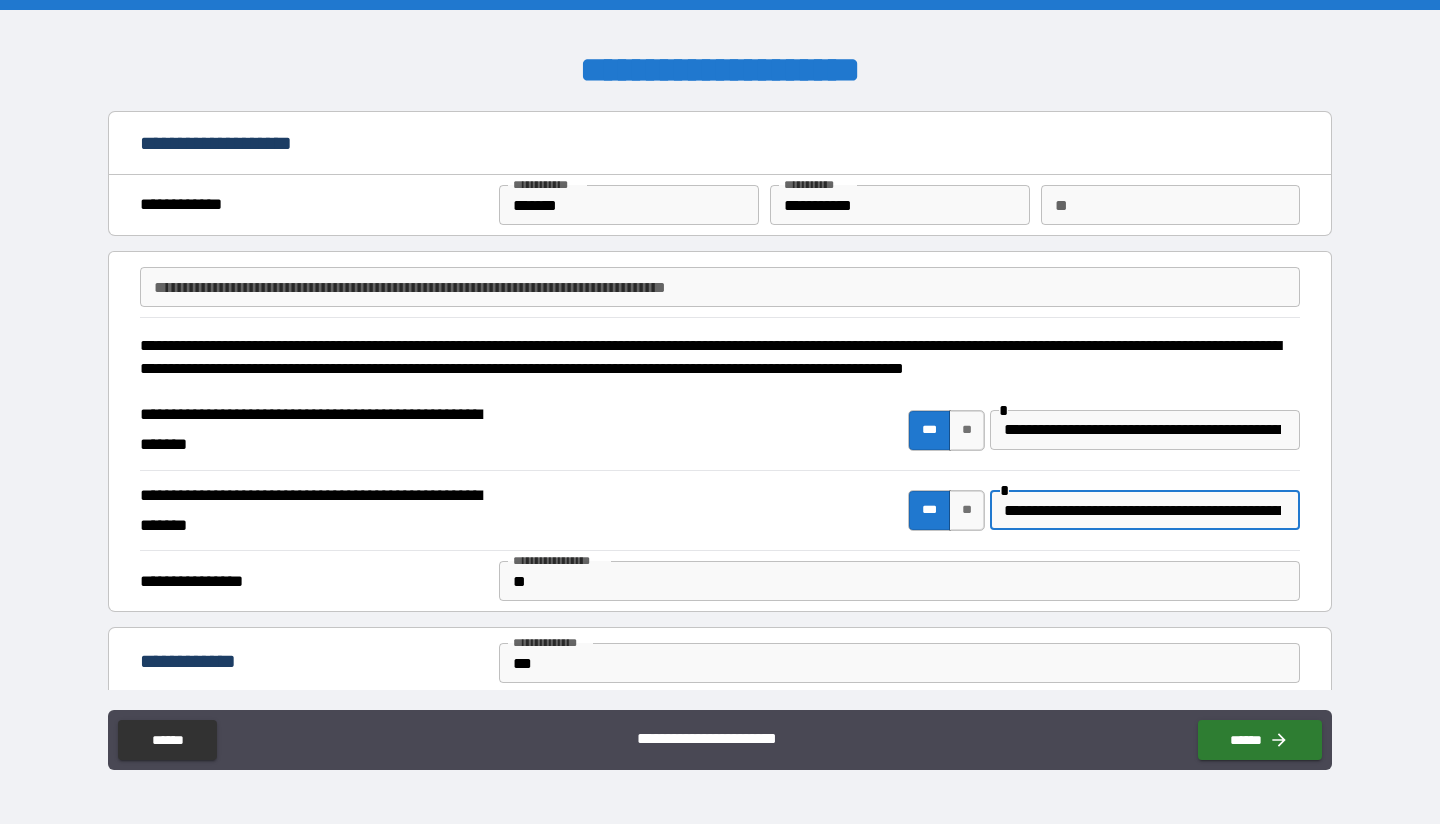 click on "**********" at bounding box center (1142, 510) 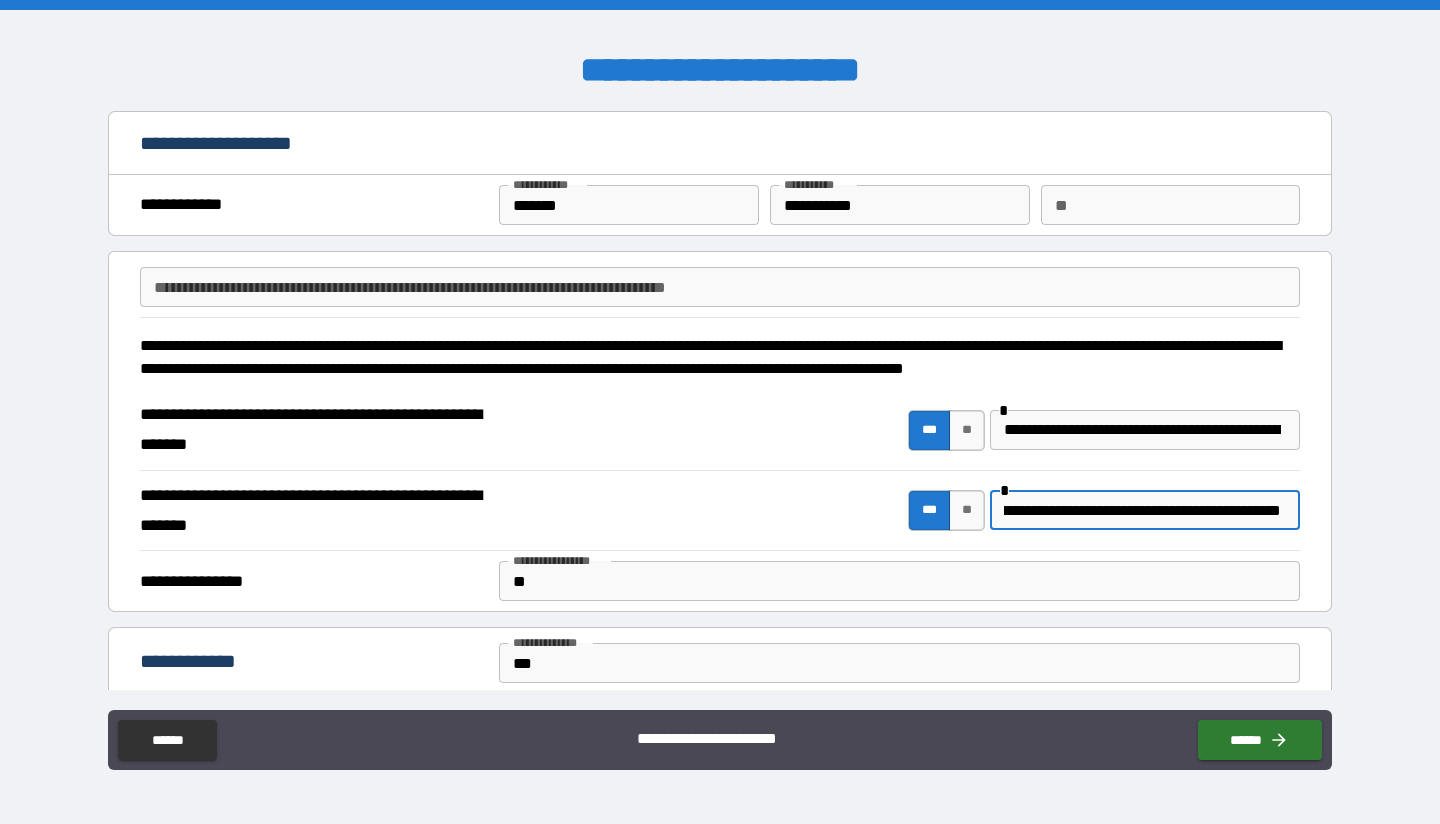 scroll, scrollTop: 0, scrollLeft: 609, axis: horizontal 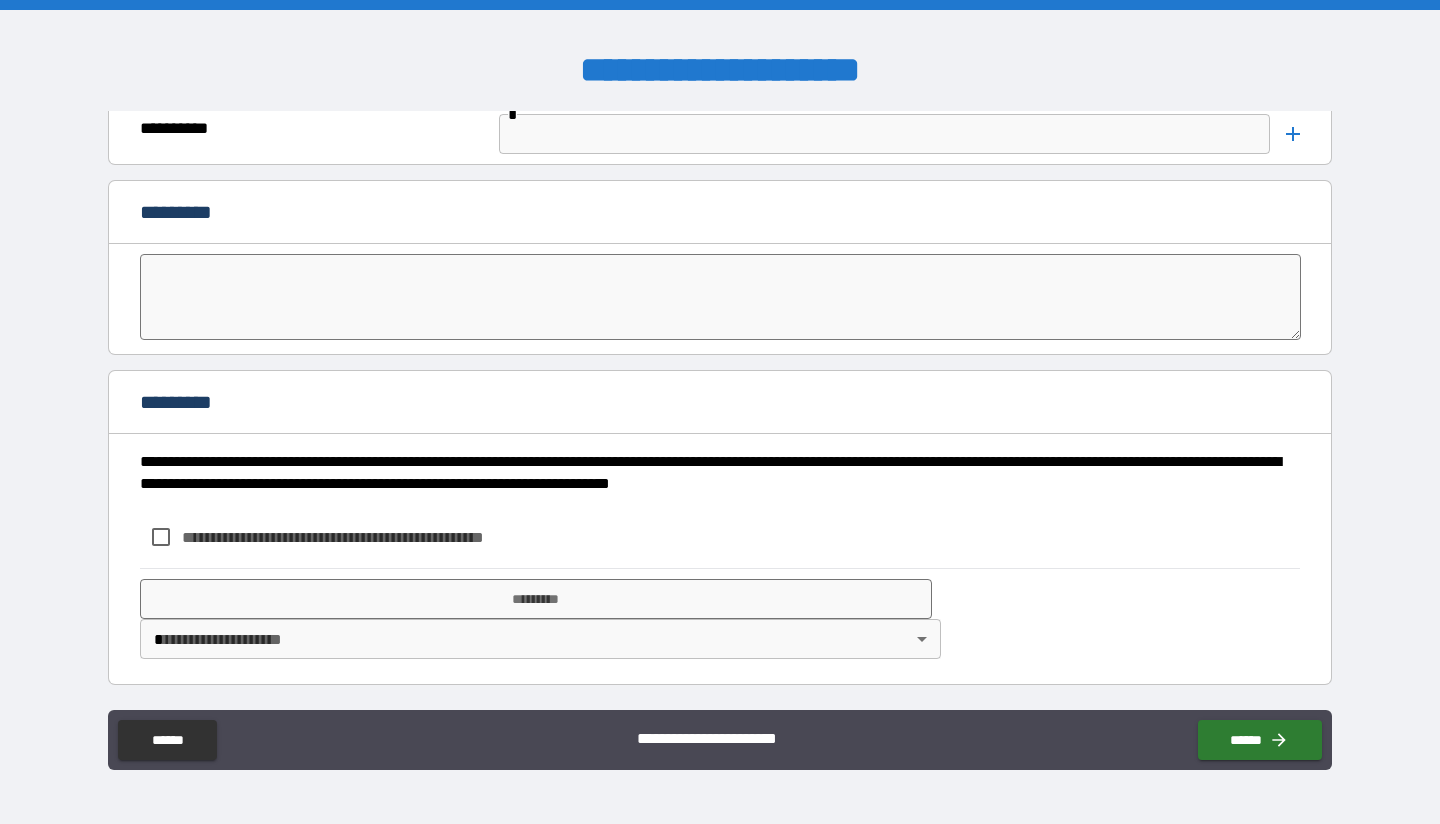 type on "[FIRST] [LAST]" 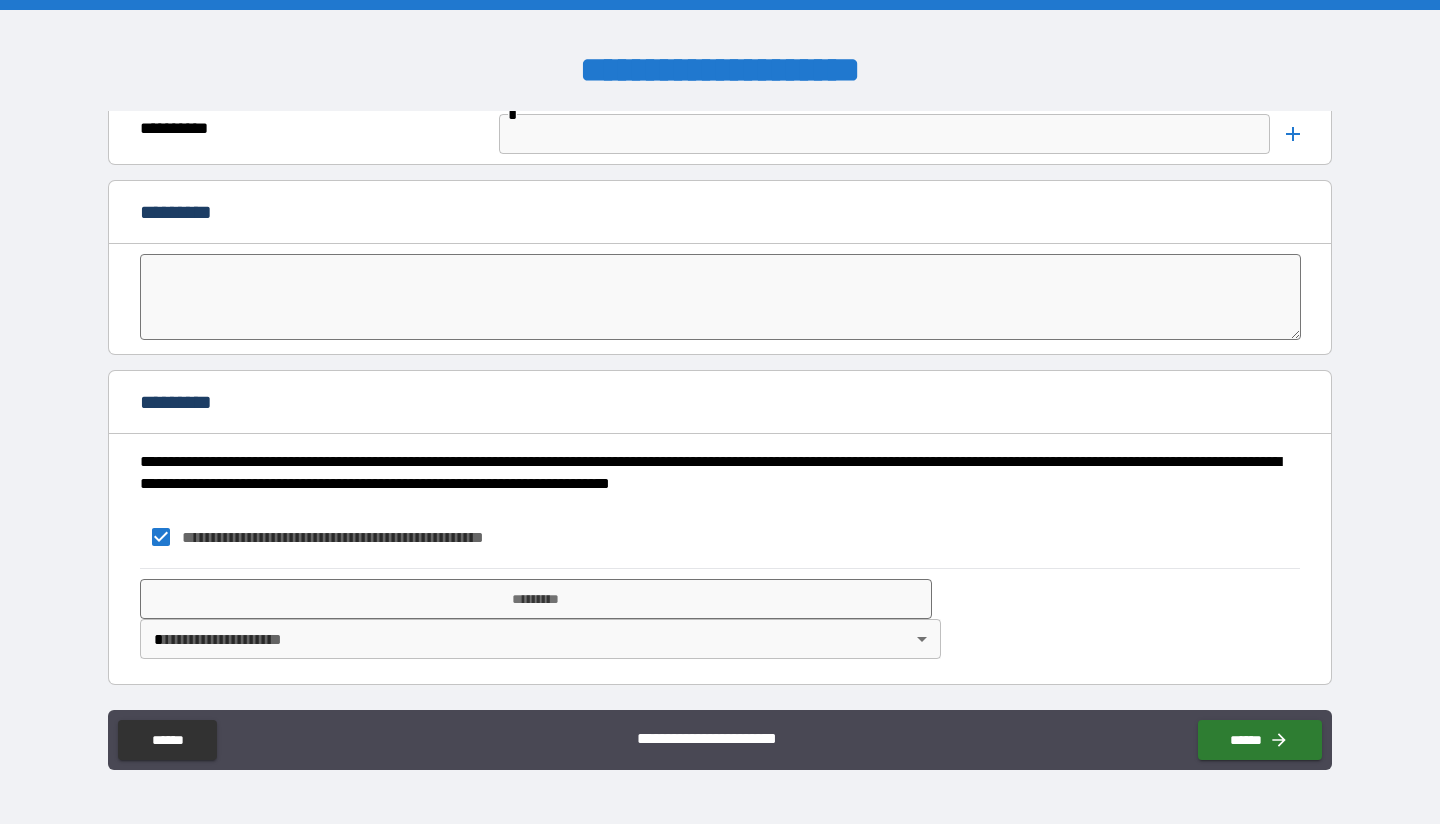 scroll, scrollTop: 0, scrollLeft: 0, axis: both 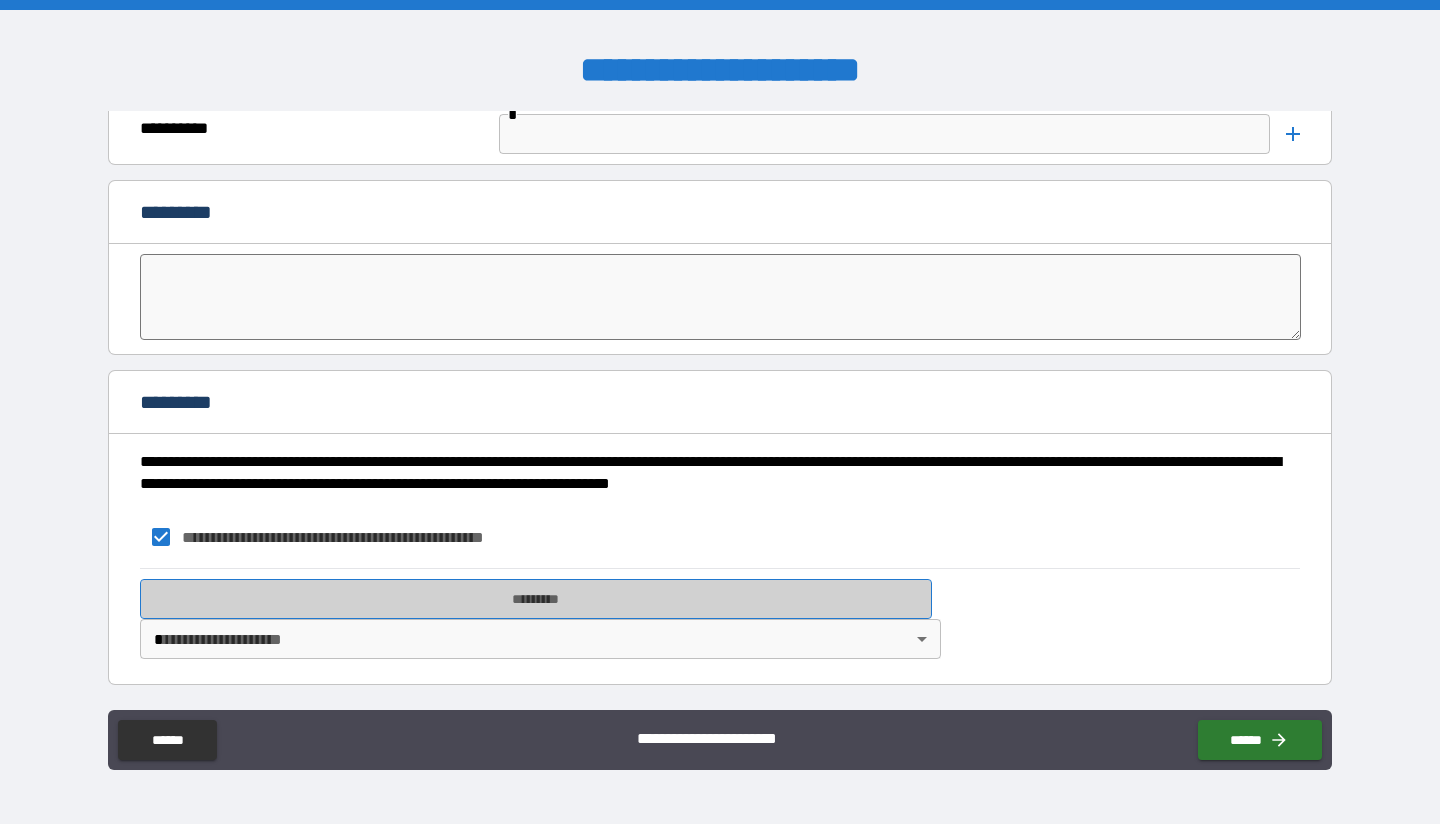 click on "*********" at bounding box center (536, 599) 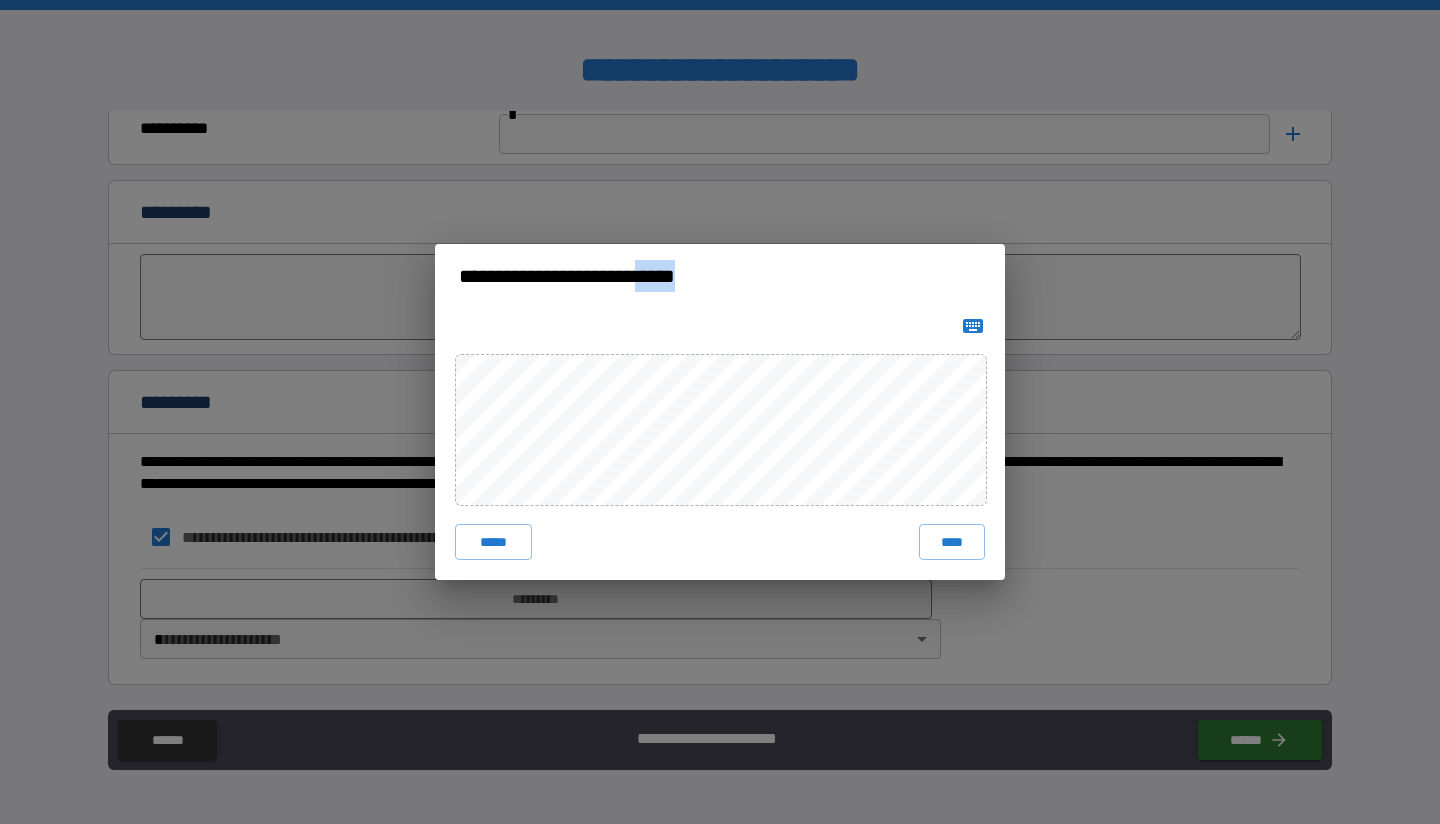 drag, startPoint x: 660, startPoint y: 275, endPoint x: 597, endPoint y: 323, distance: 79.20227 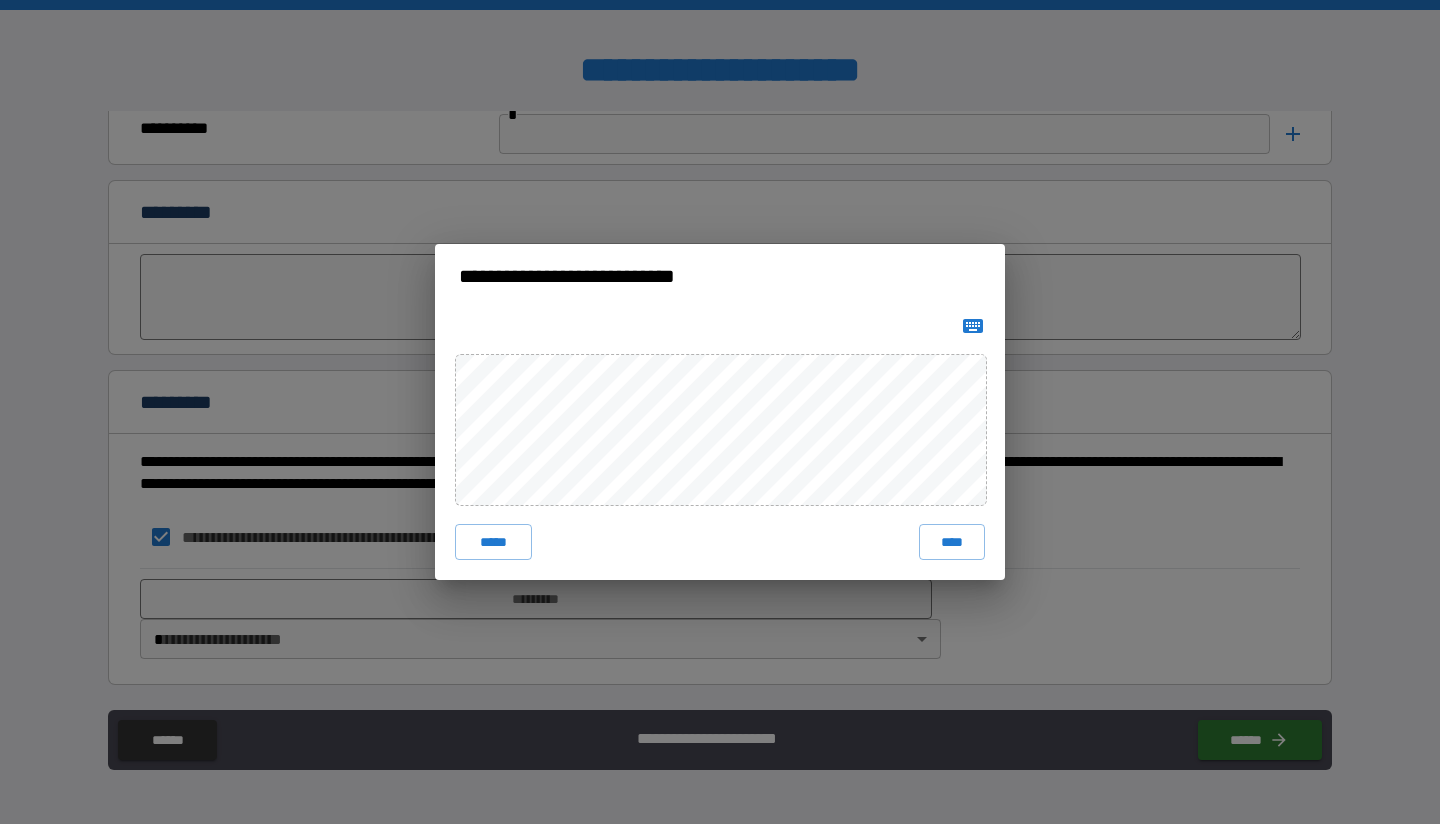 drag, startPoint x: 597, startPoint y: 323, endPoint x: 560, endPoint y: 312, distance: 38.600517 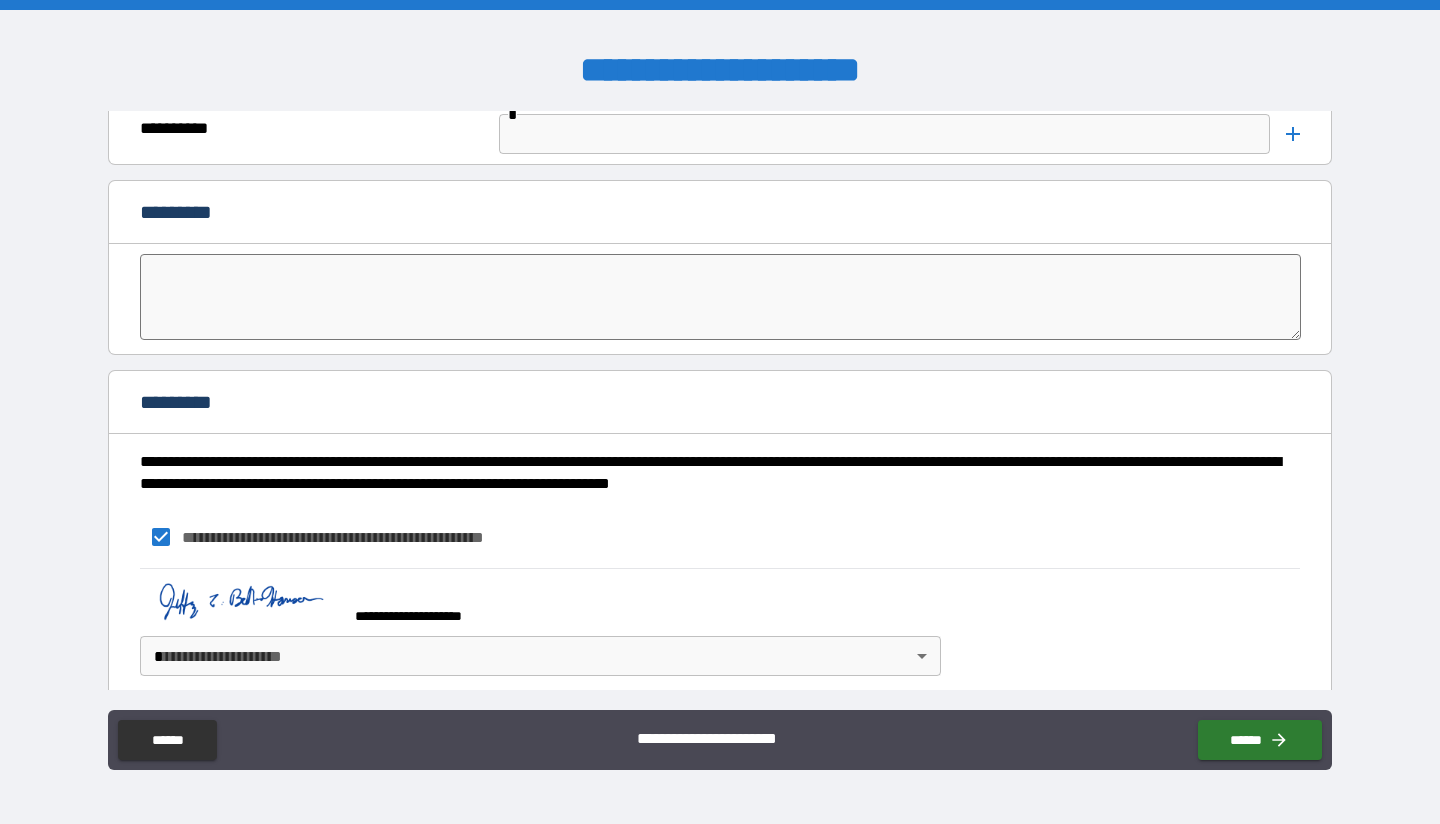 scroll, scrollTop: 4267, scrollLeft: 0, axis: vertical 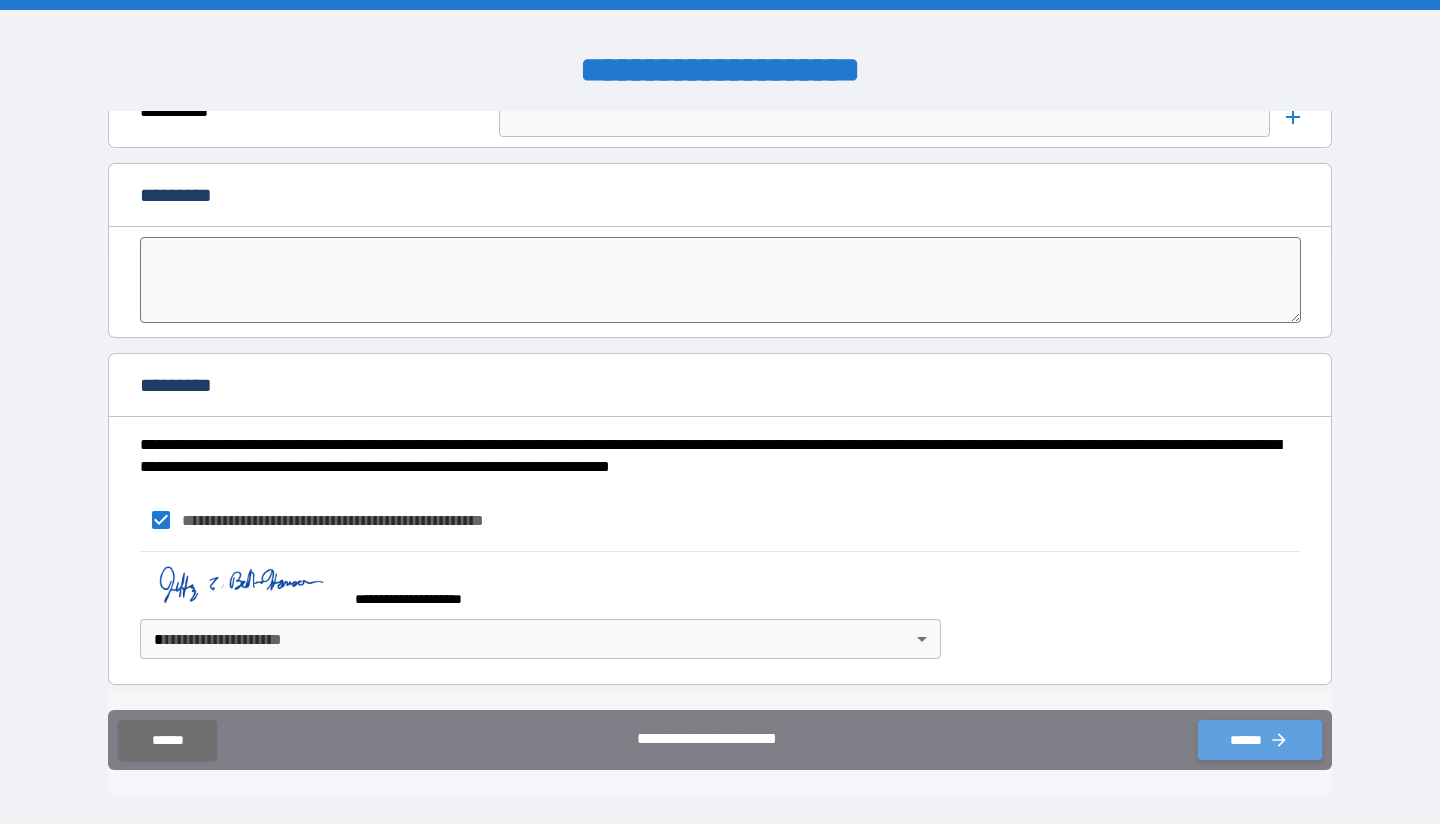 click on "******" at bounding box center (1260, 740) 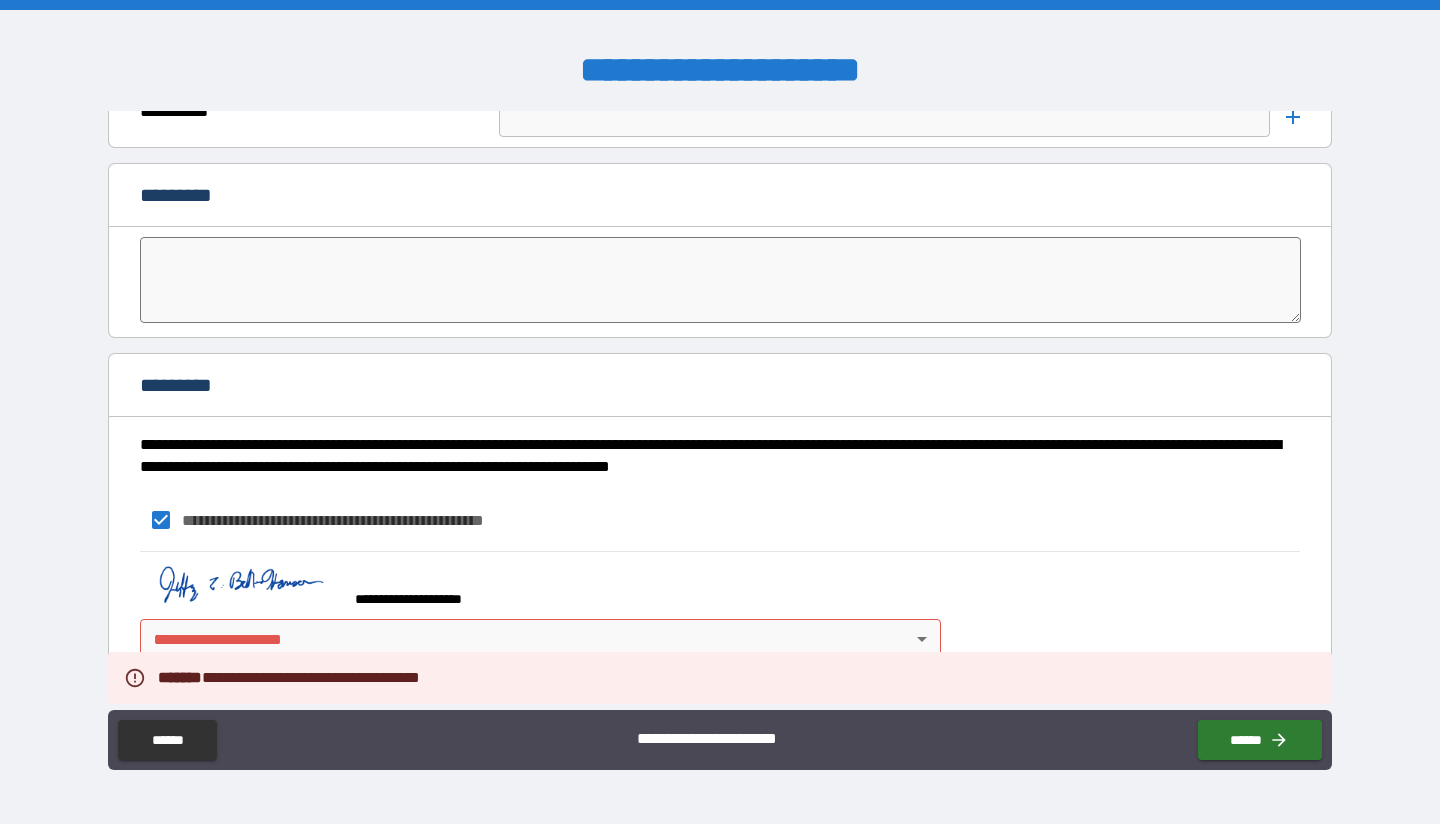 click on "**********" at bounding box center [720, 412] 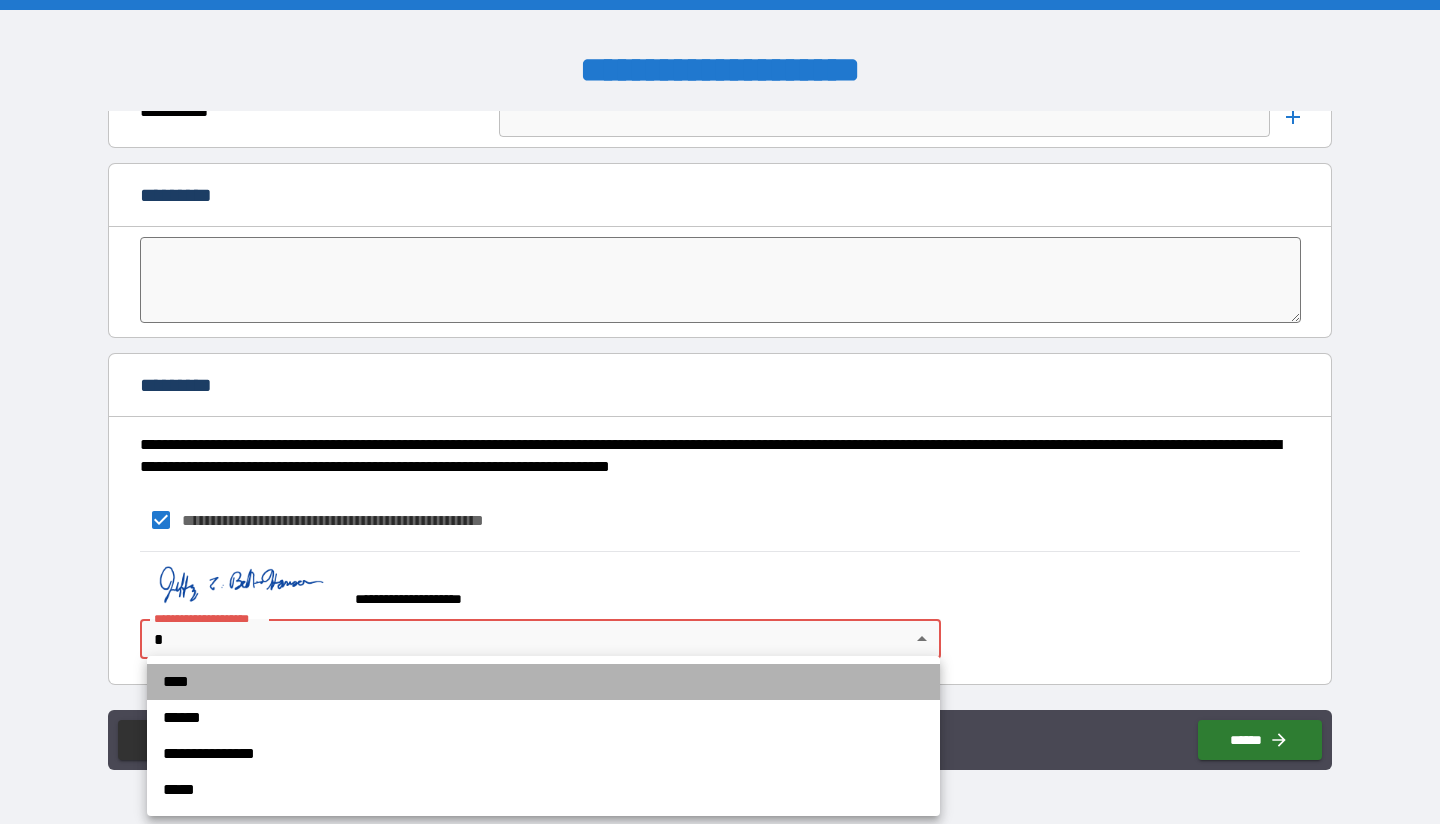 click on "****" at bounding box center [543, 682] 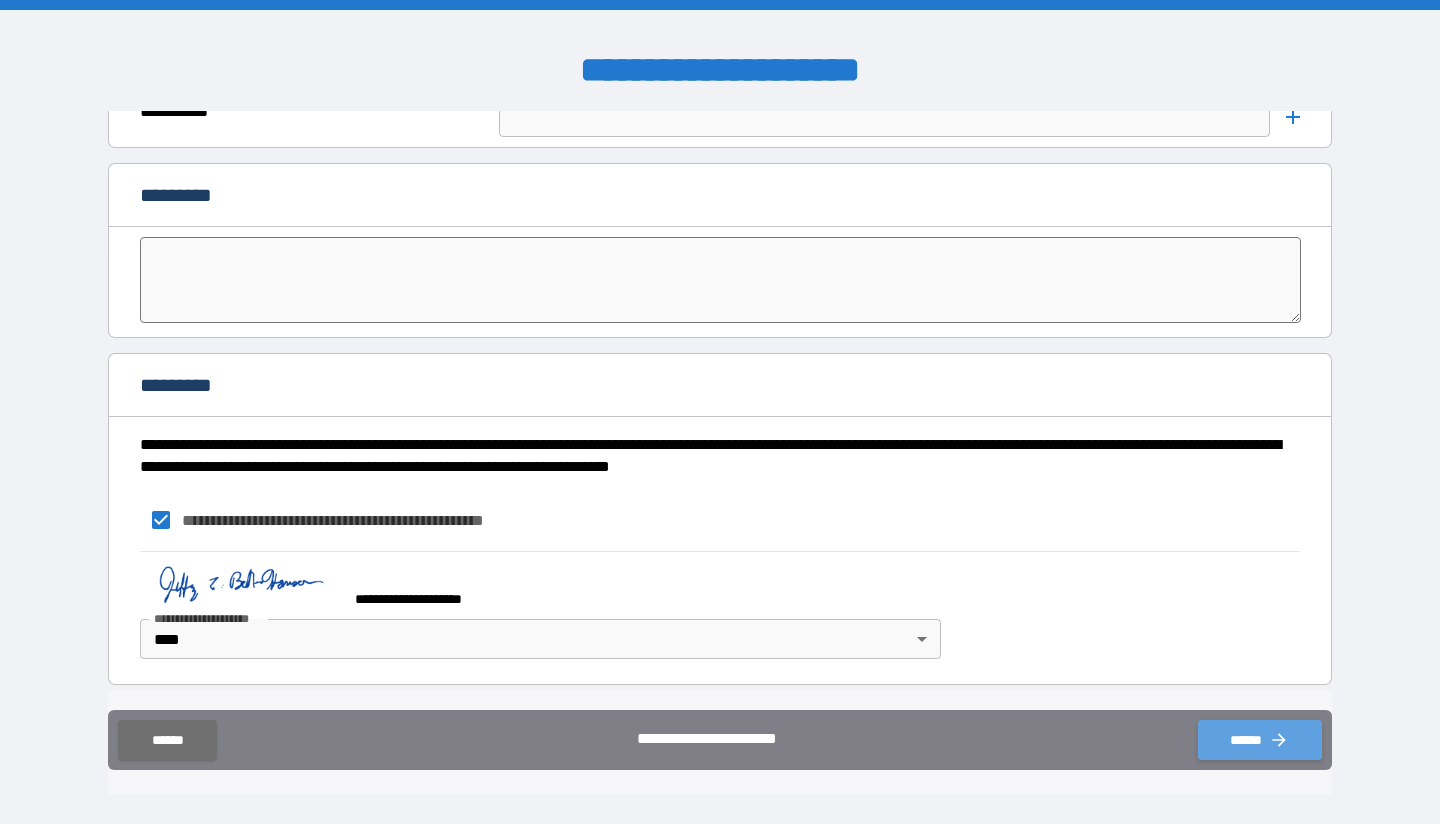 click 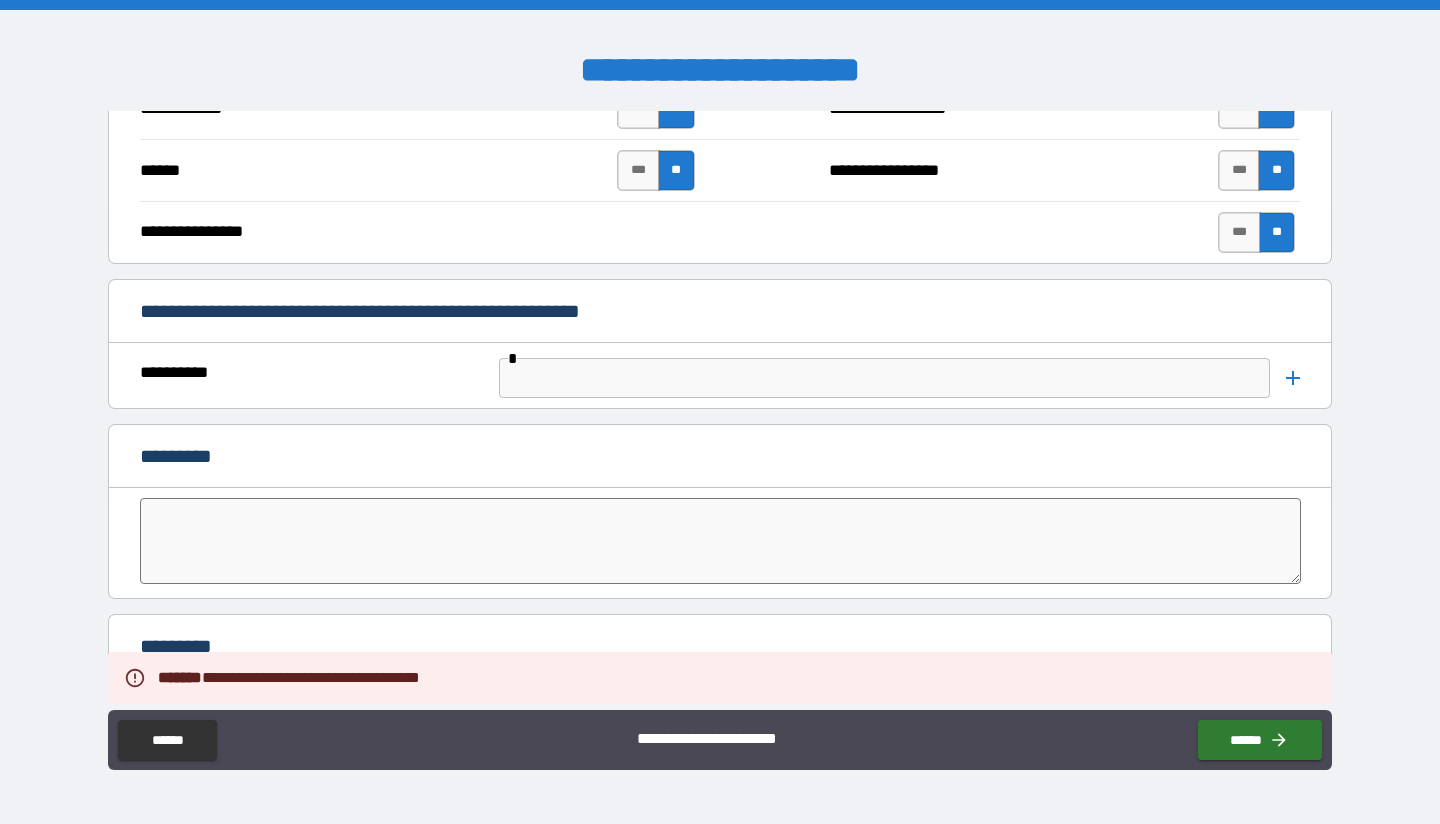 scroll, scrollTop: 3967, scrollLeft: 0, axis: vertical 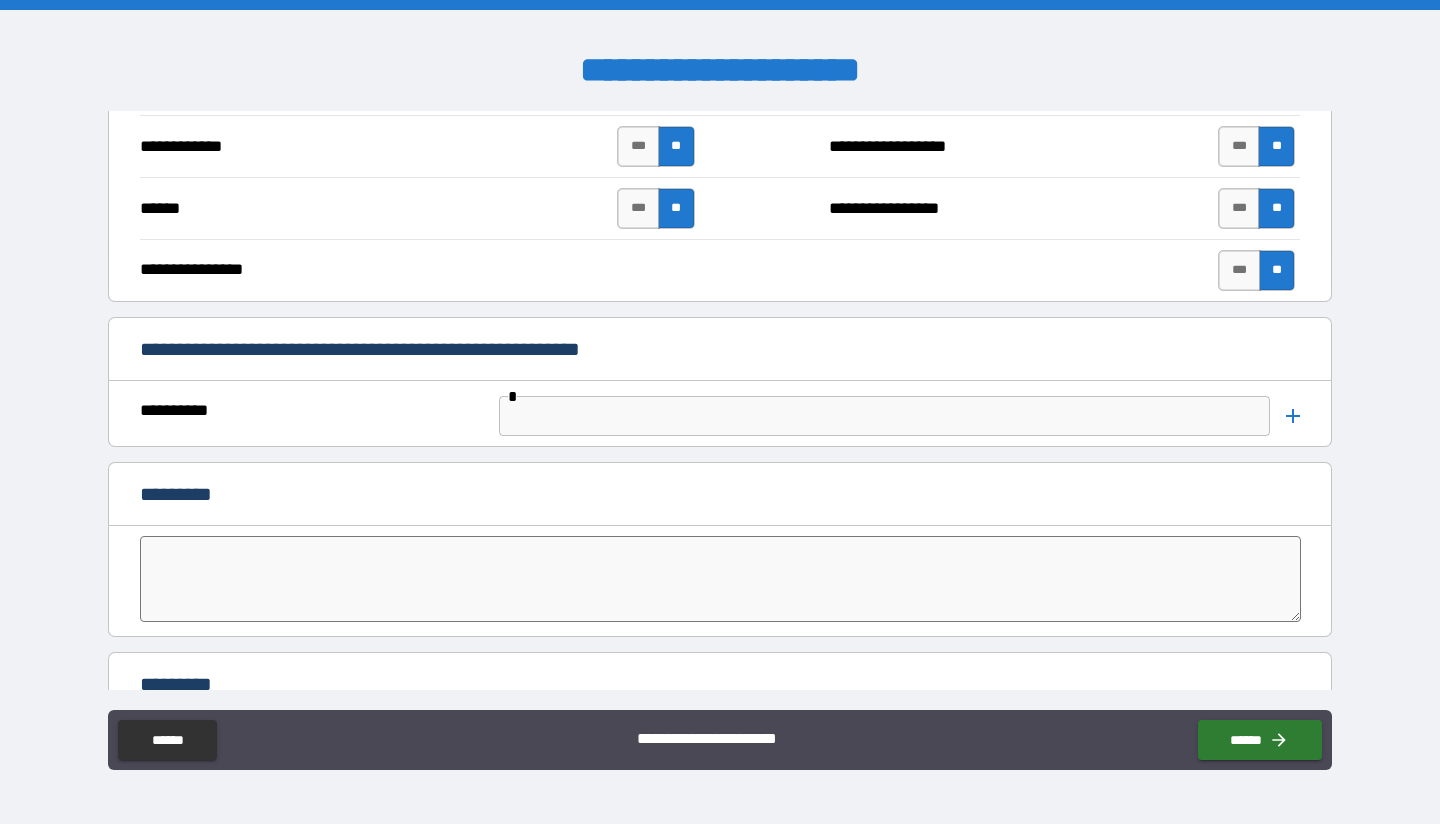 click at bounding box center (884, 416) 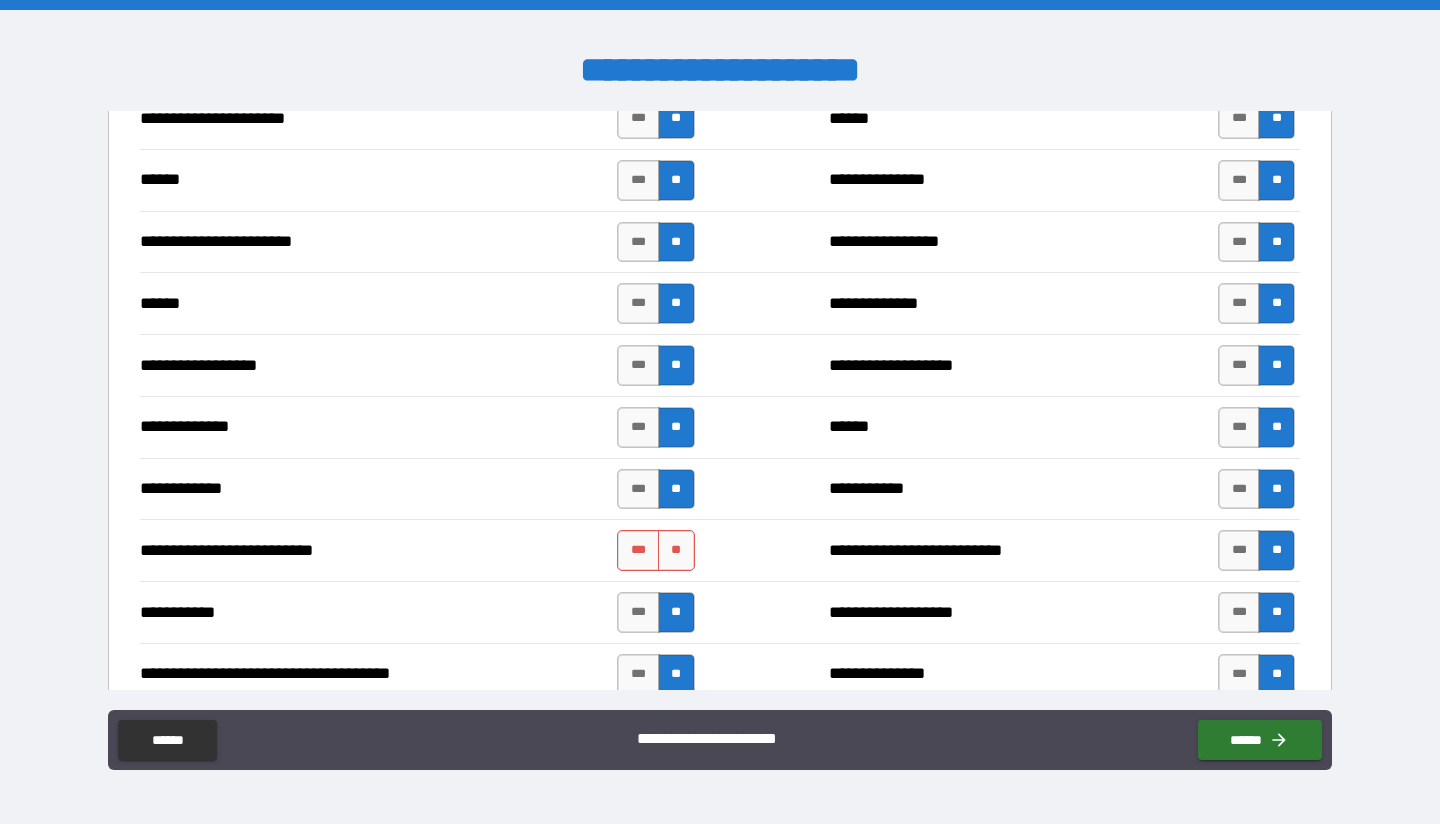 scroll, scrollTop: 2067, scrollLeft: 0, axis: vertical 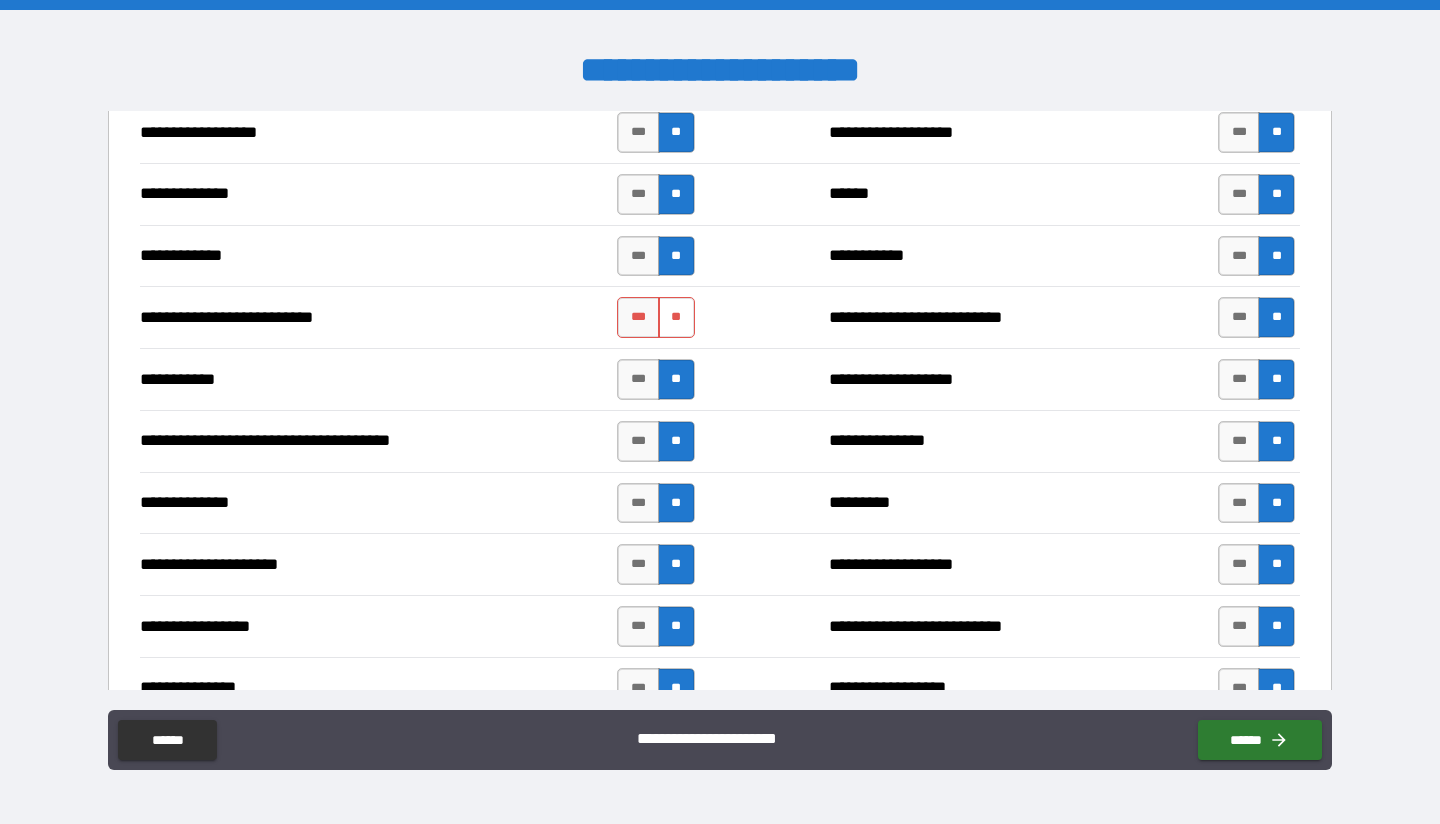 type on "****" 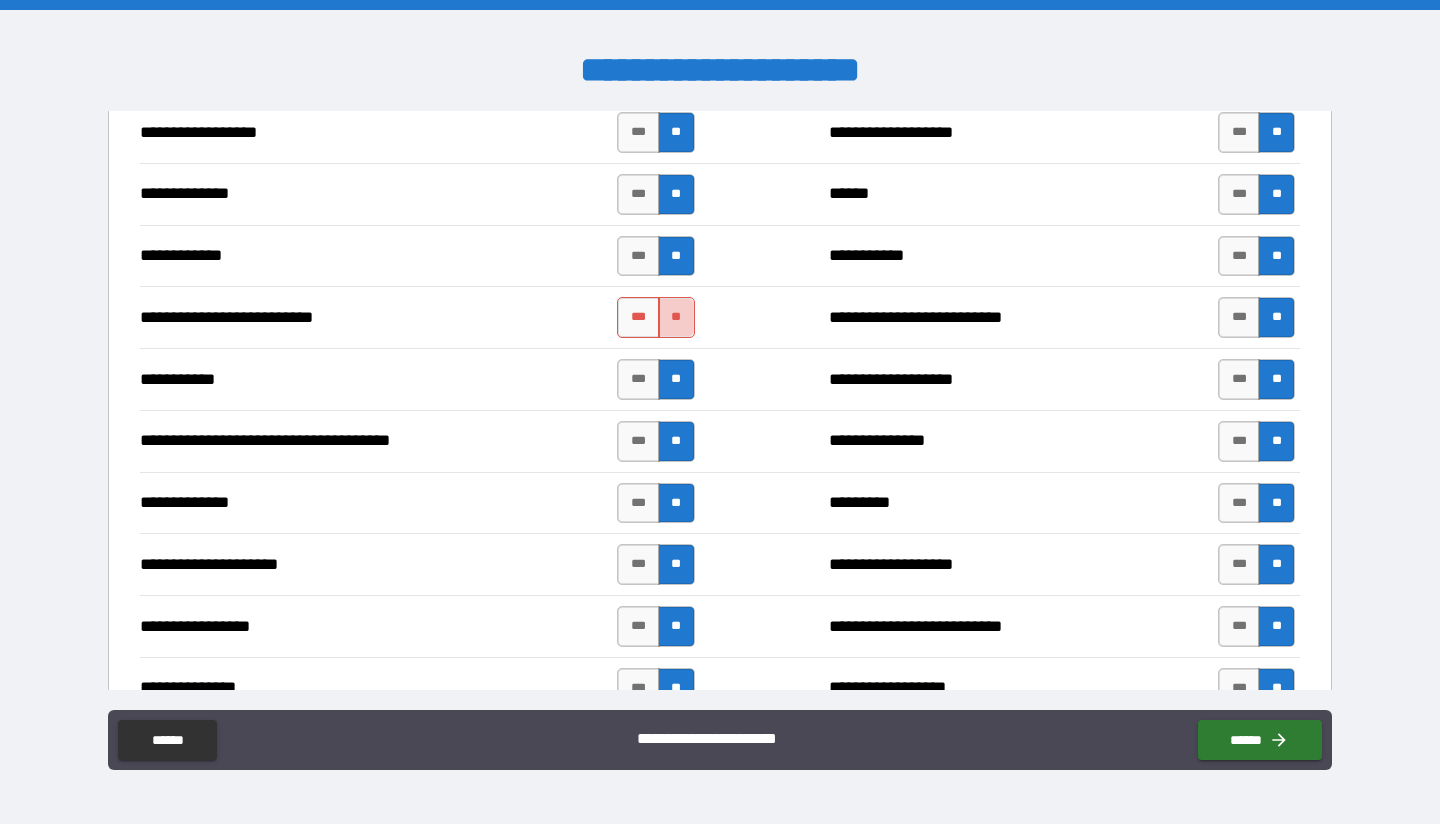 click on "**" at bounding box center [676, 317] 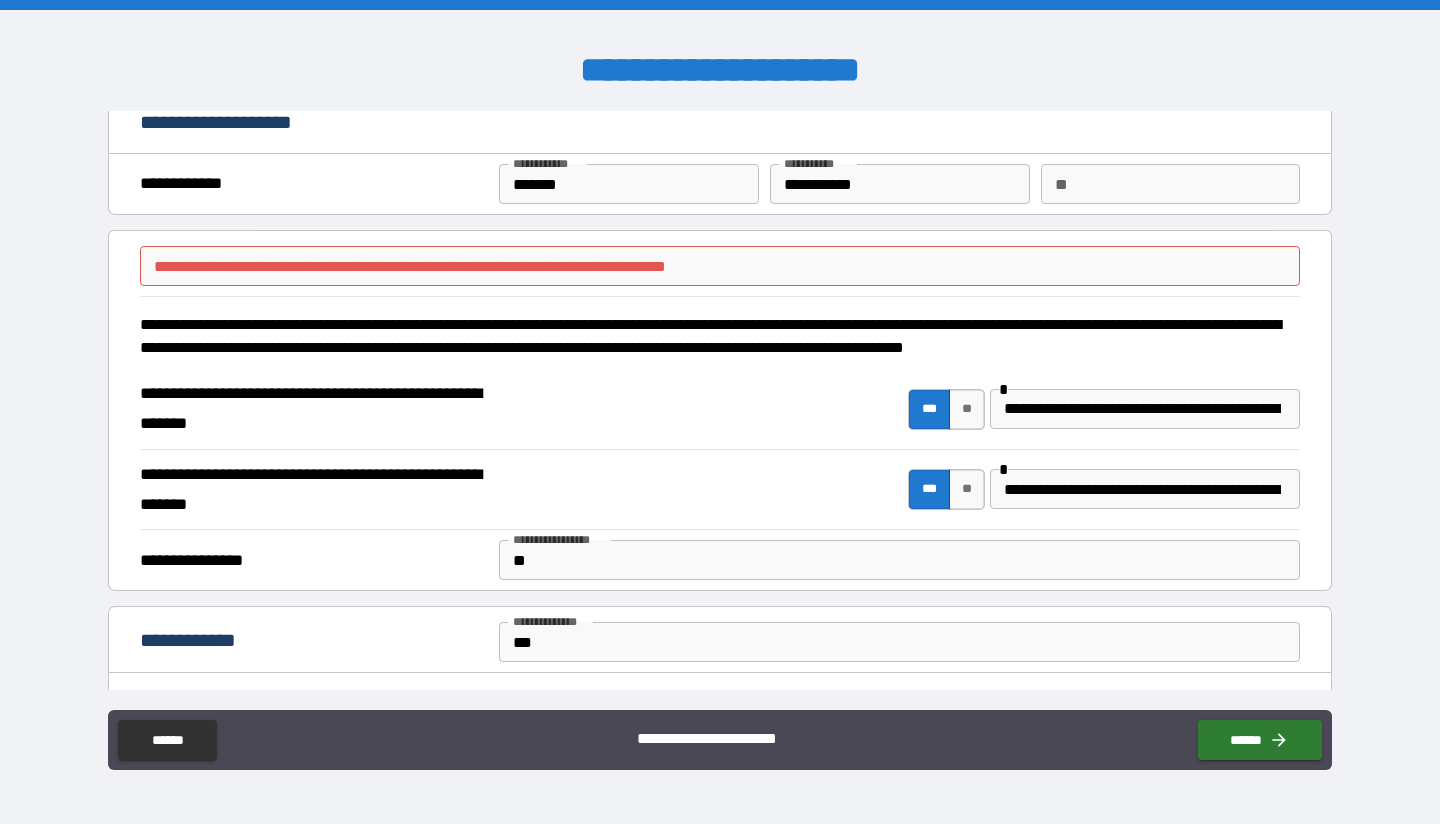 scroll, scrollTop: 0, scrollLeft: 0, axis: both 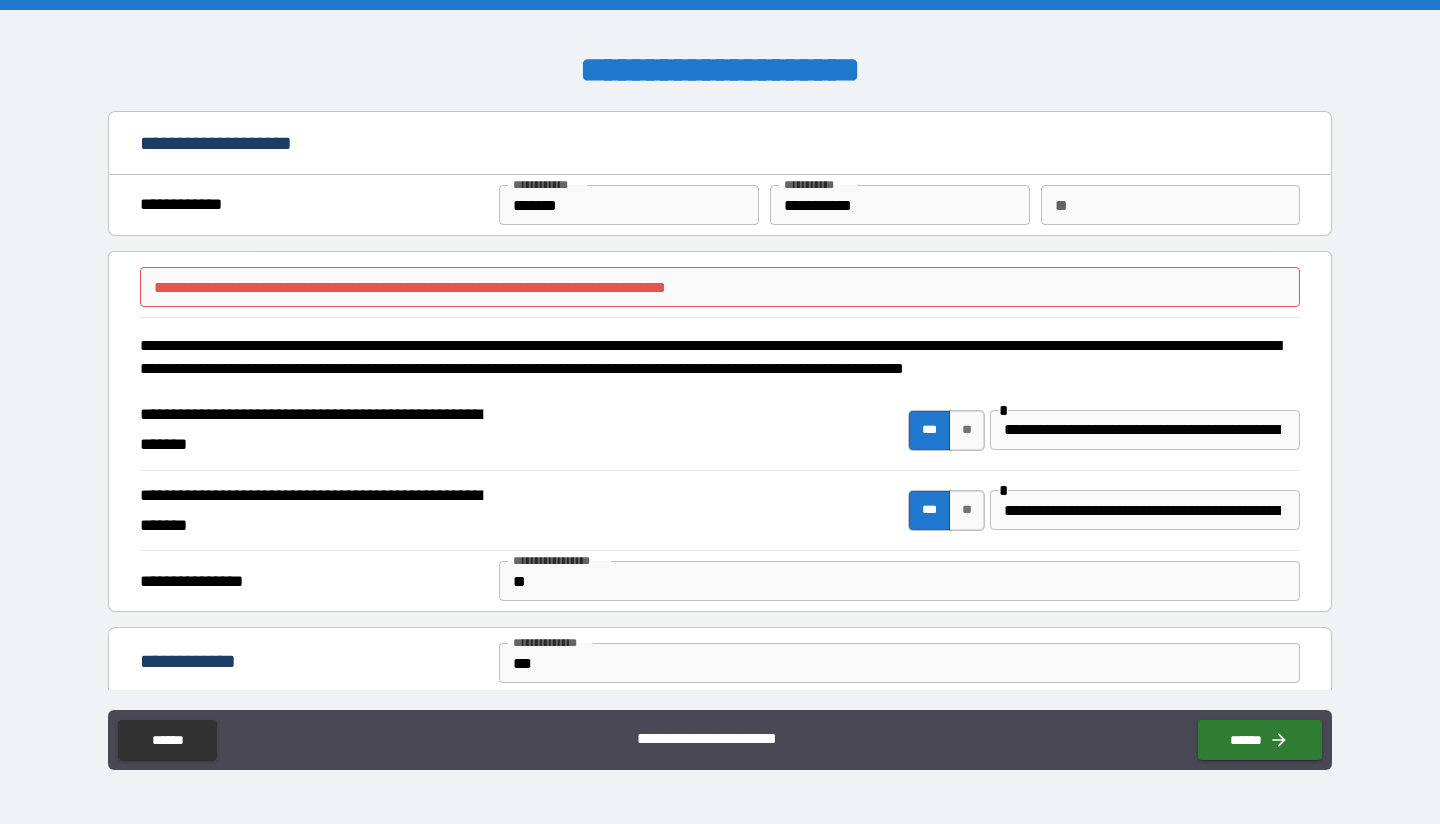 click on "**********" at bounding box center (720, 287) 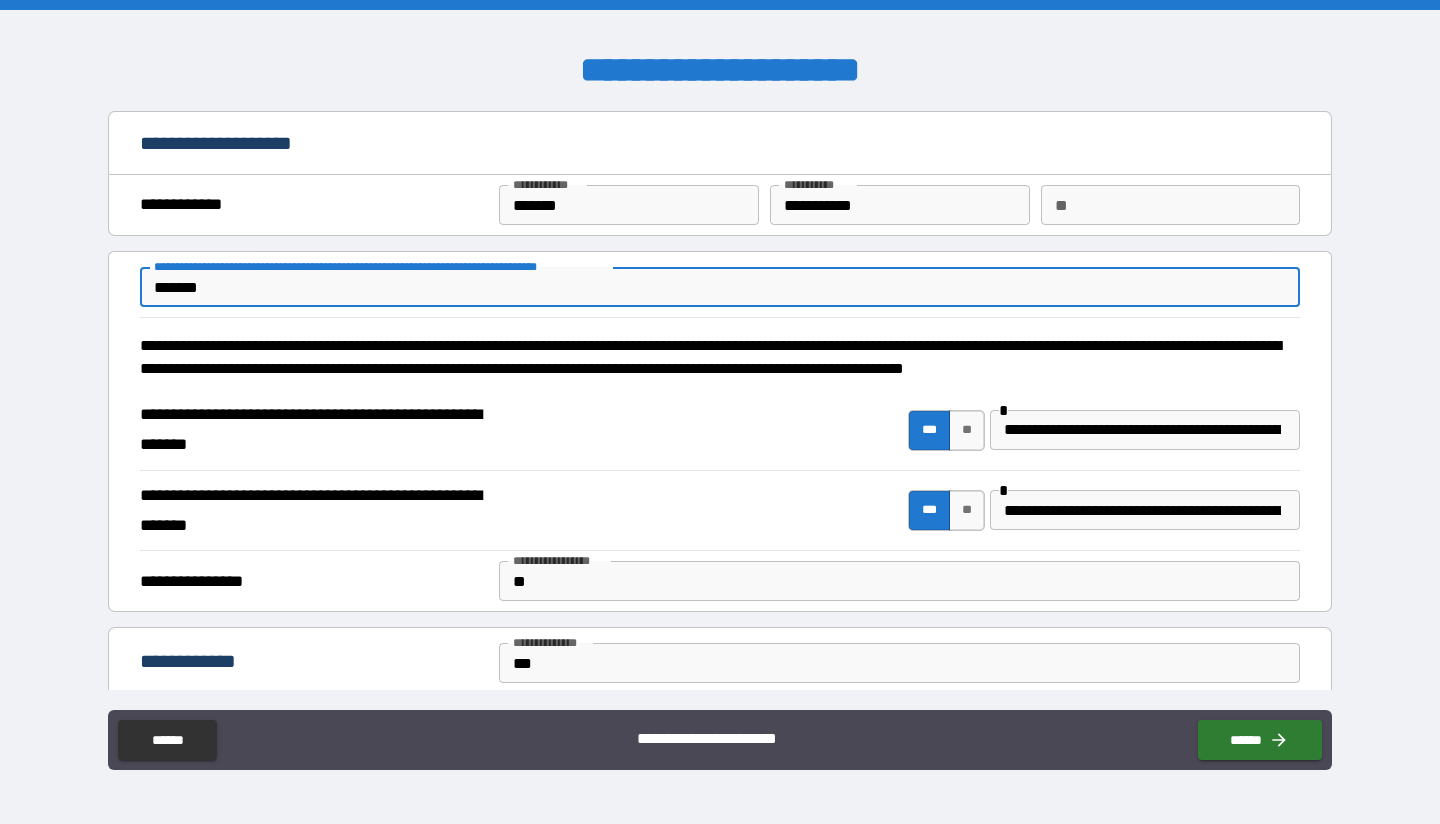 type on "*******" 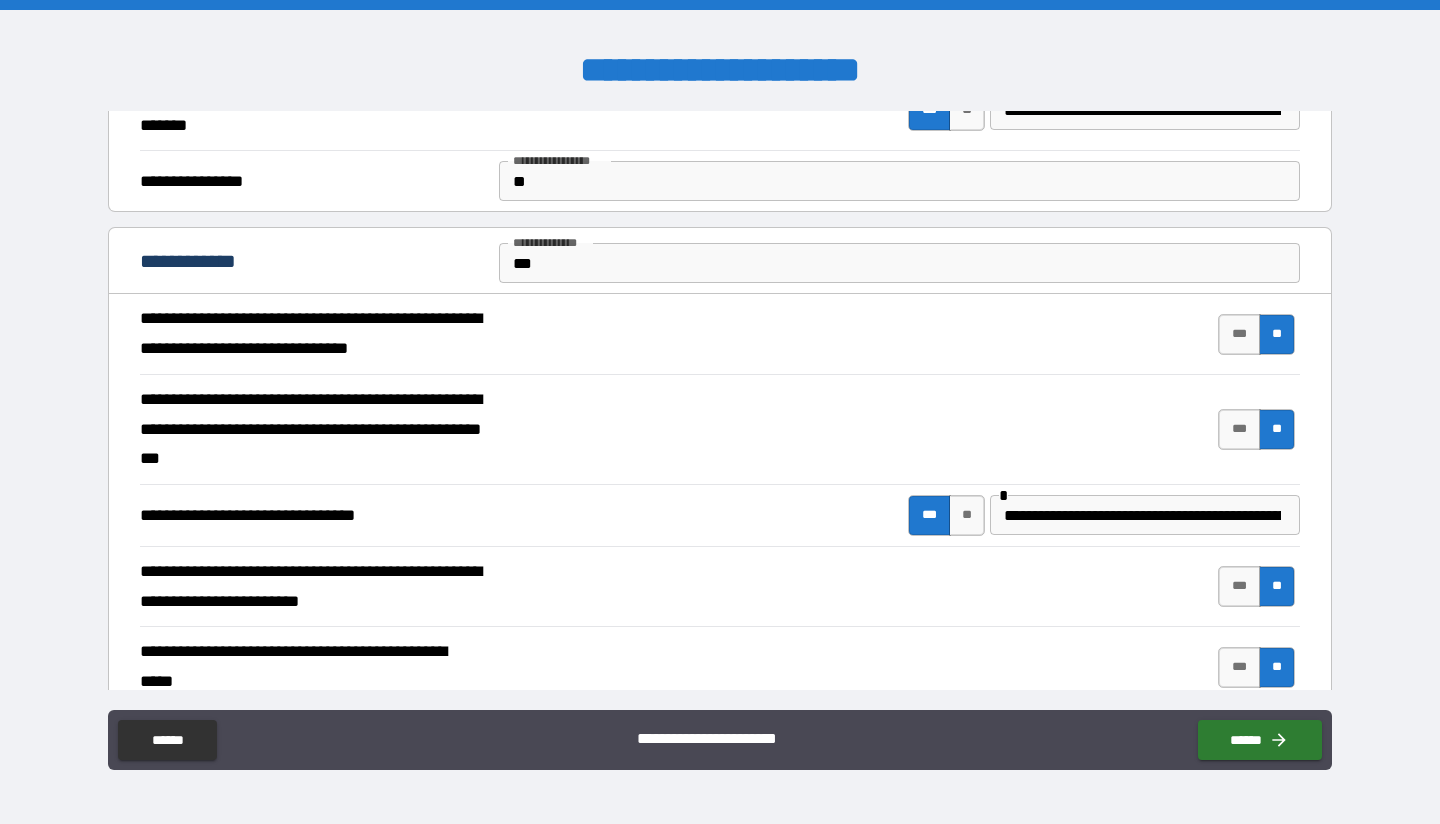 scroll, scrollTop: 0, scrollLeft: 0, axis: both 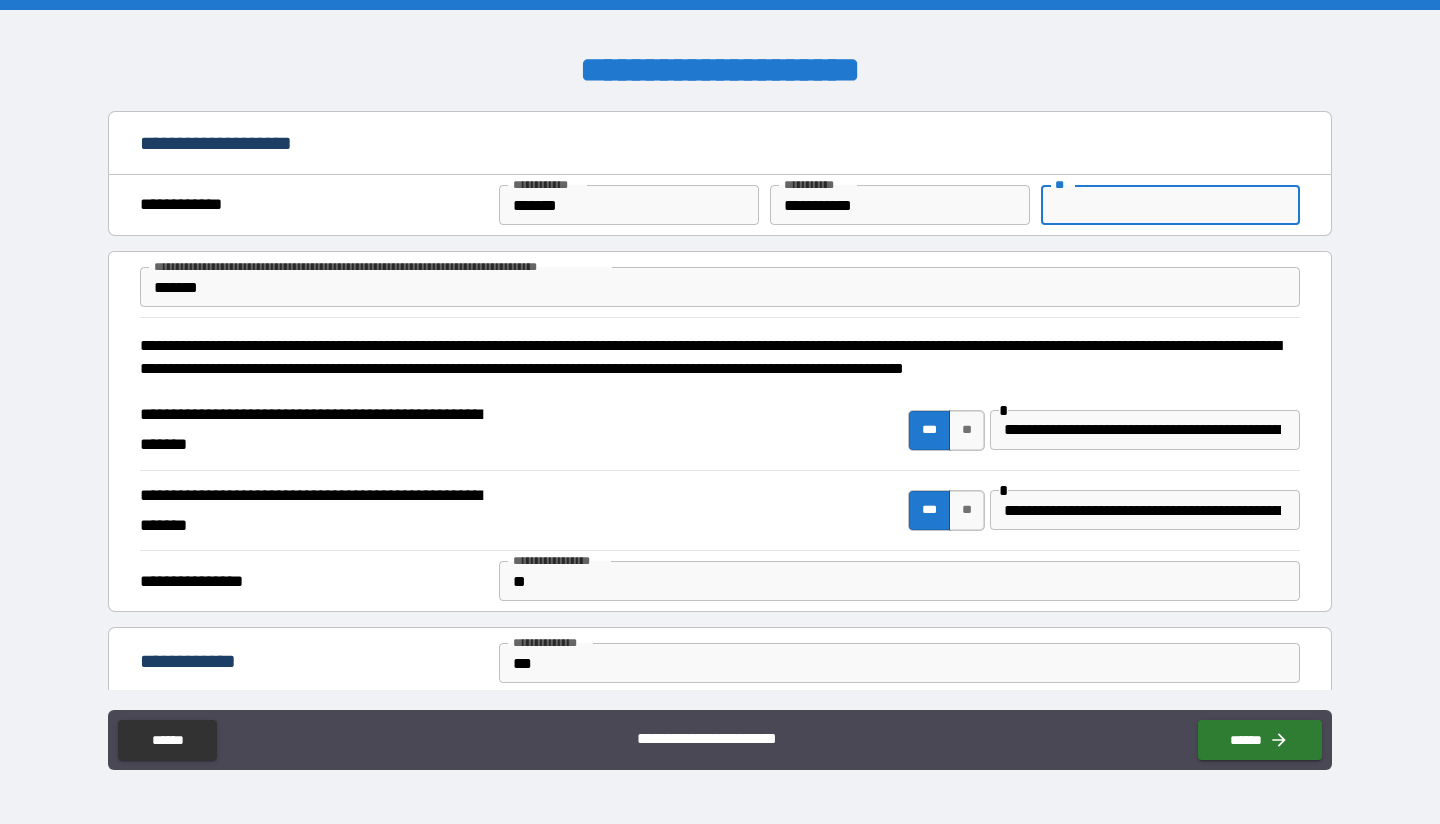 click on "**" at bounding box center [1170, 205] 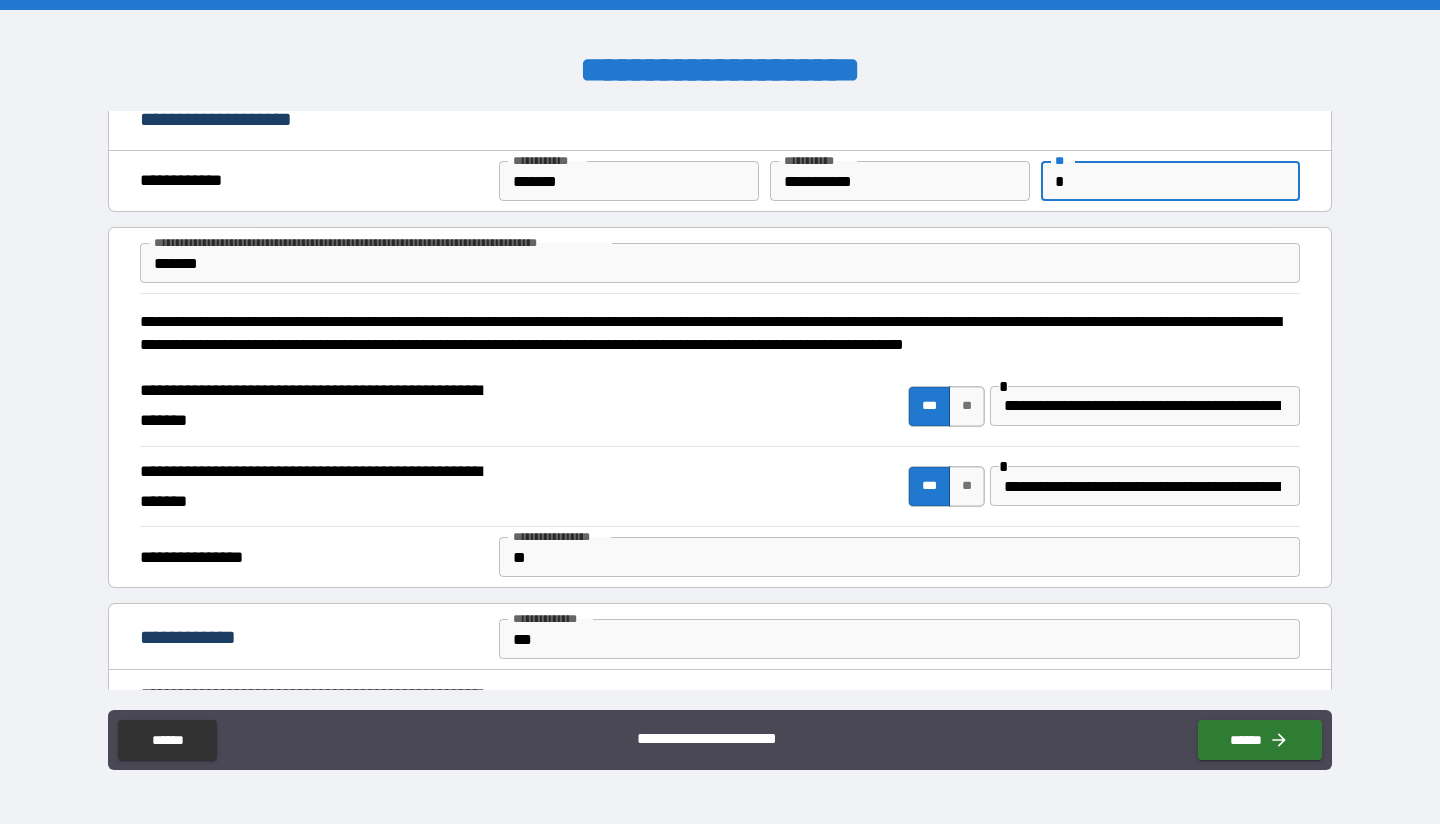 scroll, scrollTop: 0, scrollLeft: 0, axis: both 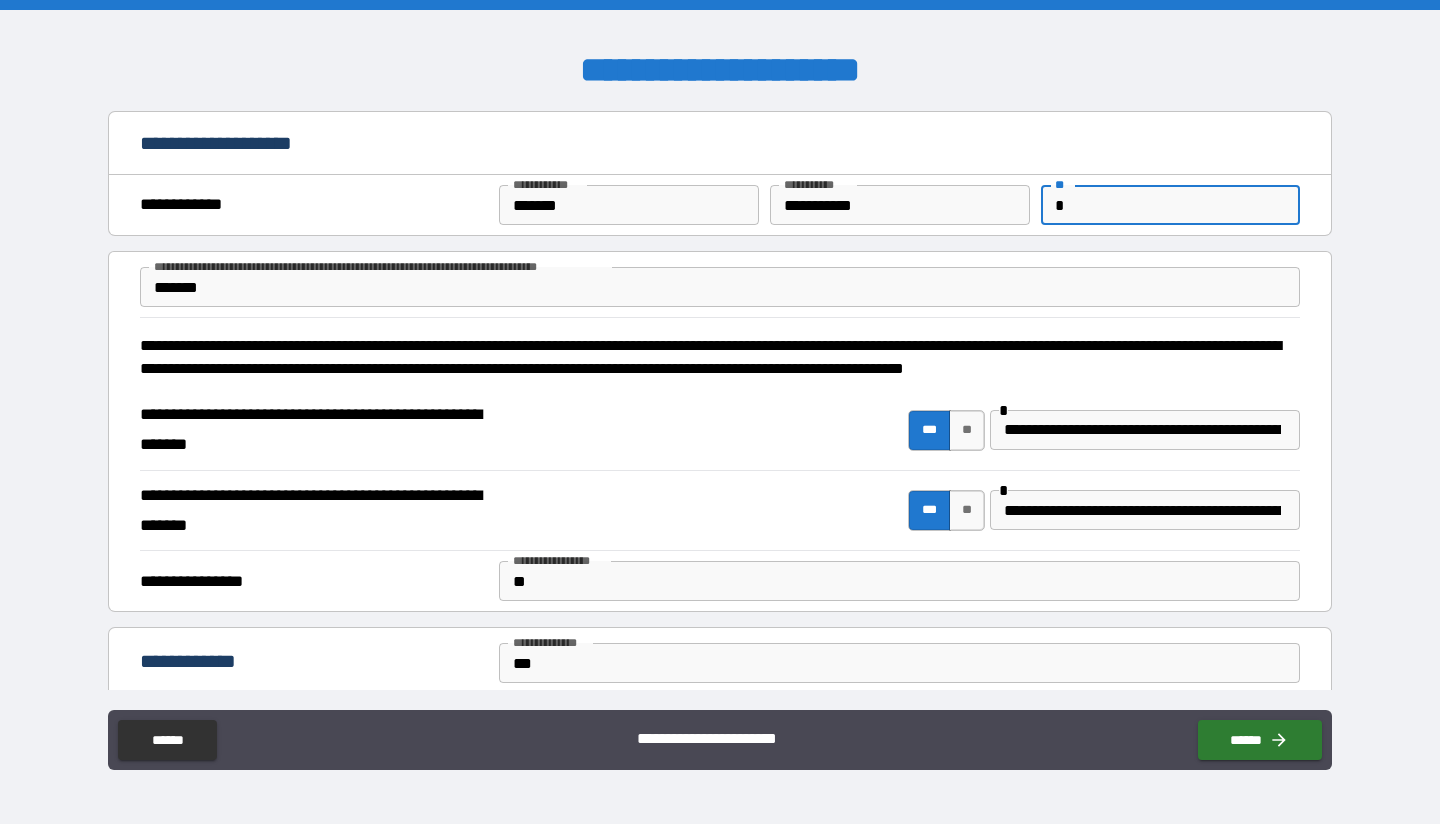 type on "*" 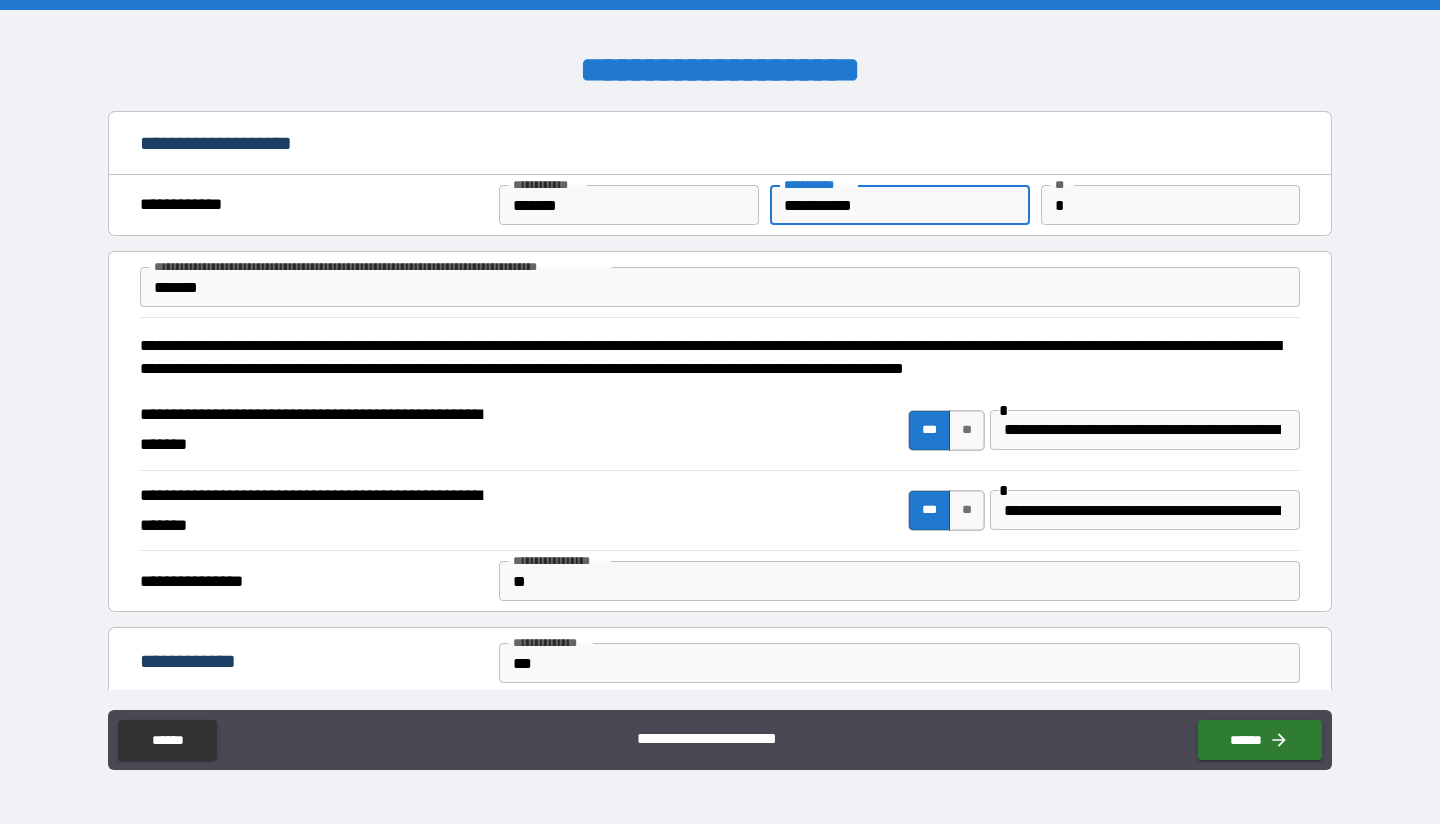 click on "**********" at bounding box center (899, 205) 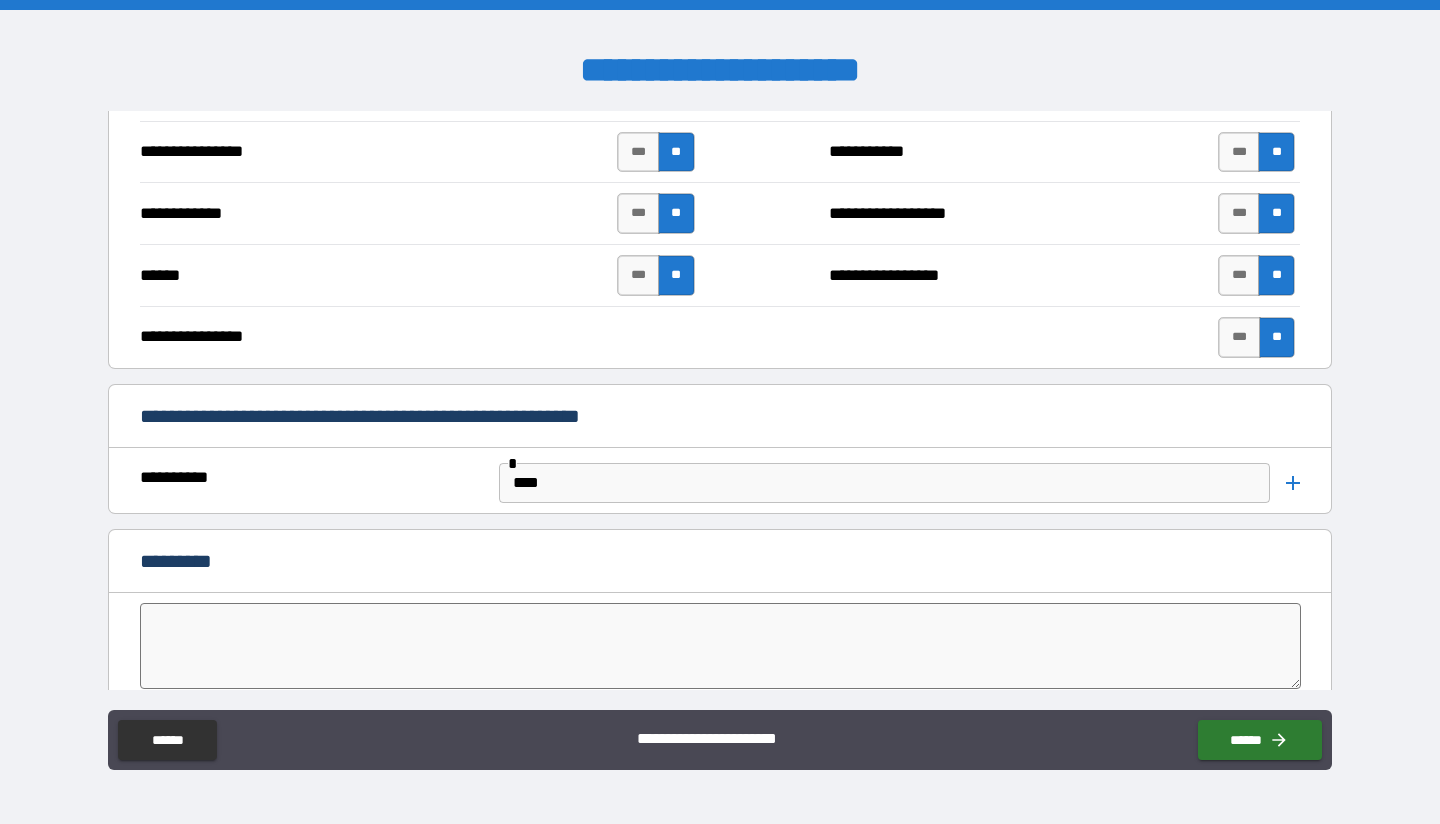 scroll, scrollTop: 4267, scrollLeft: 0, axis: vertical 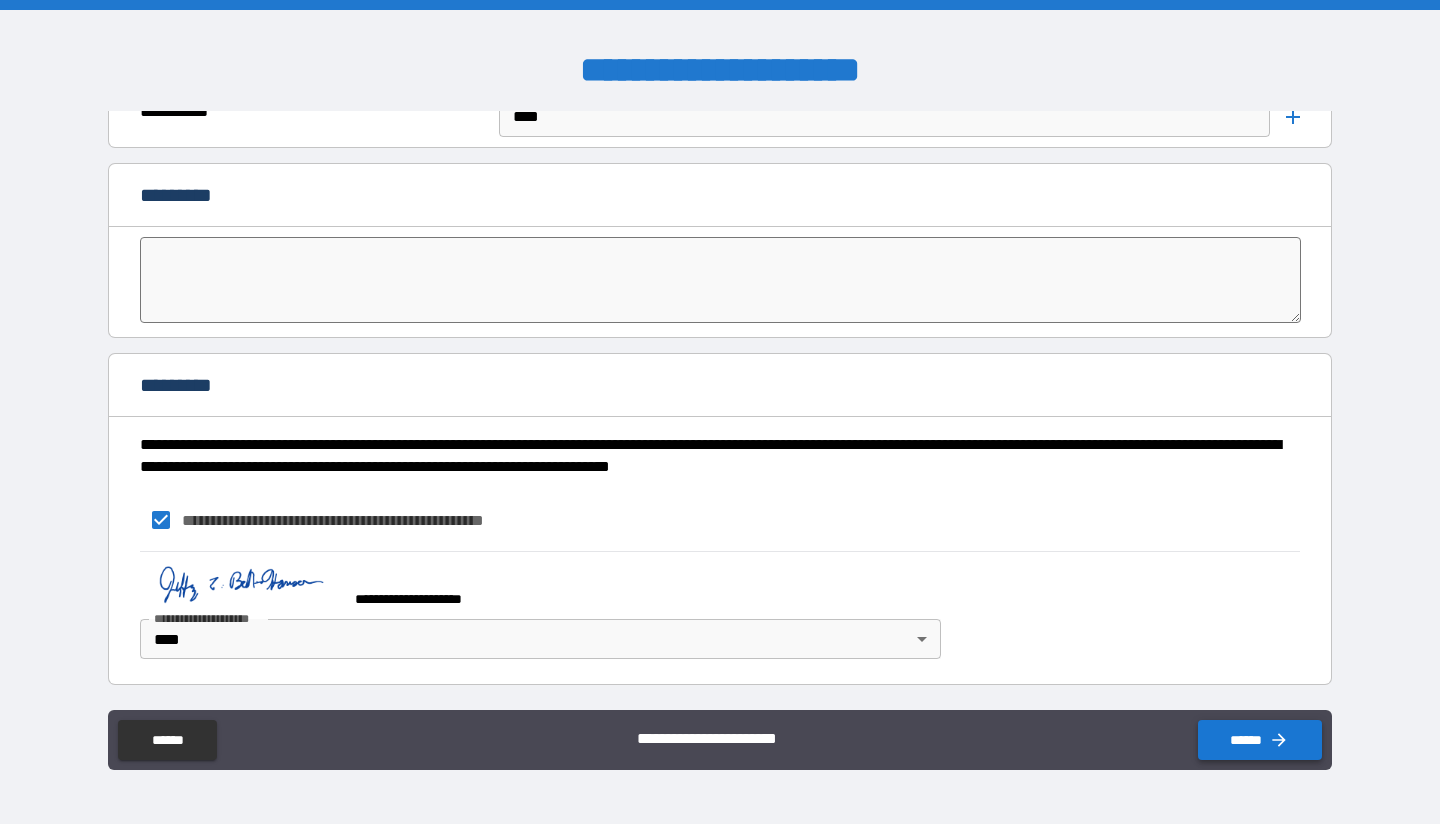 type on "**********" 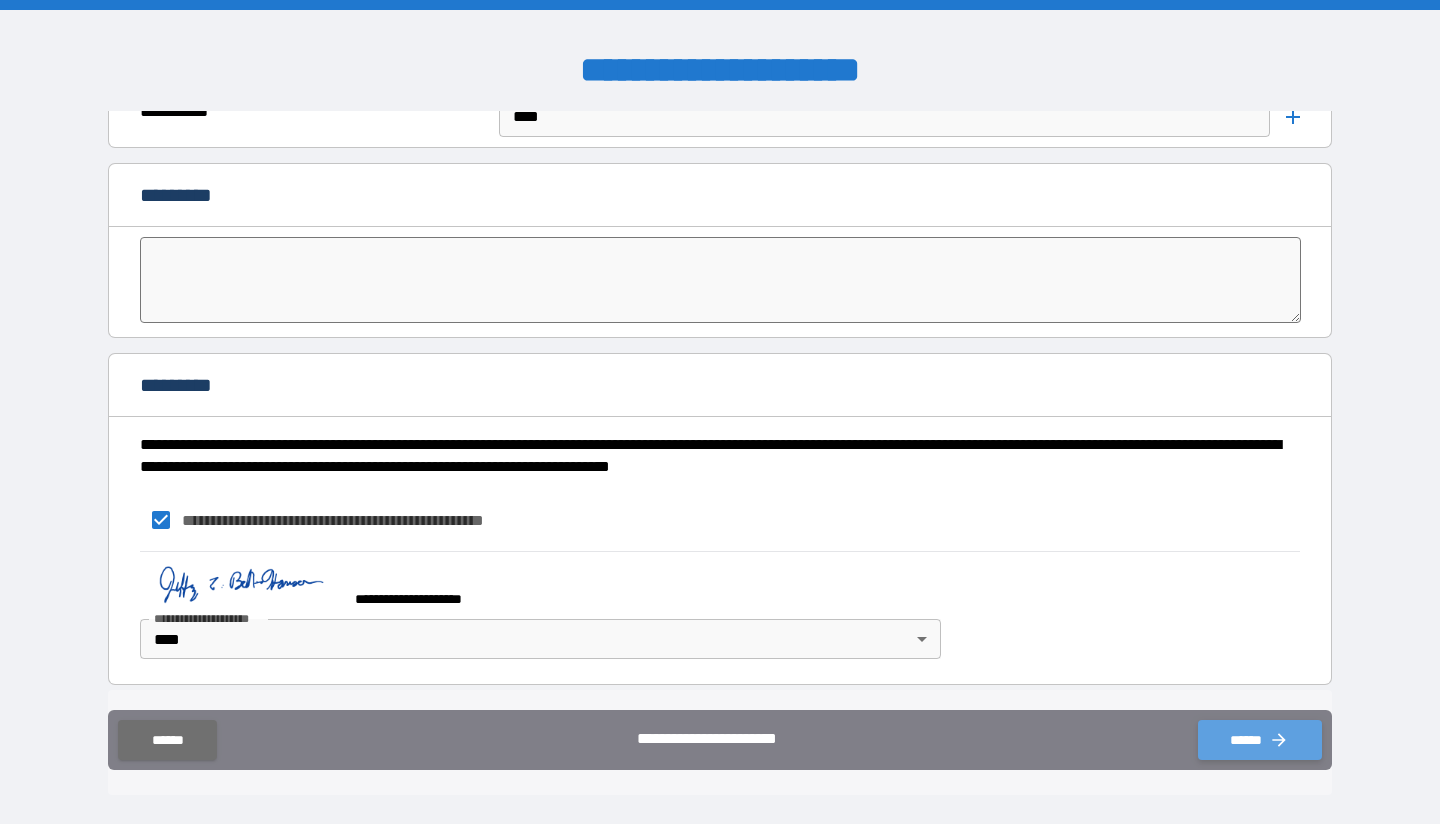 click on "******" at bounding box center (1260, 740) 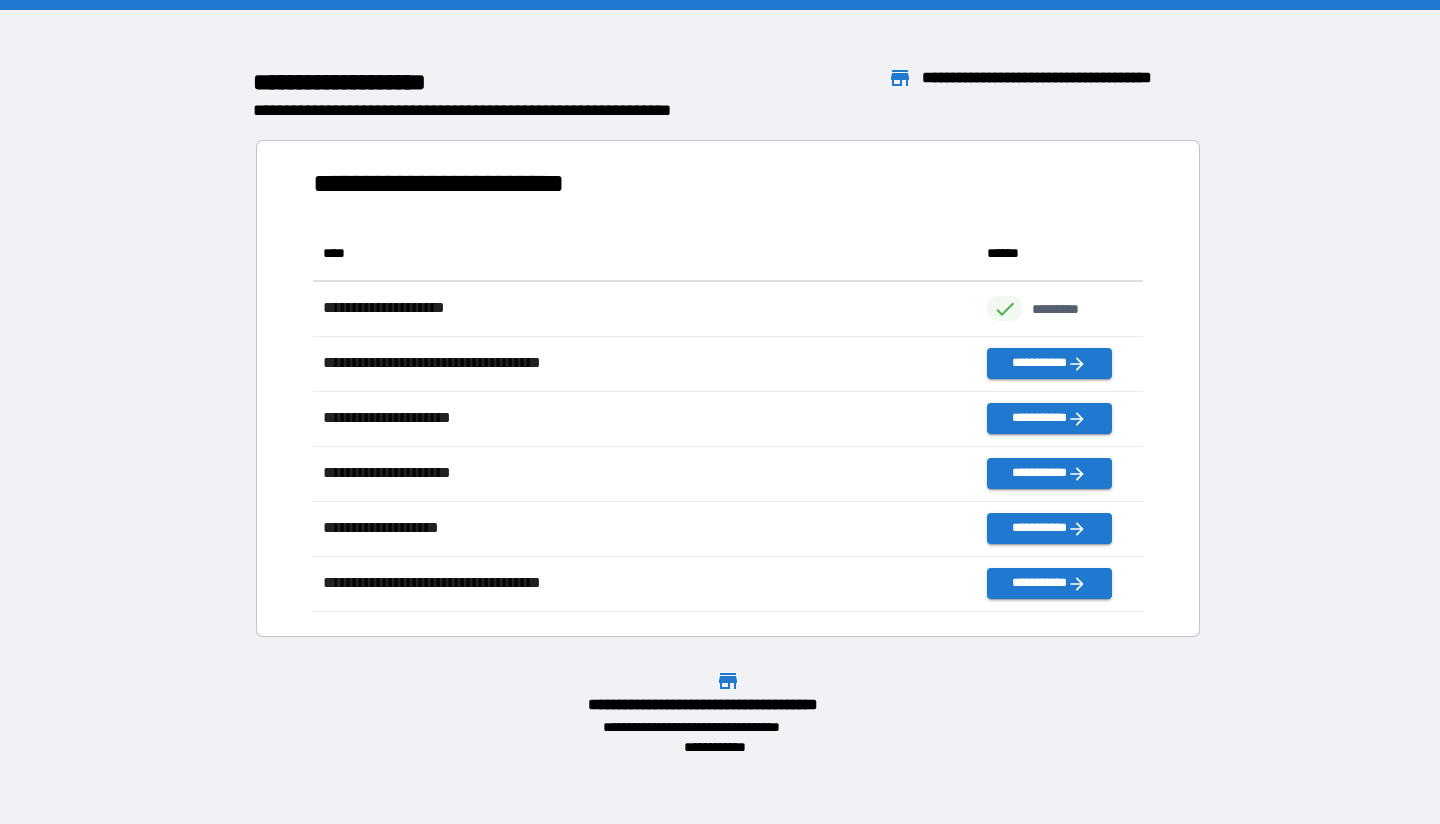 scroll, scrollTop: 16, scrollLeft: 16, axis: both 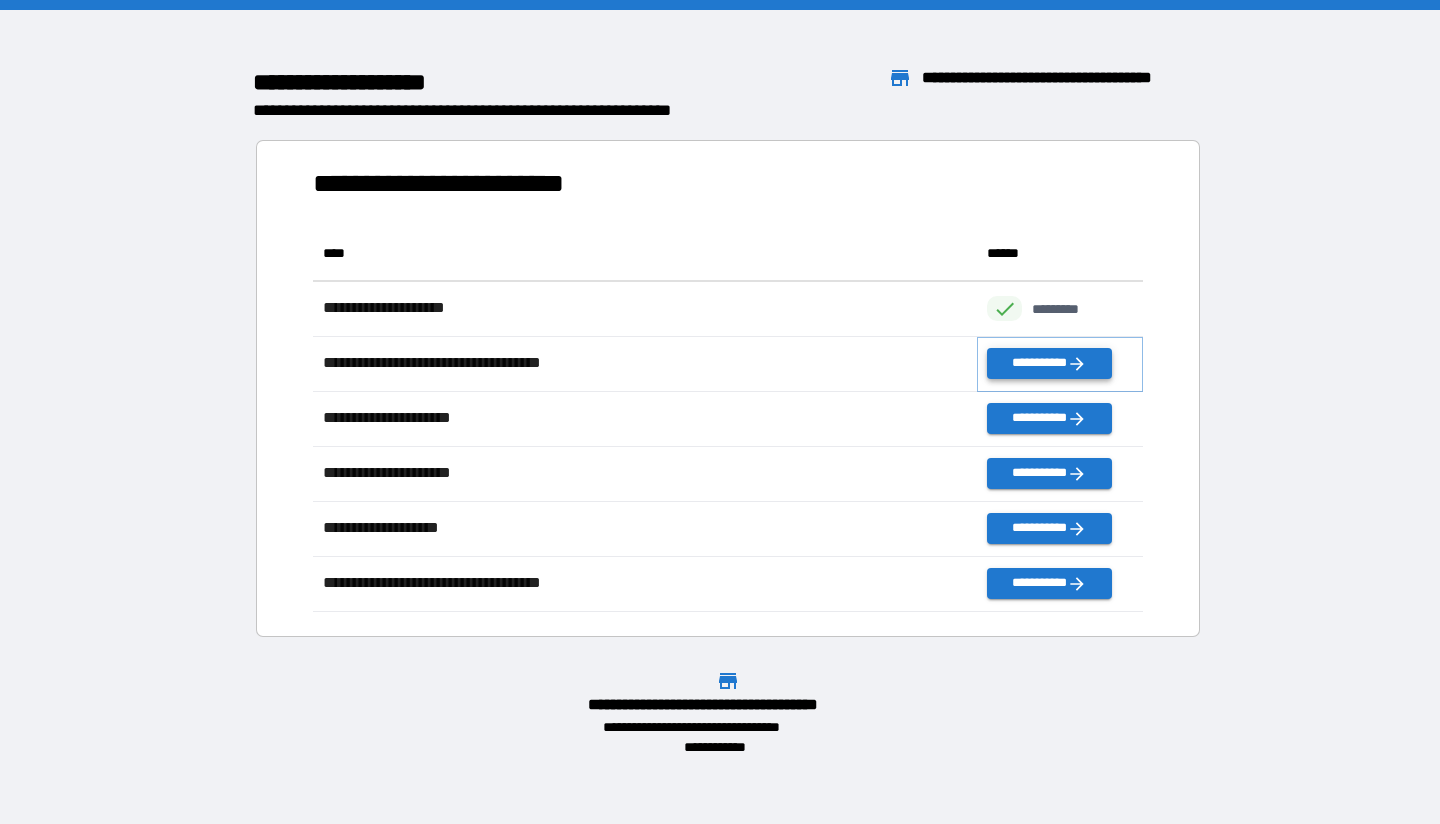 click on "**********" at bounding box center (1049, 363) 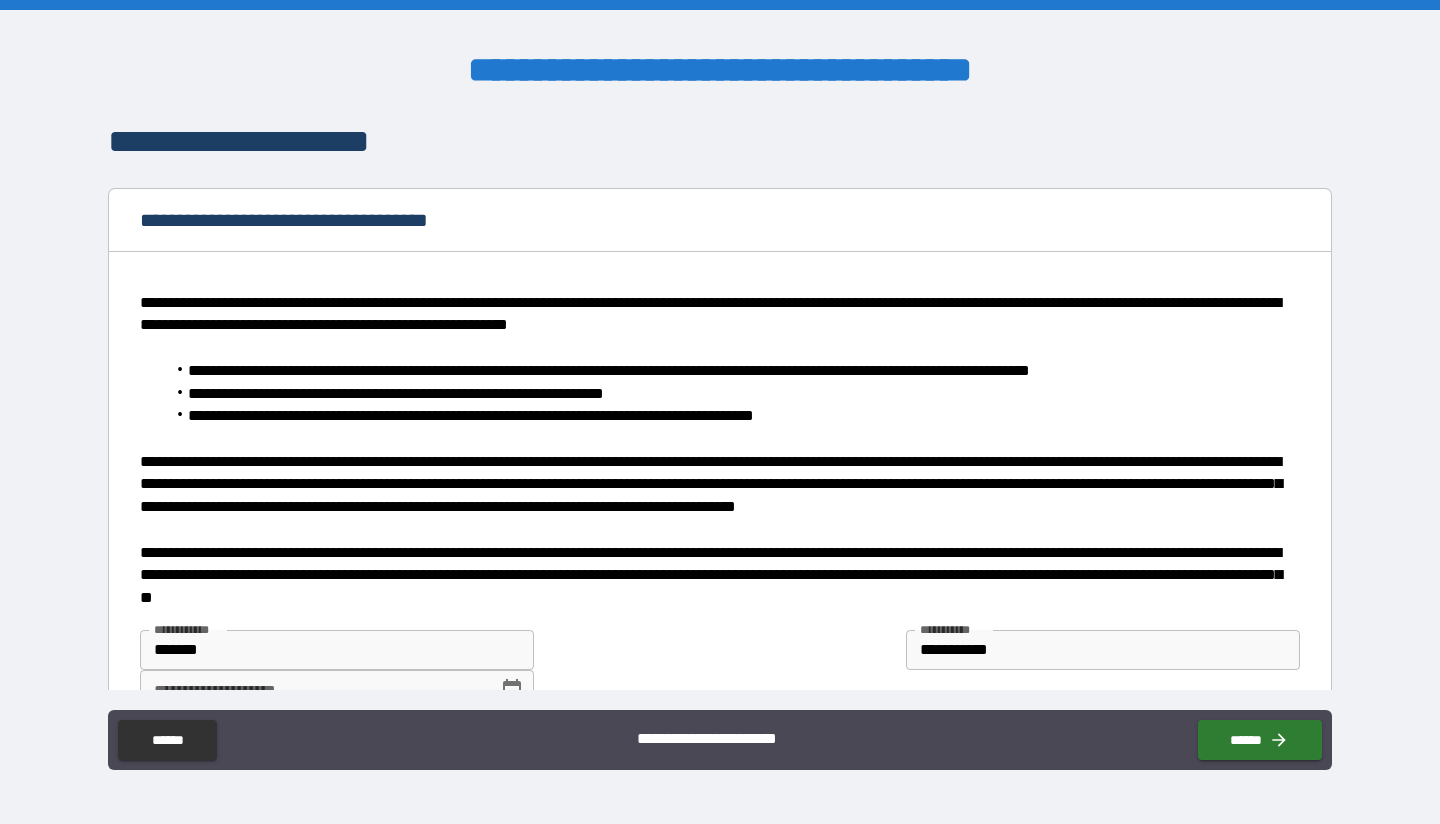 type on "*" 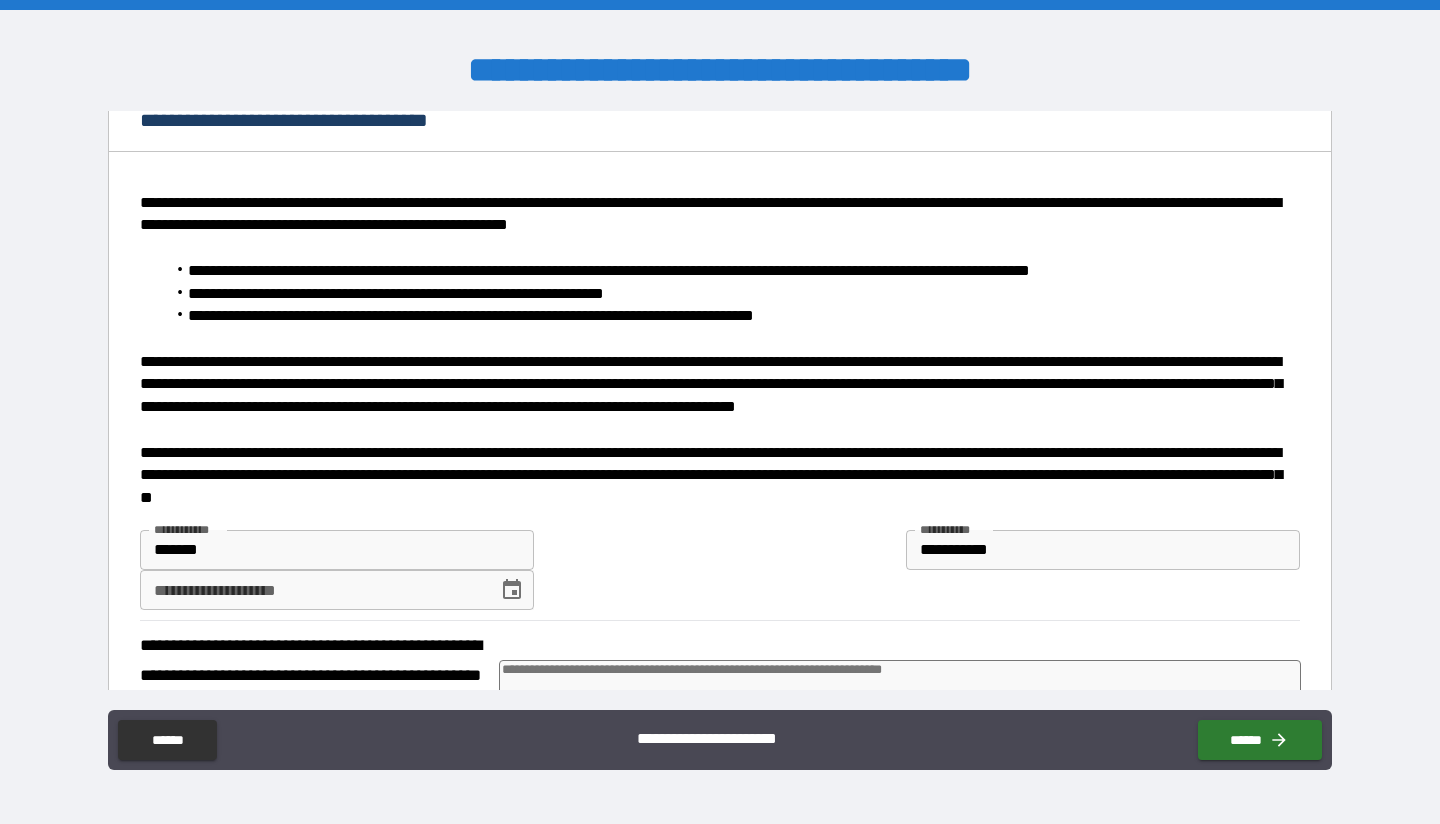 scroll, scrollTop: 100, scrollLeft: 0, axis: vertical 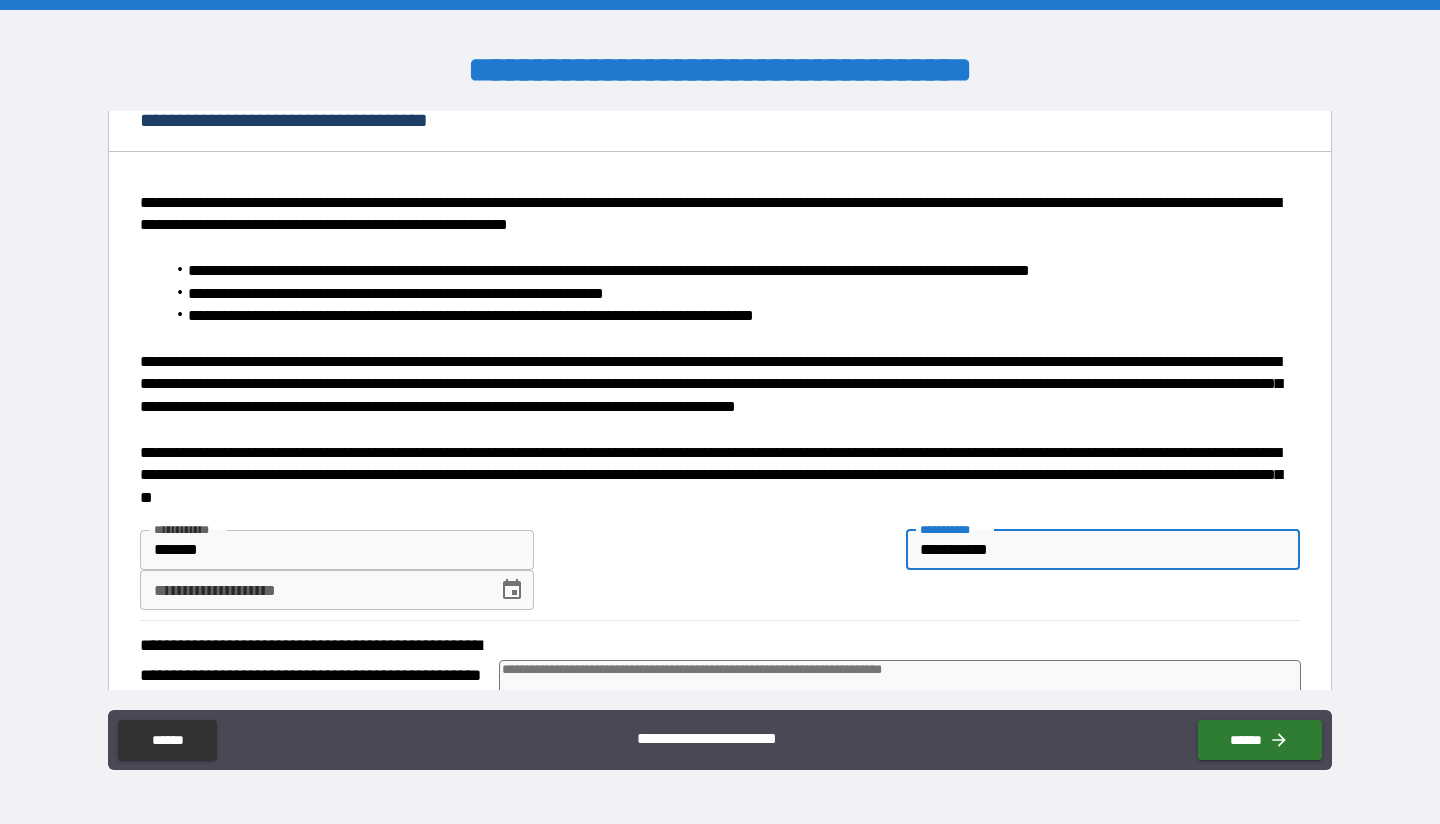 type on "**********" 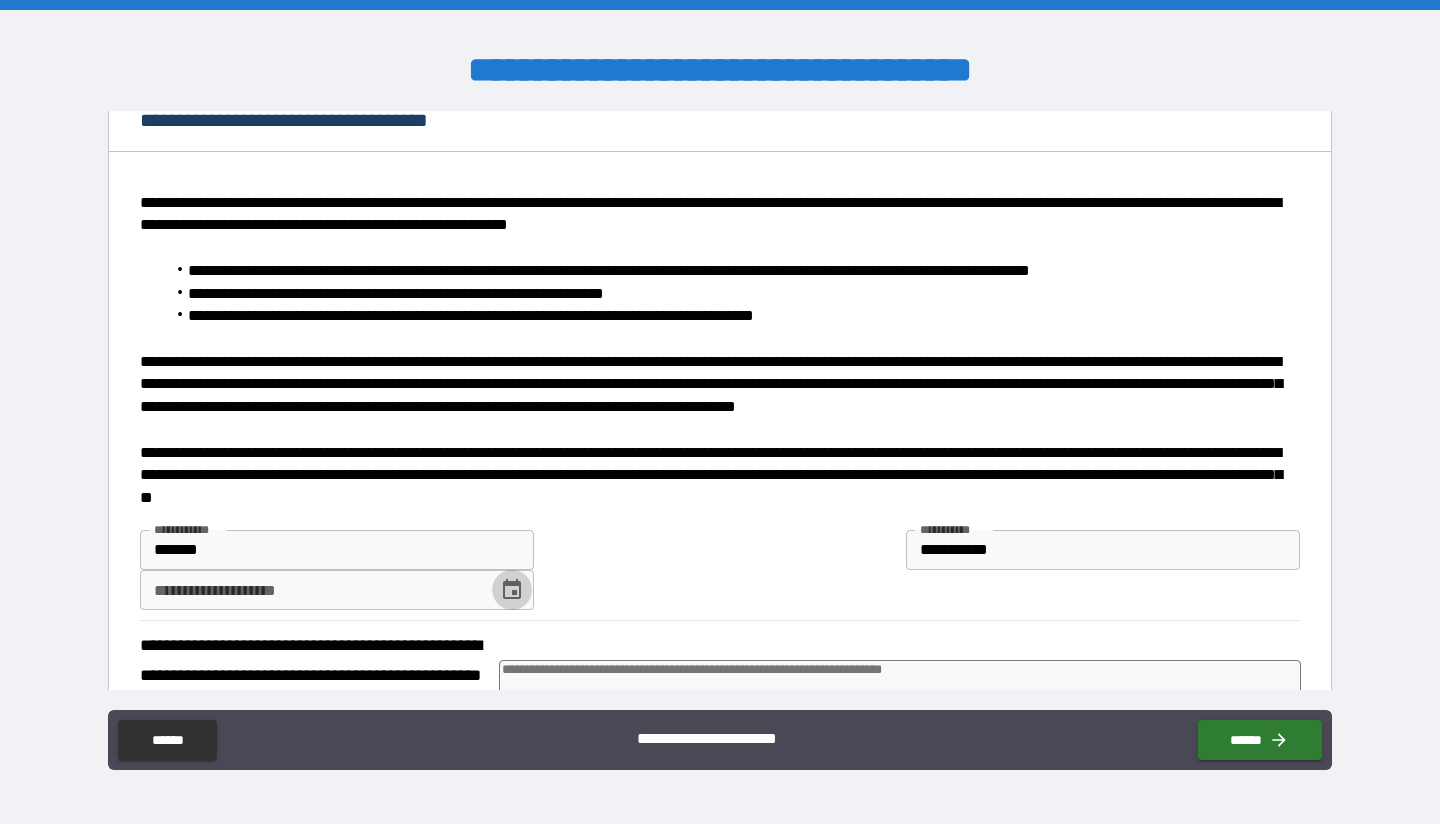 click 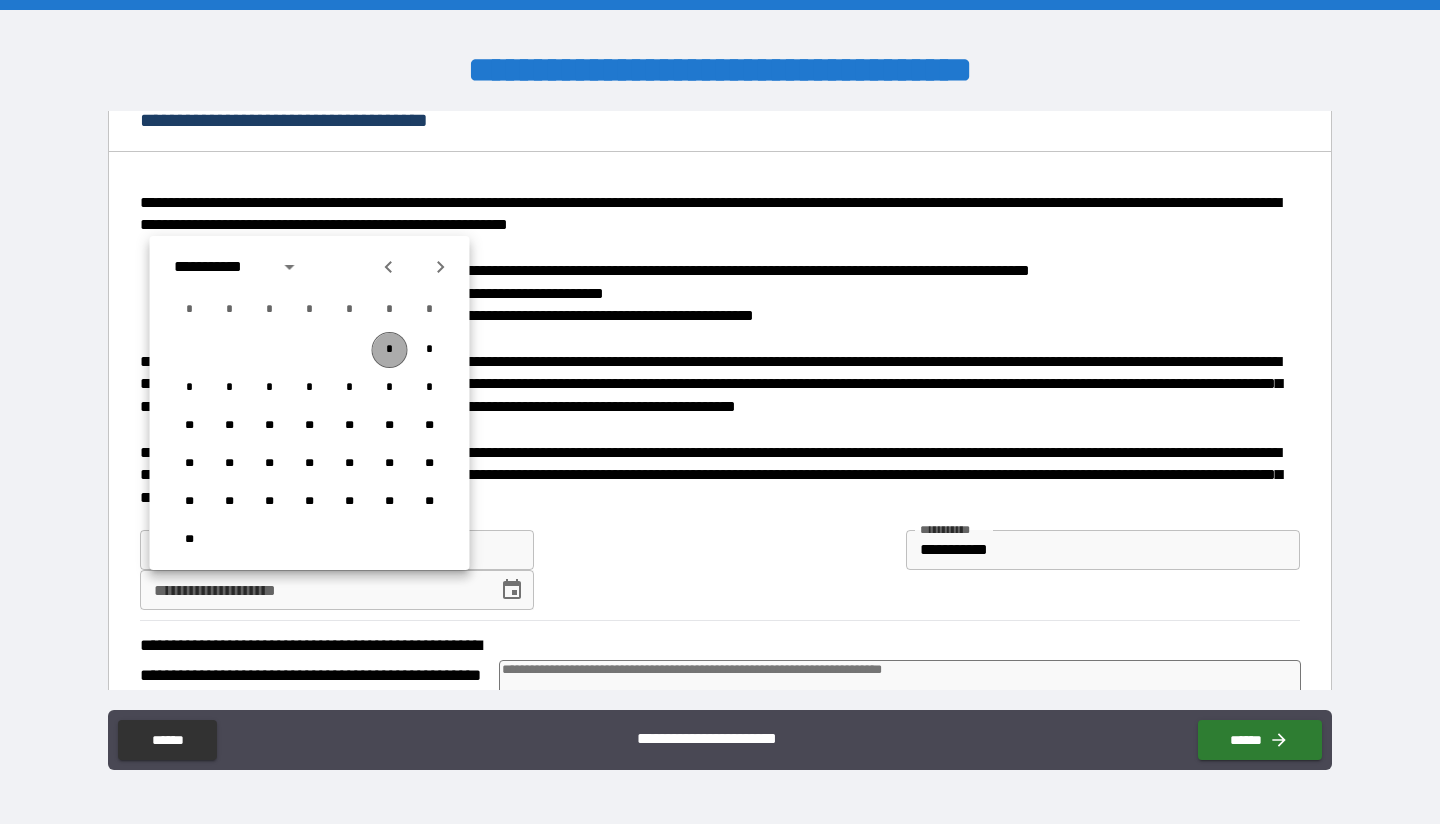 click on "*" at bounding box center [390, 350] 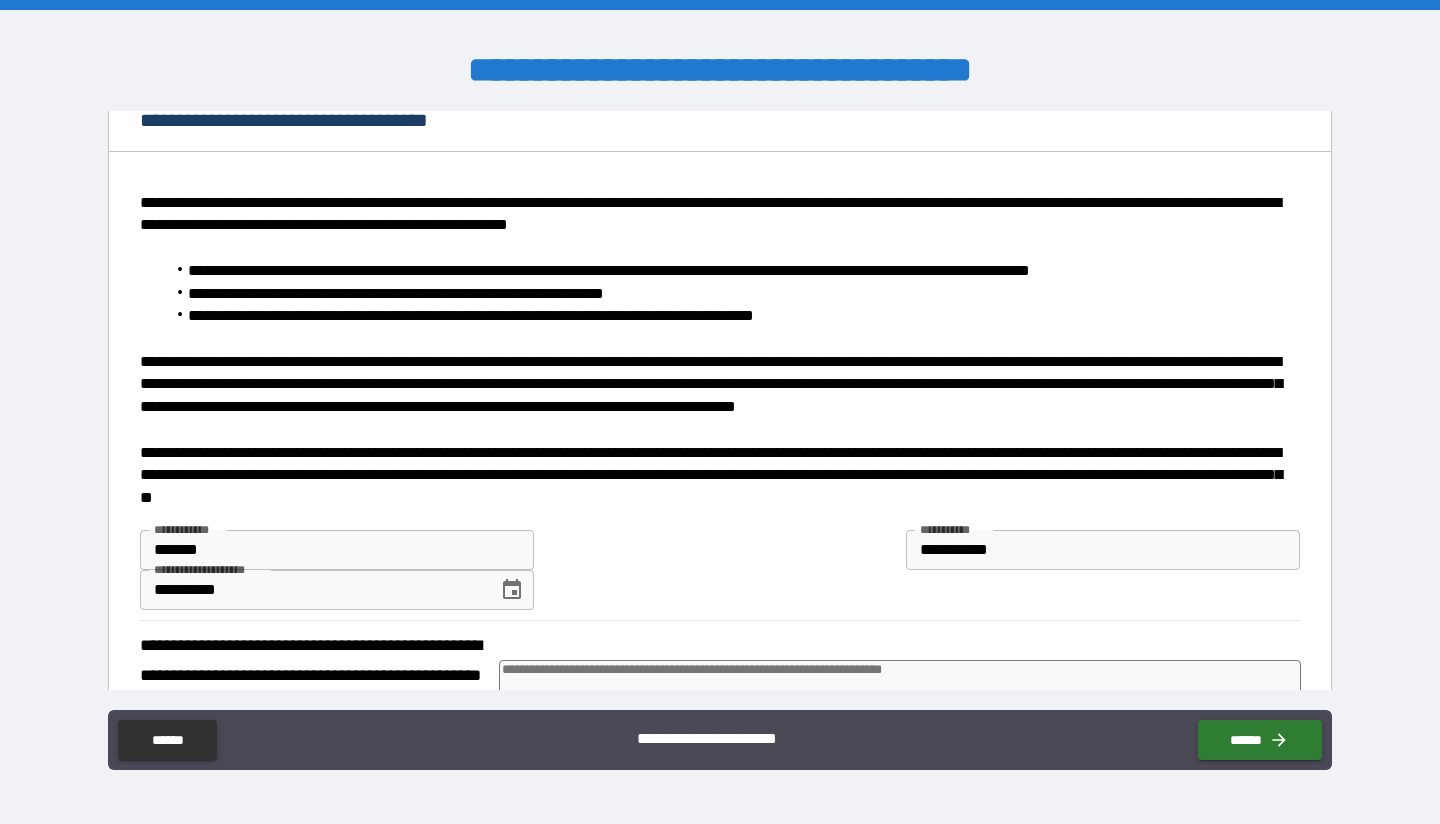 type on "*" 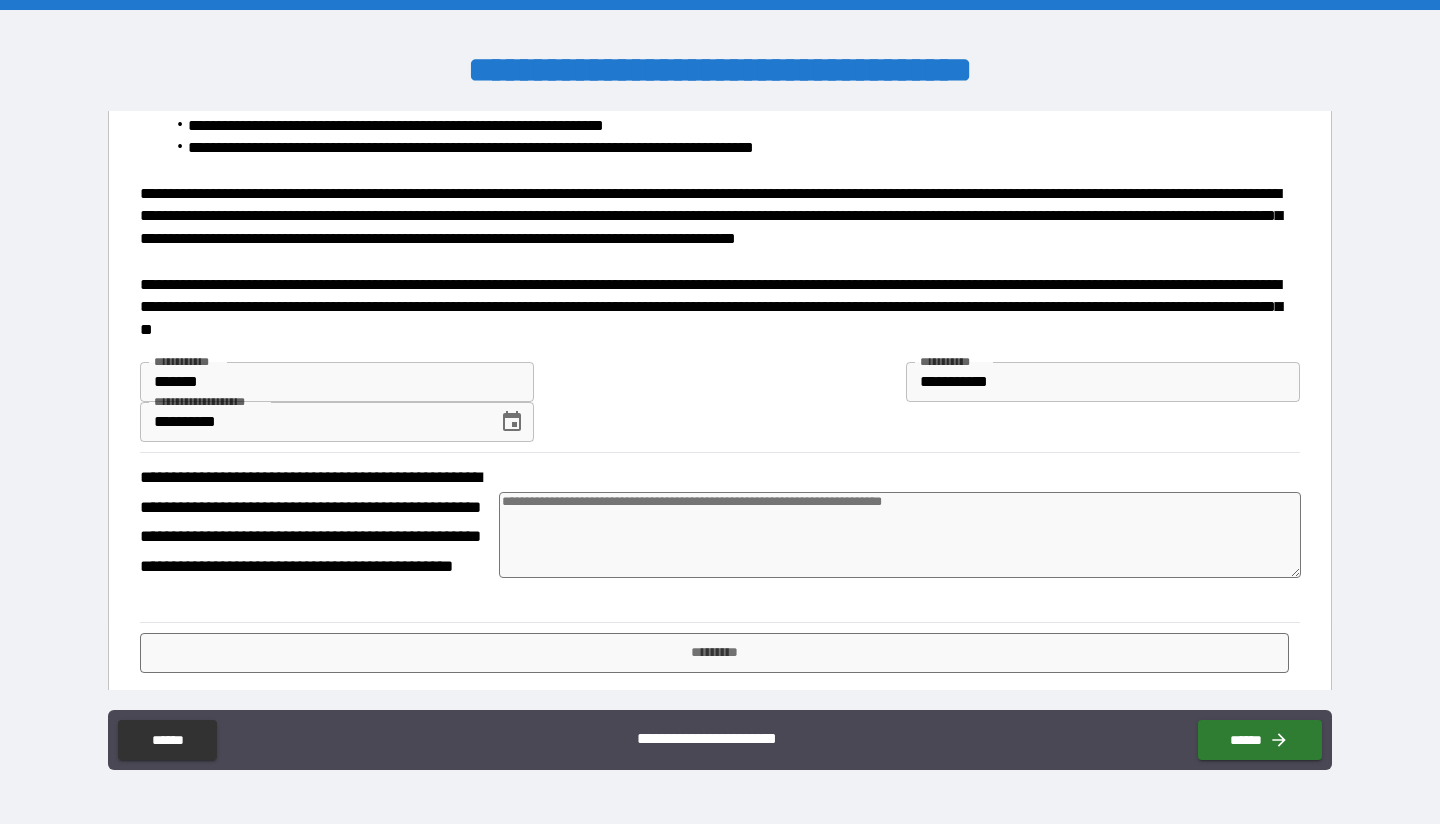 scroll, scrollTop: 282, scrollLeft: 0, axis: vertical 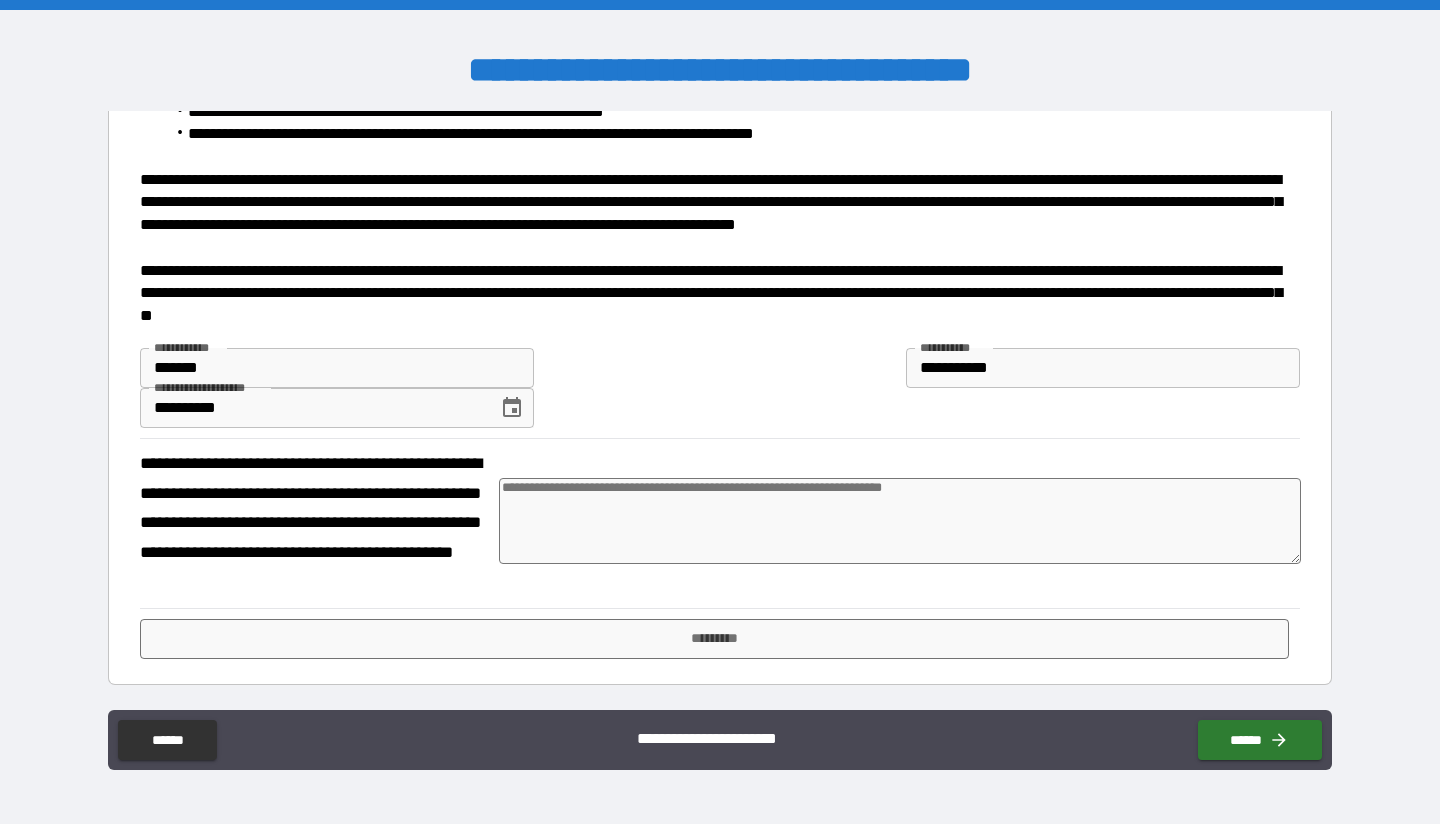 click at bounding box center (900, 521) 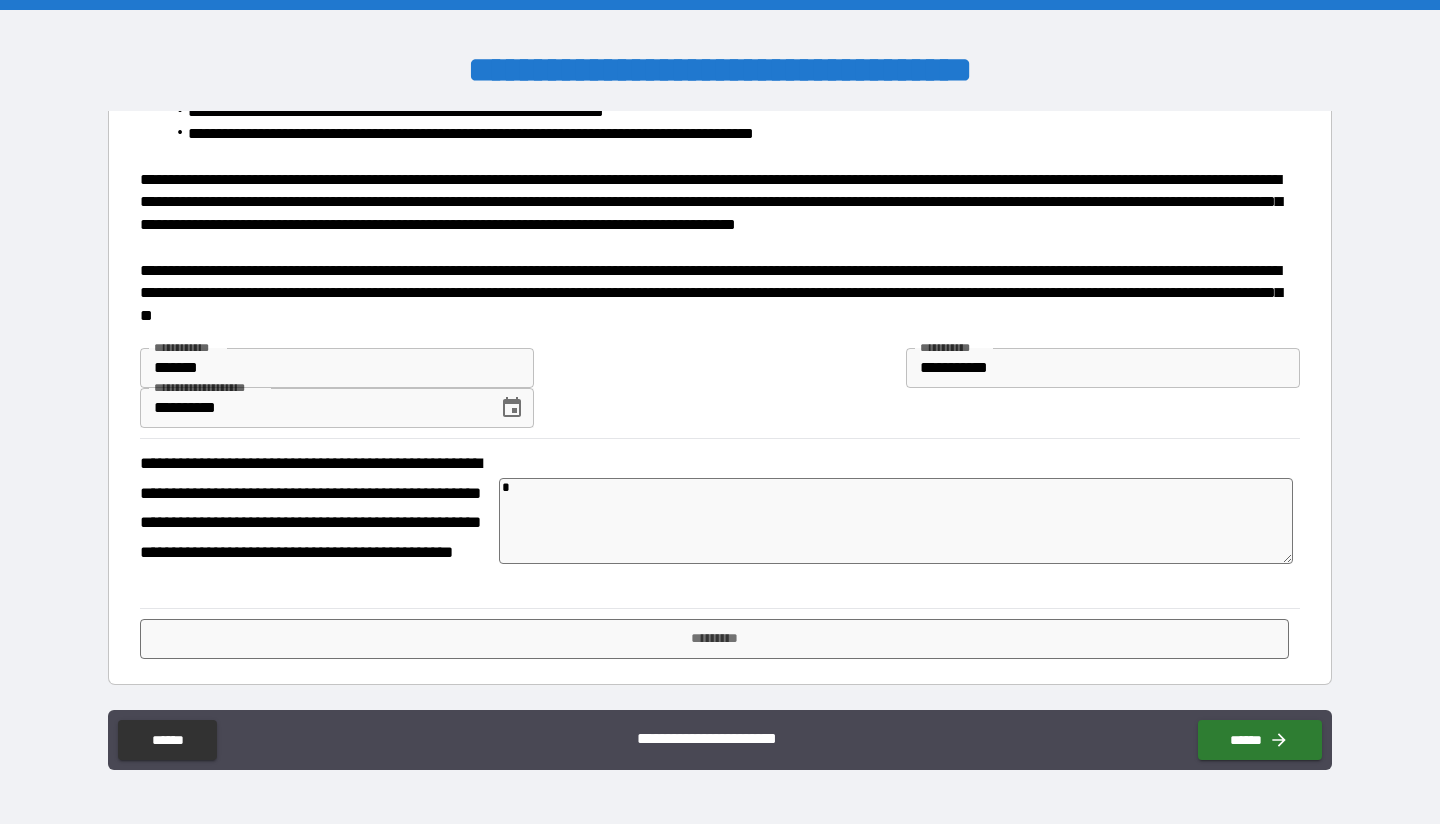type on "*" 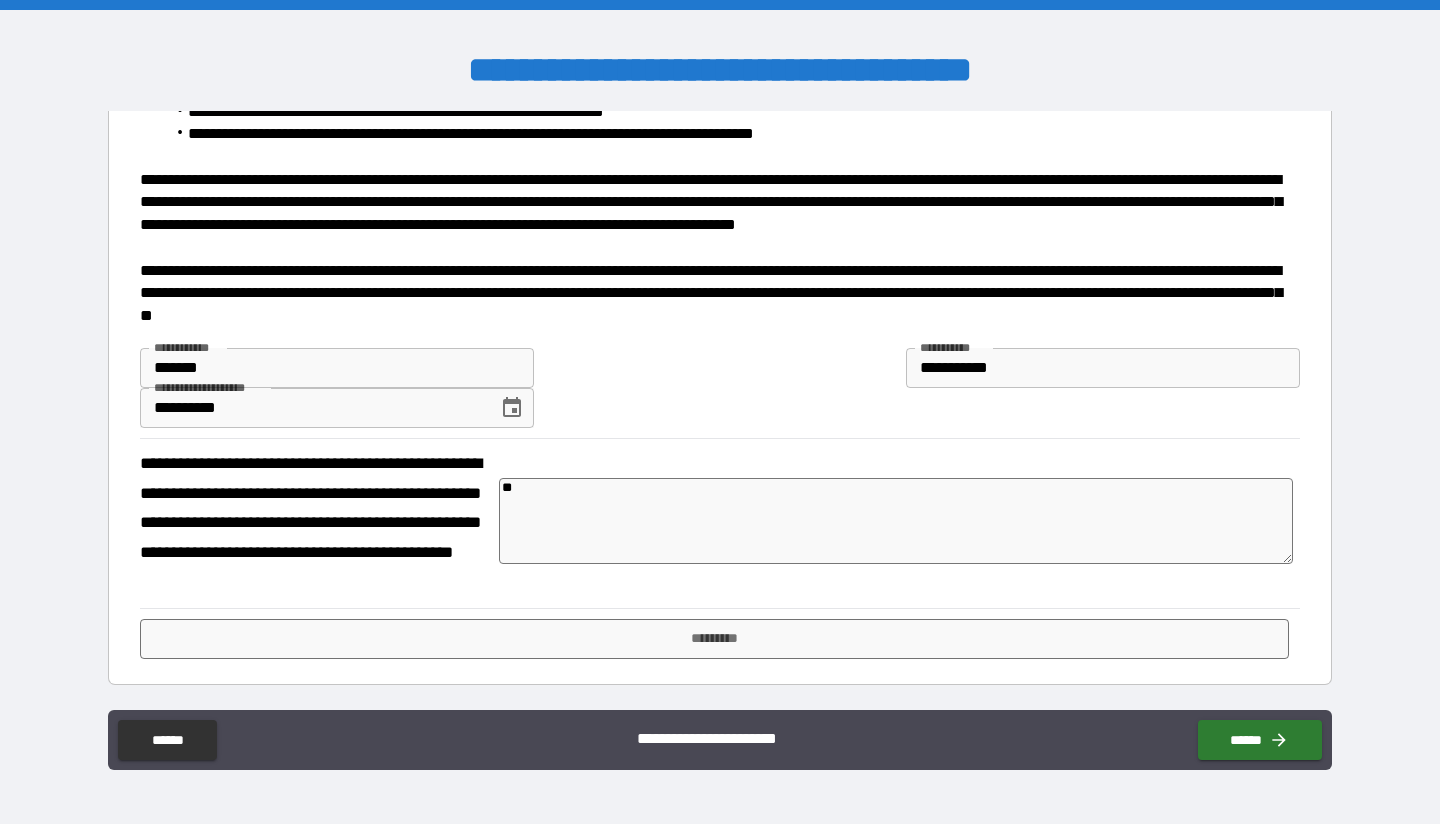 type on "*" 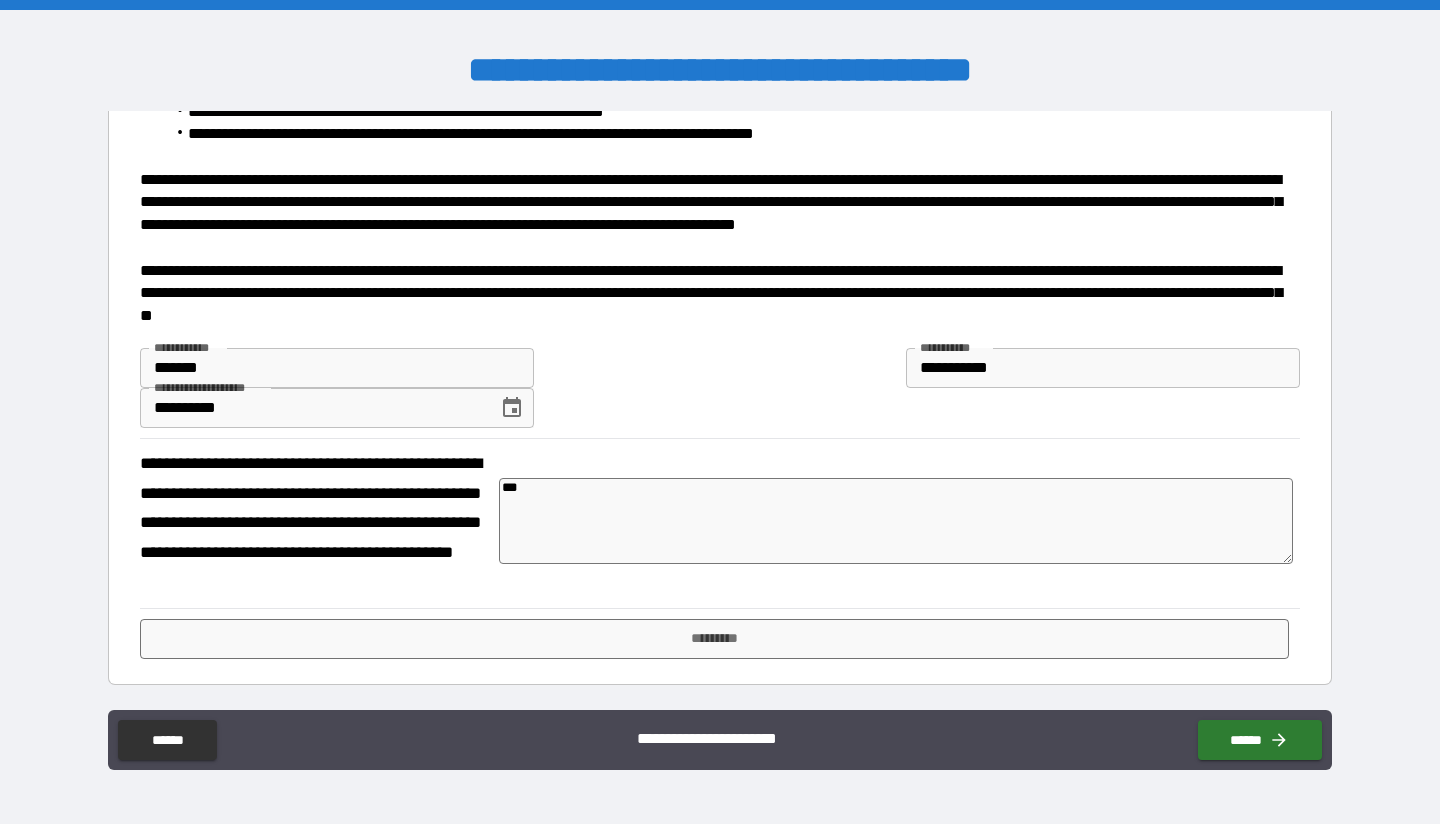 type on "****" 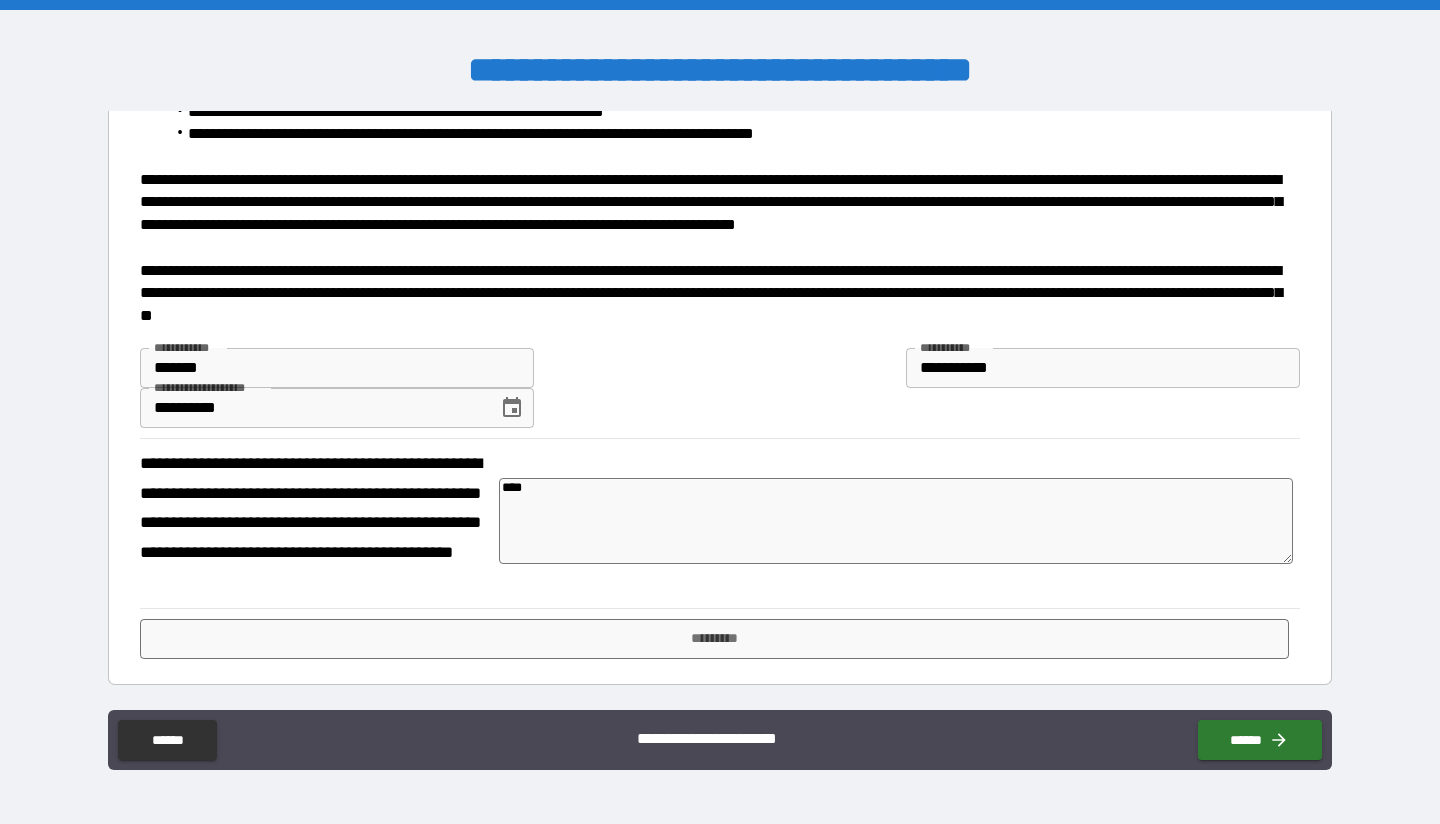 type on "*****" 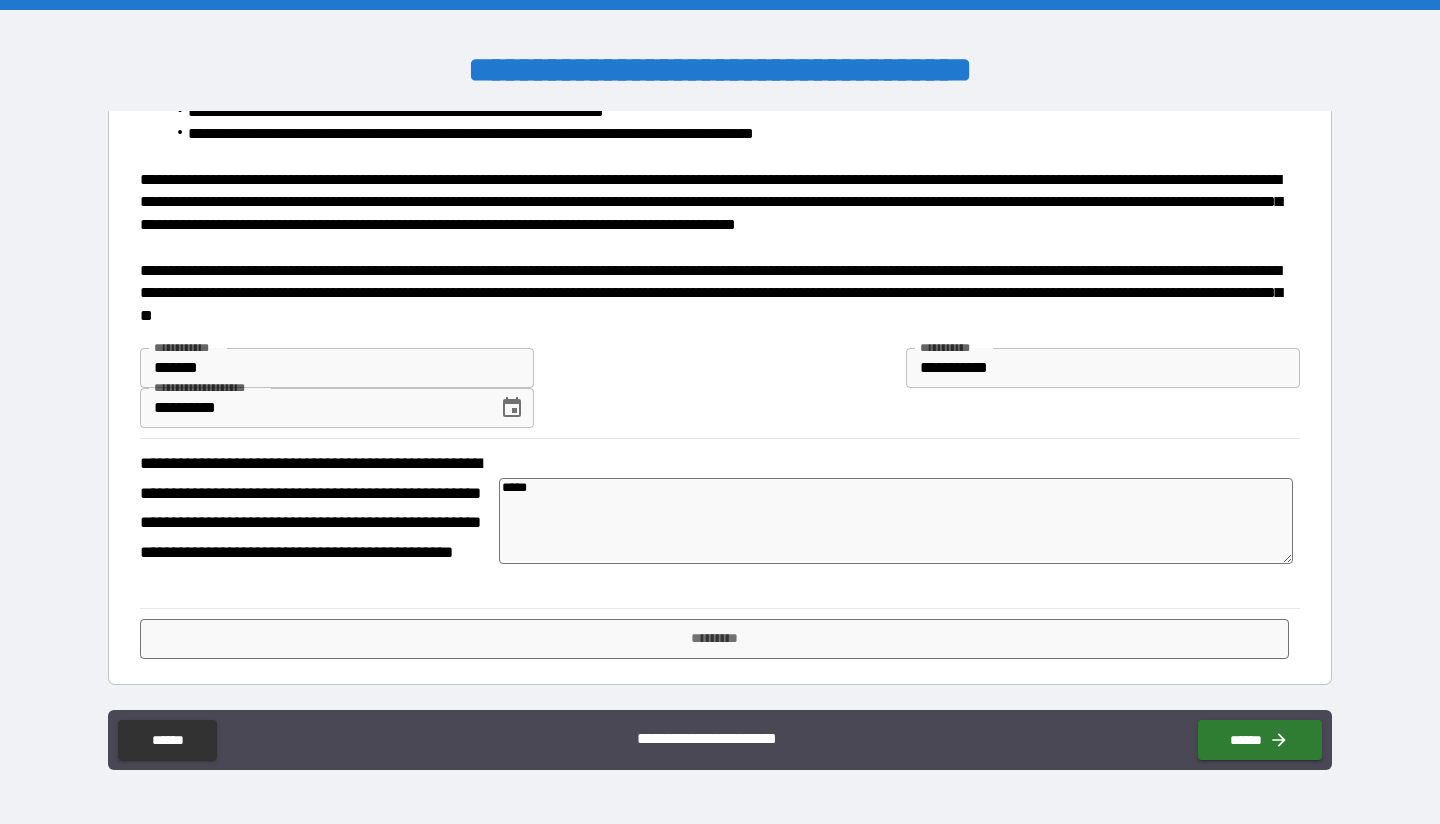 type on "*" 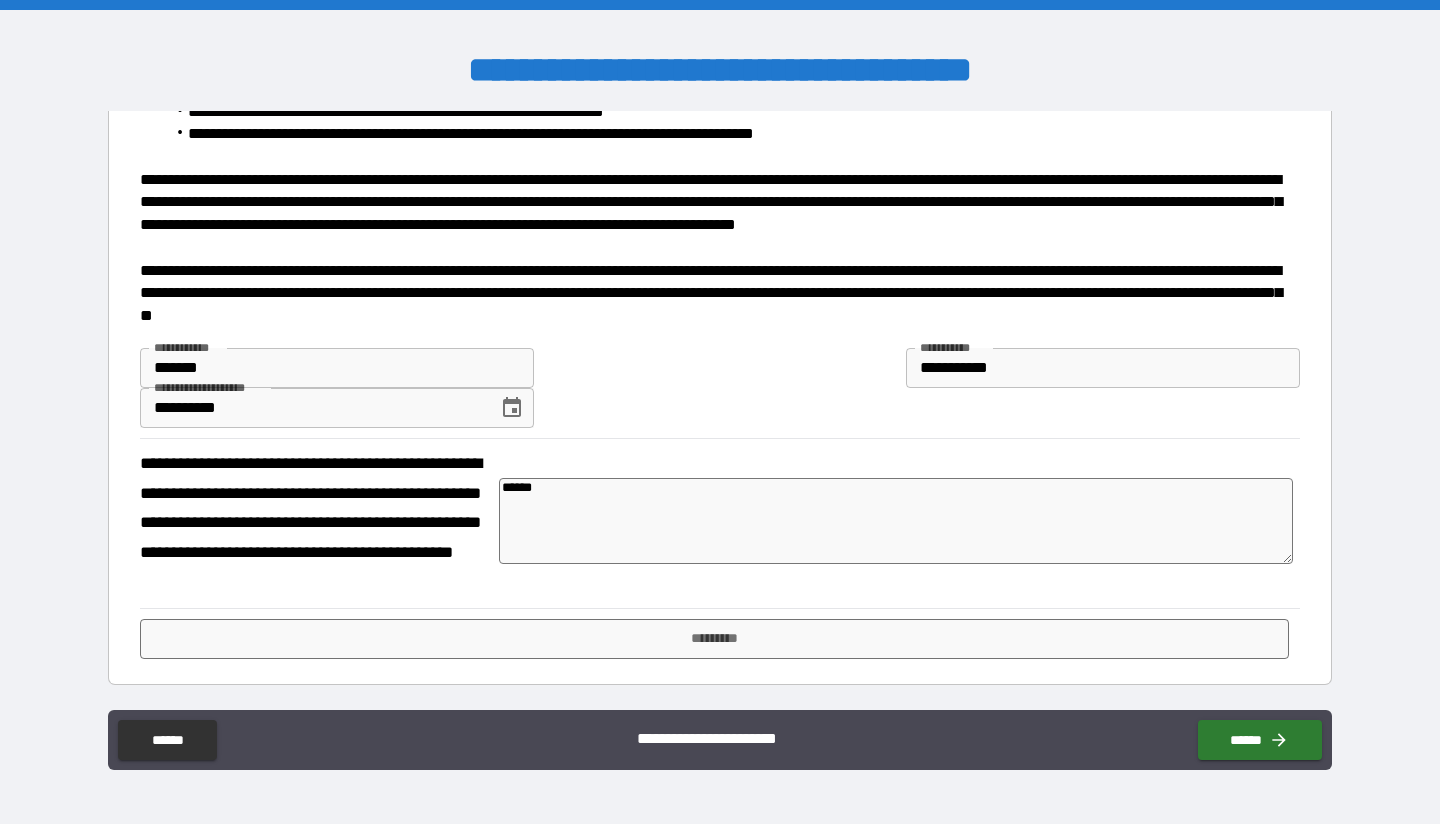 type on "*" 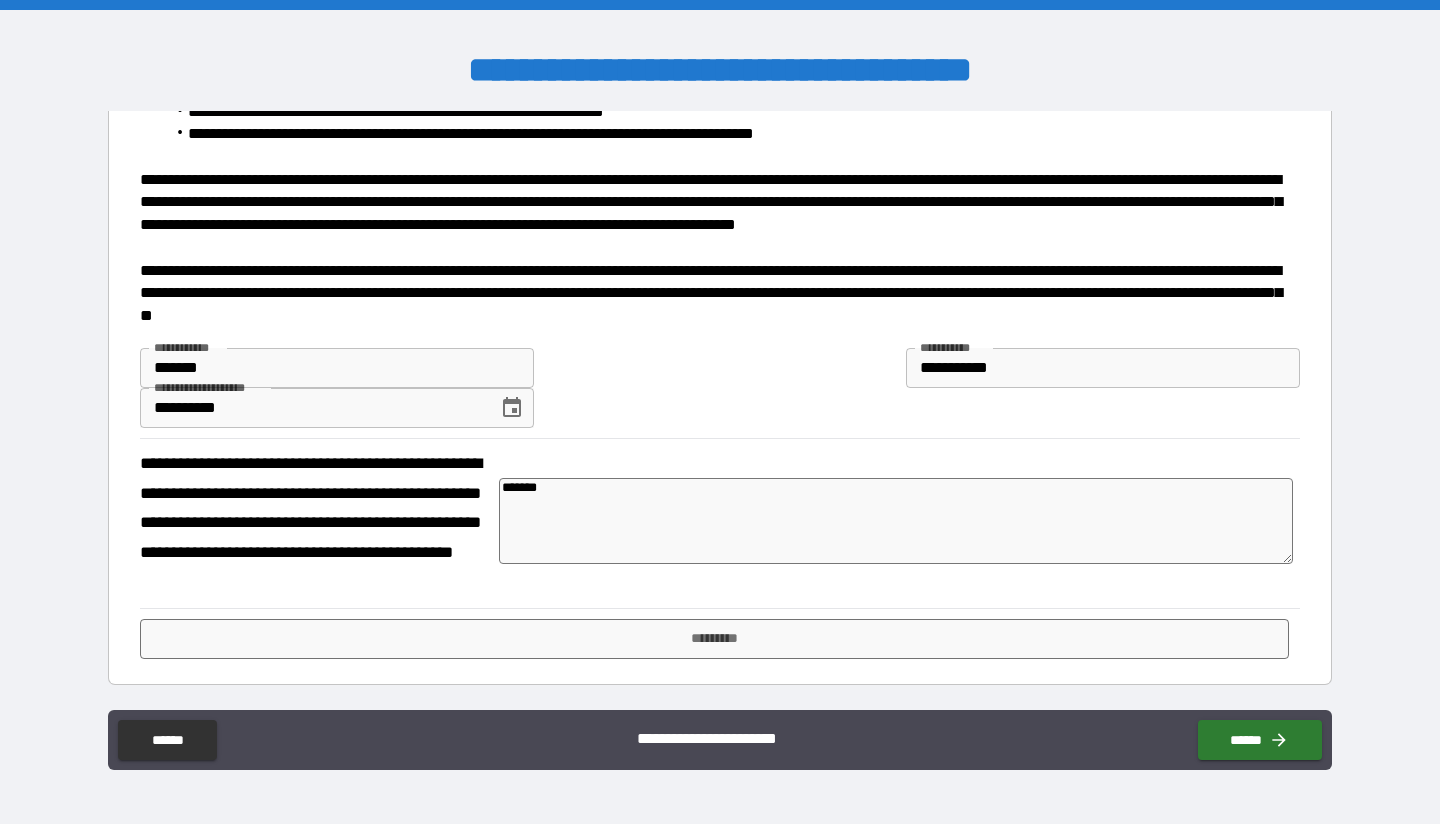 type on "*" 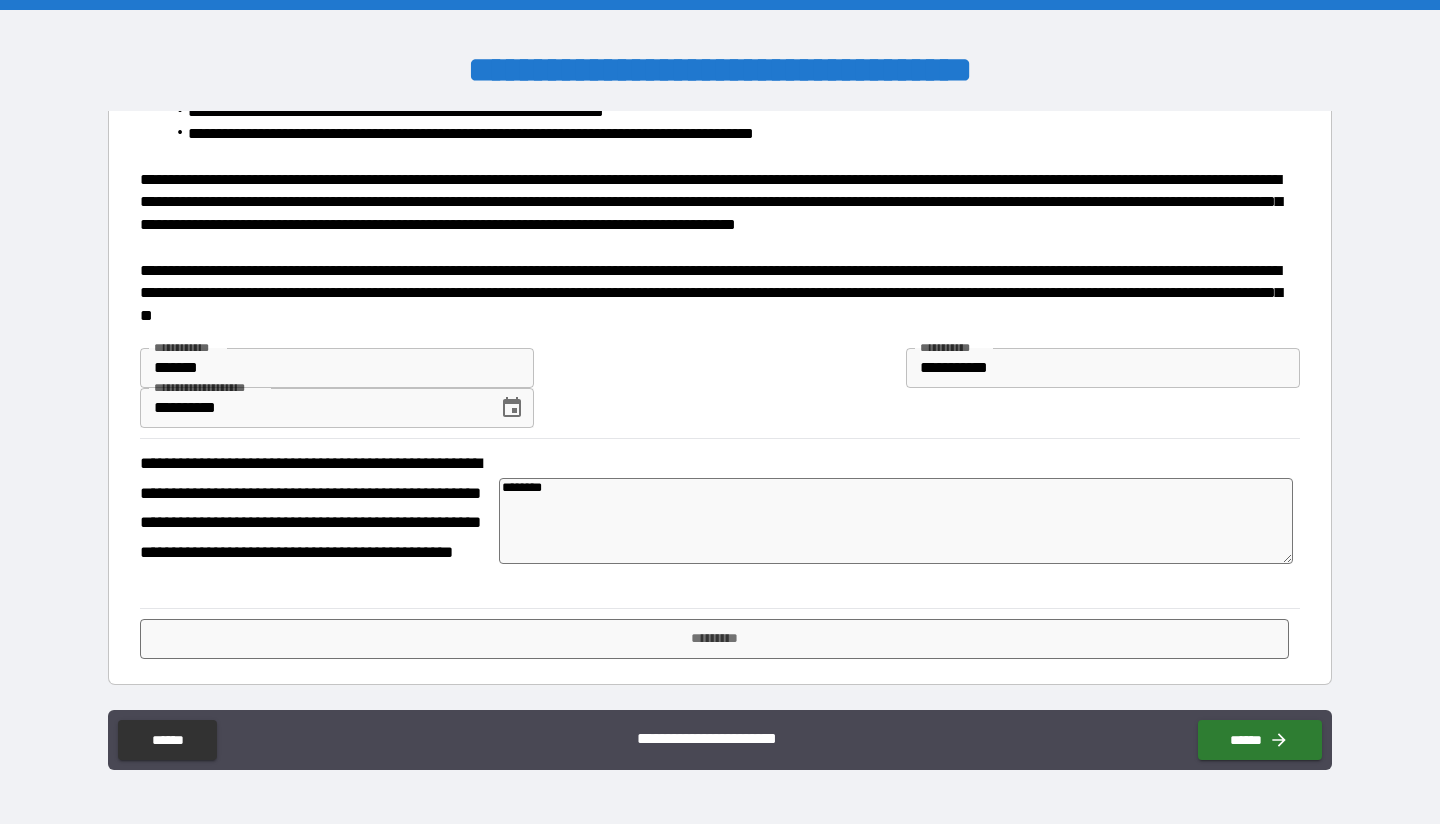 type on "********" 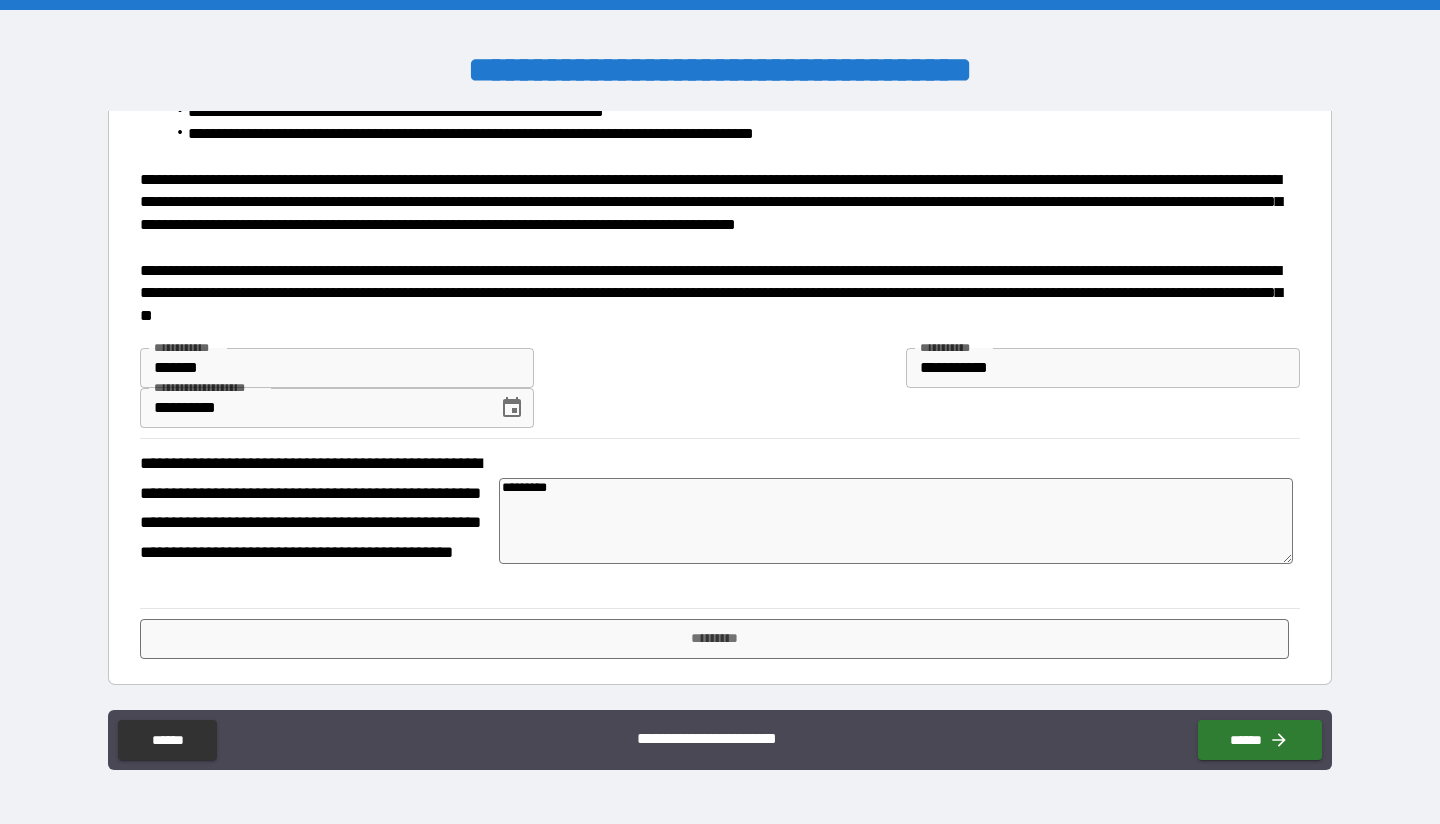 type on "*" 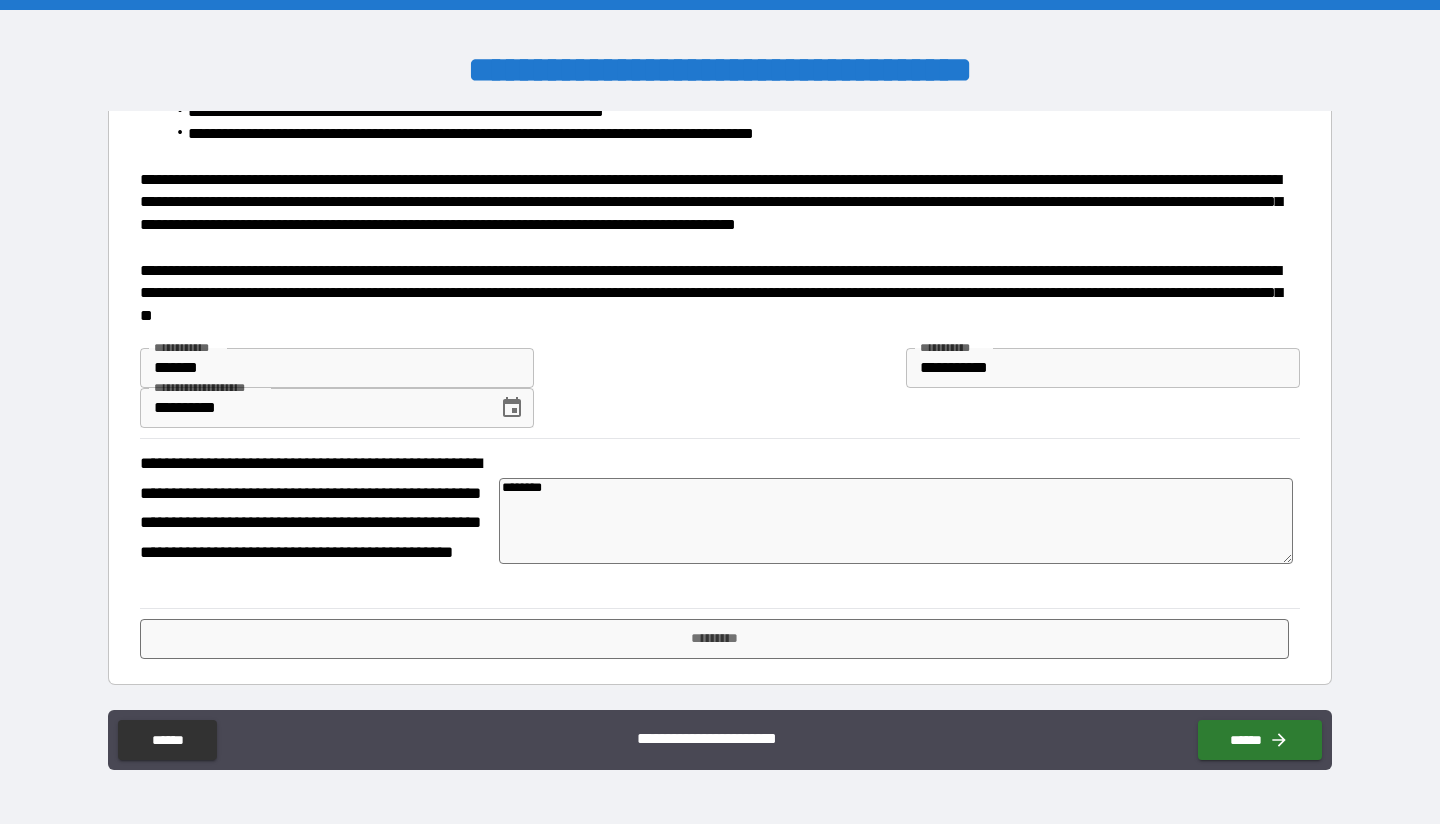 type on "*" 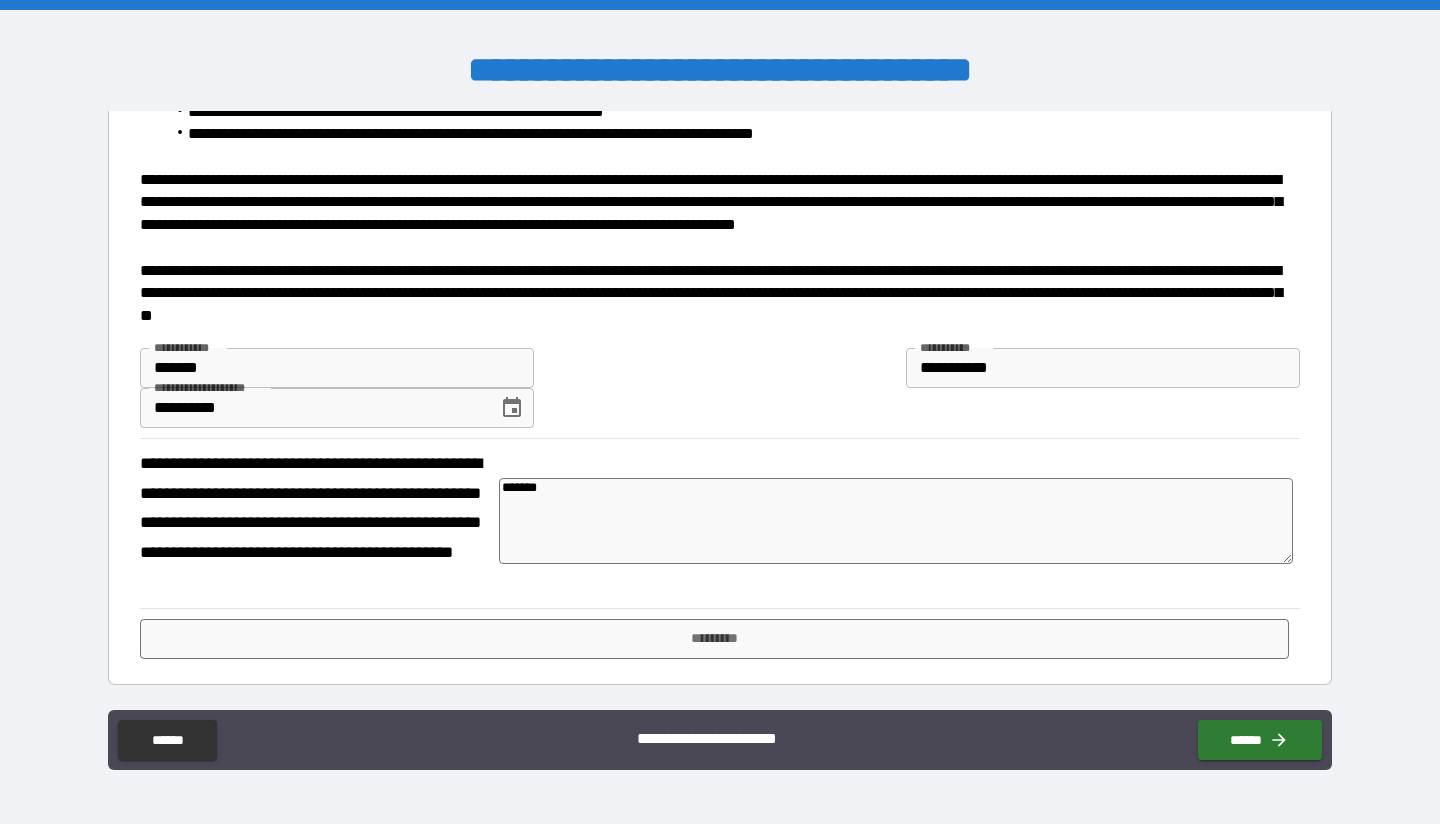 type on "*" 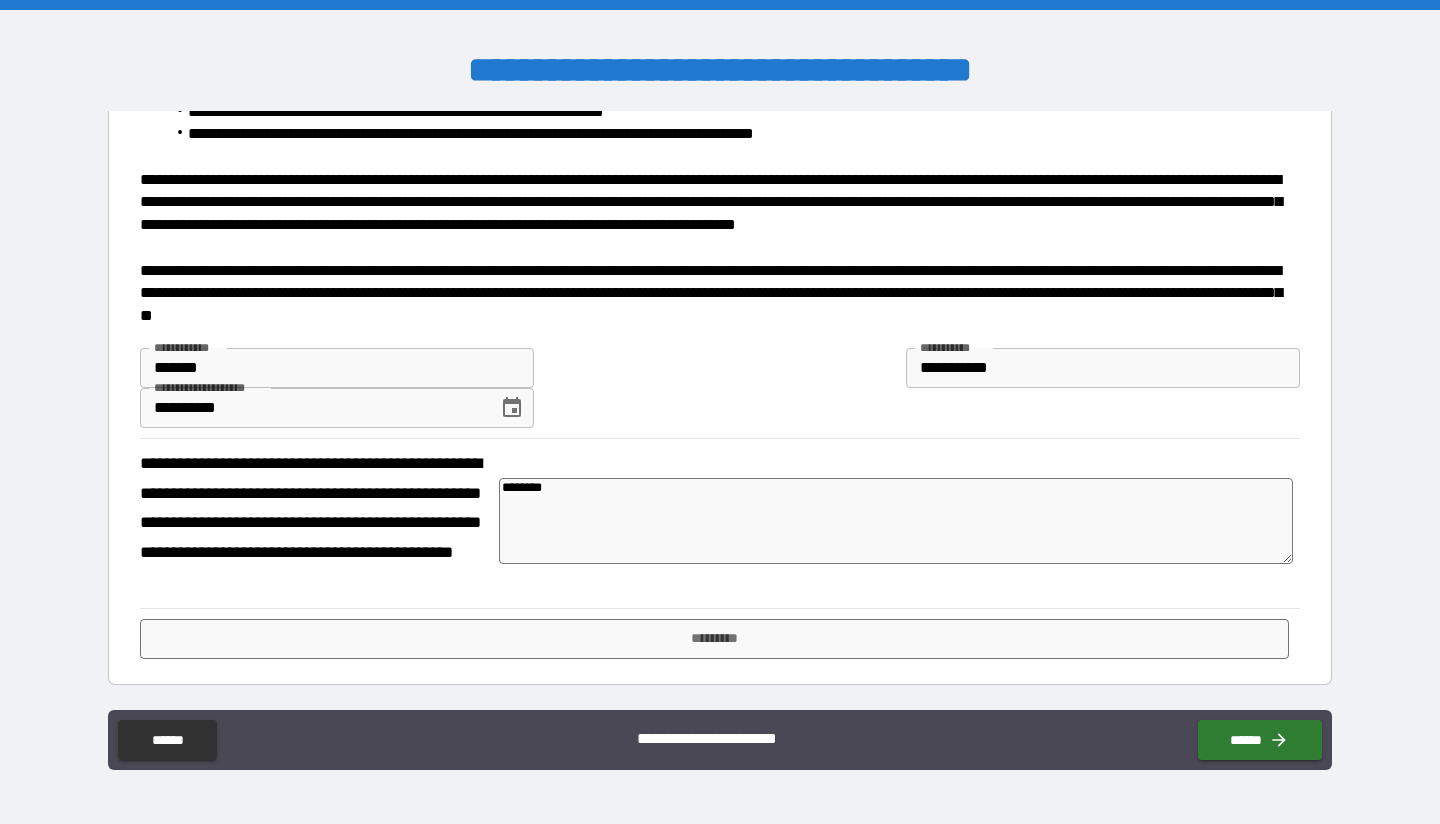 type on "*" 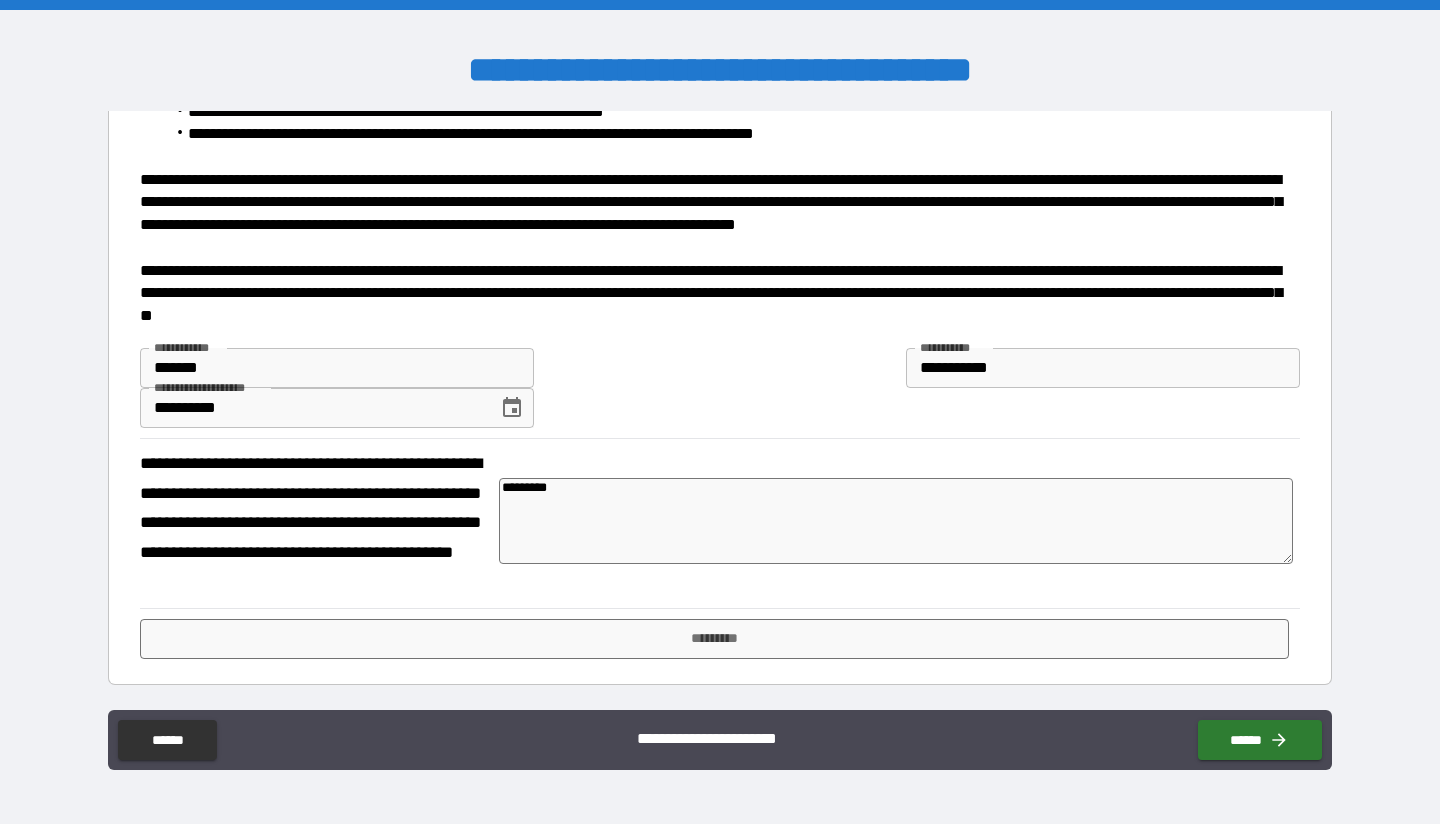 type on "*" 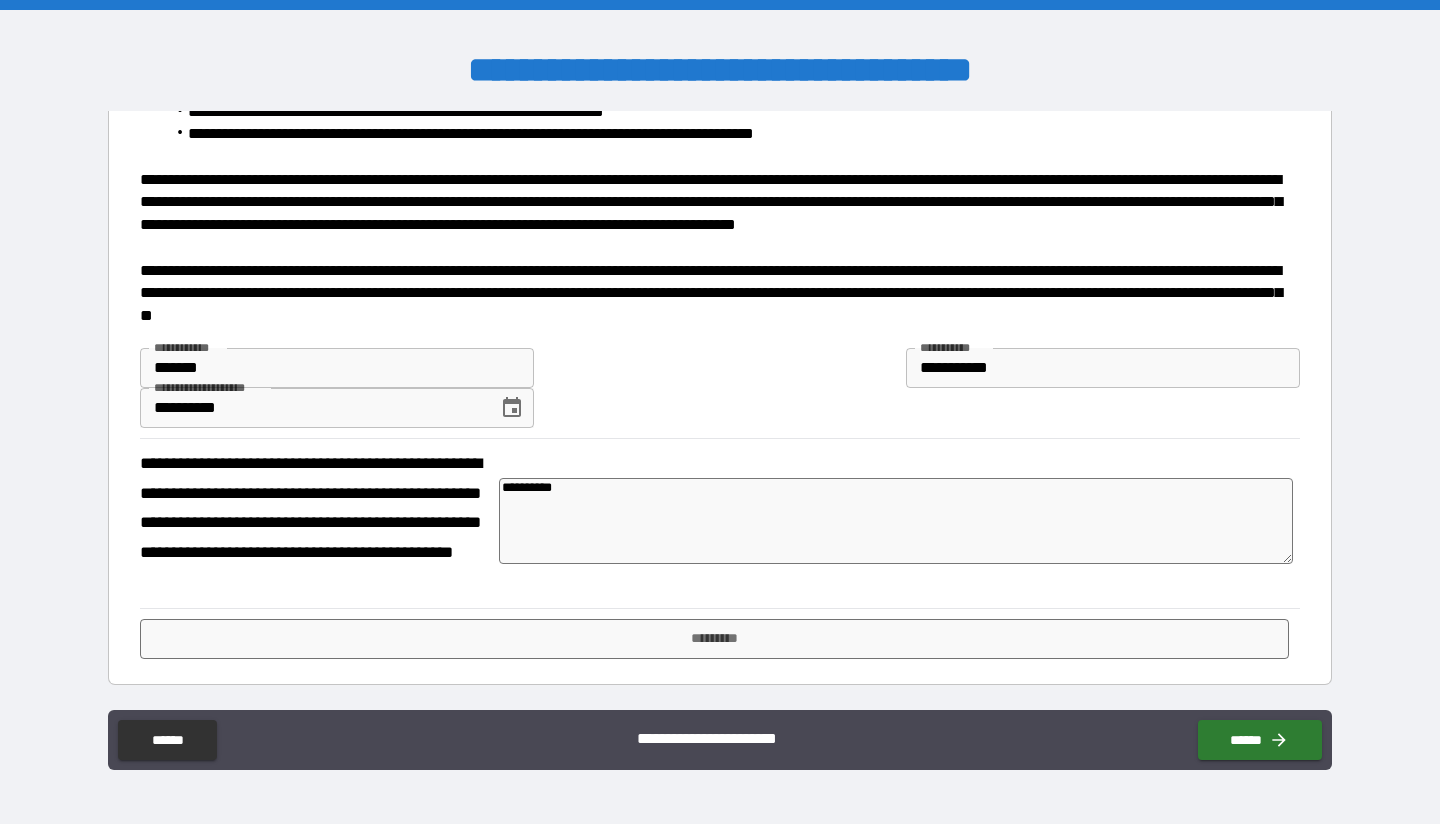 type on "**********" 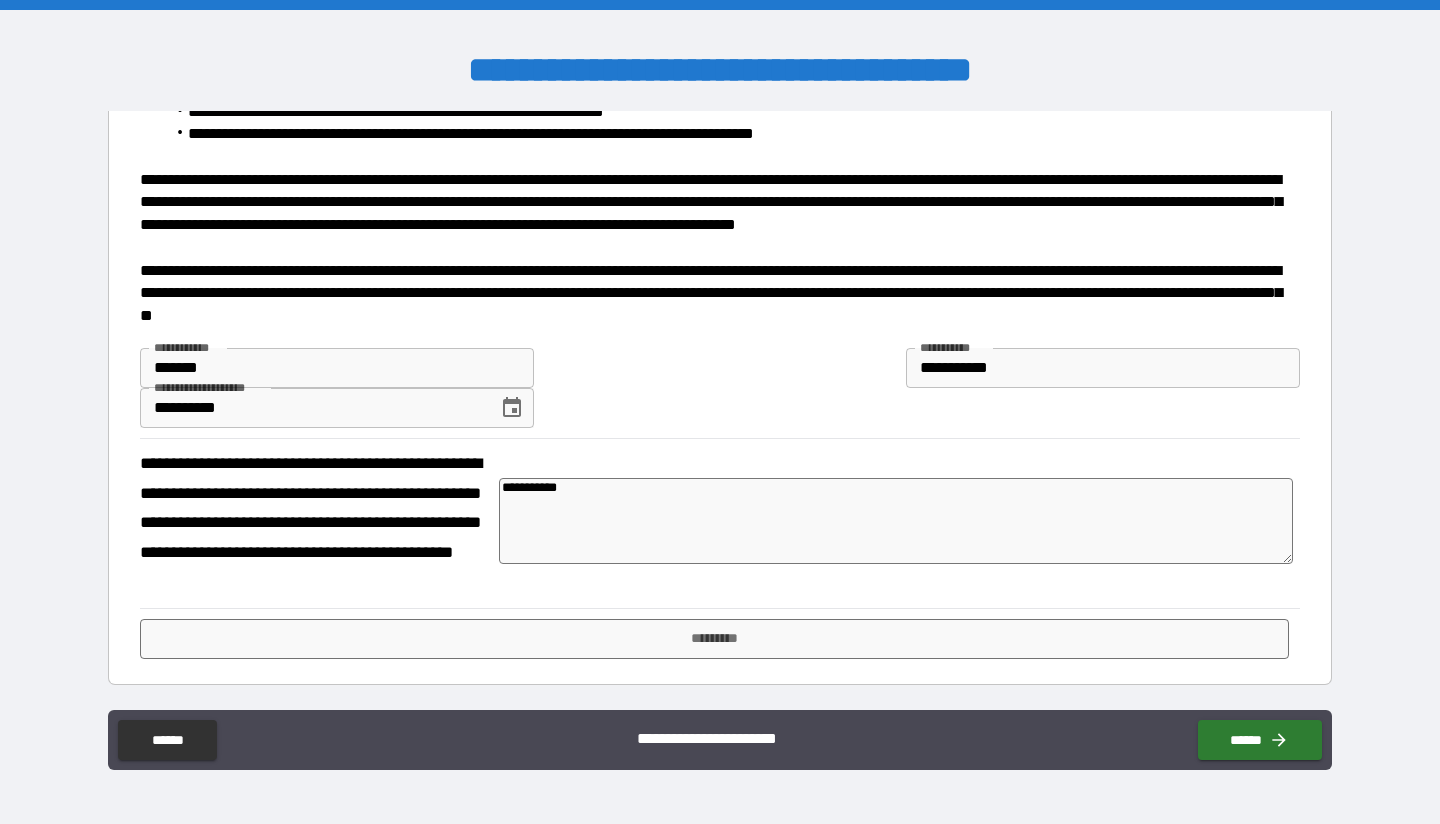 type on "**********" 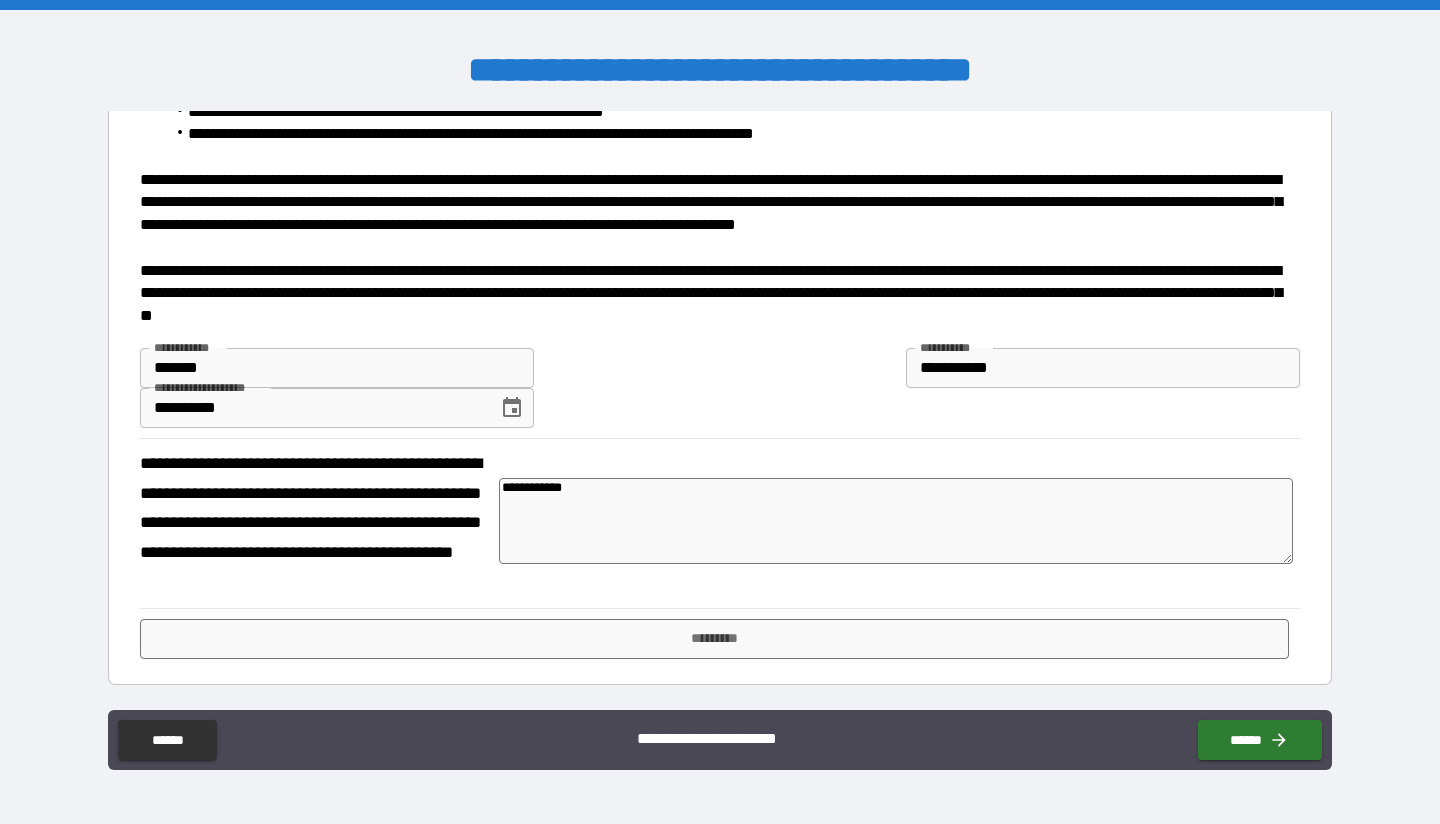 type on "*" 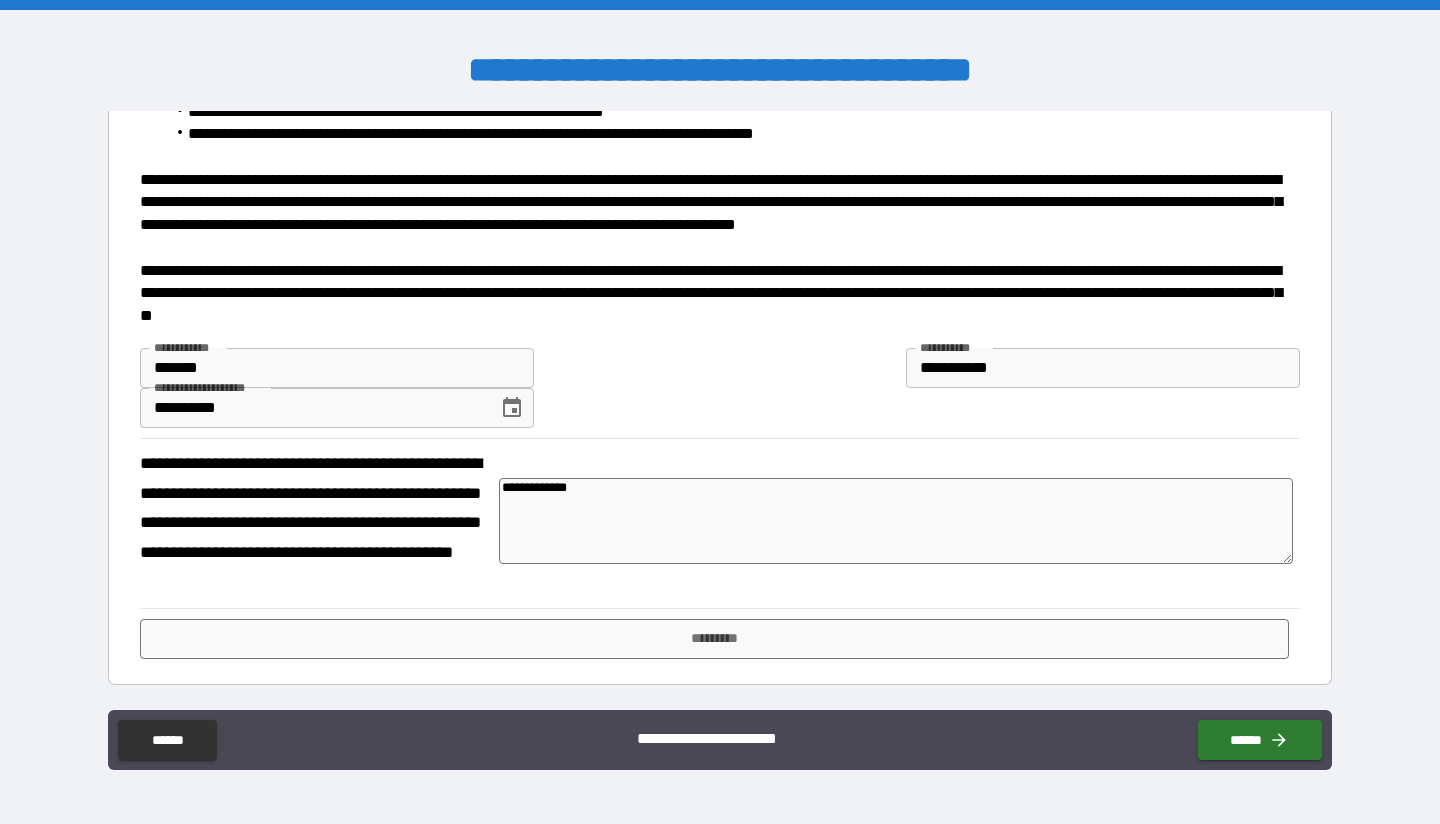 type on "*" 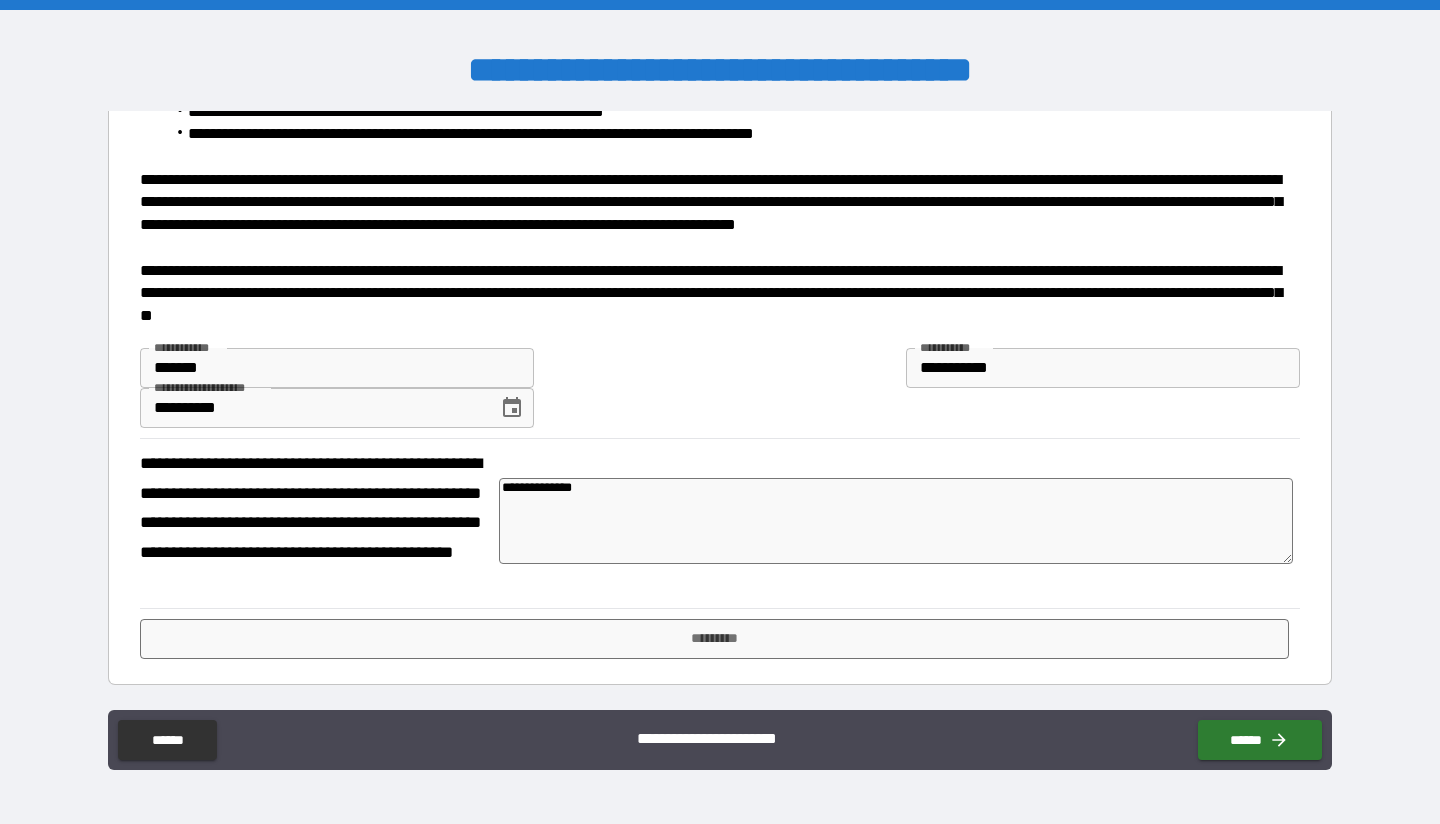 type on "**********" 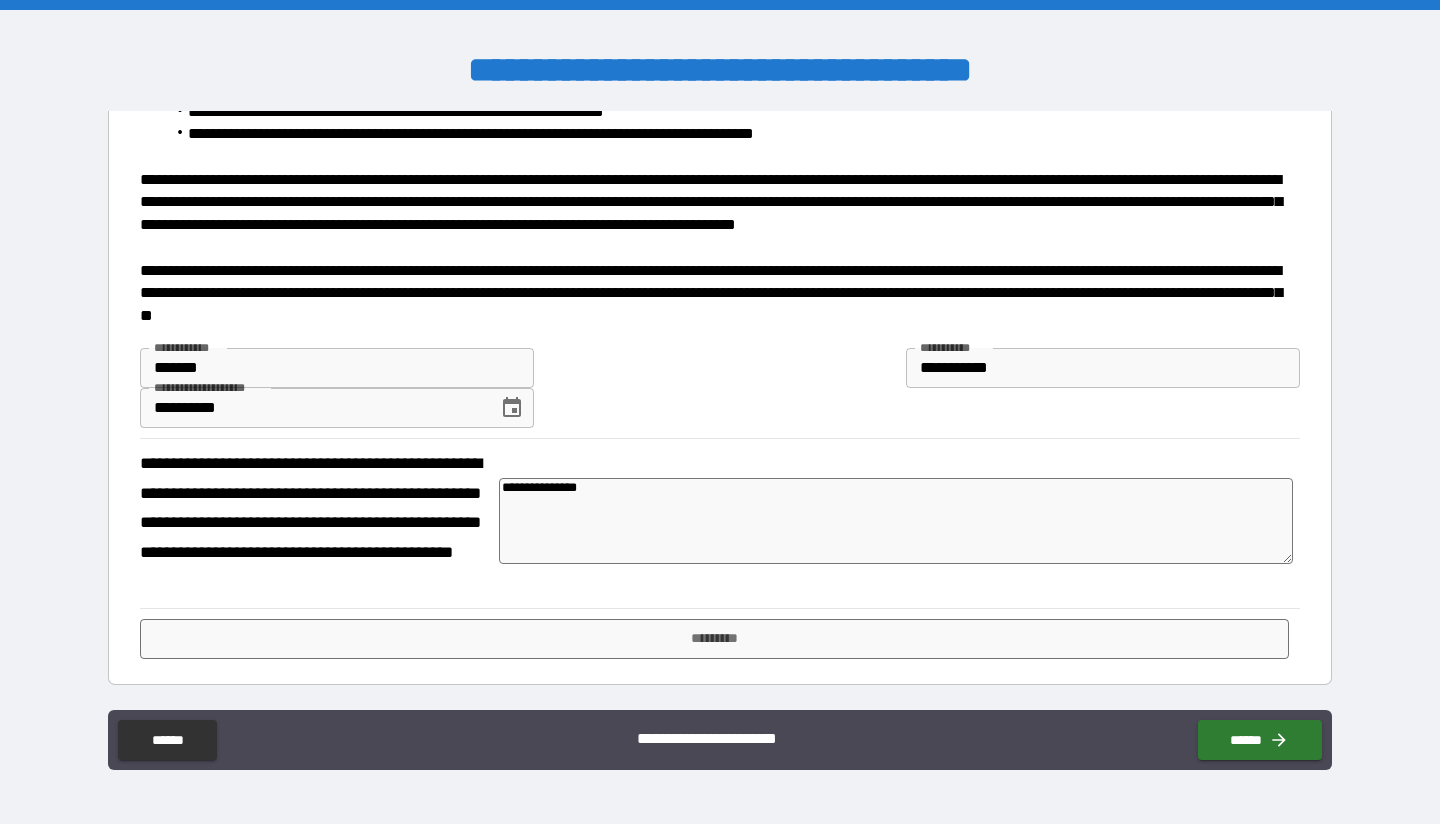 type on "**********" 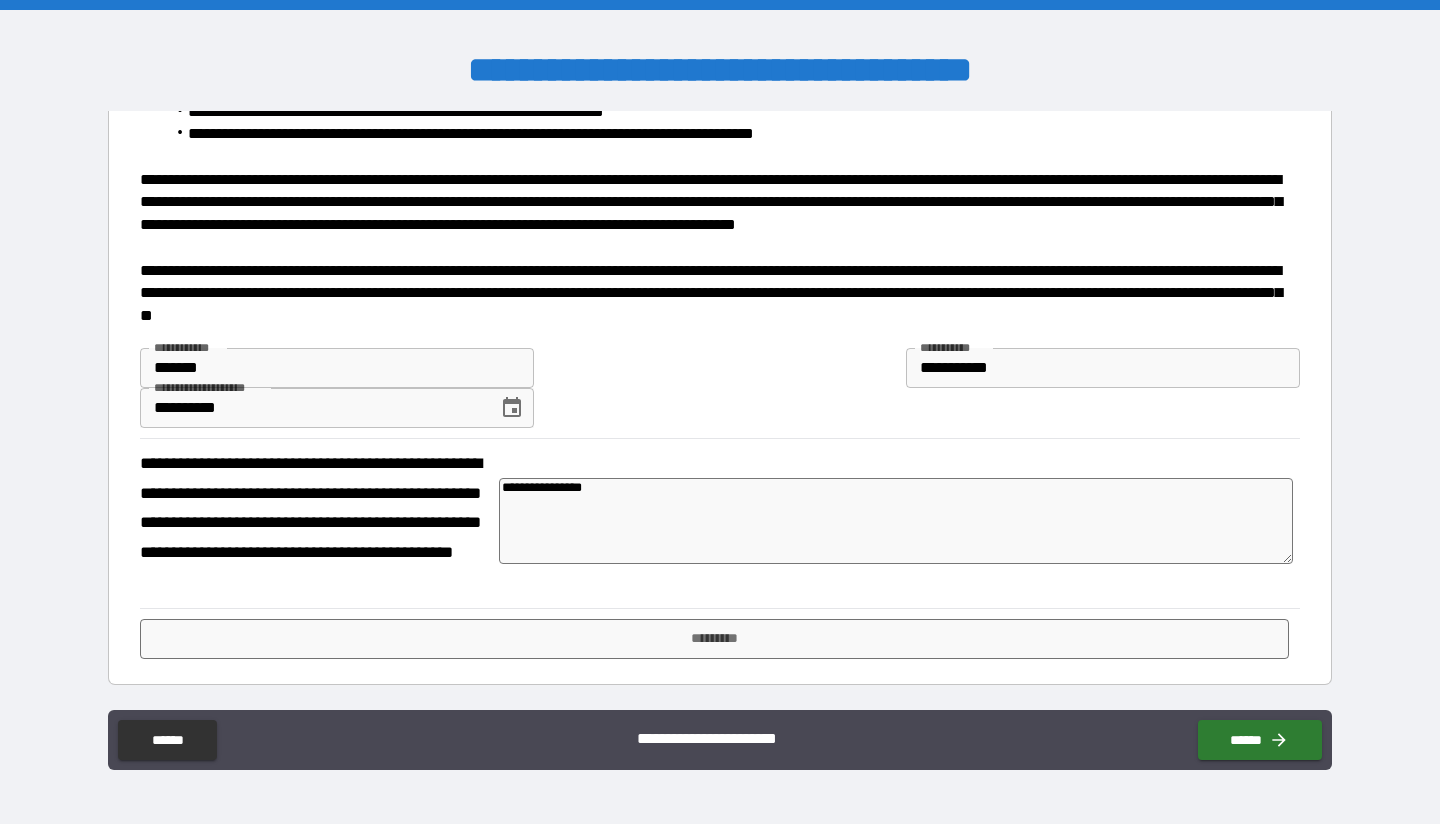 type on "**********" 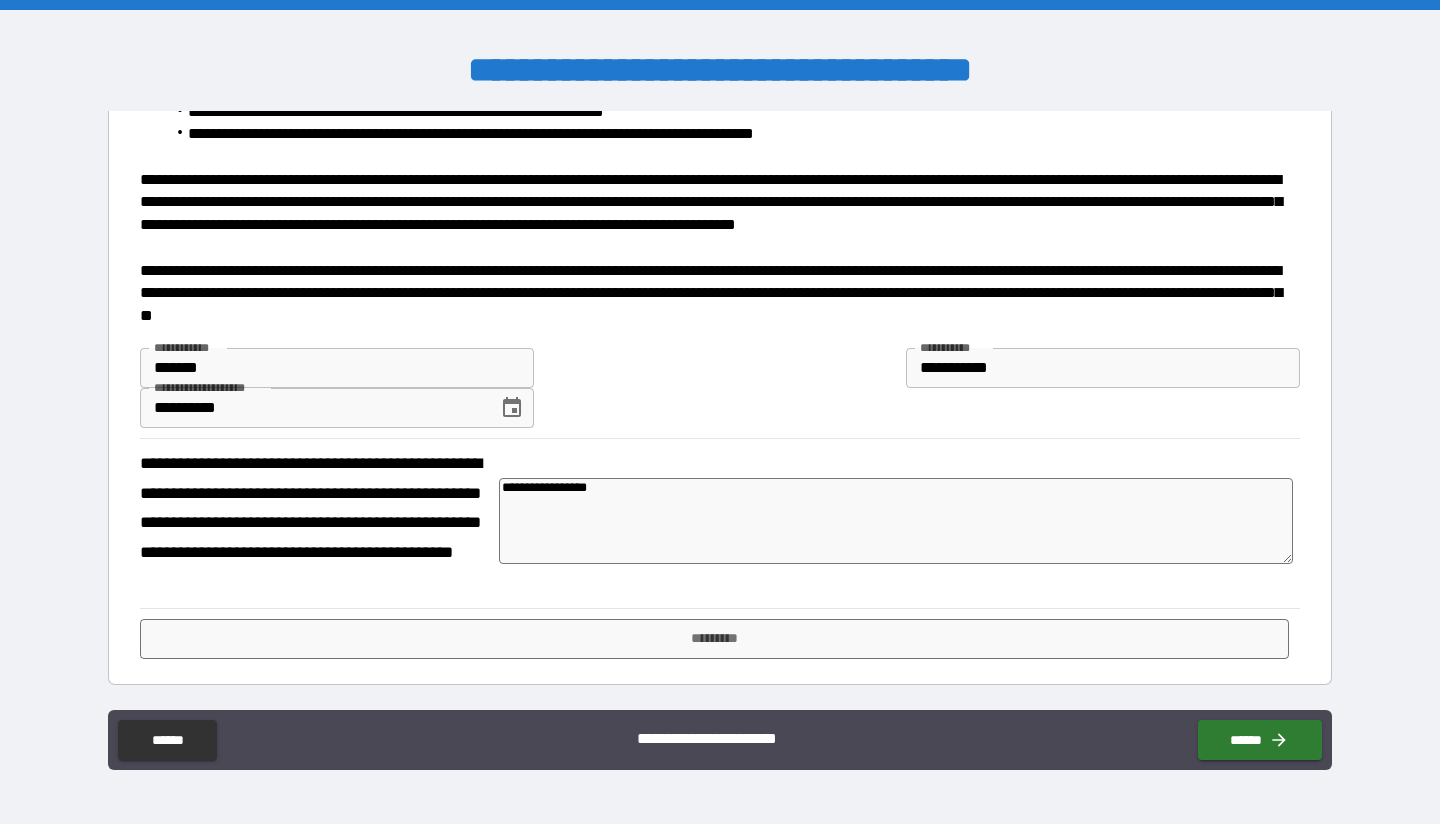 type on "**********" 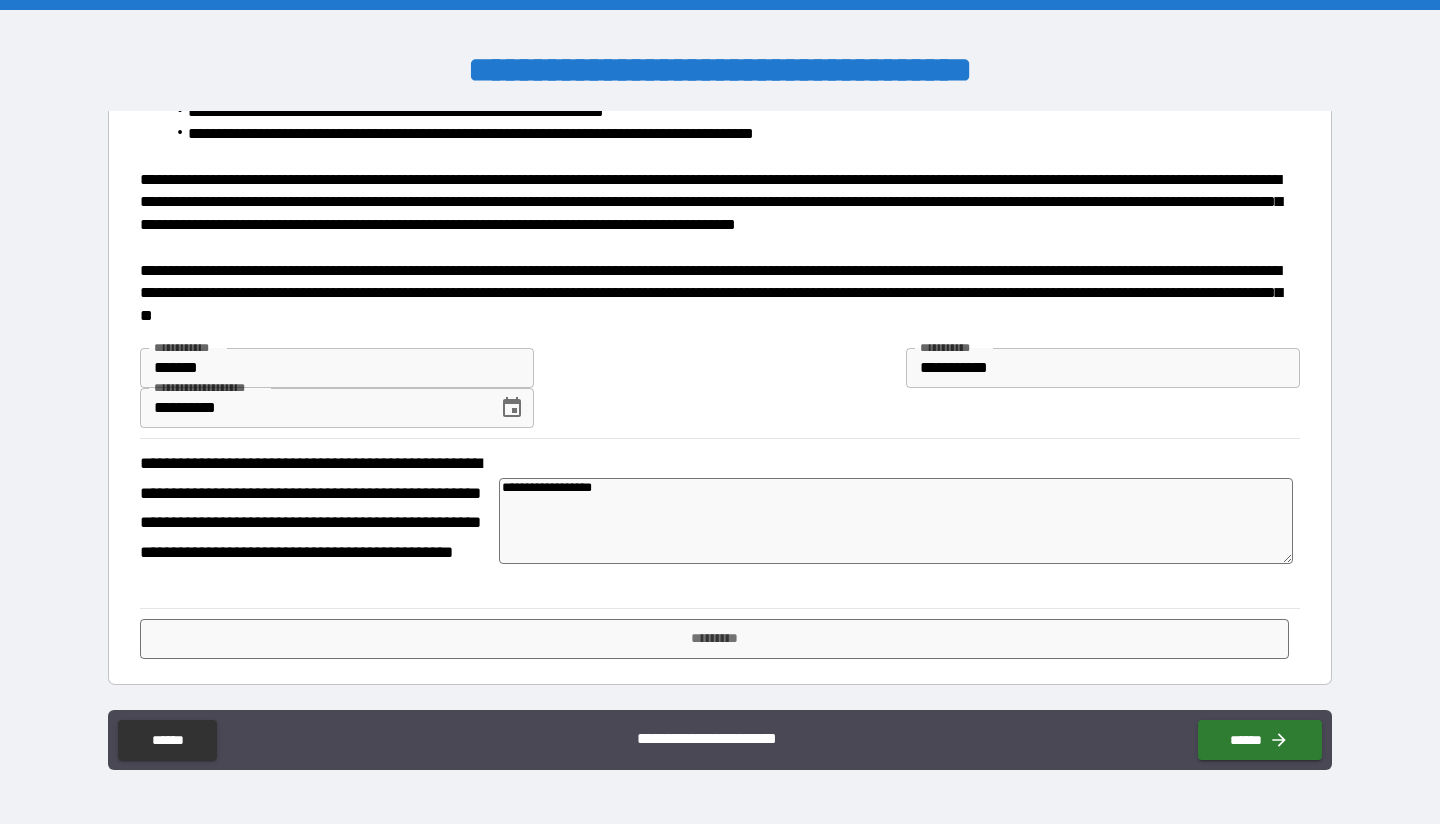 type on "**********" 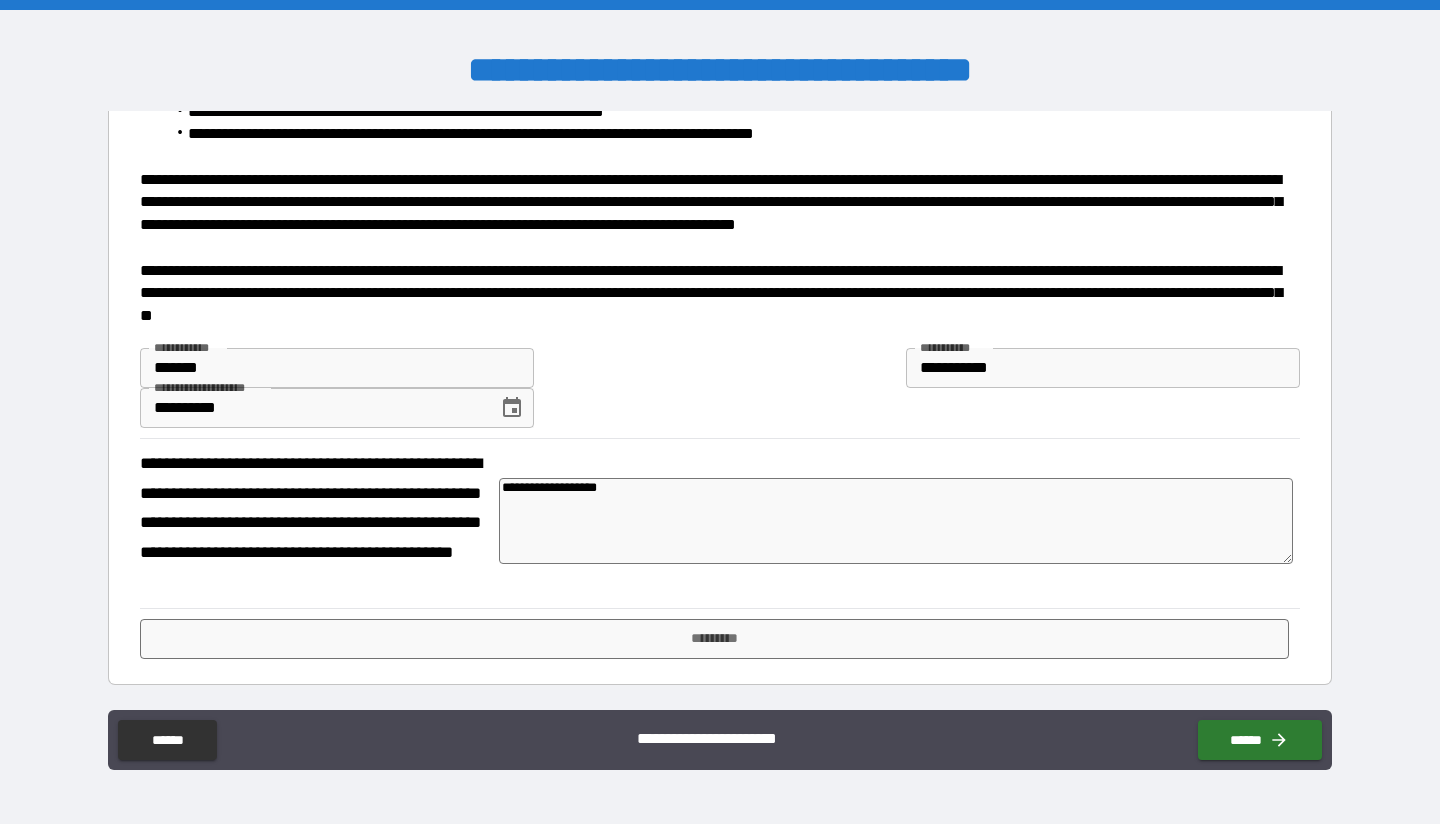 type on "*" 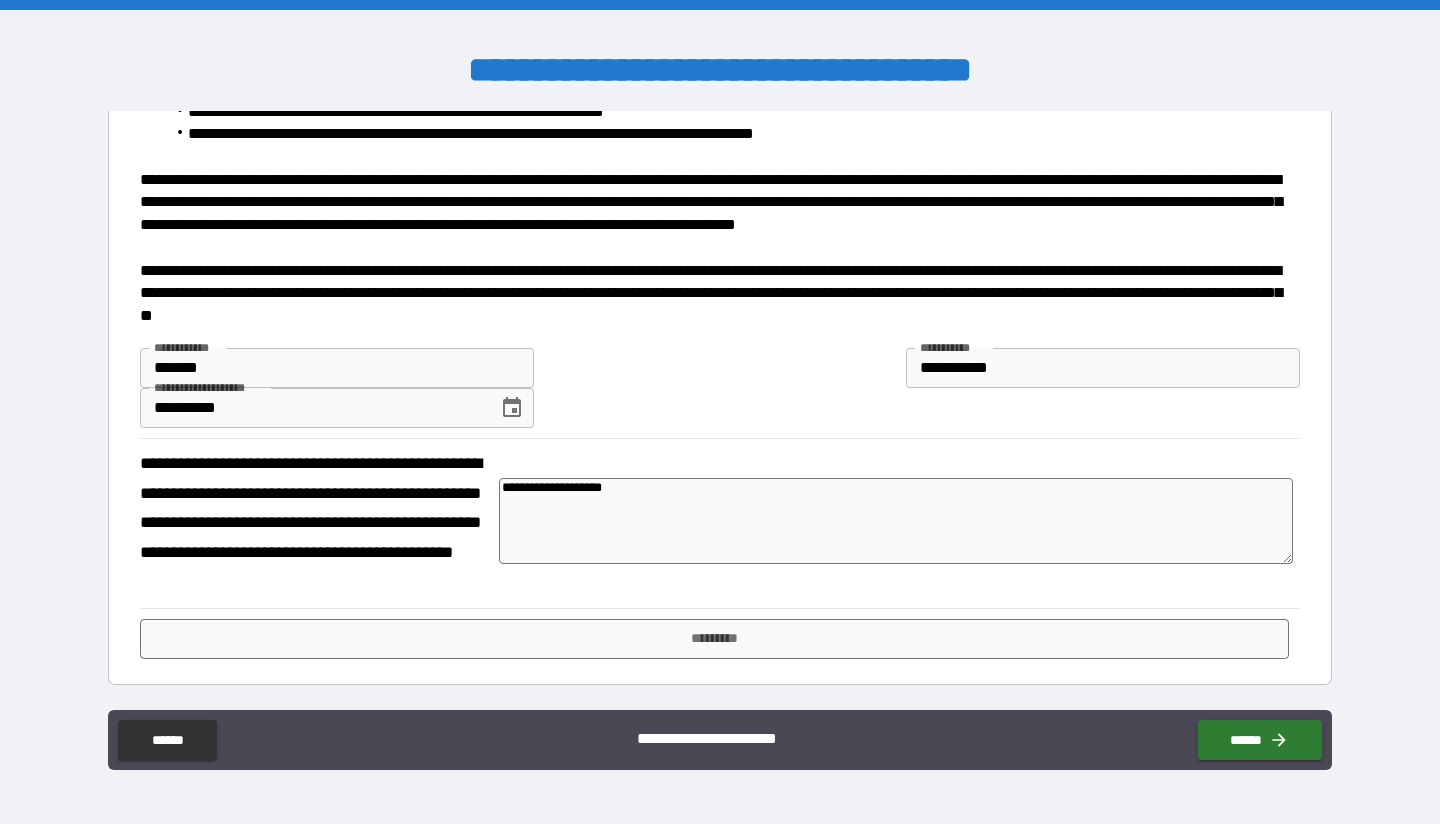 type on "**********" 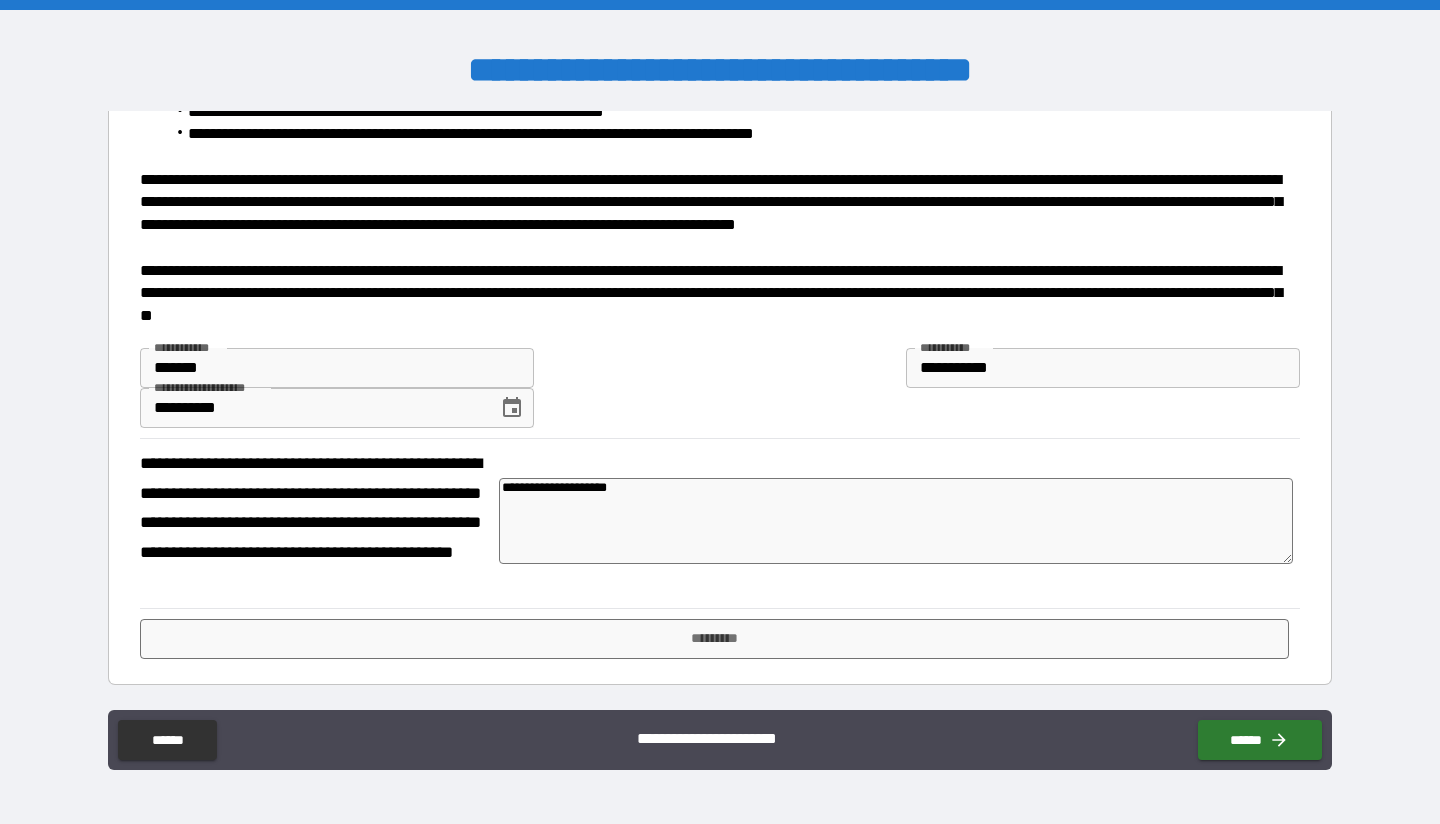 type on "*" 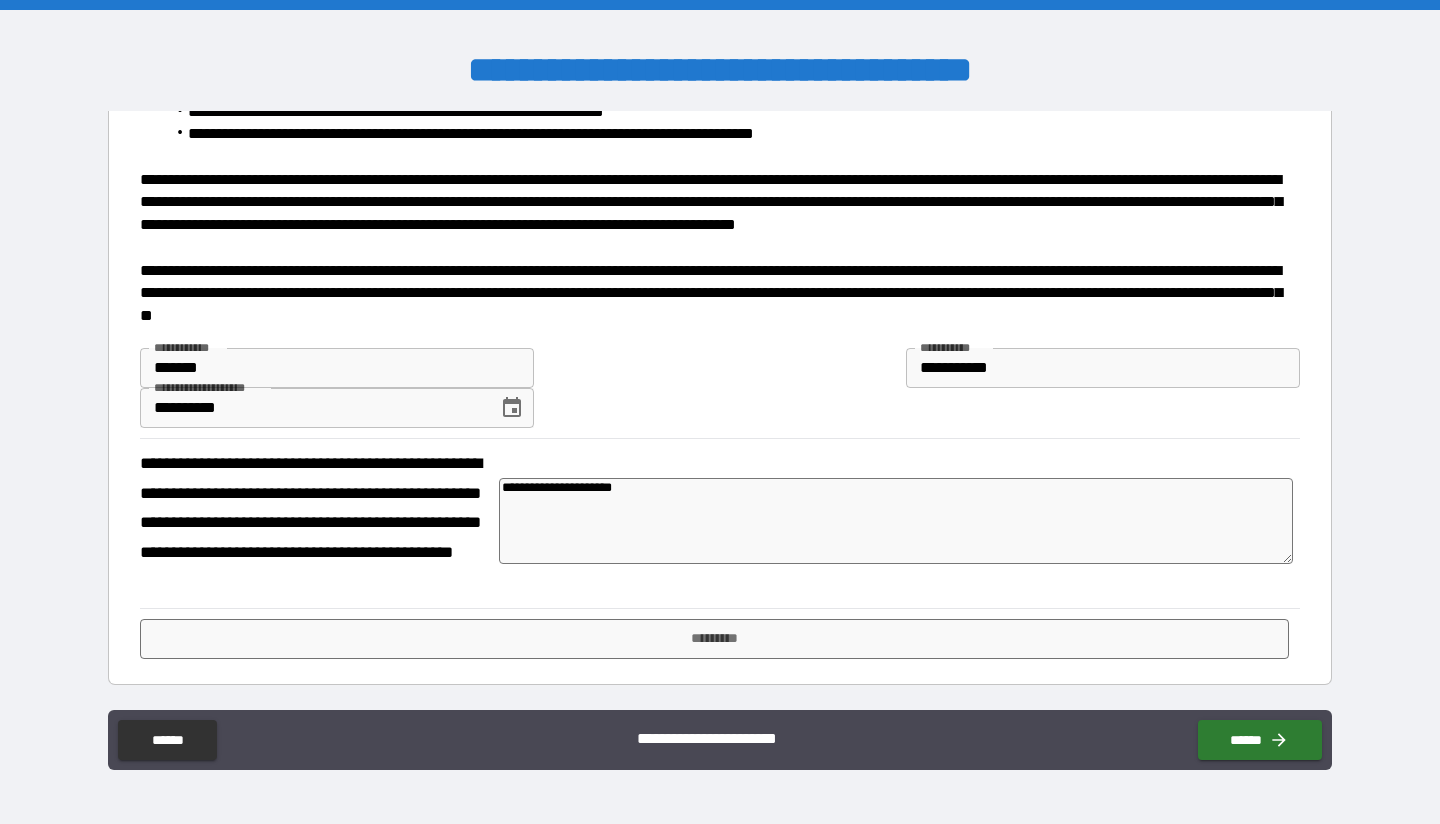 type on "*" 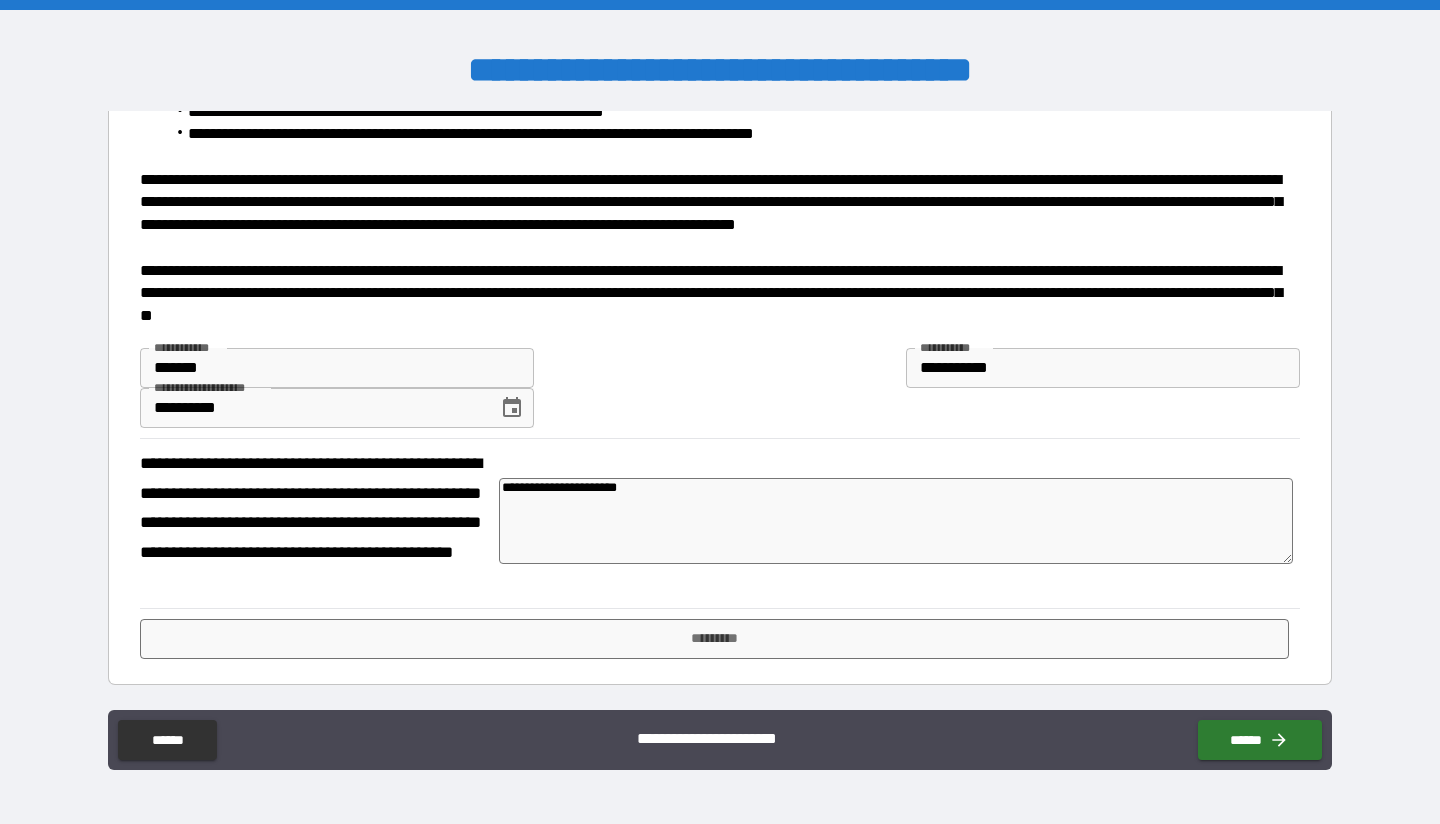 type on "*" 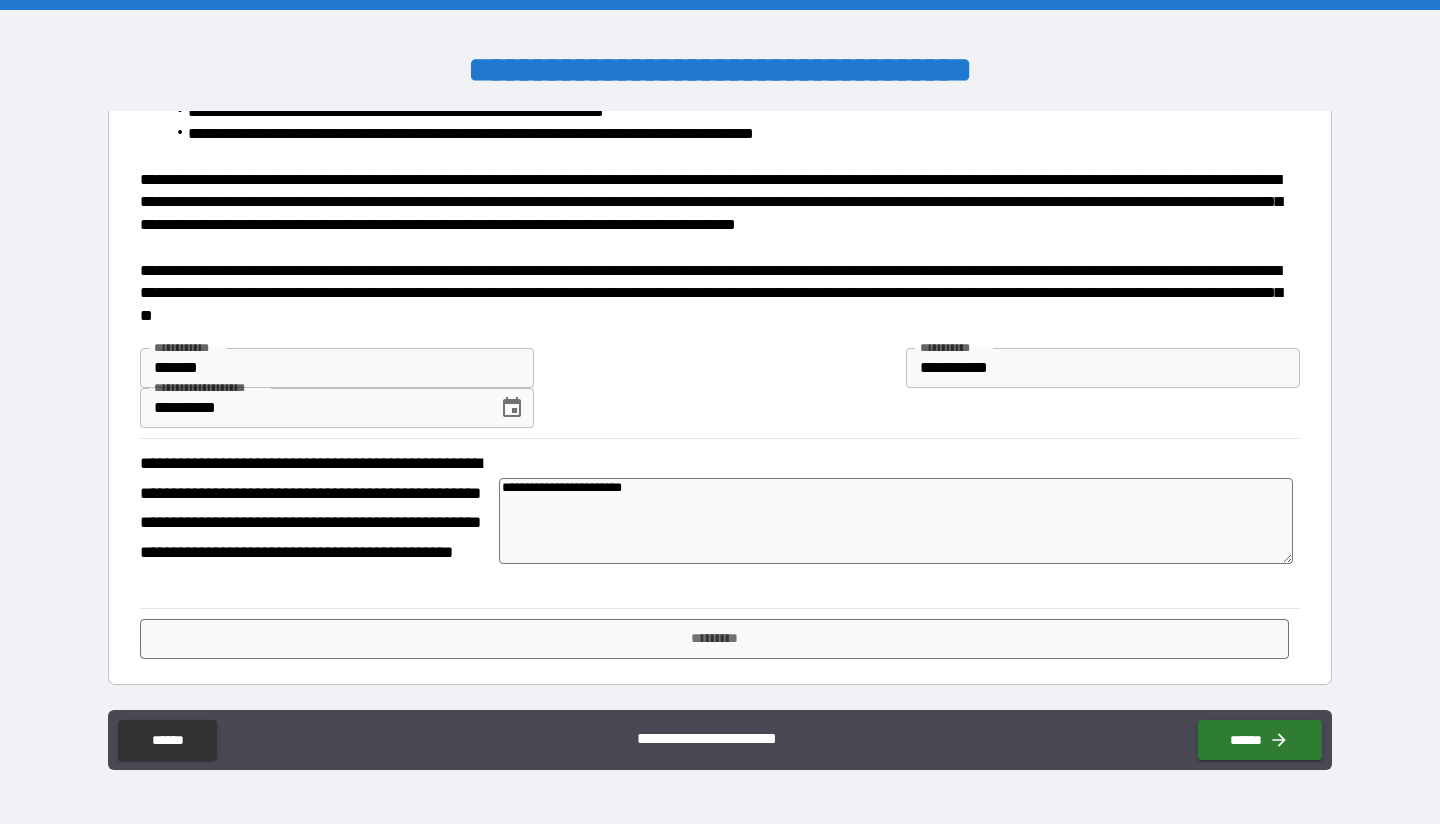 type on "**********" 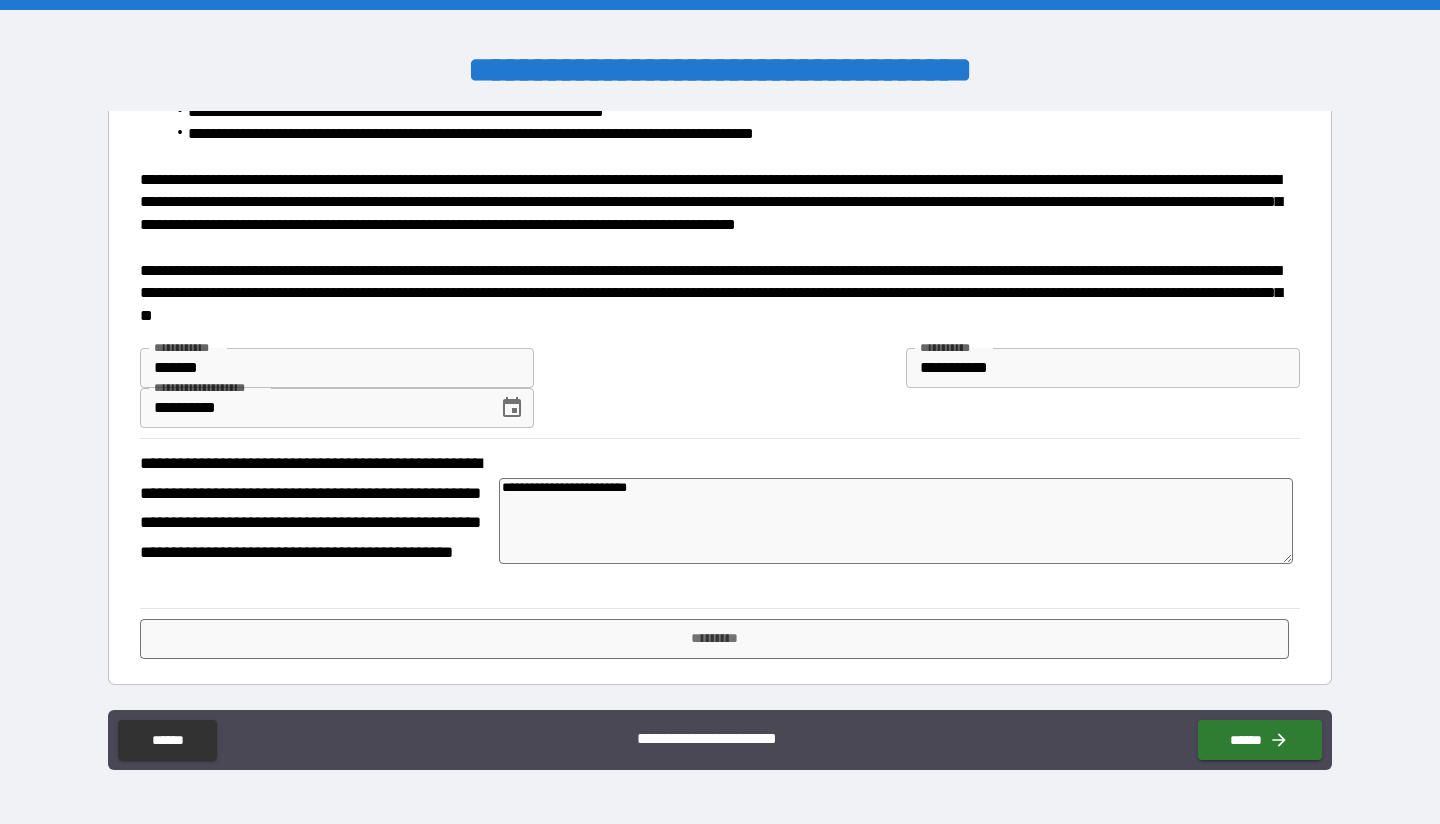 type on "*" 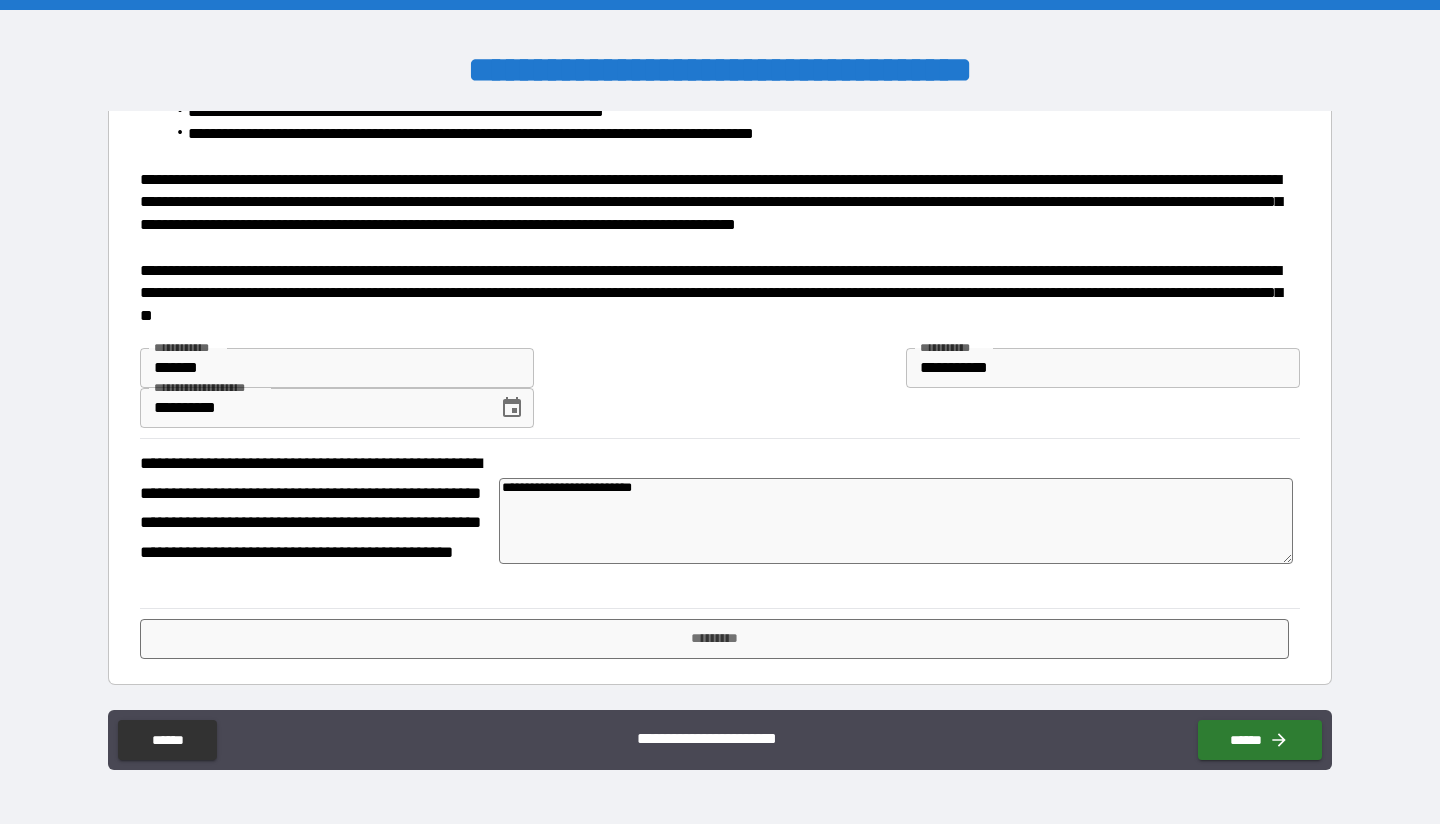 type on "**********" 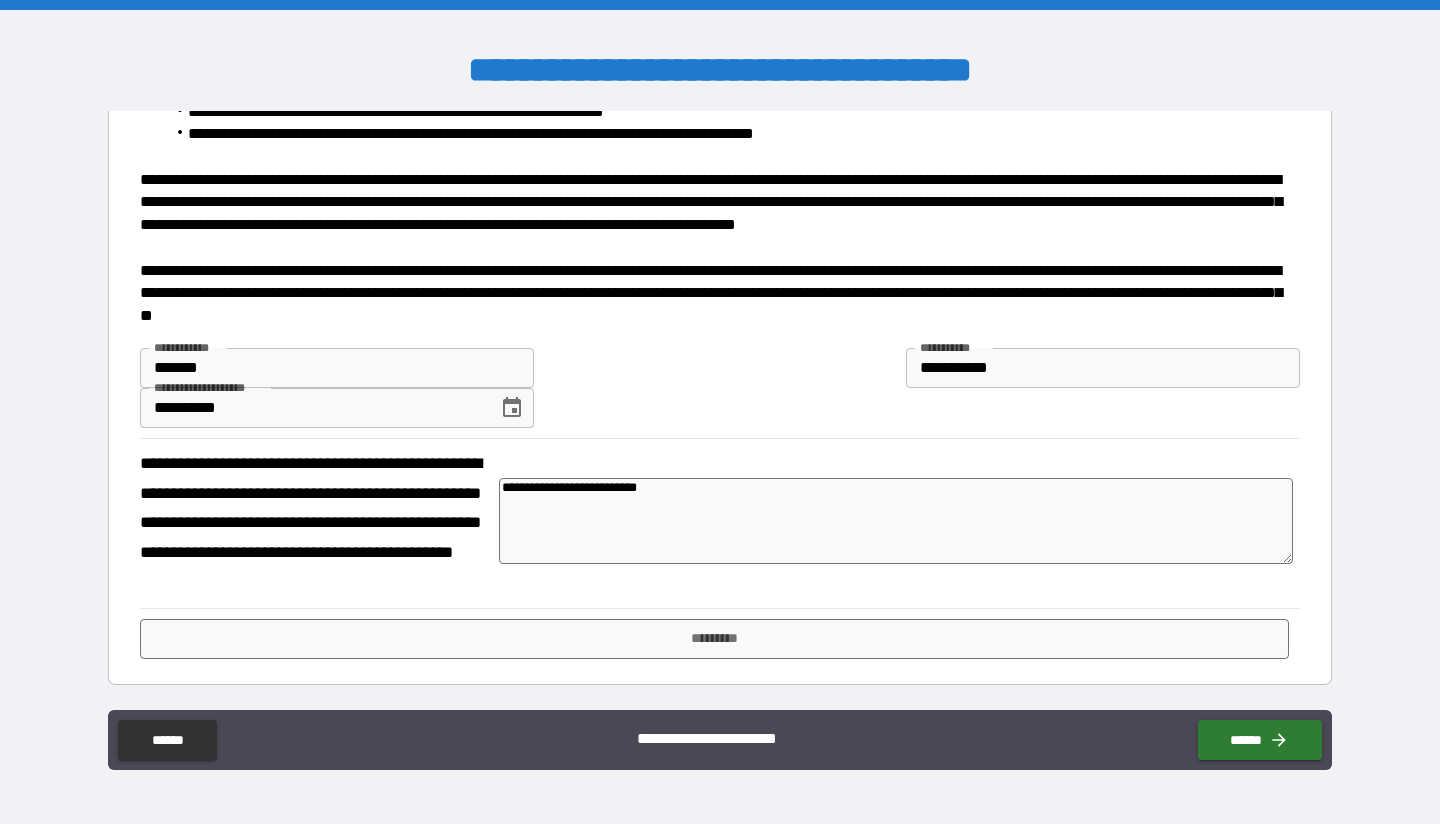 type on "**********" 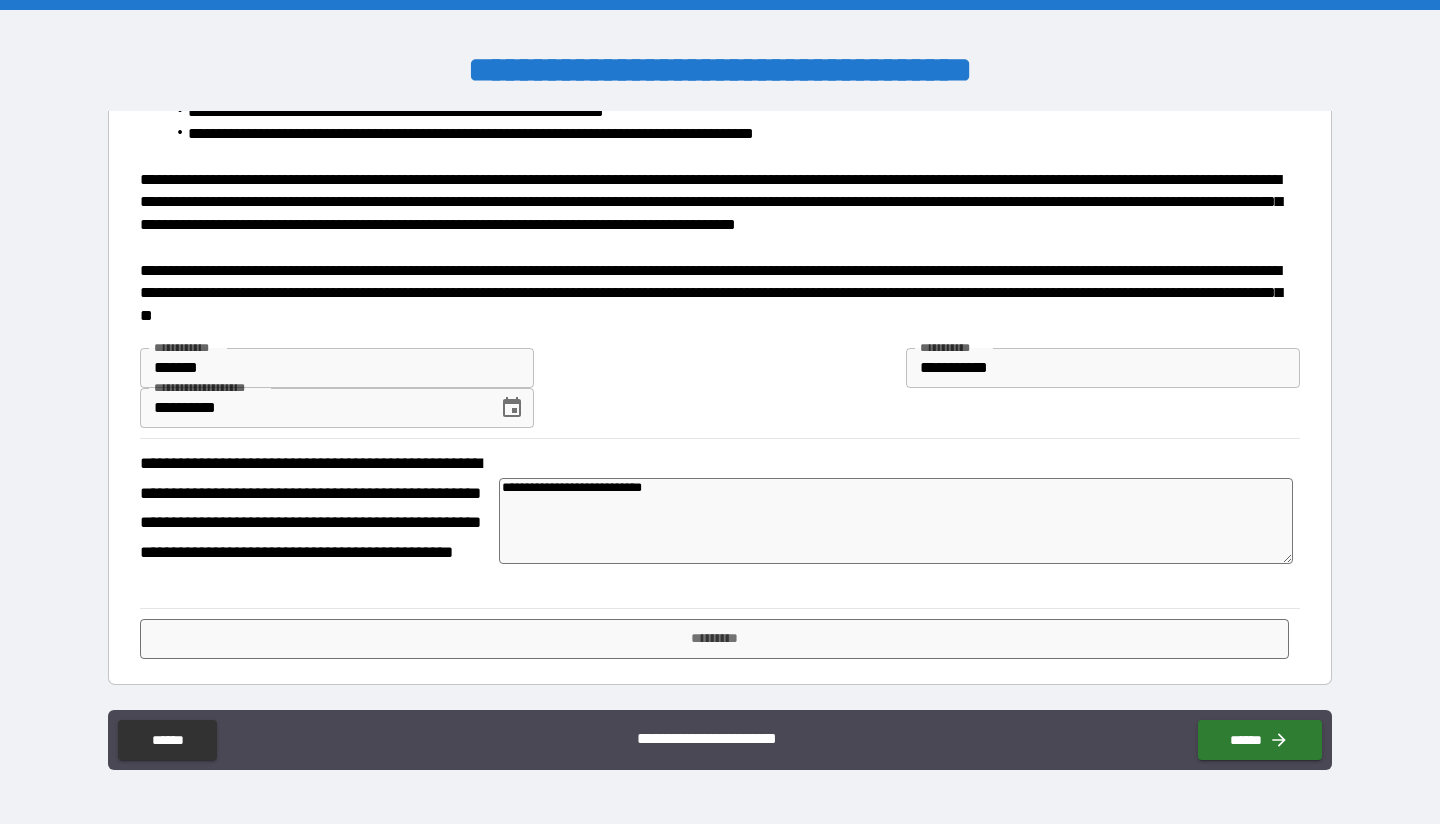 type on "**********" 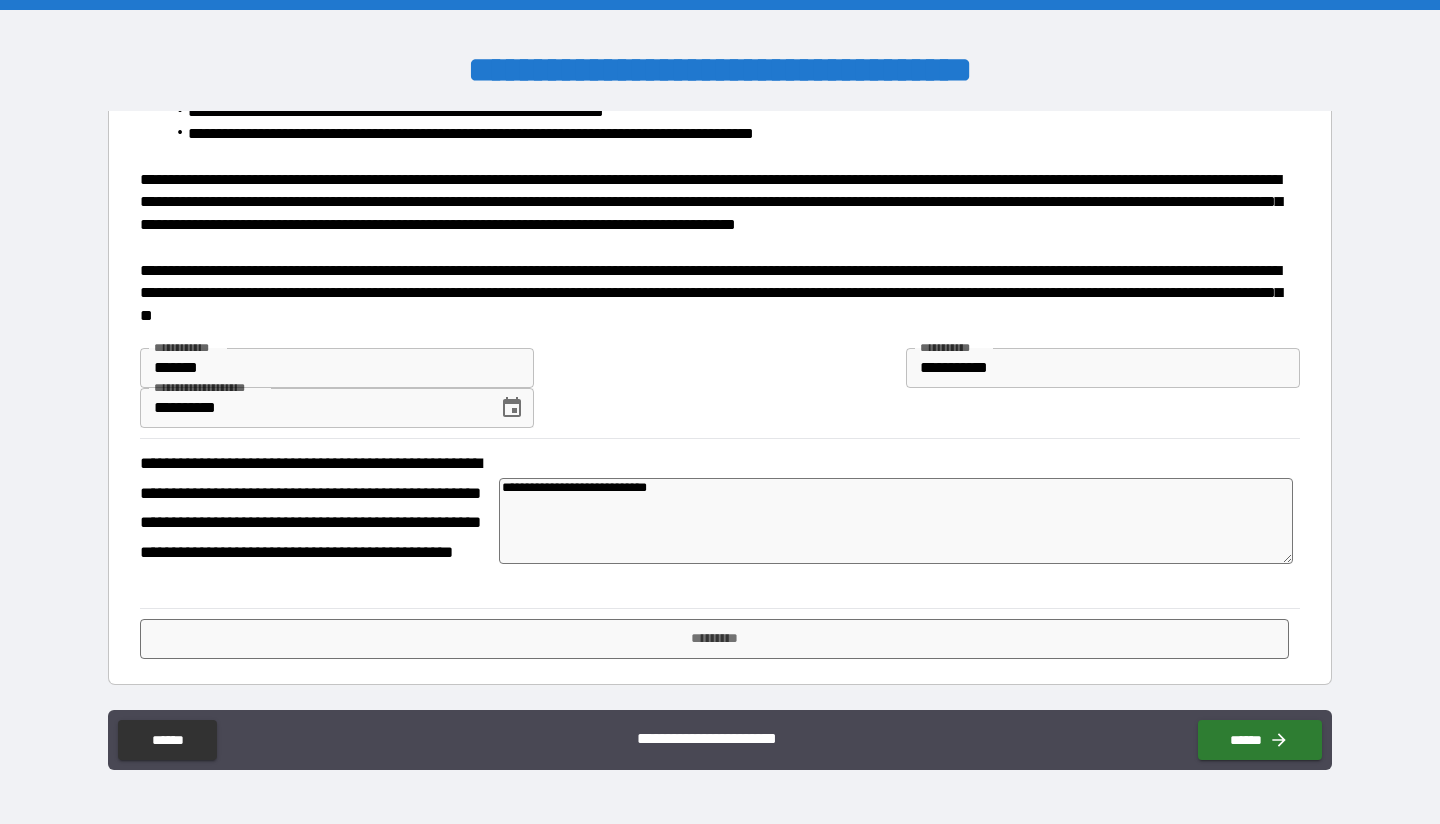 type on "*" 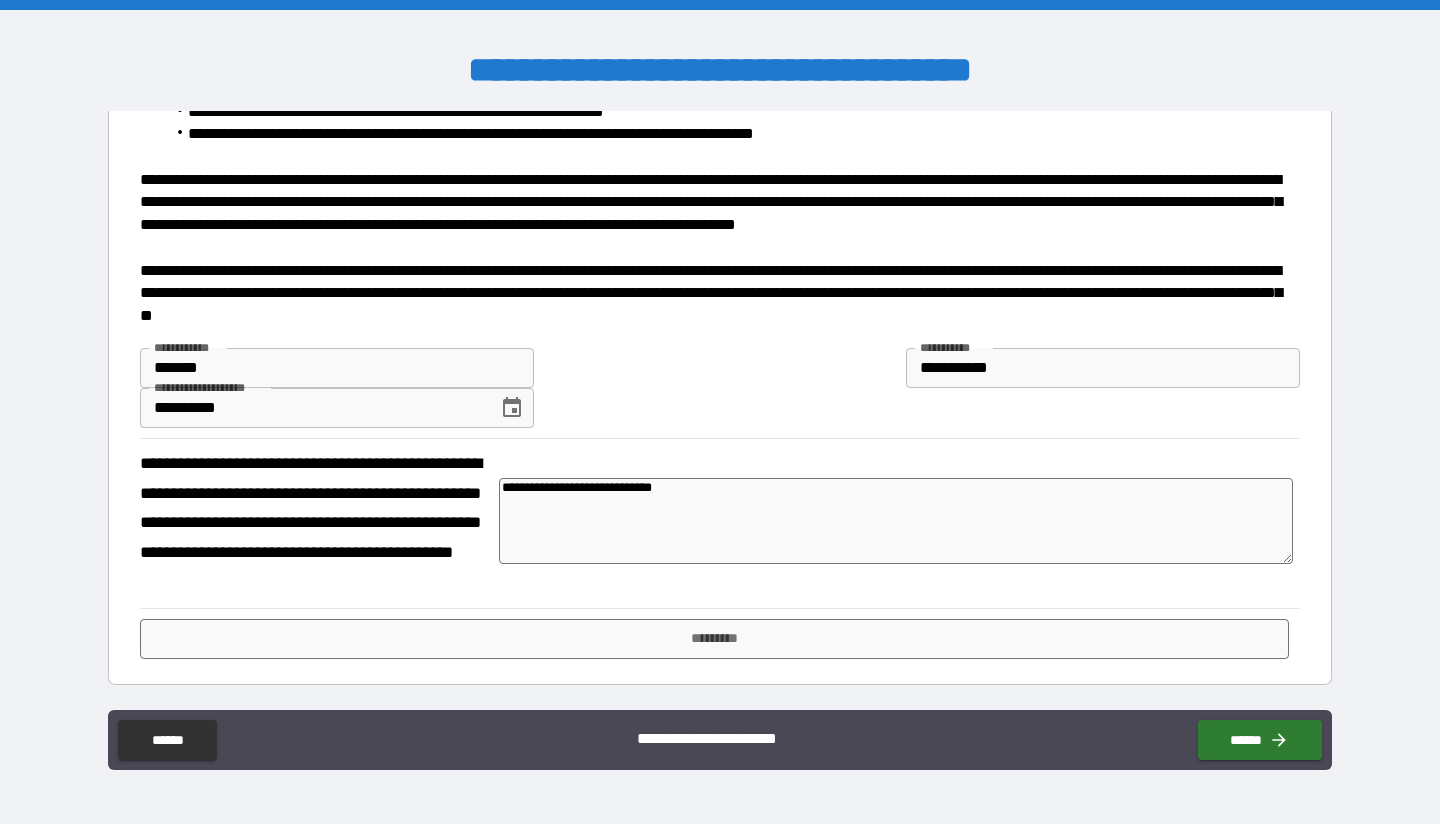 type on "*" 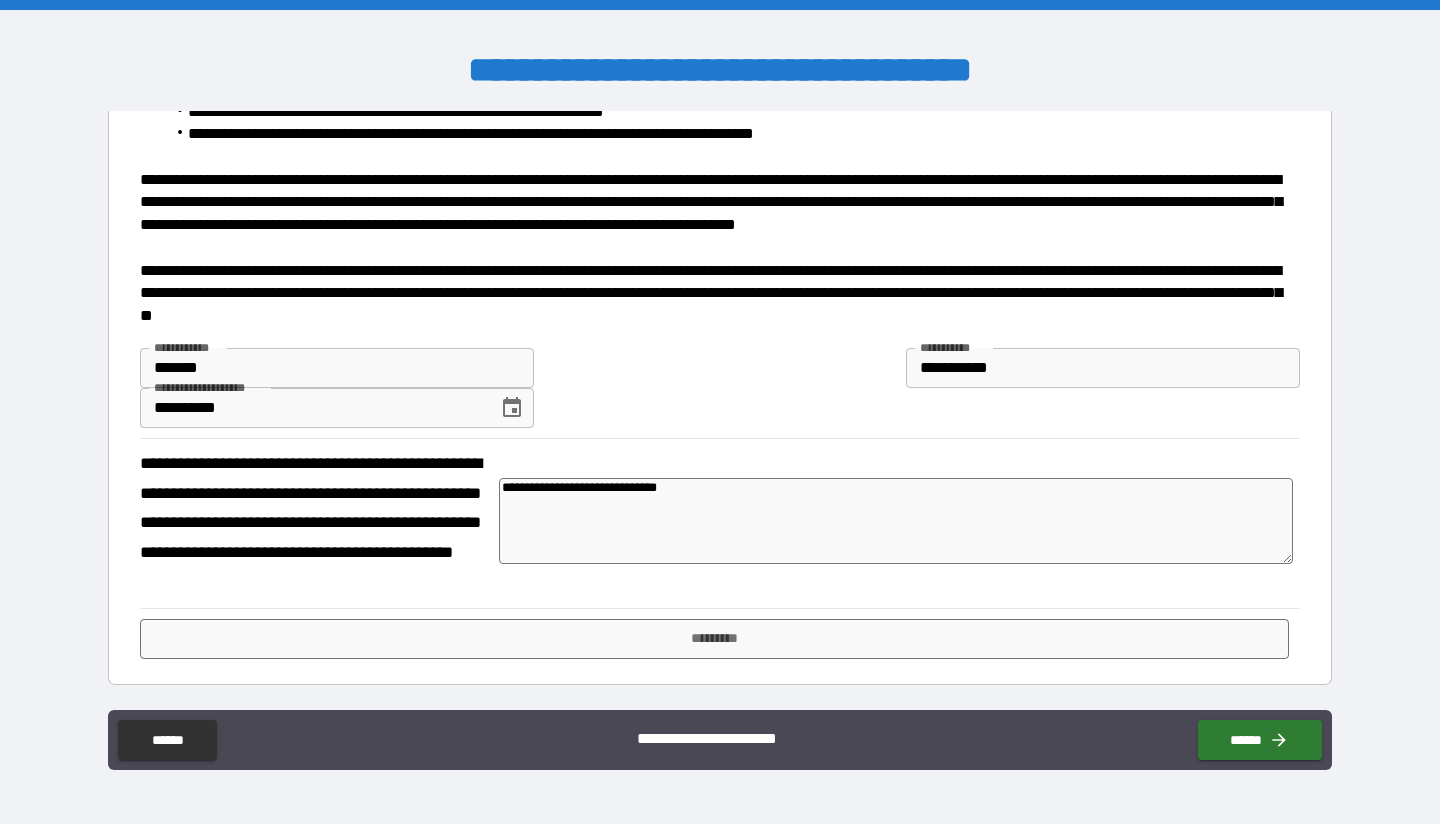 type on "**********" 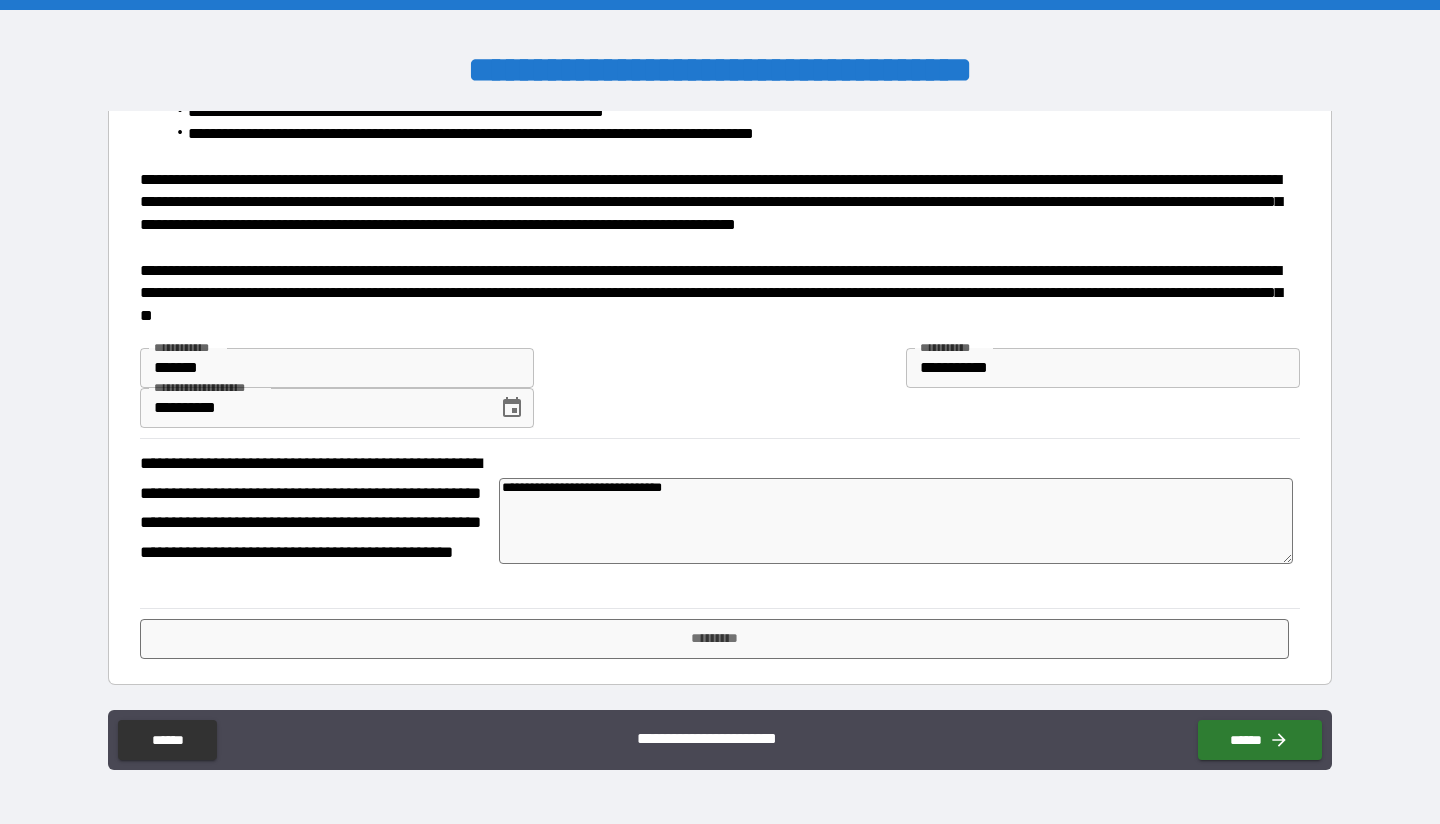 type on "**********" 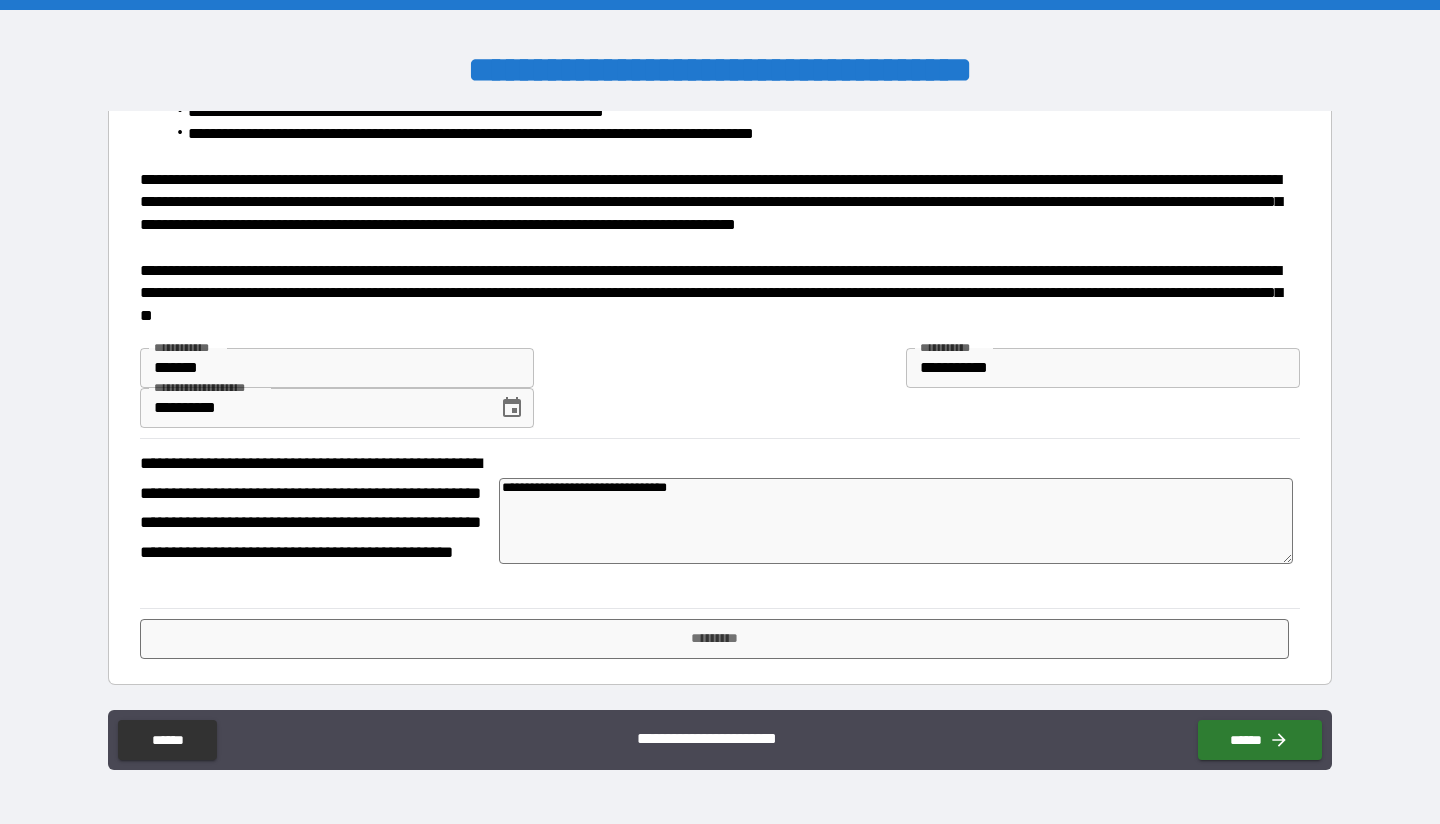 type on "**********" 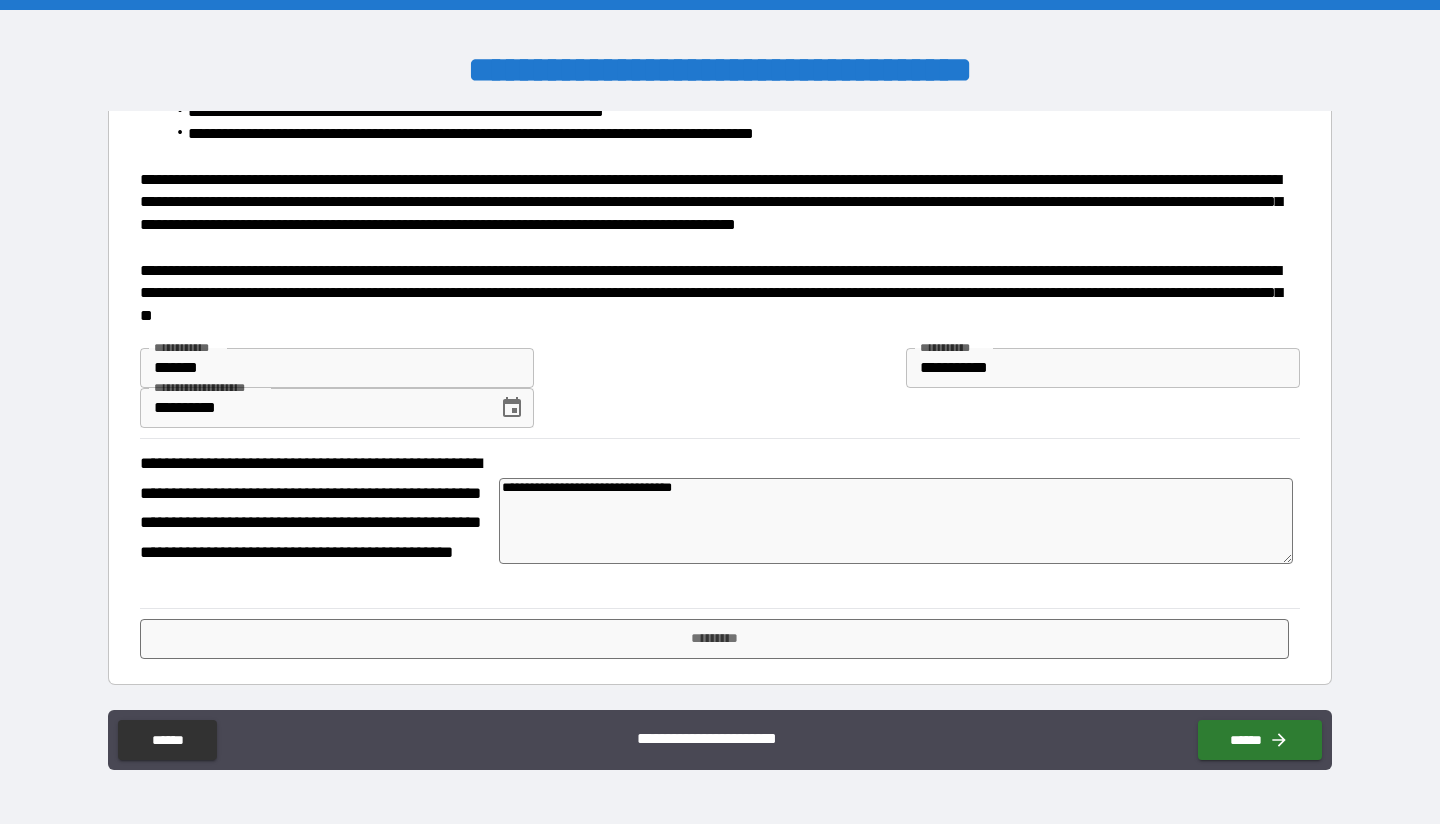 type on "**********" 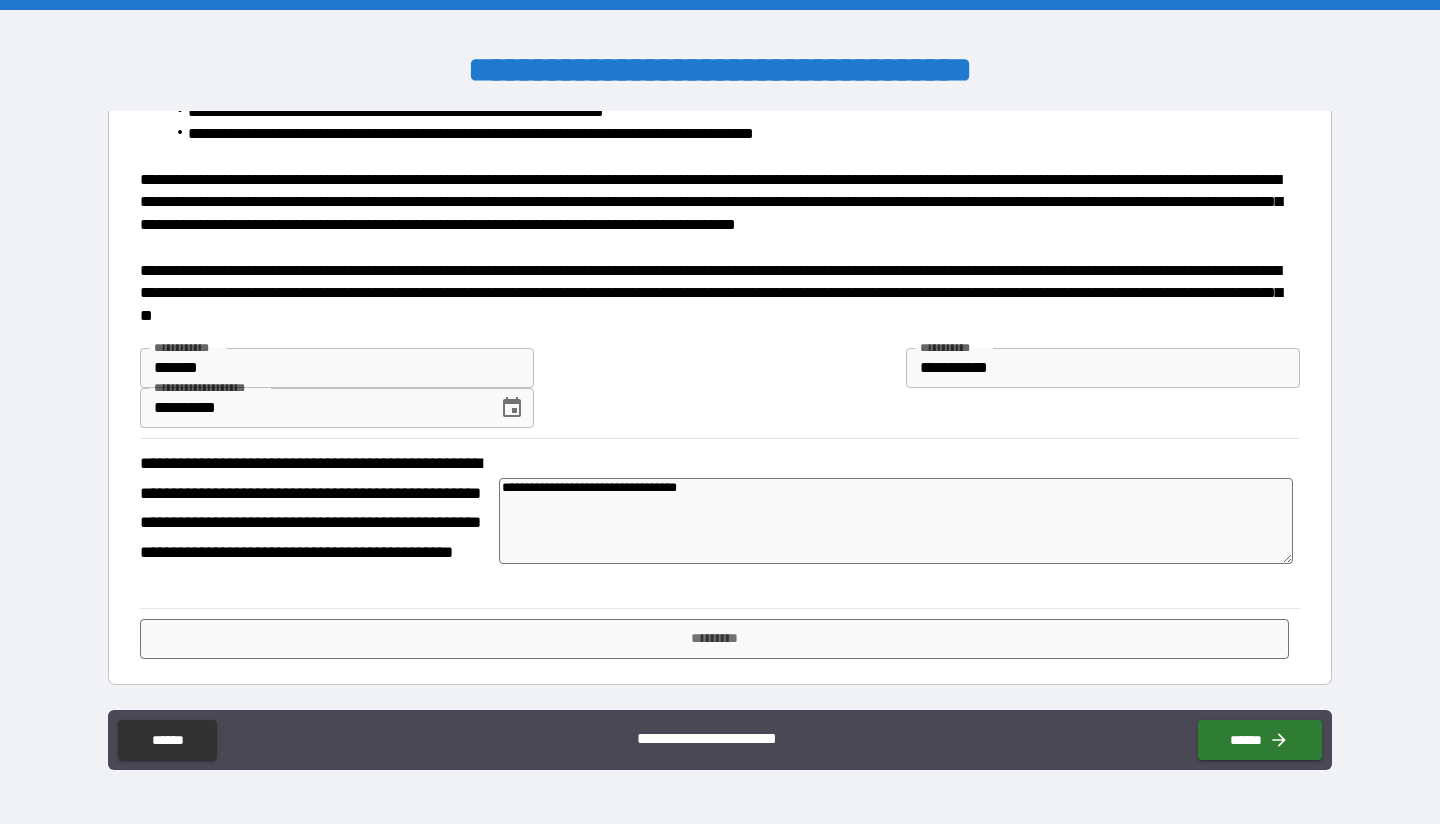 type on "*" 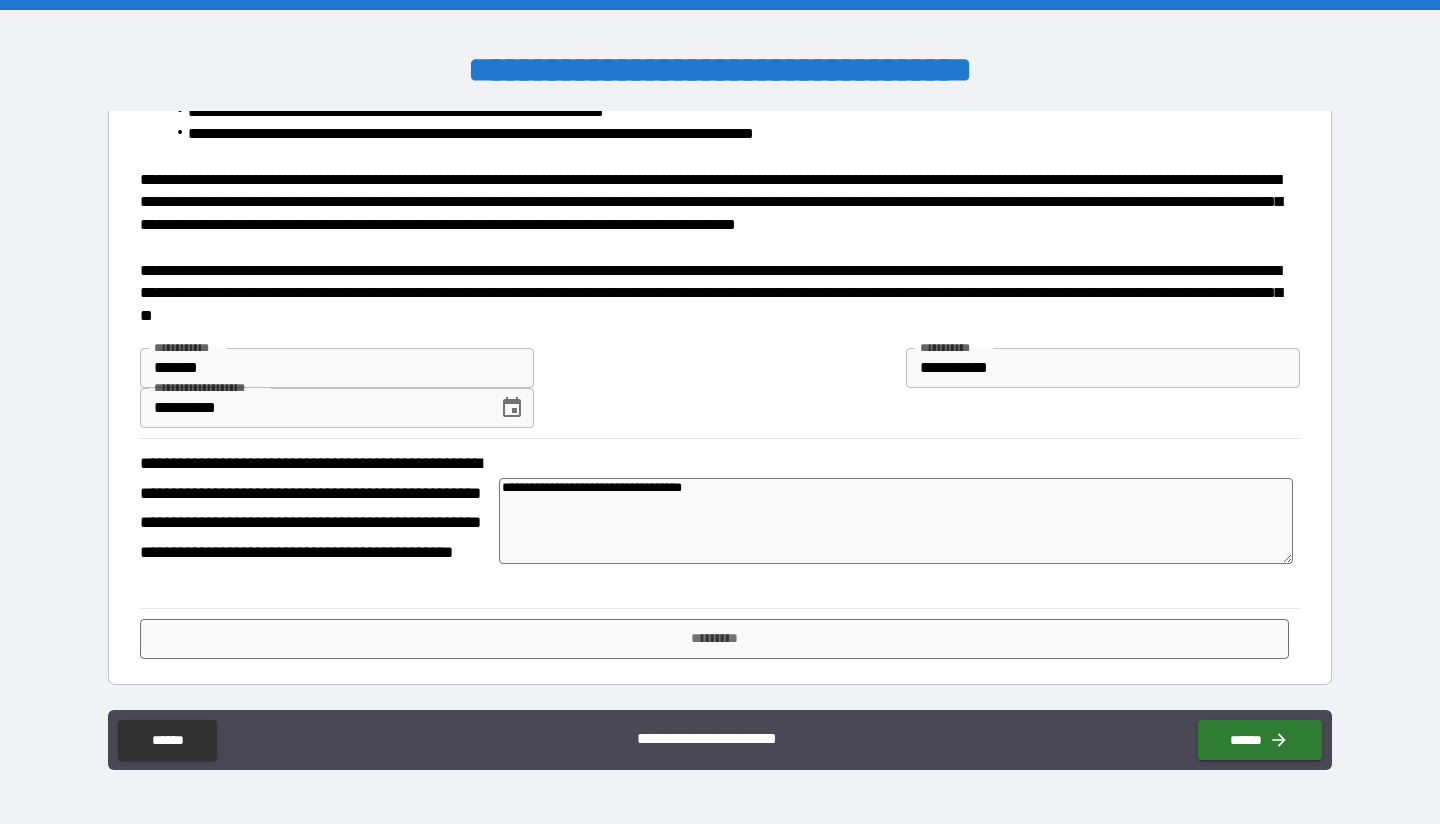 type on "**********" 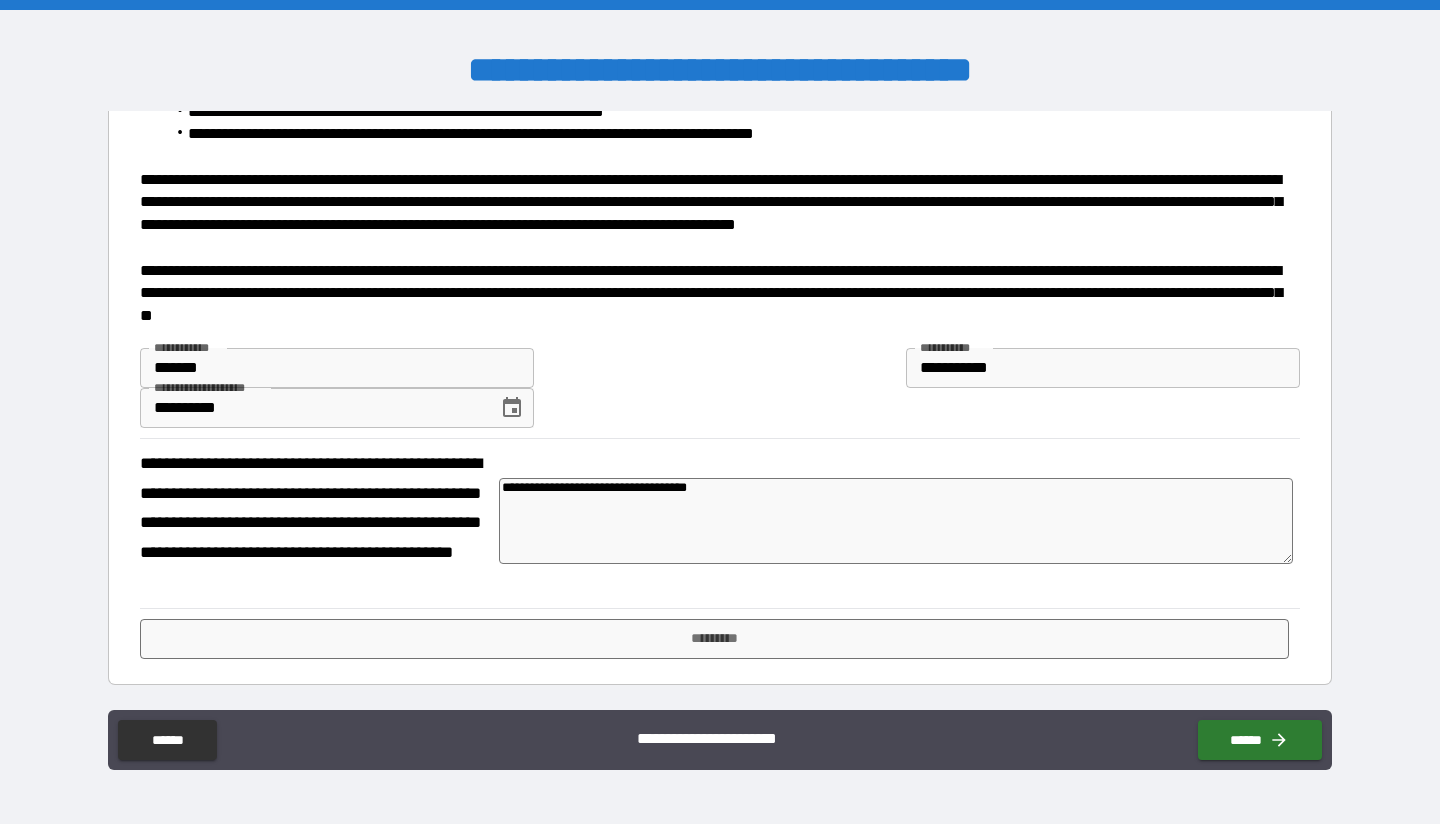 type on "*" 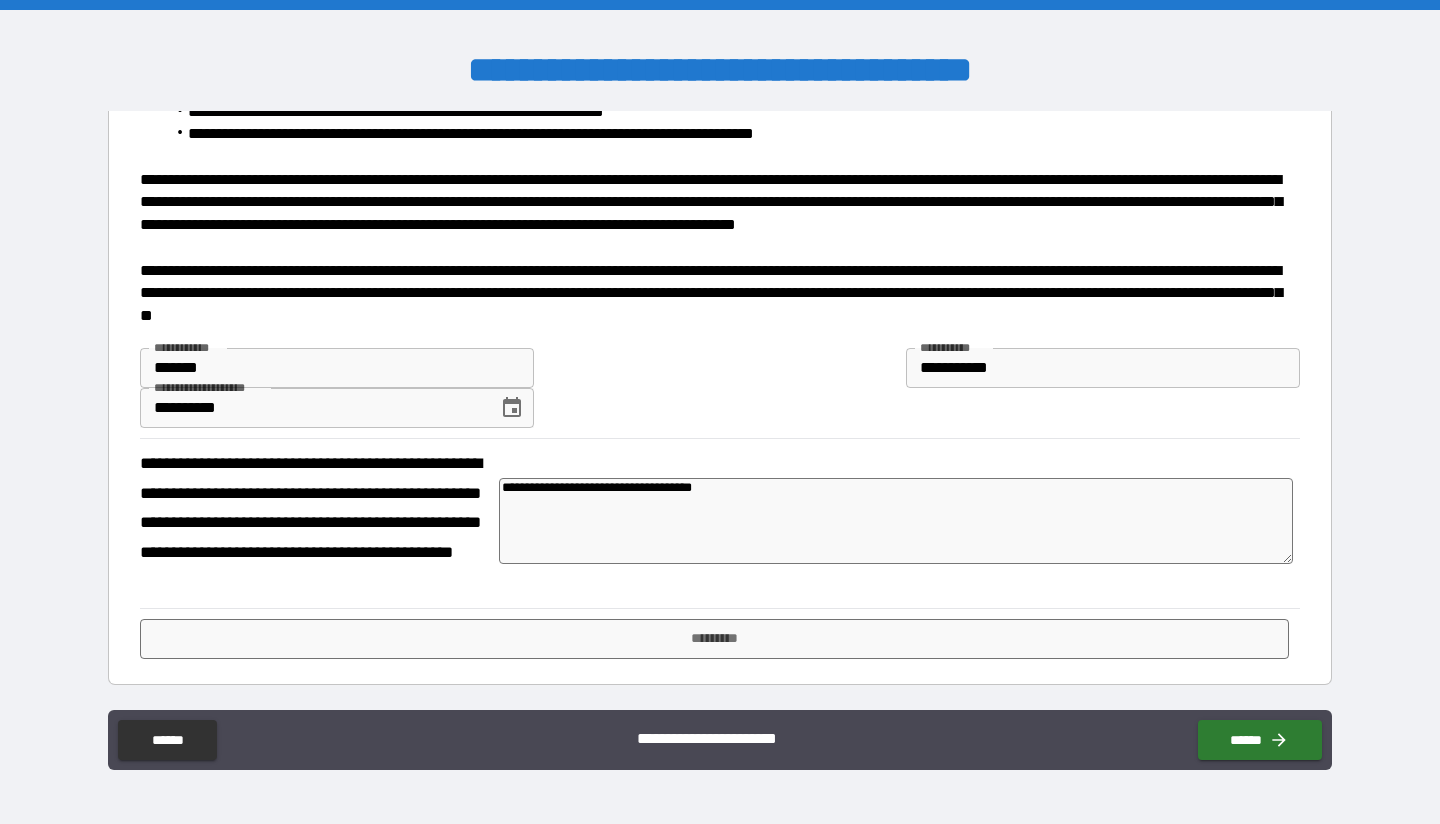 type on "*" 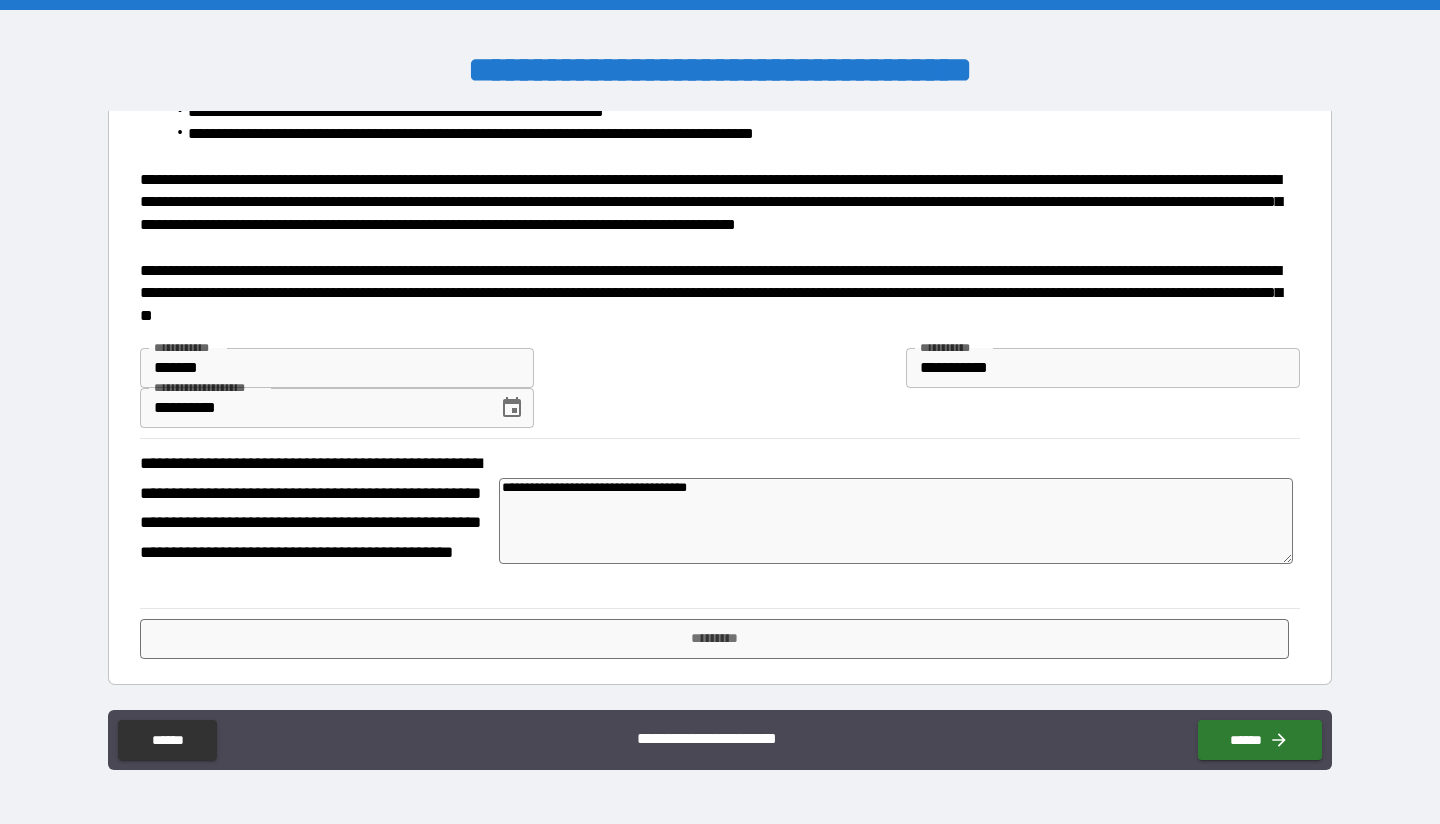 type on "*" 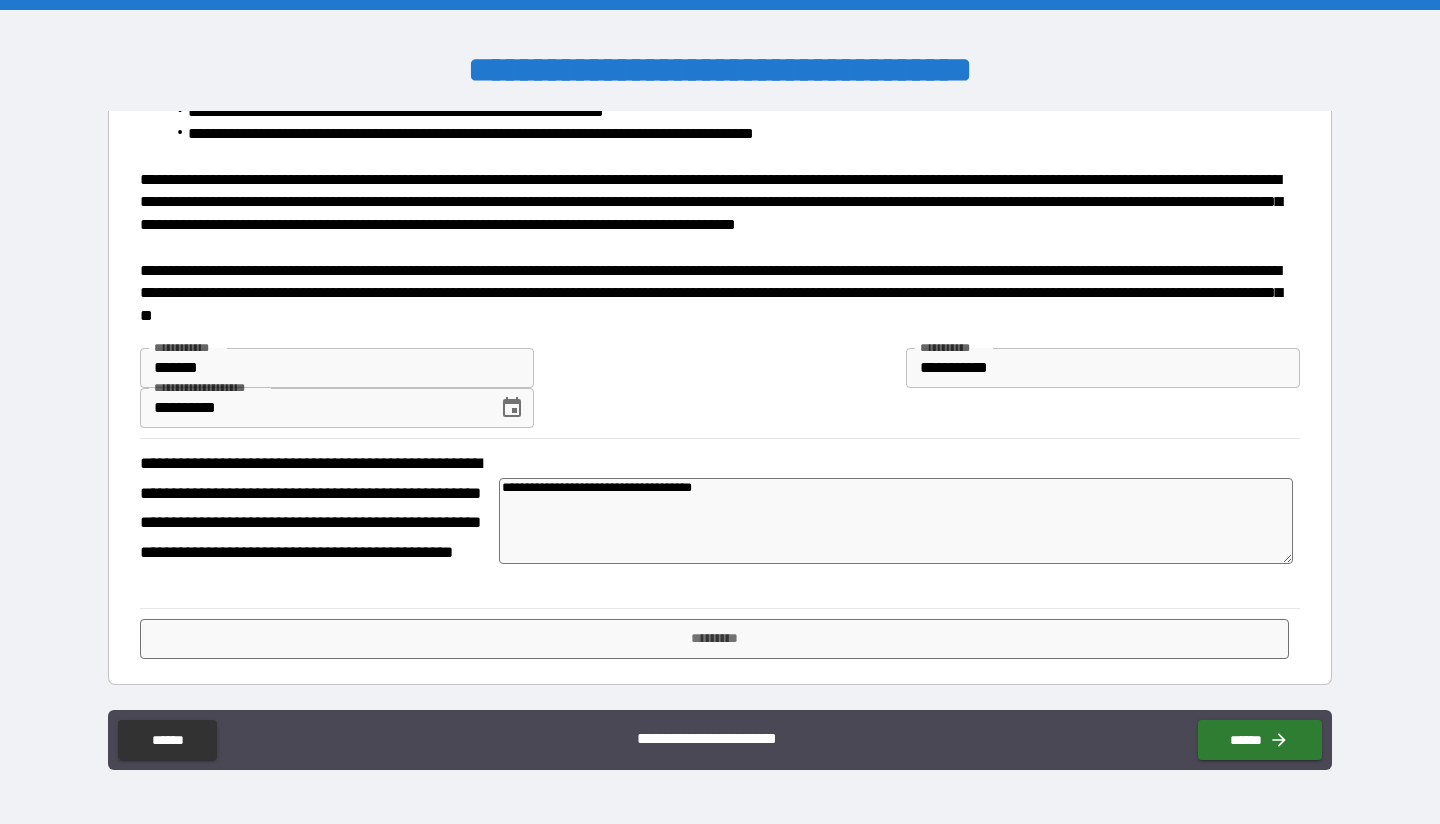 type on "*" 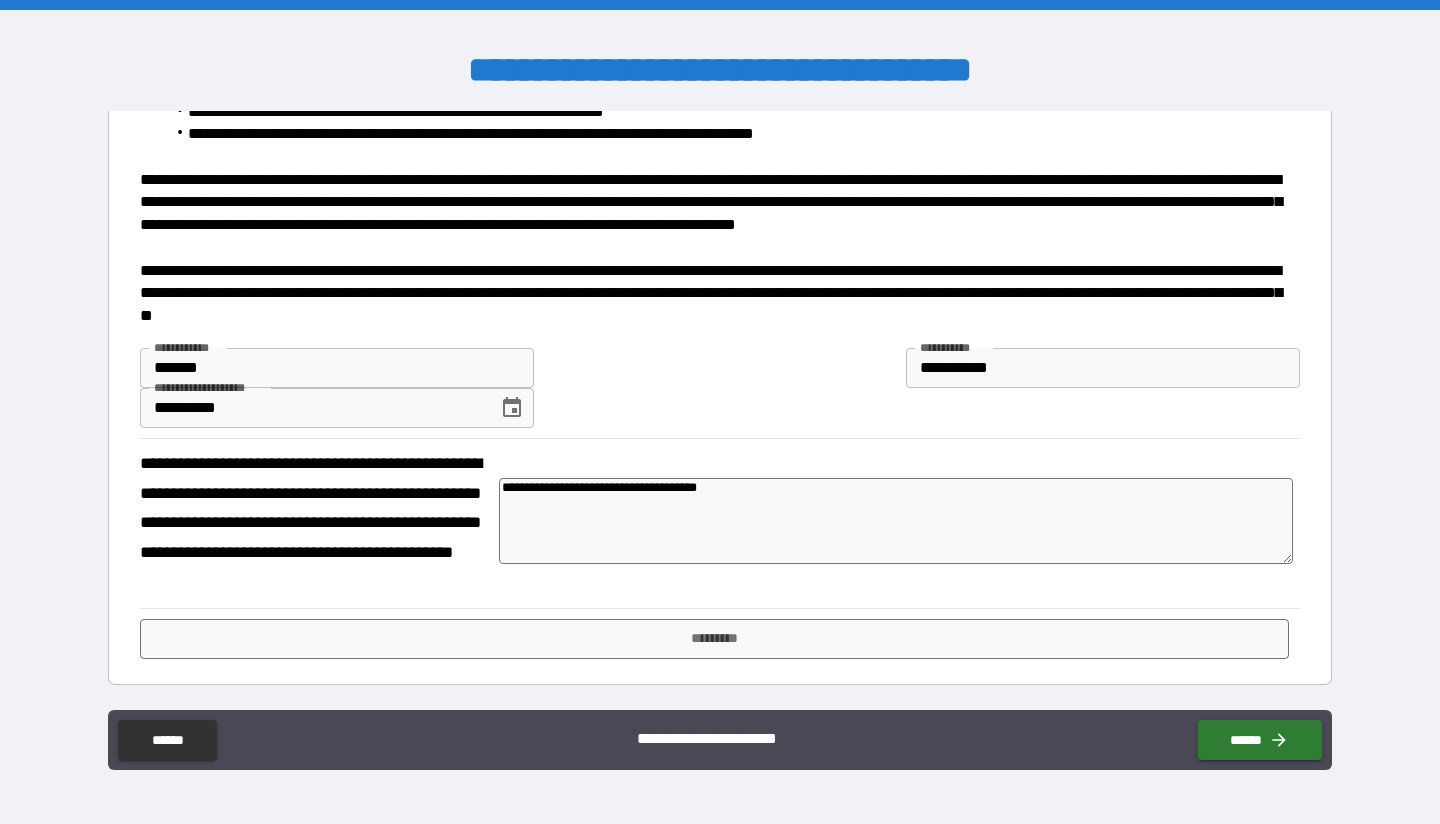 type on "**********" 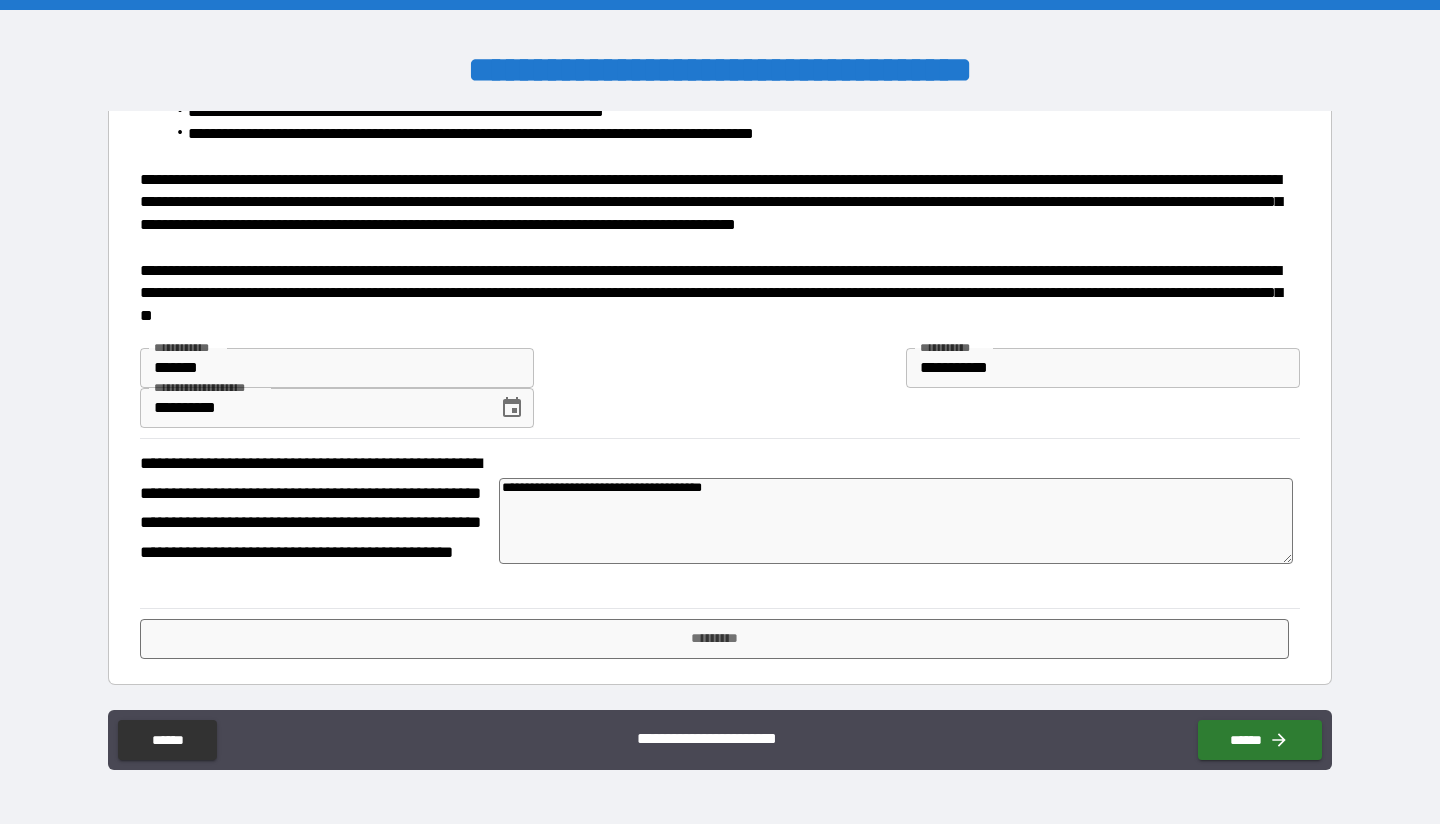 type on "*" 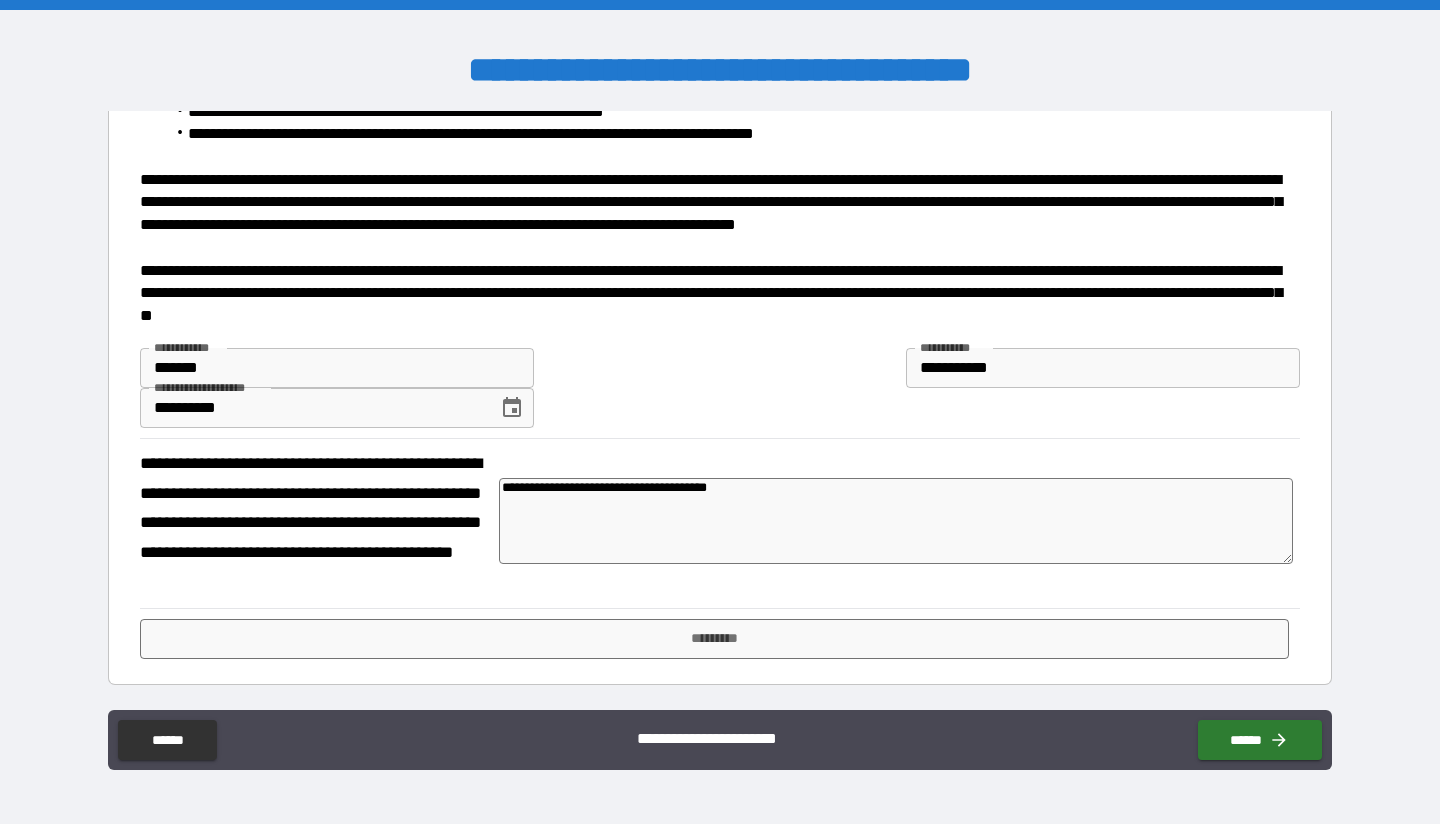 type on "*" 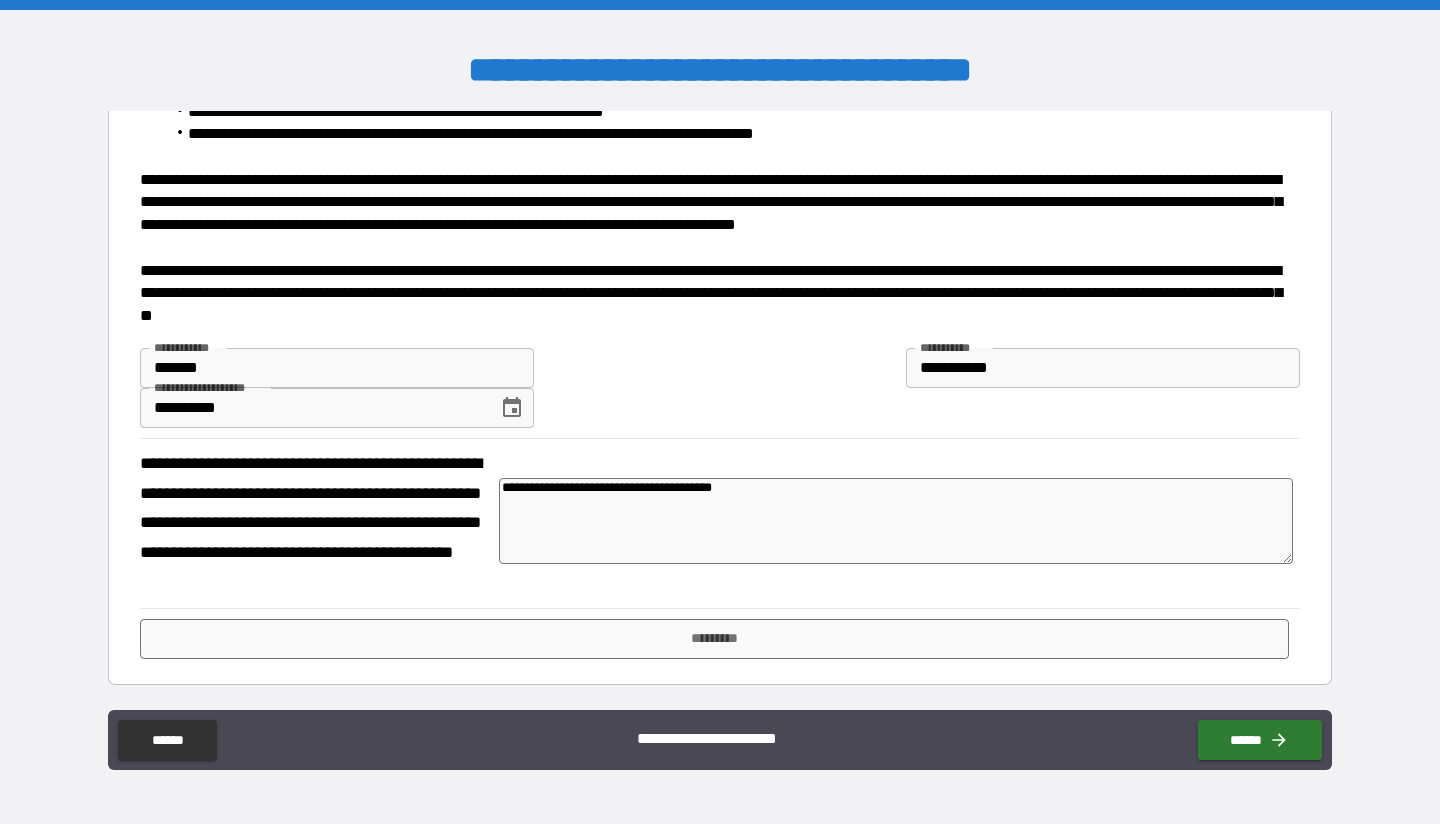 type on "*" 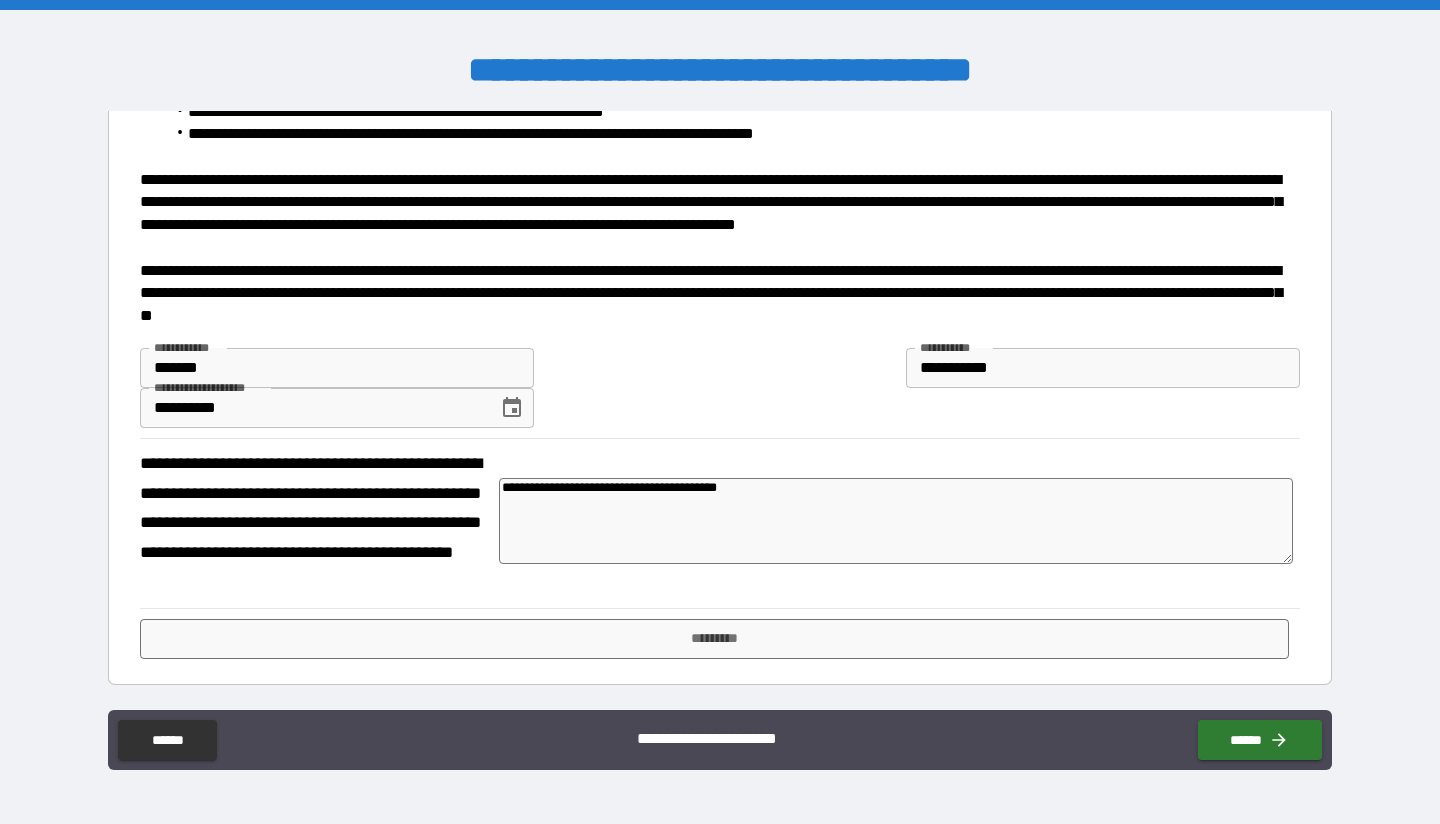 type on "*" 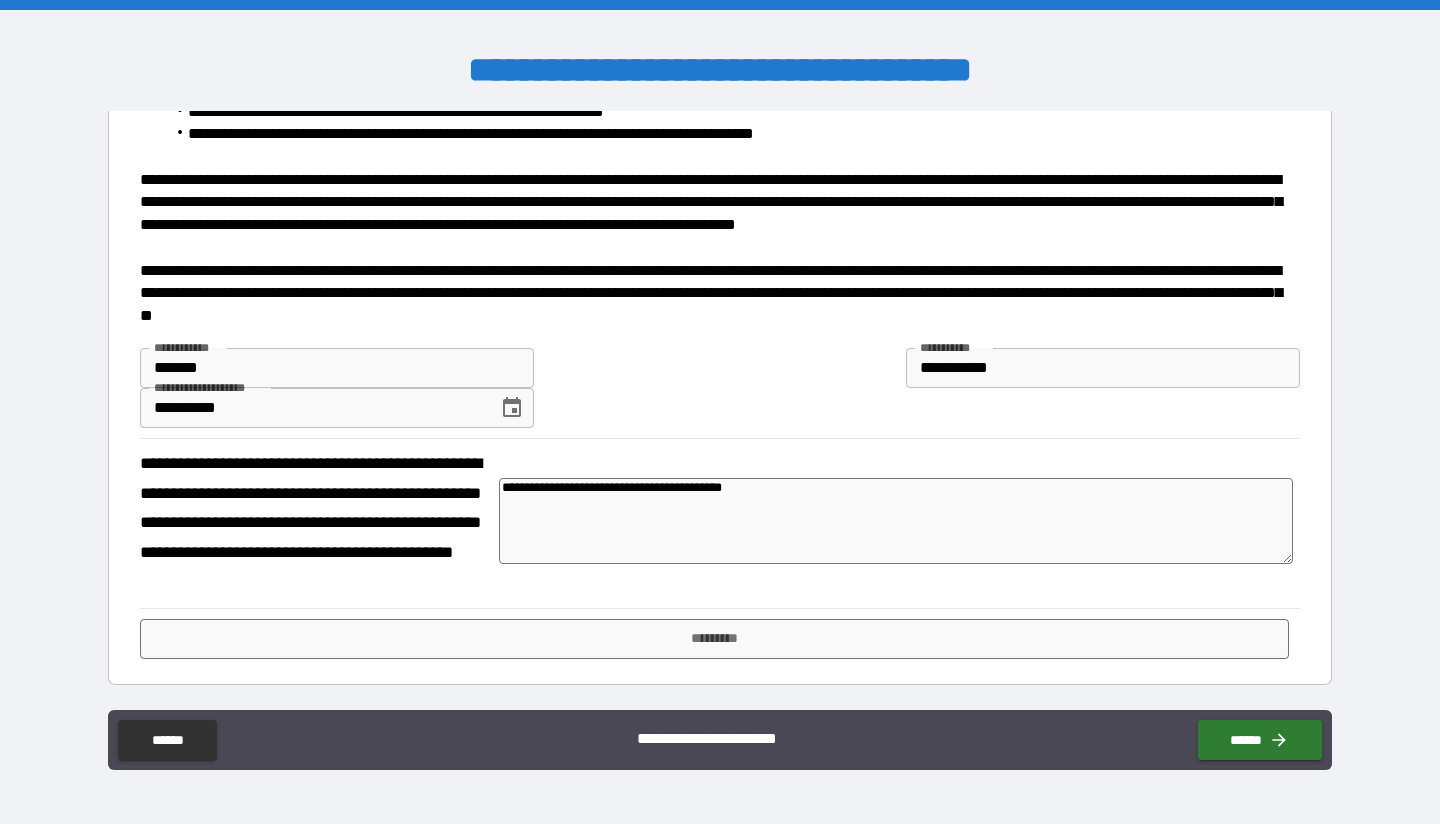 type on "**********" 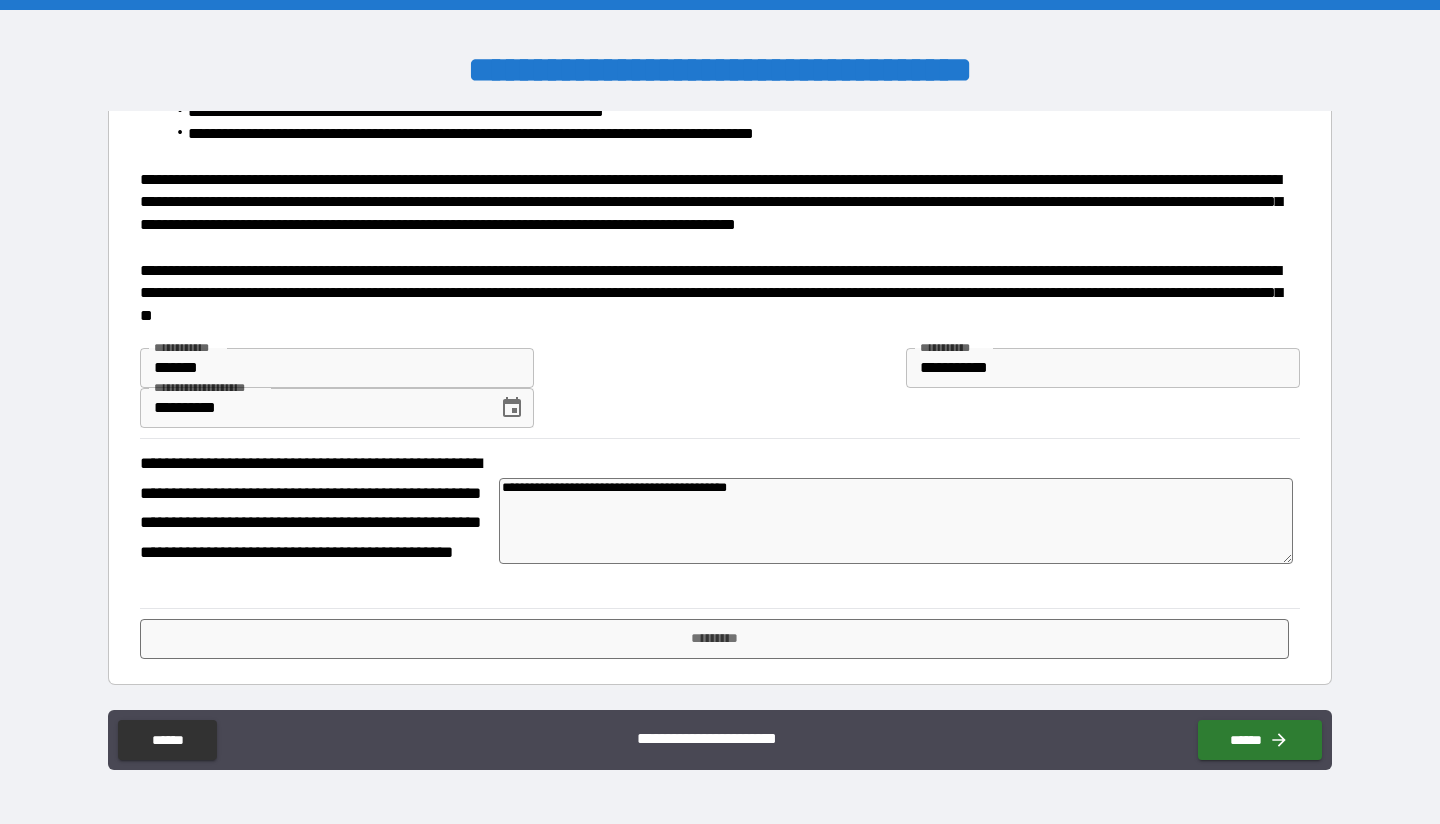 type on "**********" 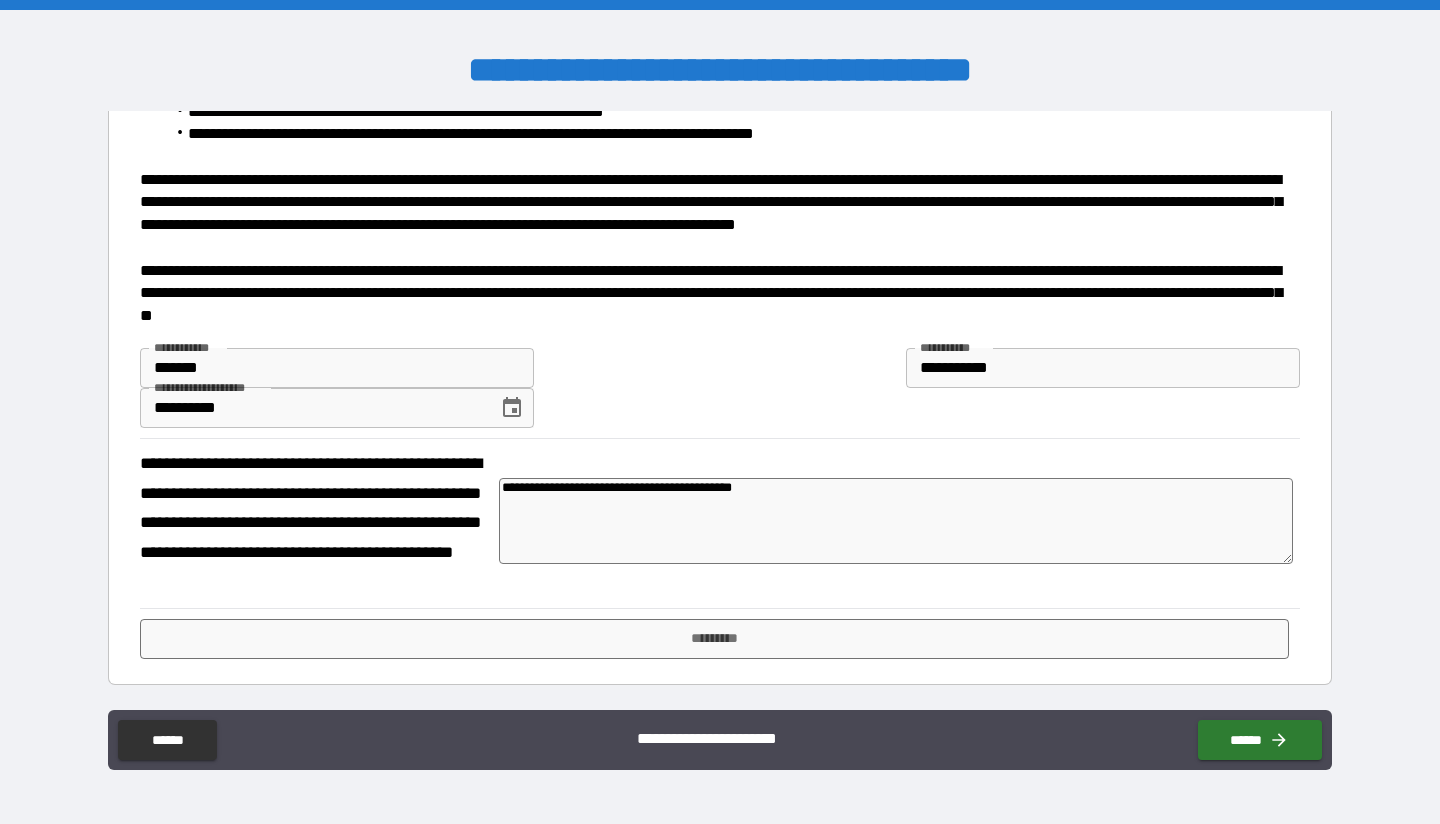 type on "*" 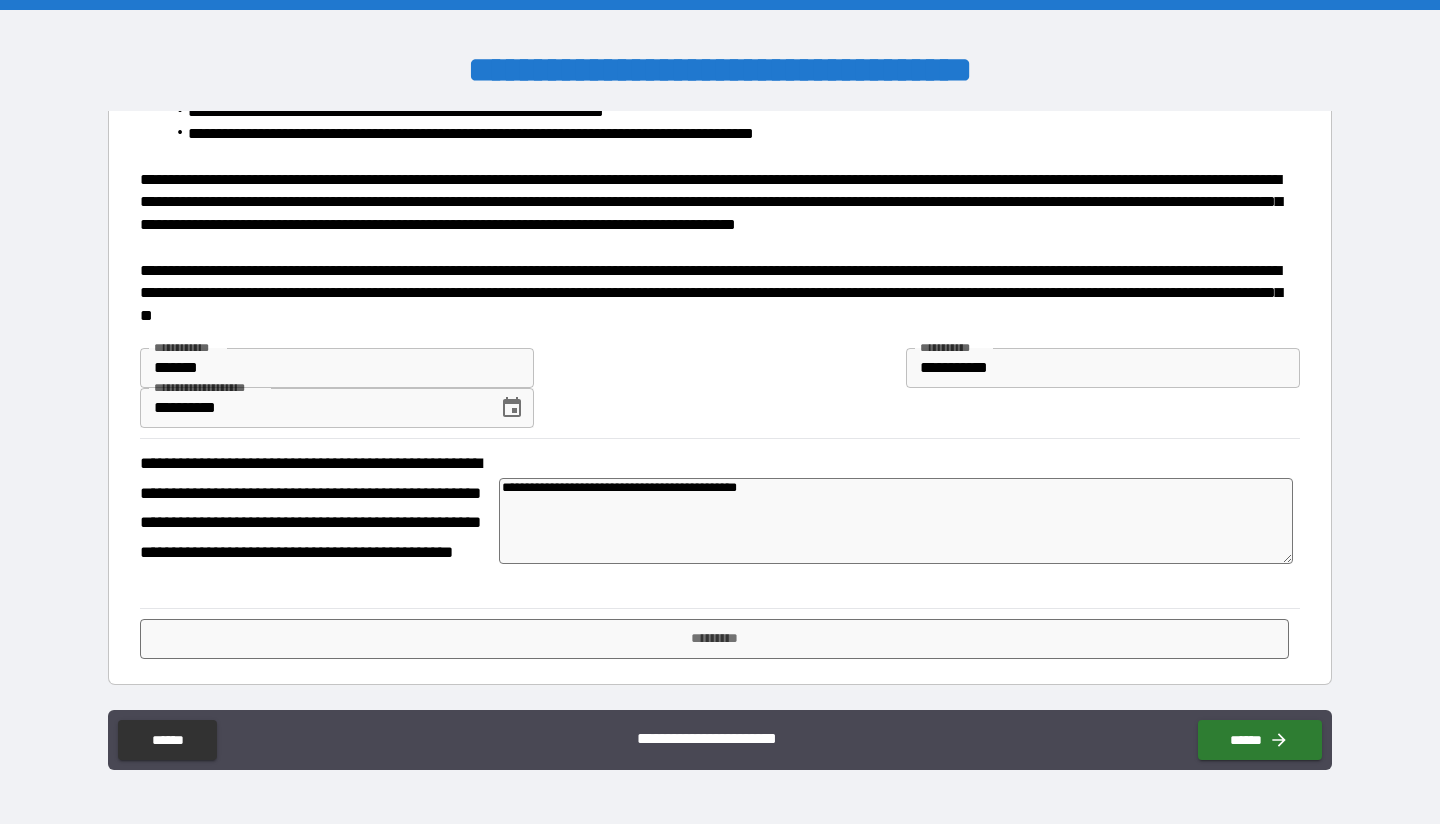 type on "*" 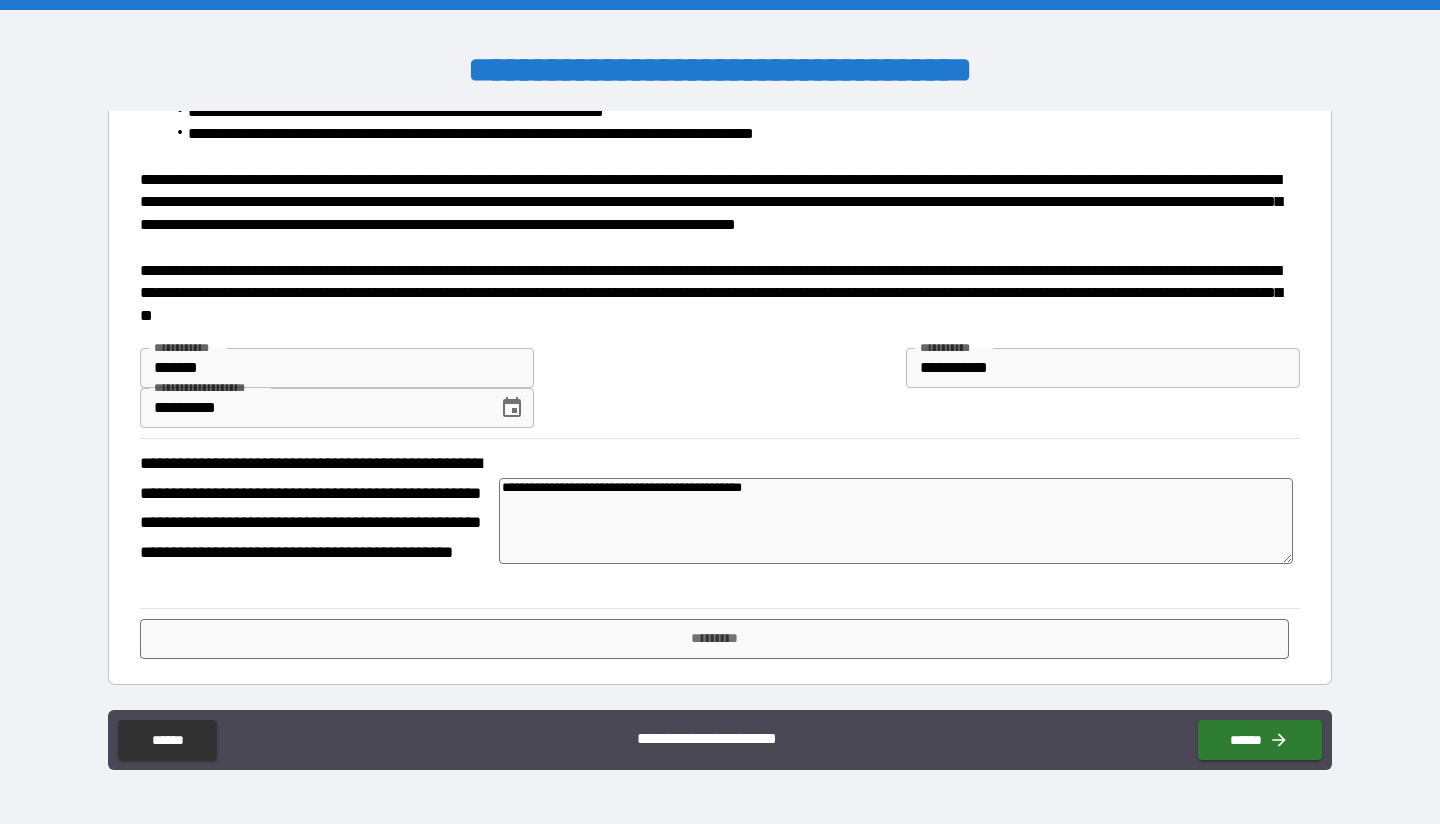 type on "*" 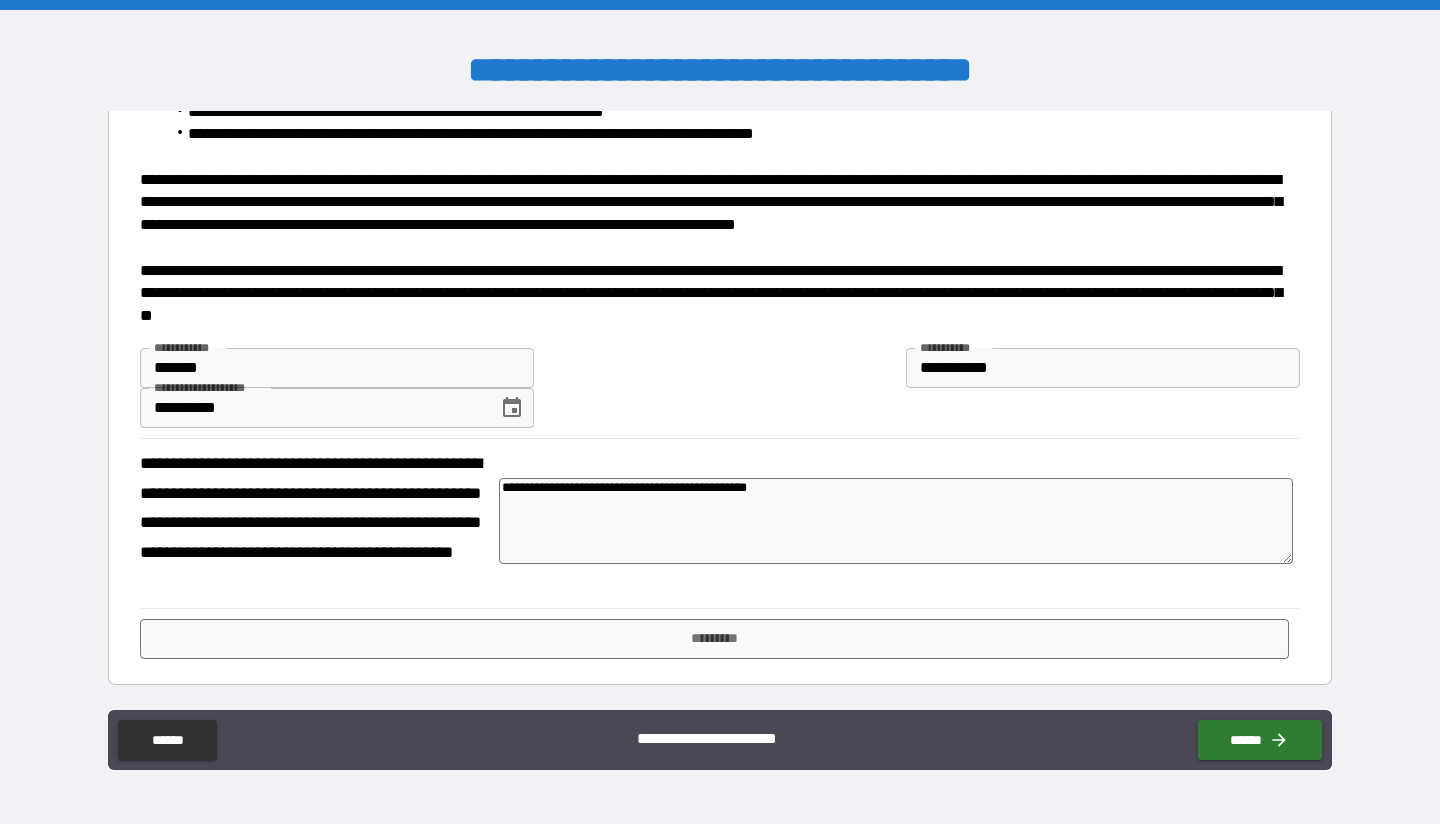 type on "**********" 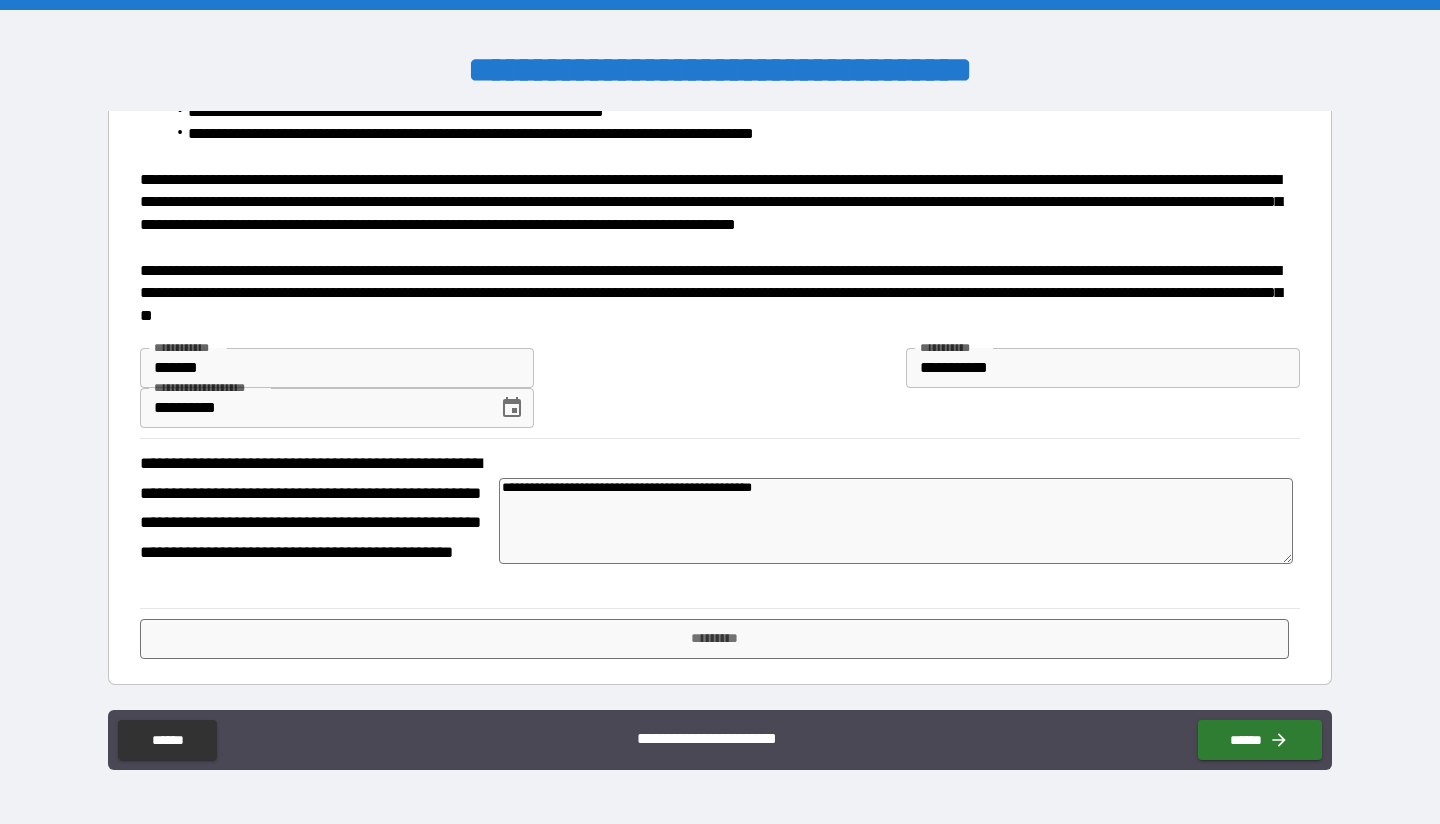 type on "*" 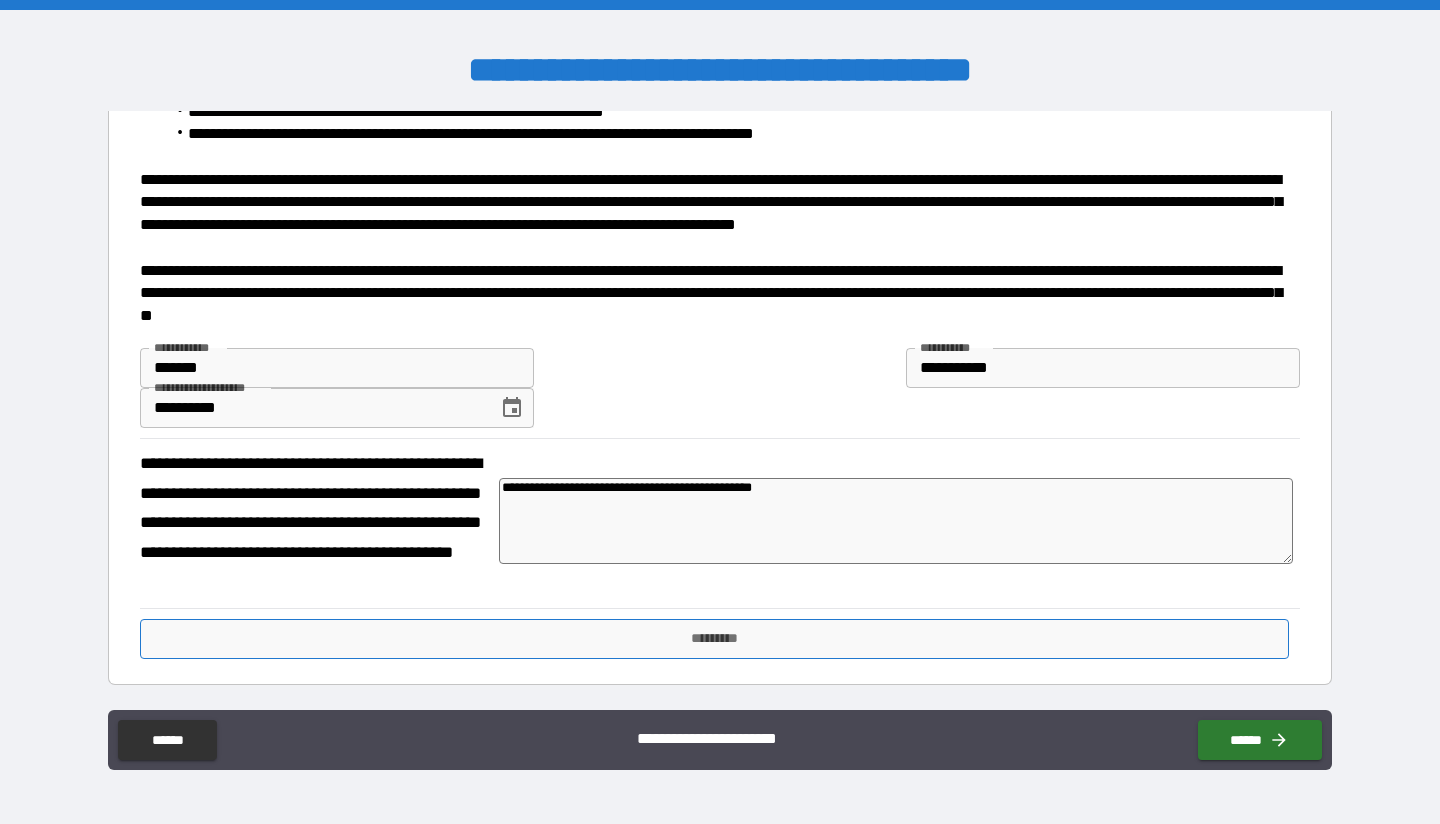 type on "**********" 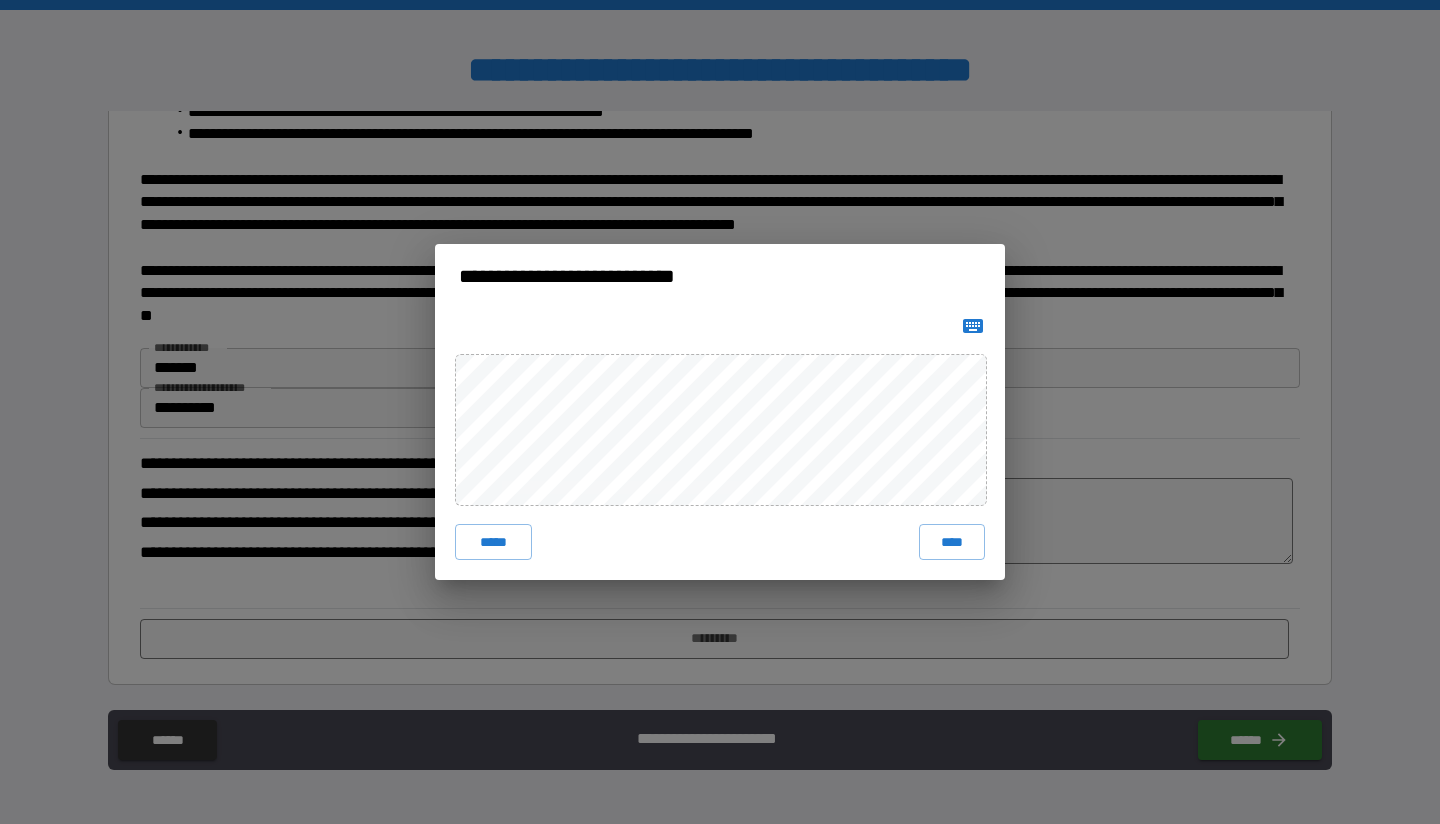 click on "****" at bounding box center (952, 542) 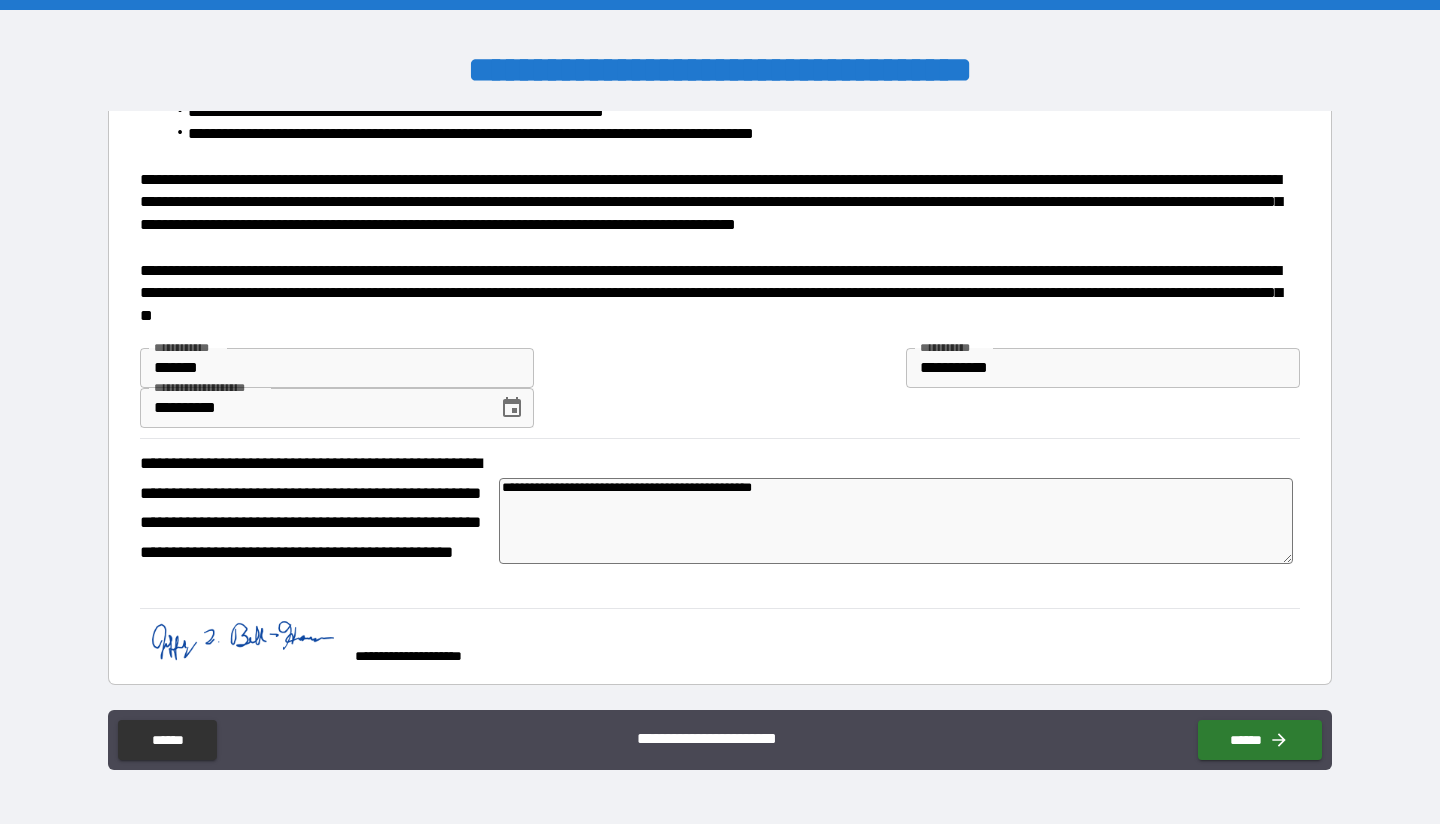 type on "*" 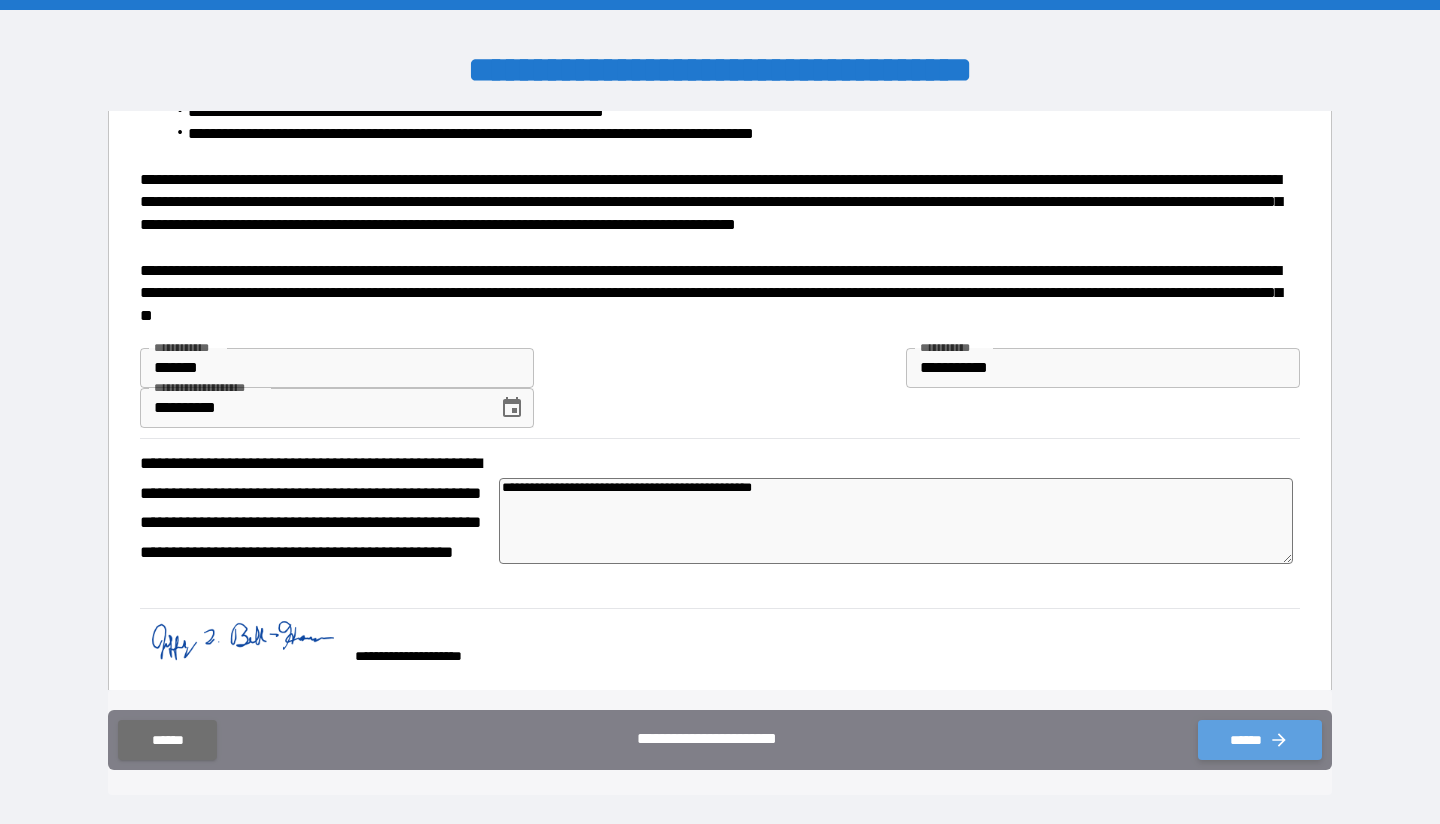 click on "******" at bounding box center (1260, 740) 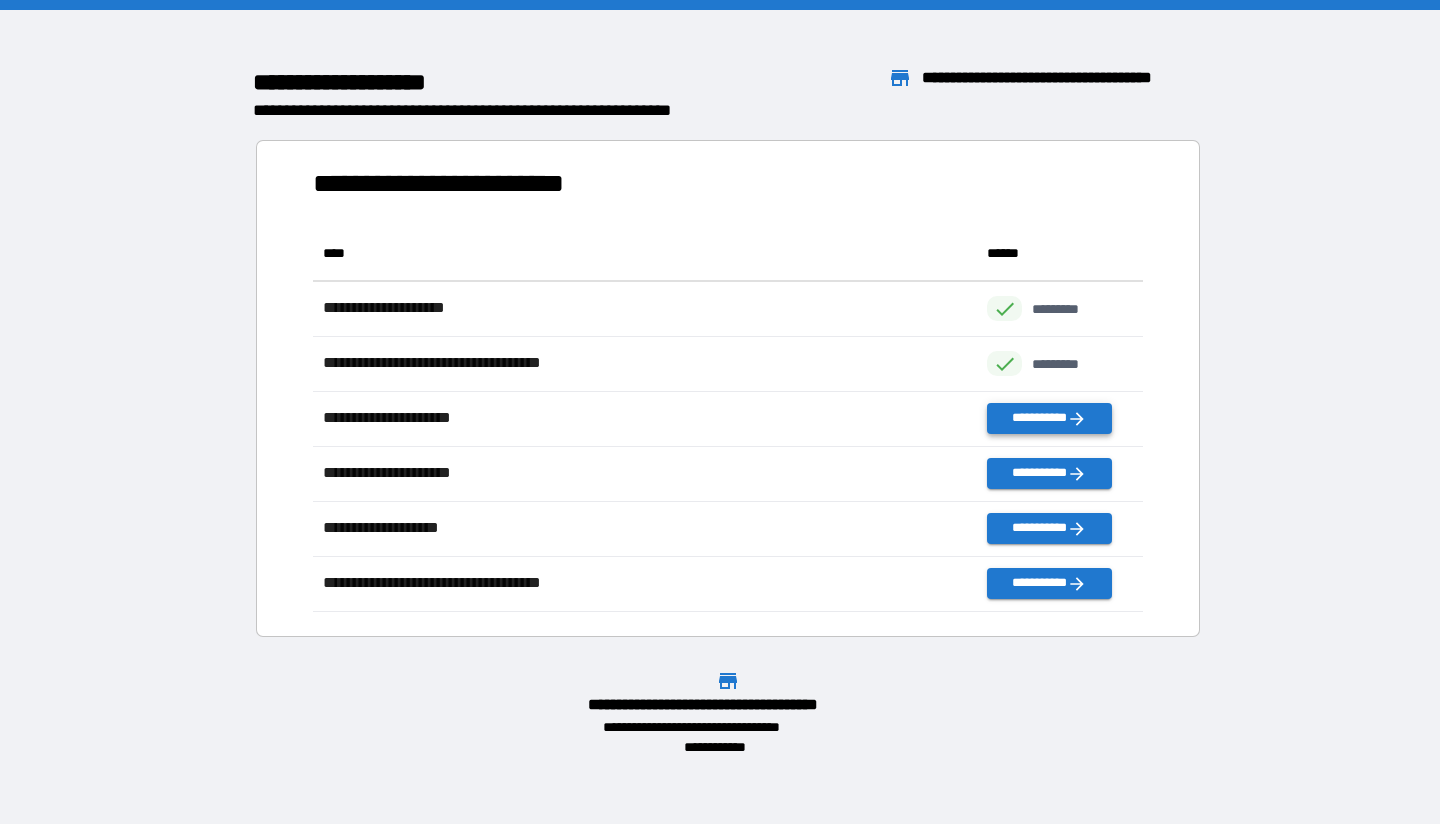 scroll, scrollTop: 16, scrollLeft: 16, axis: both 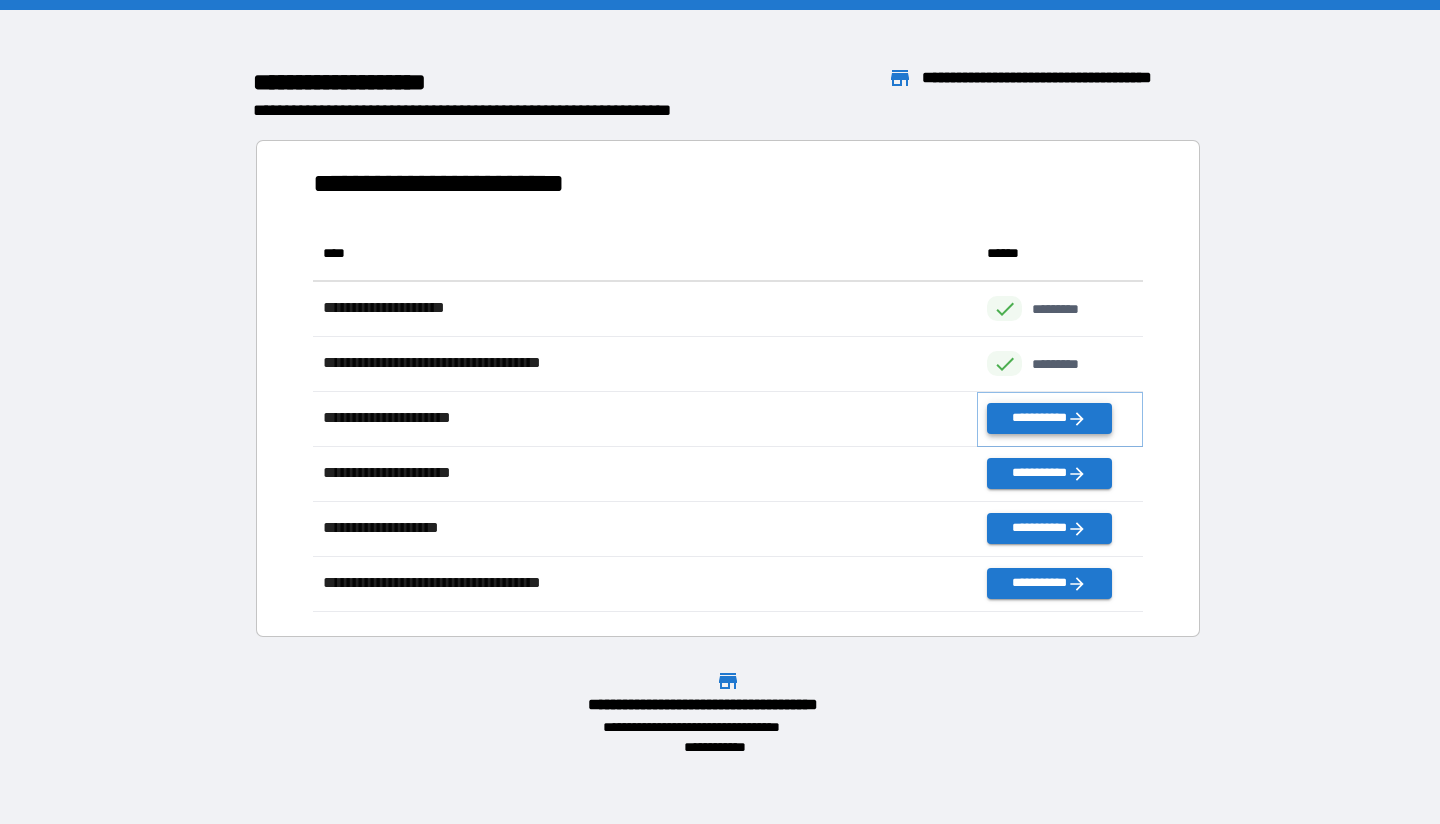 click on "**********" at bounding box center (1049, 418) 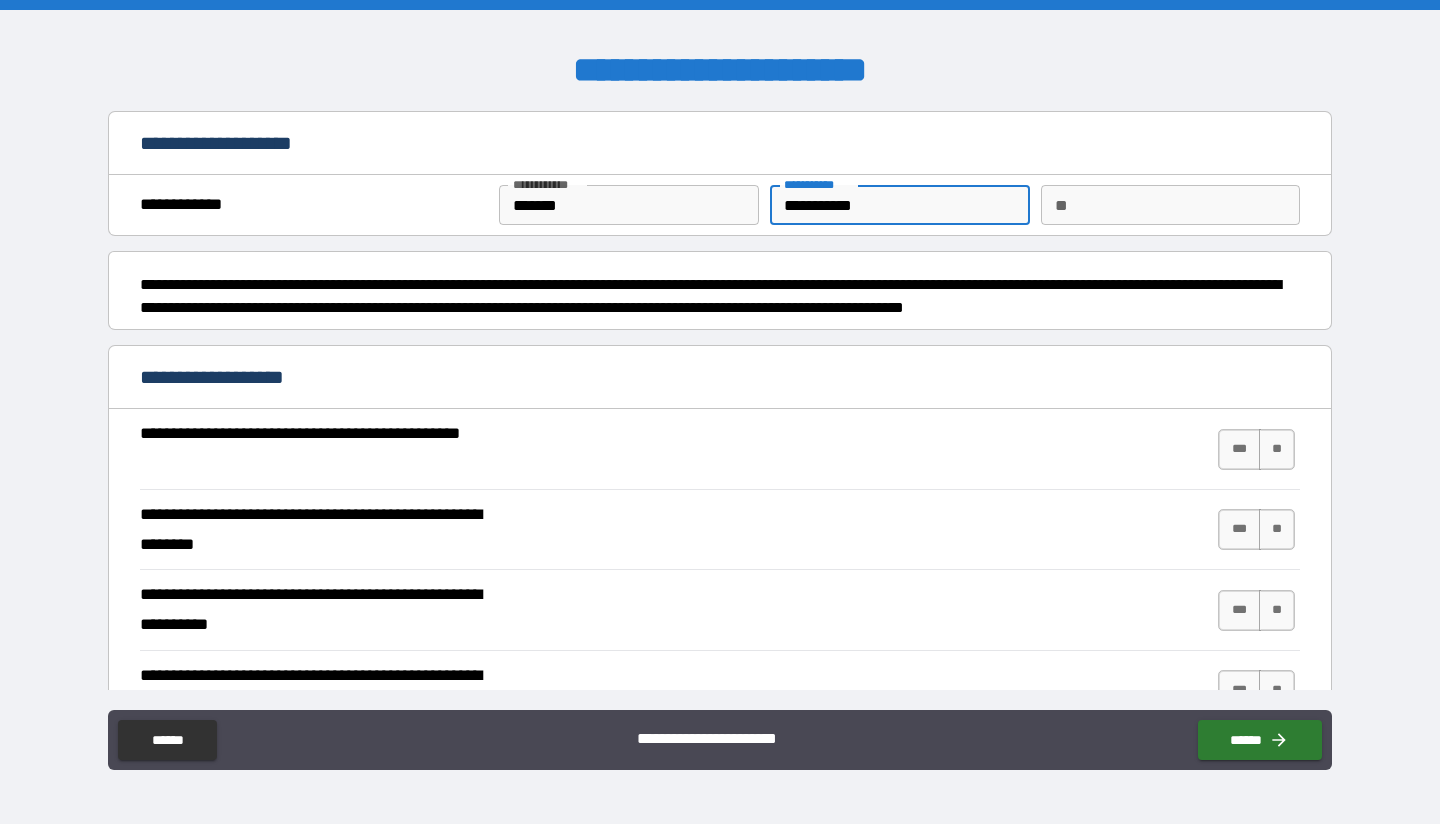 click on "**********" at bounding box center [899, 205] 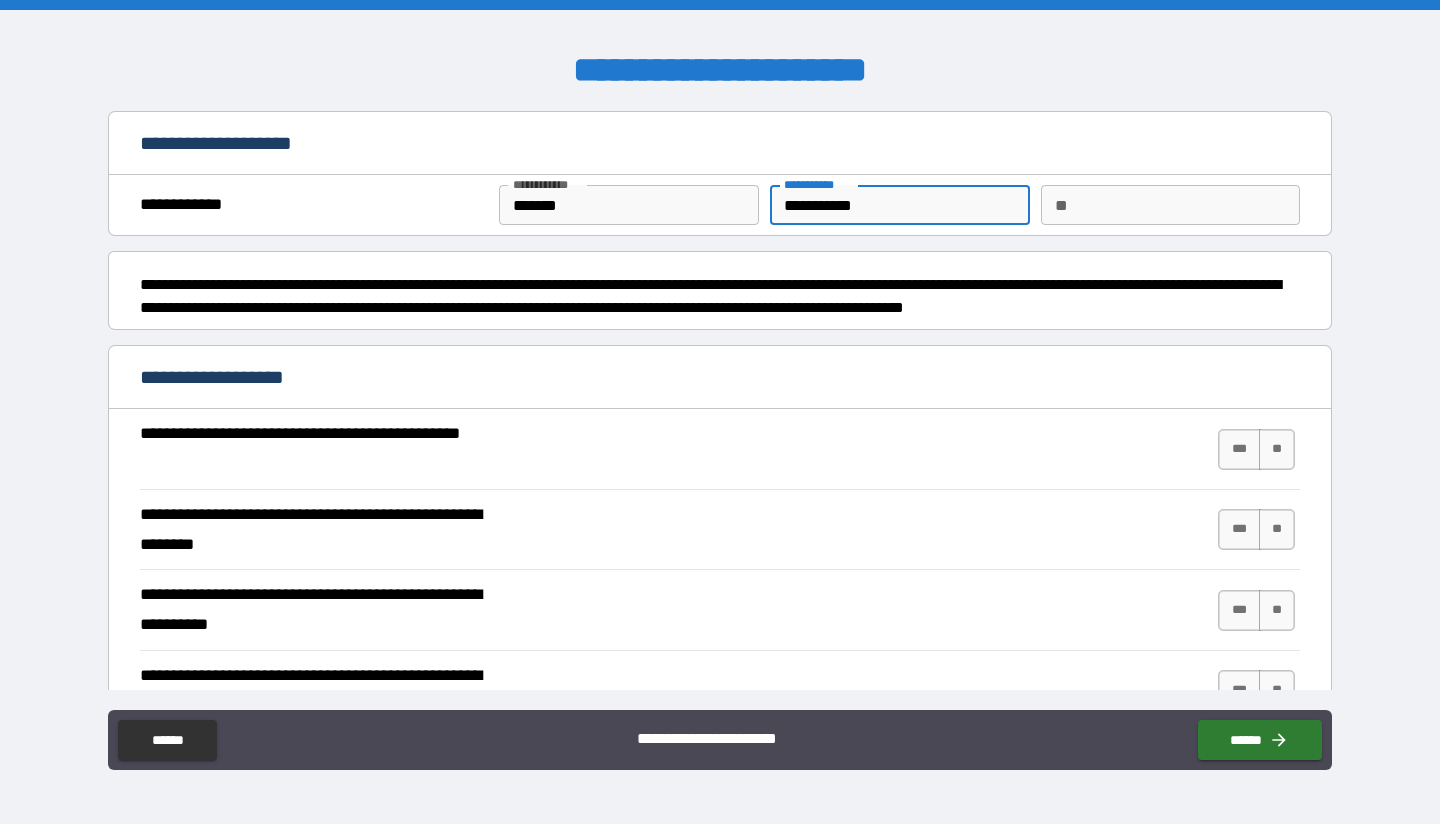 type on "**********" 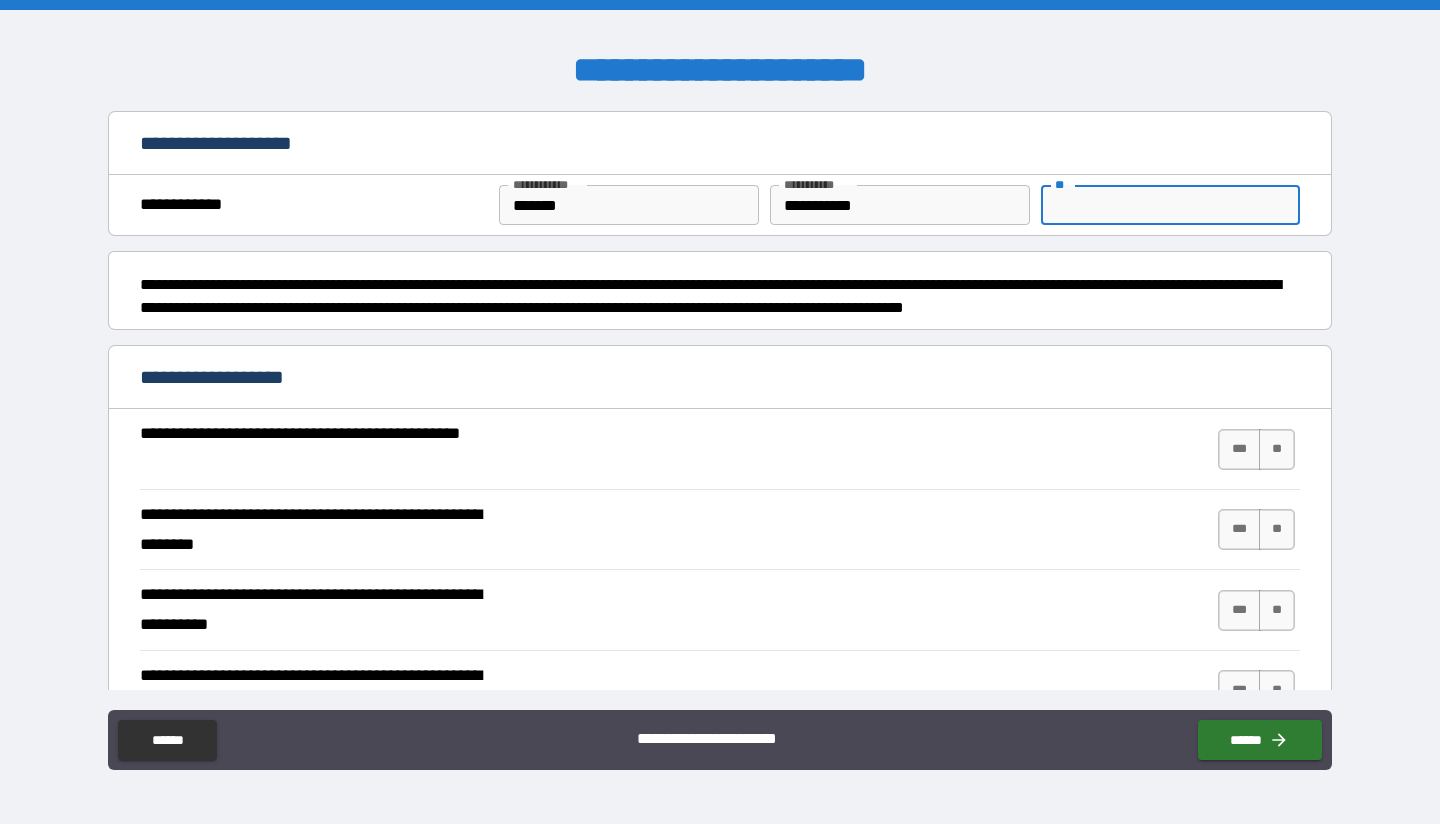 type on "*" 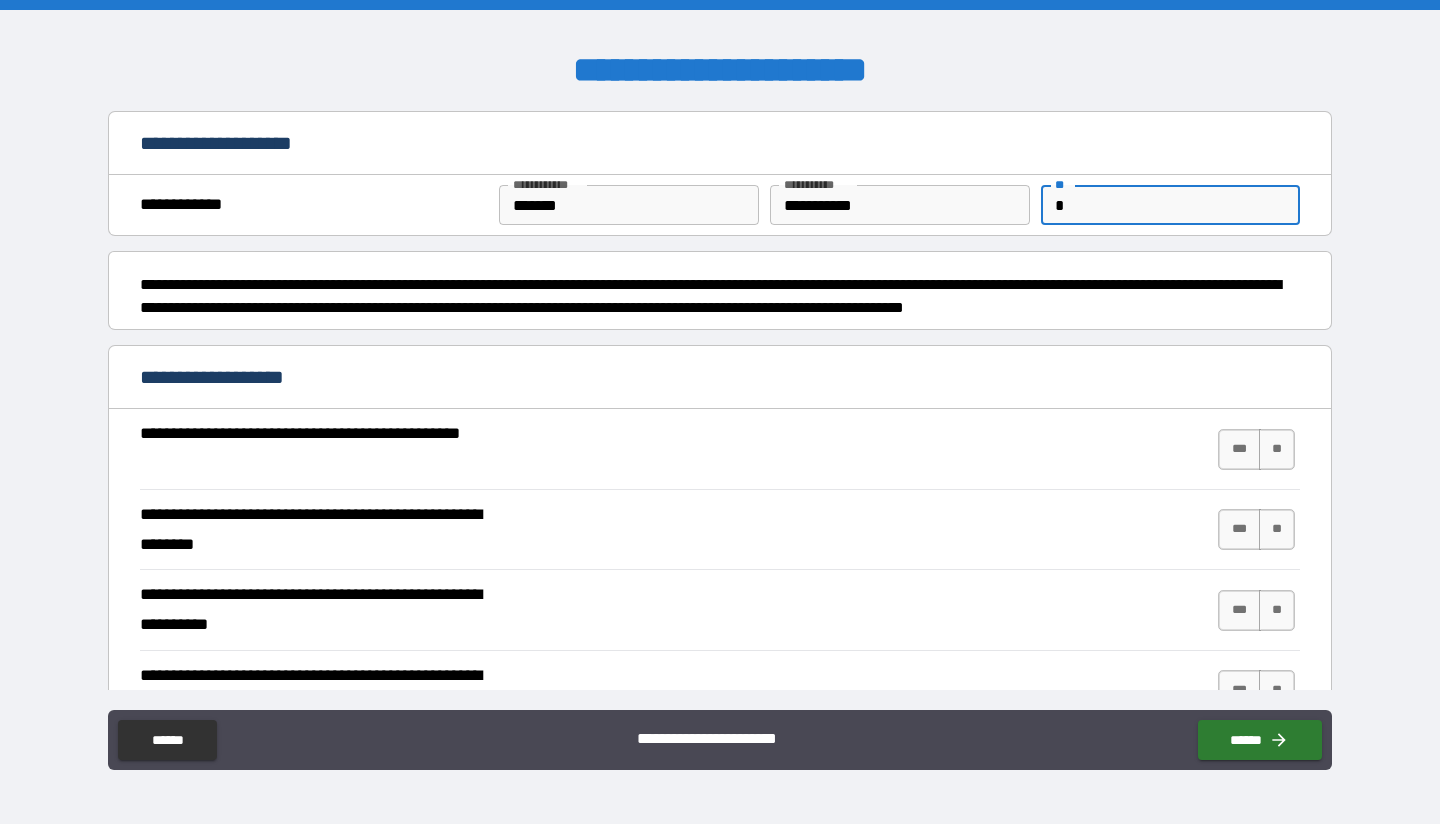 type 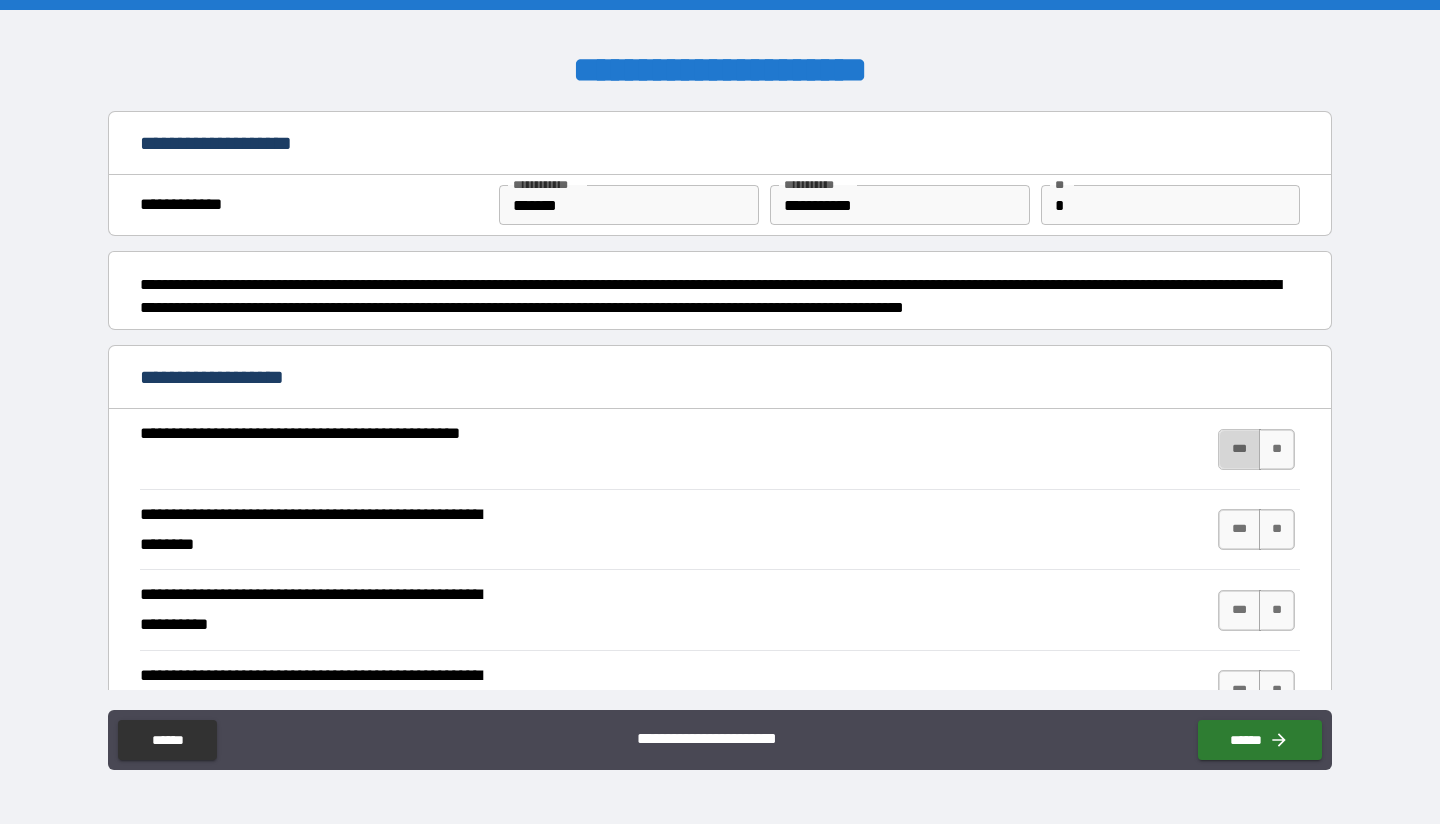 click on "***" at bounding box center [1239, 449] 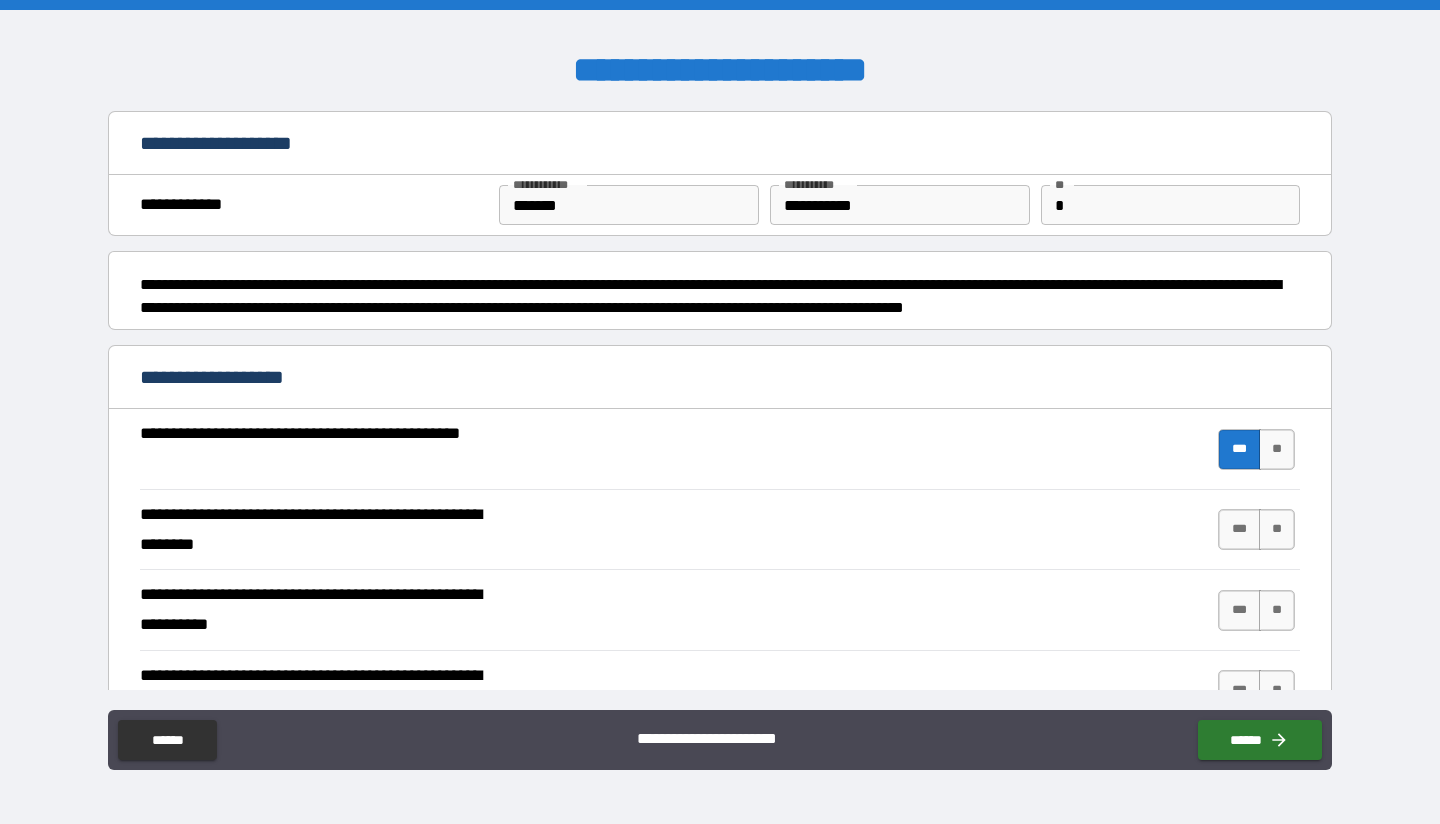 drag, startPoint x: 1233, startPoint y: 452, endPoint x: 1244, endPoint y: 454, distance: 11.18034 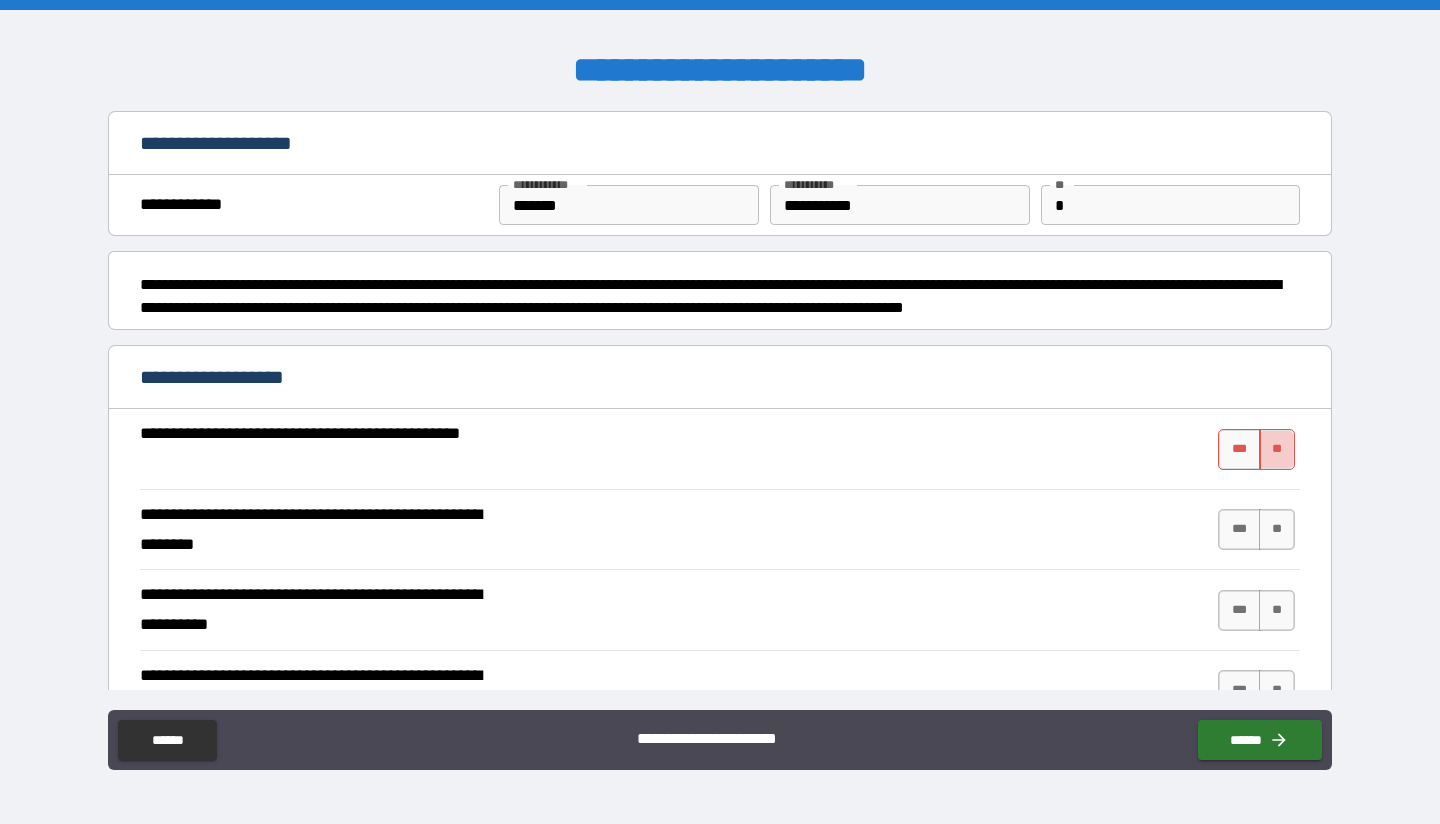 click on "**" at bounding box center [1277, 449] 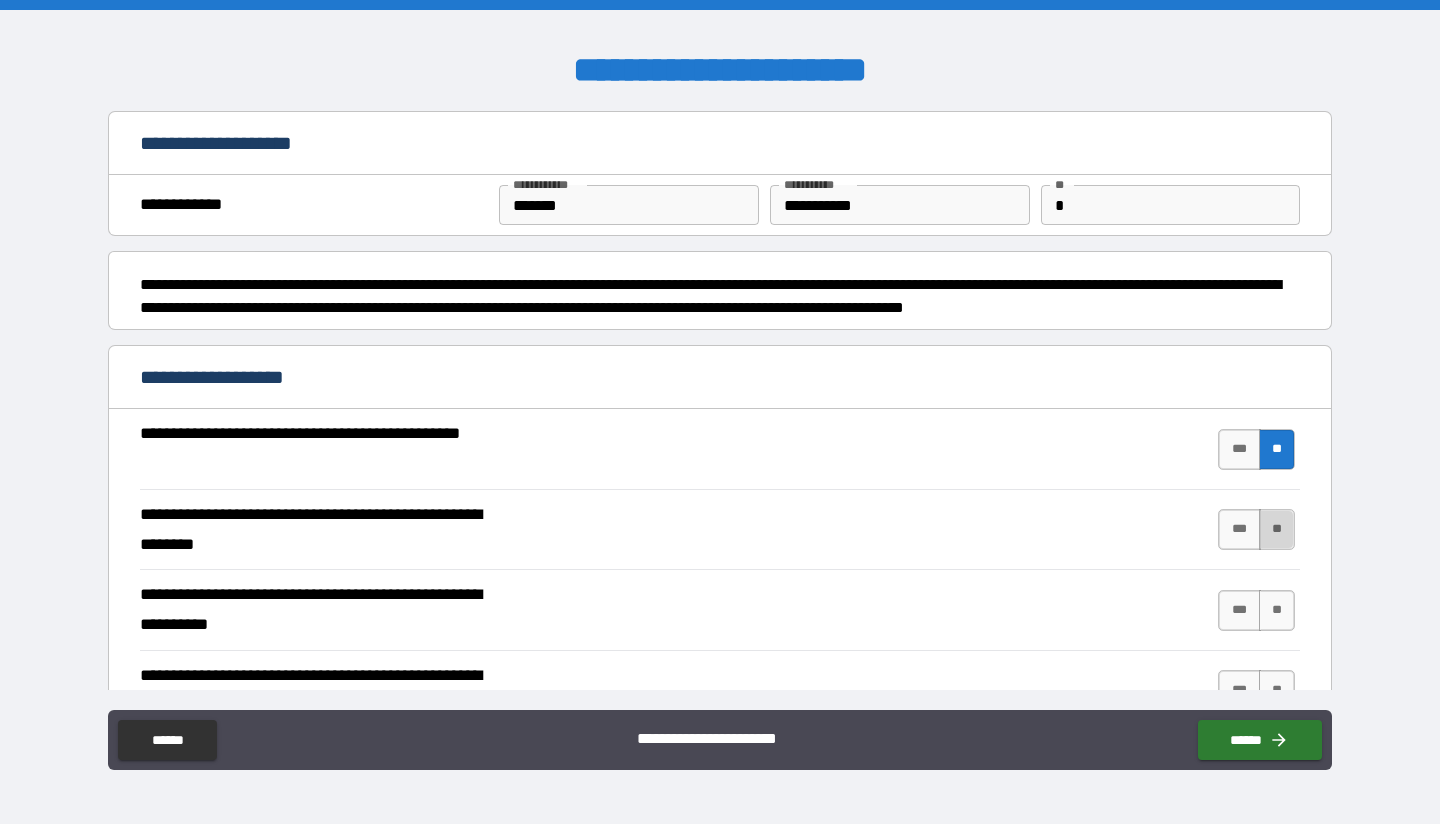 click on "**" at bounding box center (1277, 529) 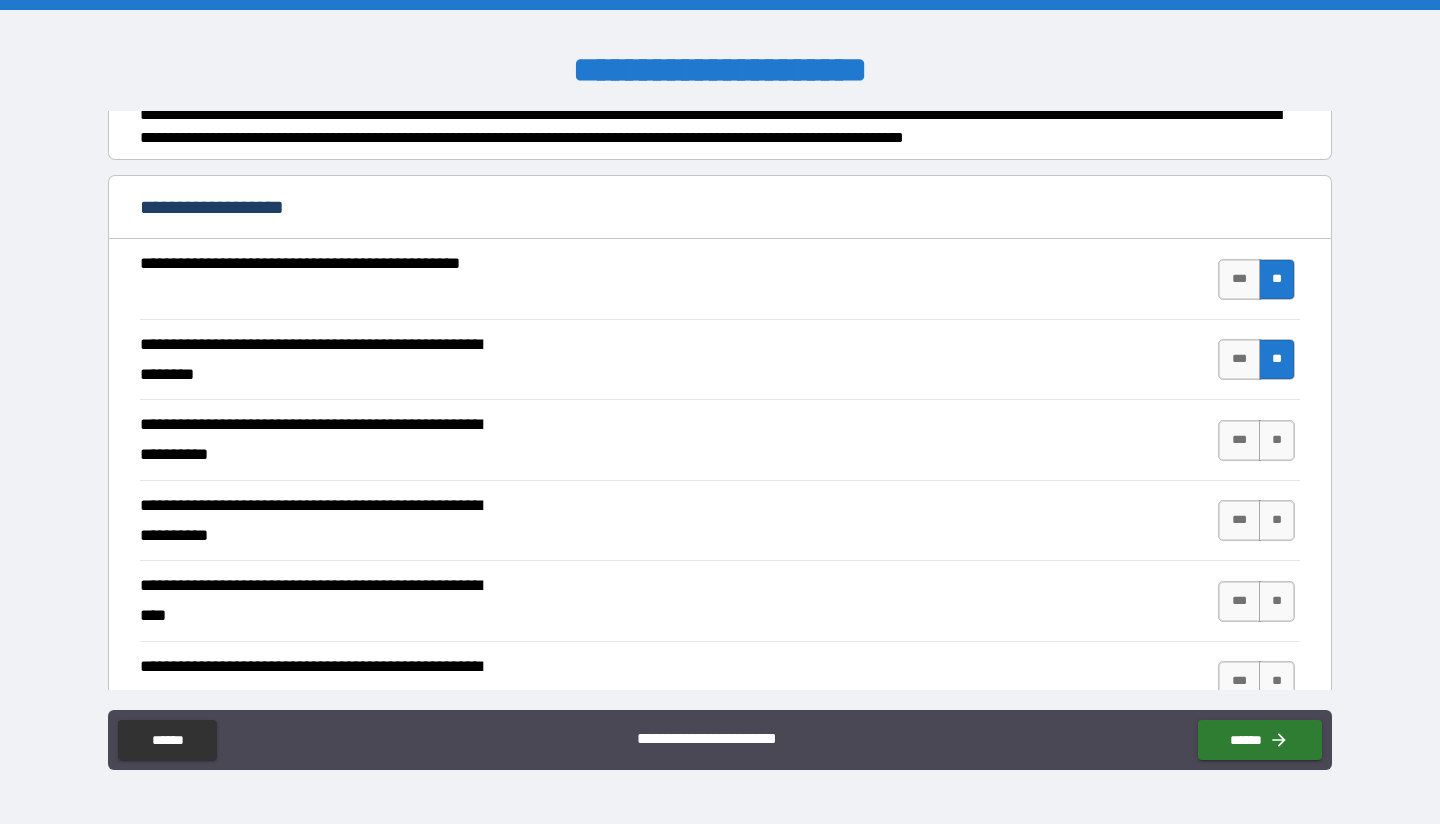 scroll, scrollTop: 200, scrollLeft: 0, axis: vertical 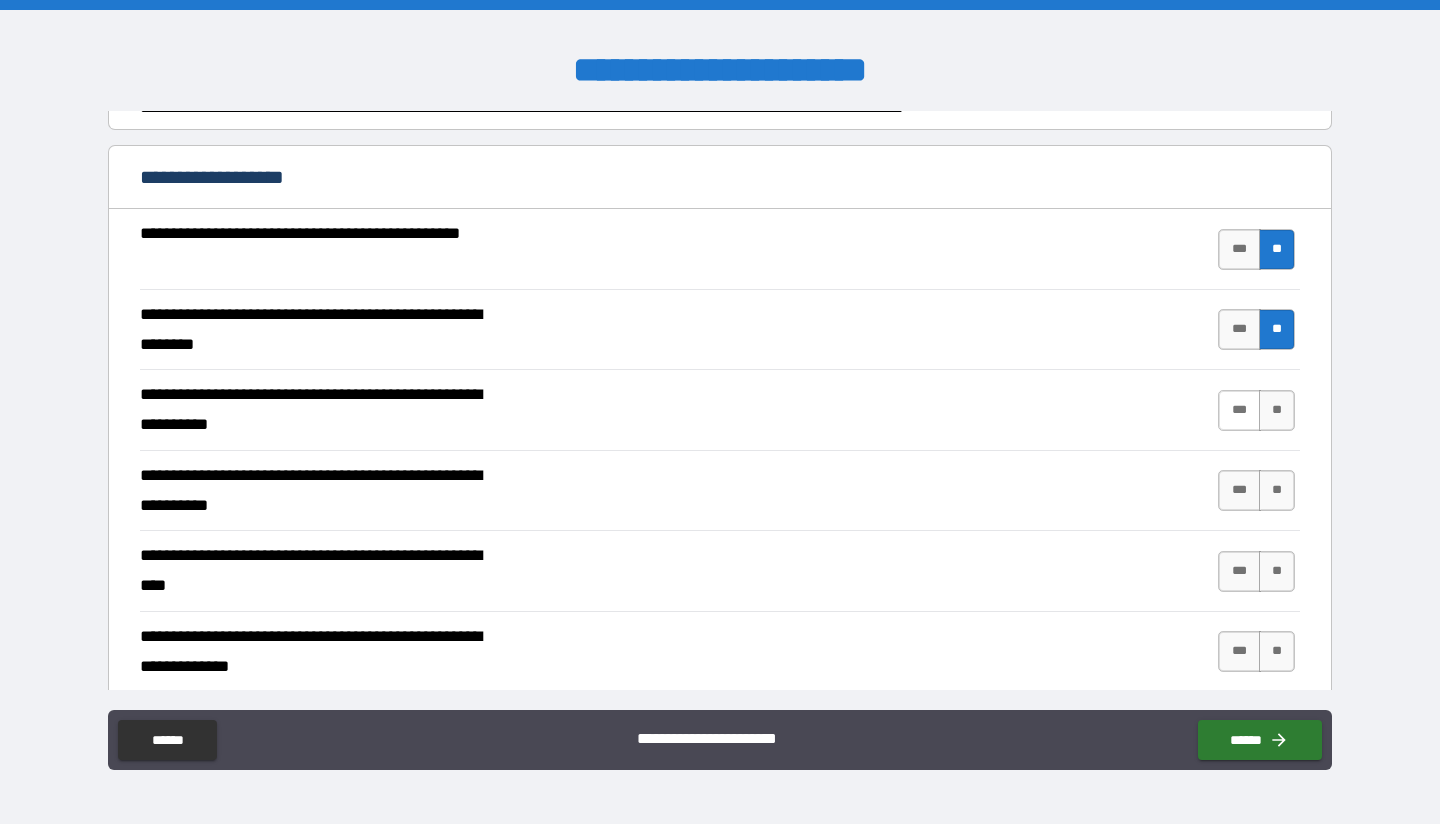 click on "***" at bounding box center (1239, 410) 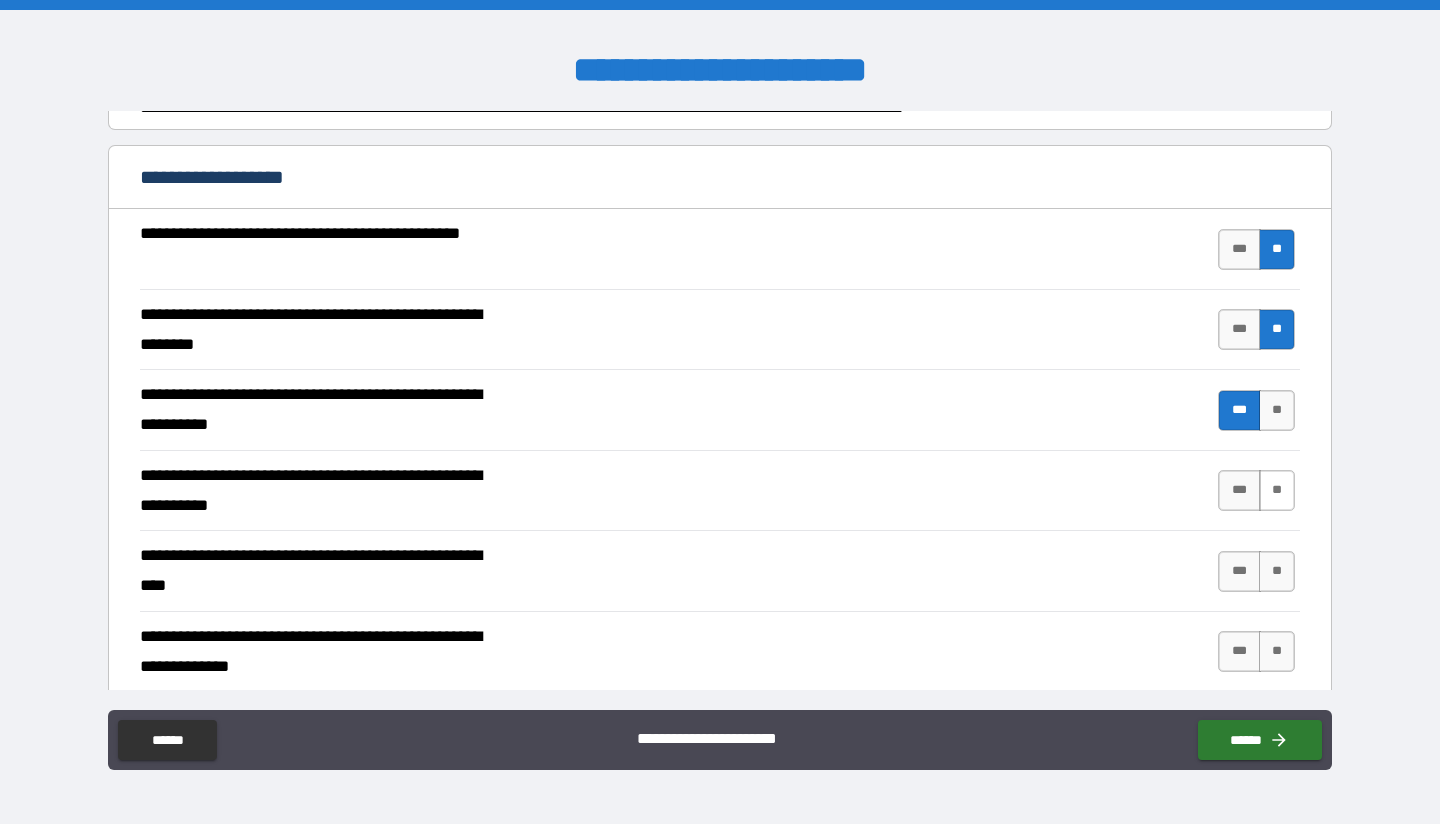 click on "**" at bounding box center [1277, 490] 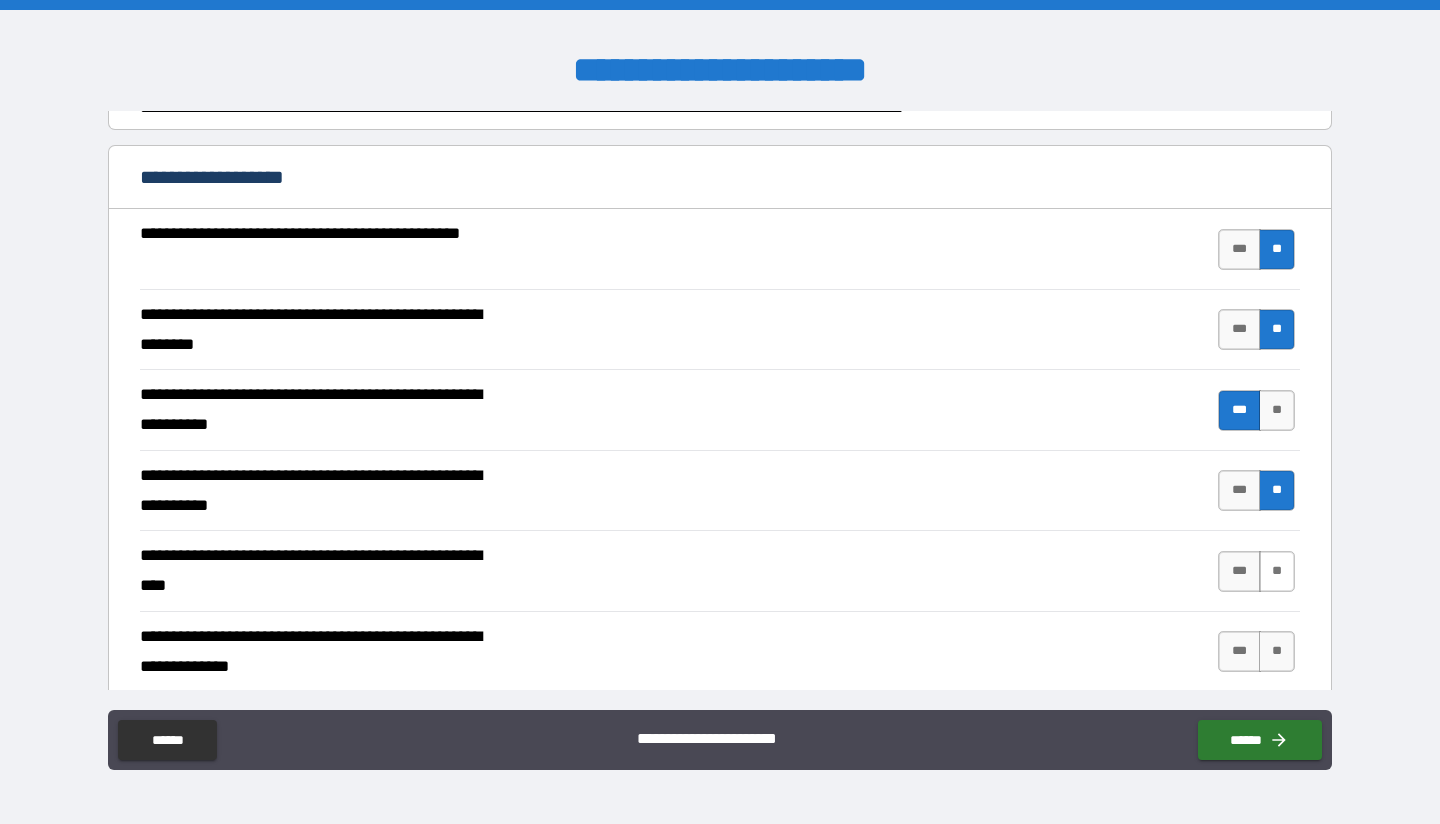 click on "**" at bounding box center (1277, 571) 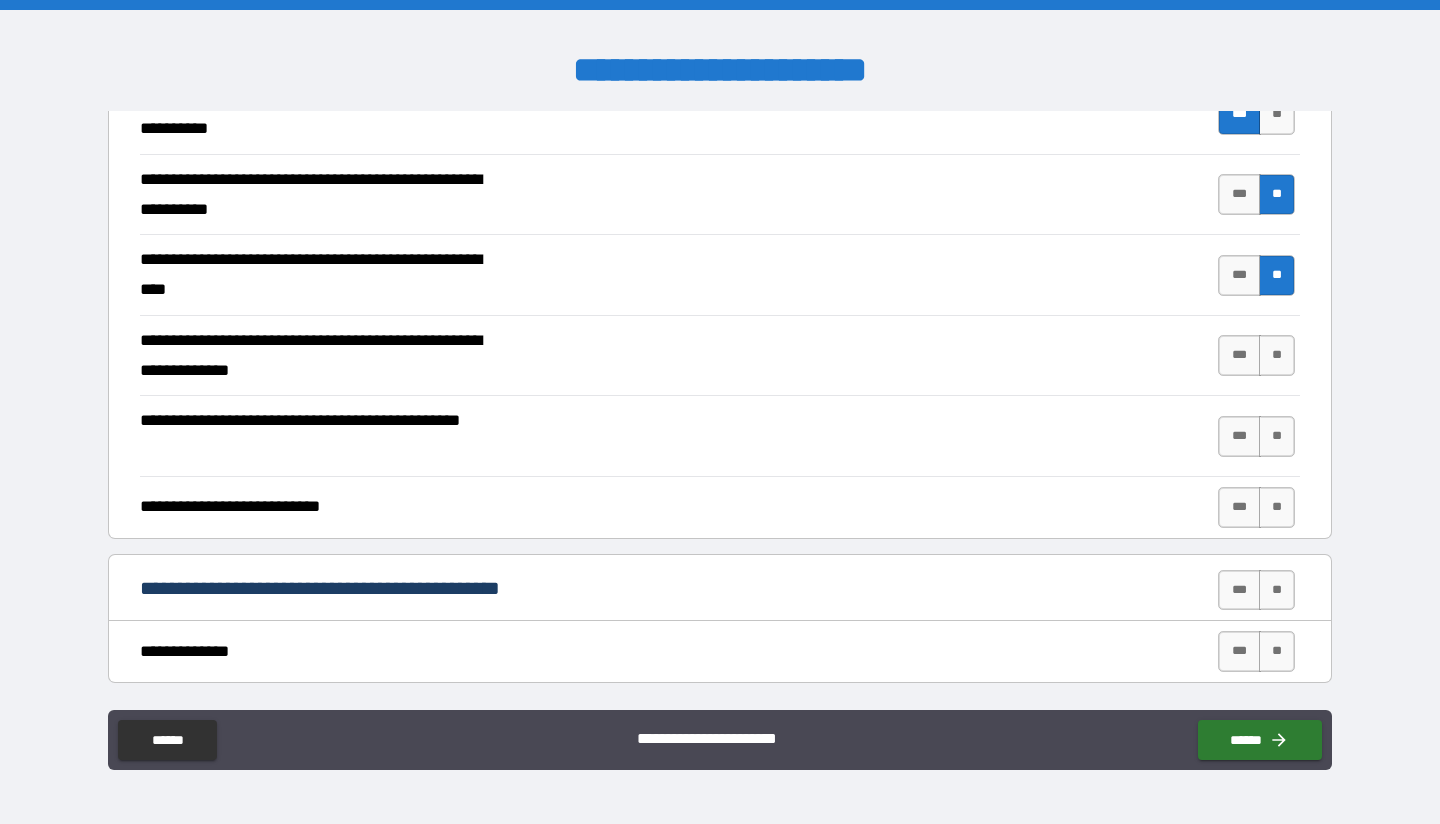 scroll, scrollTop: 500, scrollLeft: 0, axis: vertical 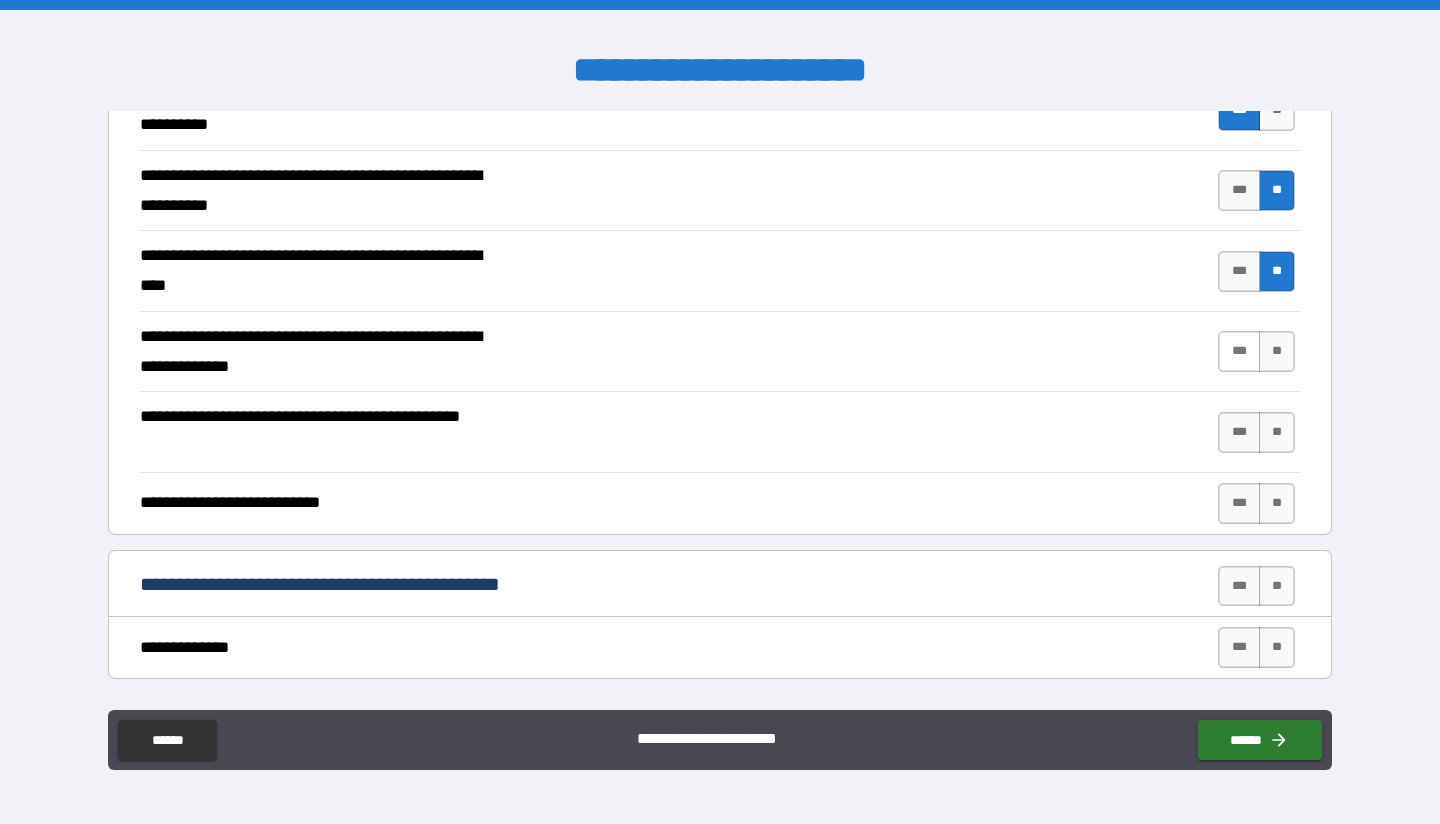 click on "***" at bounding box center [1239, 351] 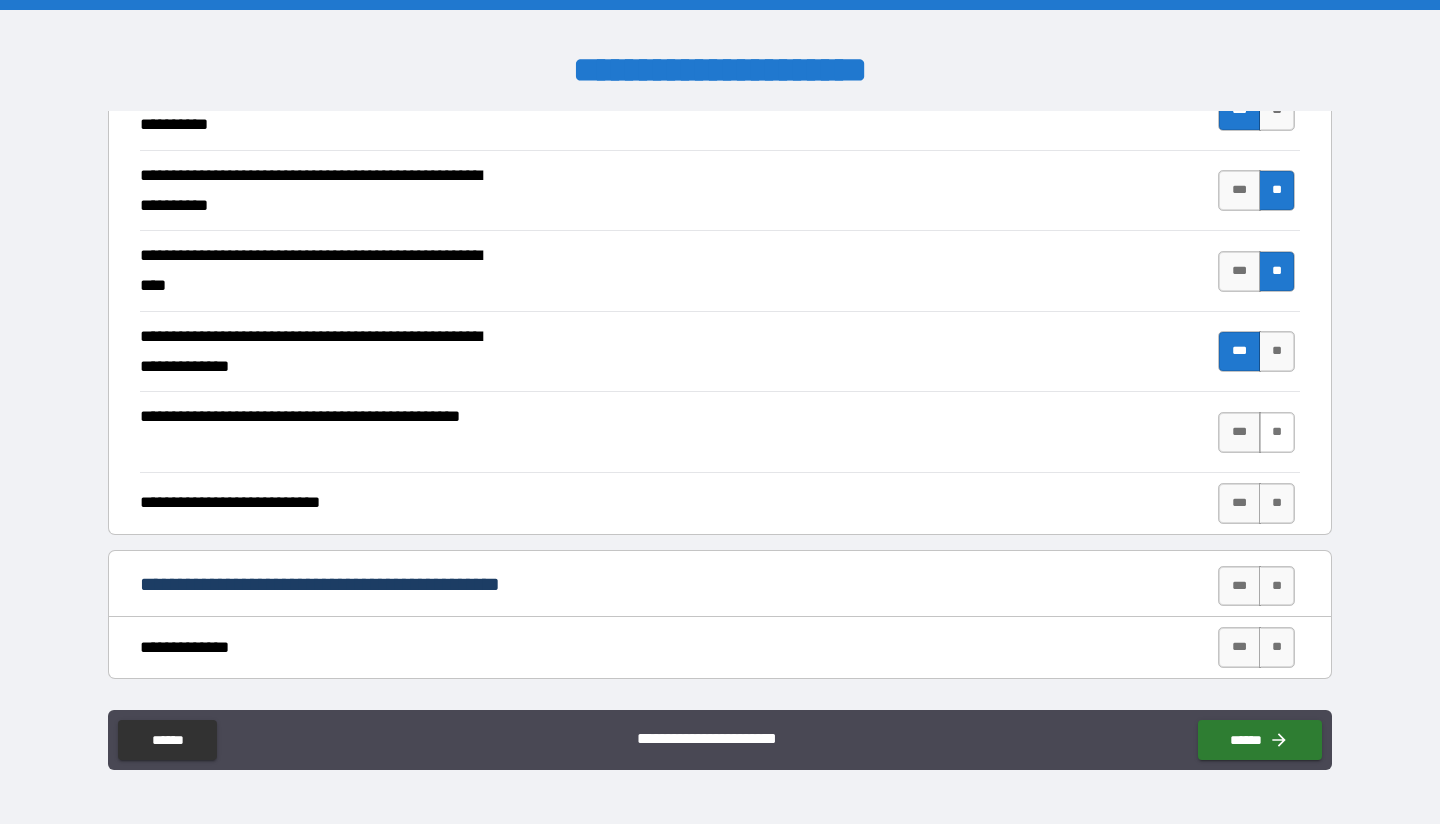 click on "**" at bounding box center (1277, 432) 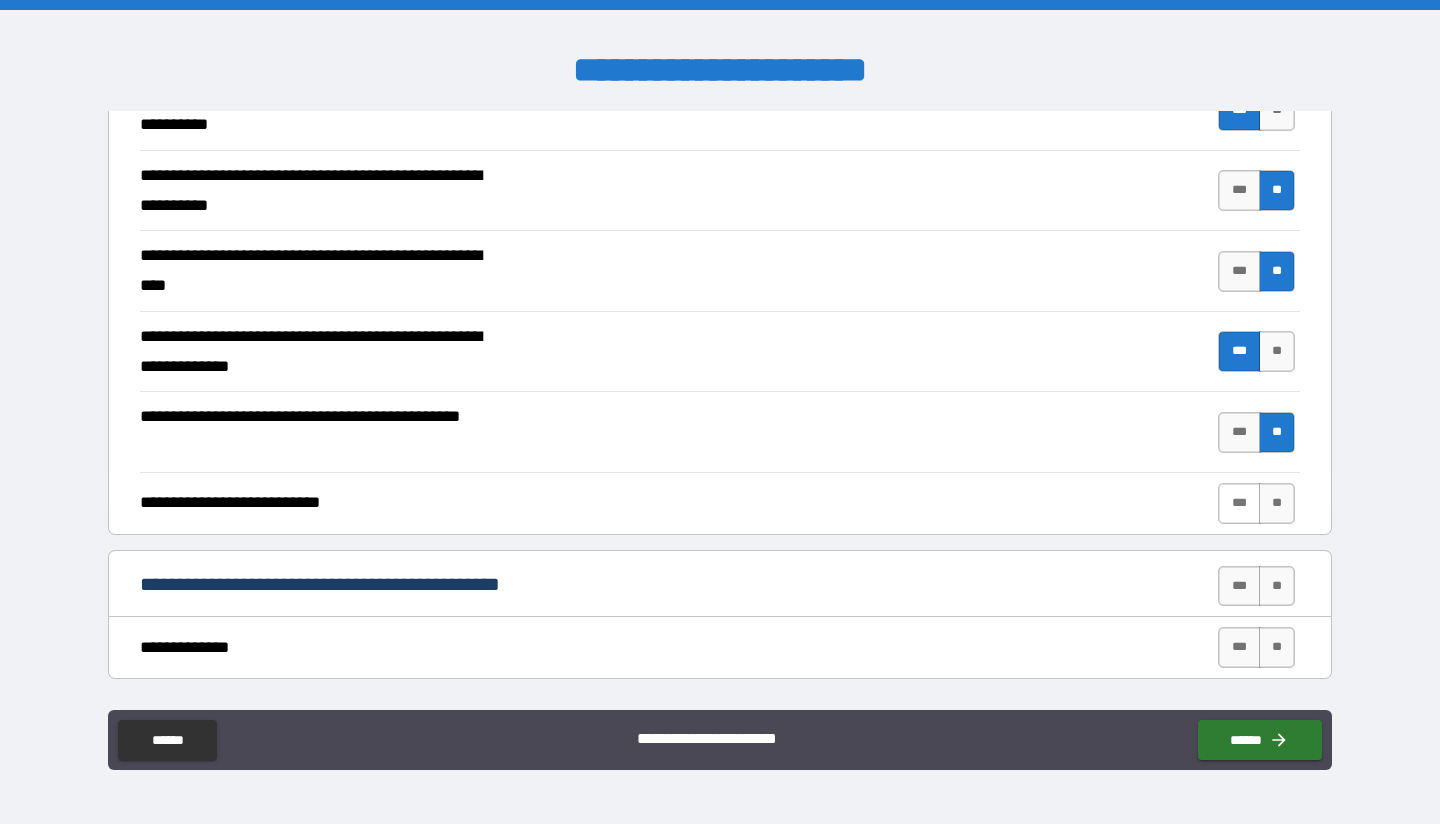 click on "***" at bounding box center (1239, 503) 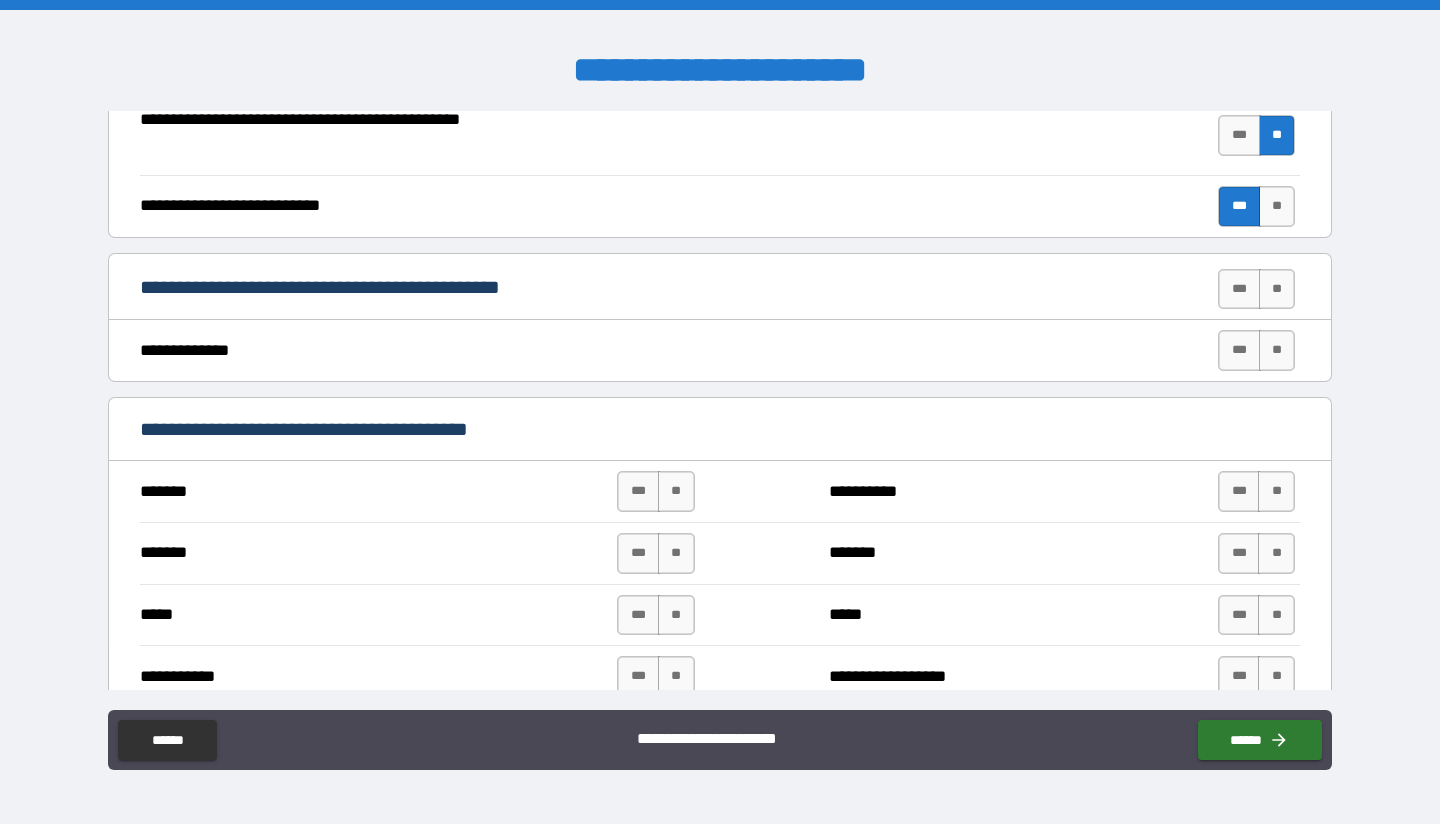 scroll, scrollTop: 800, scrollLeft: 0, axis: vertical 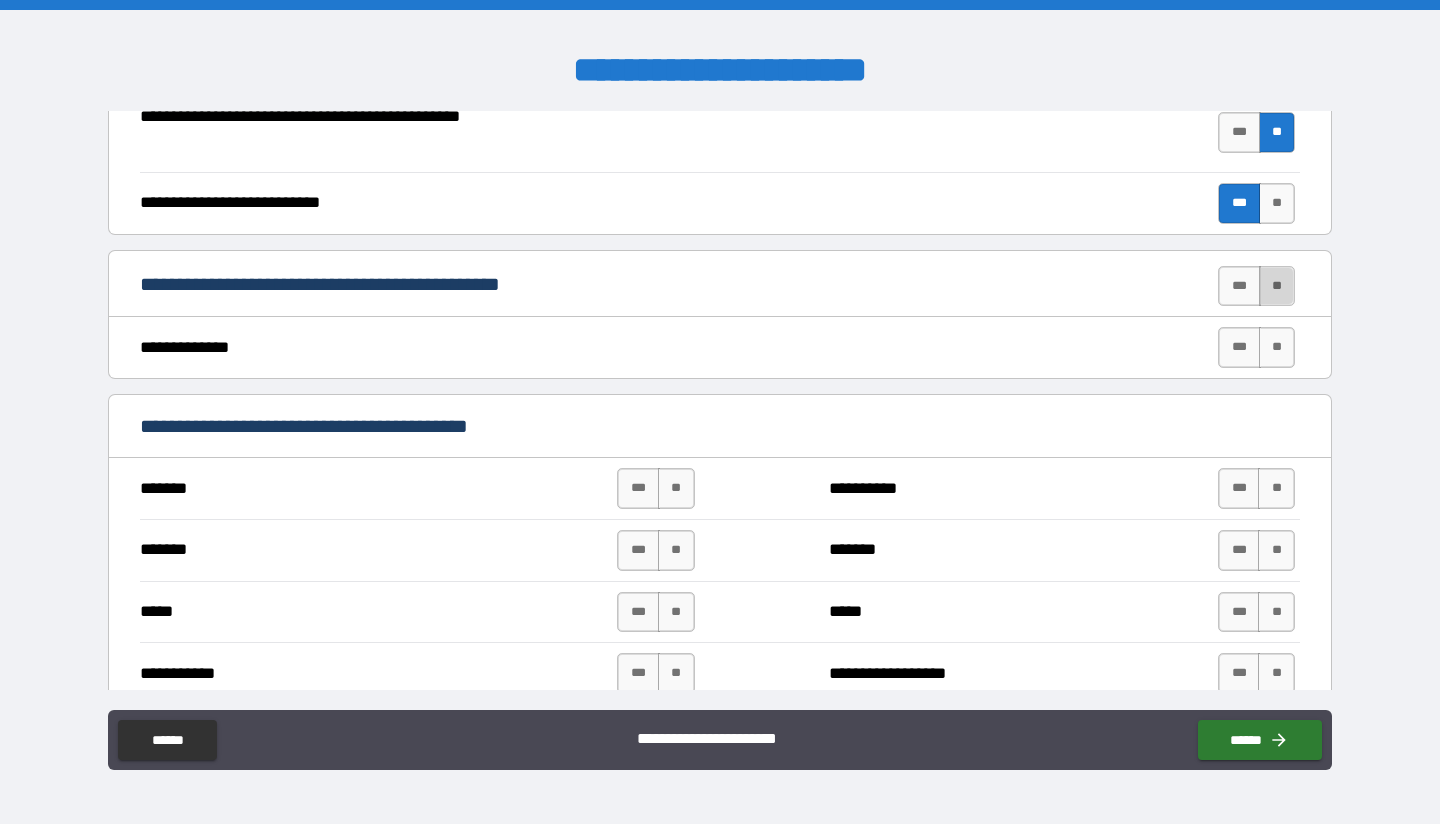 click on "**" at bounding box center (1277, 286) 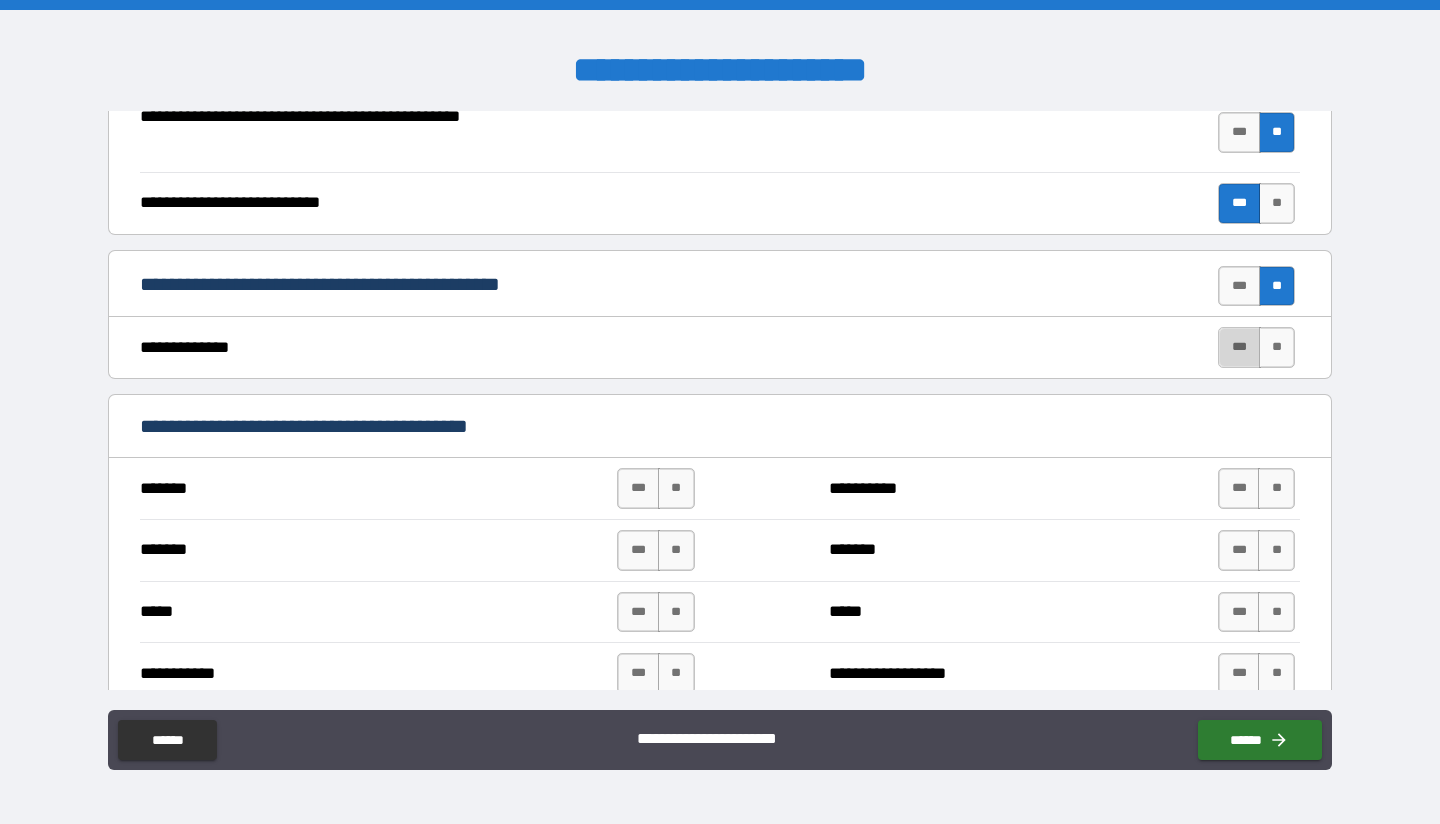 click on "***" at bounding box center [1239, 347] 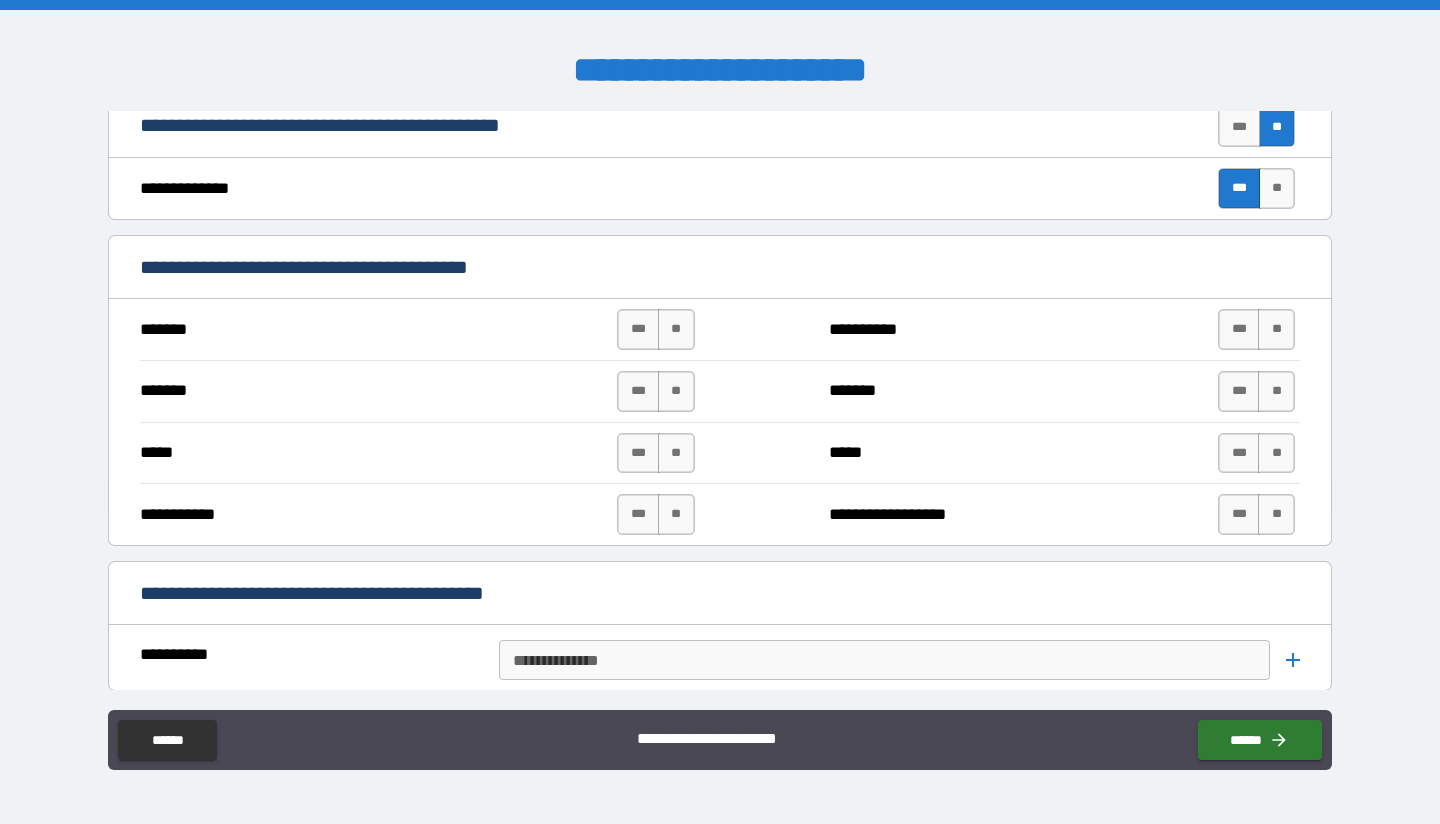 scroll, scrollTop: 1000, scrollLeft: 0, axis: vertical 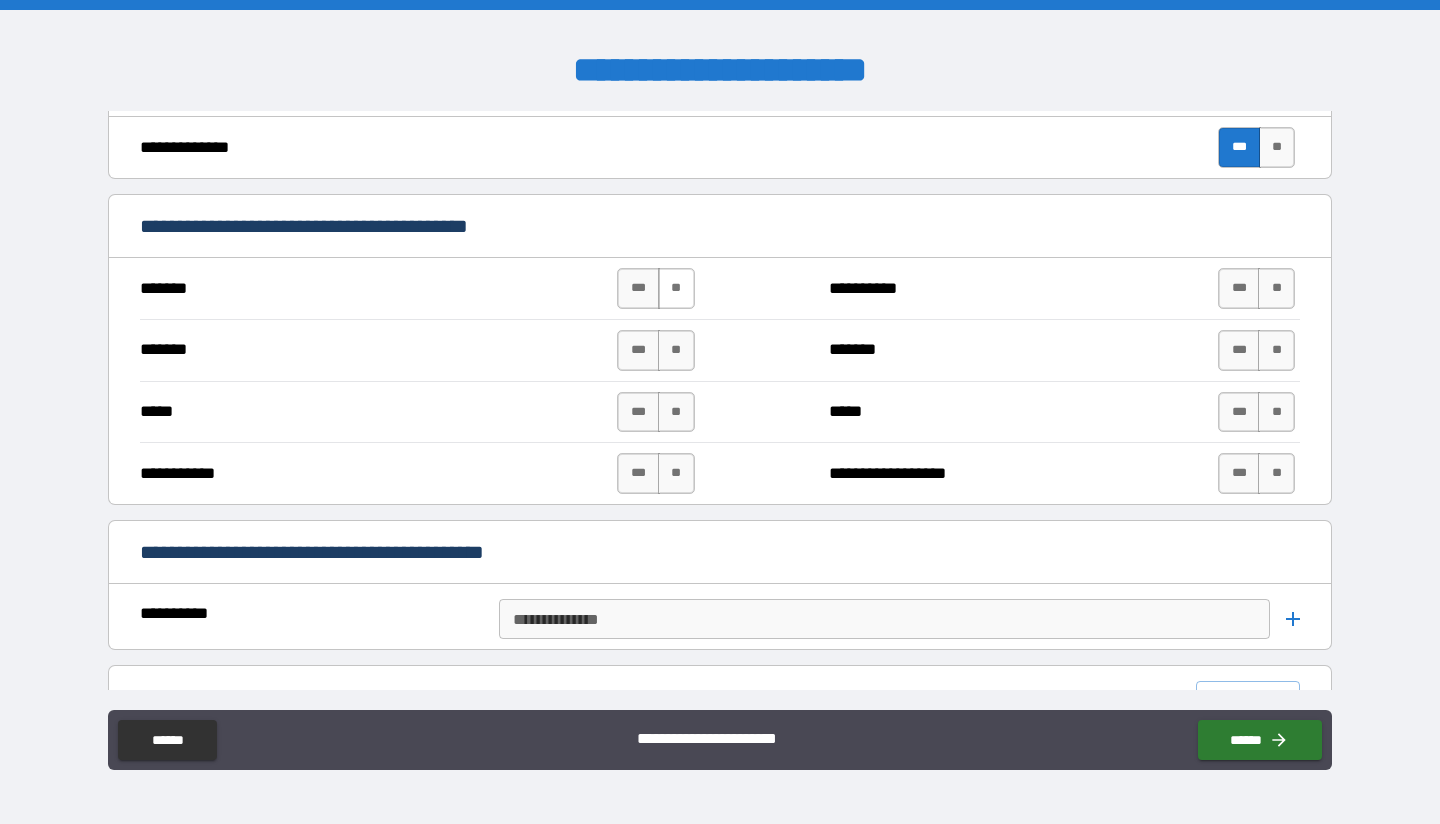 click on "**" at bounding box center (676, 288) 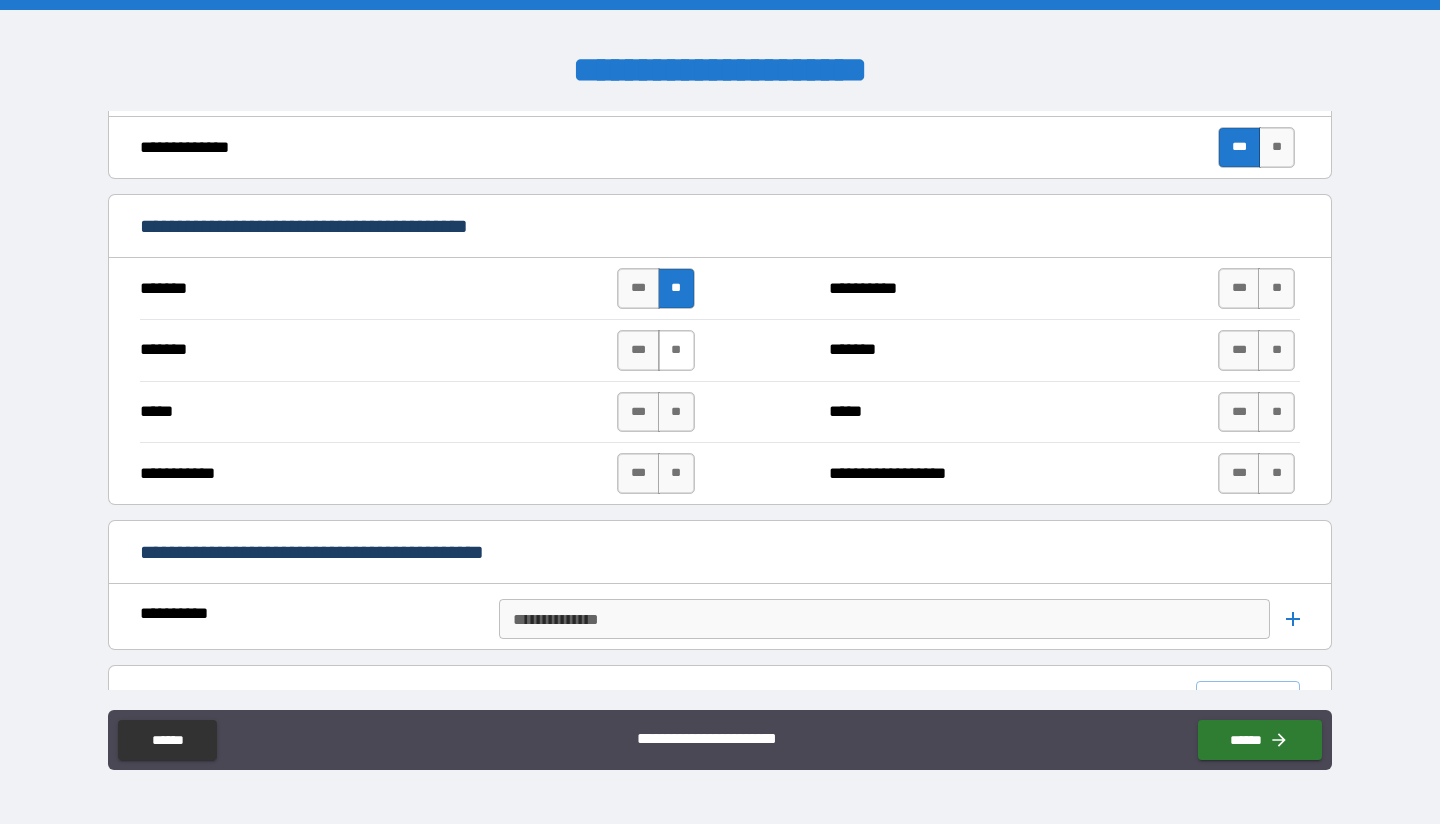 click on "**" at bounding box center [676, 350] 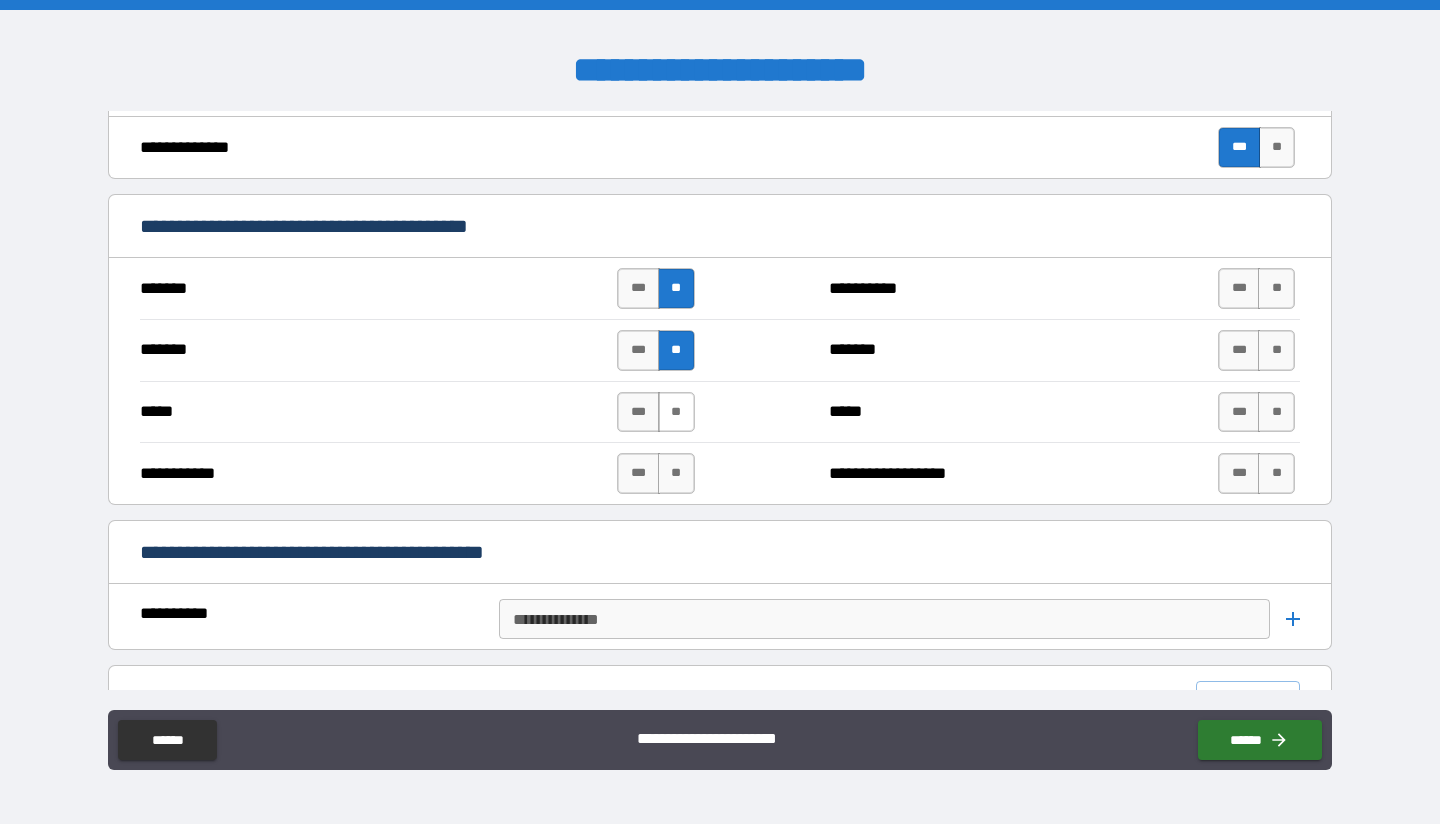 click on "**" at bounding box center [676, 412] 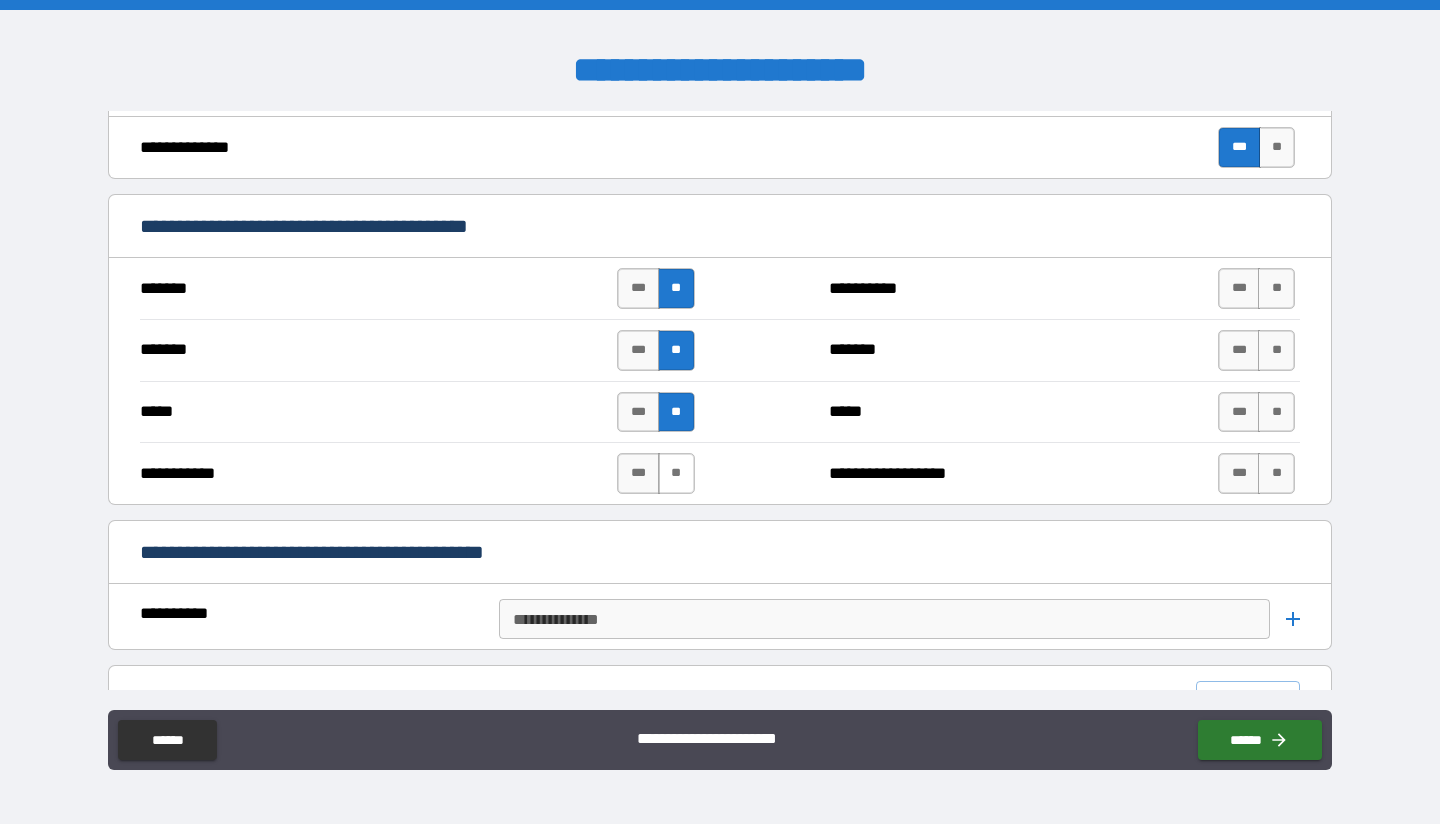 click on "**" at bounding box center (676, 473) 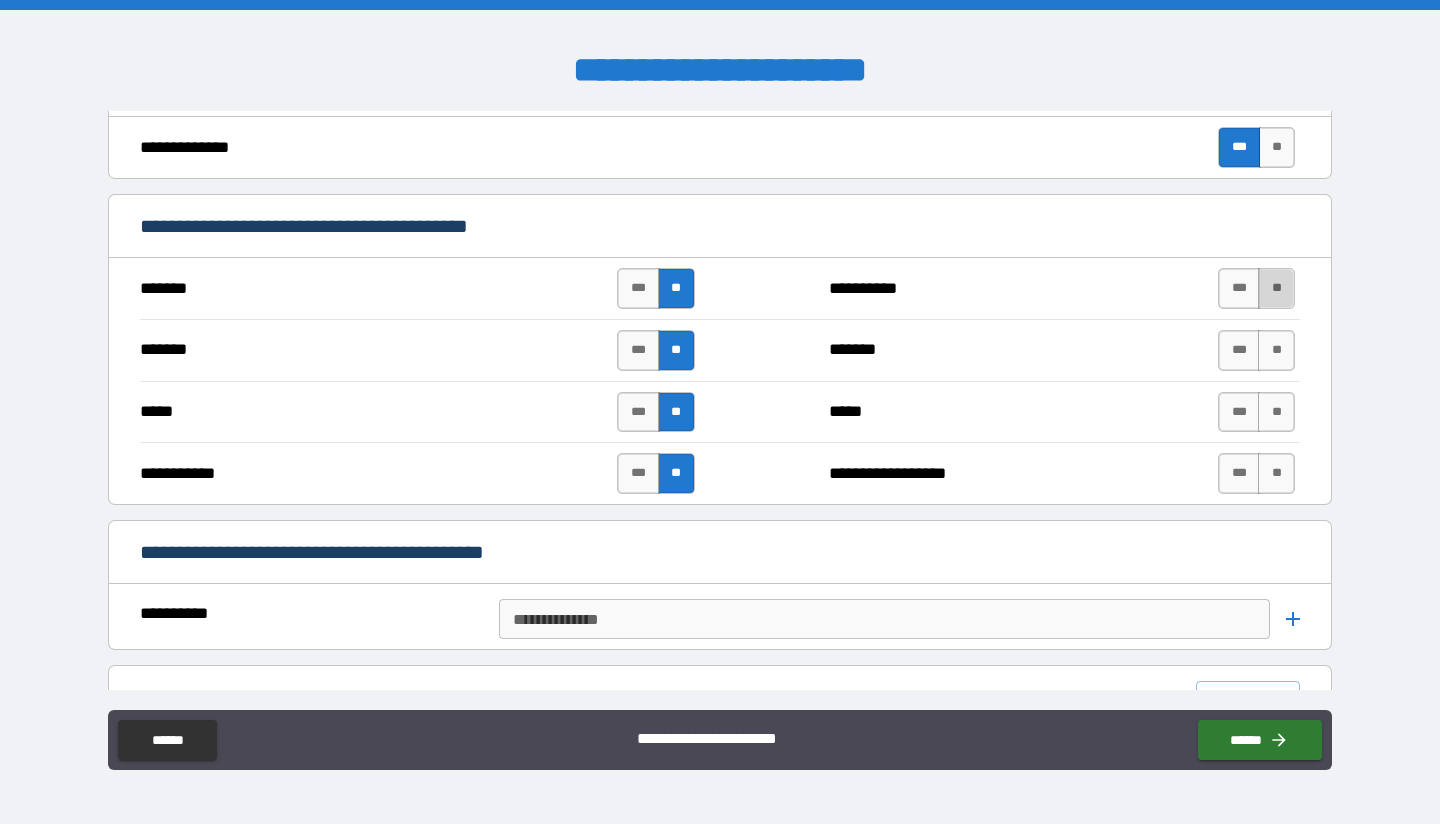 click on "**" at bounding box center [1276, 288] 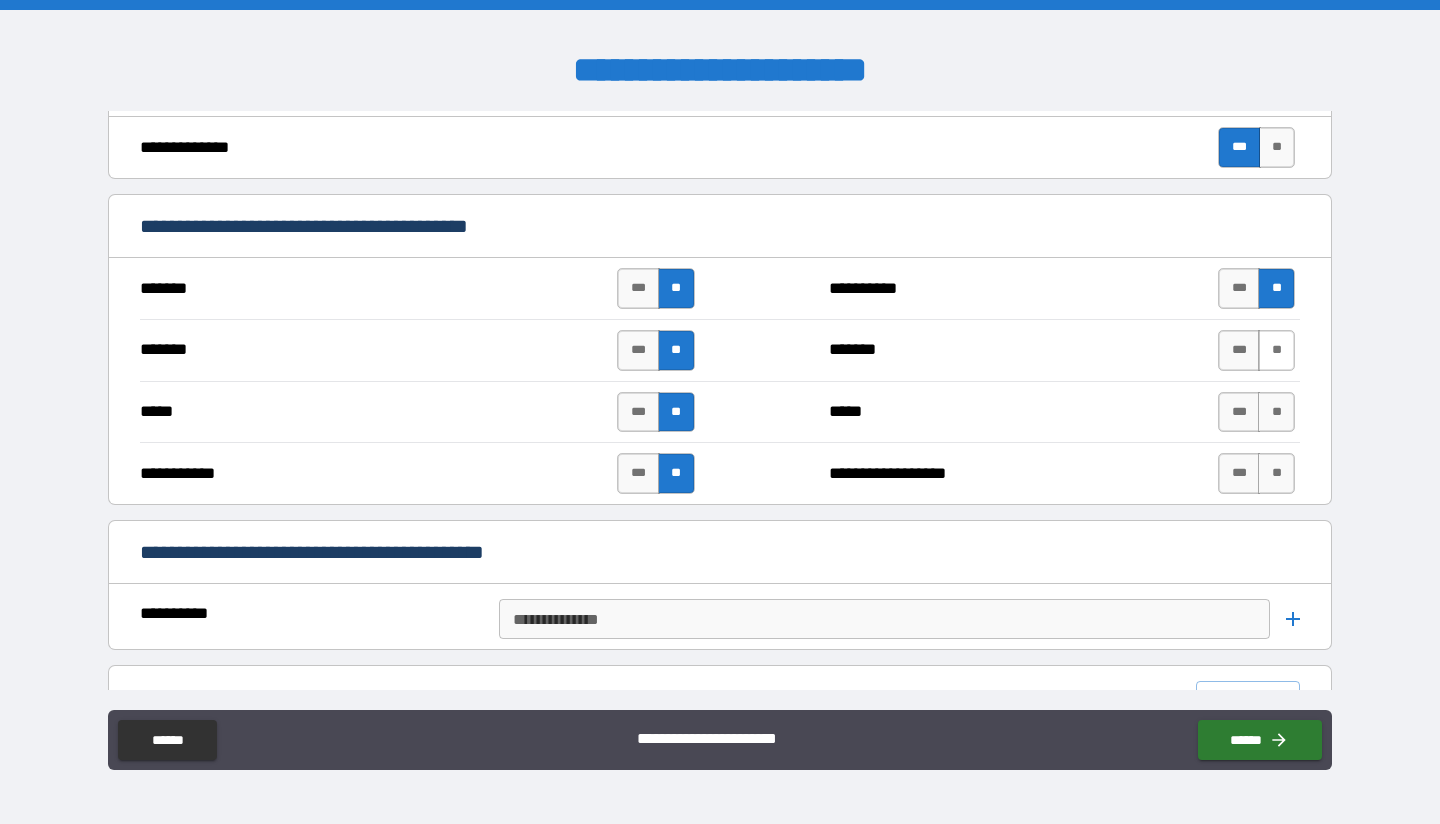 click on "**" at bounding box center (1276, 350) 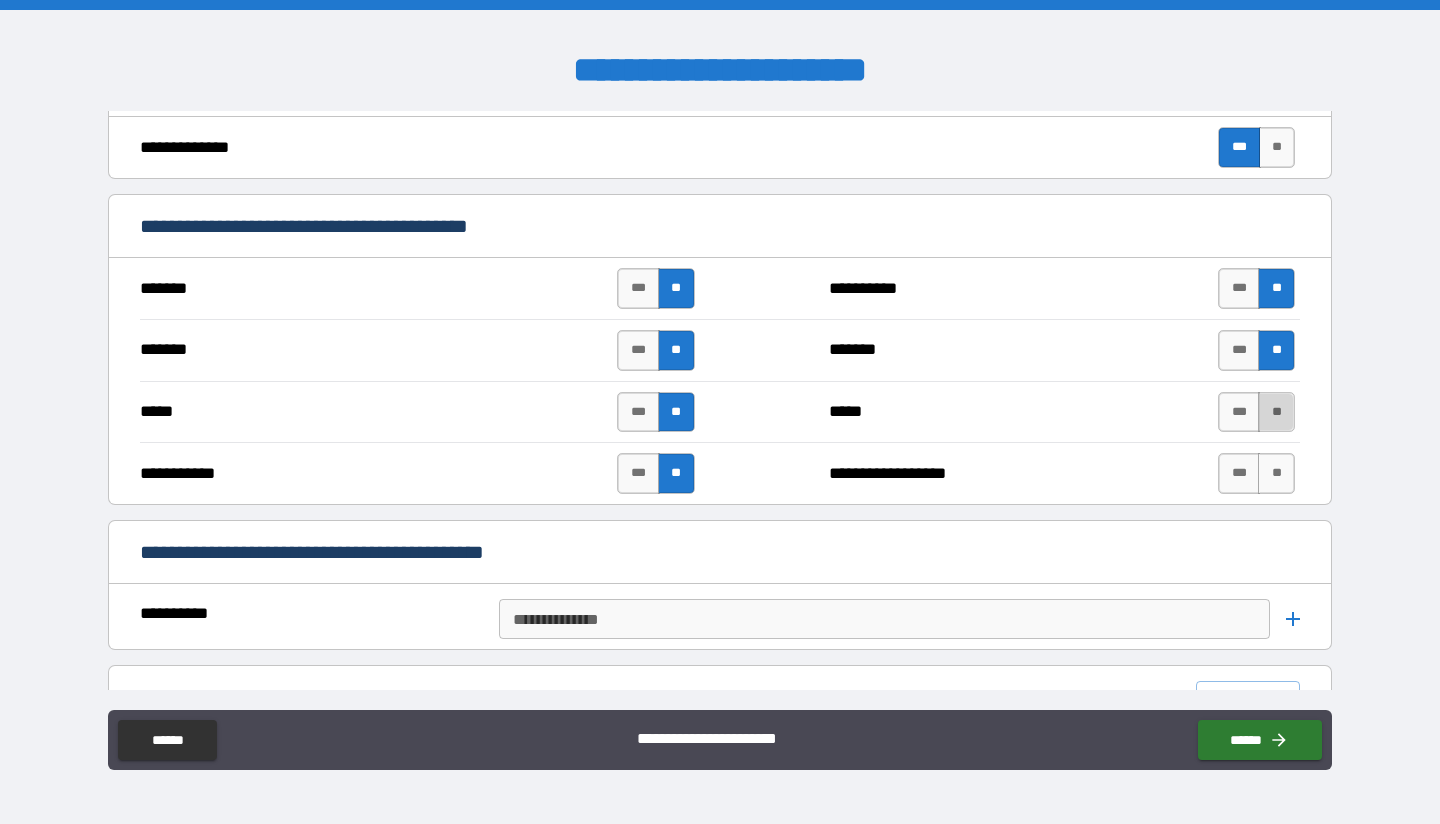 drag, startPoint x: 1264, startPoint y: 405, endPoint x: 1265, endPoint y: 416, distance: 11.045361 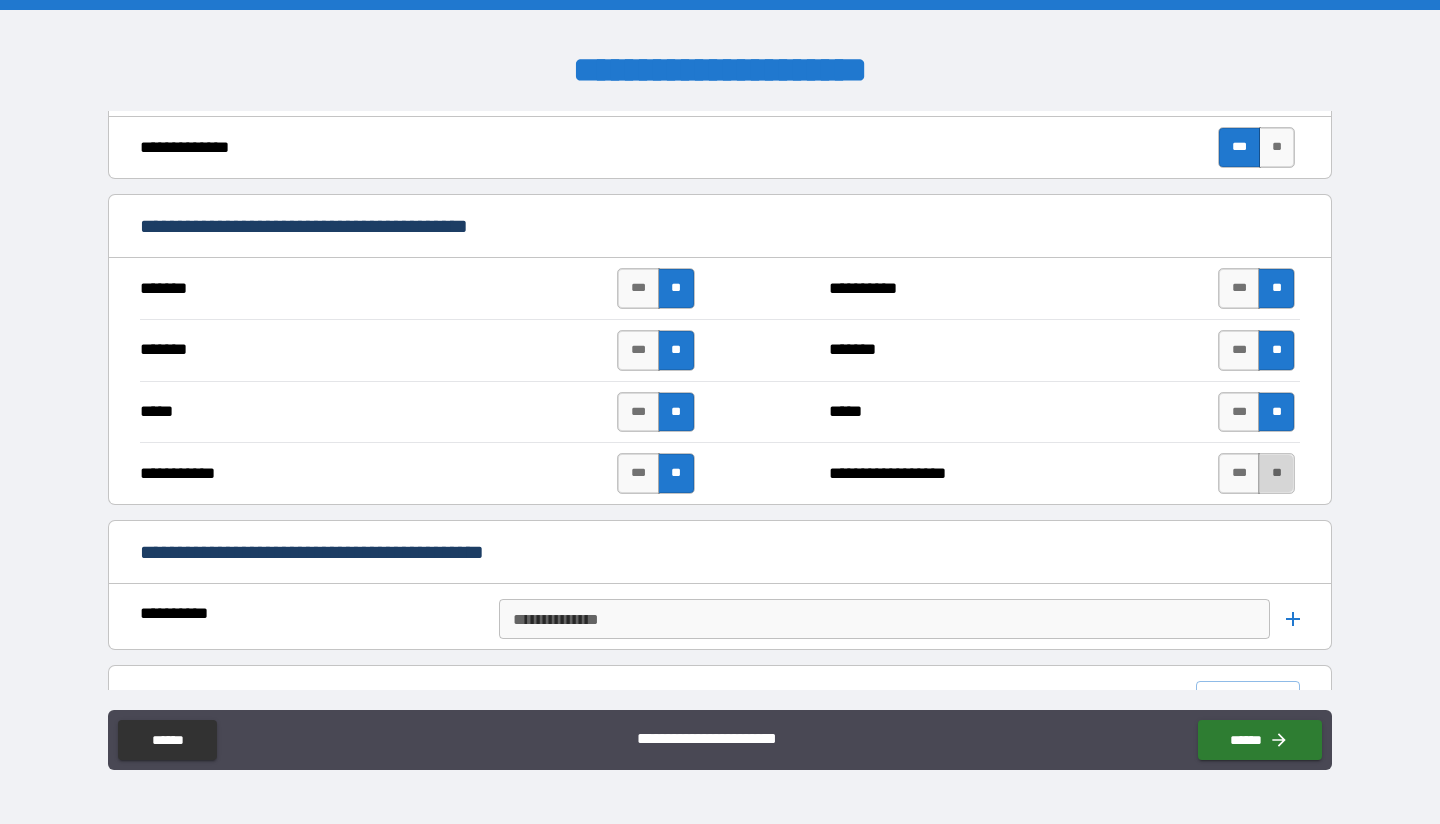 click on "**" at bounding box center (1276, 473) 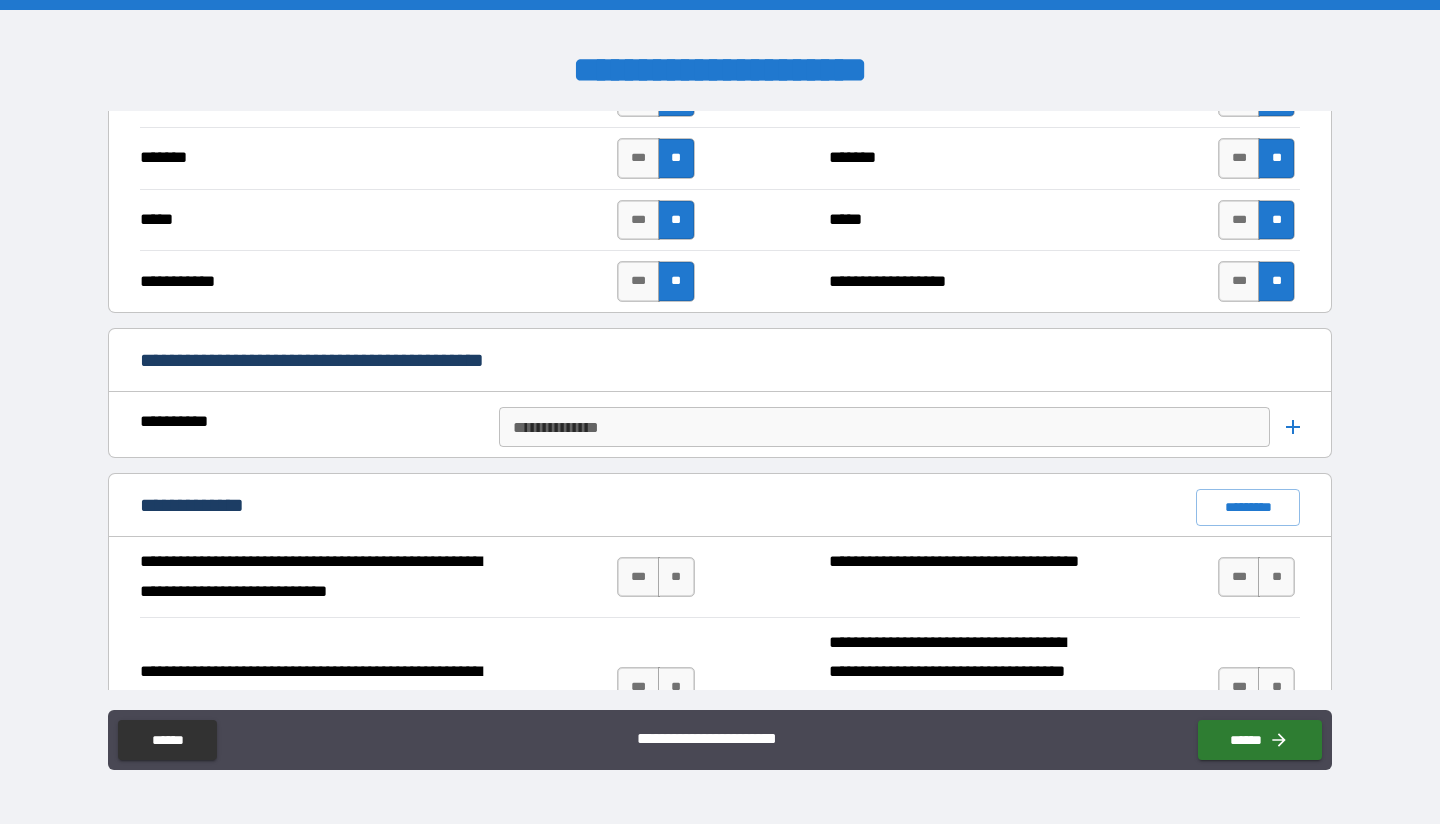 scroll, scrollTop: 1200, scrollLeft: 0, axis: vertical 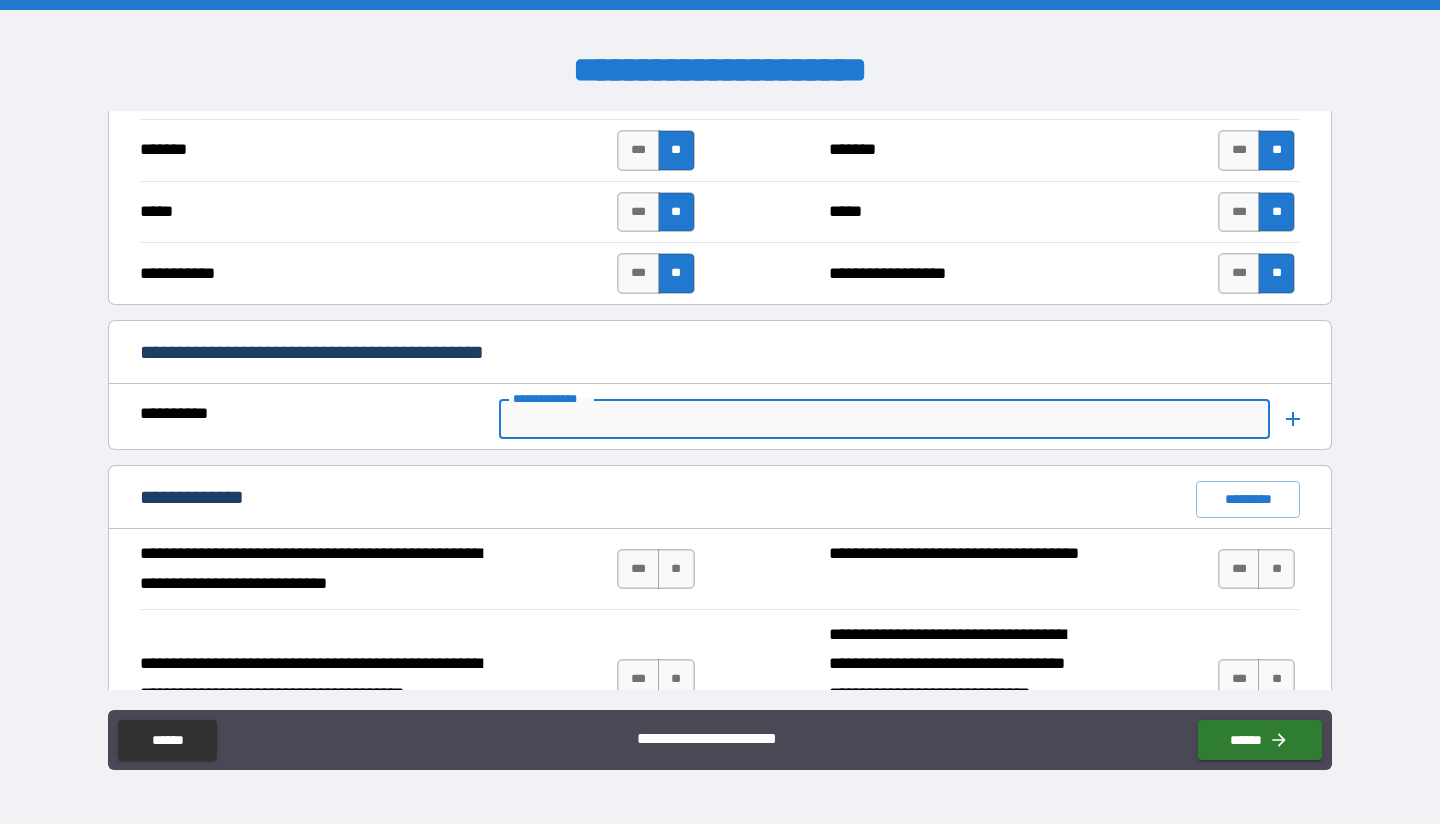 click on "**********" at bounding box center (883, 419) 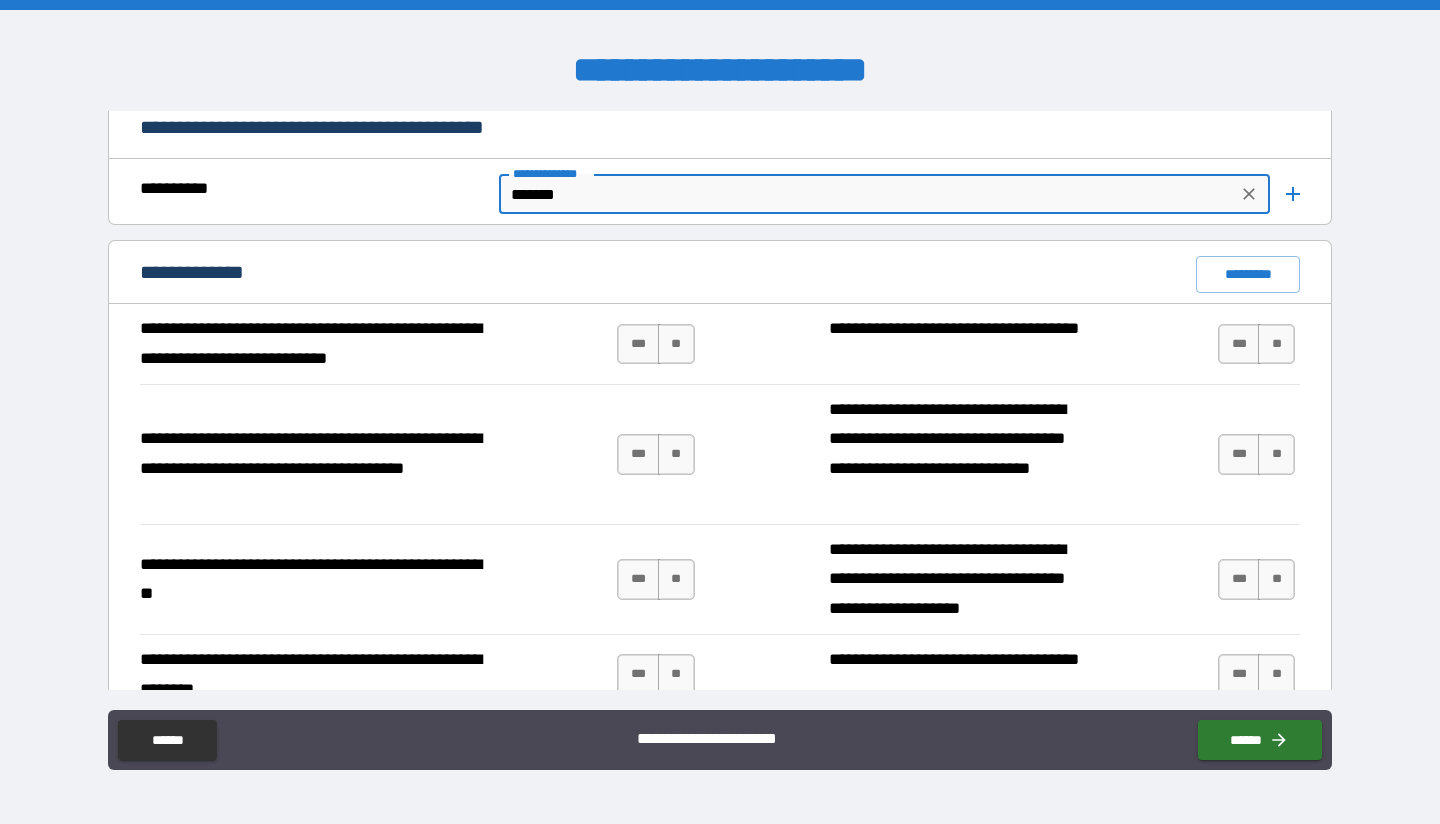 scroll, scrollTop: 1500, scrollLeft: 0, axis: vertical 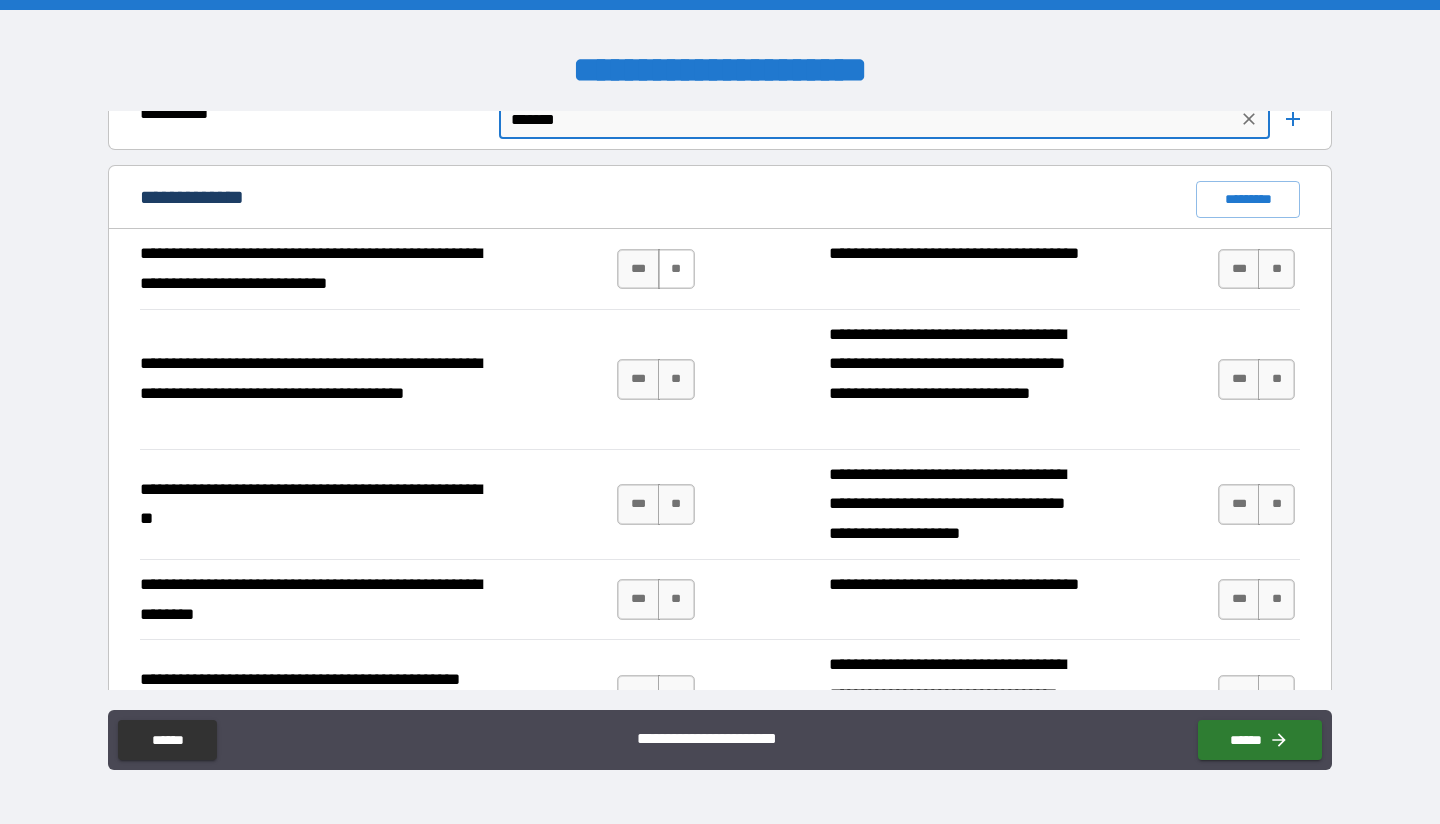 type on "*******" 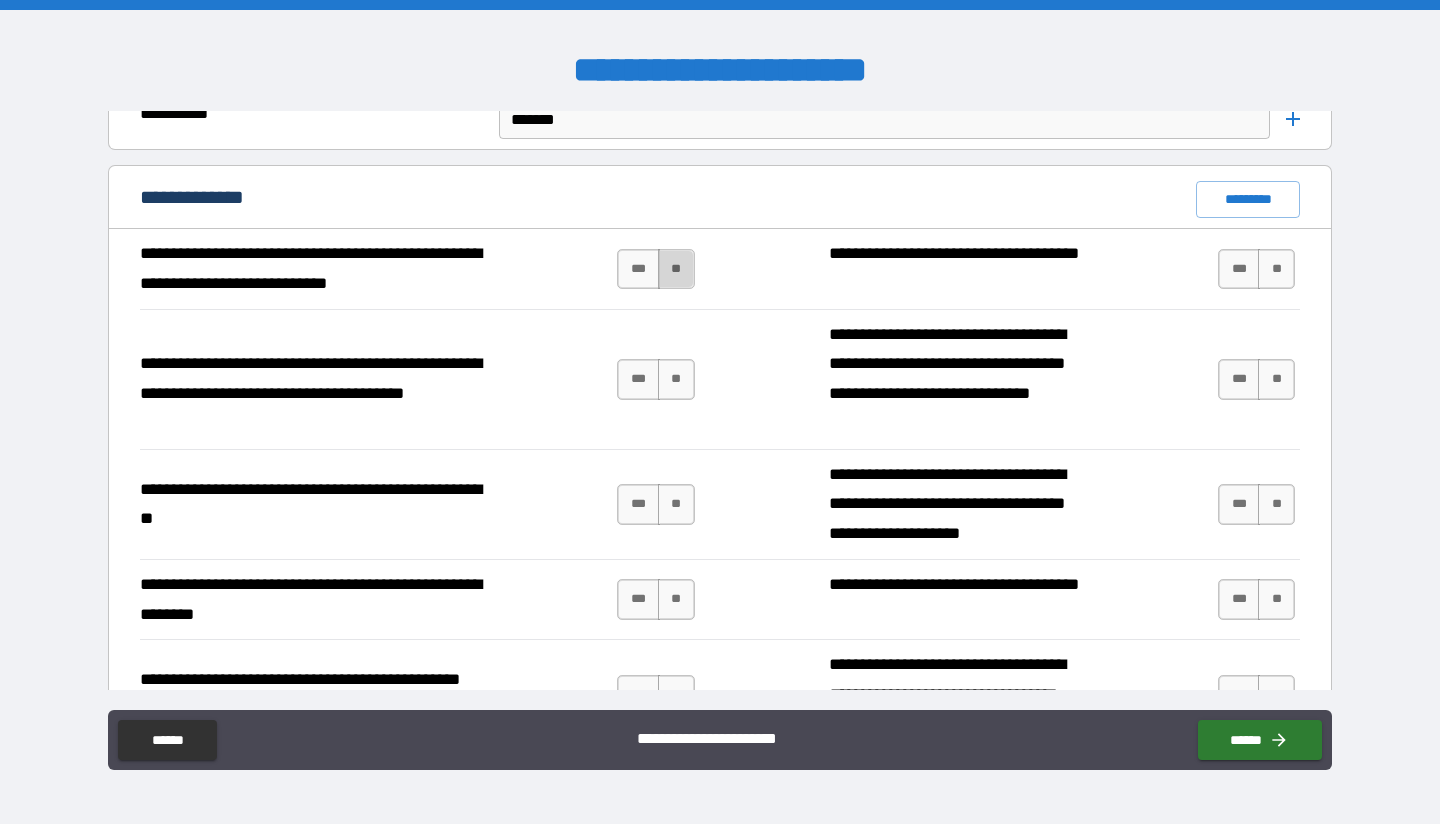 click on "**" at bounding box center (676, 269) 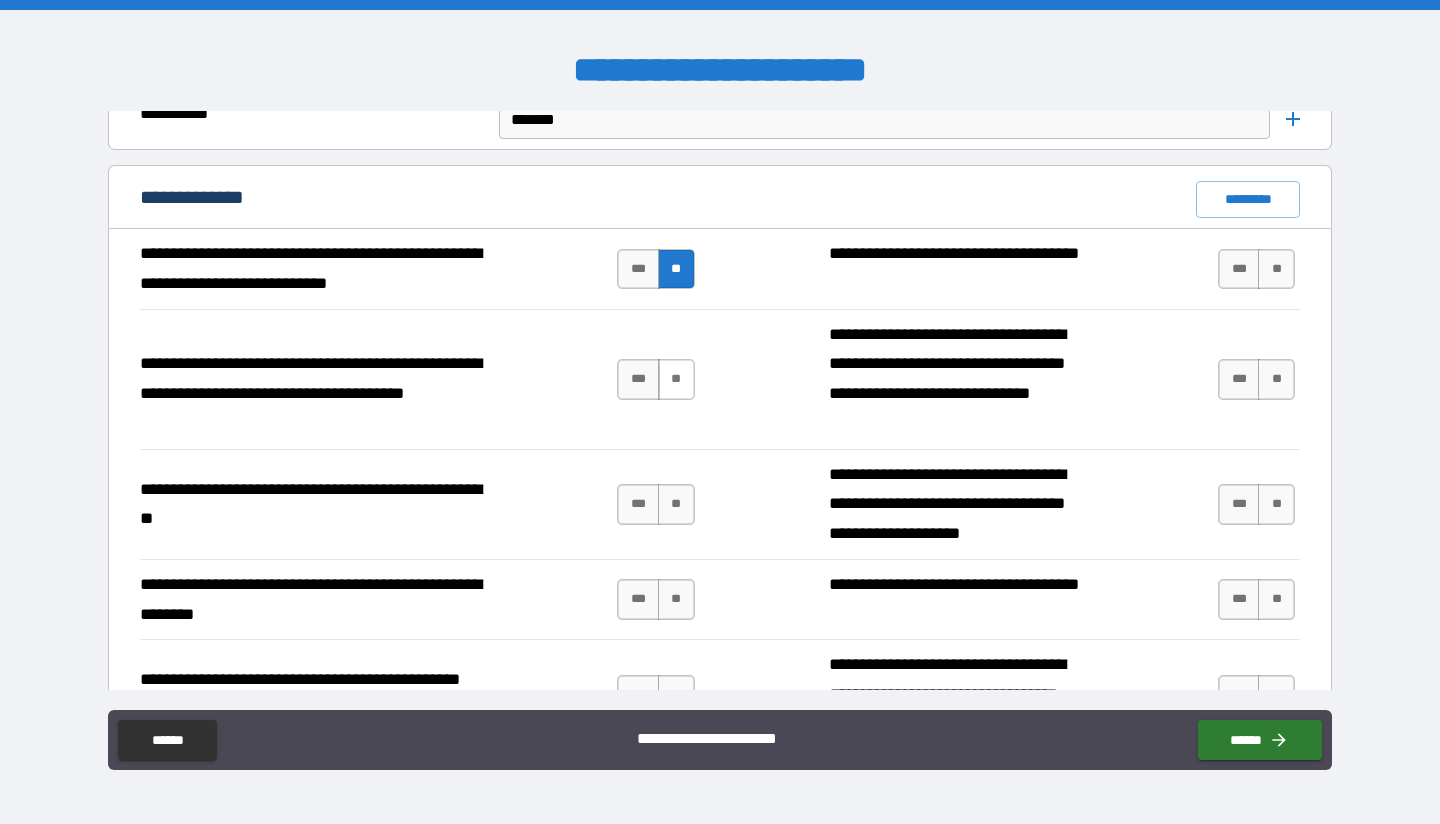 click on "**" at bounding box center (676, 379) 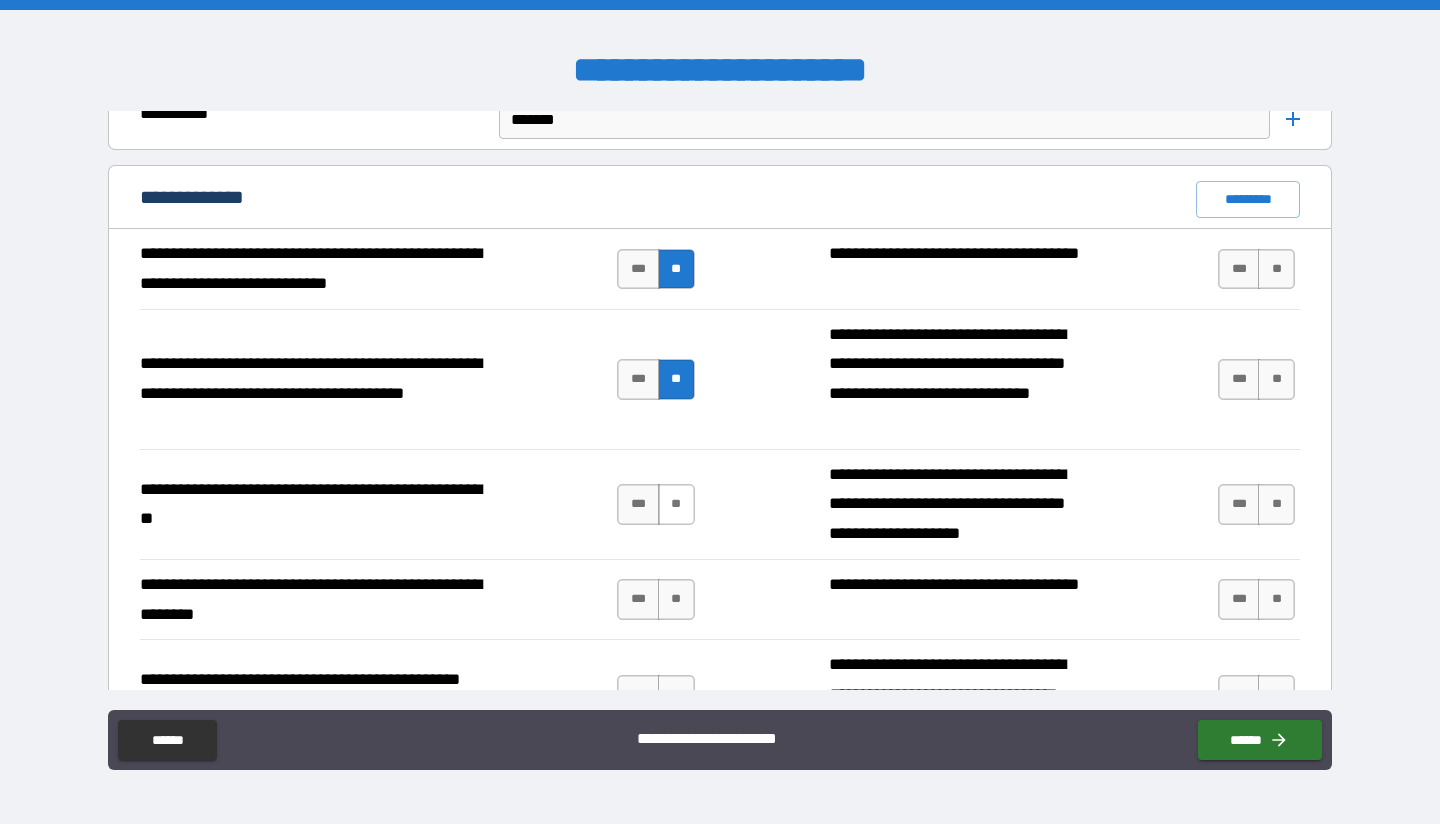 click on "**" at bounding box center [676, 504] 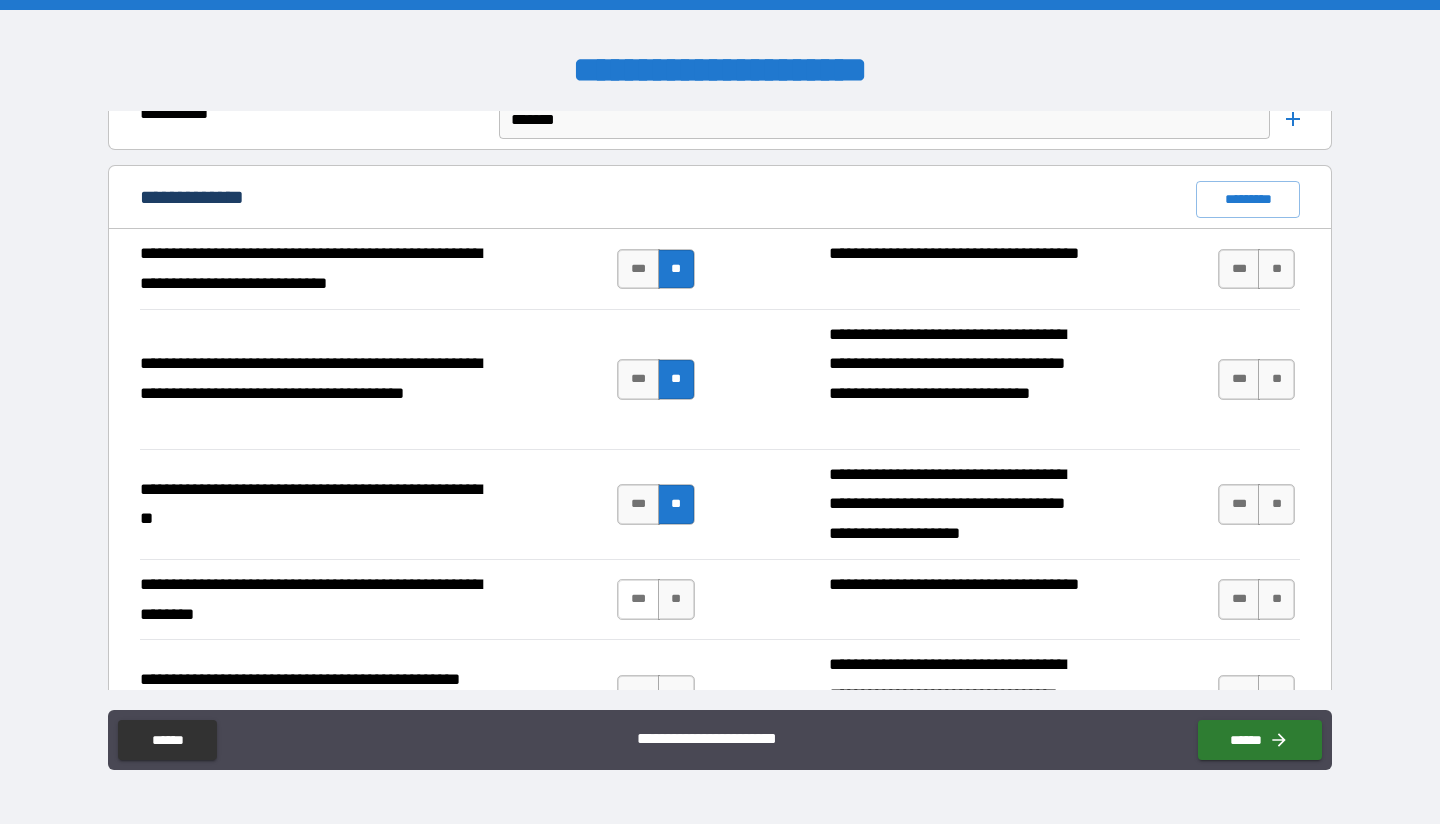 click on "***" at bounding box center (638, 599) 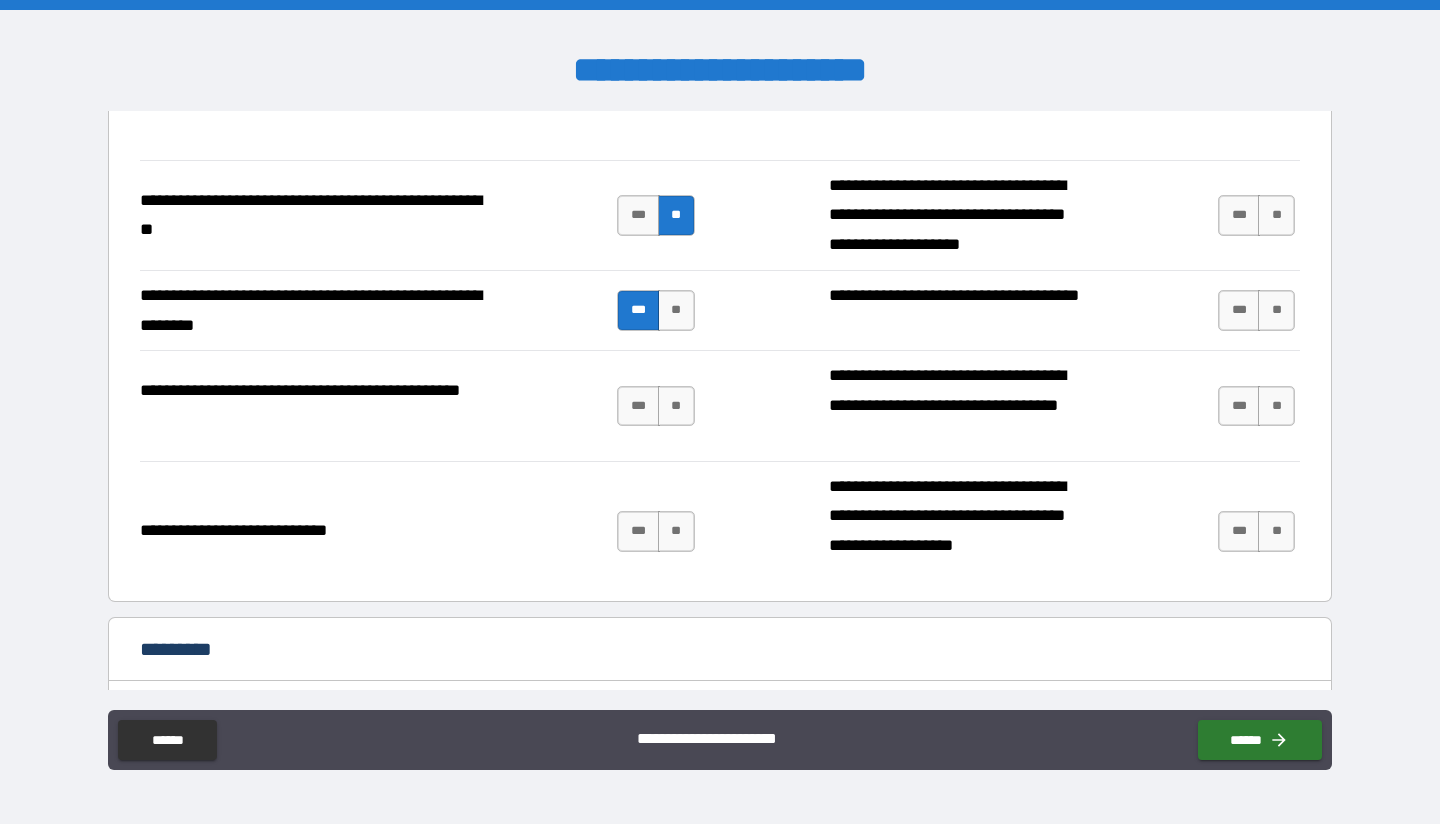 scroll, scrollTop: 1800, scrollLeft: 0, axis: vertical 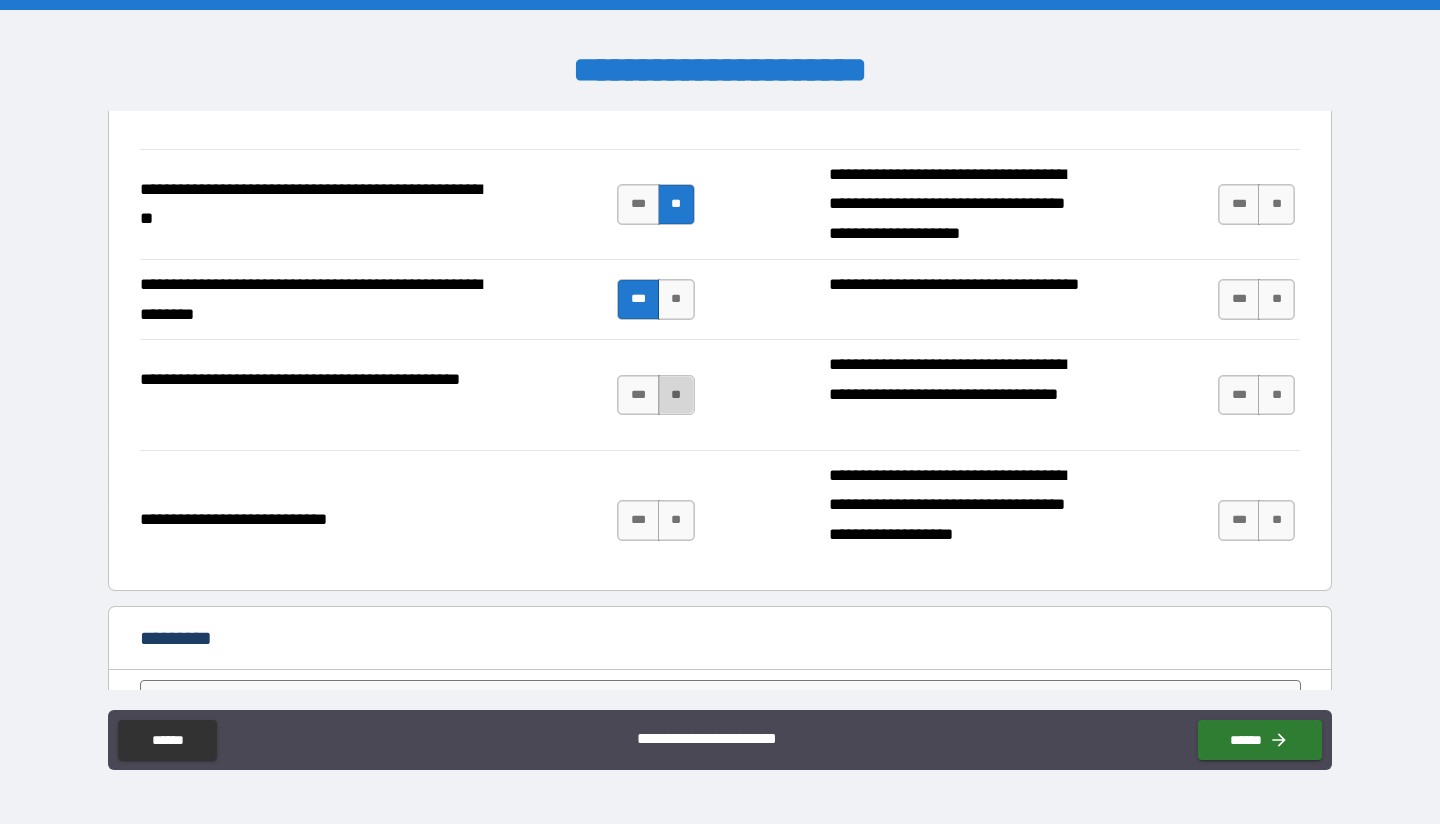 click on "**" at bounding box center (676, 395) 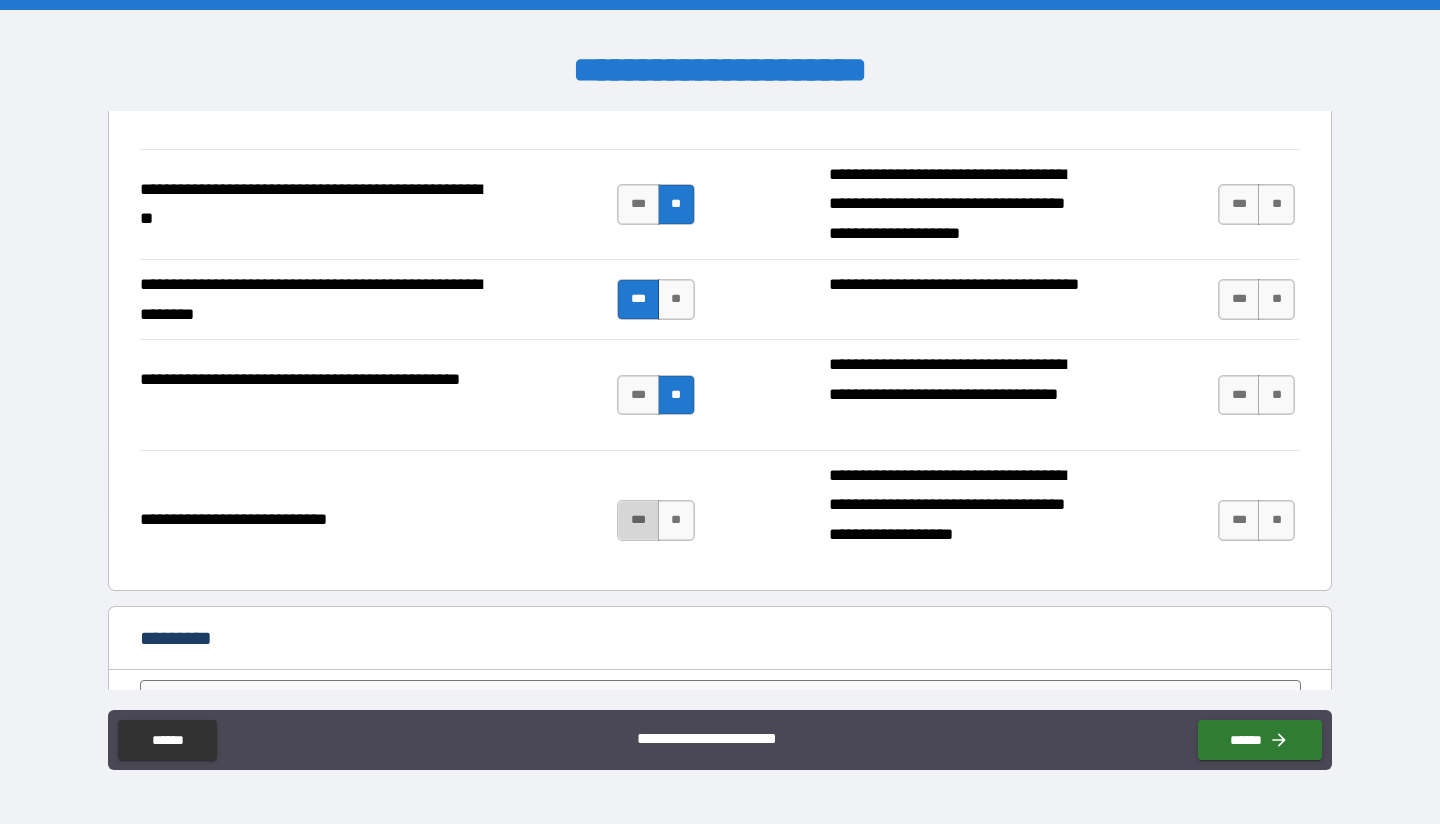 click on "***" at bounding box center (638, 520) 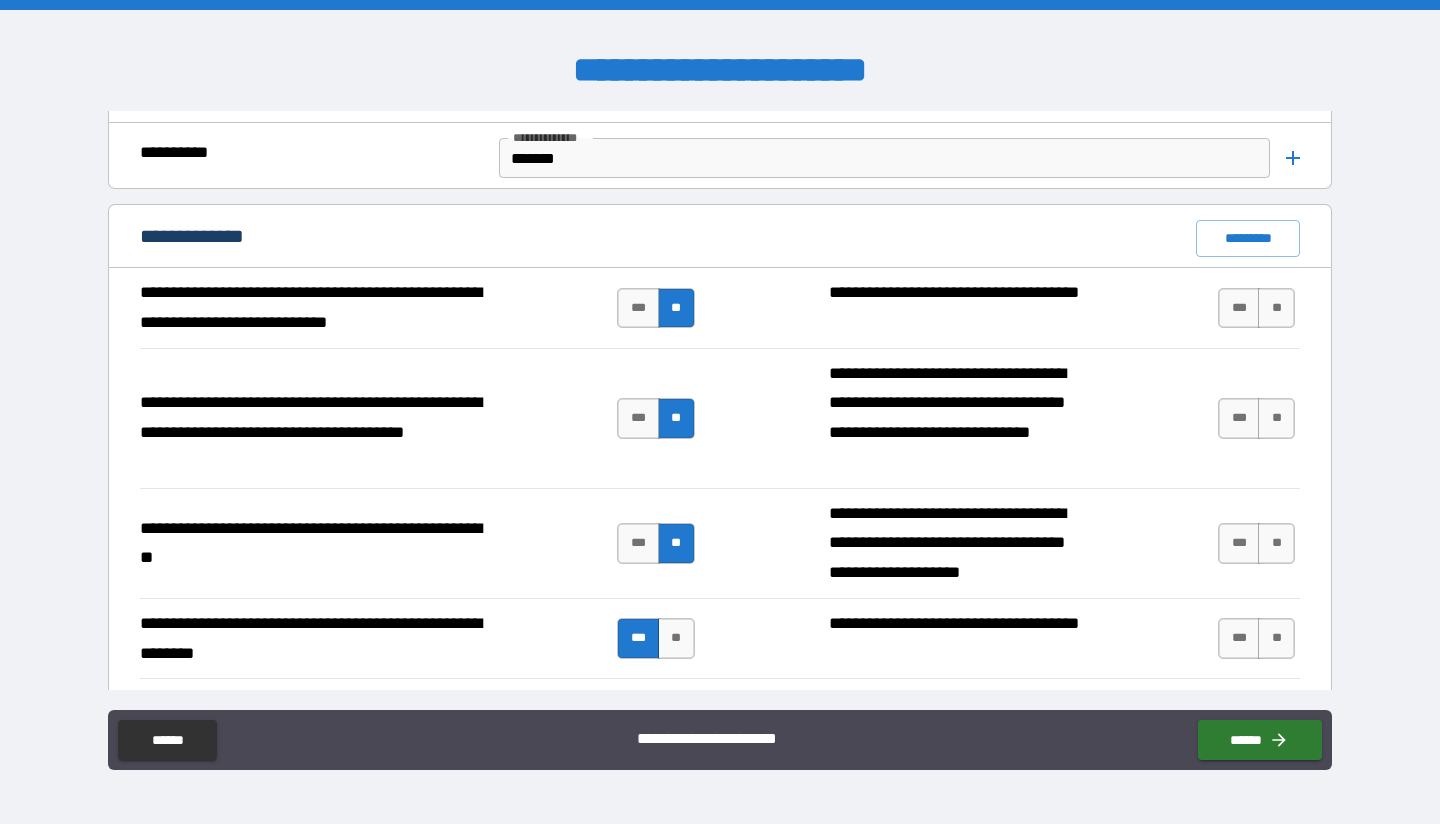 scroll, scrollTop: 1400, scrollLeft: 0, axis: vertical 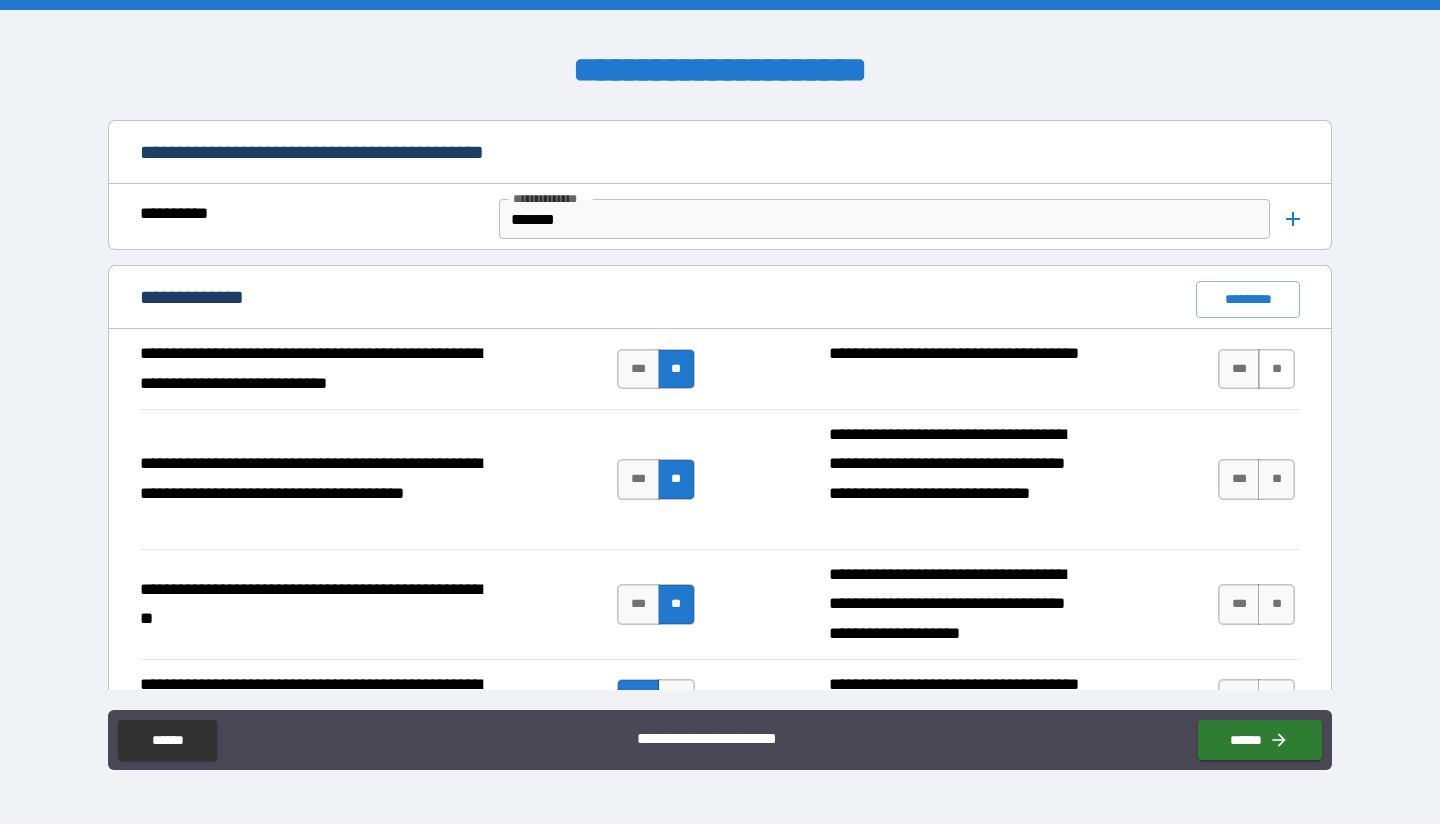 click on "**" at bounding box center [1276, 369] 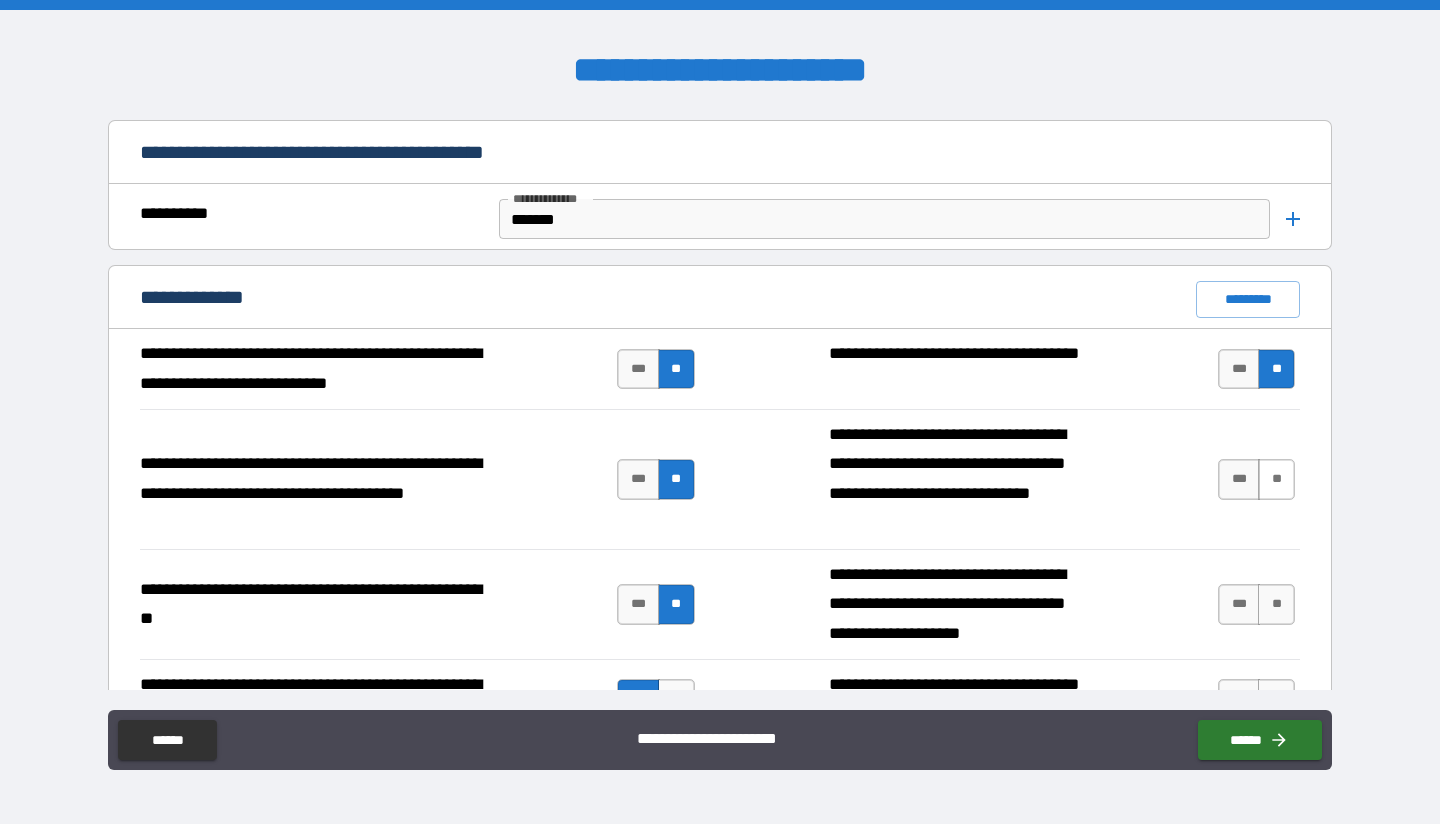 click on "**" at bounding box center [1276, 479] 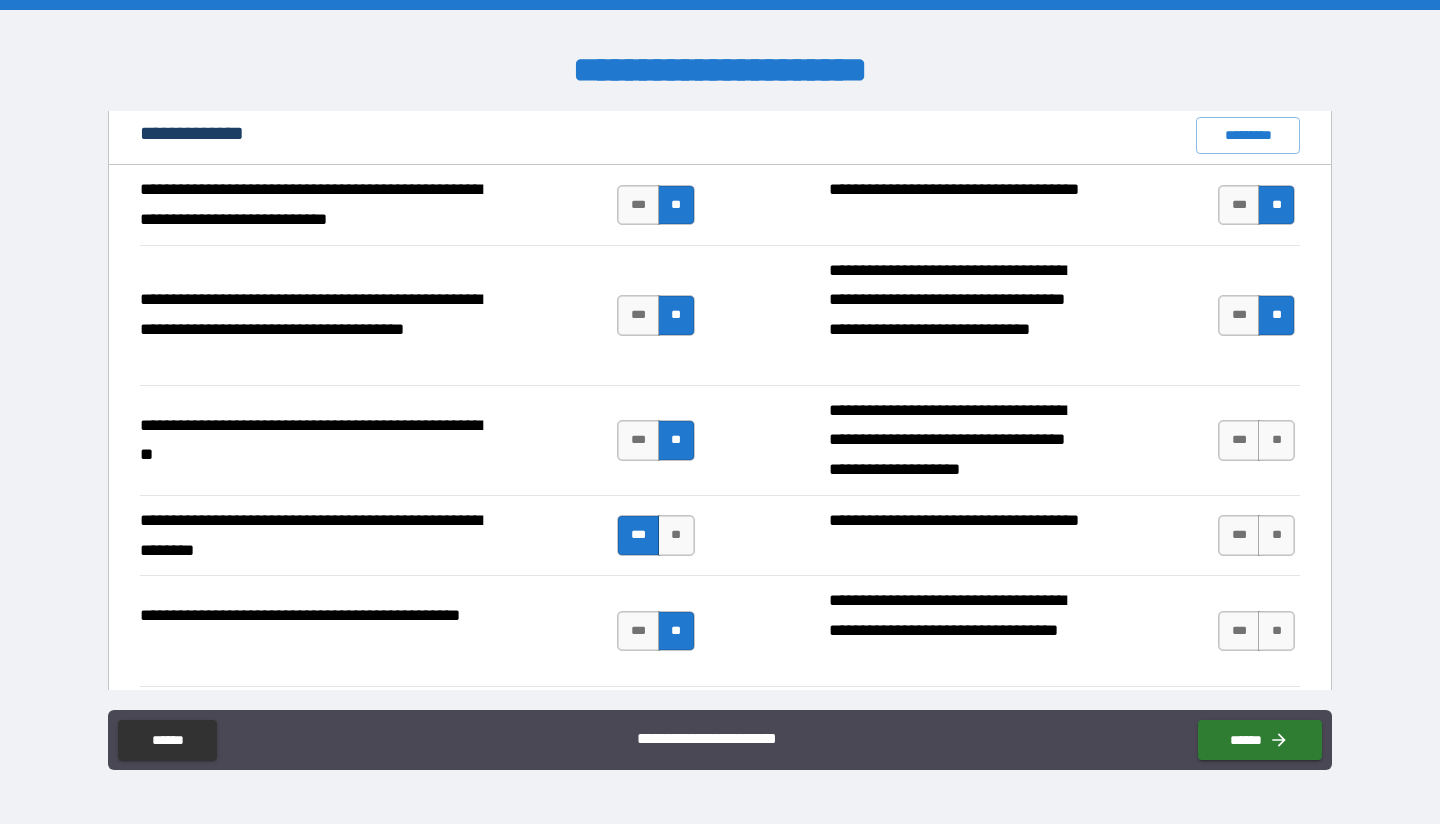 scroll, scrollTop: 1600, scrollLeft: 0, axis: vertical 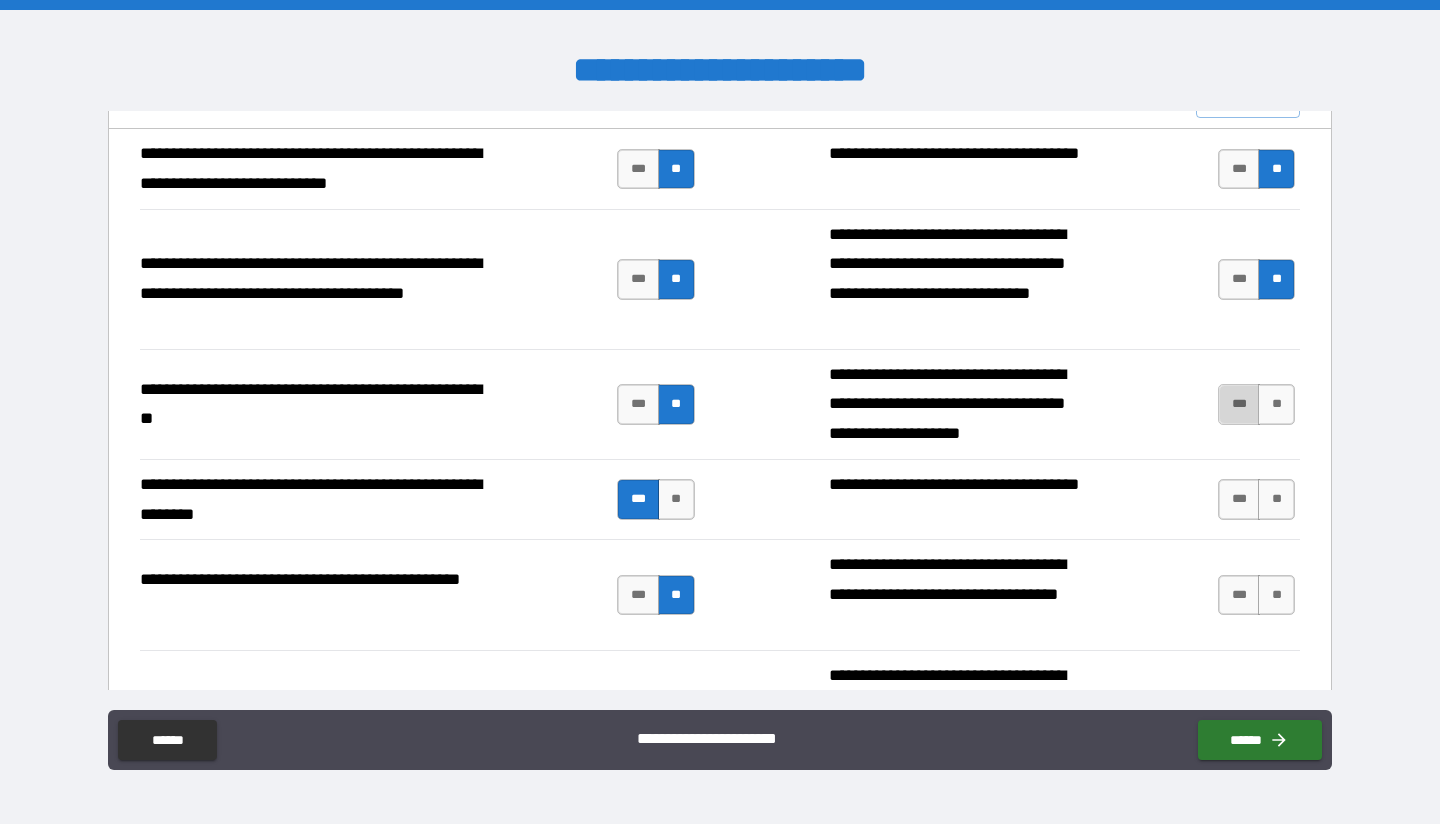 click on "***" at bounding box center [1239, 404] 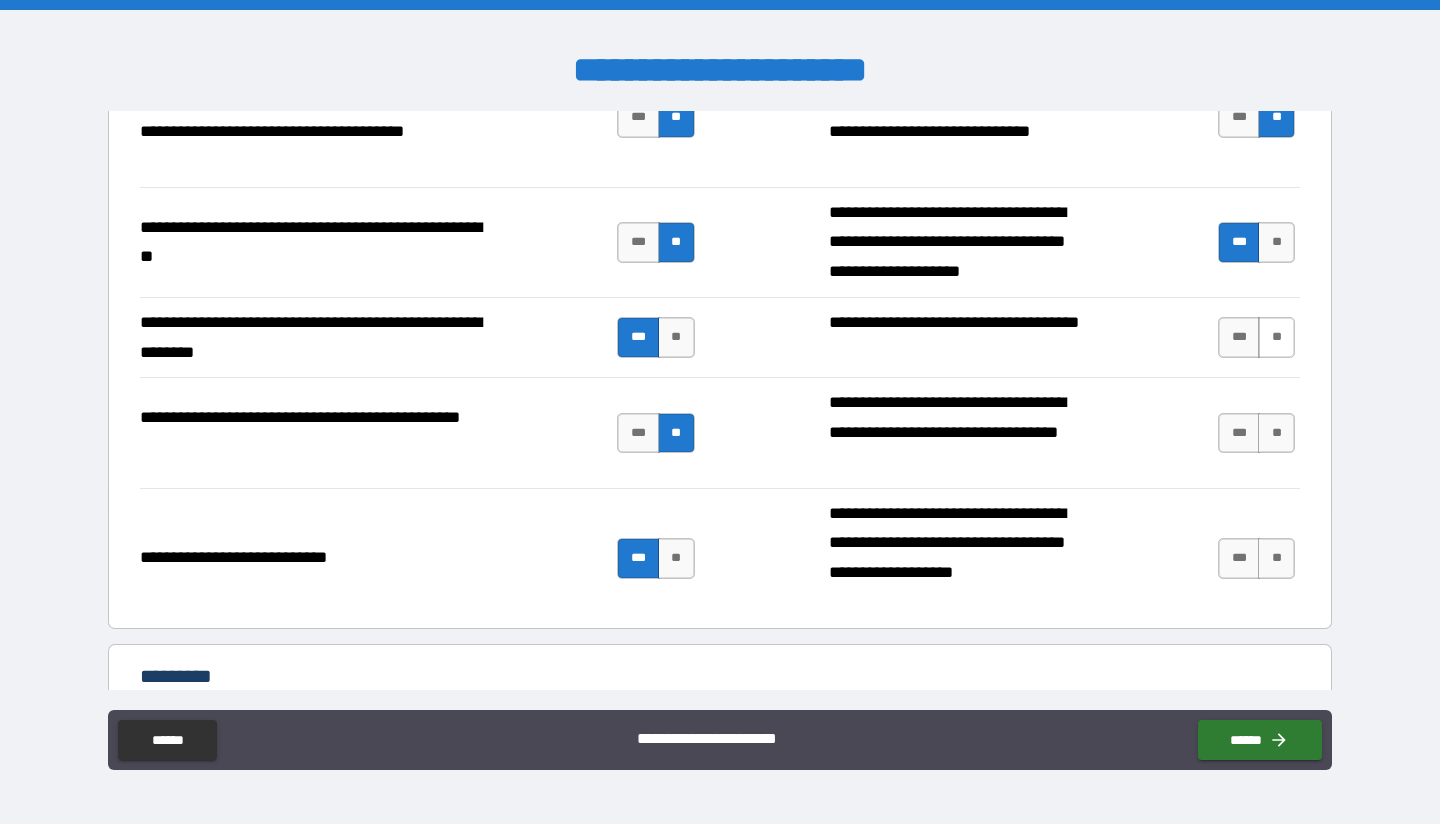 scroll, scrollTop: 1800, scrollLeft: 0, axis: vertical 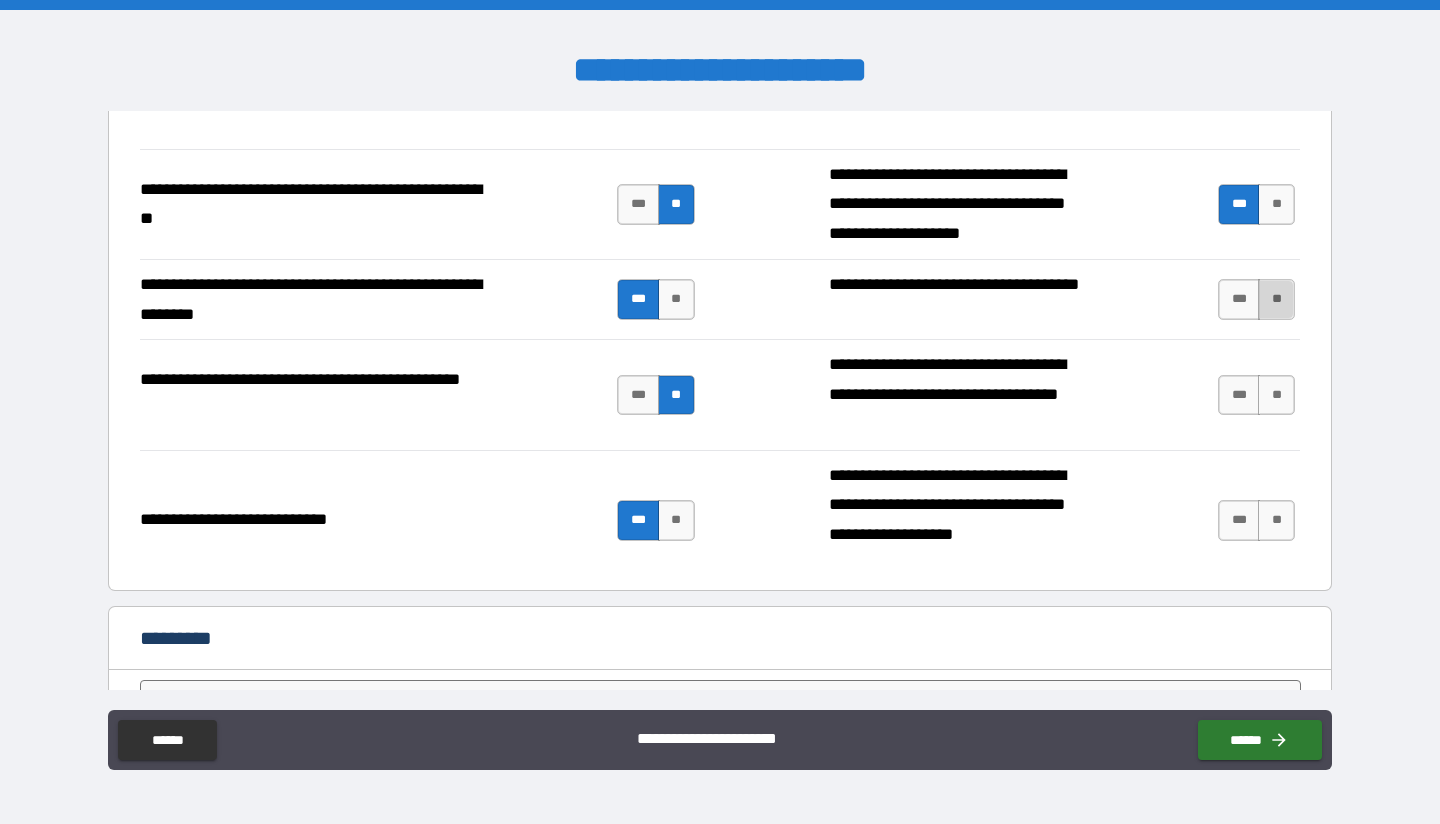 click on "**" at bounding box center (1276, 299) 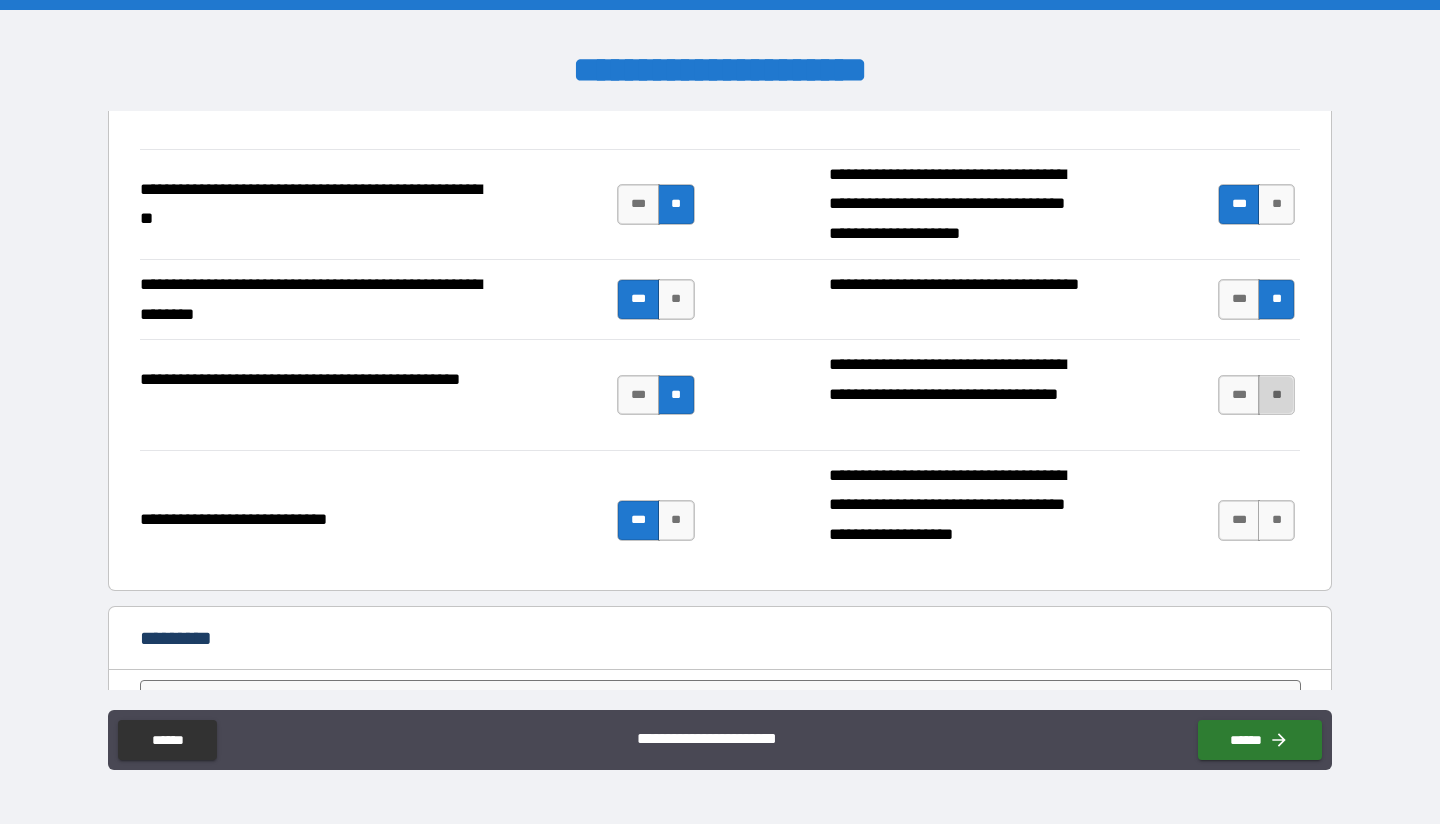 click on "**" at bounding box center (1276, 395) 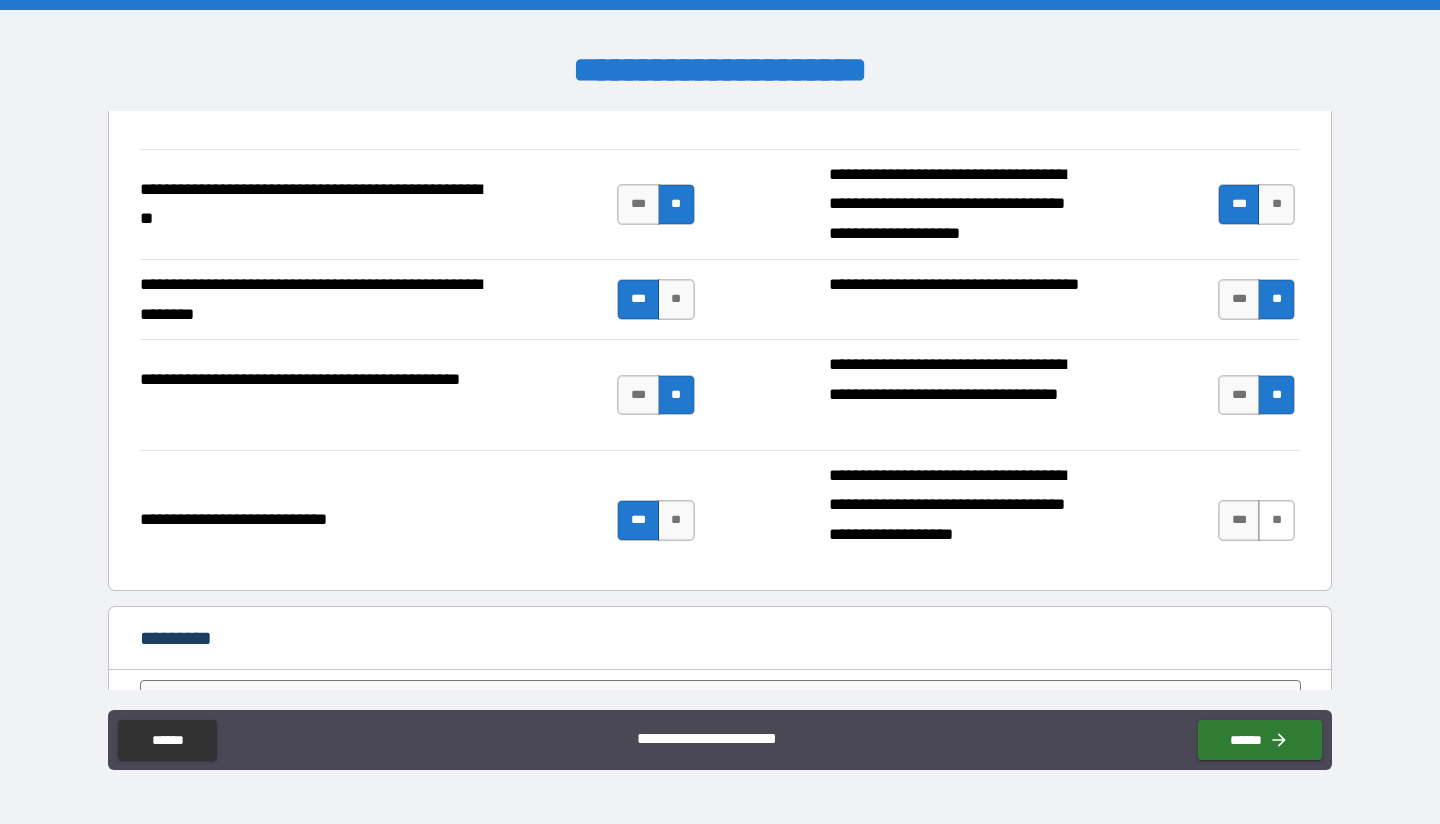 click on "**" at bounding box center [1276, 520] 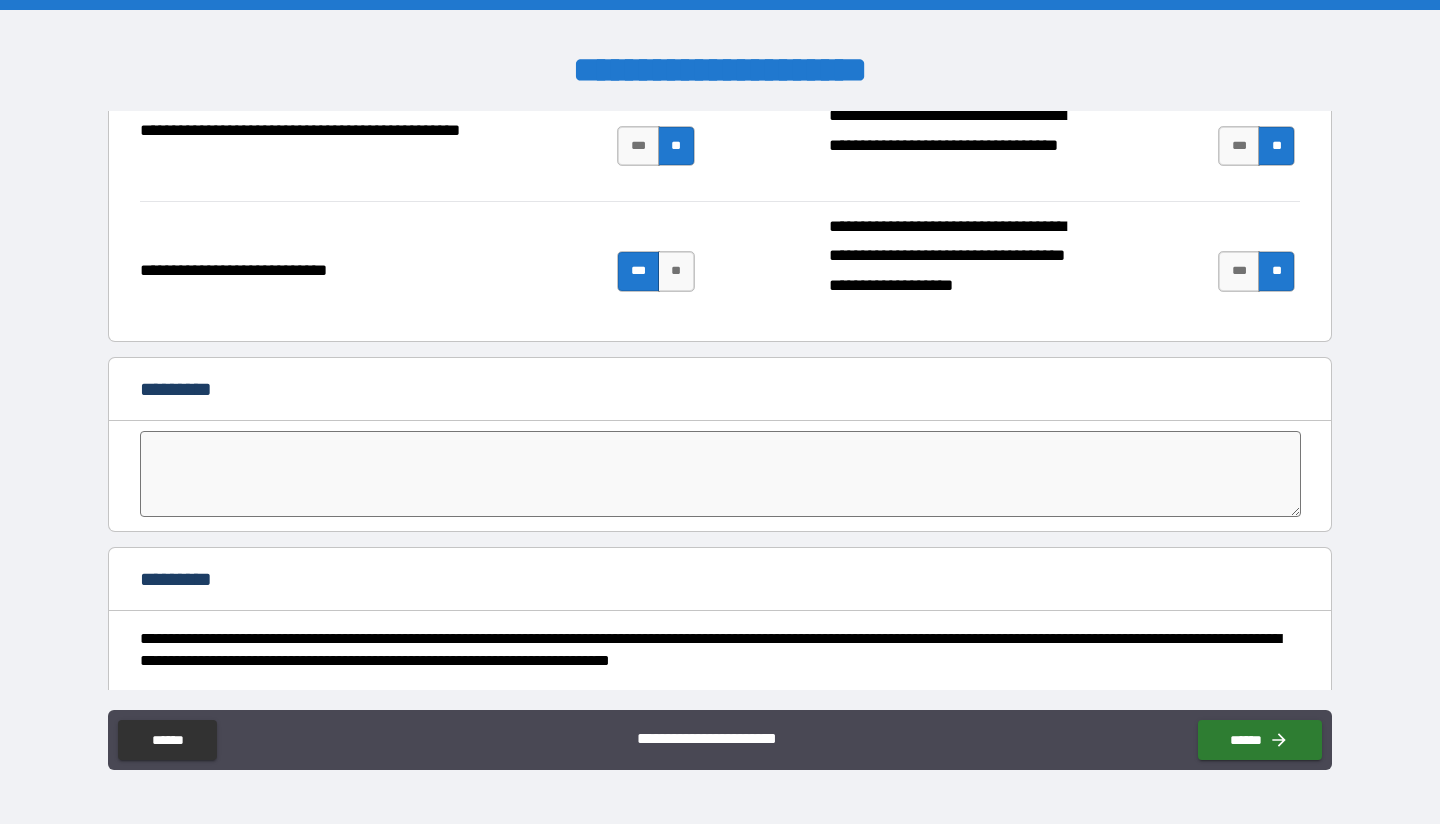 scroll, scrollTop: 1900, scrollLeft: 0, axis: vertical 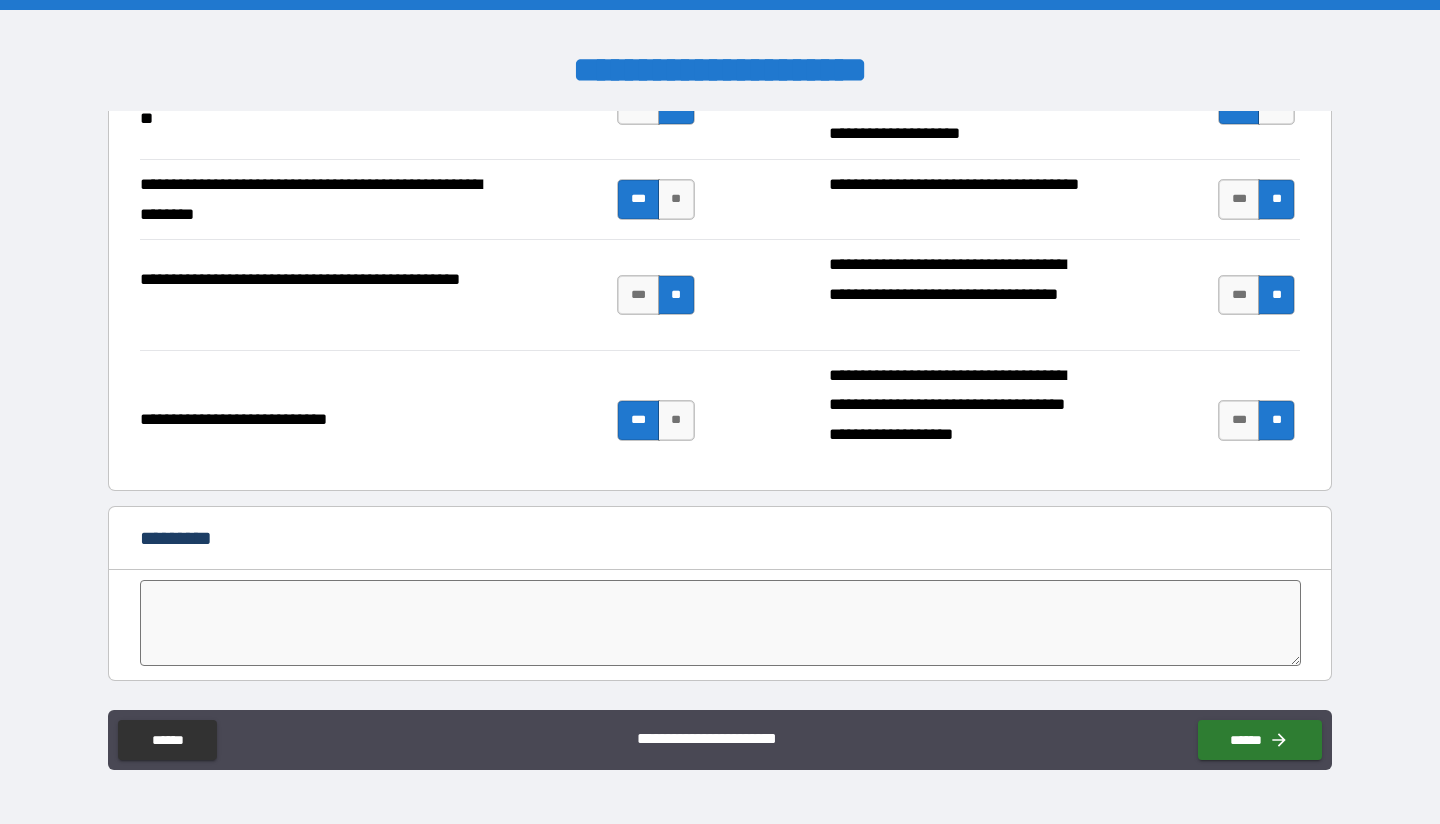 click at bounding box center (721, 623) 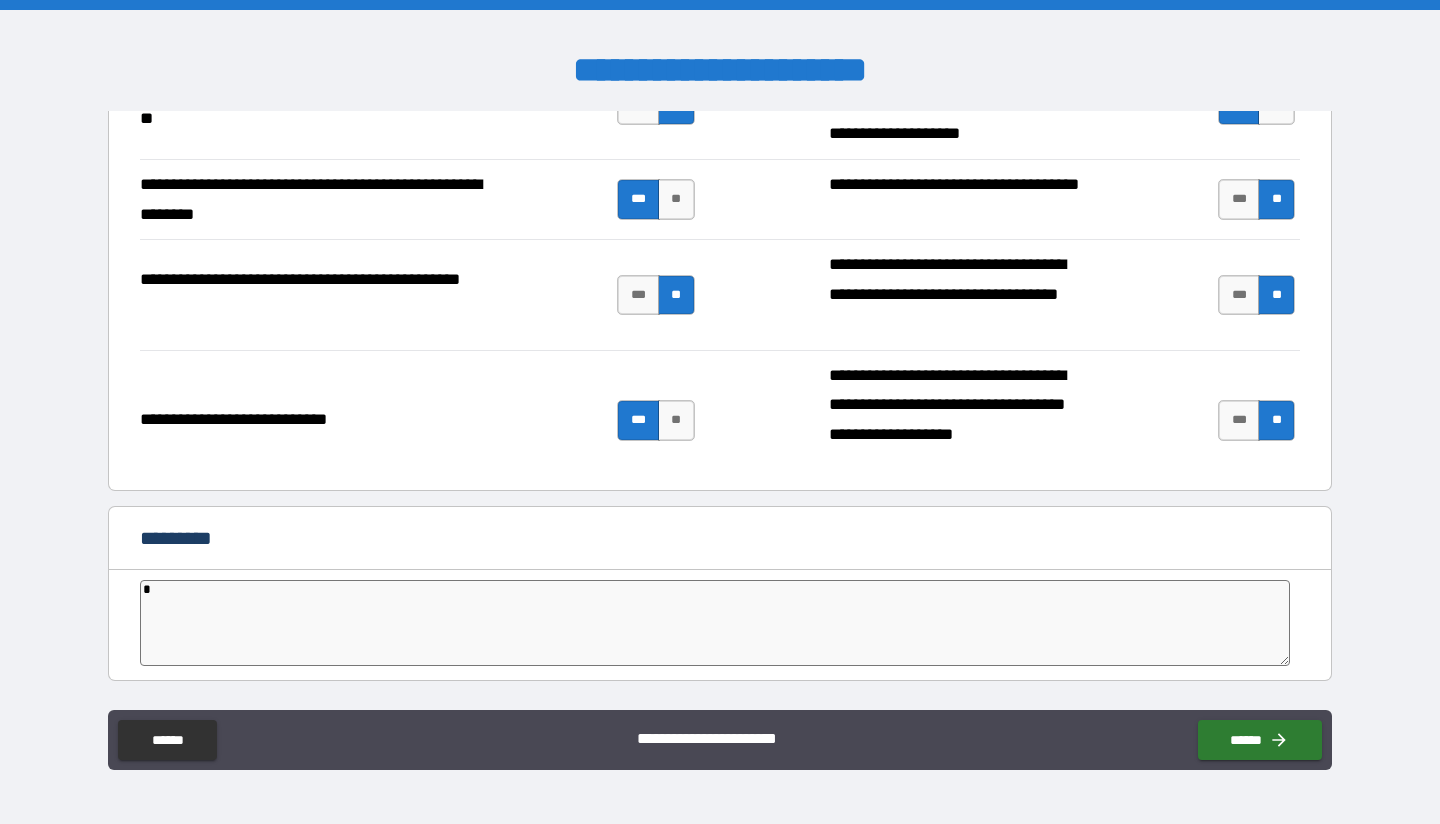 type on "*" 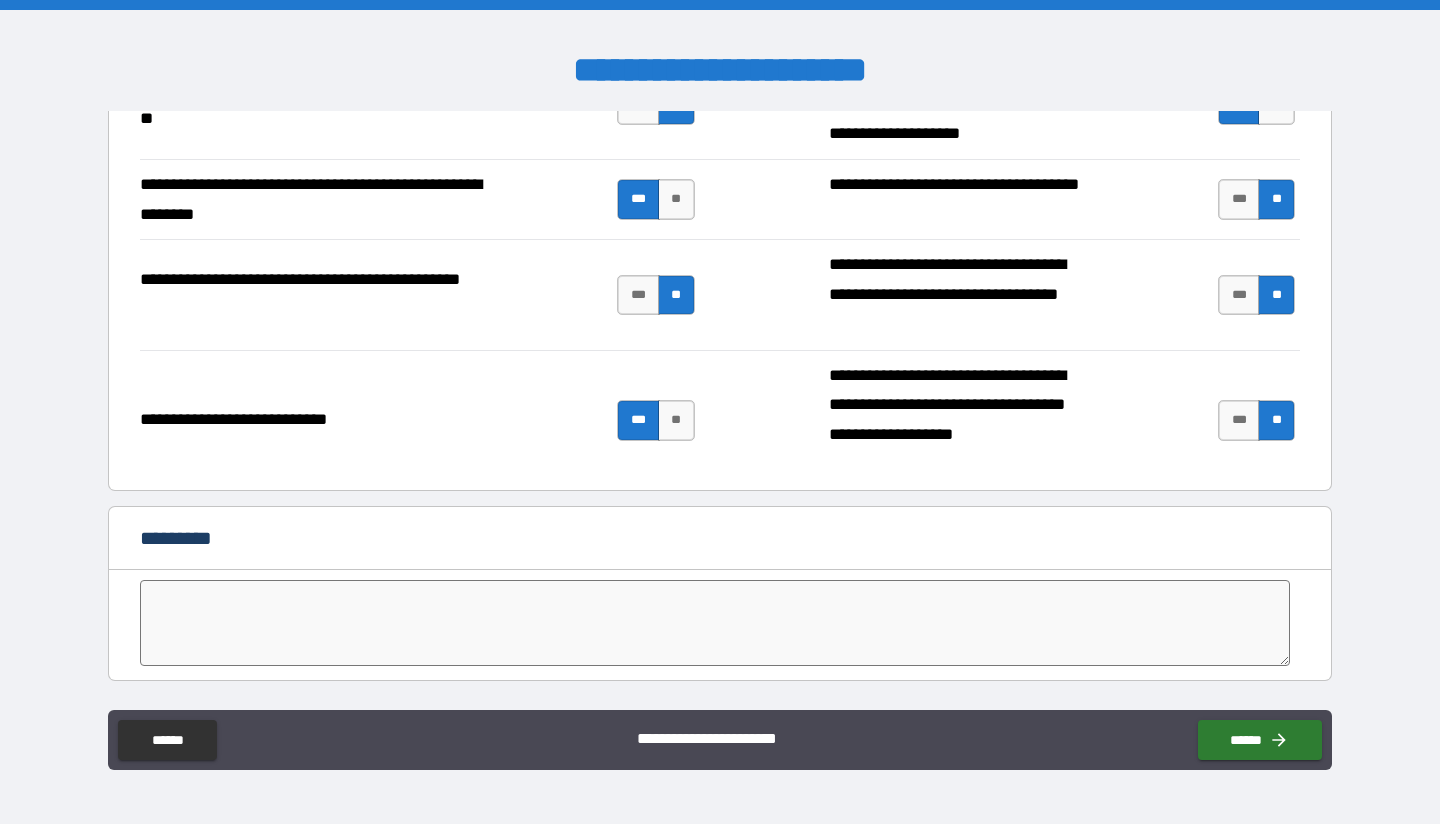 type on "*" 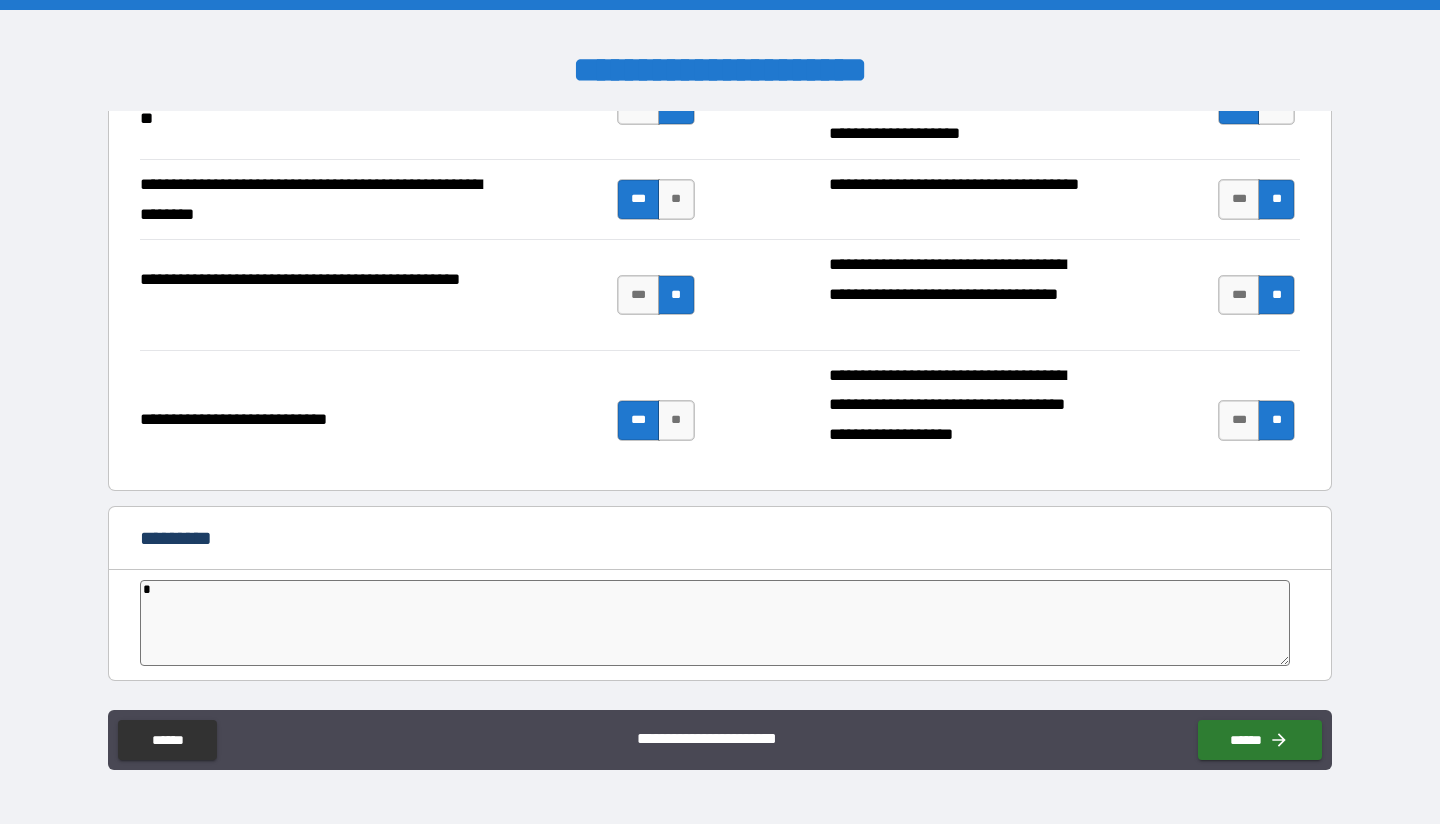 type on "*" 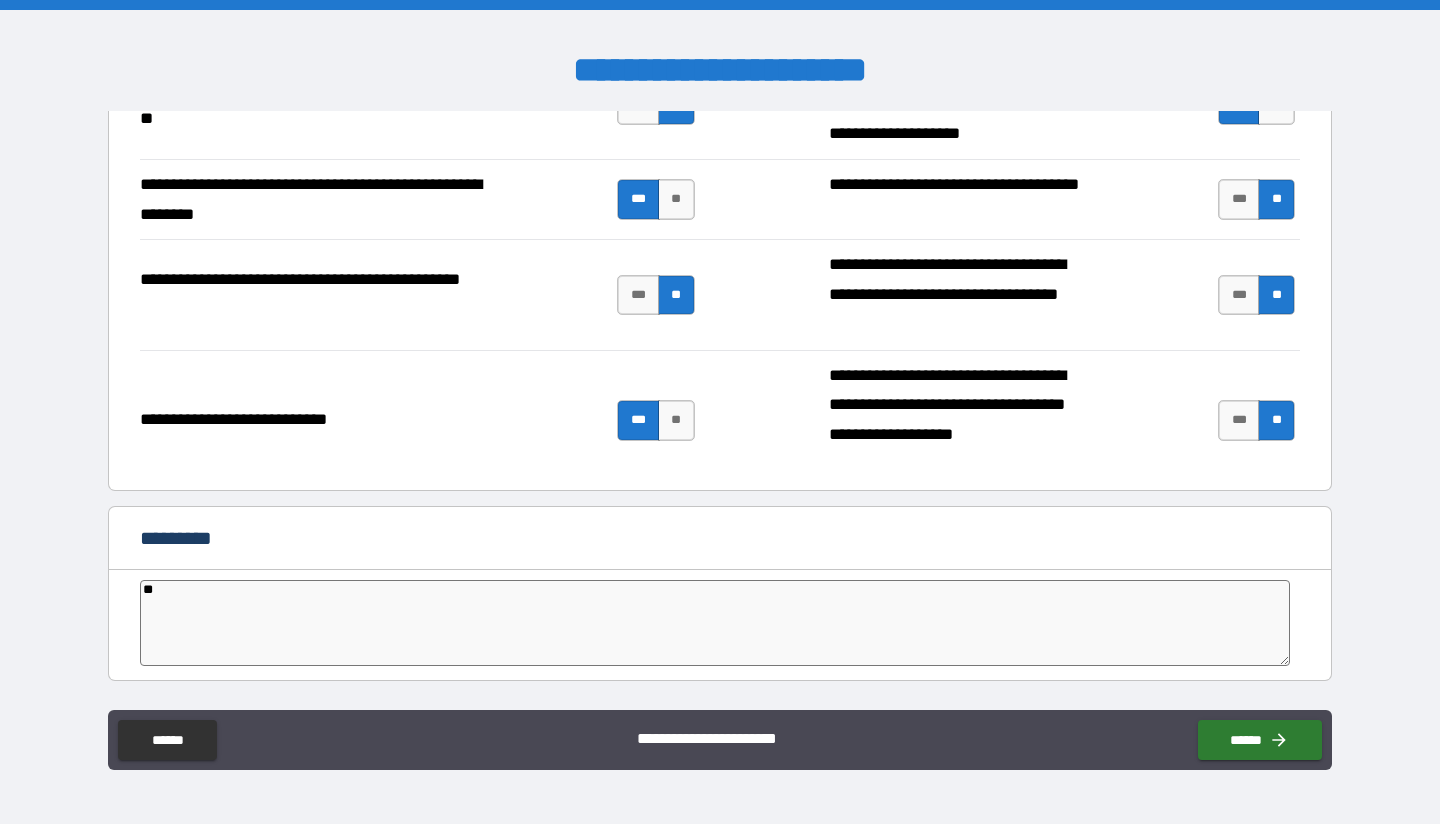 type on "***" 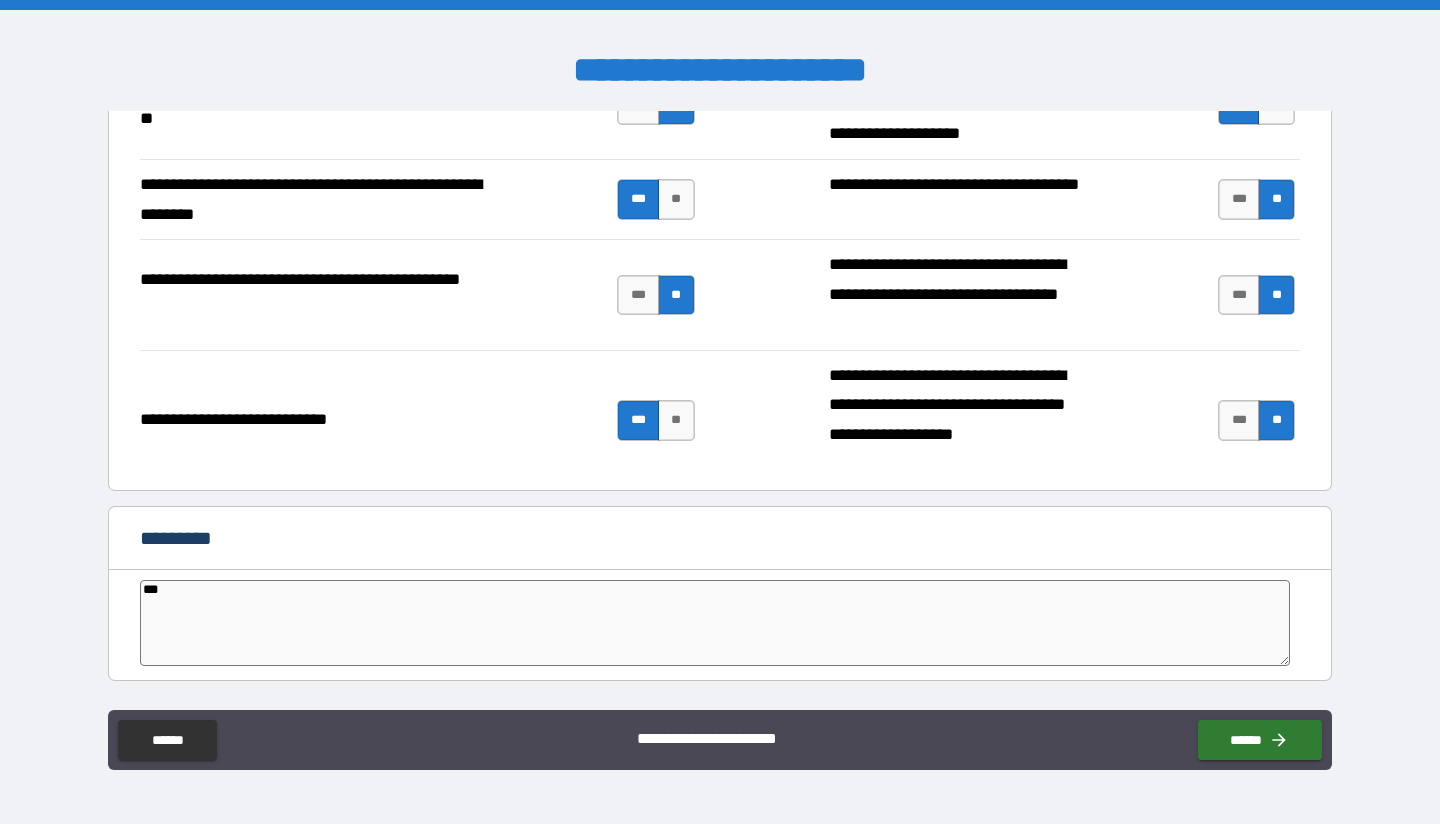 type on "****" 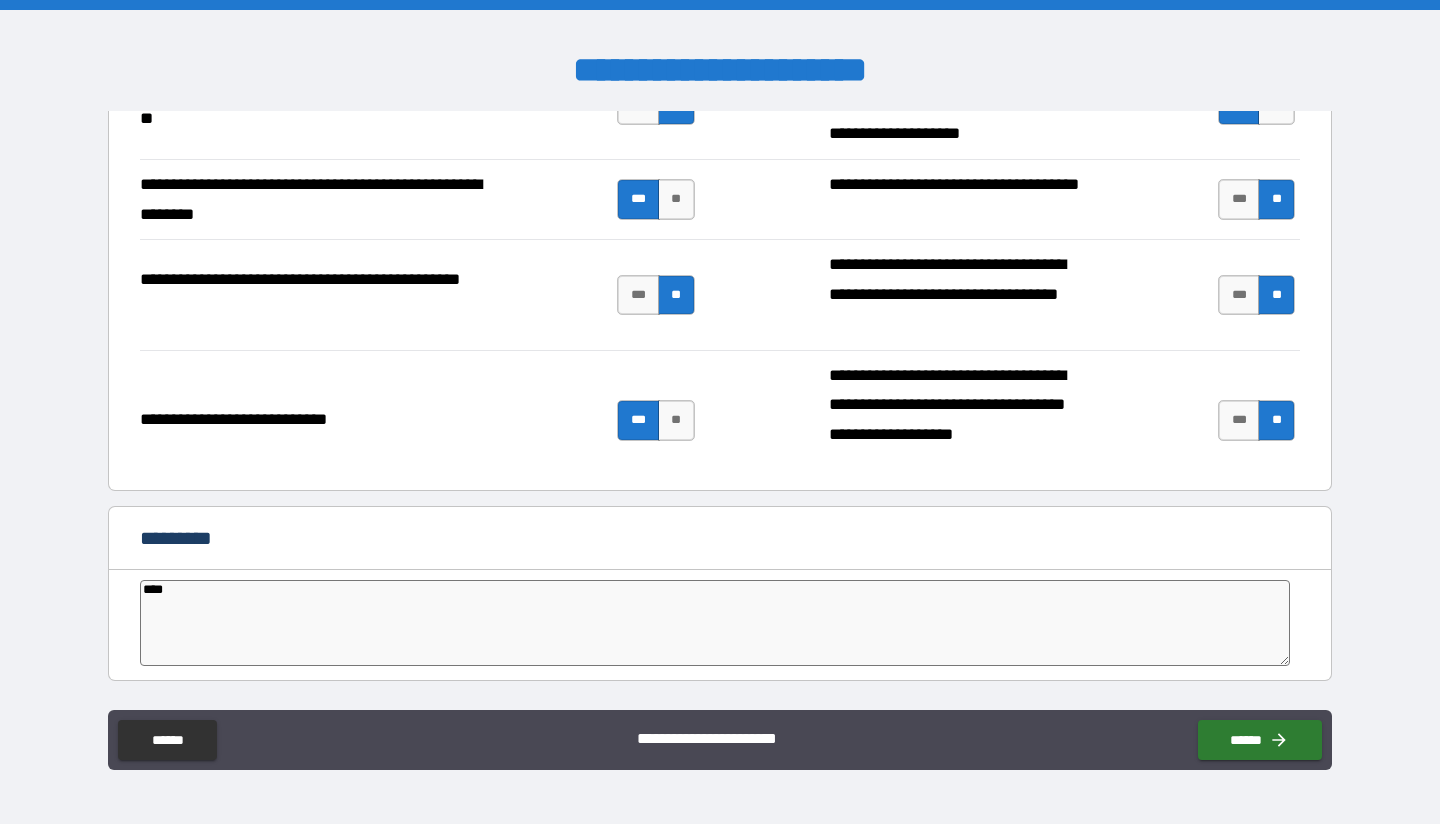 type on "*" 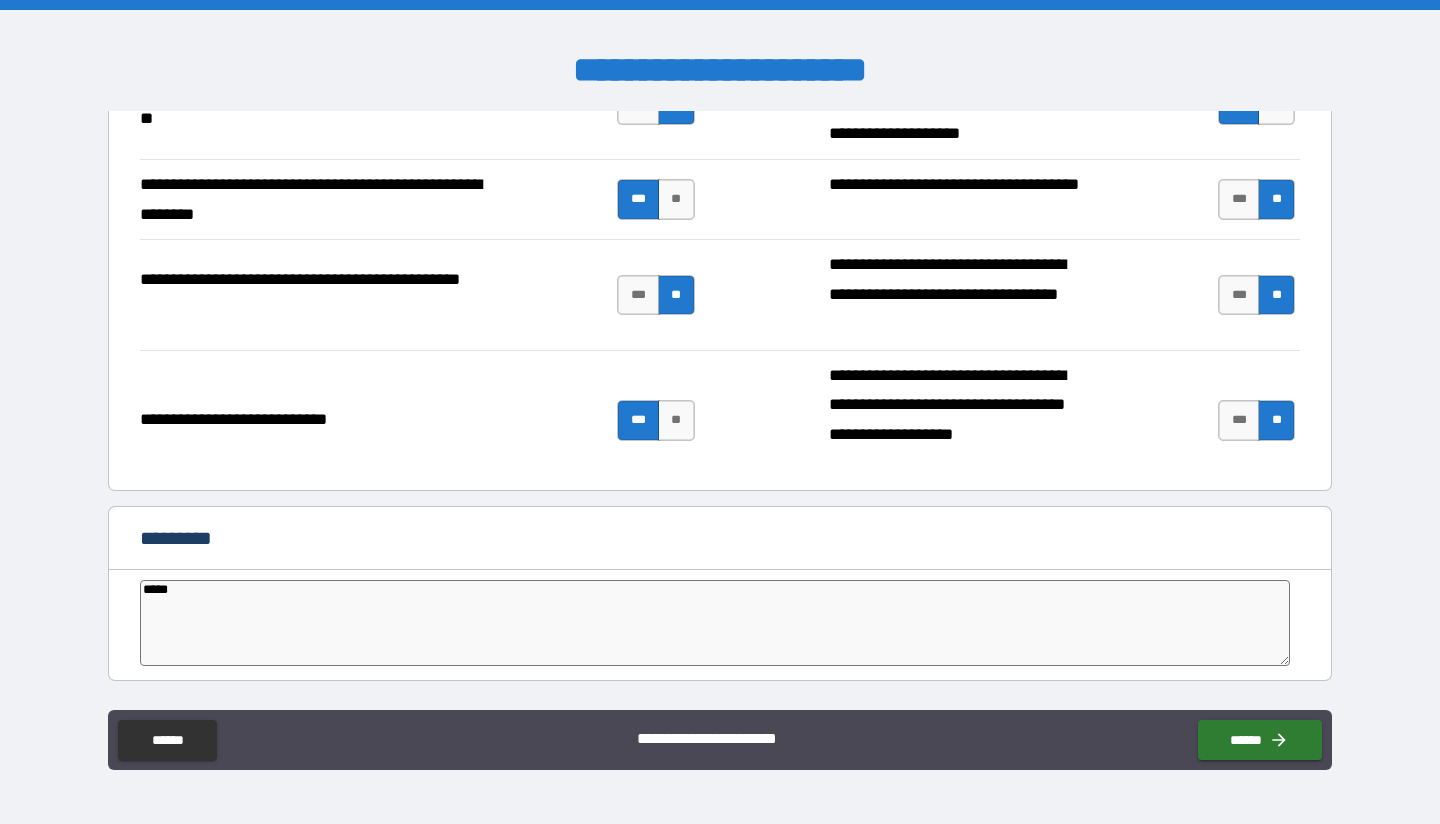 type on "******" 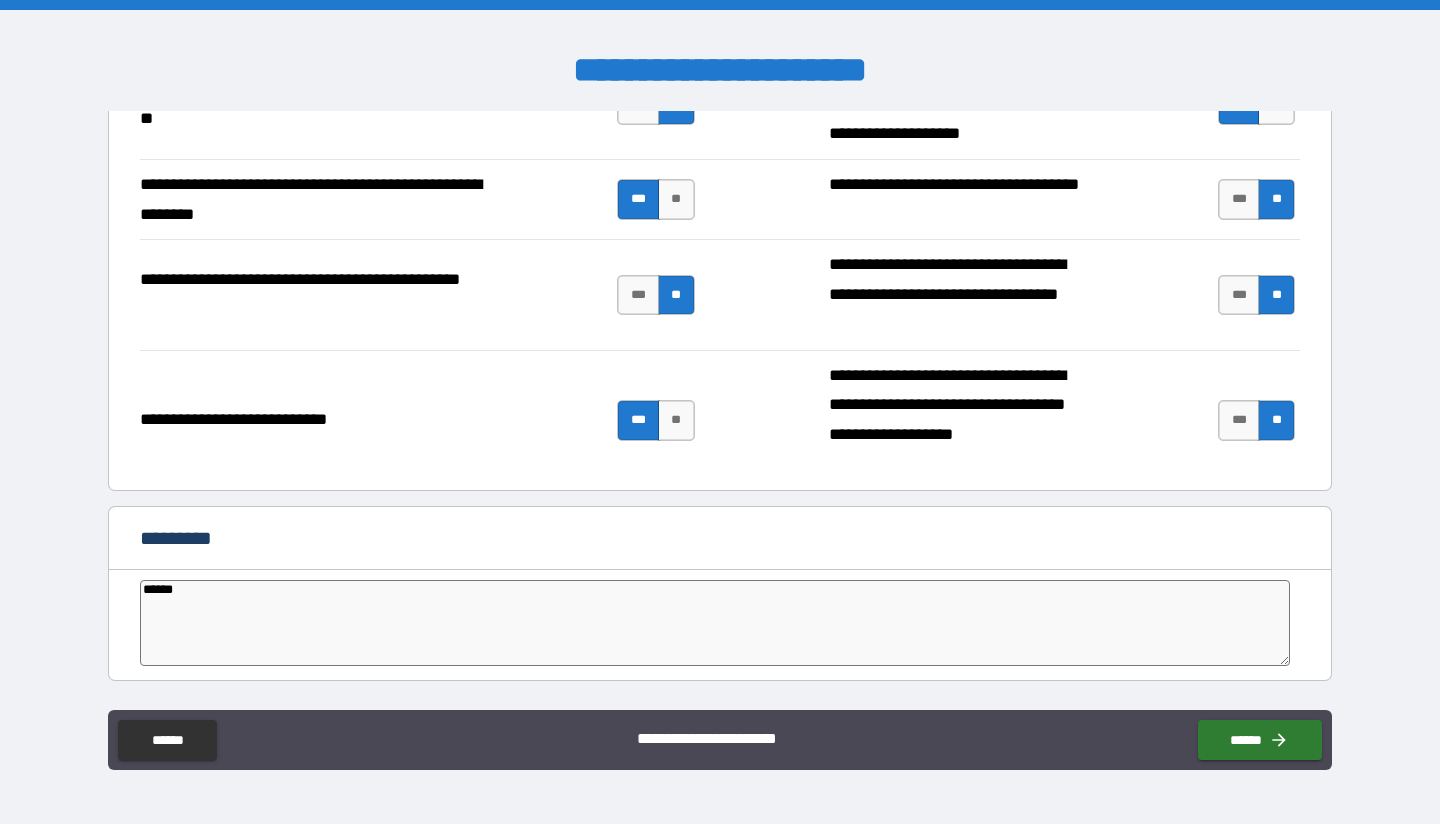 type on "*******" 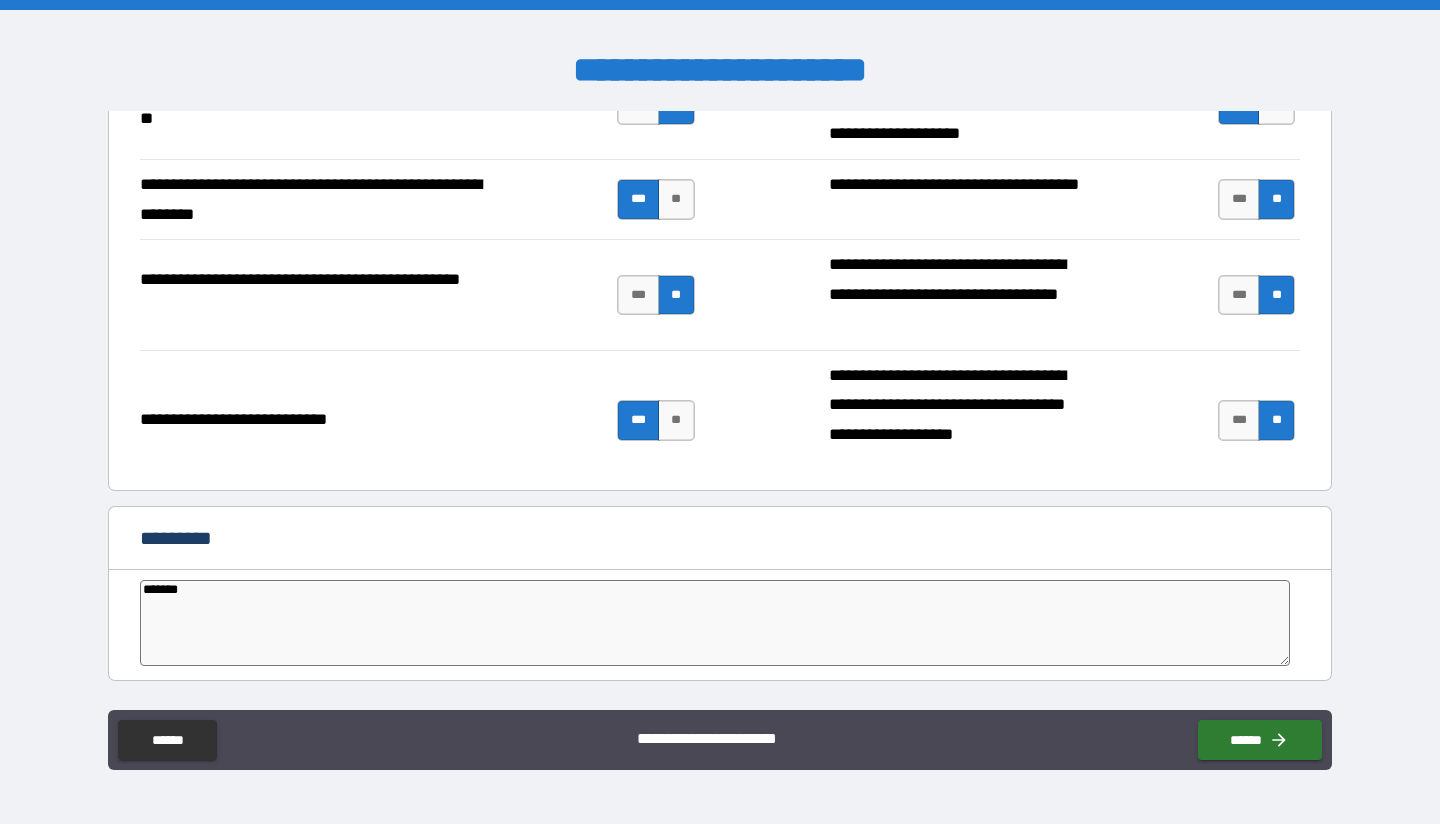 type on "*" 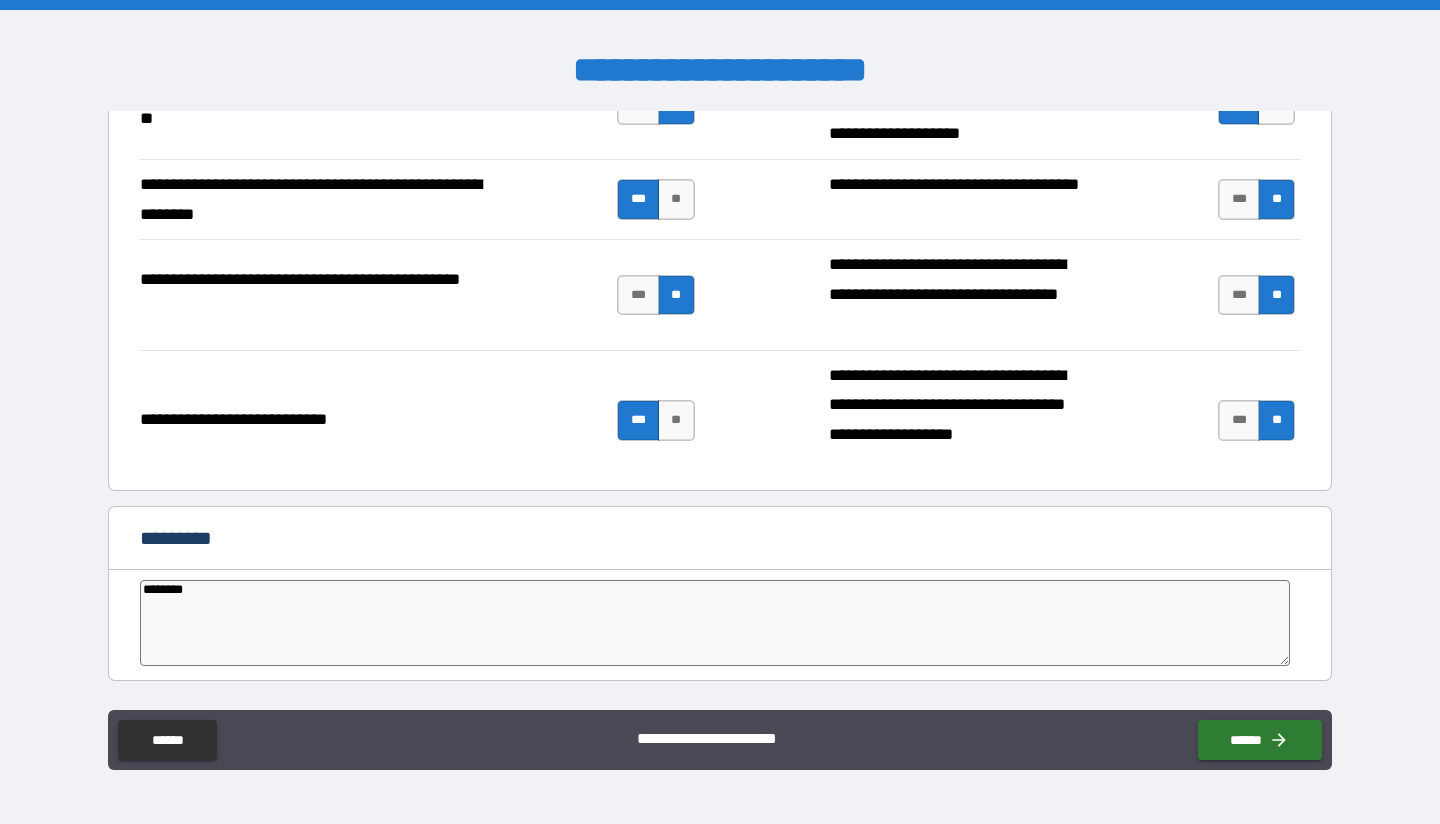 type on "*********" 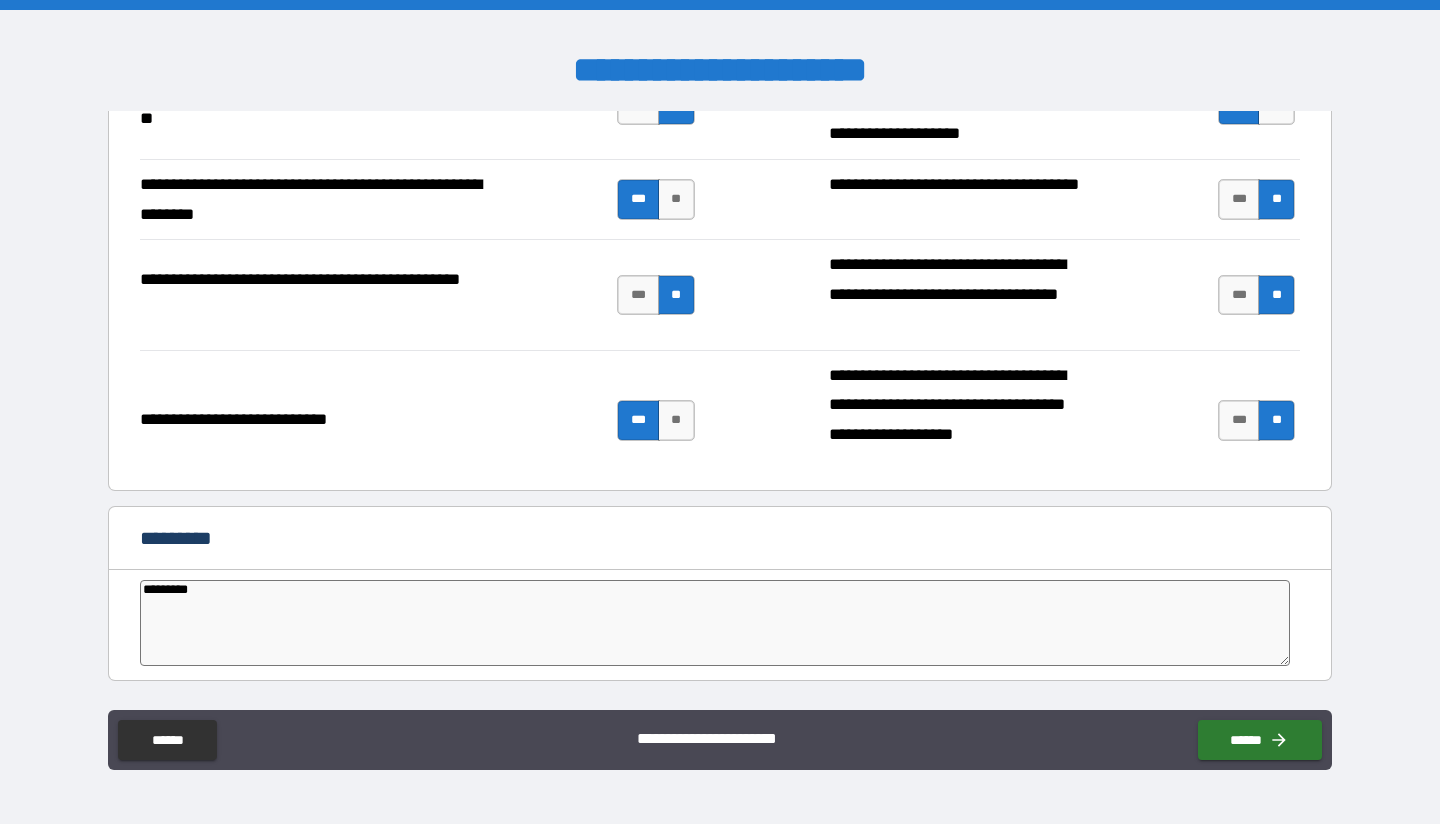 type on "**********" 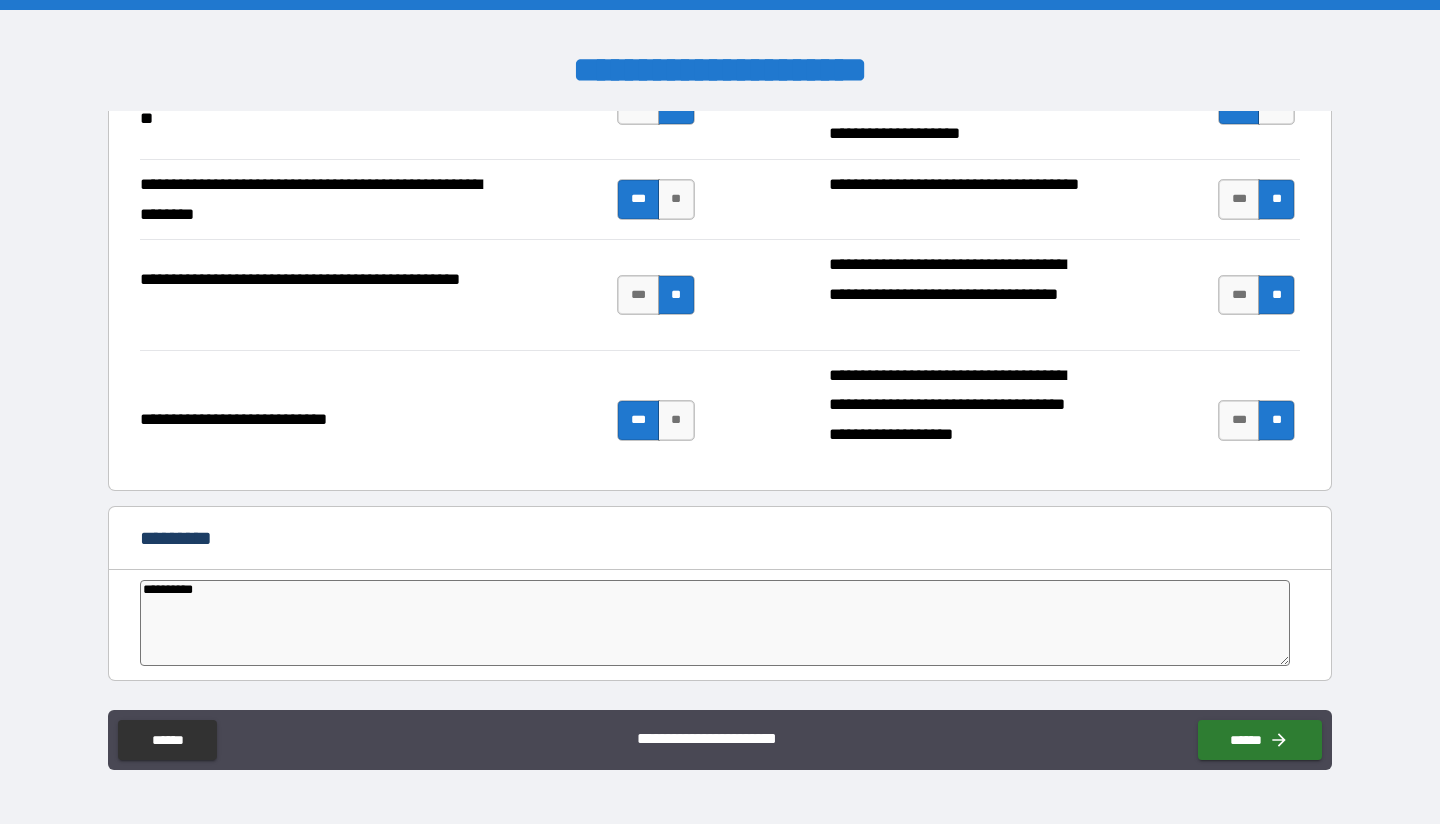 type on "**********" 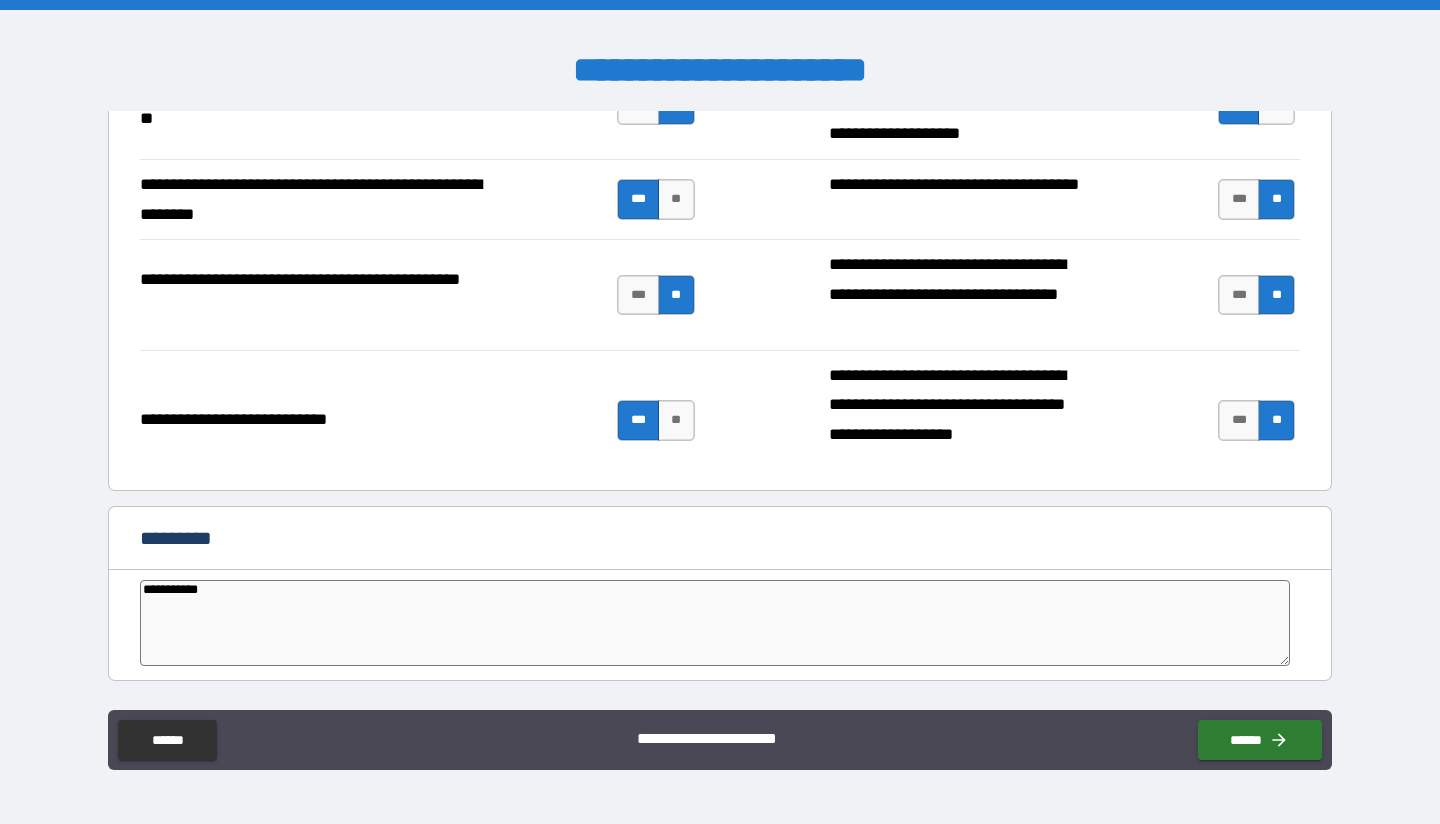 type on "**********" 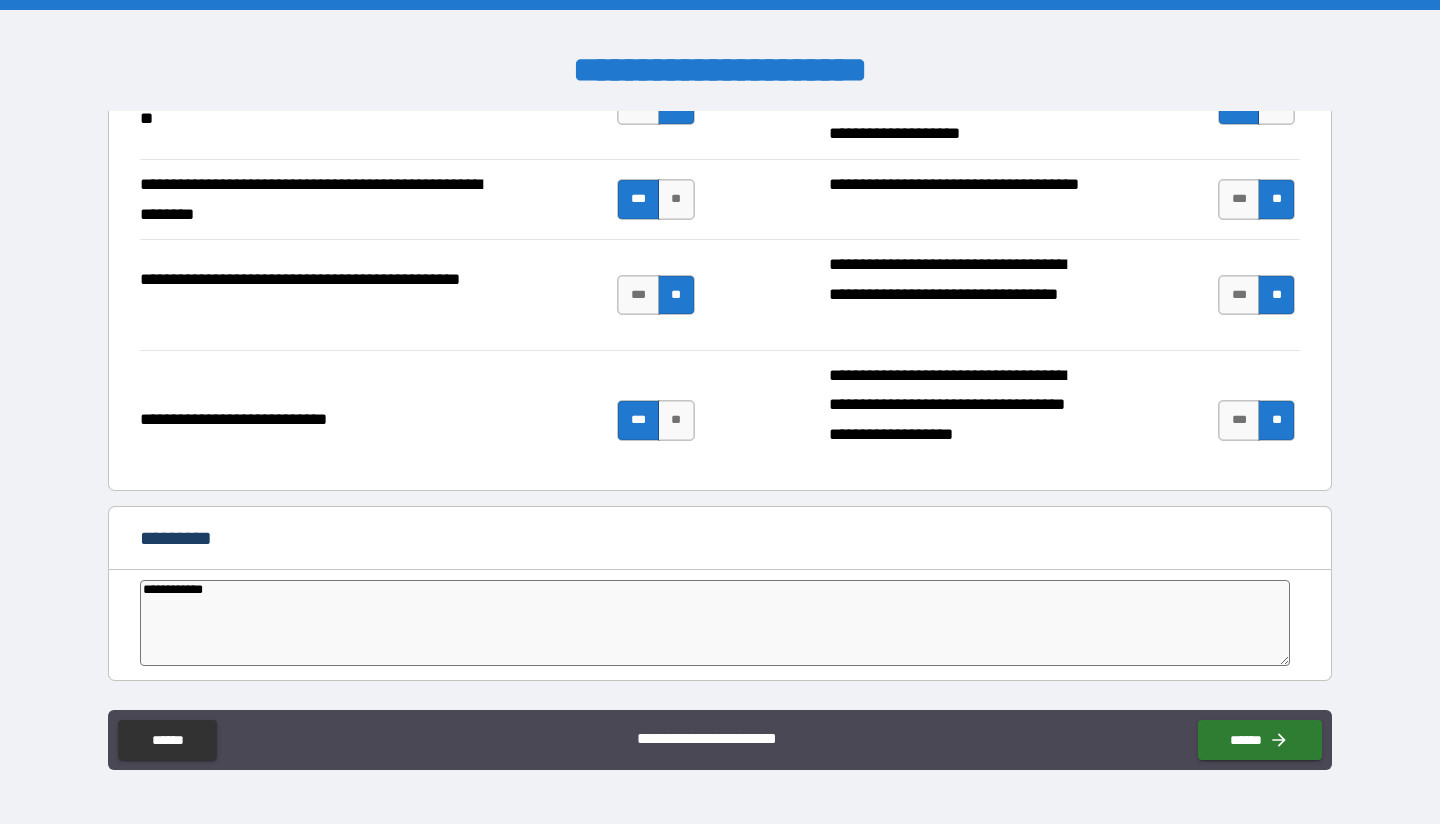 type on "*" 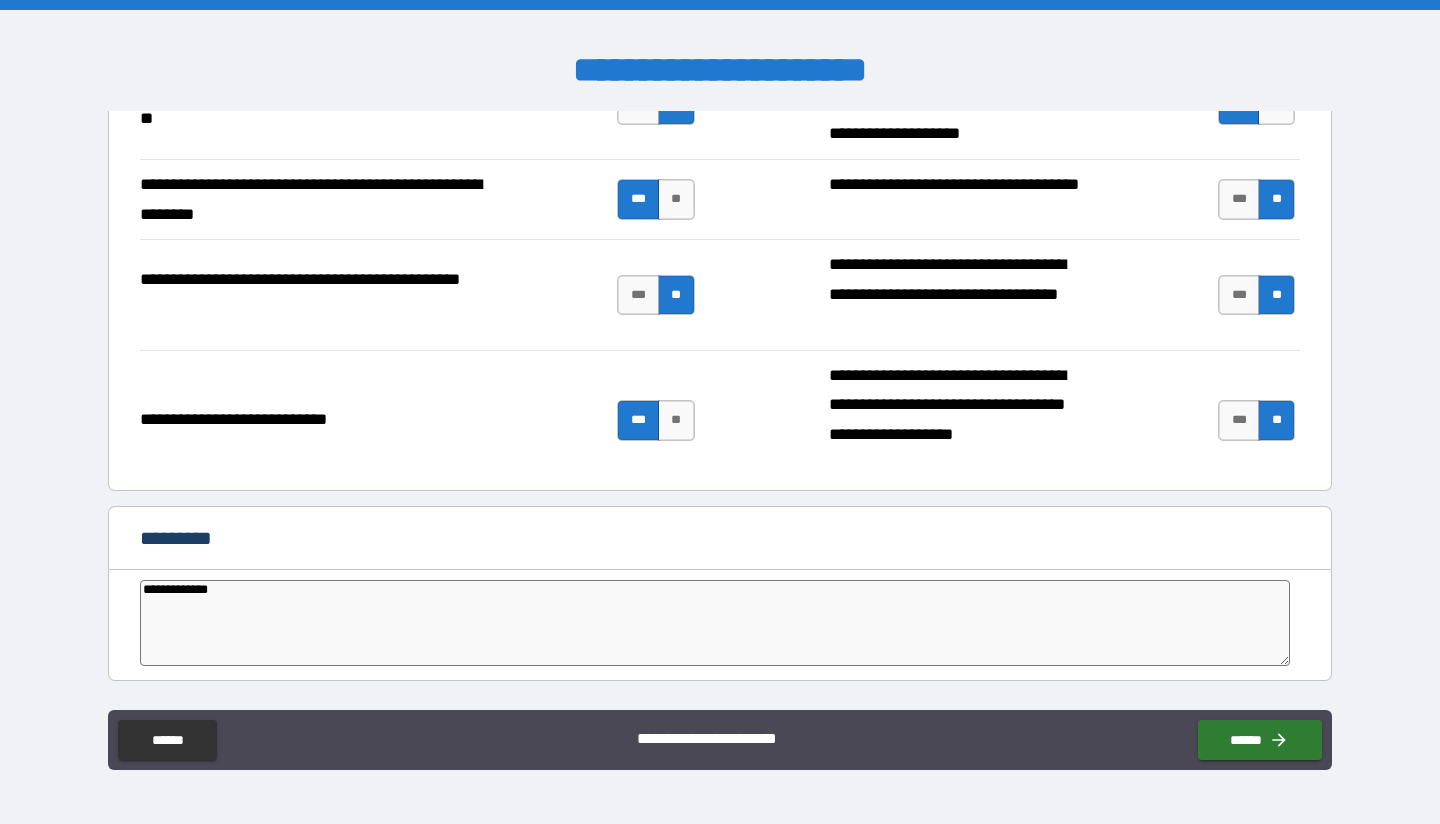 type on "**********" 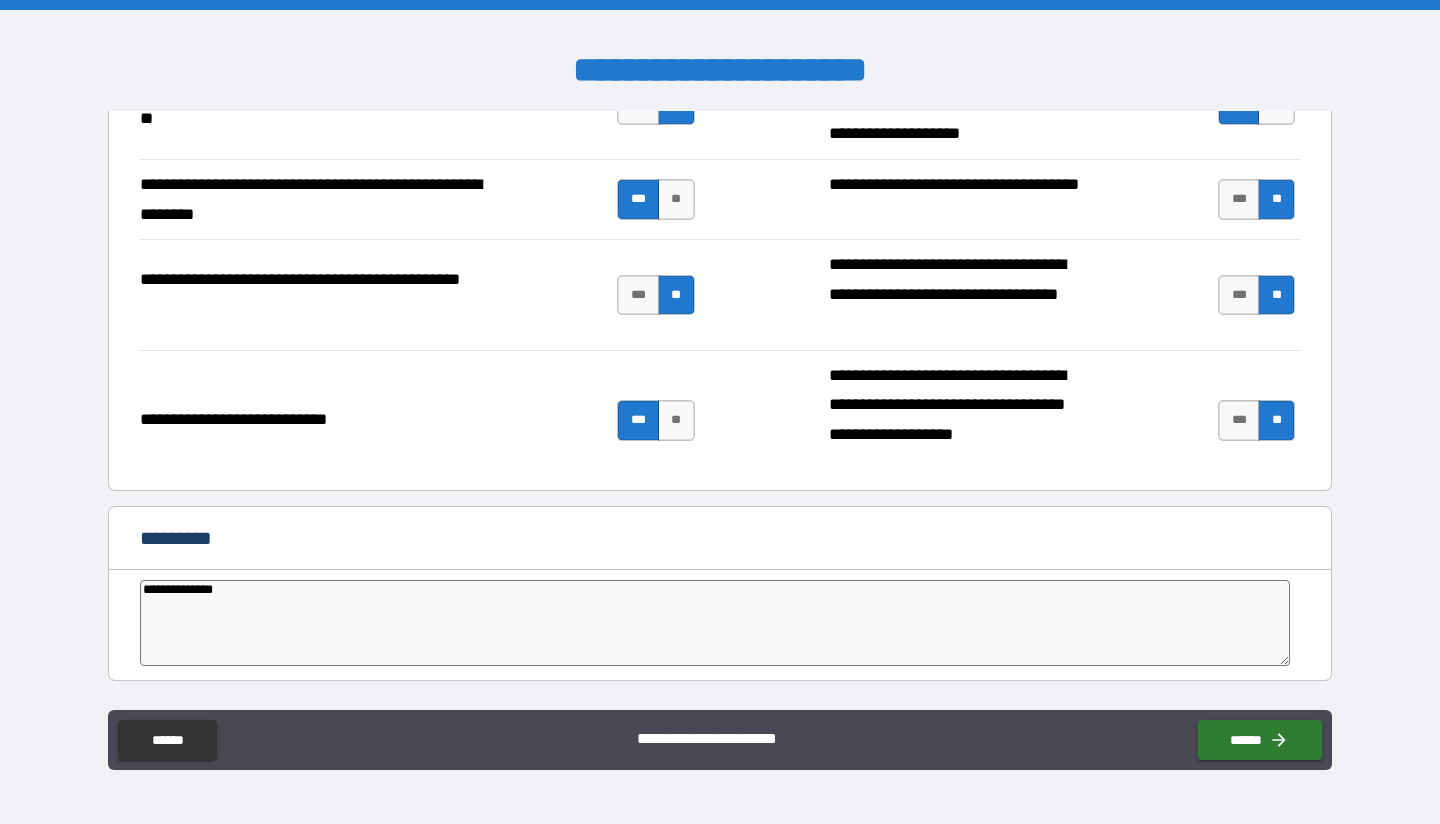 type on "**********" 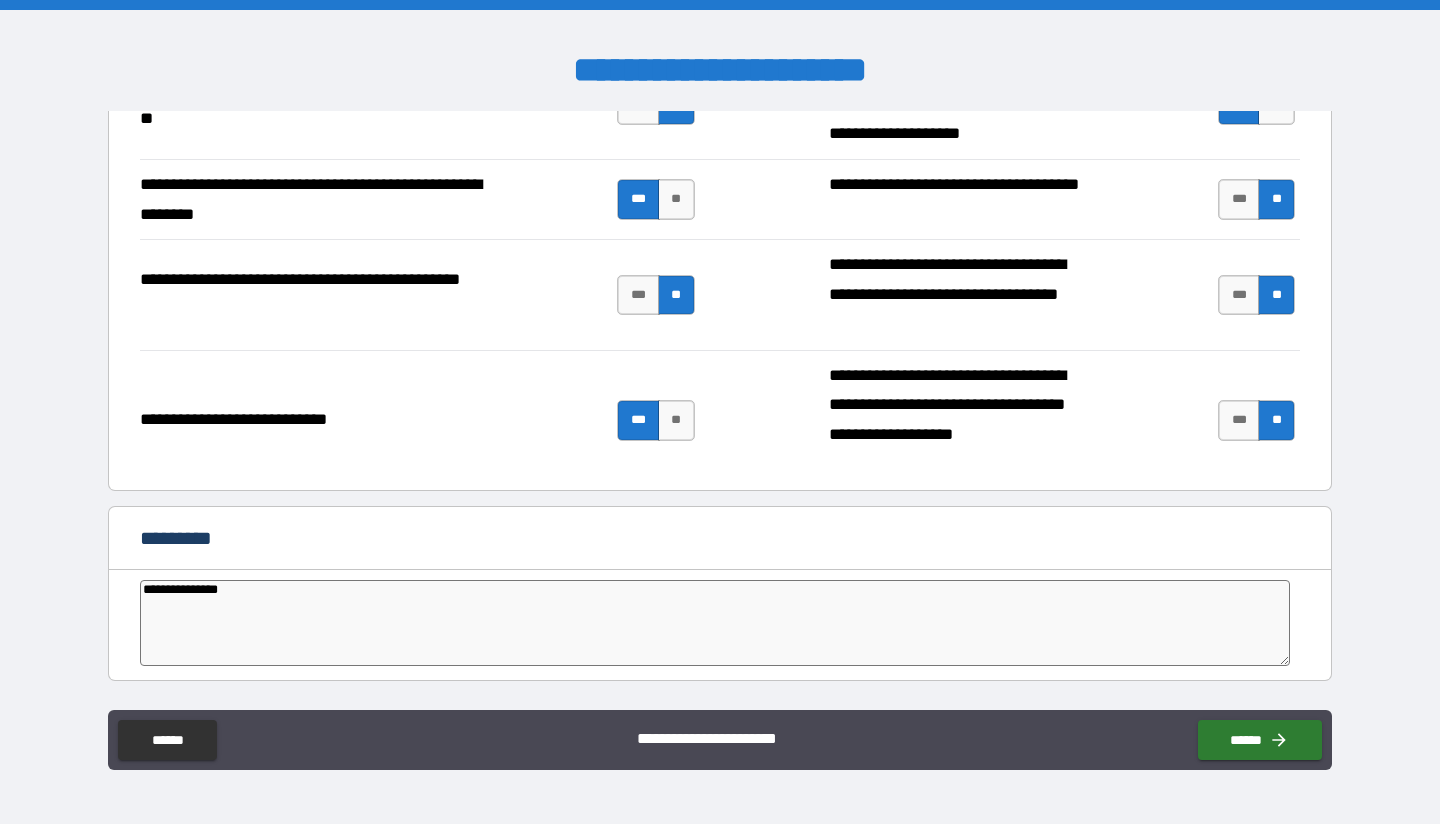 type on "*" 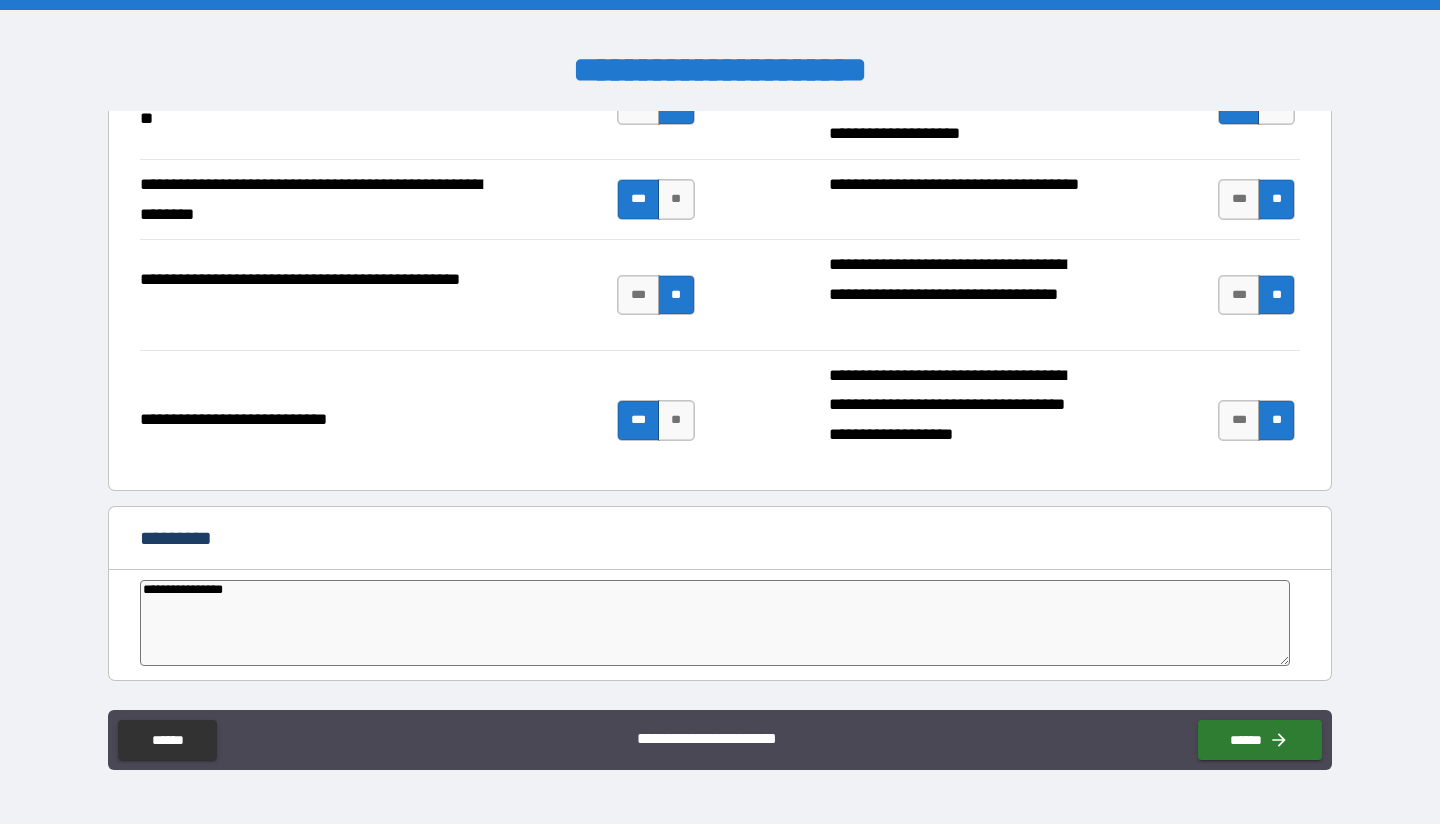 type on "**********" 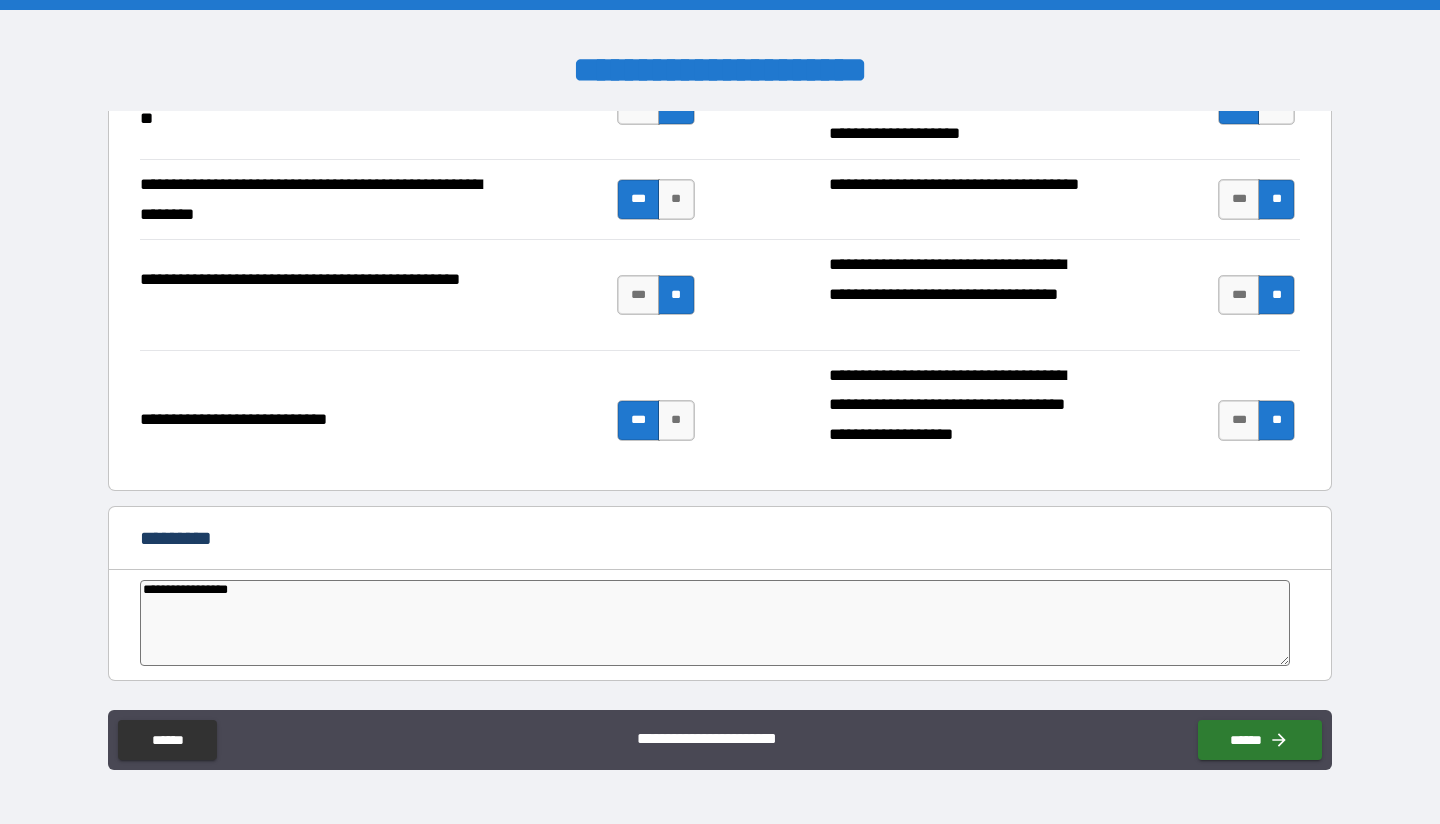 type on "*" 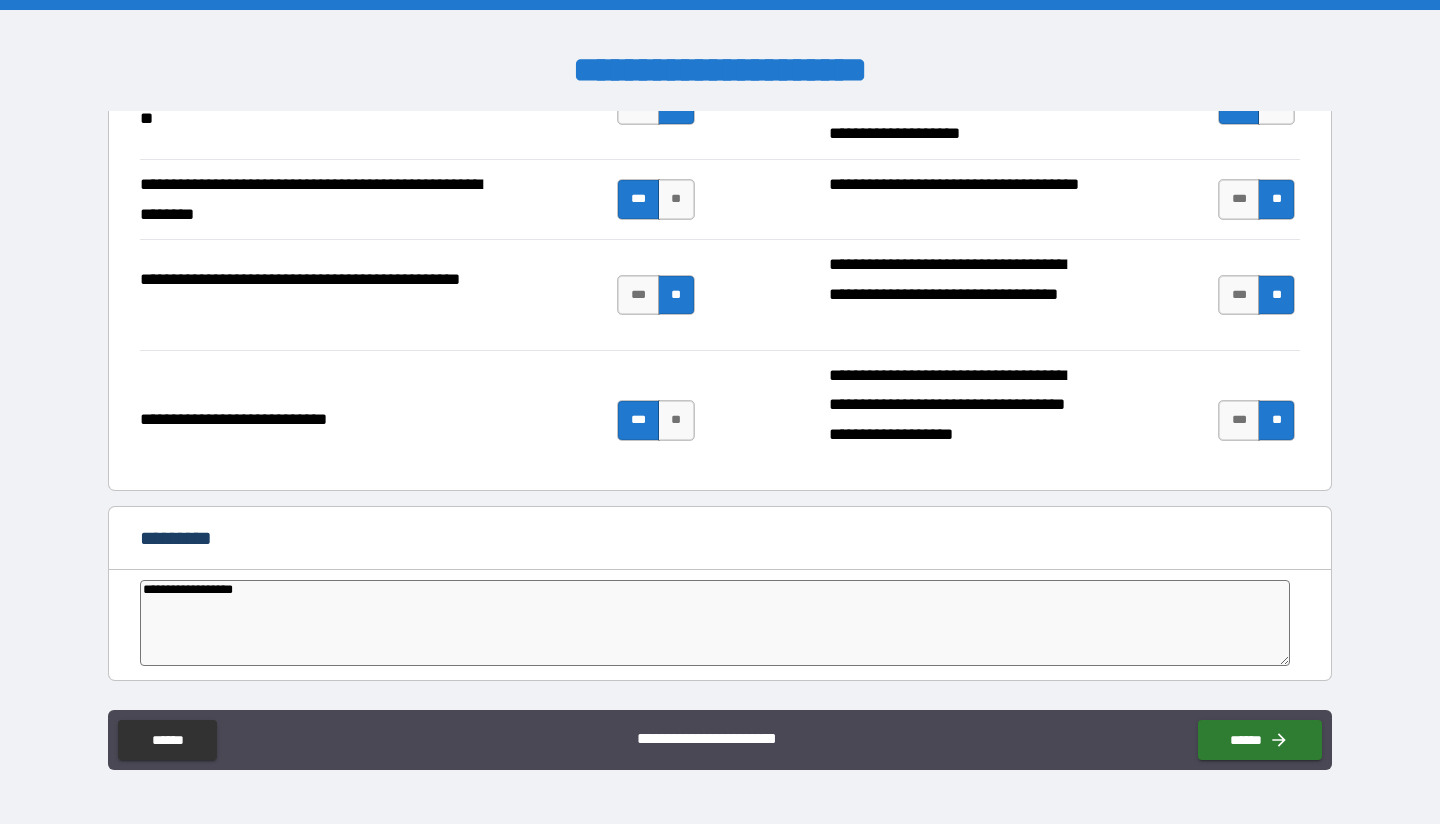 type on "**********" 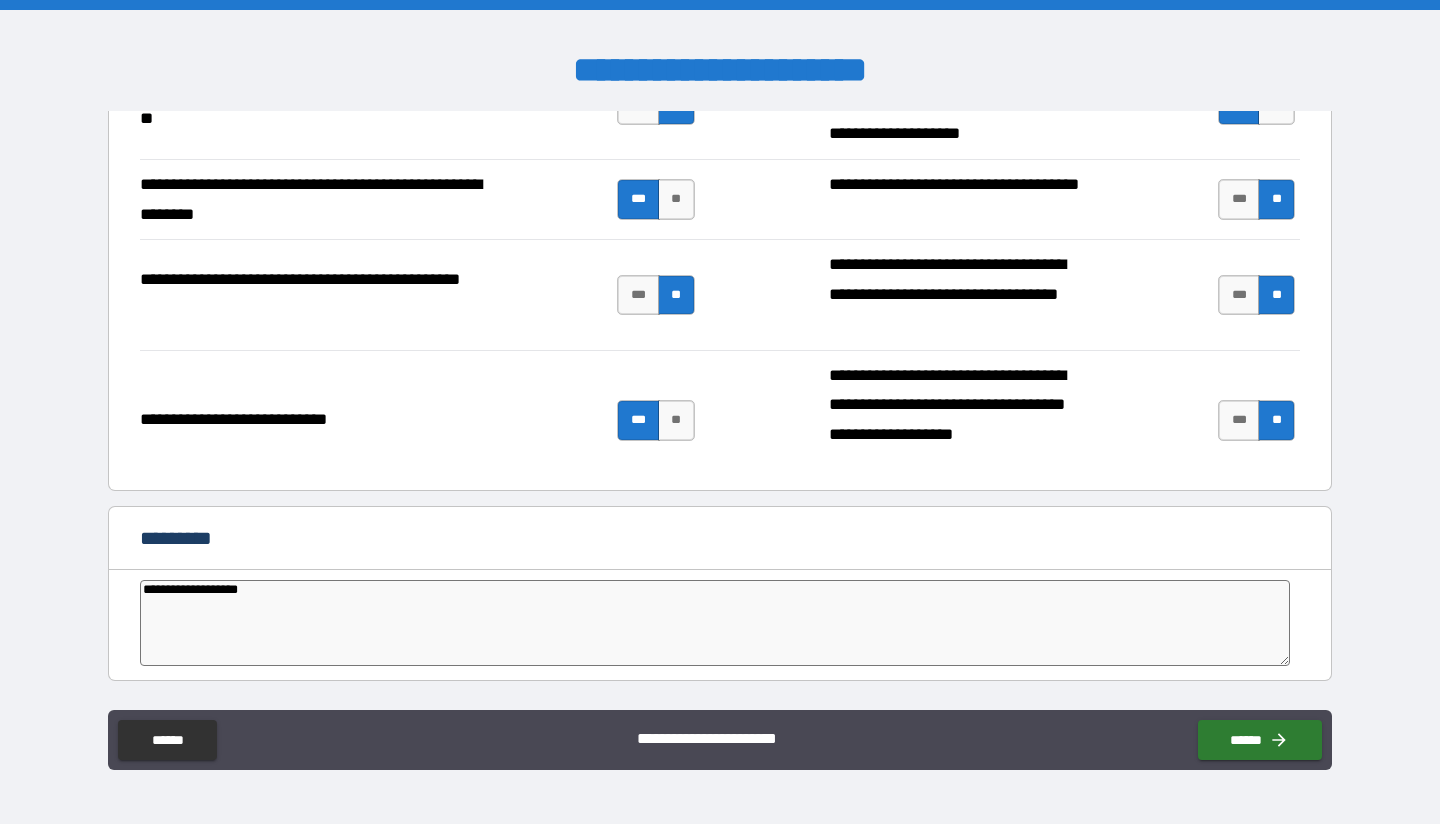 type on "*" 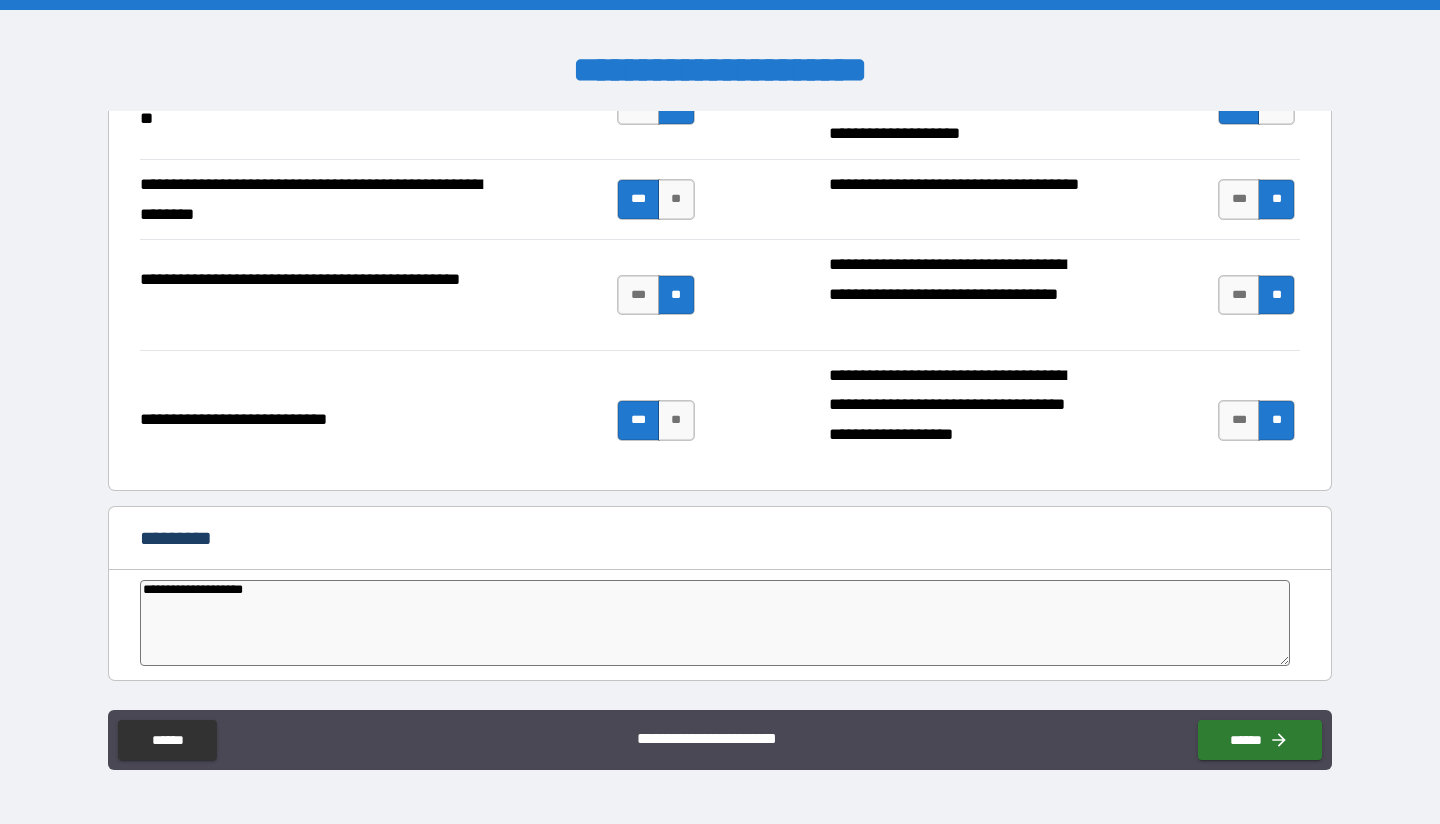 type on "**********" 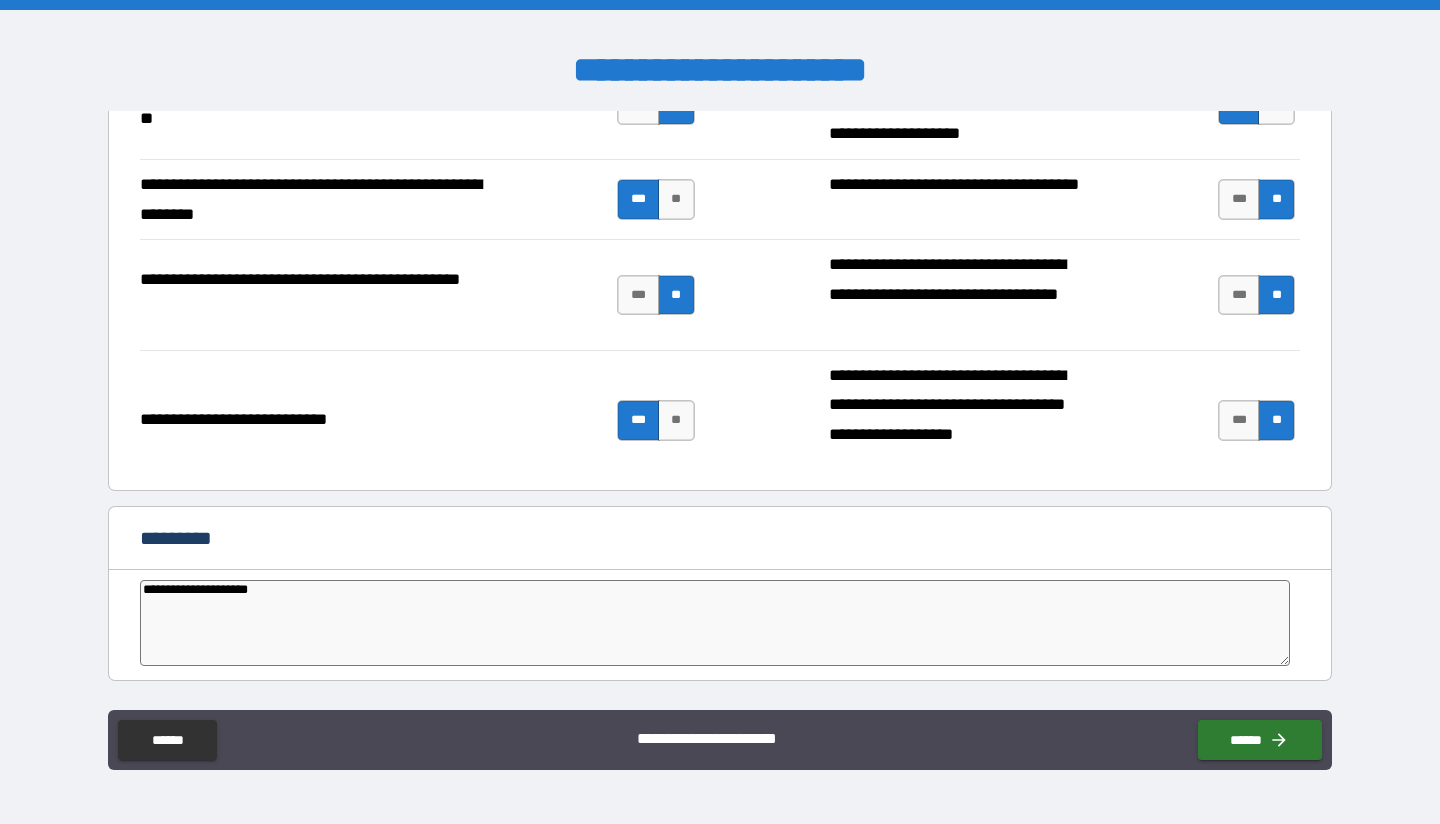 type on "*" 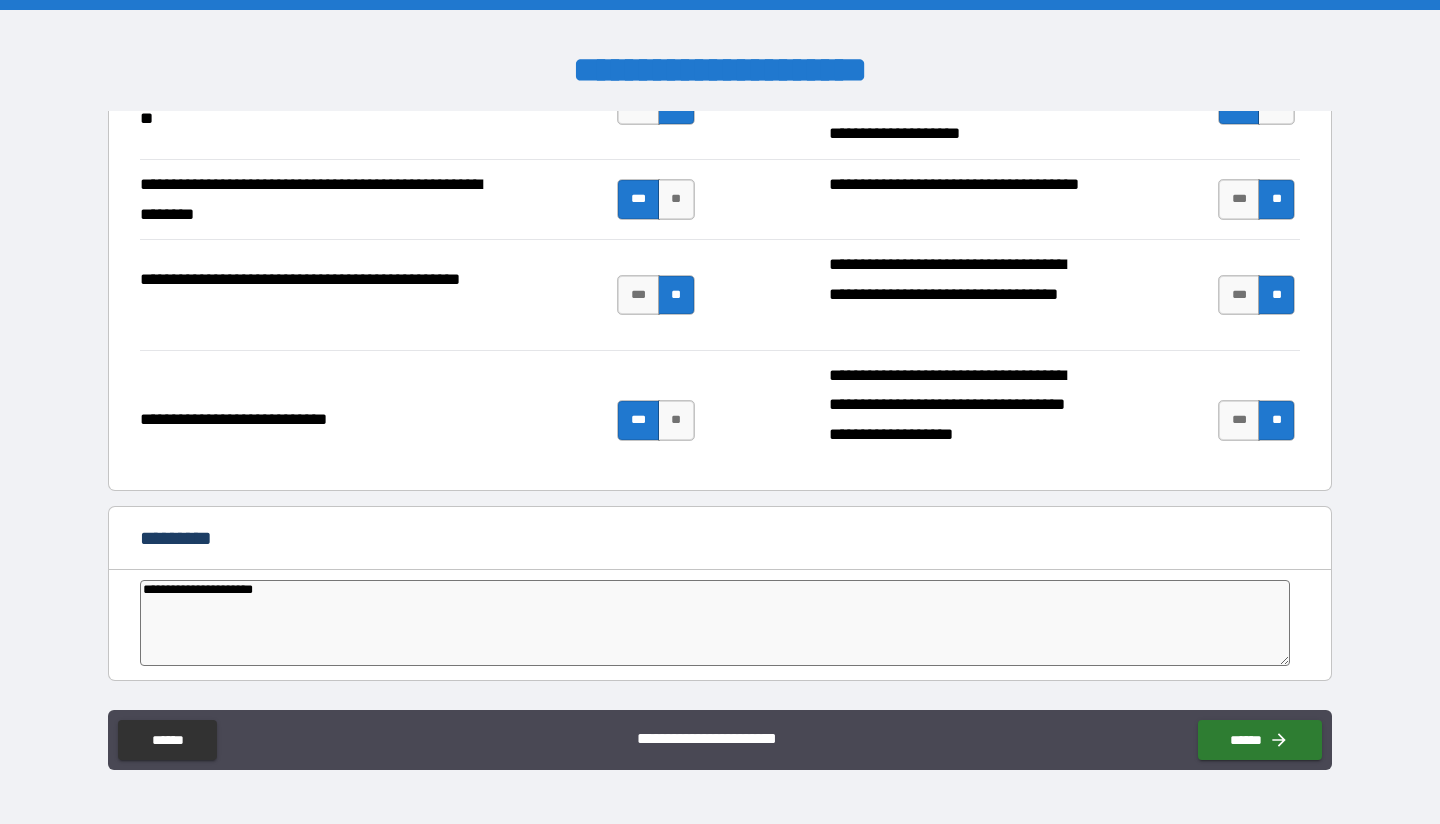 type on "**********" 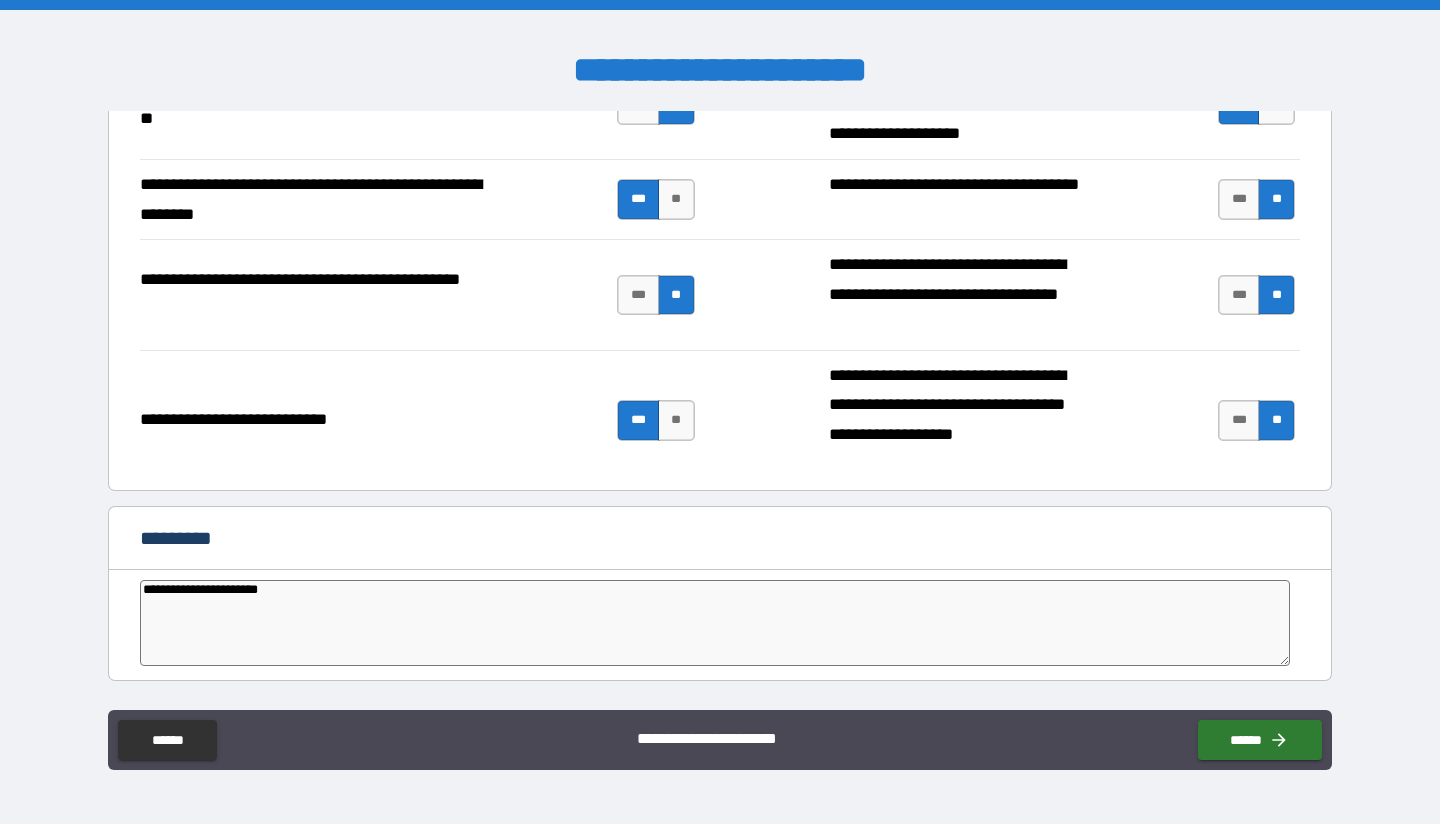 type on "**********" 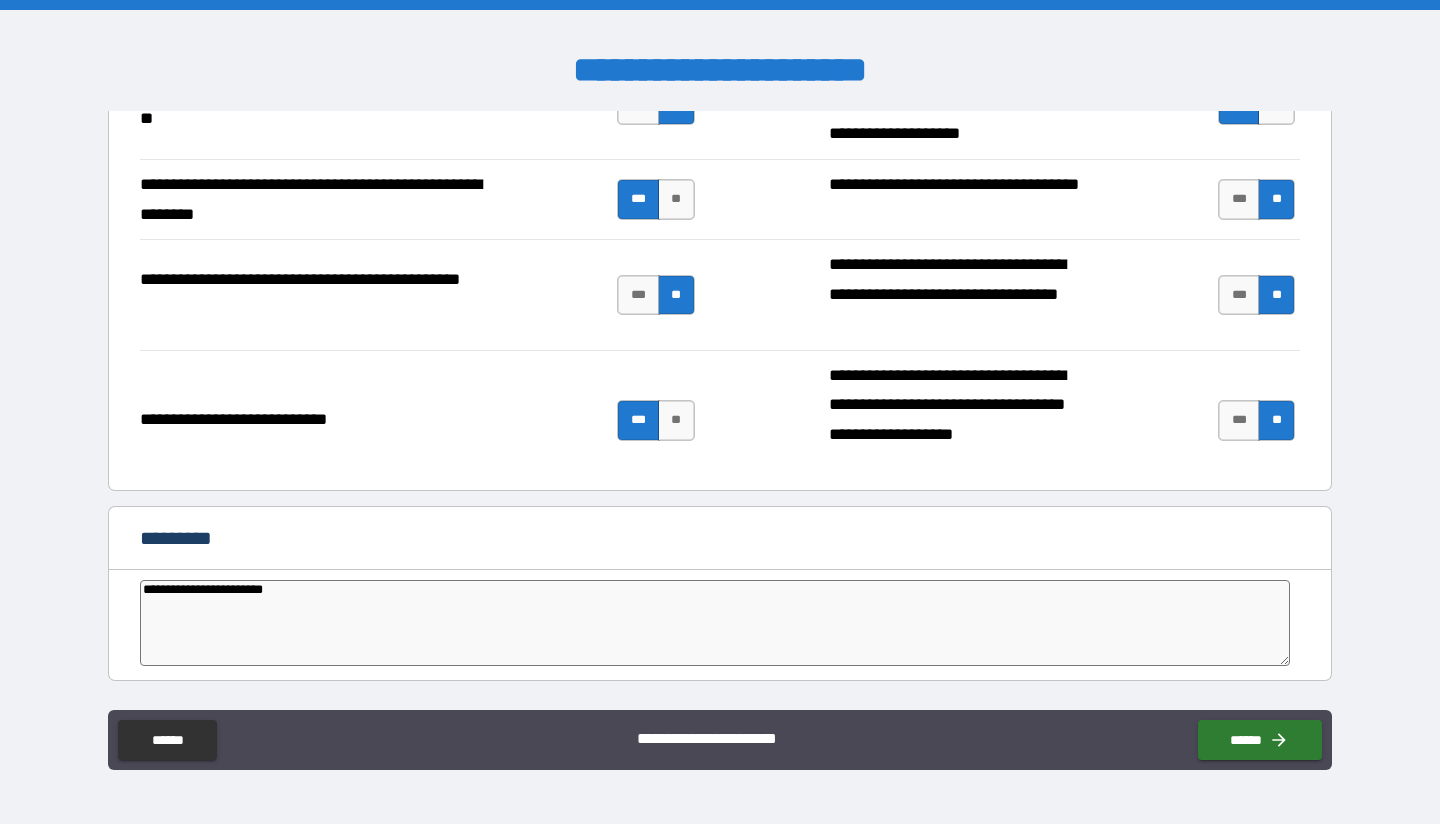 type on "**********" 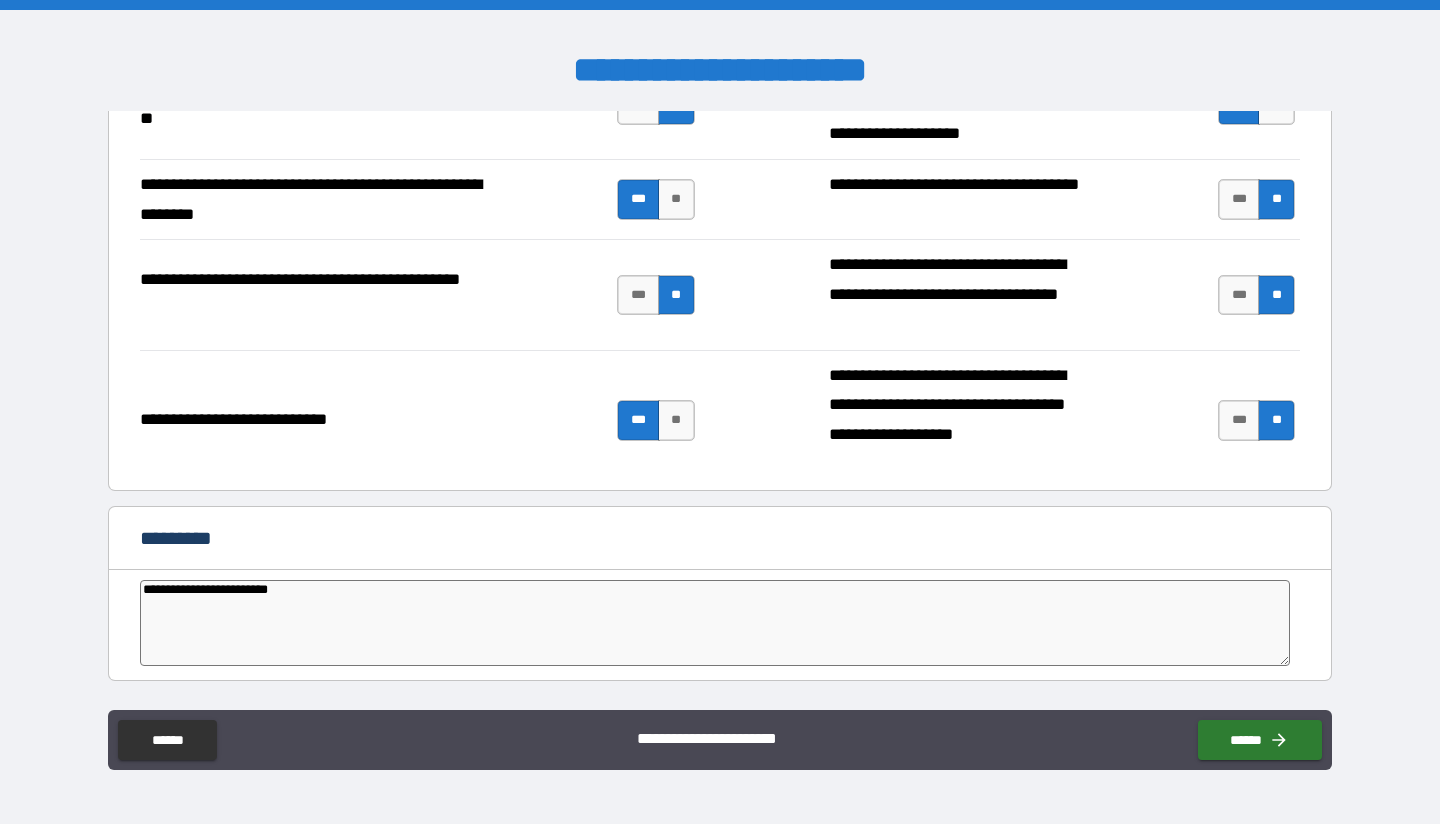 type on "**********" 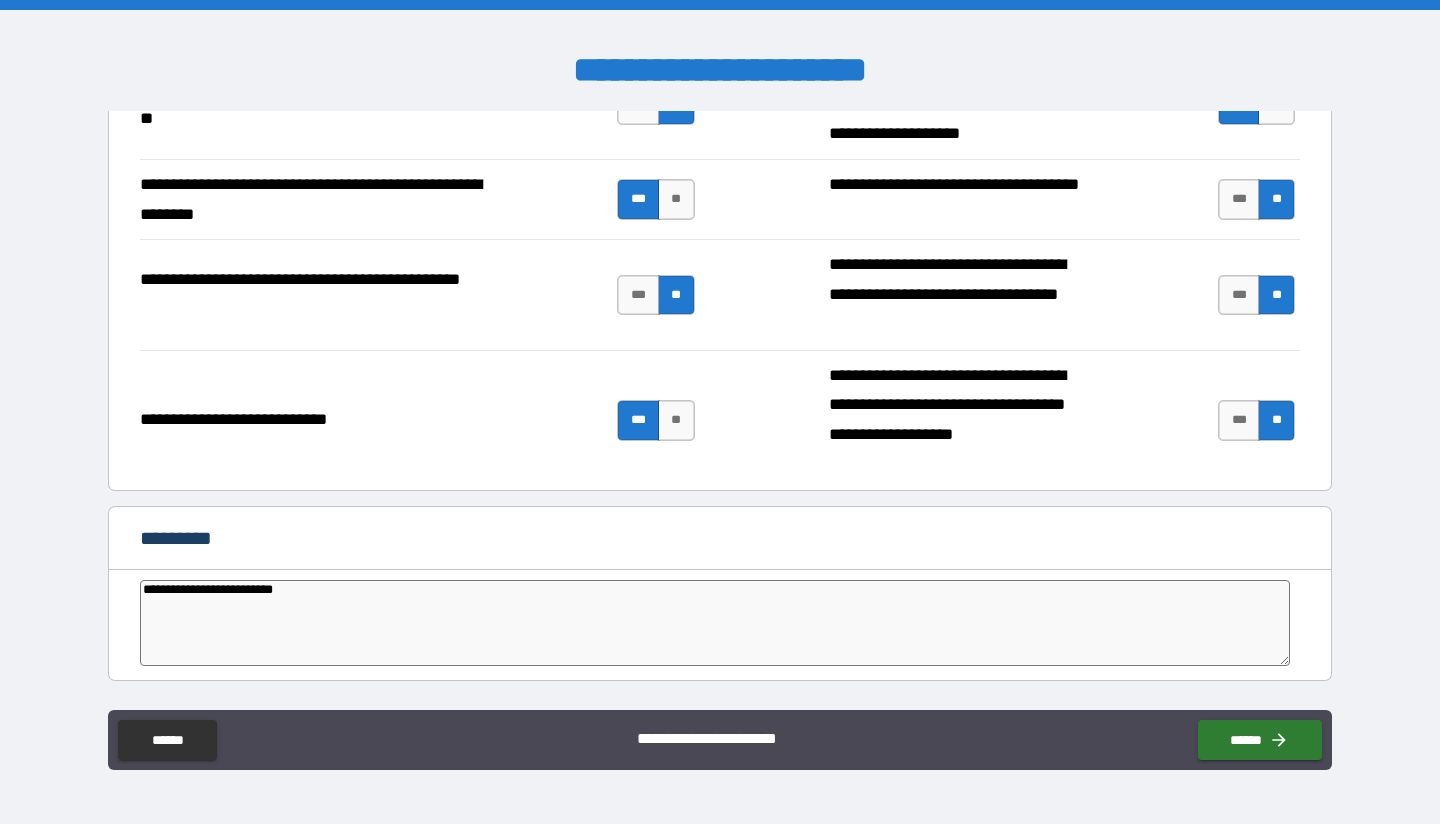 type on "**********" 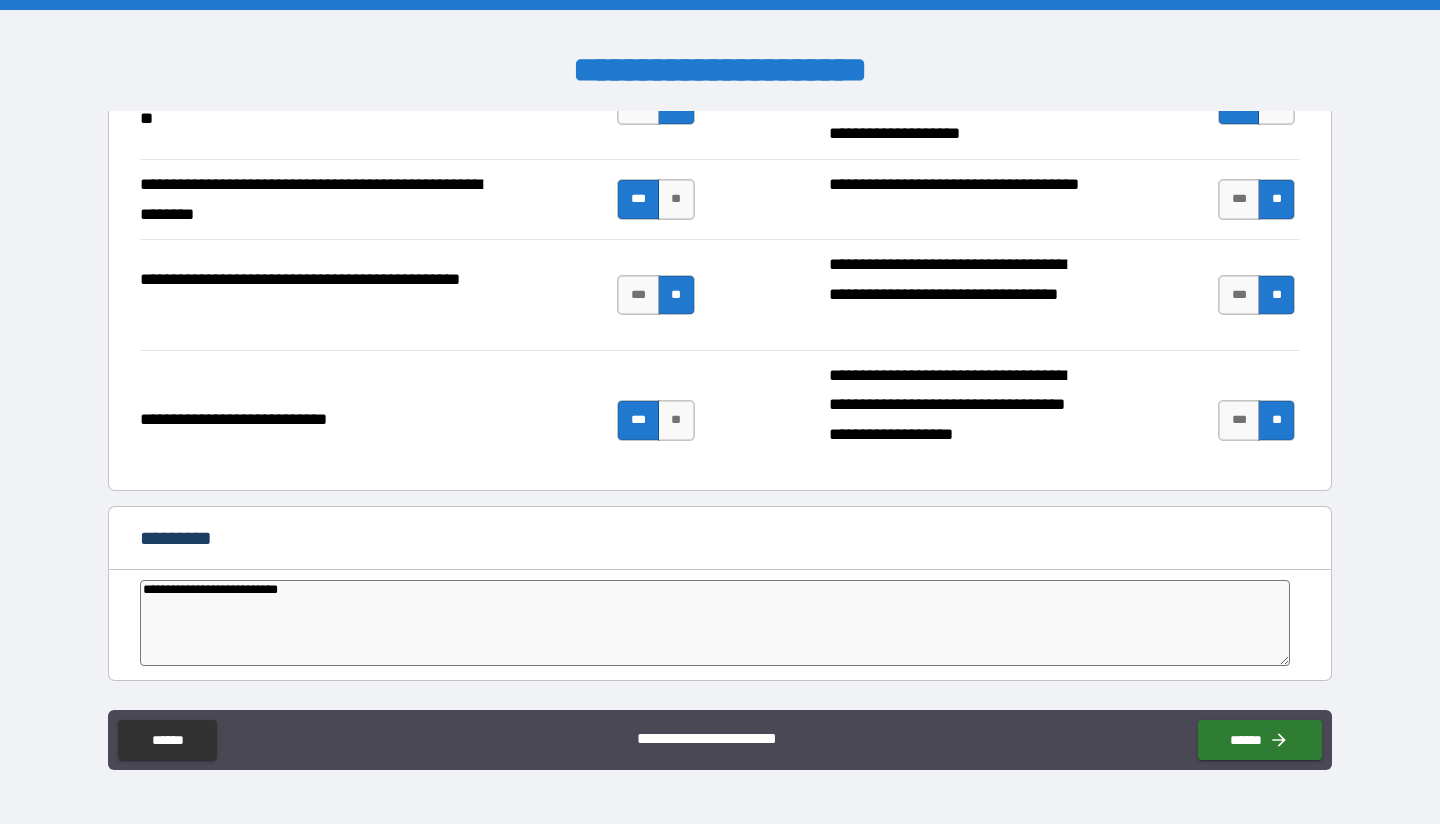 type on "*" 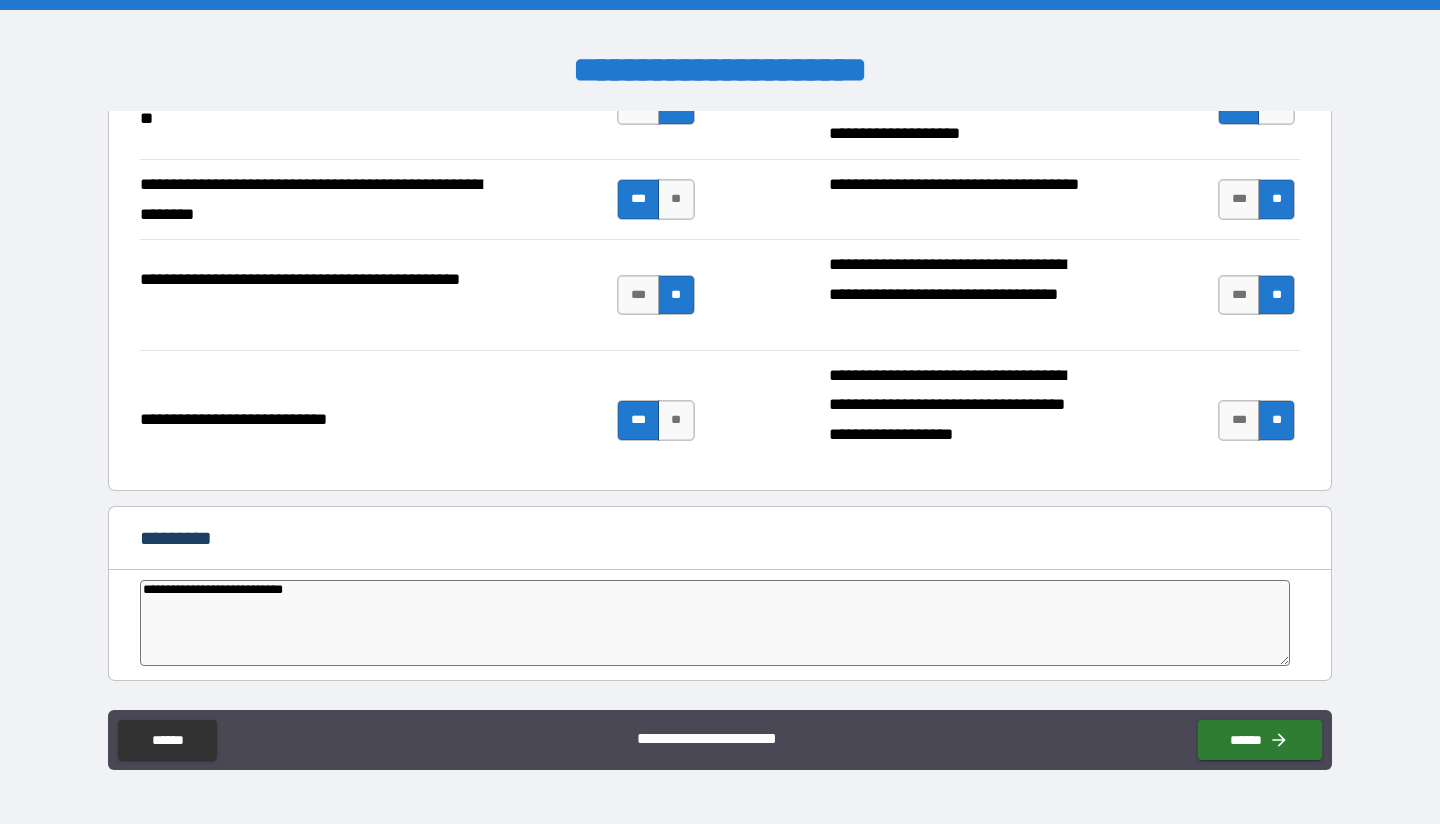 type on "**********" 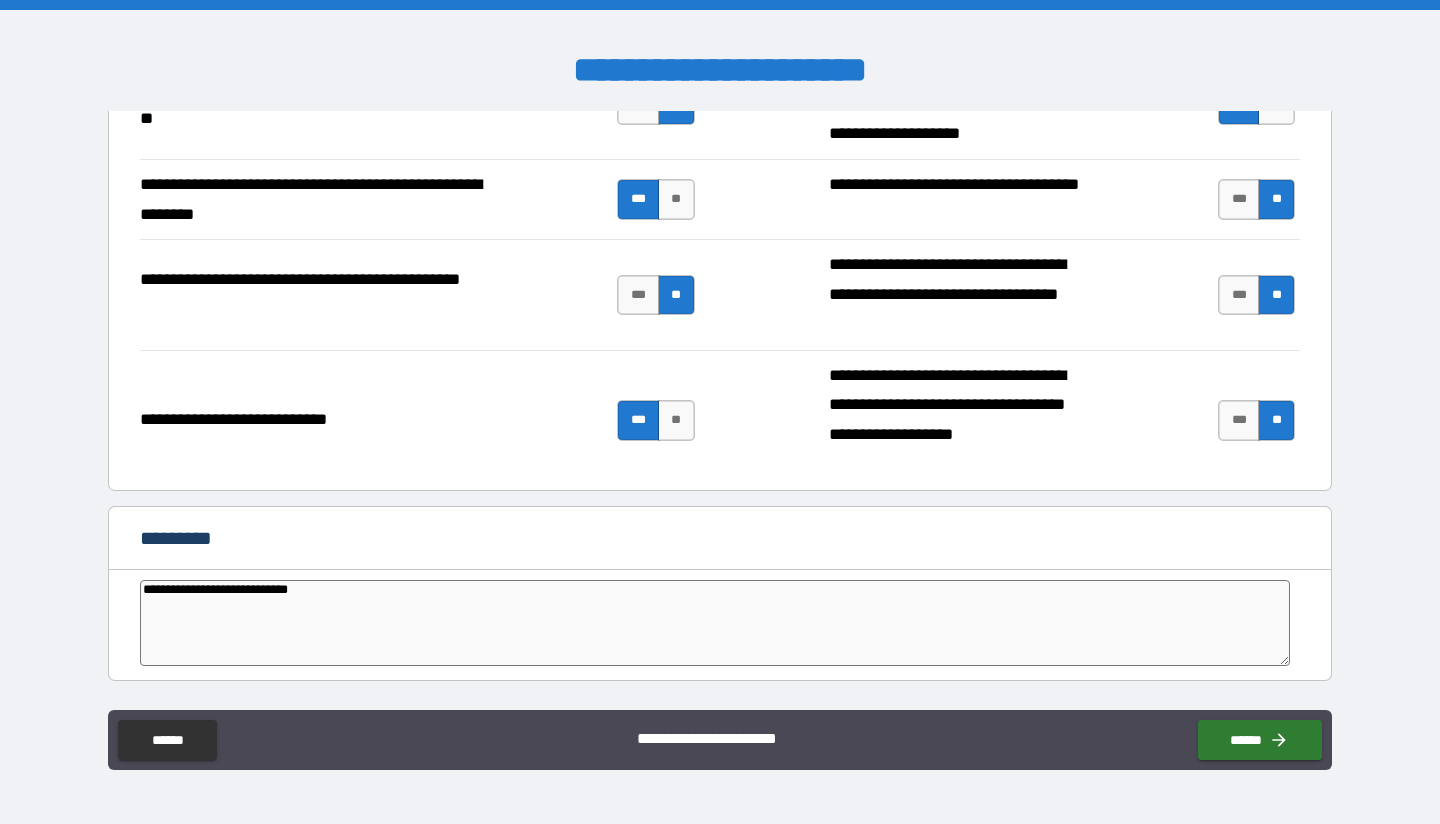 type on "*" 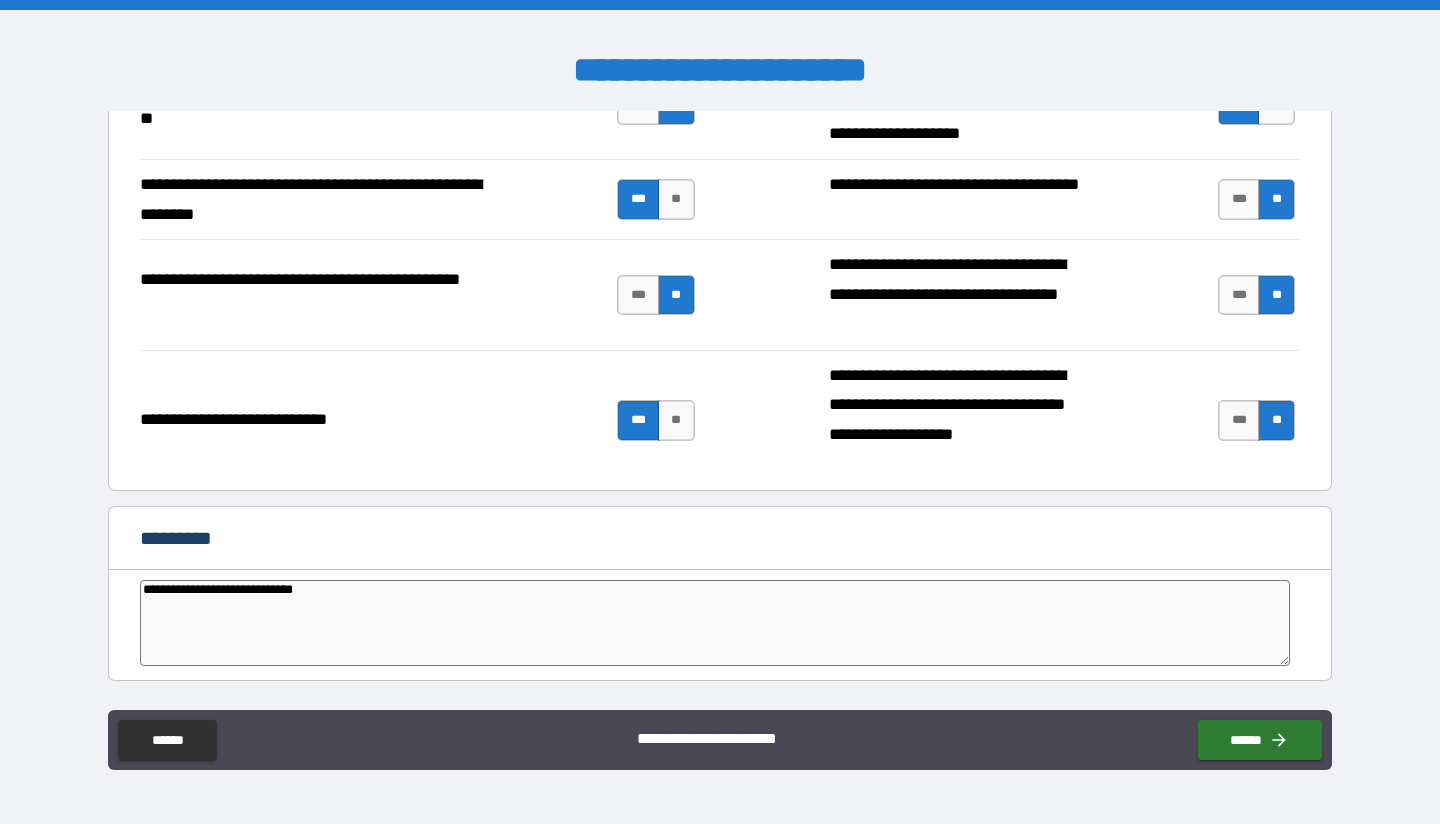 type 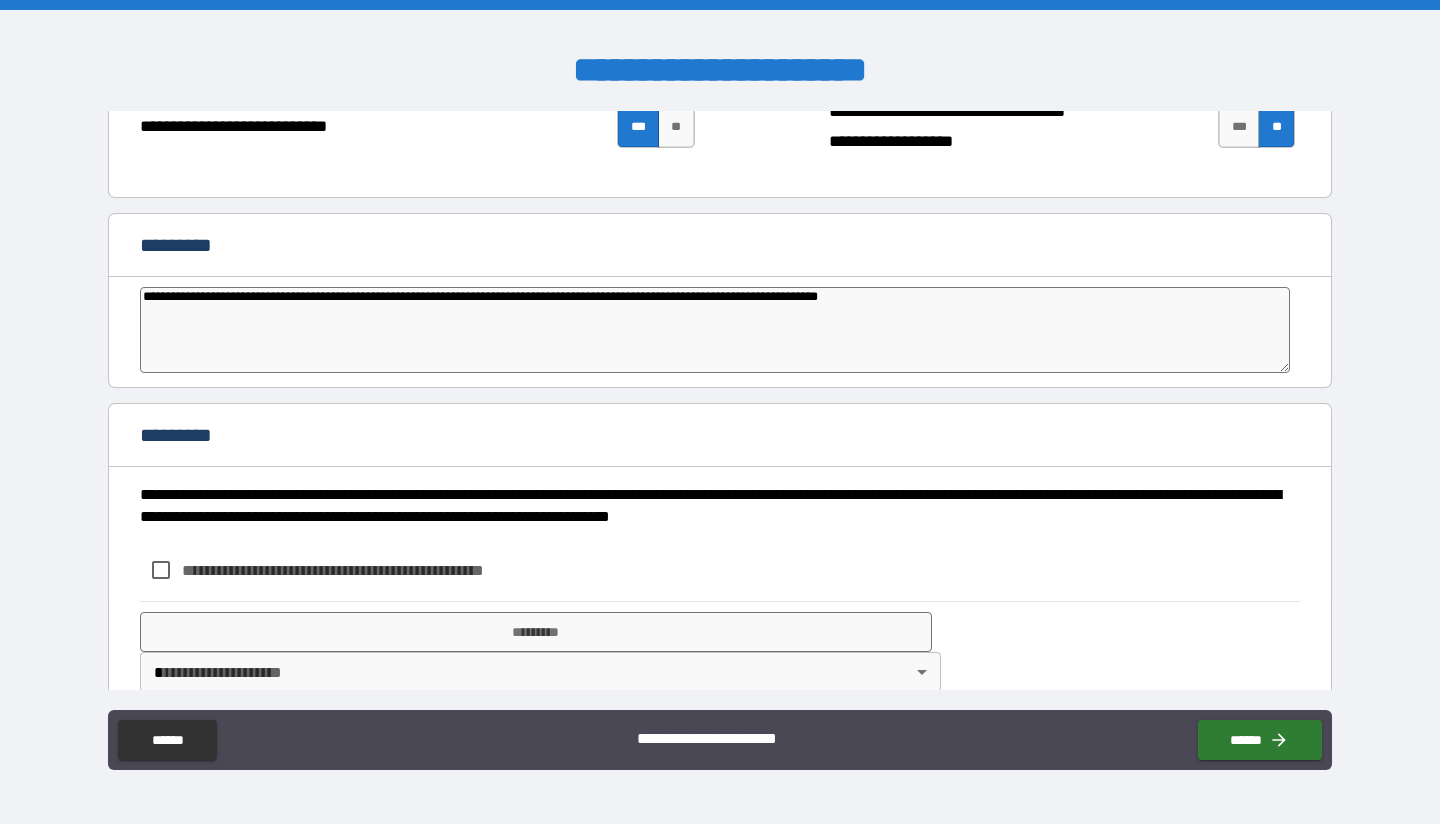 scroll, scrollTop: 2226, scrollLeft: 0, axis: vertical 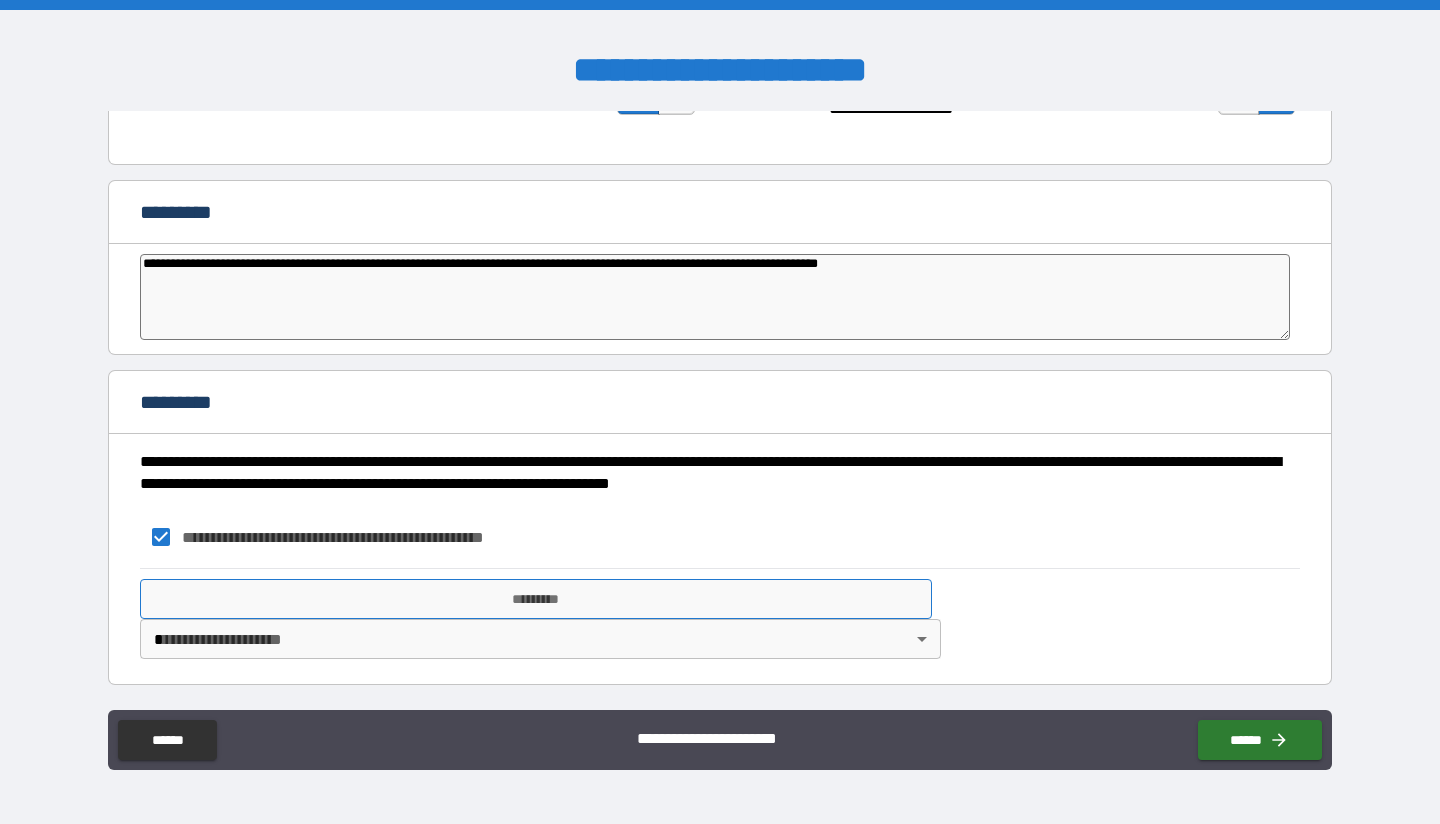 click on "*********" at bounding box center [536, 599] 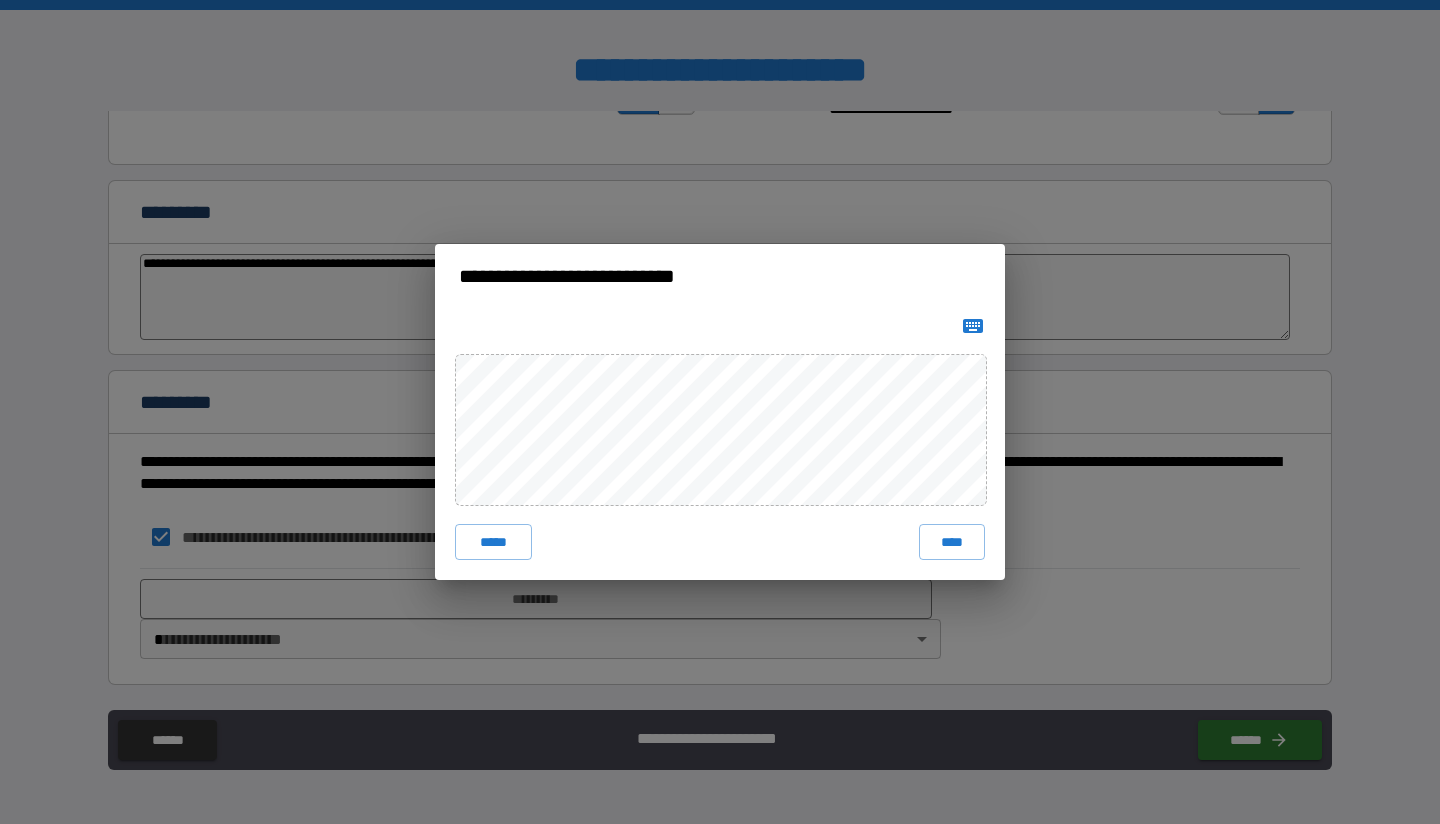 click on "****" at bounding box center (952, 542) 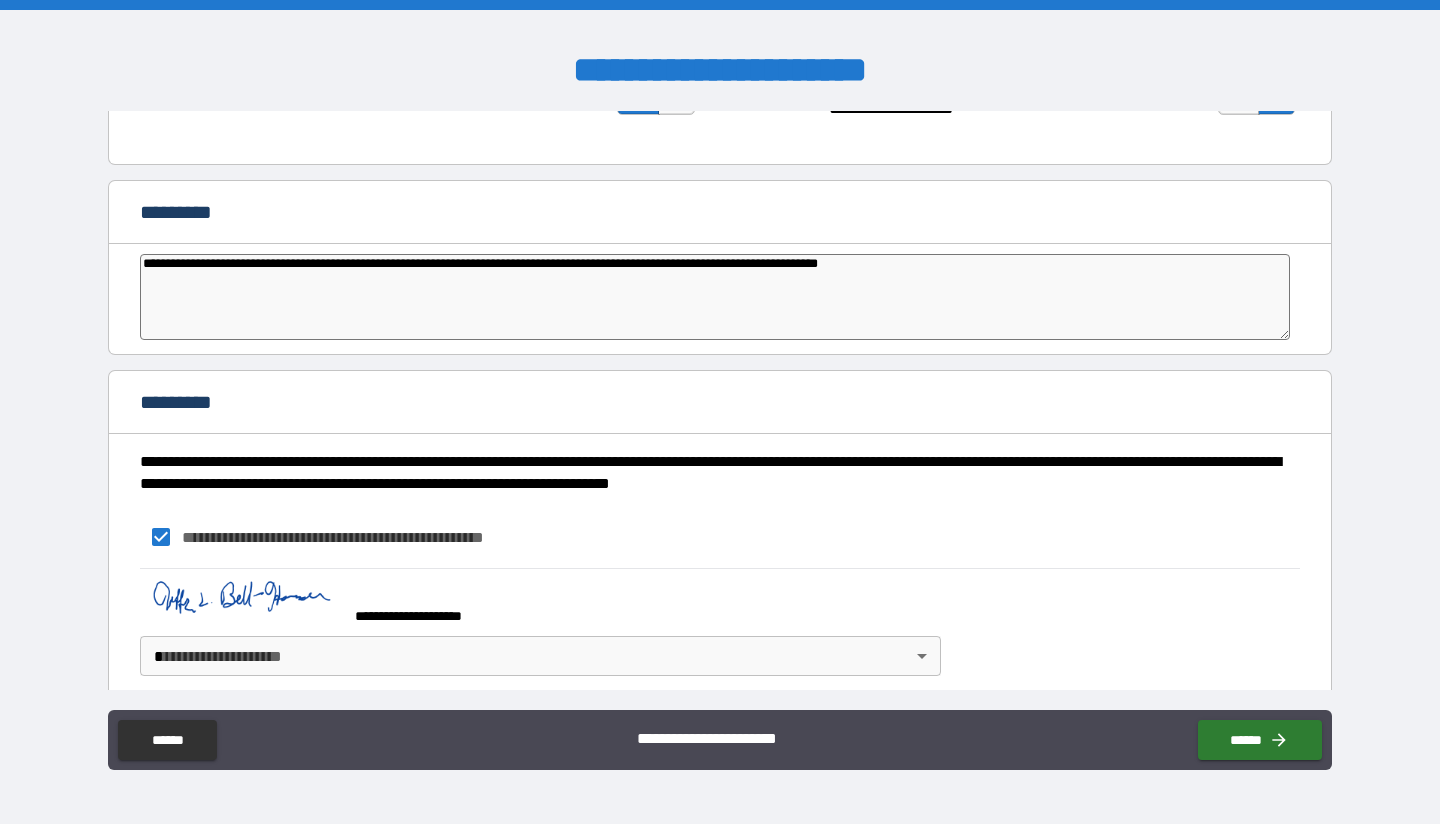click on "**********" at bounding box center [720, 412] 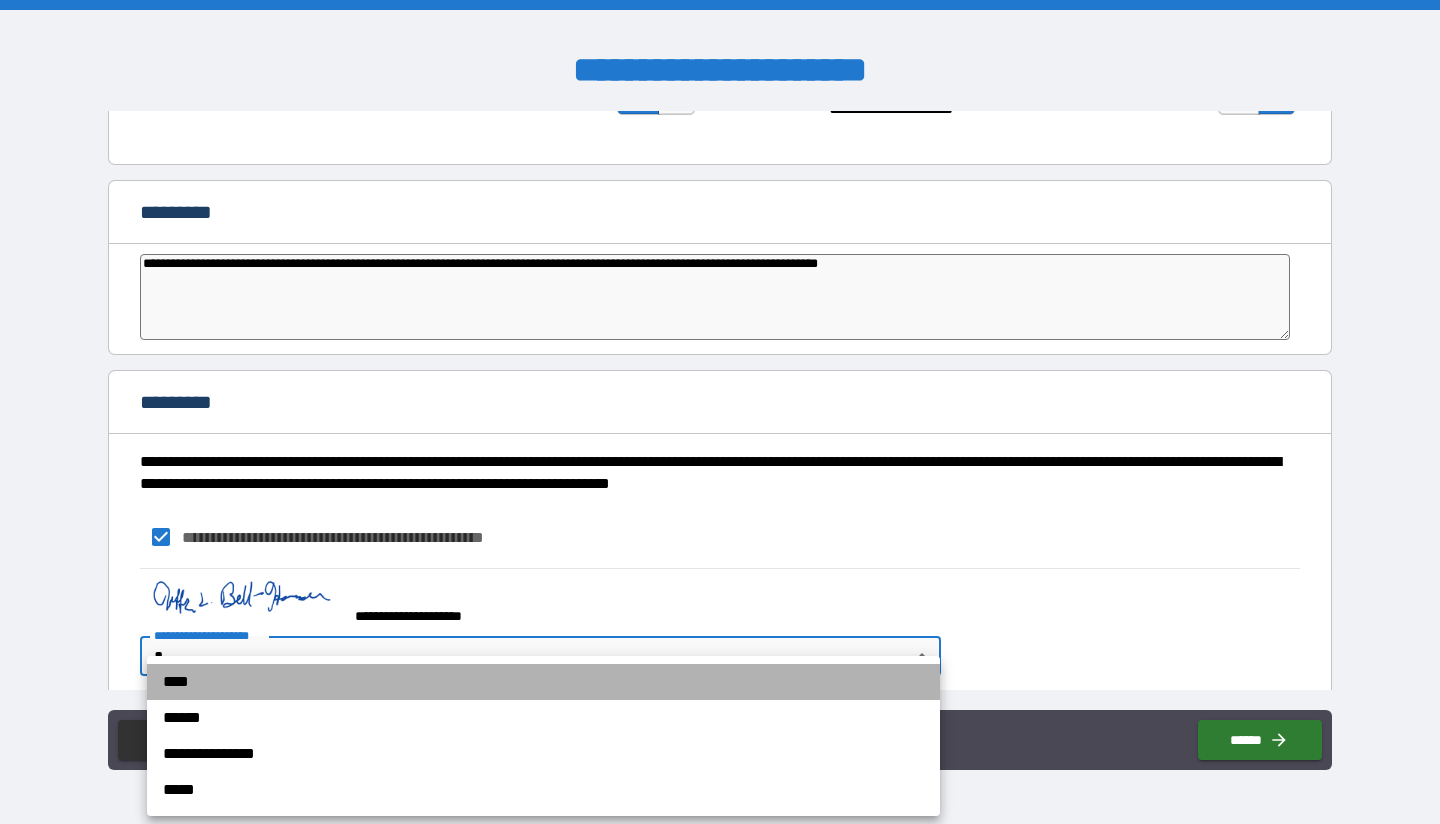 click on "****" at bounding box center [543, 682] 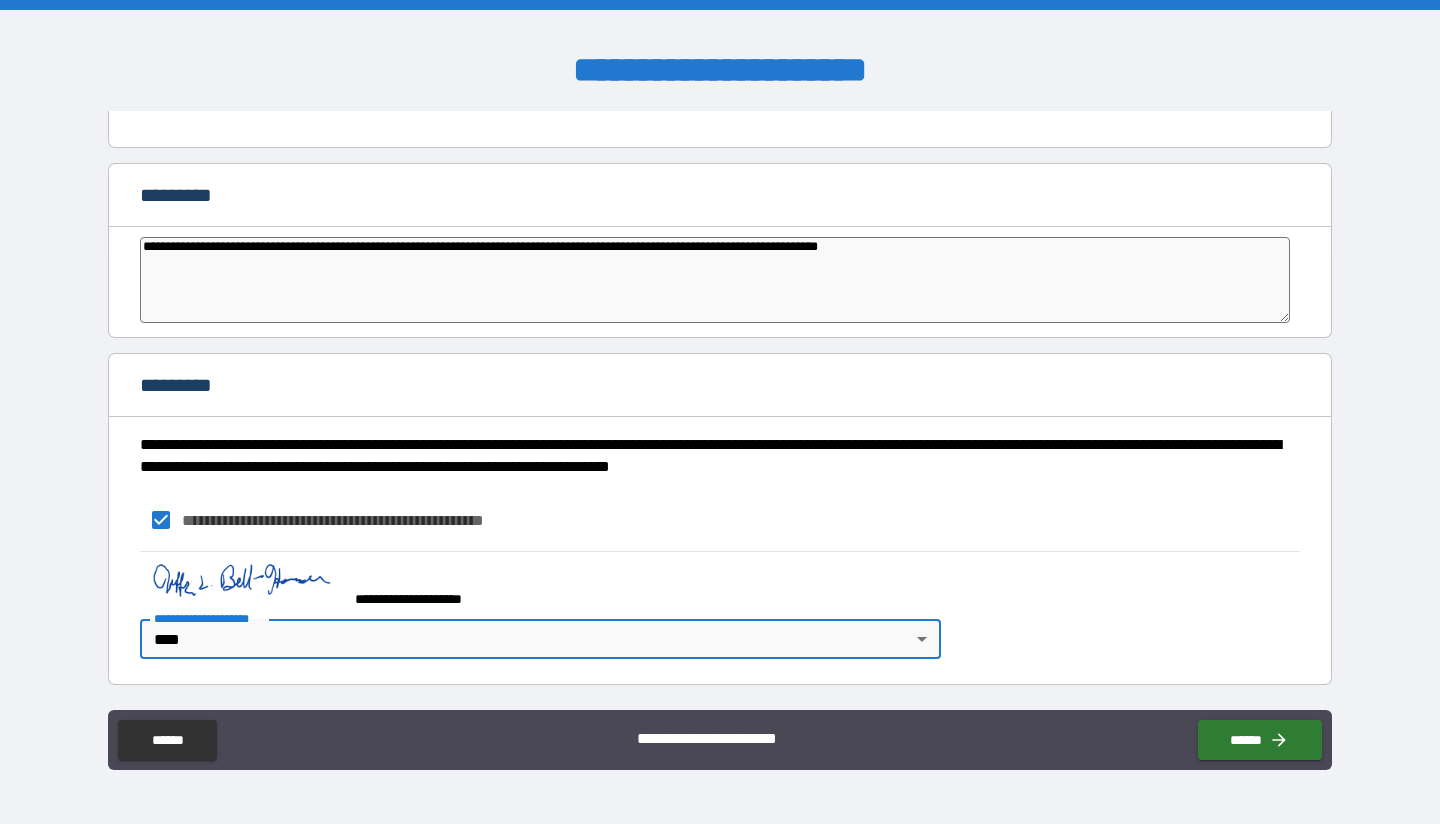 scroll, scrollTop: 2244, scrollLeft: 0, axis: vertical 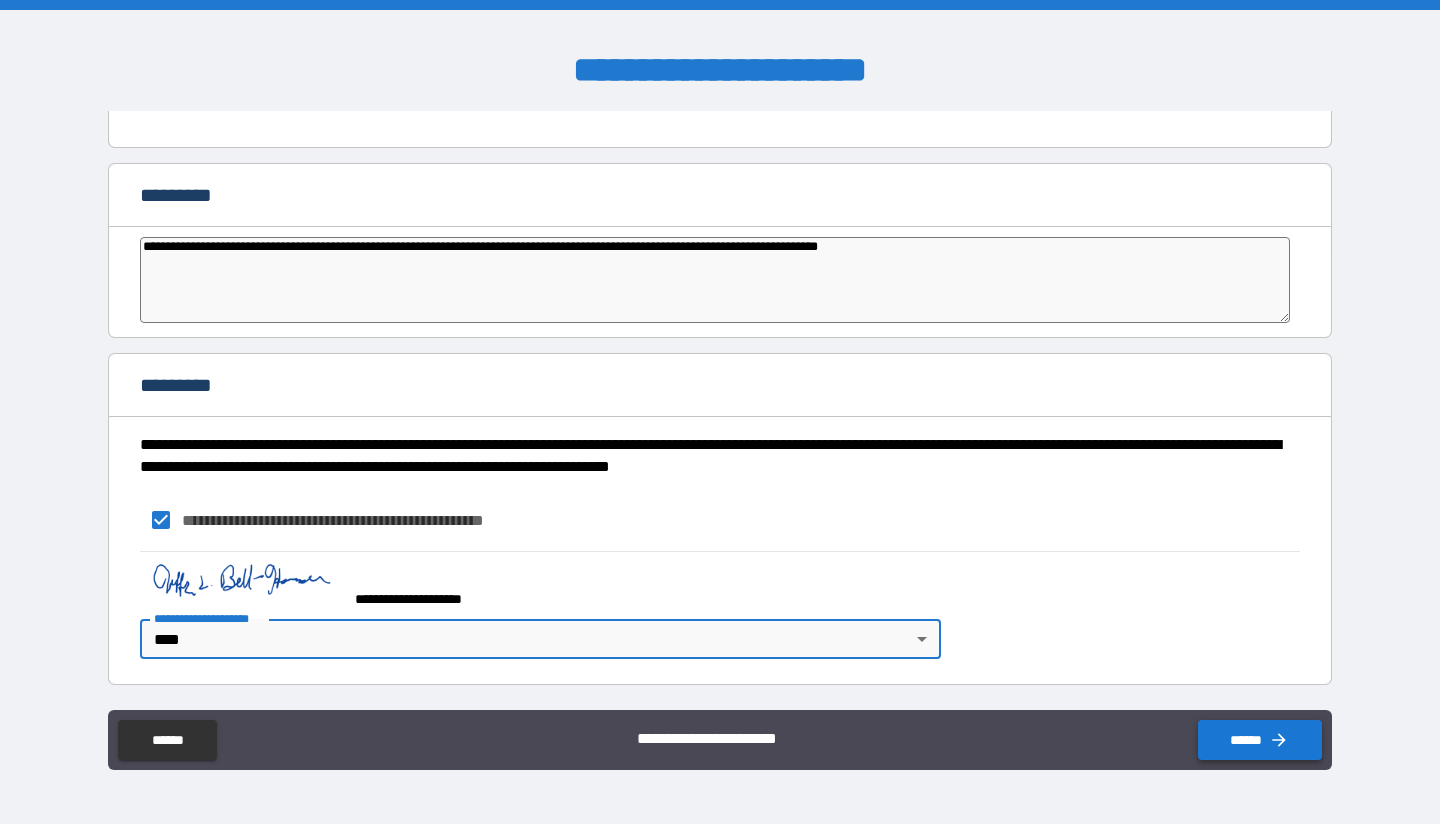click on "******" at bounding box center [1260, 740] 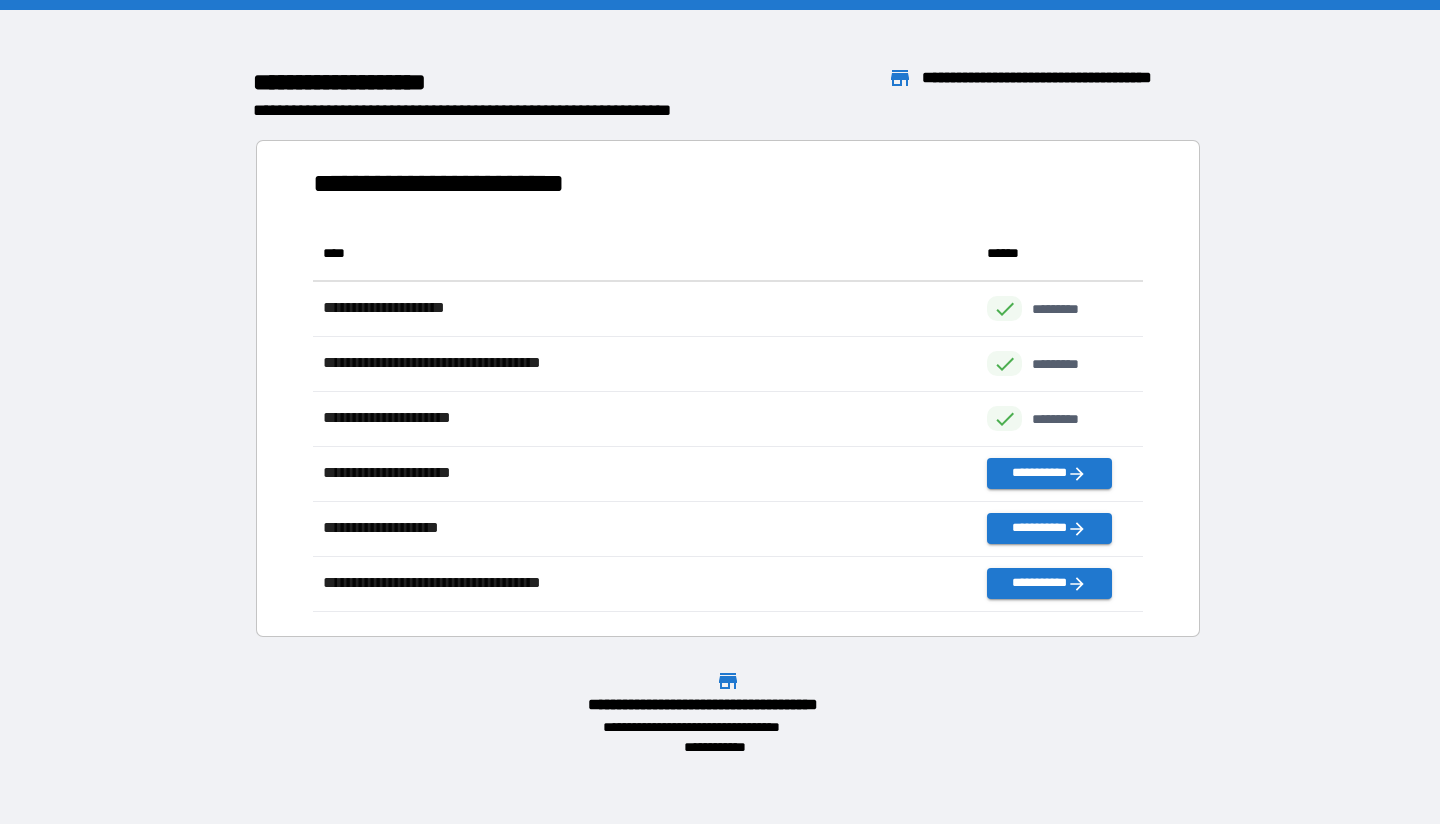scroll, scrollTop: 16, scrollLeft: 16, axis: both 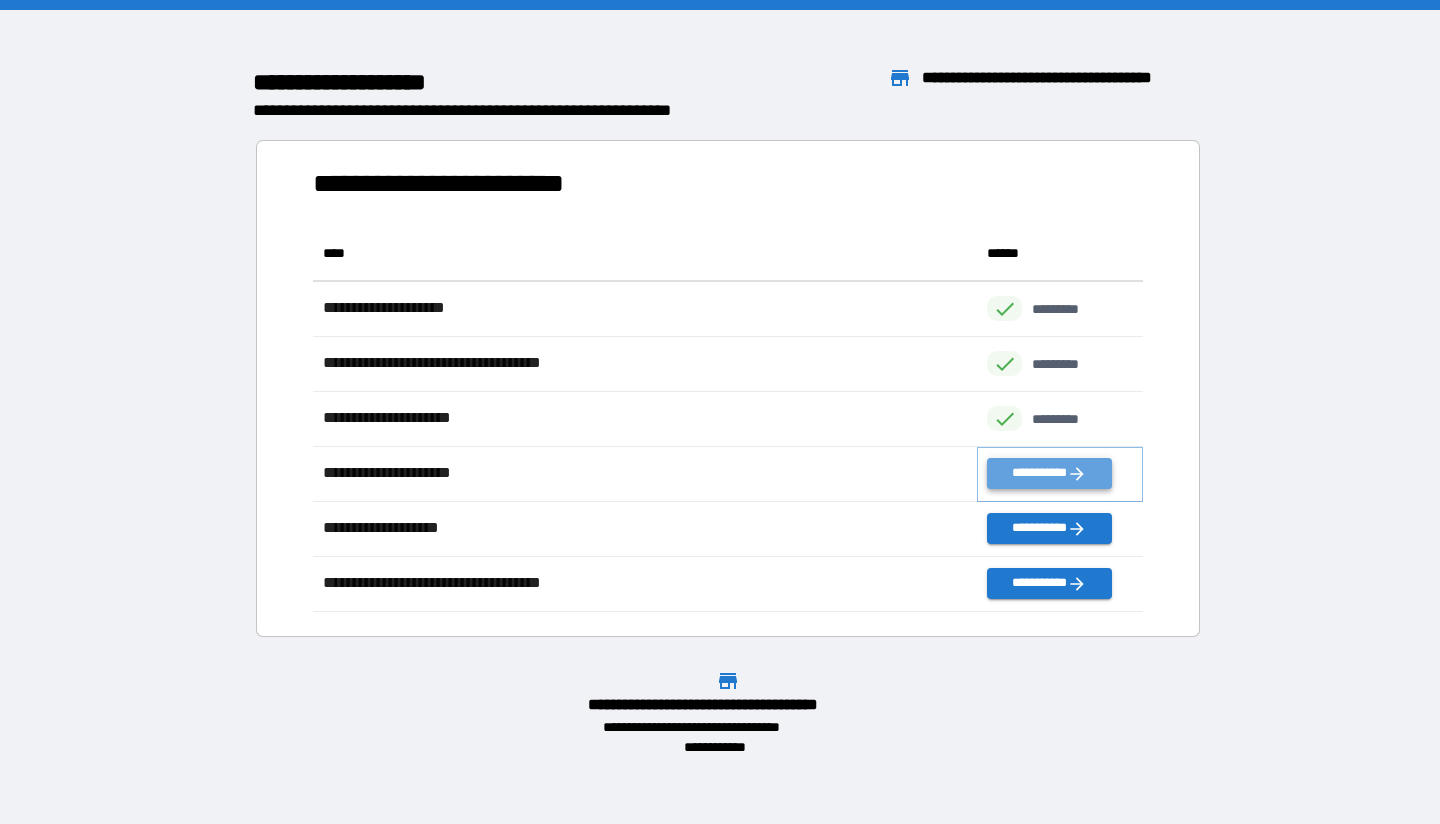 click on "**********" at bounding box center [1049, 473] 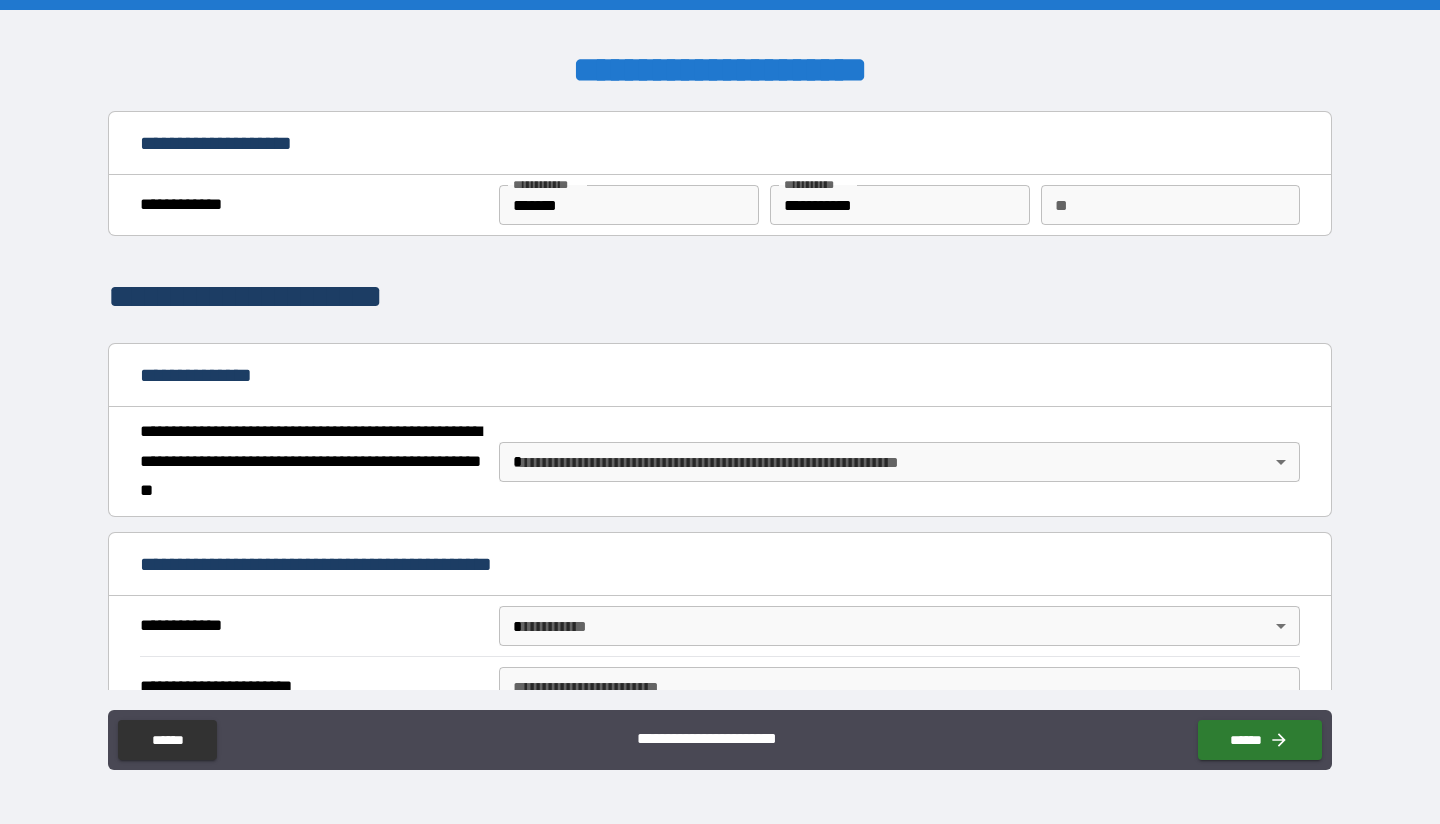 click on "**********" at bounding box center (899, 205) 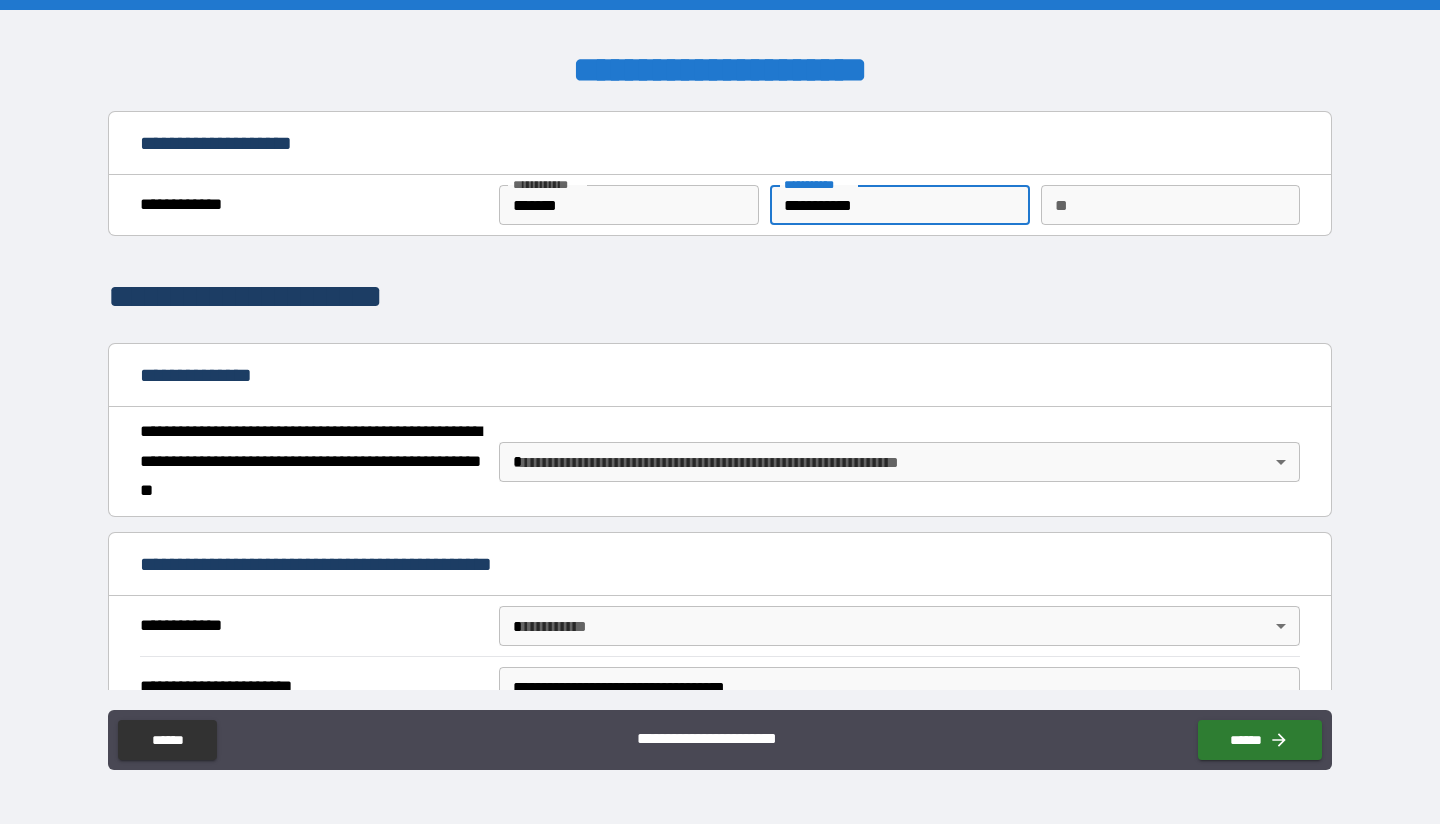 click on "**" at bounding box center [1170, 205] 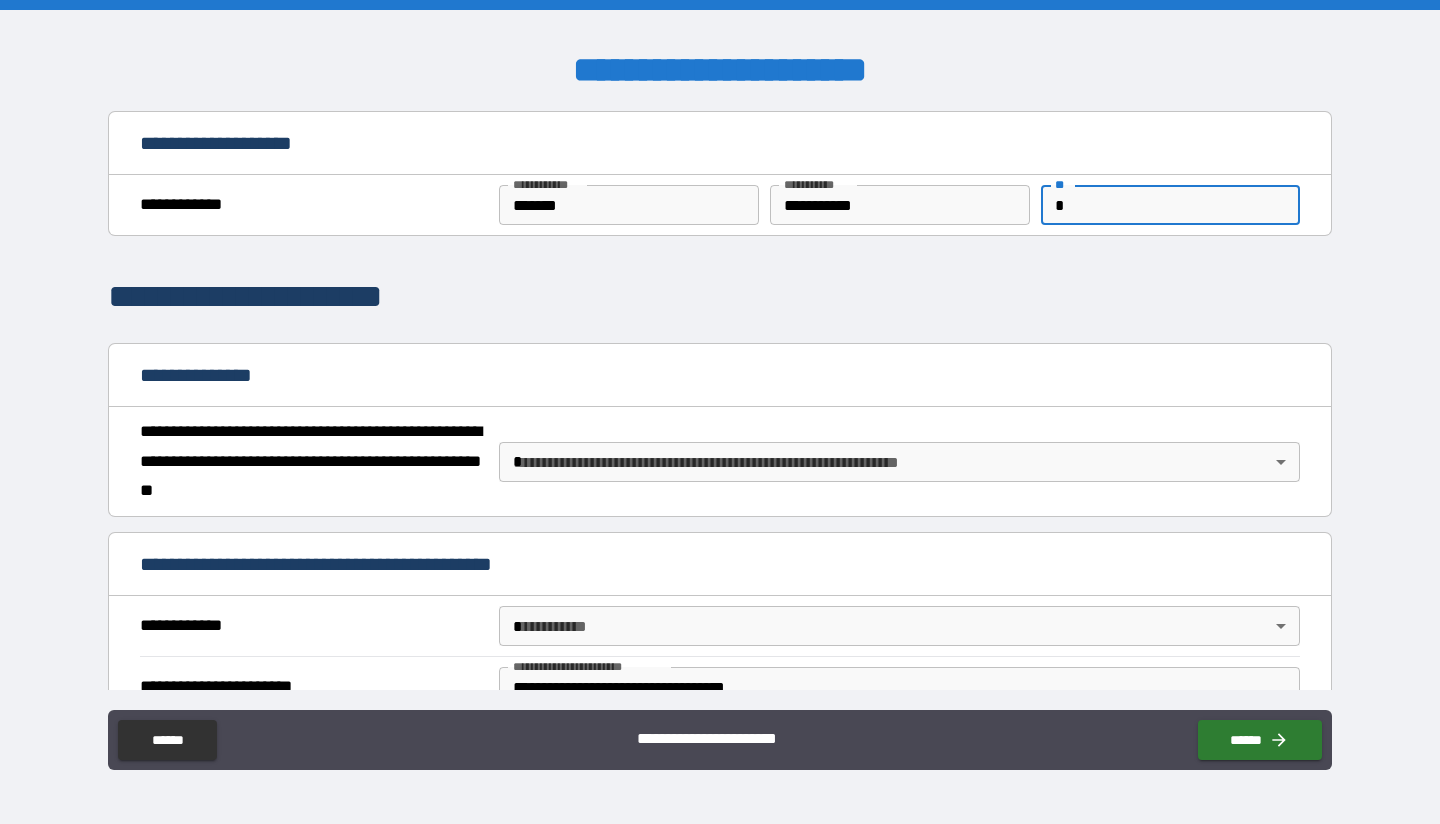 click on "**********" at bounding box center (720, 412) 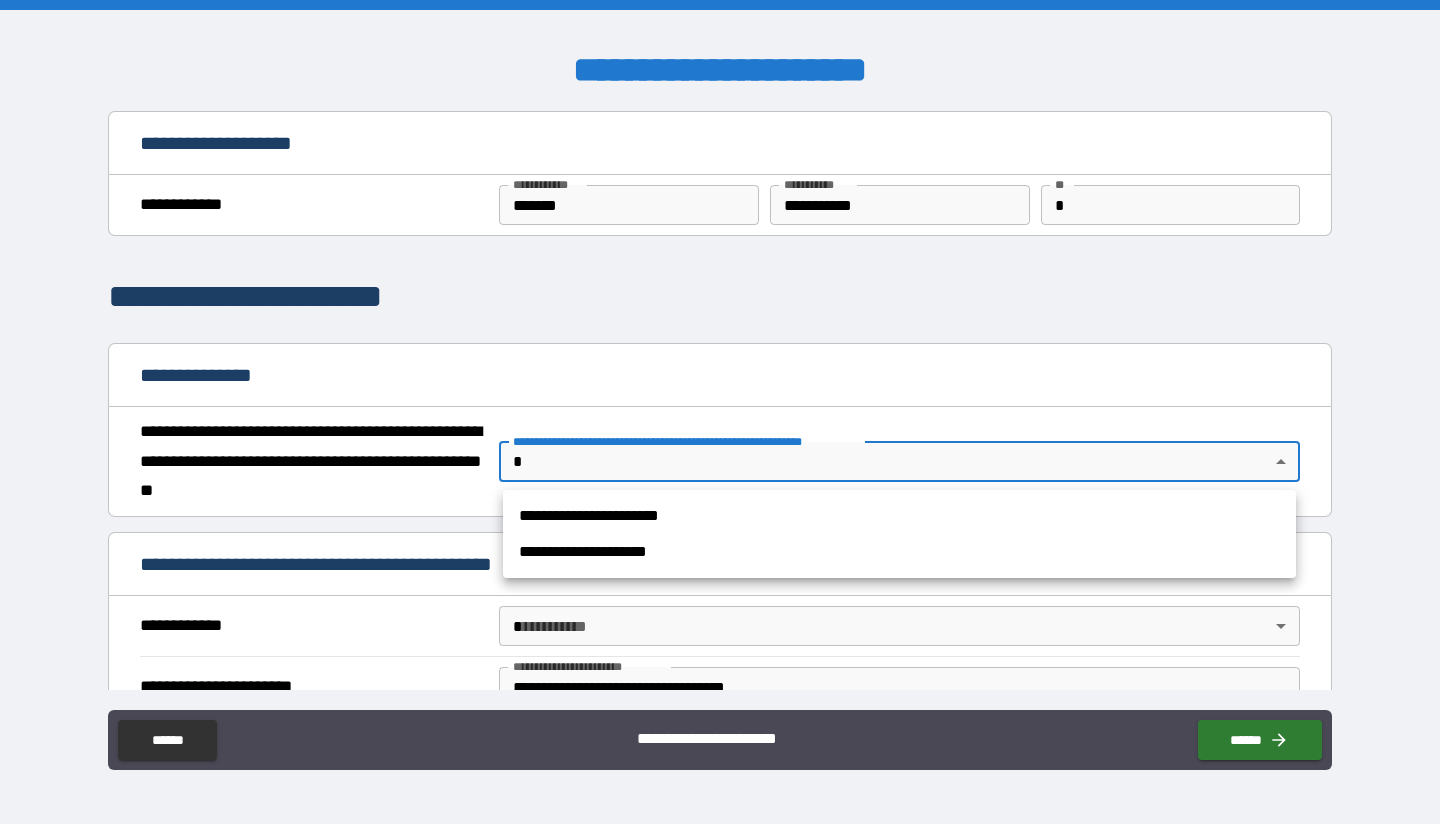 click on "**********" at bounding box center (899, 516) 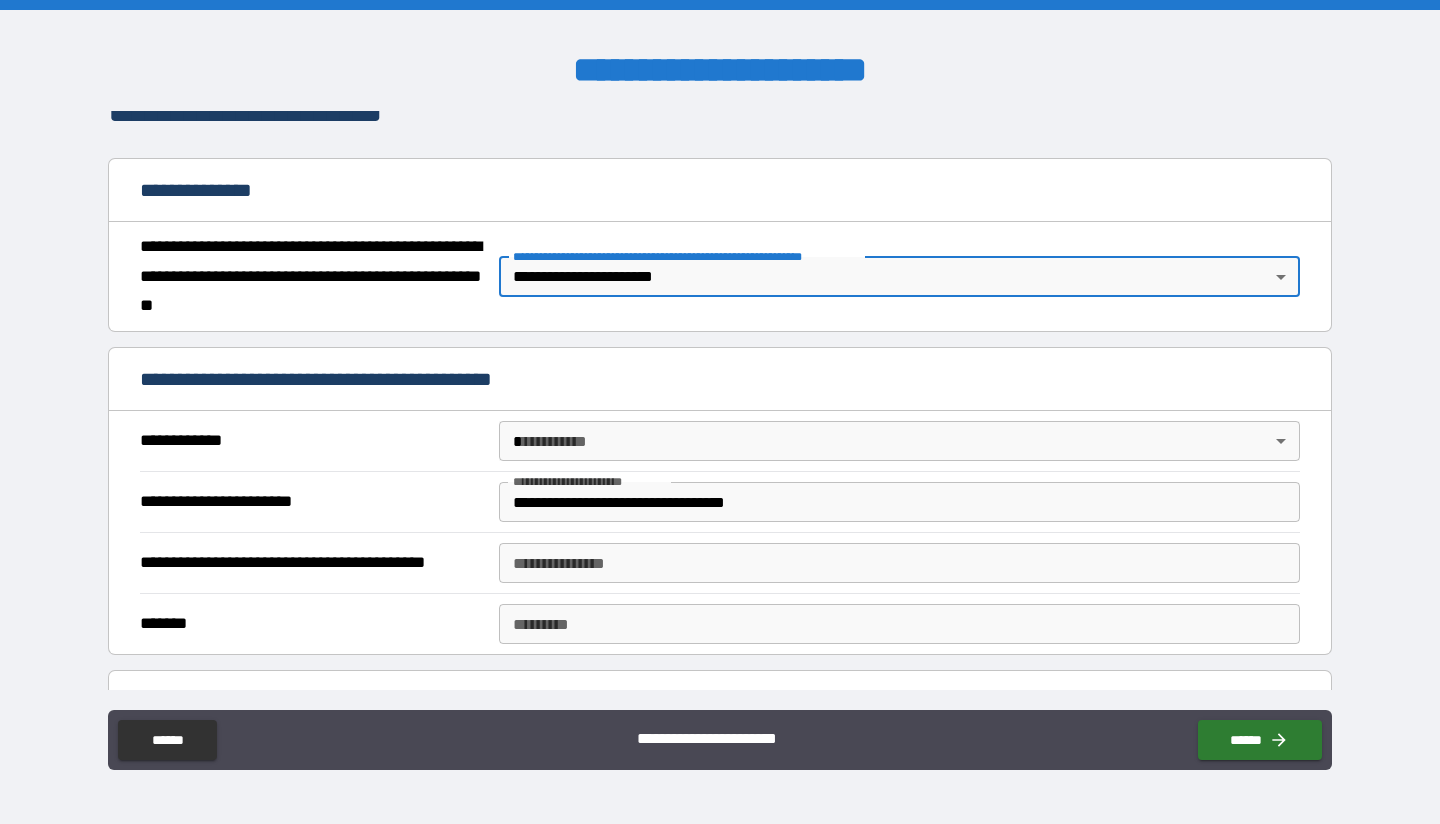 scroll, scrollTop: 300, scrollLeft: 0, axis: vertical 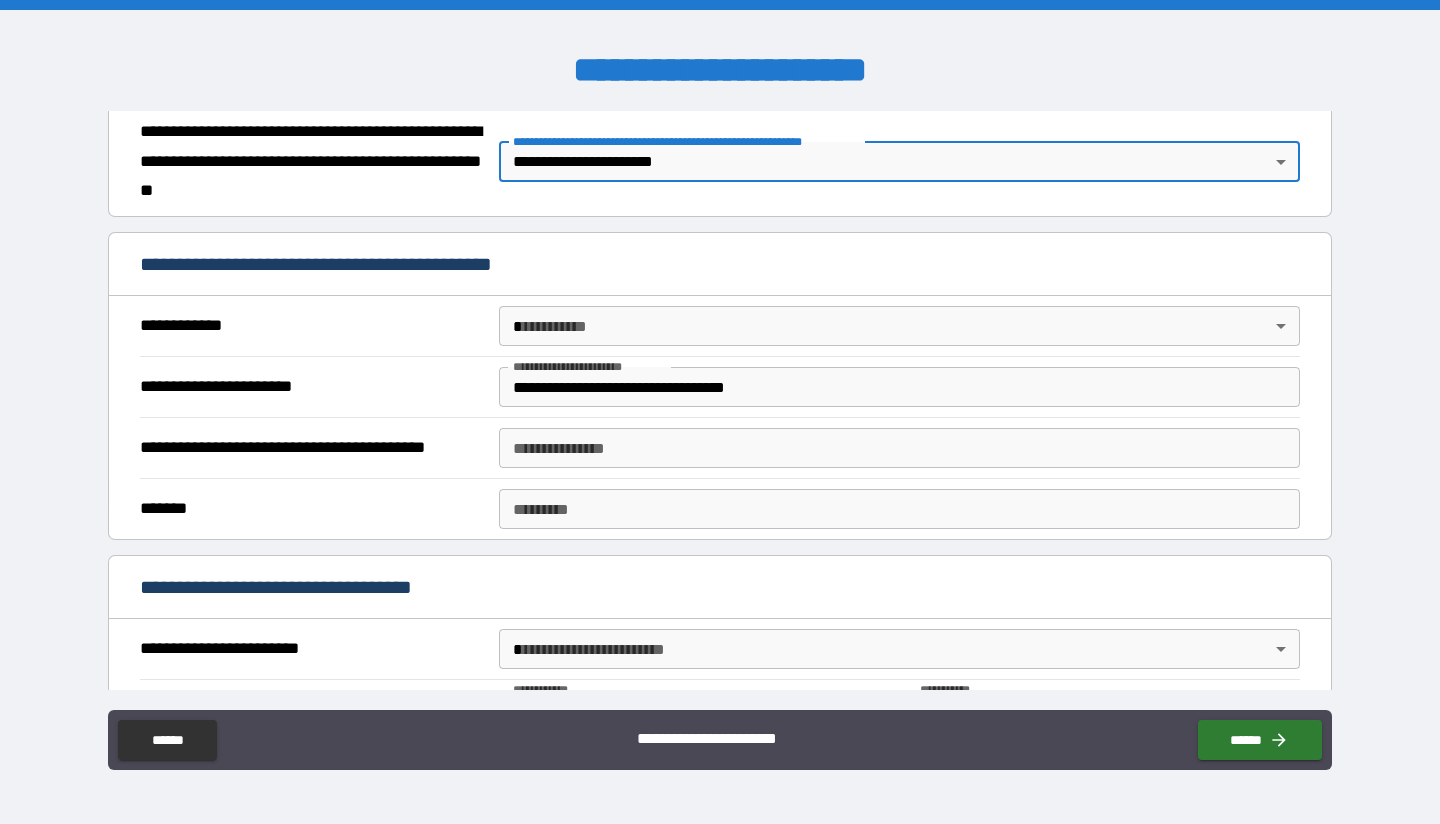 click on "**********" at bounding box center (720, 412) 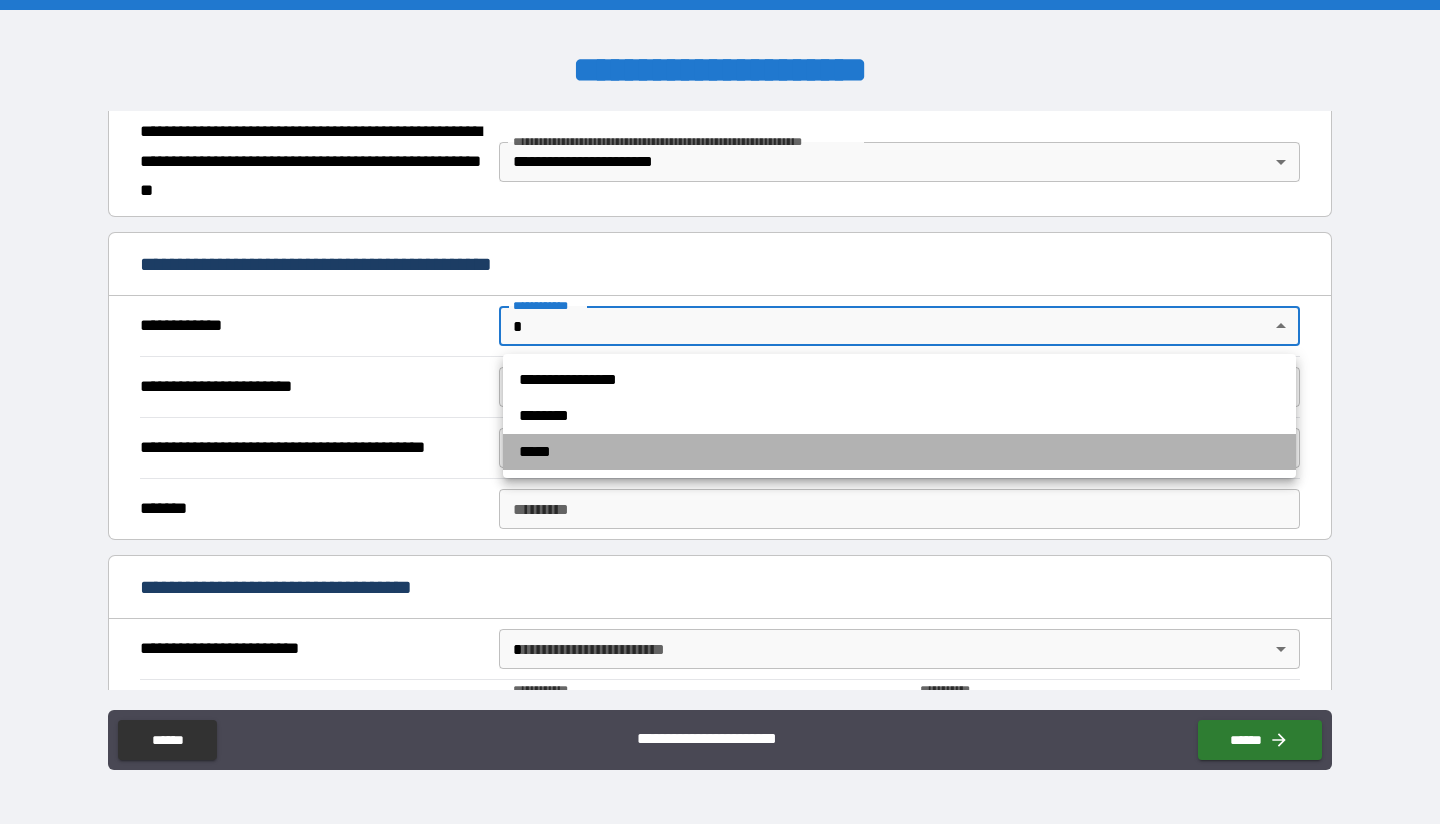 click on "*****" at bounding box center [899, 452] 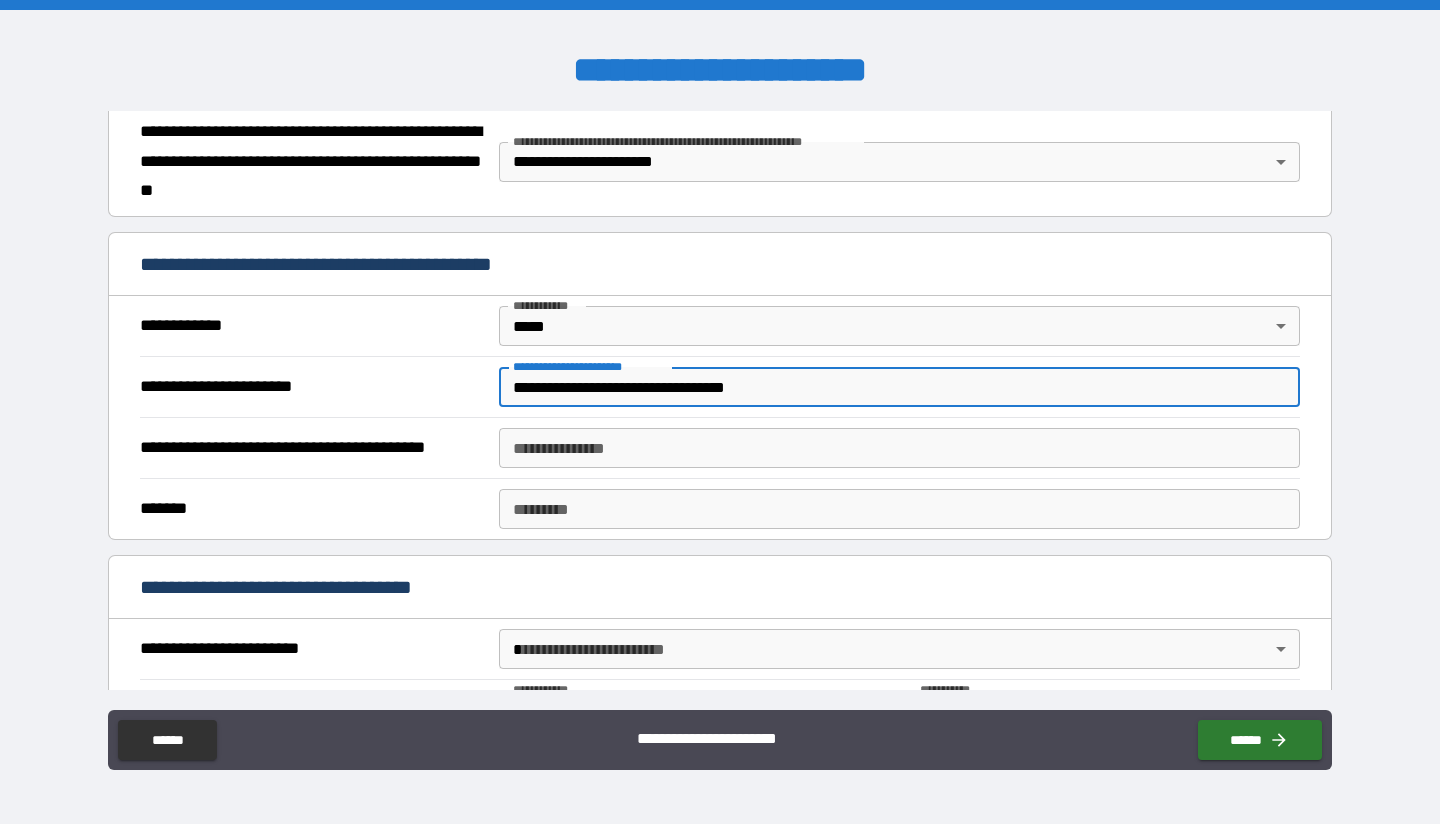 click on "**********" at bounding box center [899, 387] 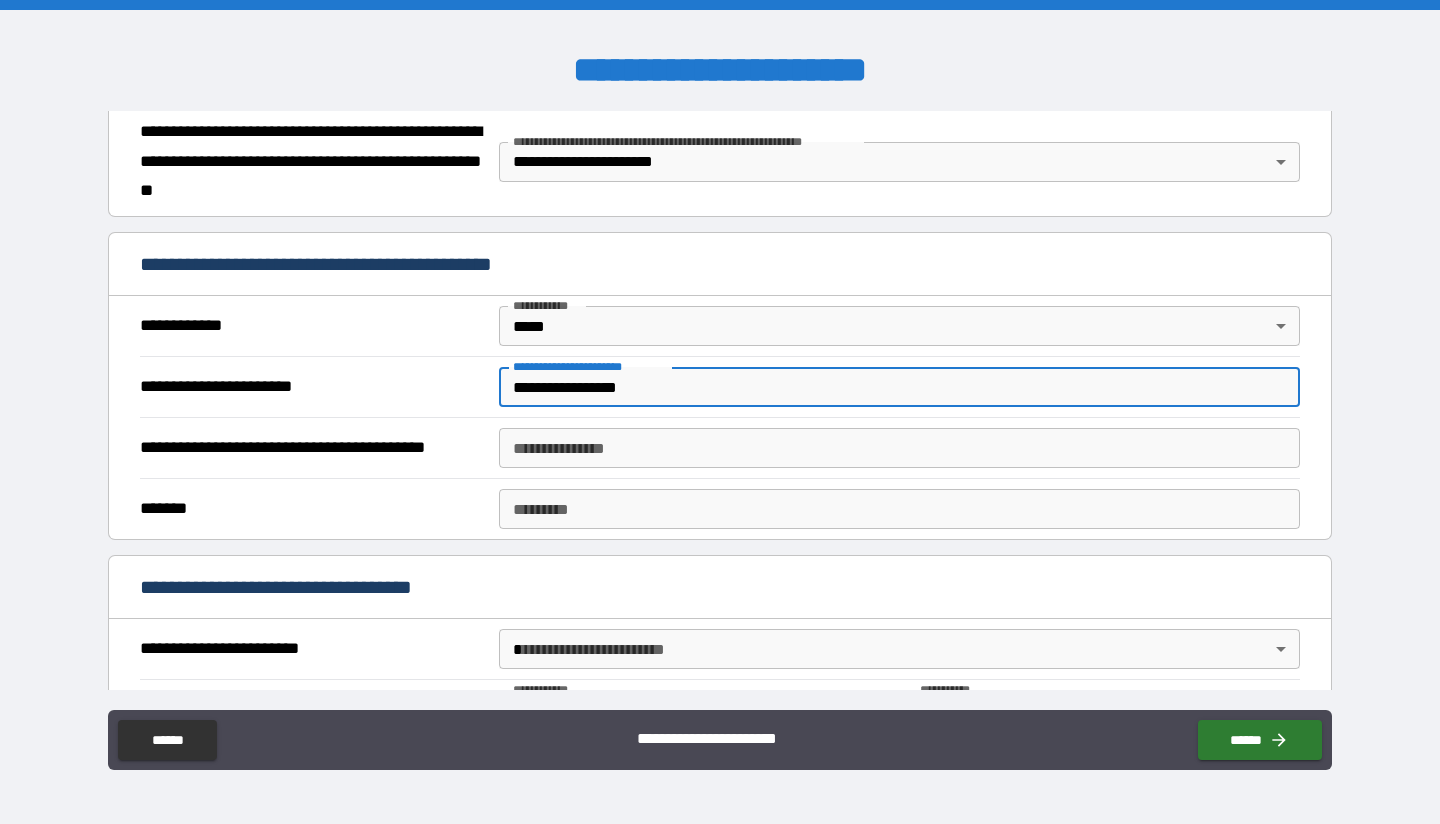 click on "**********" at bounding box center (899, 448) 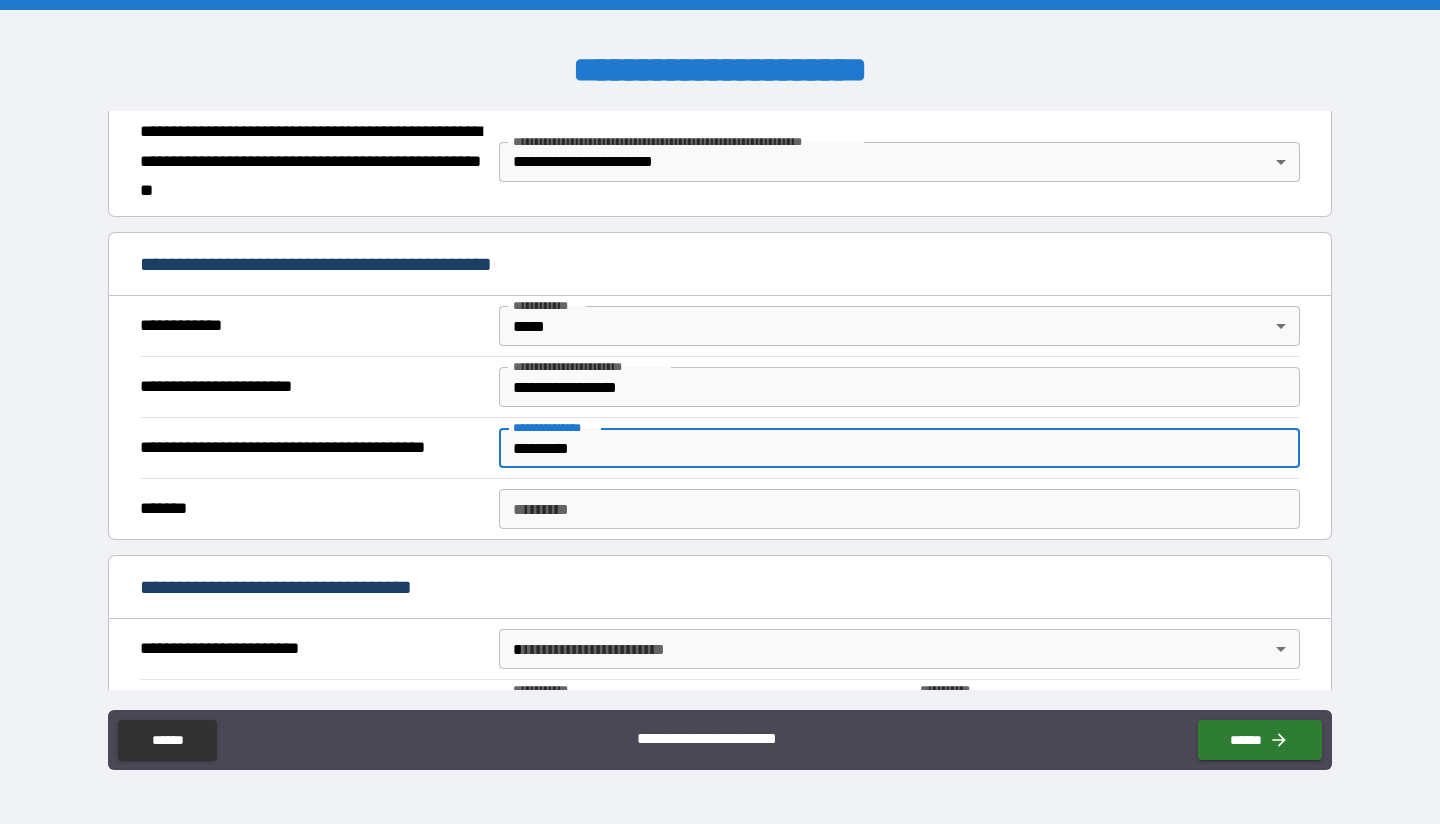 click on "*******   *" at bounding box center (899, 509) 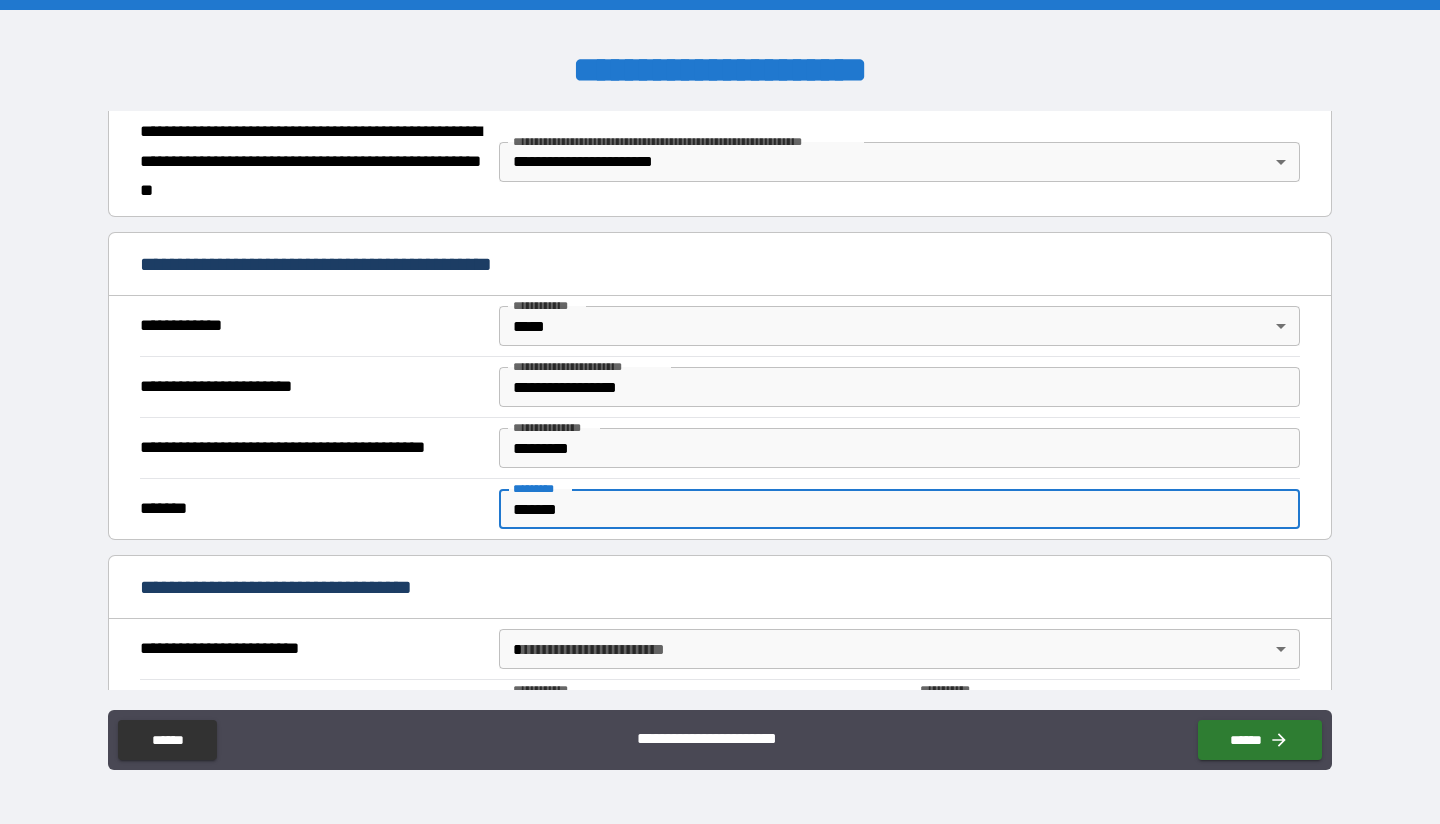 click on "**********" at bounding box center [899, 387] 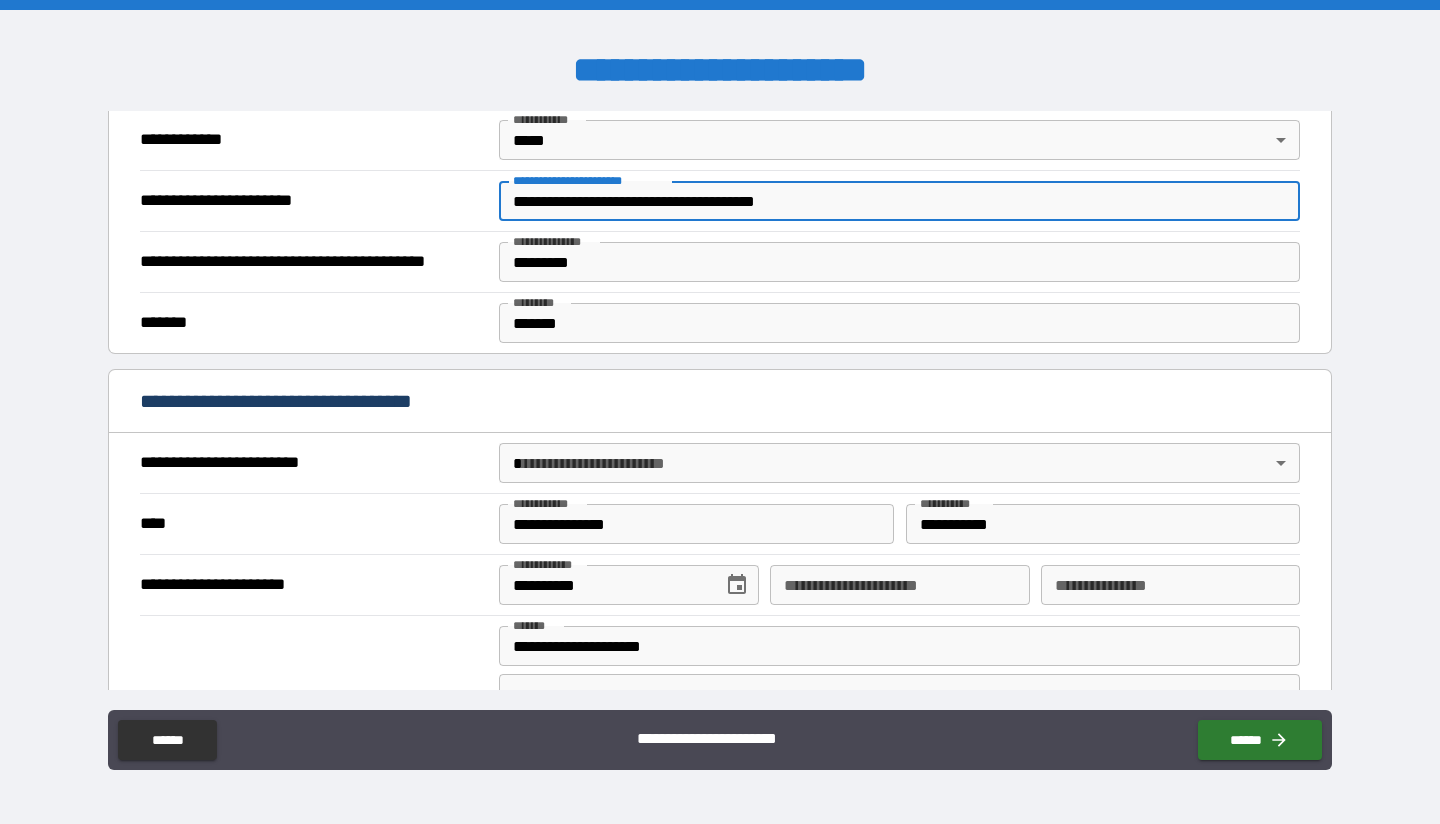 scroll, scrollTop: 500, scrollLeft: 0, axis: vertical 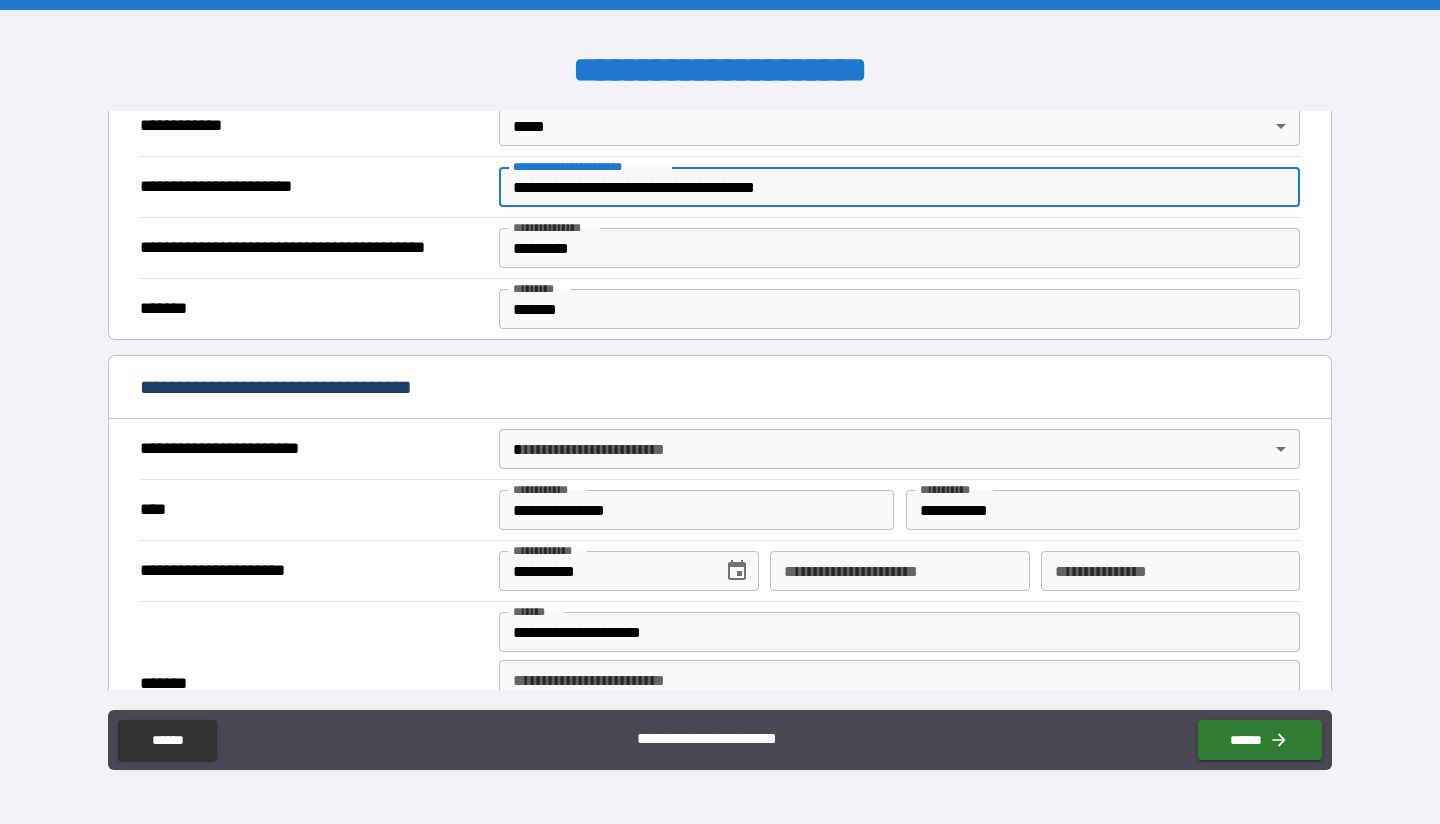 click on "**********" at bounding box center (720, 412) 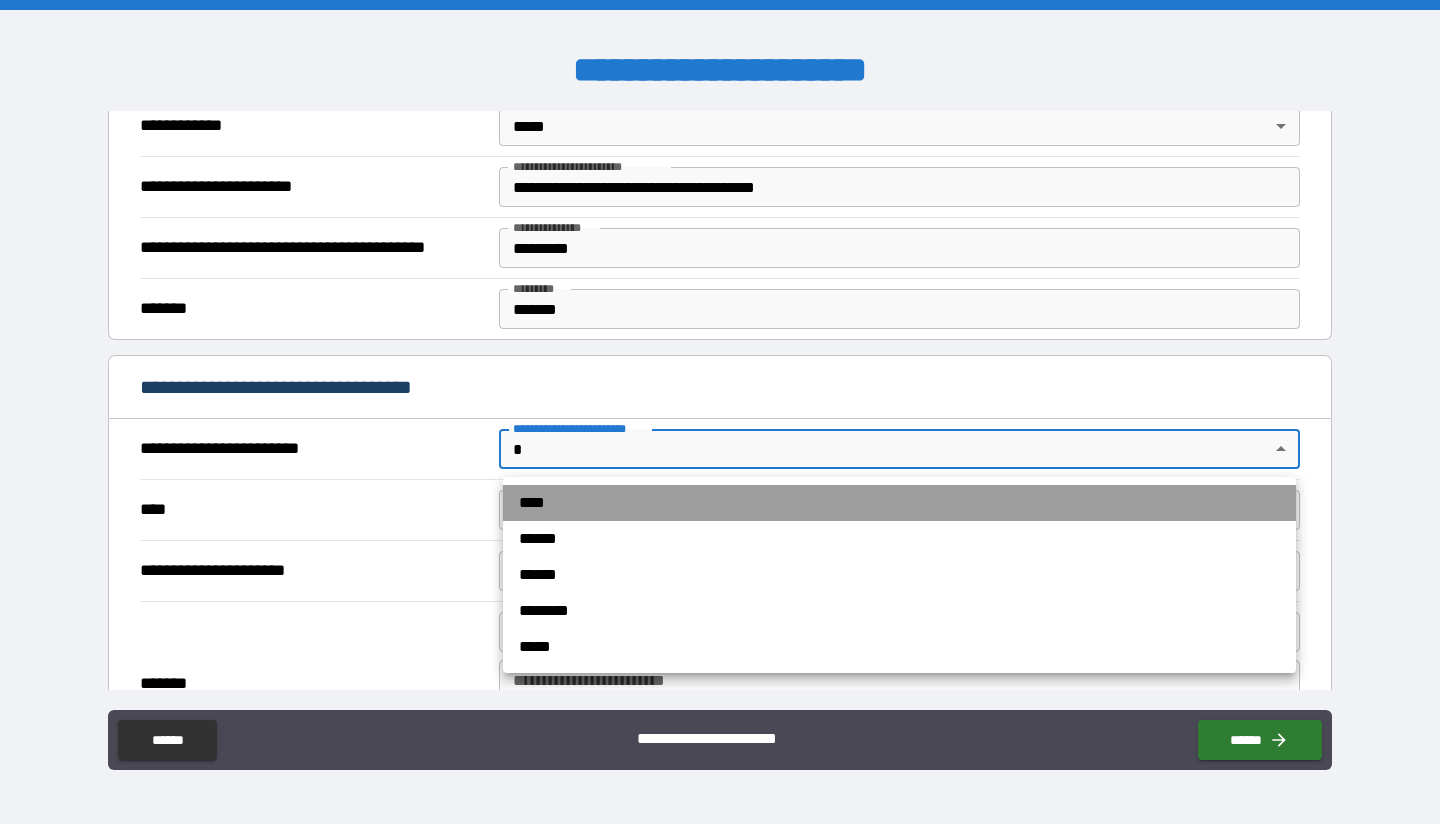 click on "****" at bounding box center (899, 503) 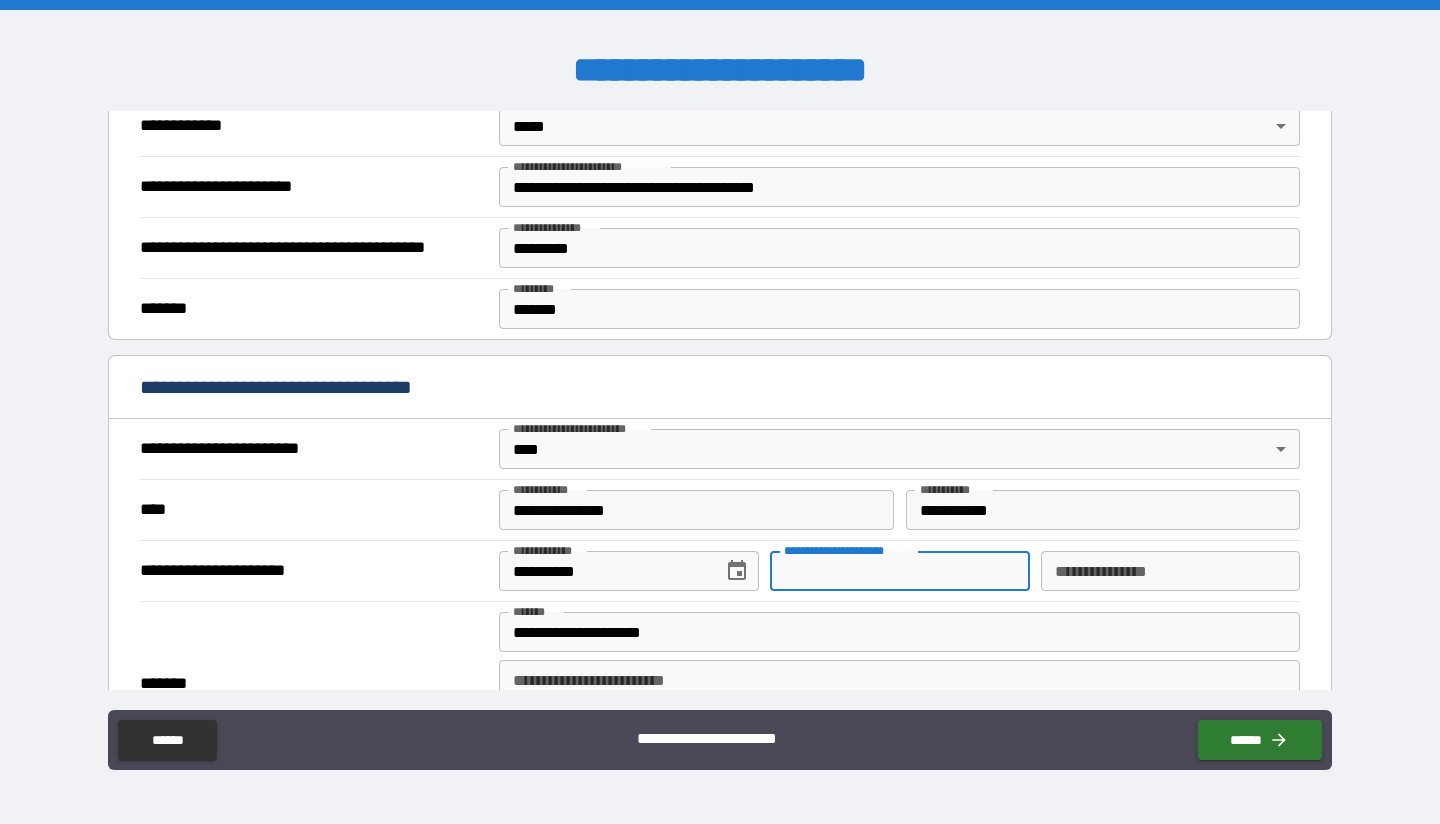 click on "**********" at bounding box center (899, 571) 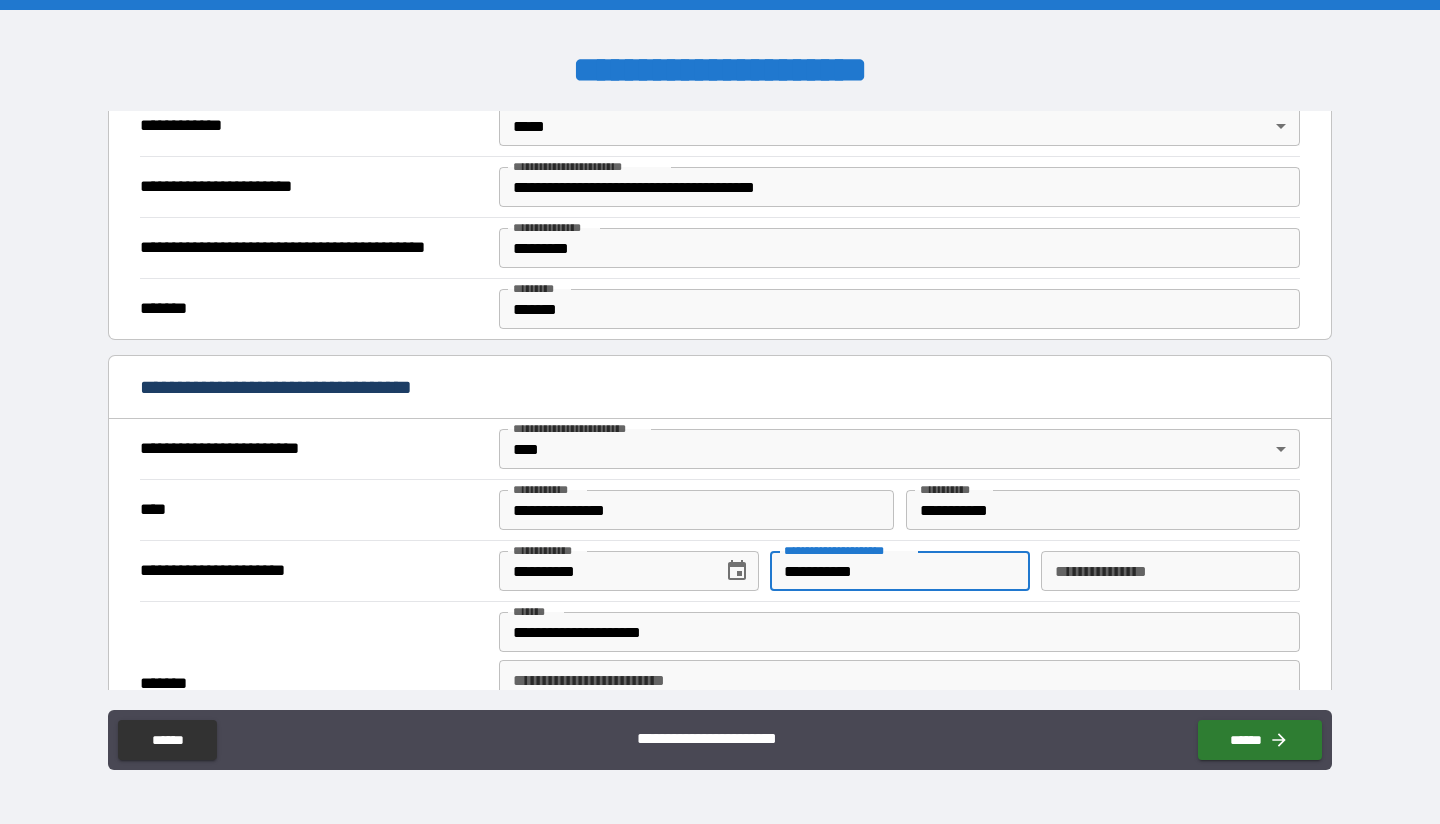 click on "**********" at bounding box center [1170, 571] 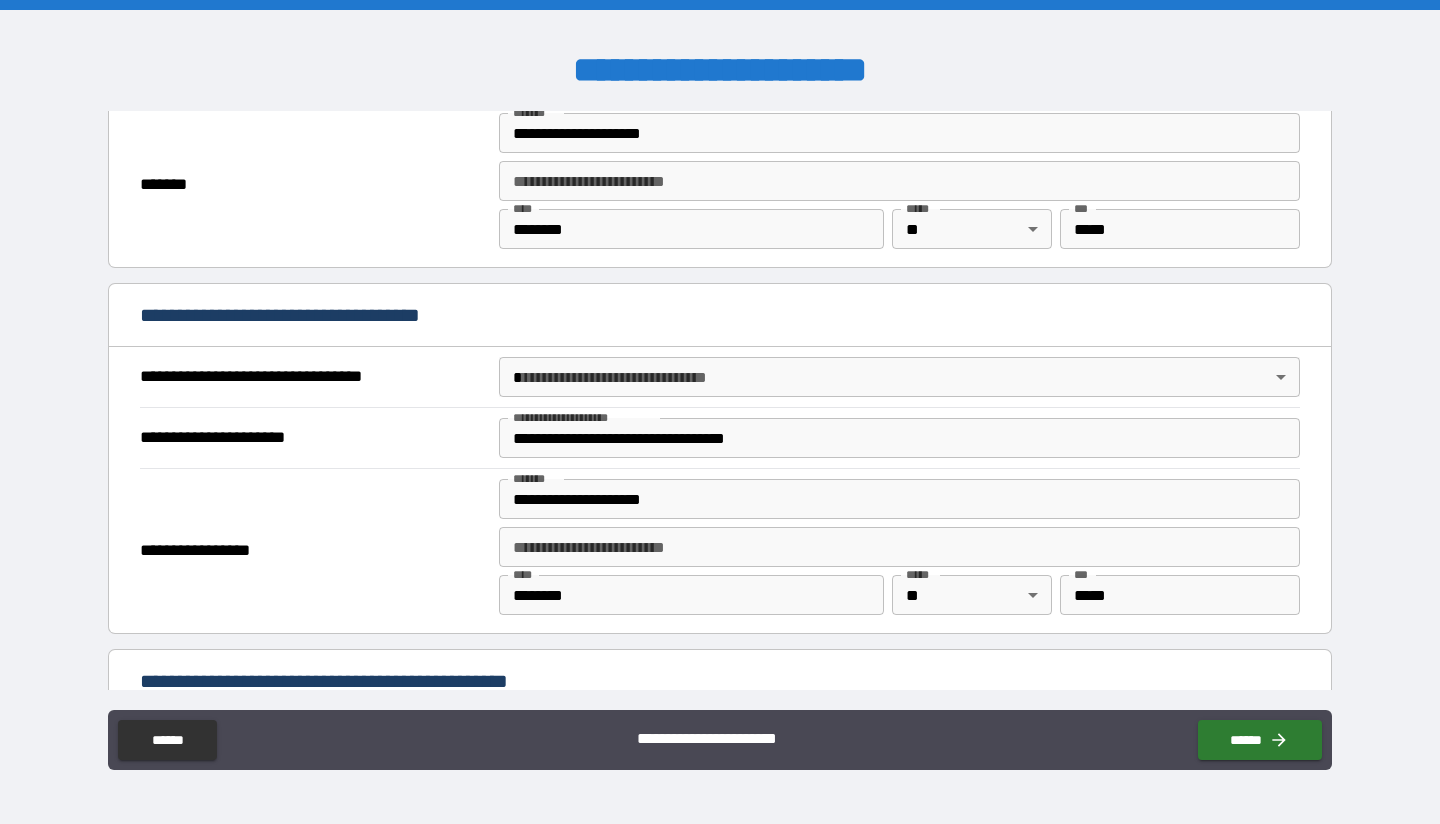 scroll, scrollTop: 1000, scrollLeft: 0, axis: vertical 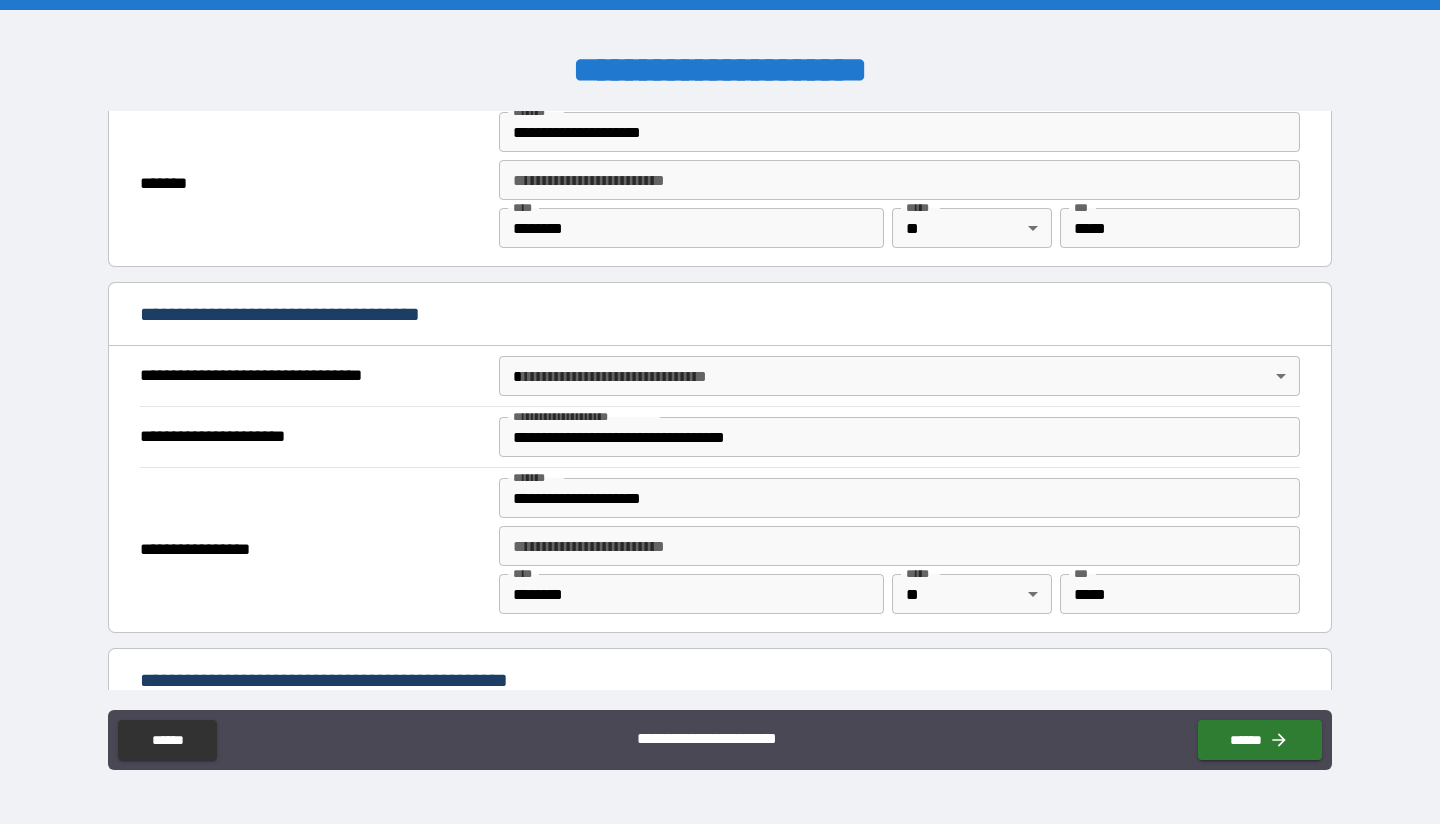 click on "**********" at bounding box center (720, 412) 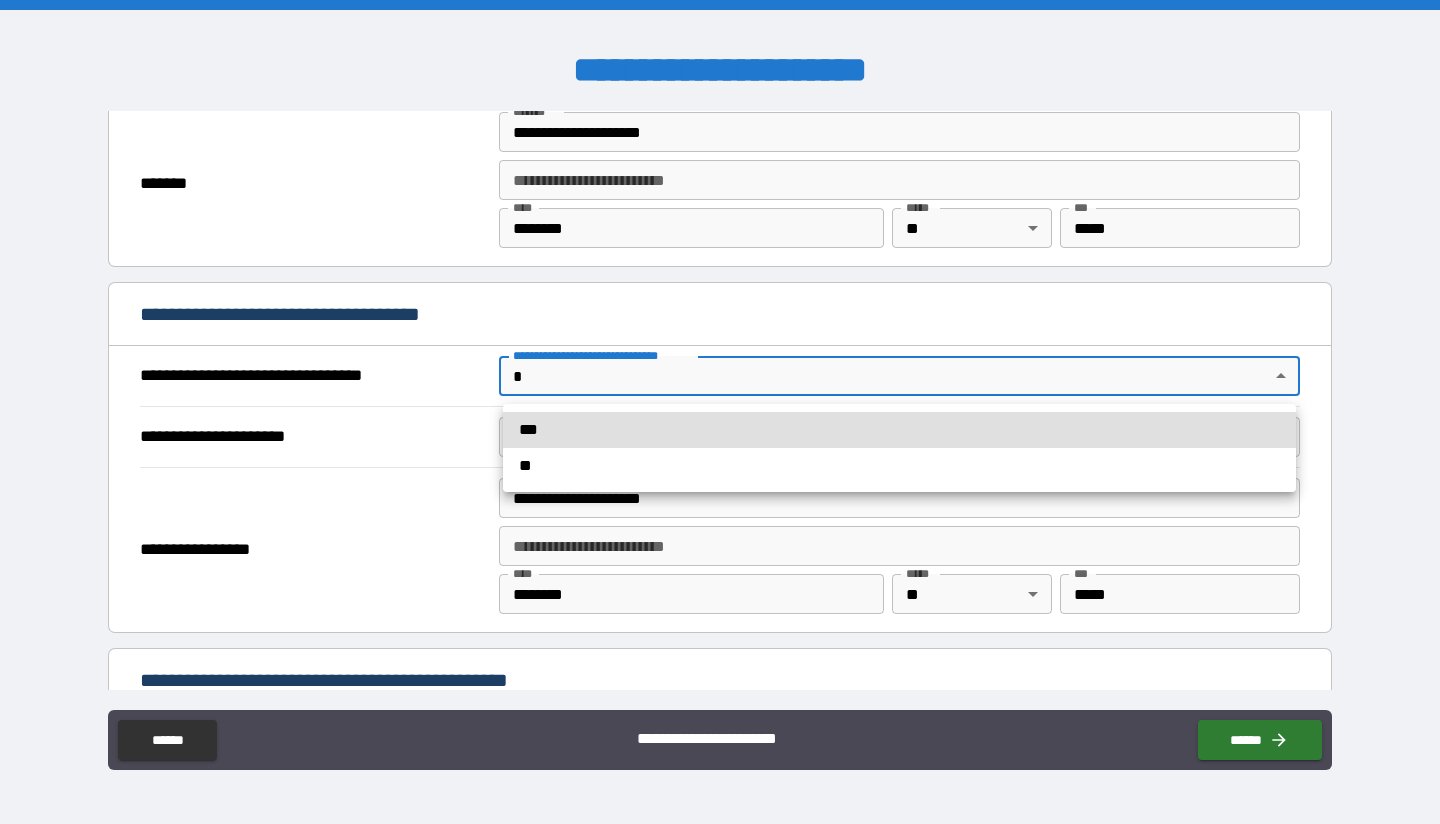 click on "**" at bounding box center (899, 466) 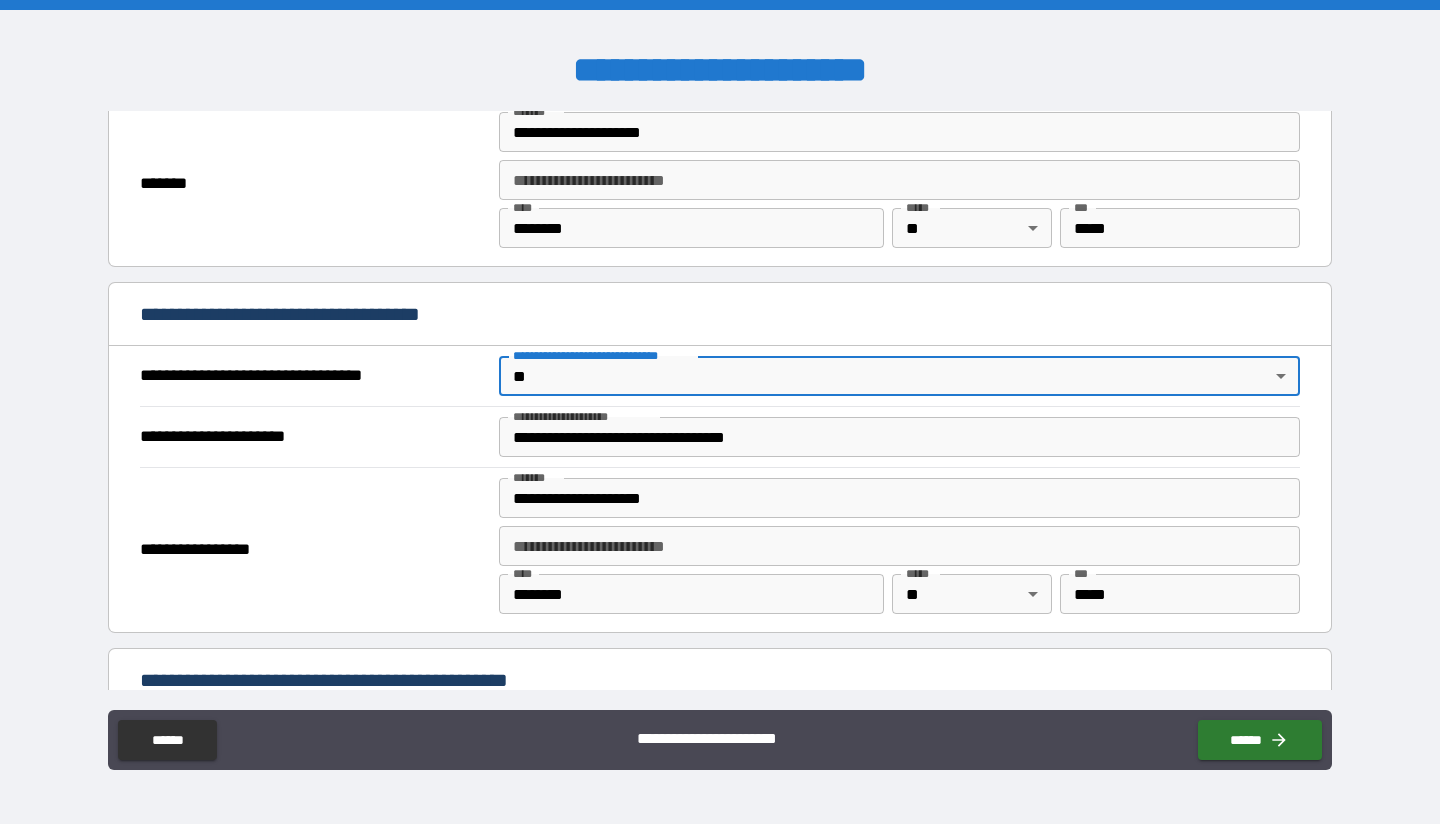 click on "**********" at bounding box center [899, 437] 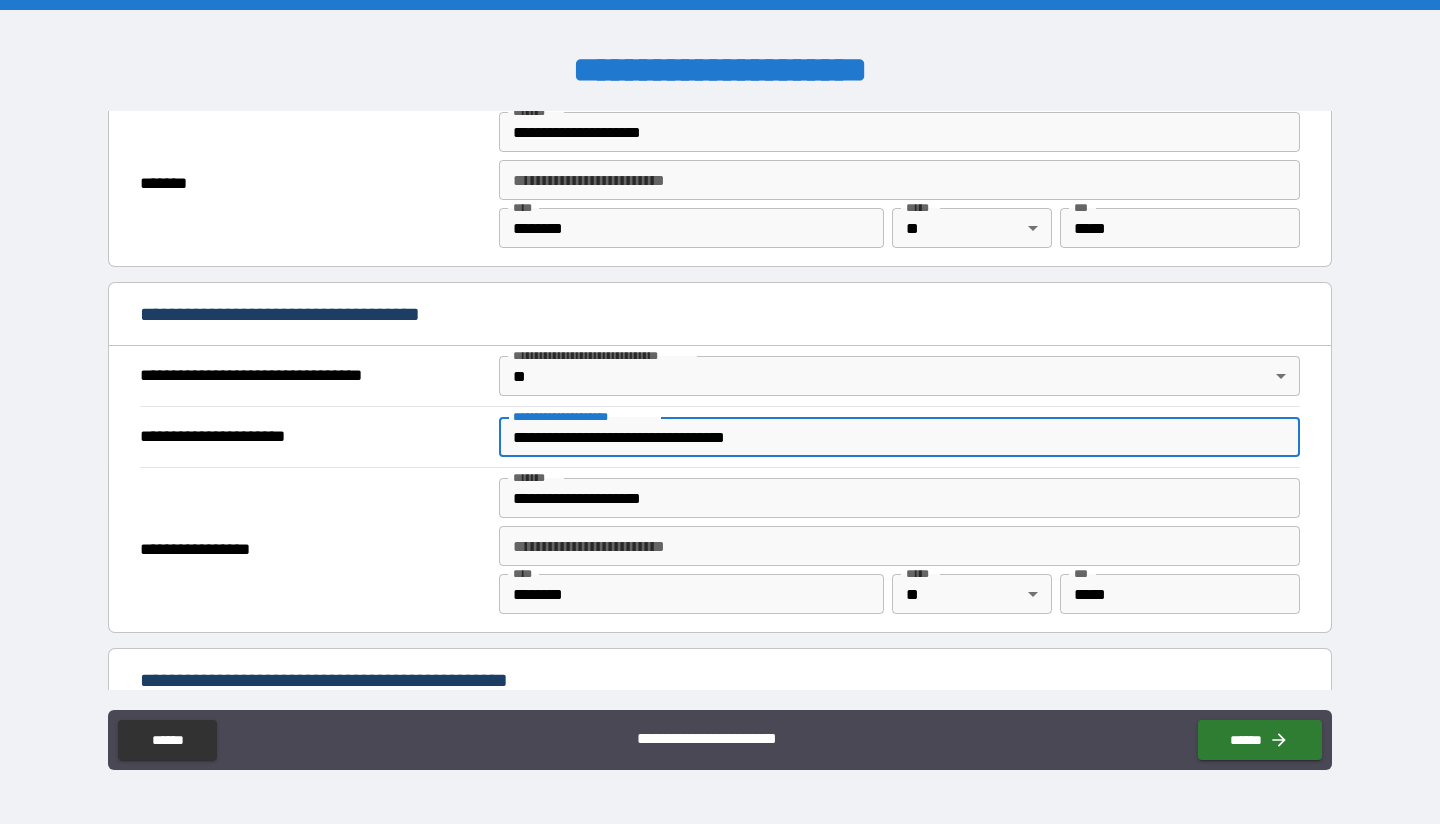 drag, startPoint x: 775, startPoint y: 439, endPoint x: 478, endPoint y: 437, distance: 297.00674 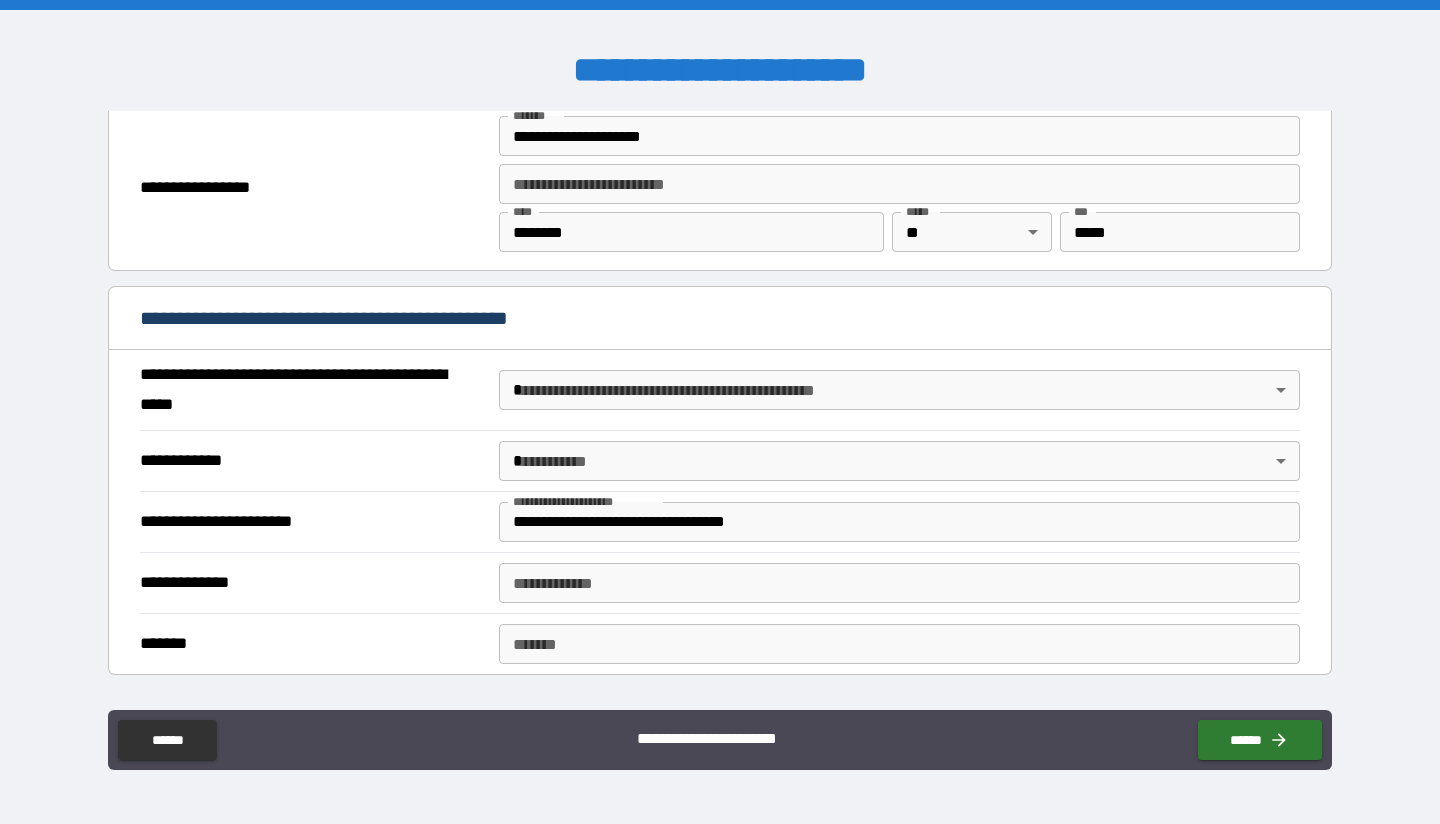 scroll, scrollTop: 1400, scrollLeft: 0, axis: vertical 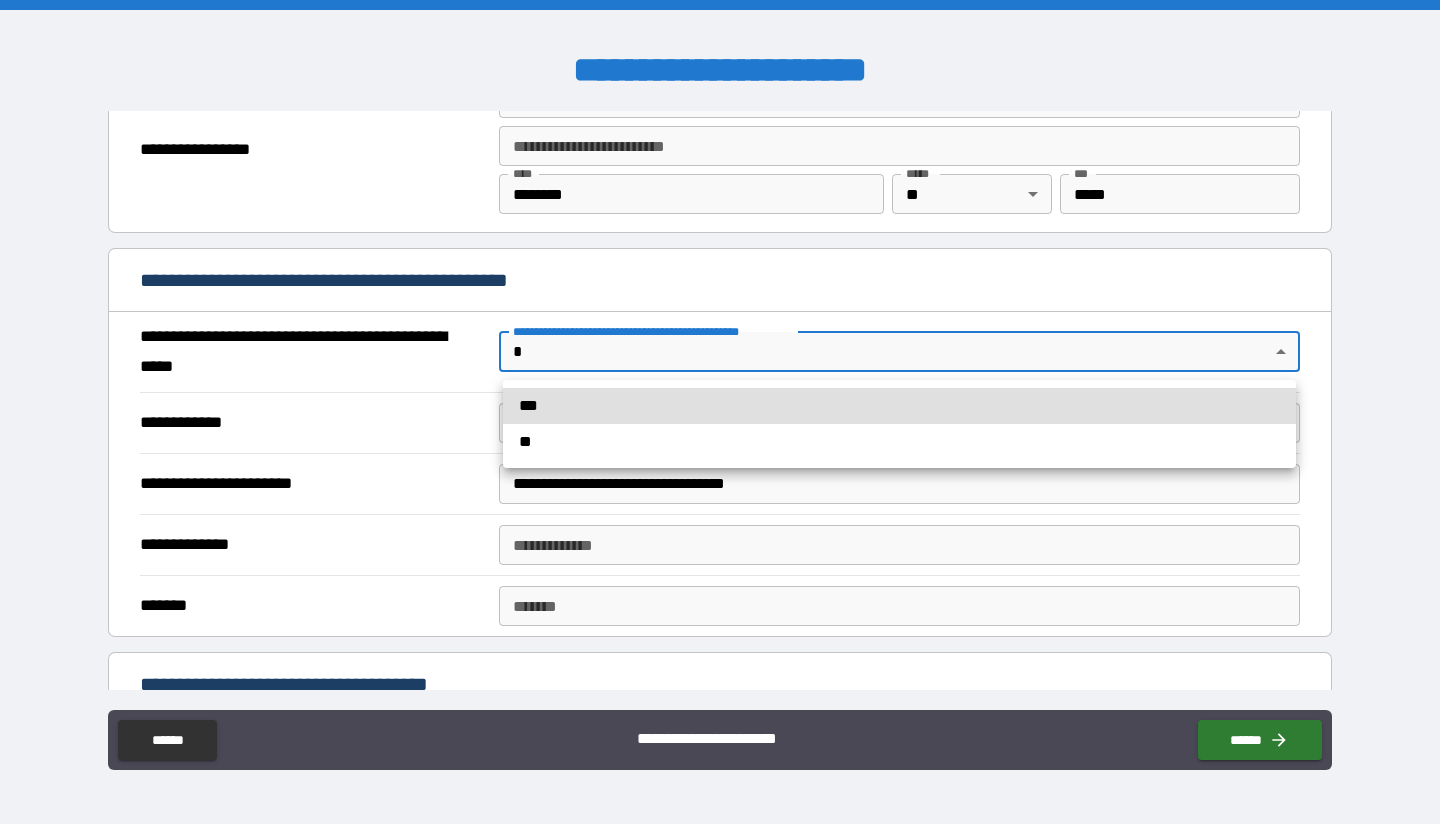 click on "**********" at bounding box center [720, 412] 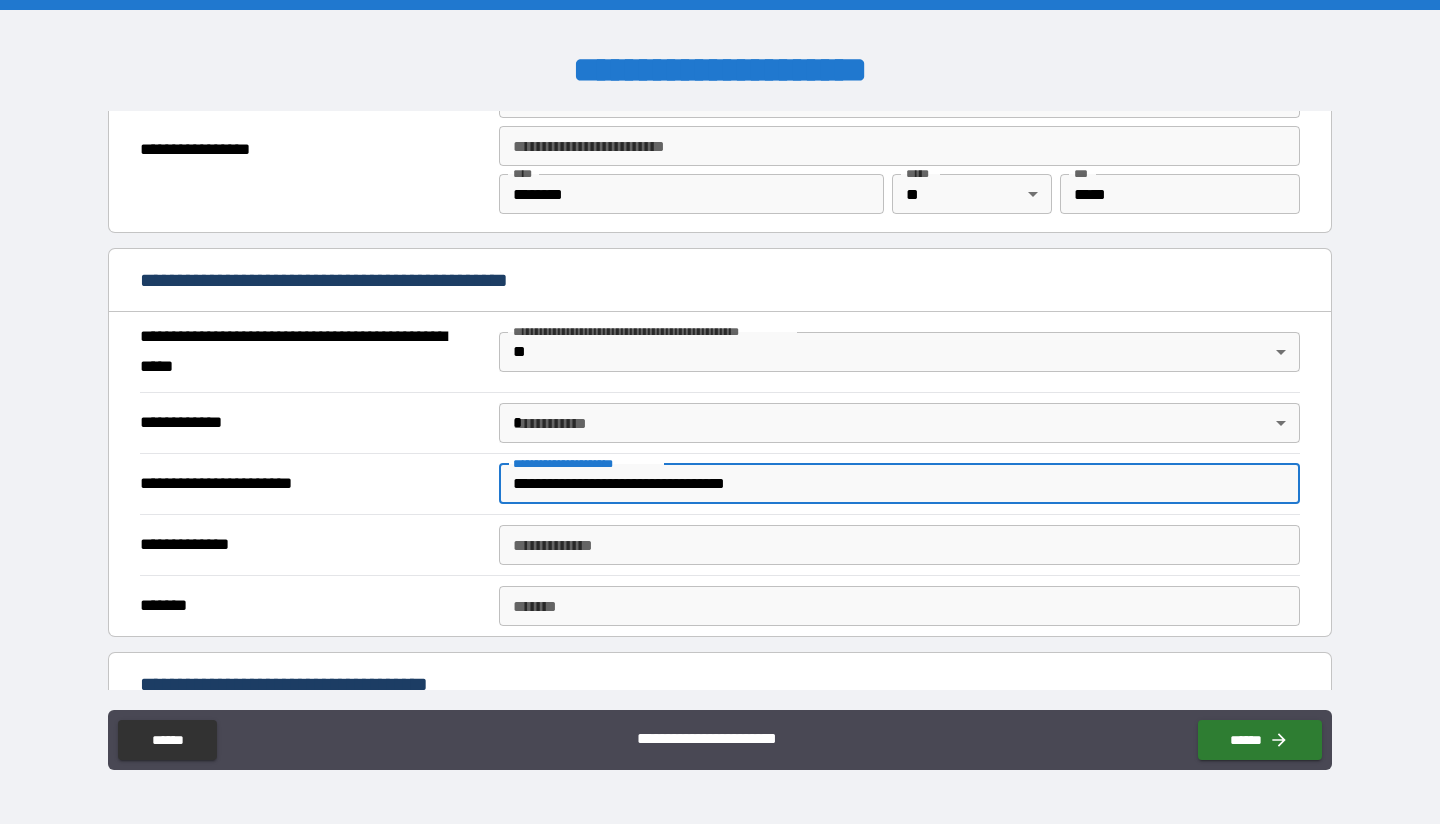 drag, startPoint x: 1022, startPoint y: 495, endPoint x: 625, endPoint y: 627, distance: 418.36945 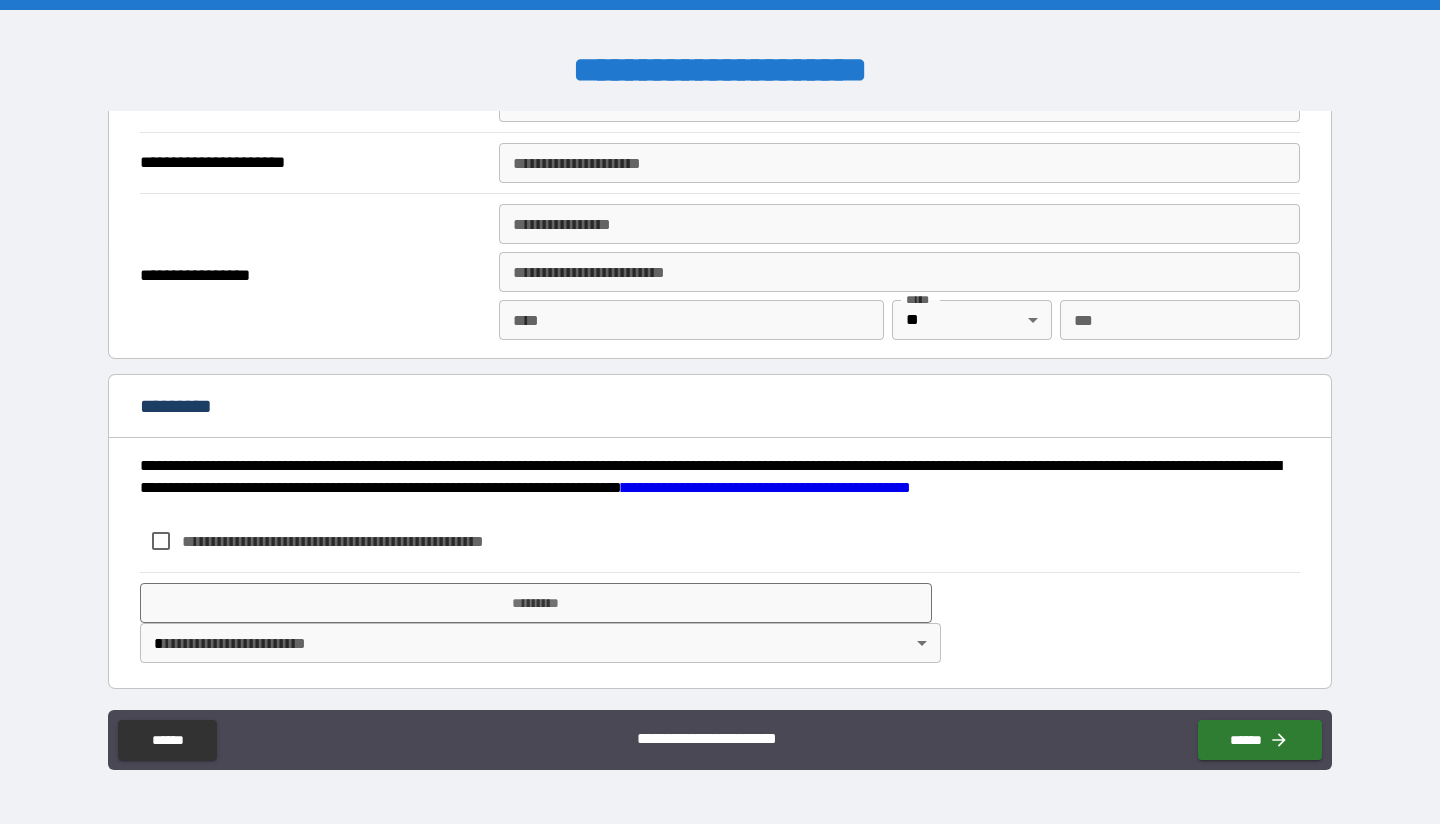 scroll, scrollTop: 2475, scrollLeft: 0, axis: vertical 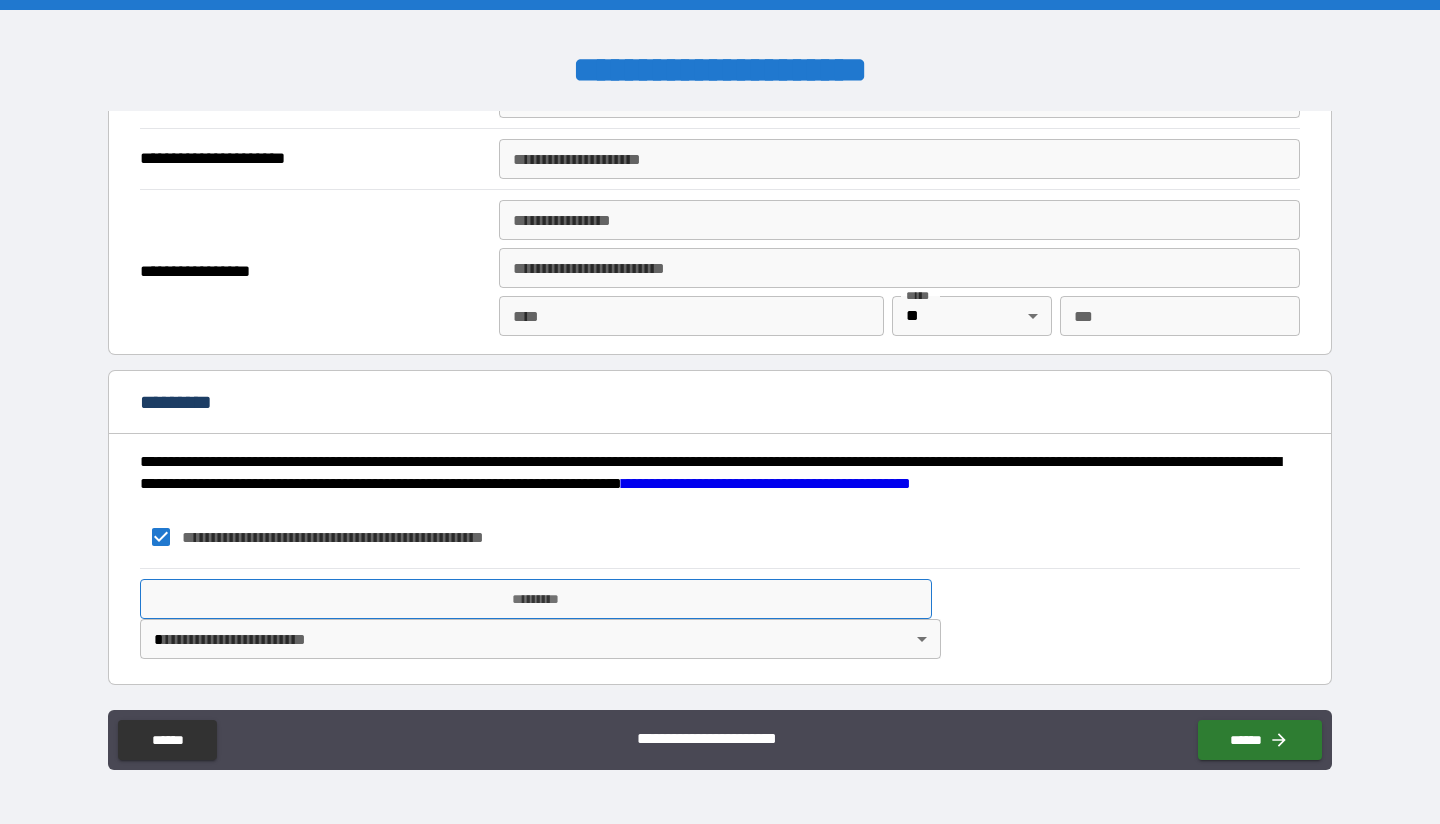 click on "*********" at bounding box center (536, 599) 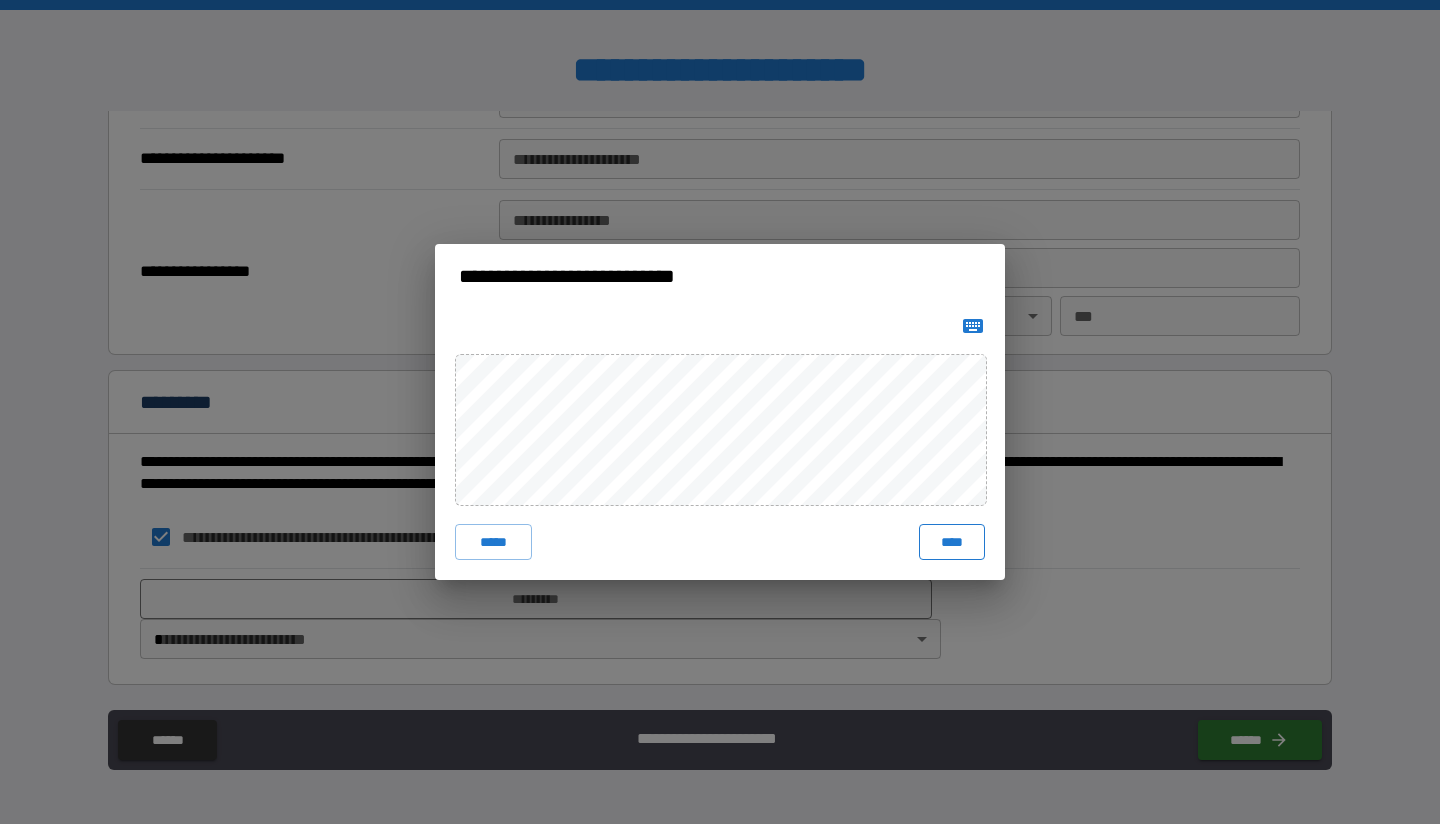 click on "****" at bounding box center (952, 542) 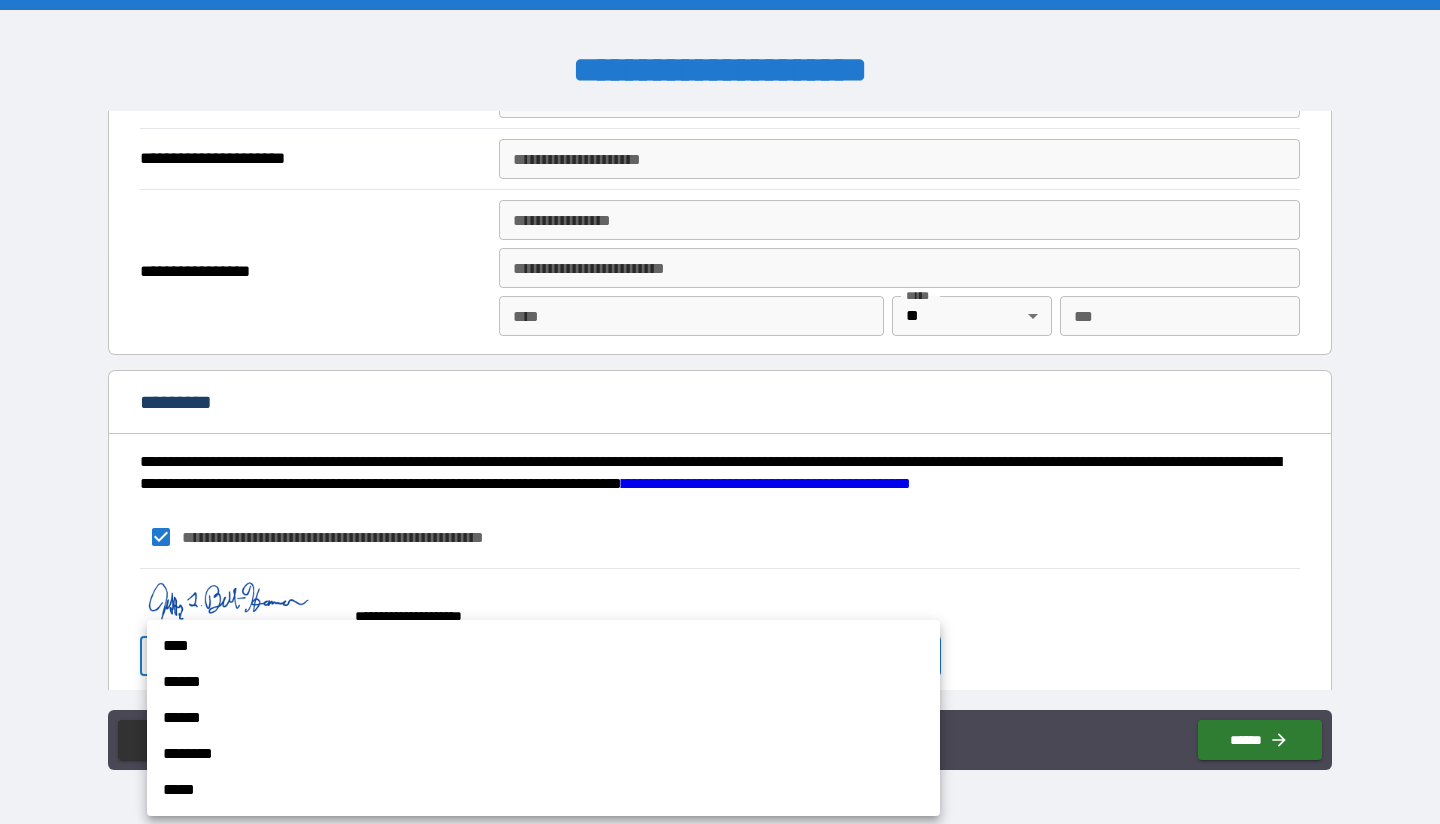 click on "**********" at bounding box center (720, 412) 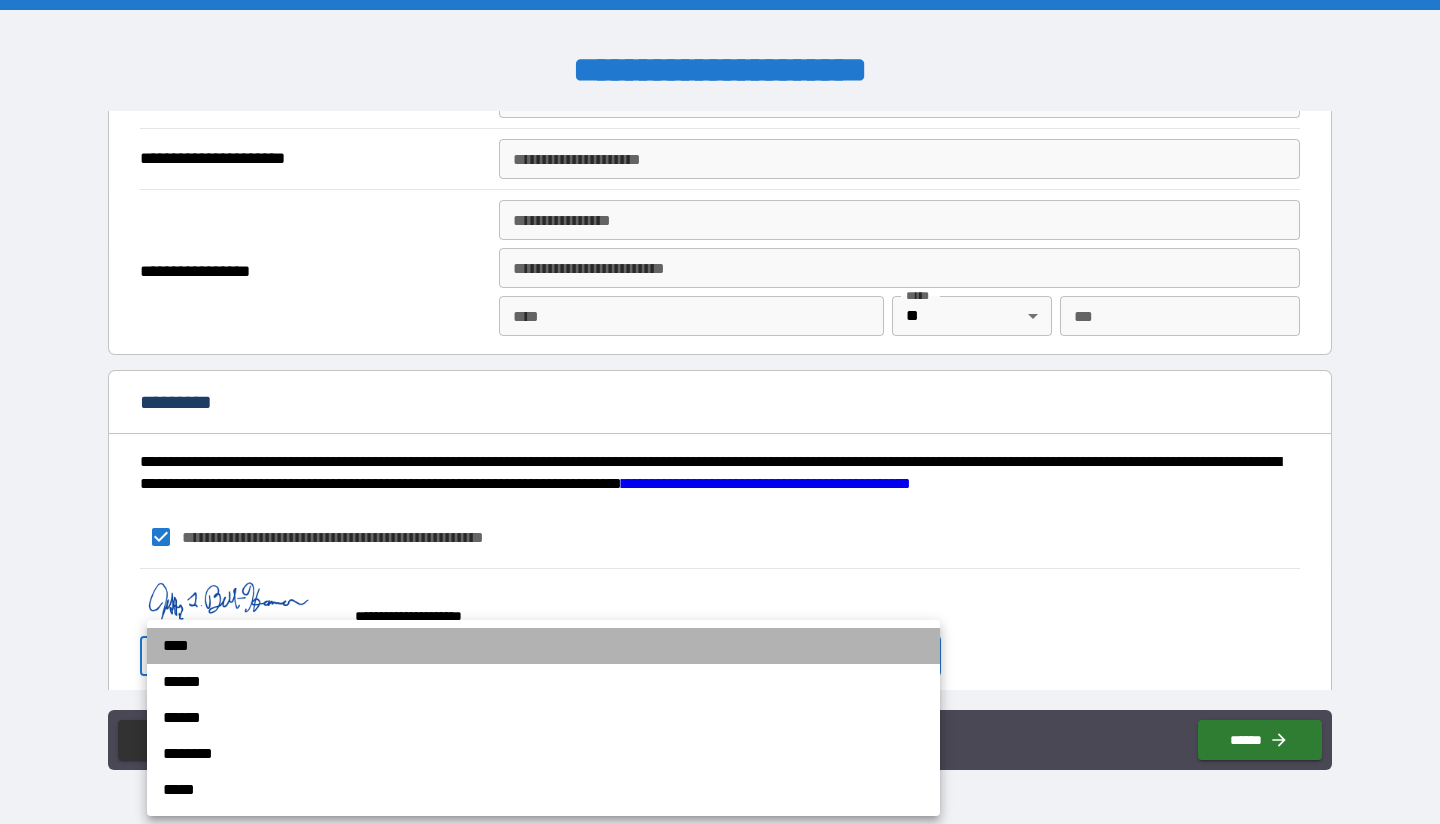 click on "****" at bounding box center (543, 646) 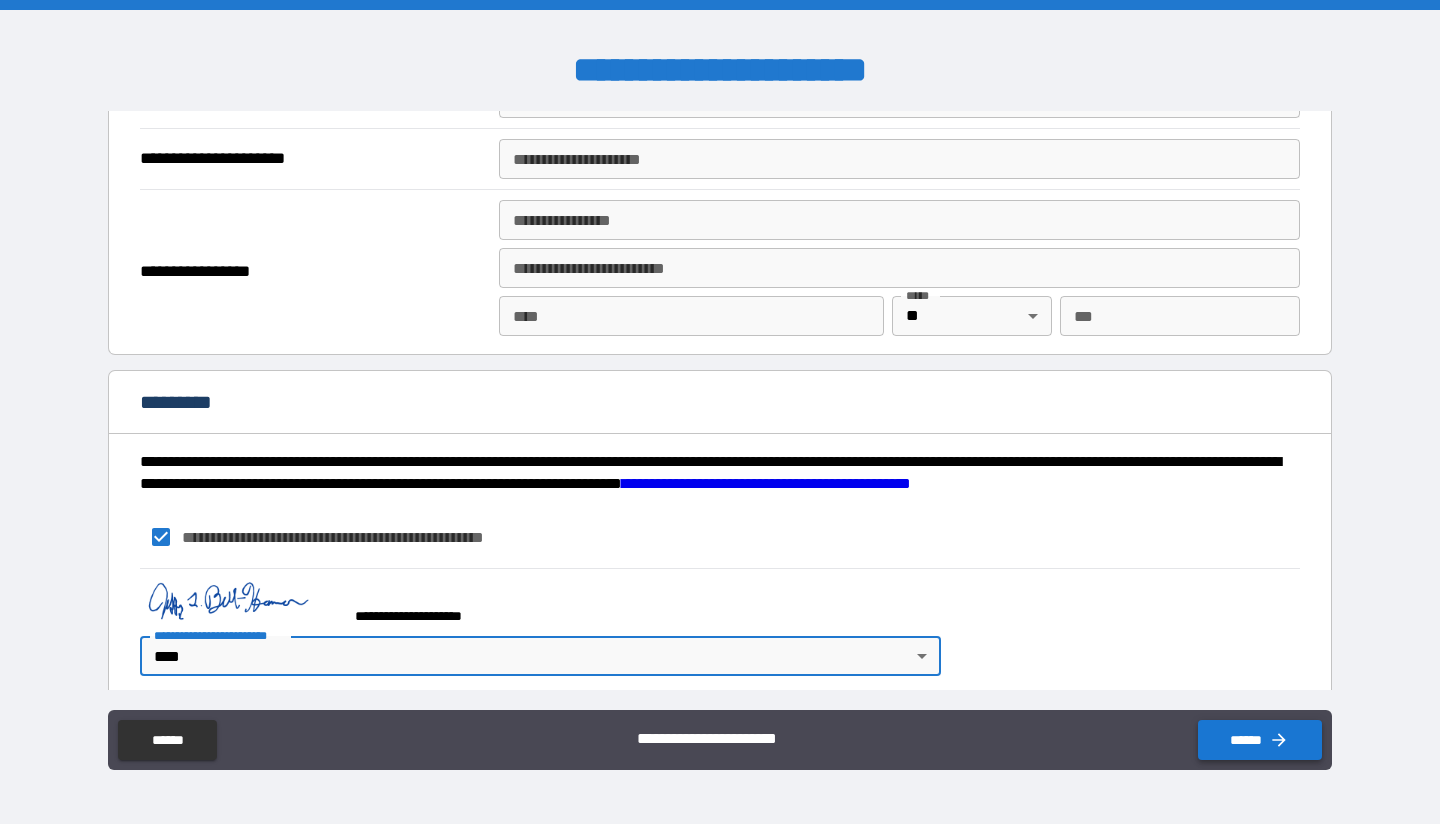 click on "******" at bounding box center (1260, 740) 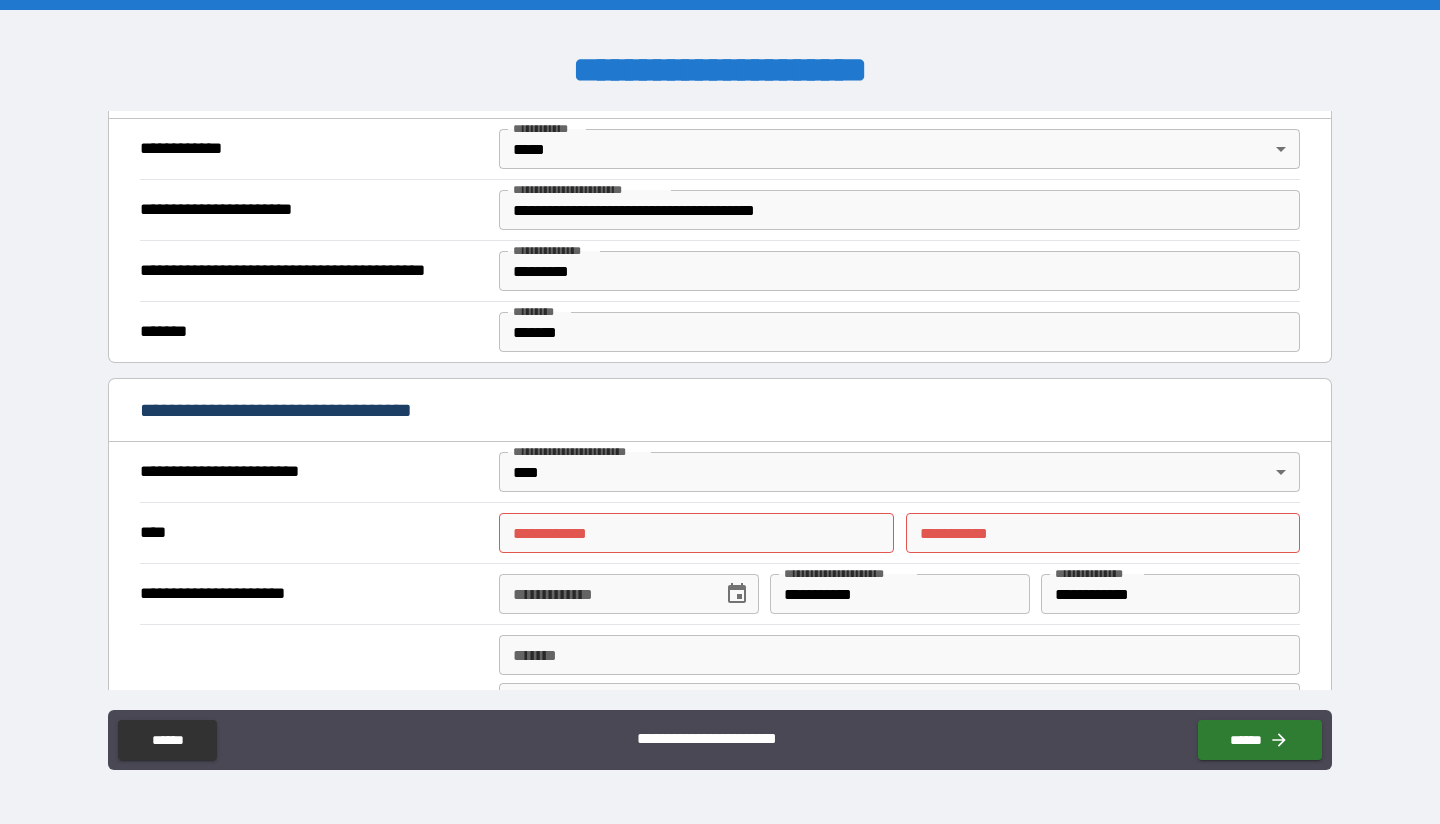 scroll, scrollTop: 475, scrollLeft: 0, axis: vertical 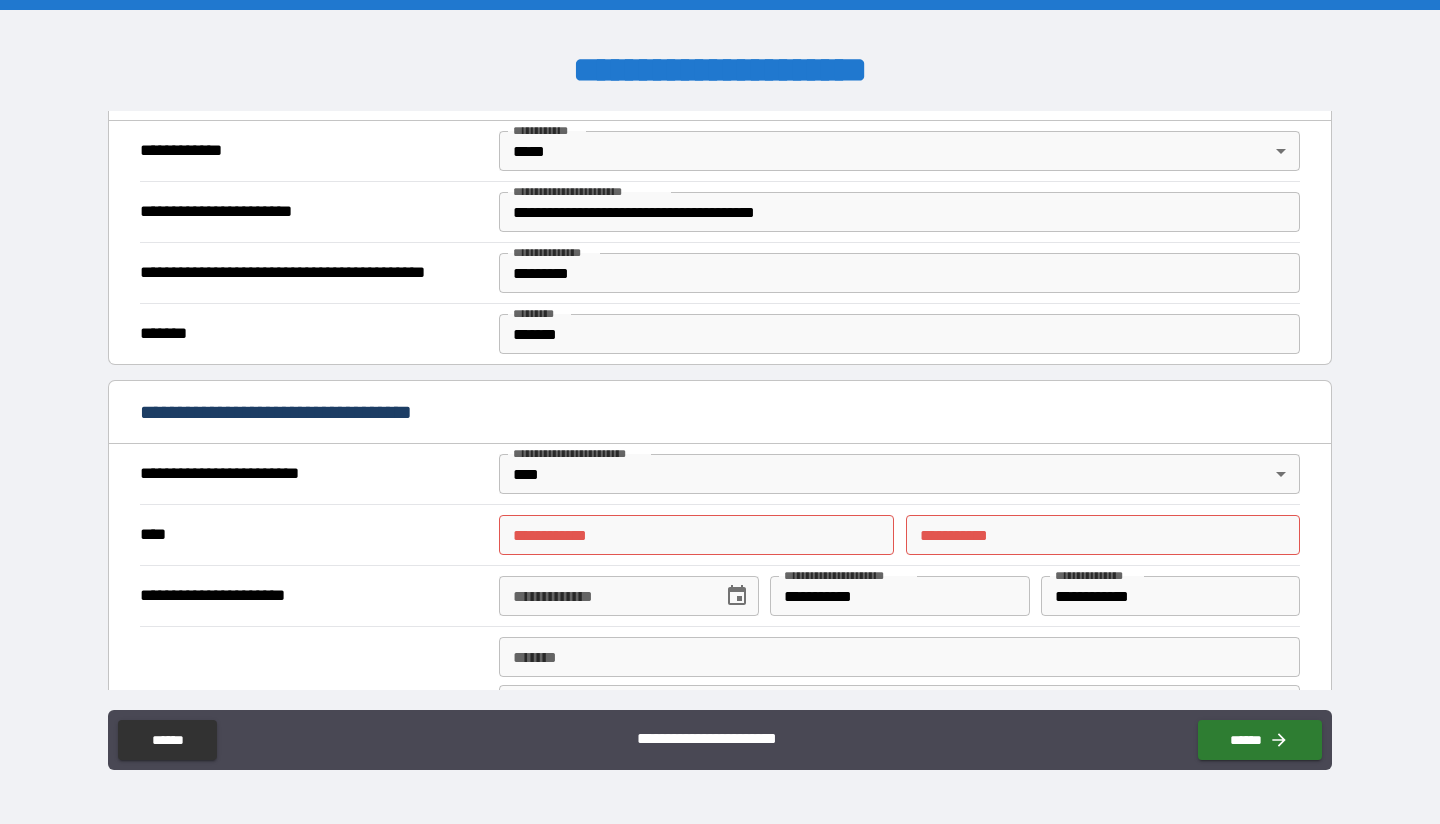 click on "**********" at bounding box center [696, 535] 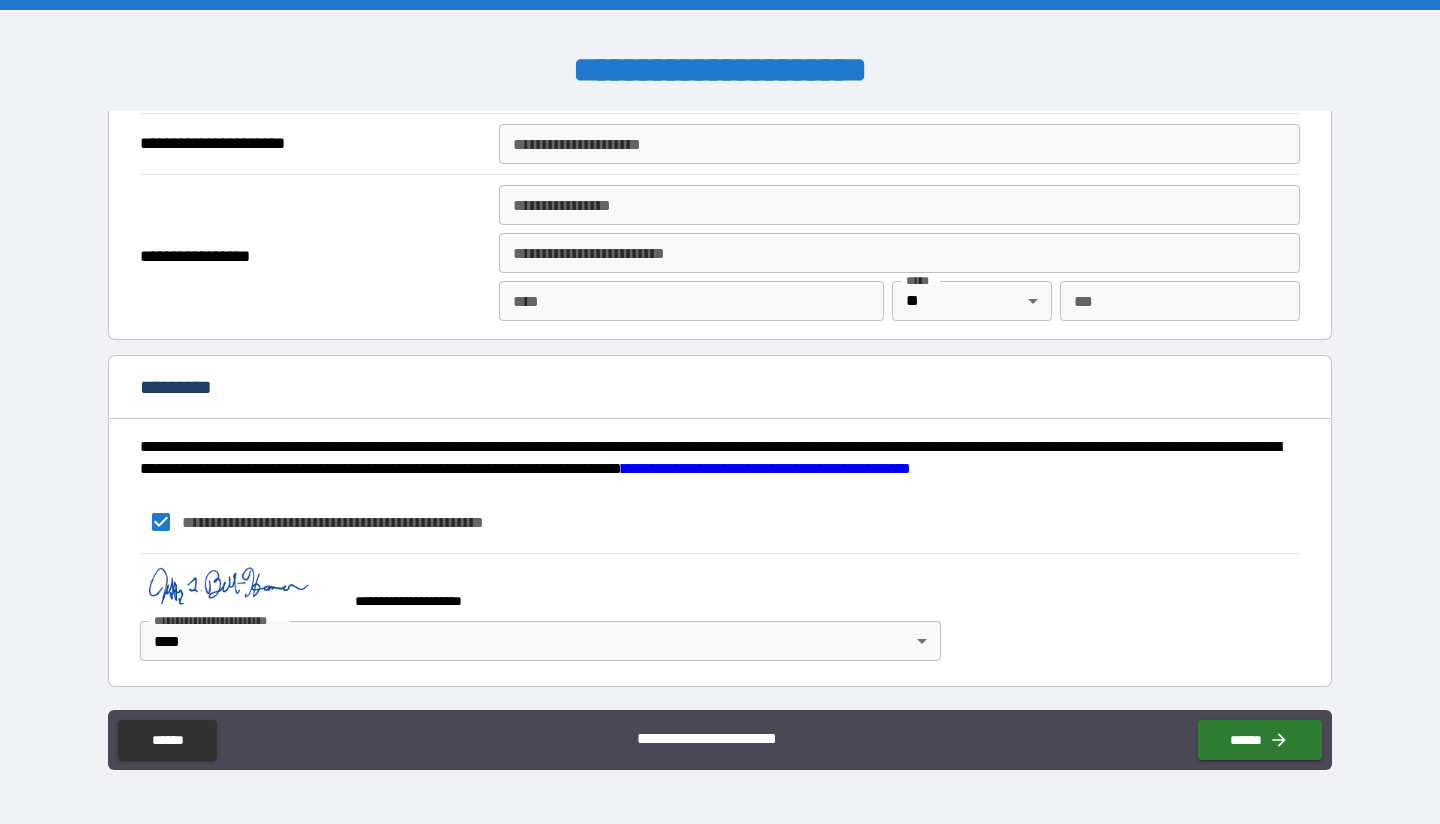 scroll, scrollTop: 2493, scrollLeft: 0, axis: vertical 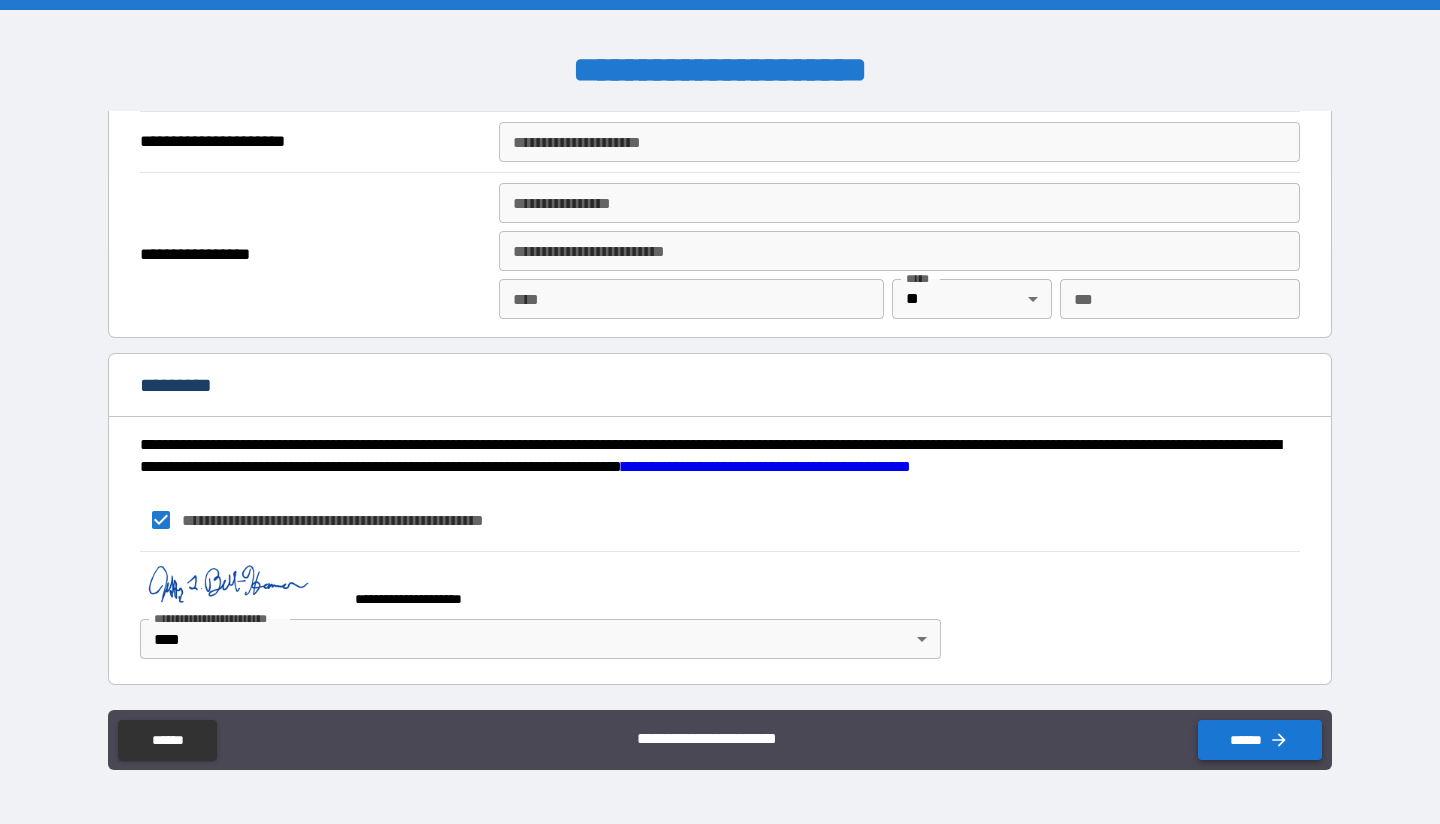 click 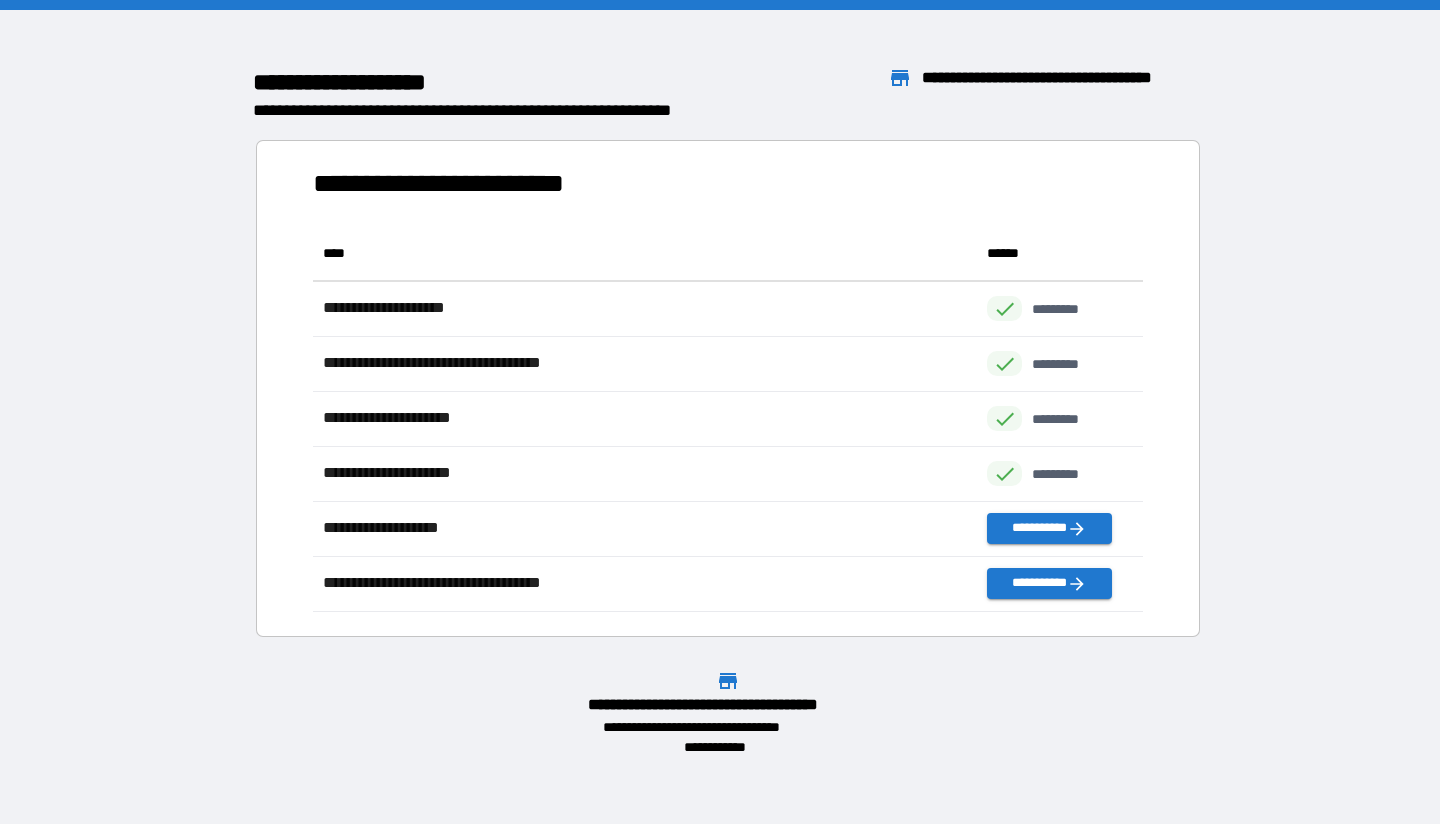 scroll, scrollTop: 16, scrollLeft: 16, axis: both 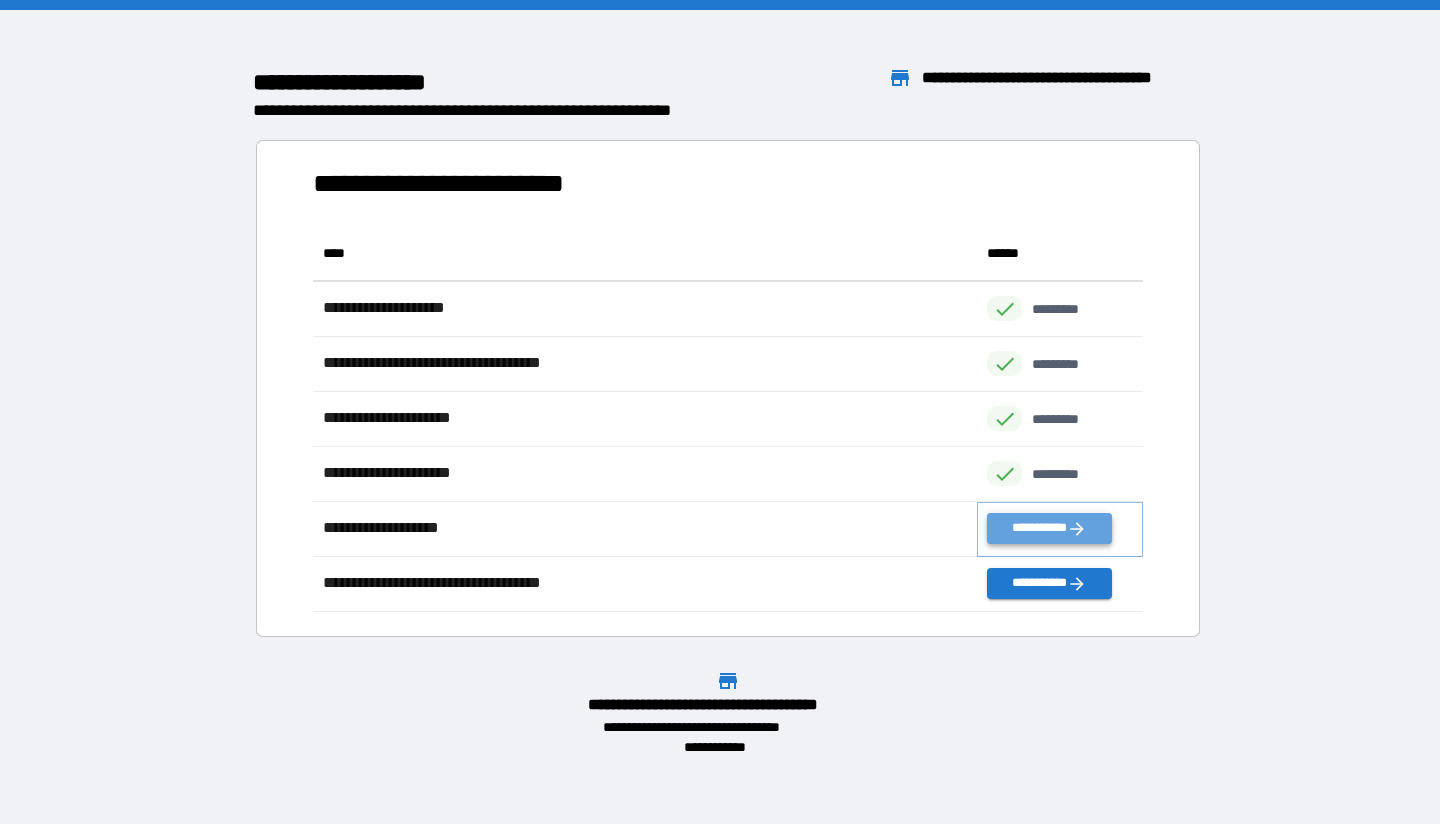 click on "**********" at bounding box center [1049, 528] 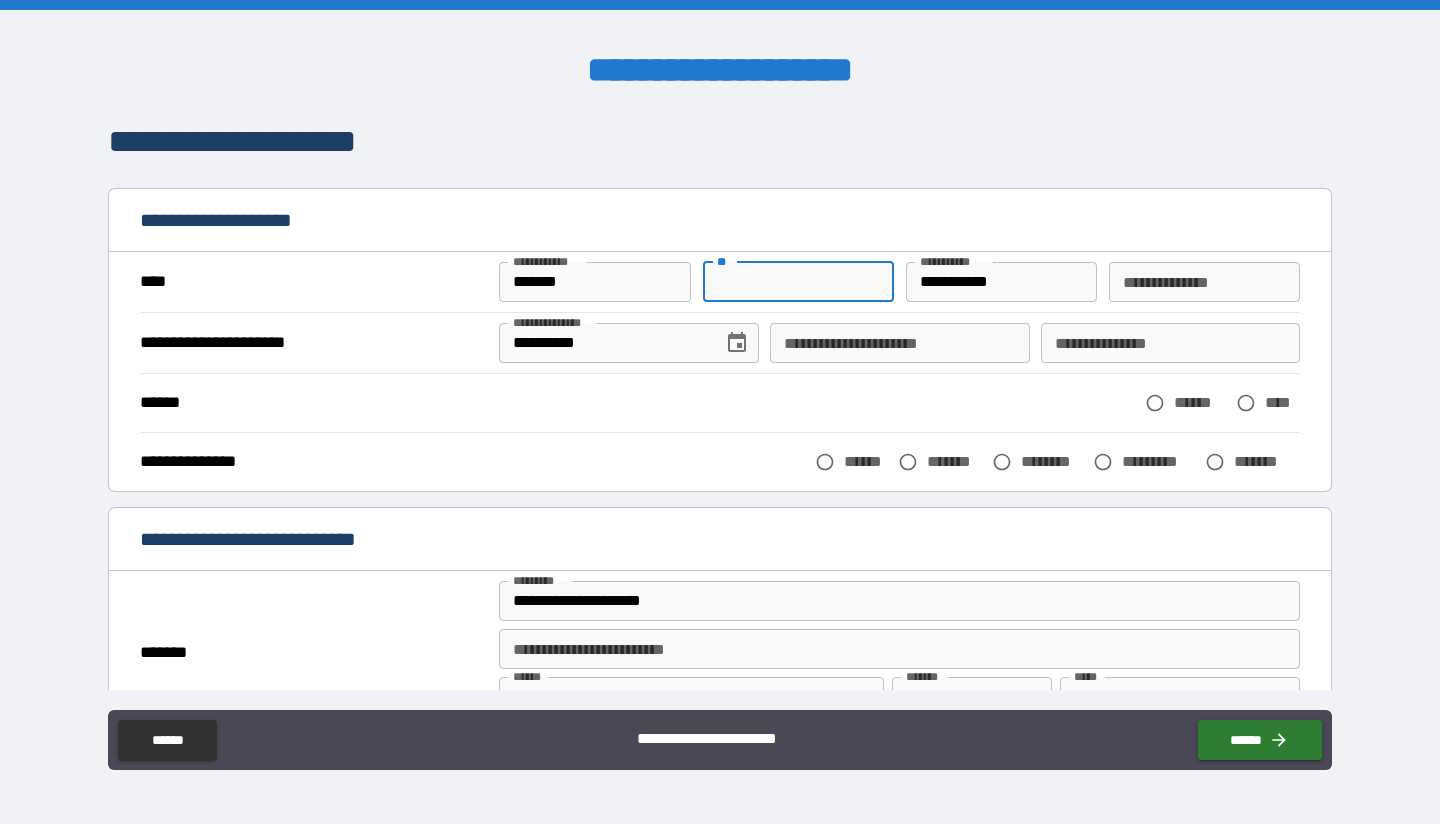 click on "**" at bounding box center (799, 282) 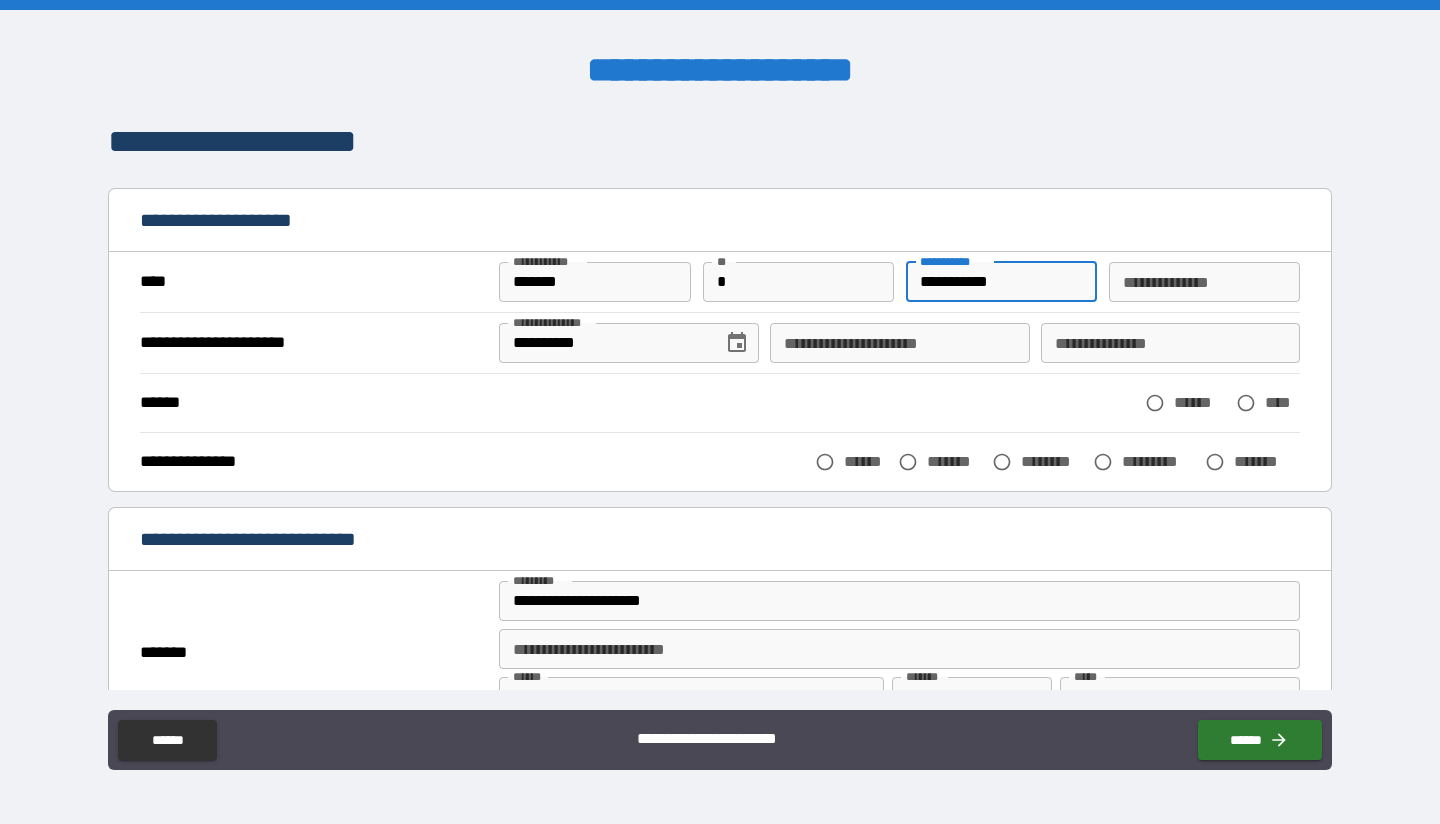 click on "**********" at bounding box center (1002, 282) 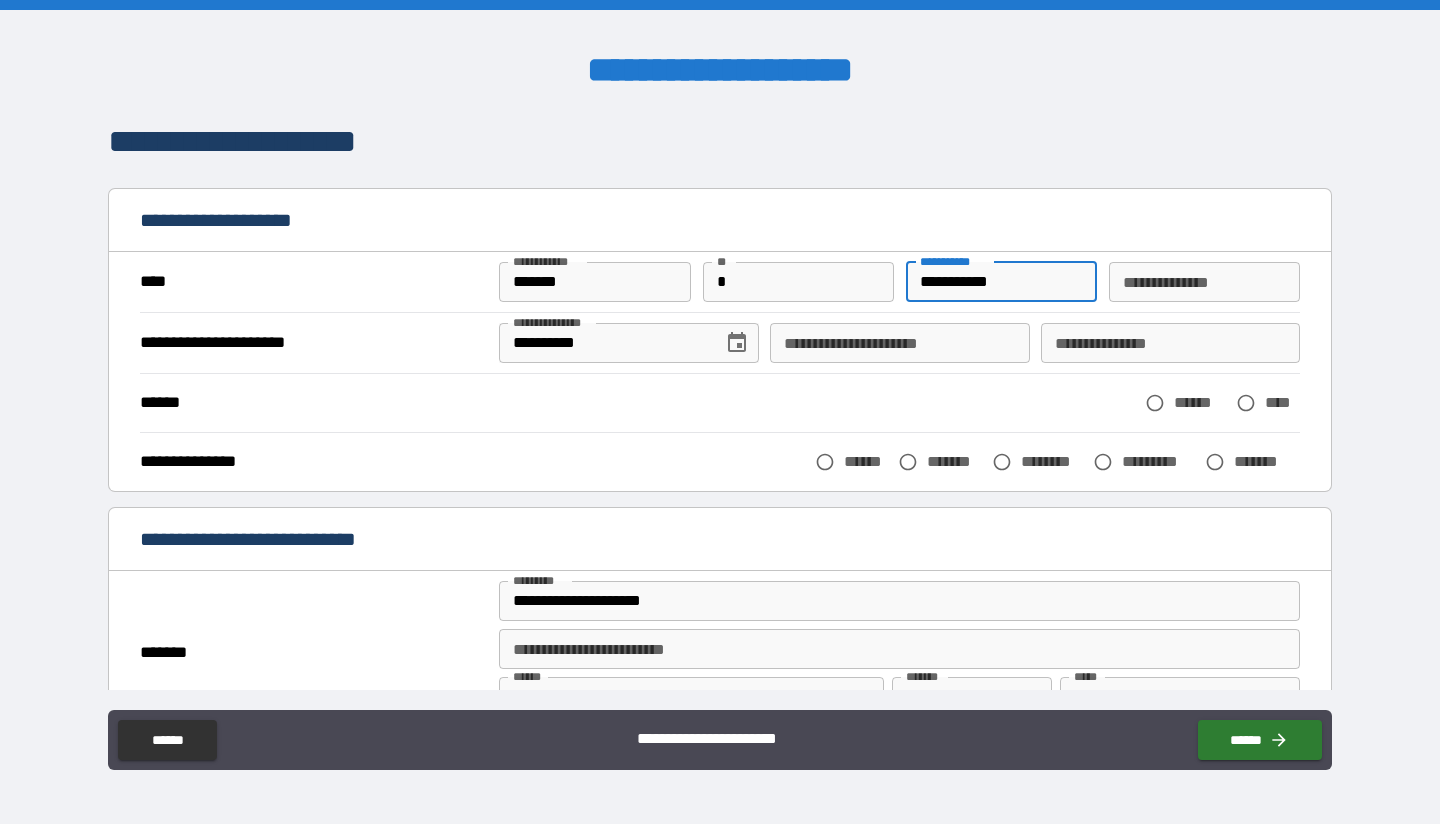 click on "**********" at bounding box center [899, 343] 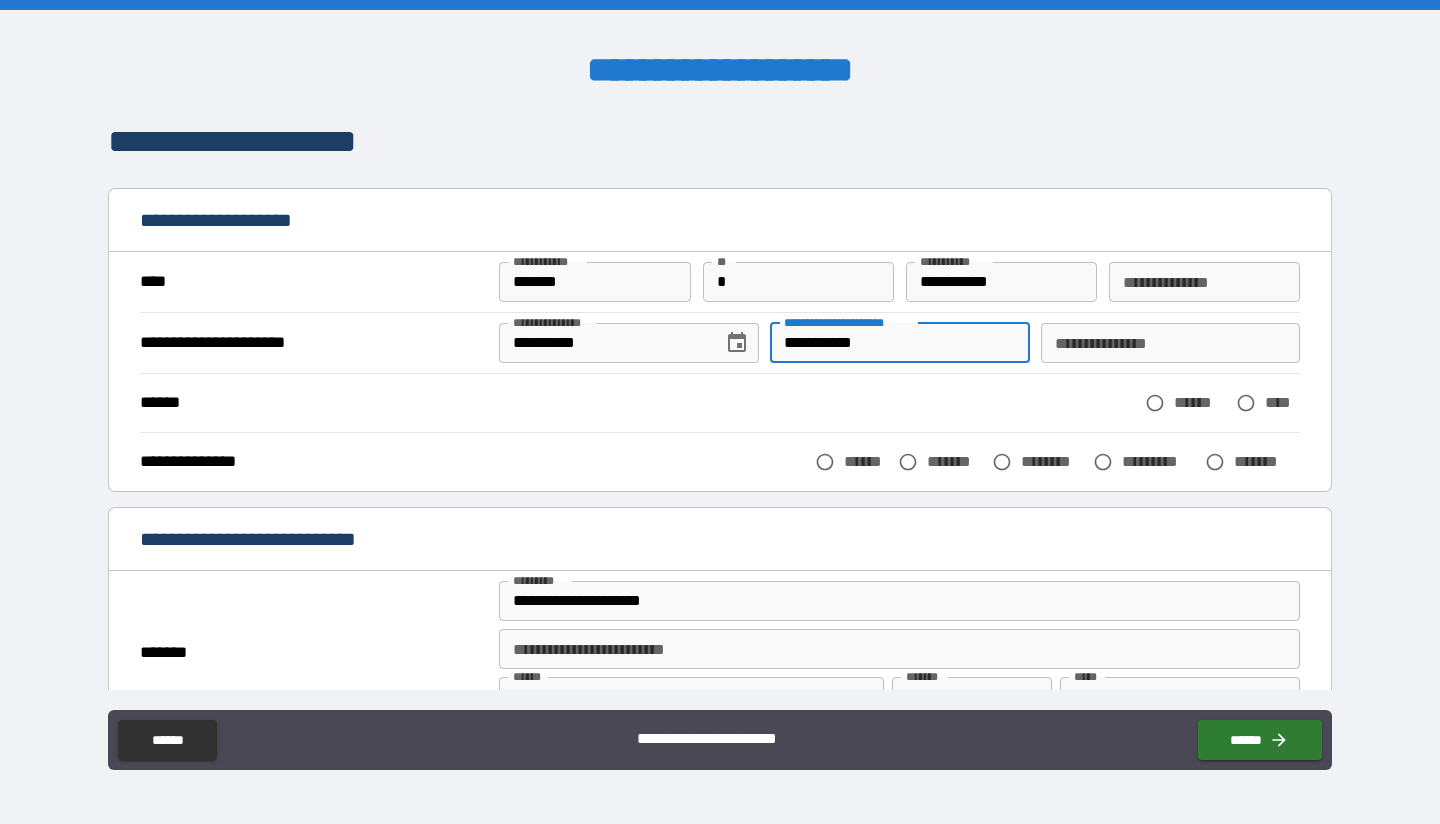 click on "**********" at bounding box center [1170, 343] 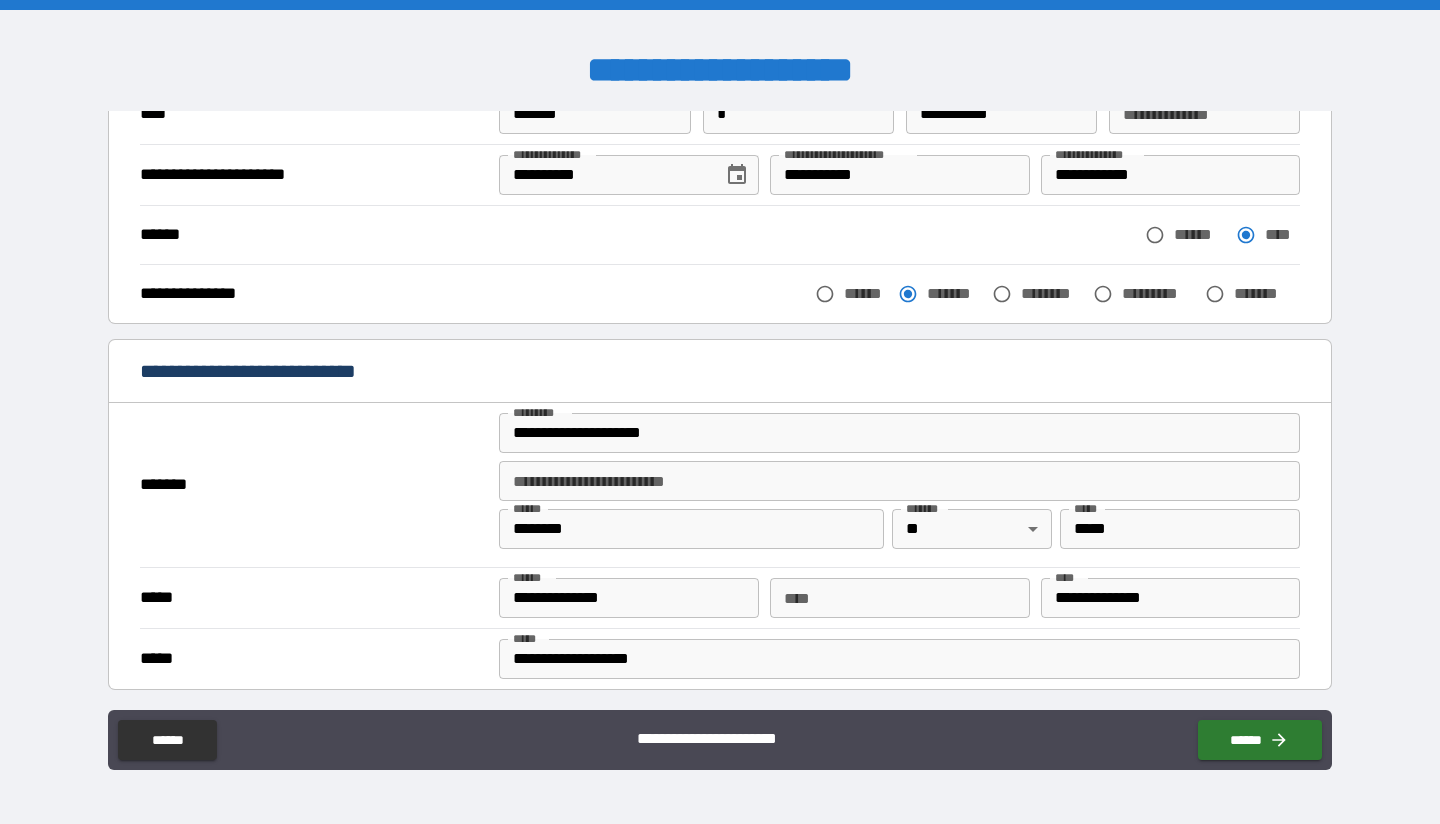 scroll, scrollTop: 300, scrollLeft: 0, axis: vertical 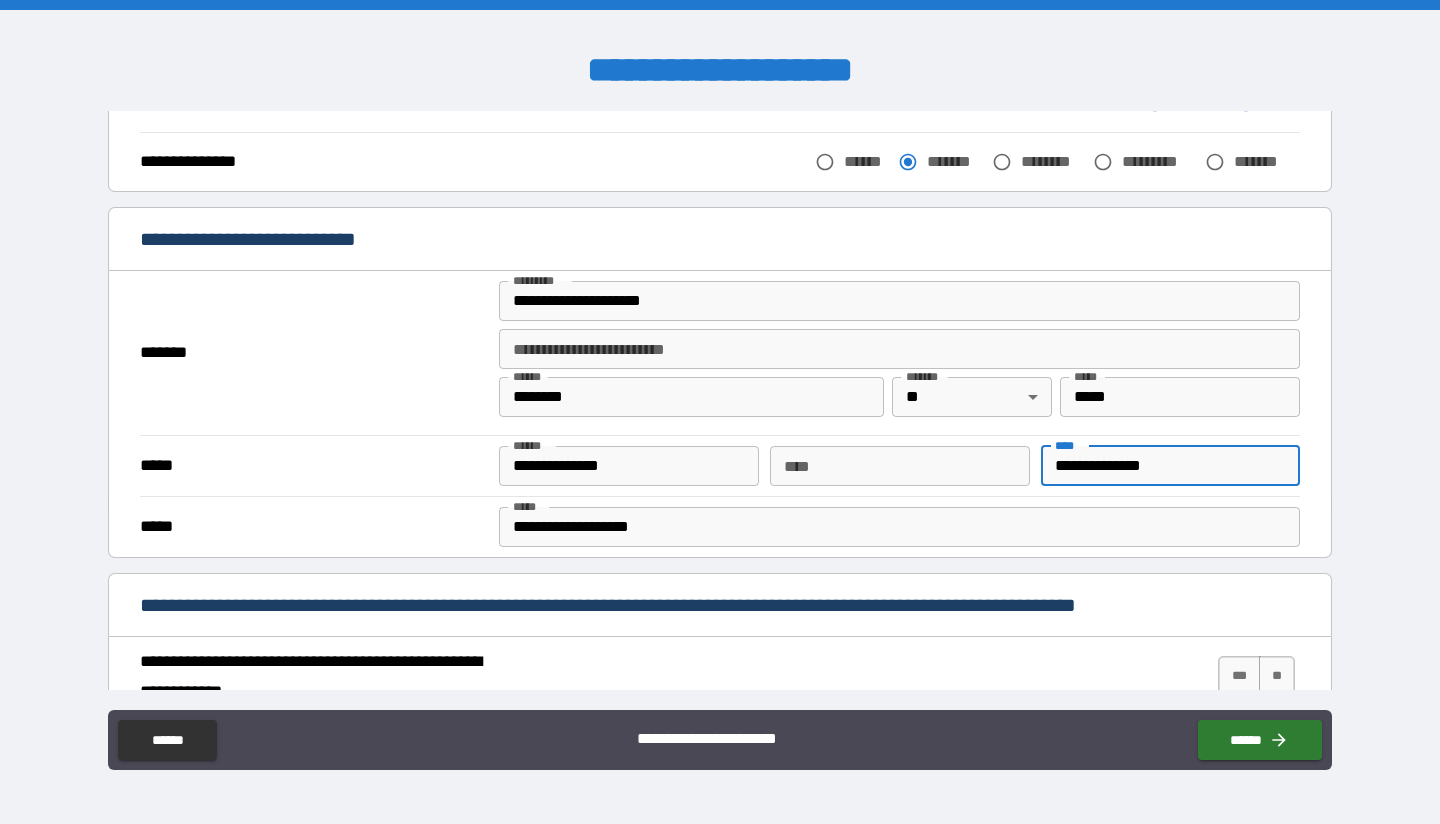 drag, startPoint x: 1183, startPoint y: 464, endPoint x: 1026, endPoint y: 475, distance: 157.38487 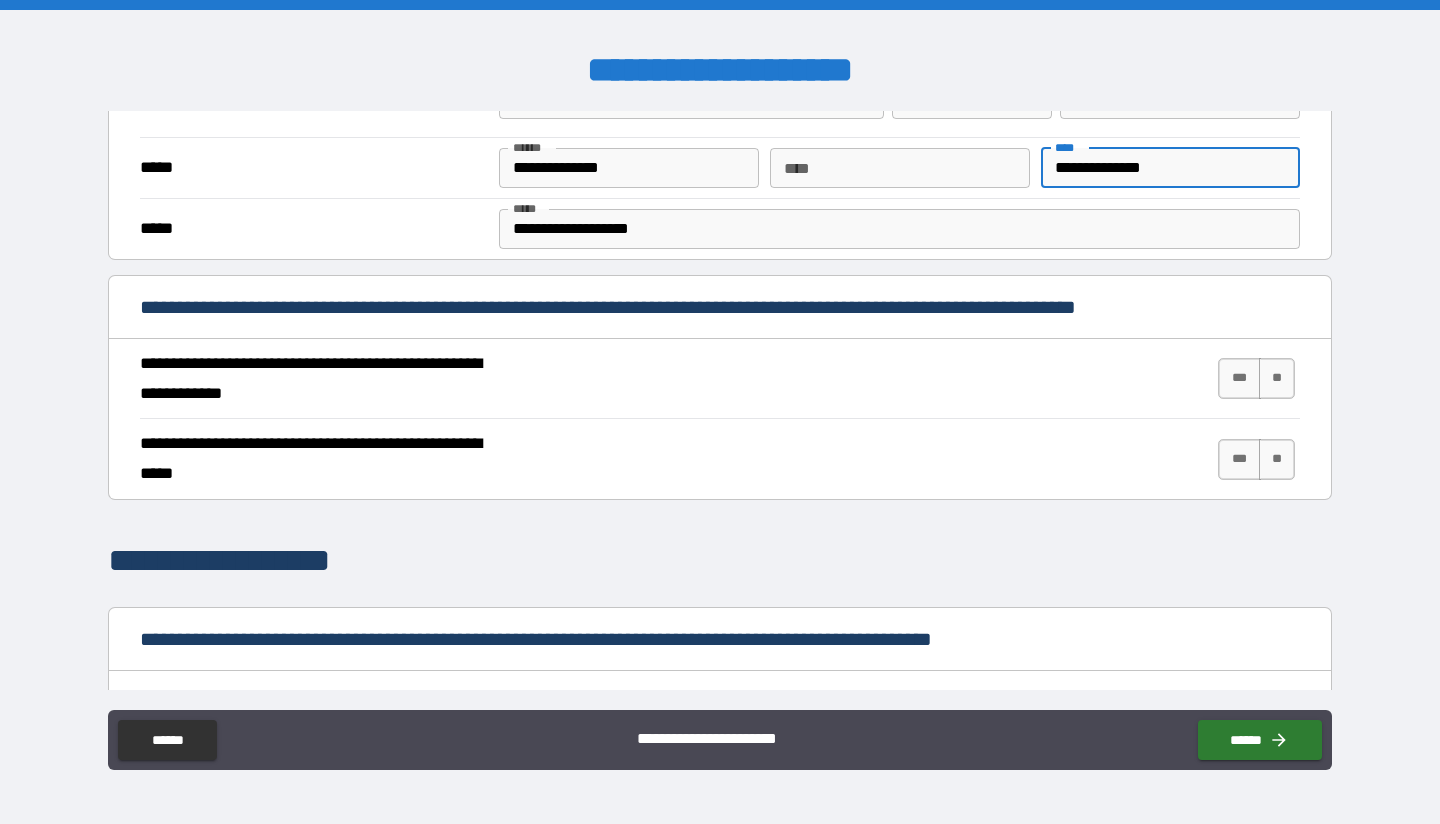 scroll, scrollTop: 600, scrollLeft: 0, axis: vertical 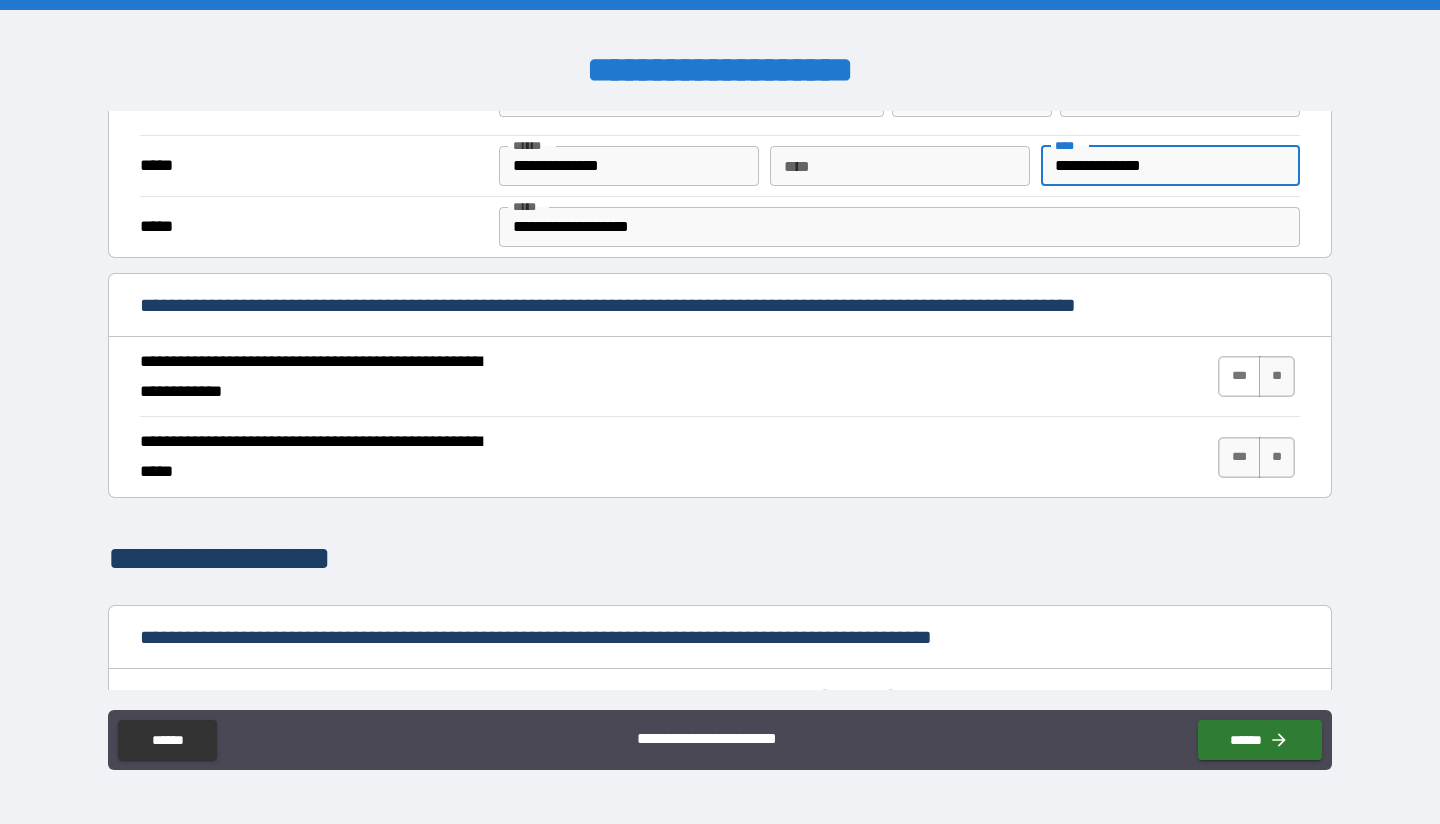 click on "***" at bounding box center (1239, 376) 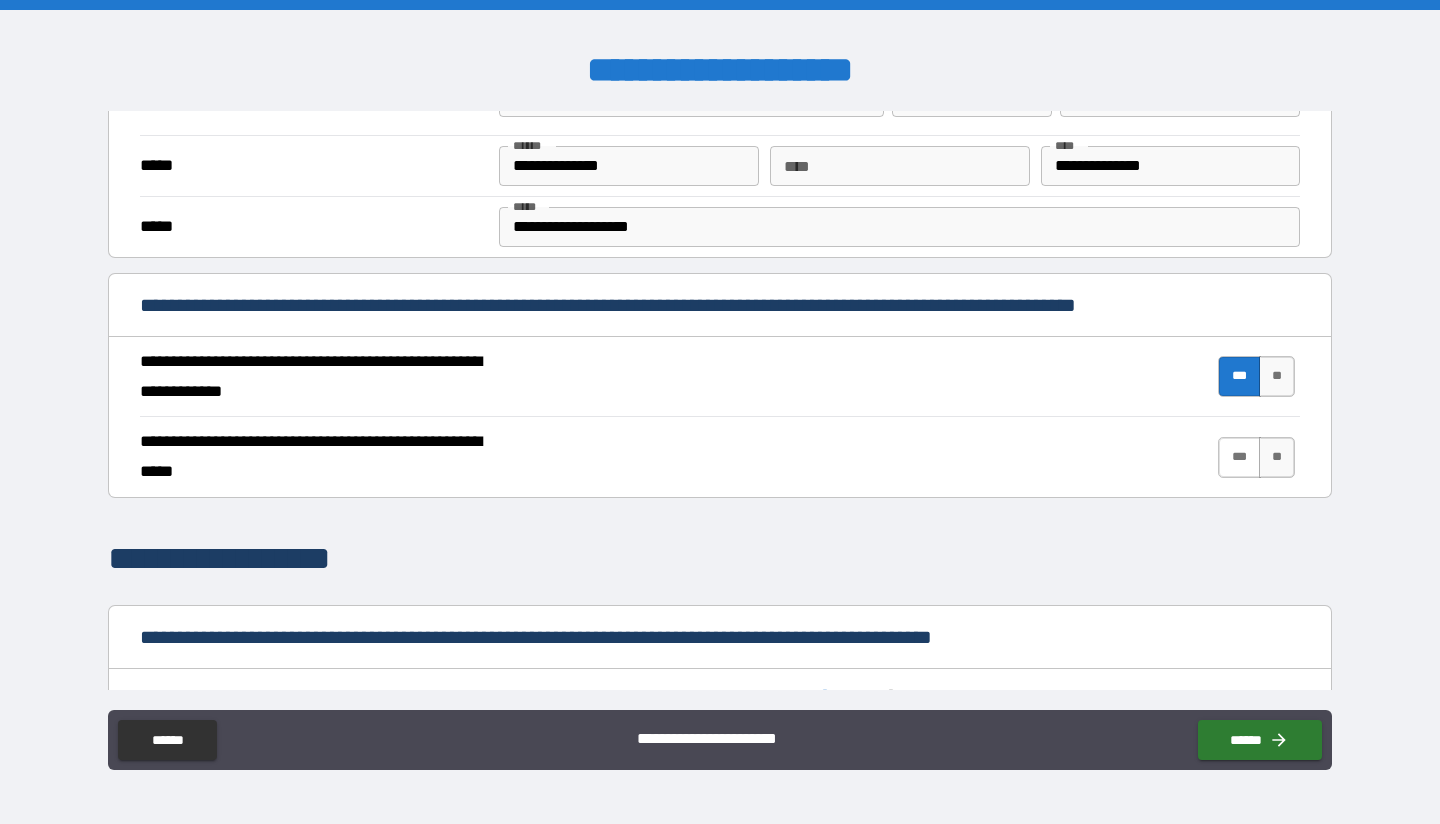 click on "***" at bounding box center (1239, 457) 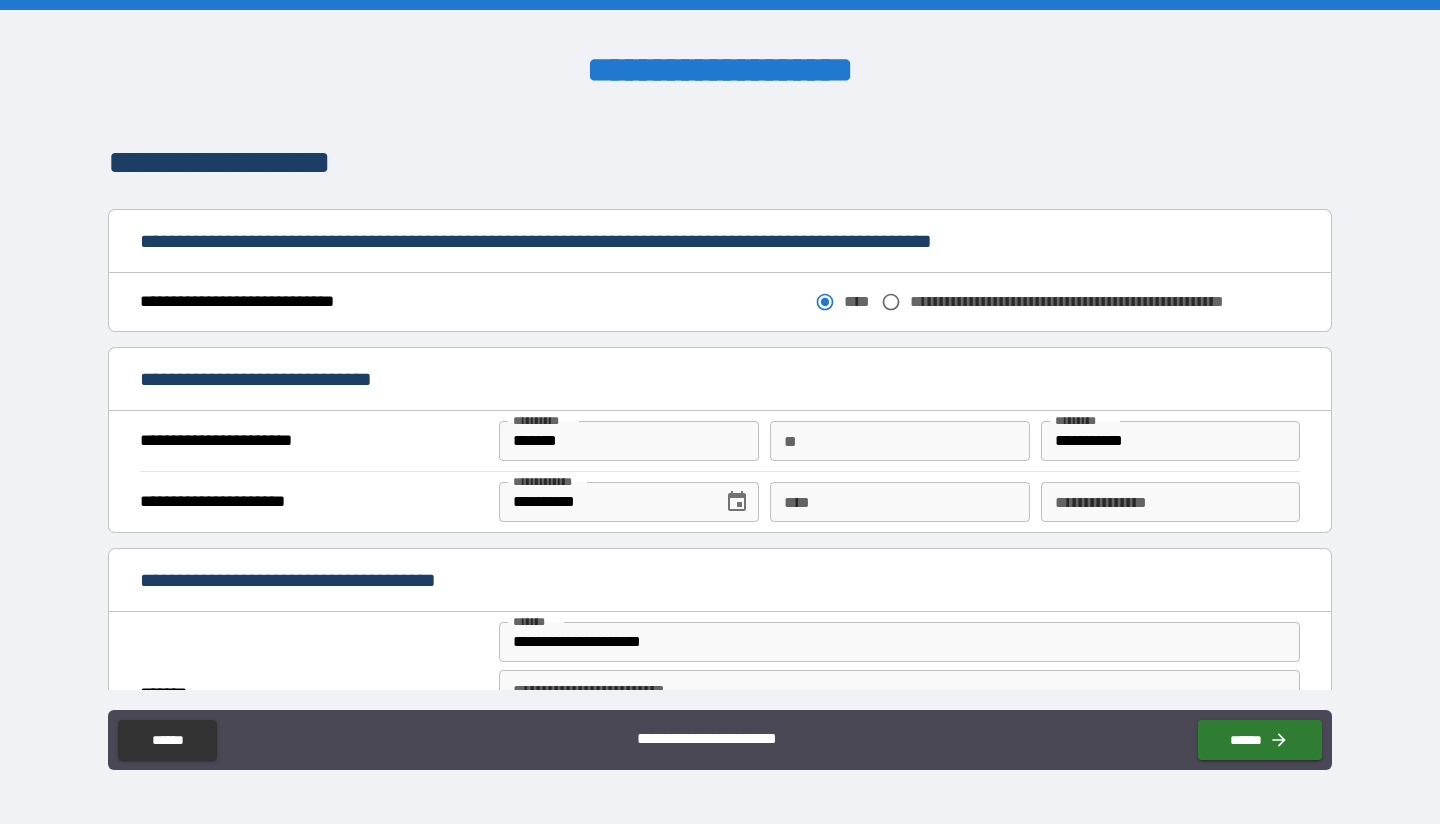 scroll, scrollTop: 1000, scrollLeft: 0, axis: vertical 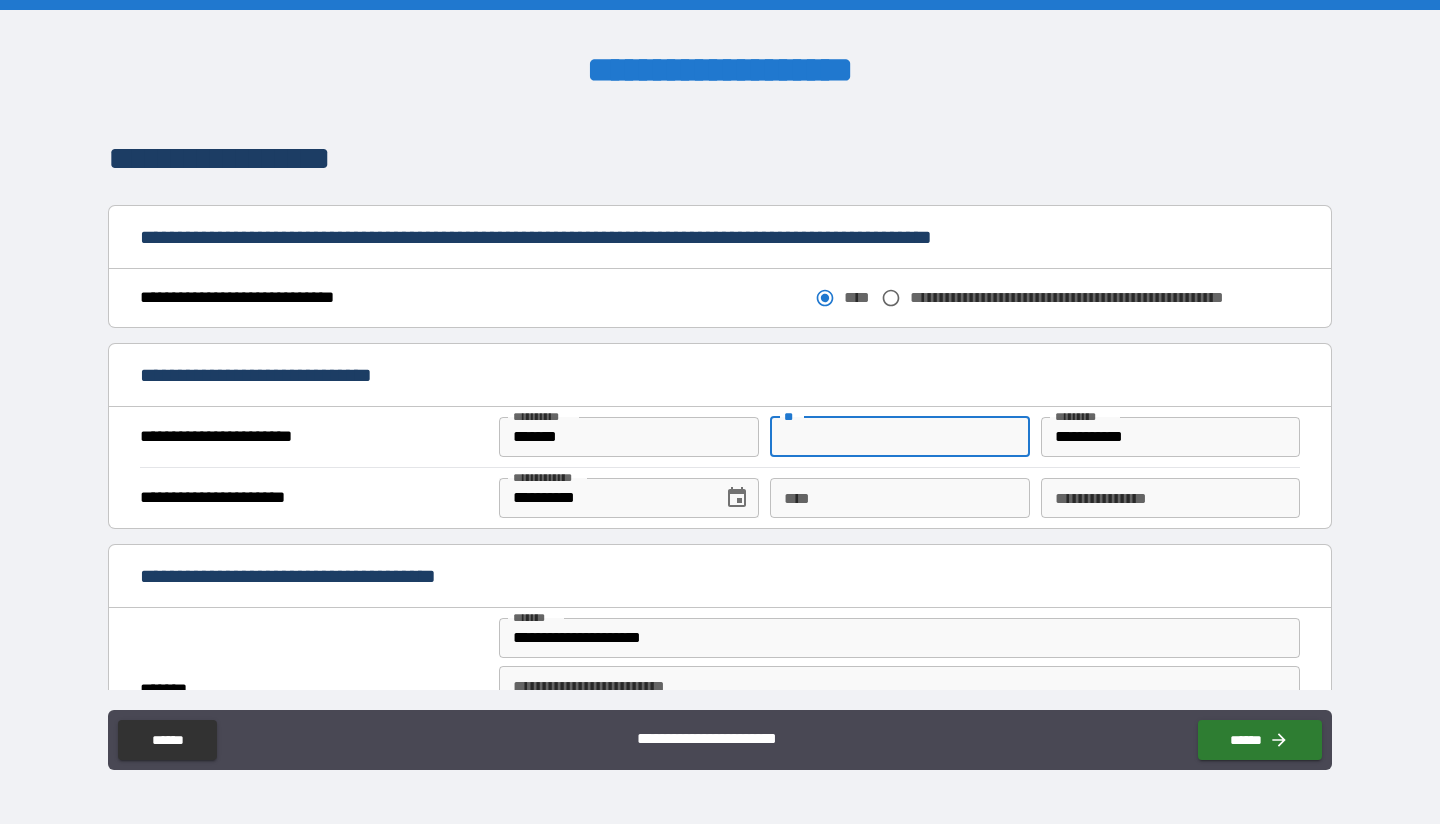 click on "**" at bounding box center (899, 437) 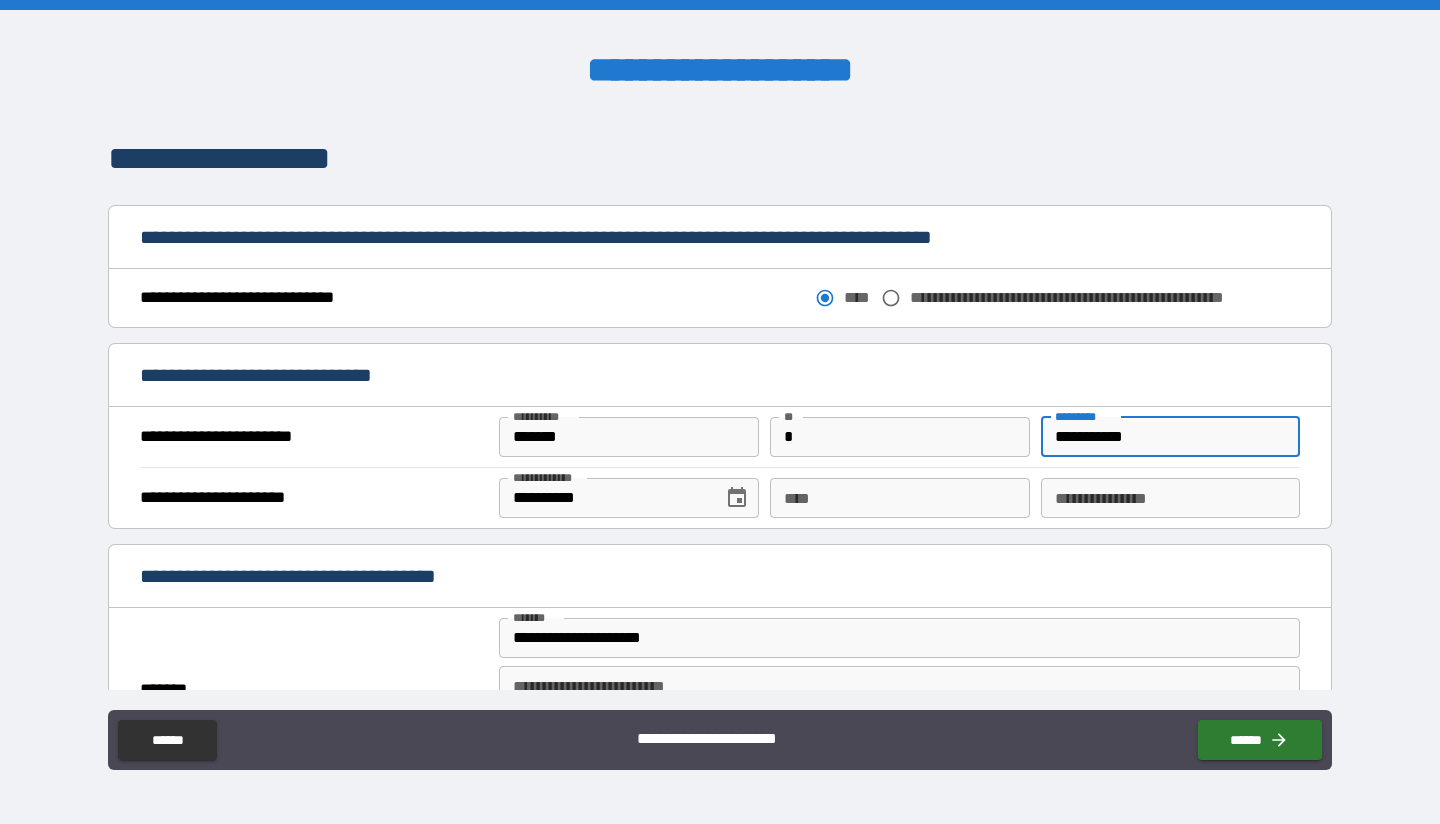 click on "**********" at bounding box center (1170, 437) 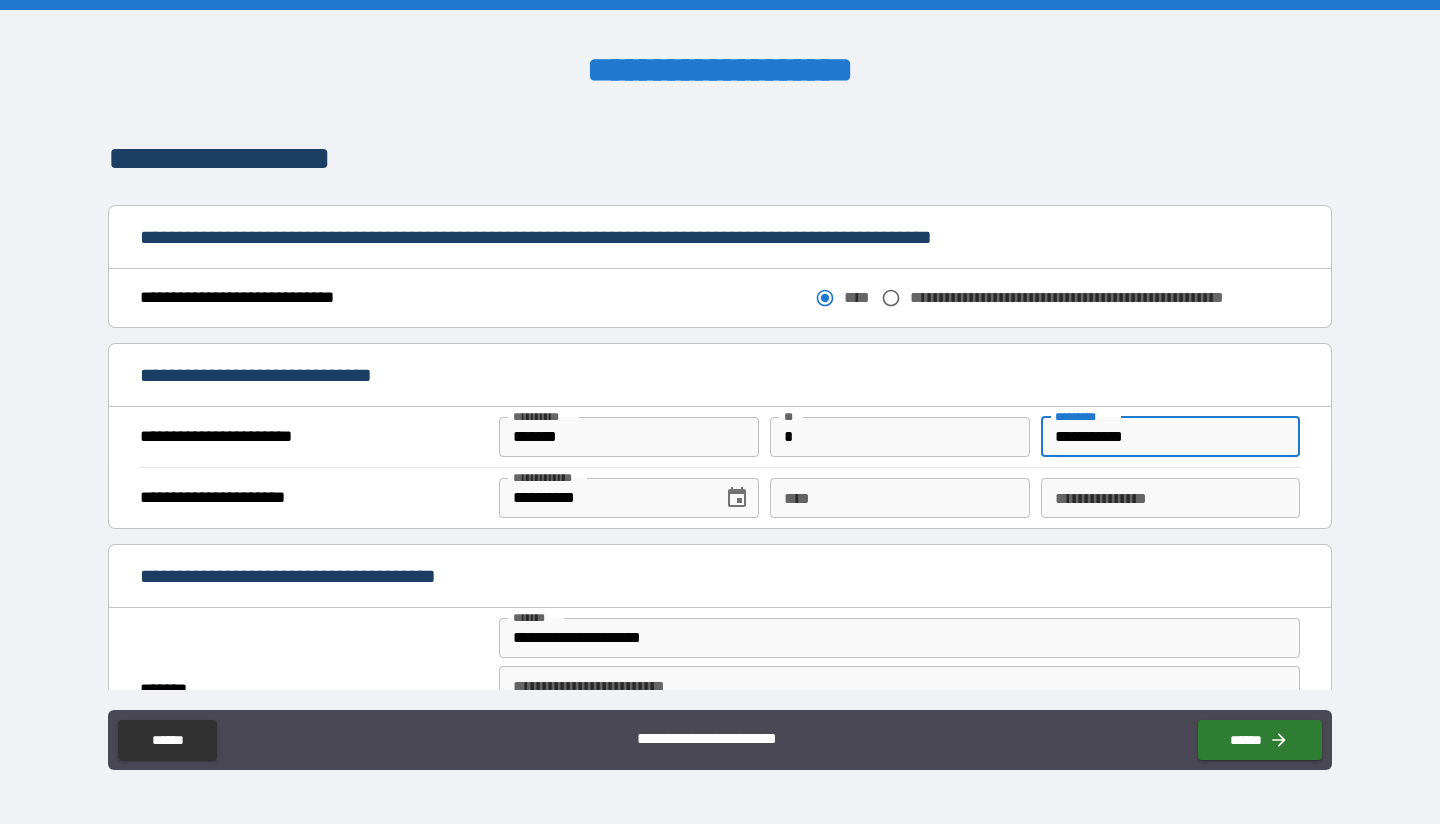 click on "****" at bounding box center (899, 498) 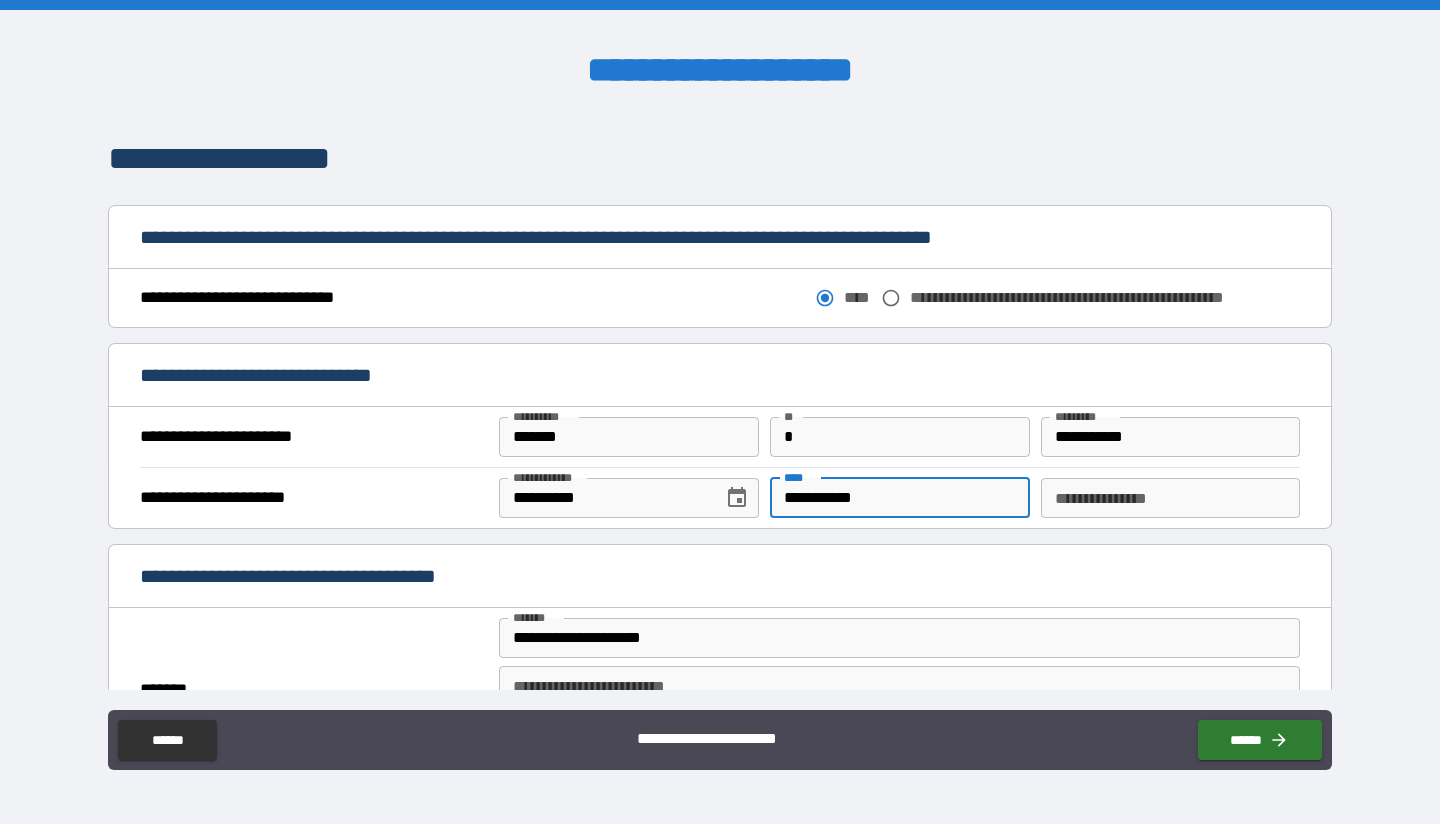 click on "**********" at bounding box center (1170, 498) 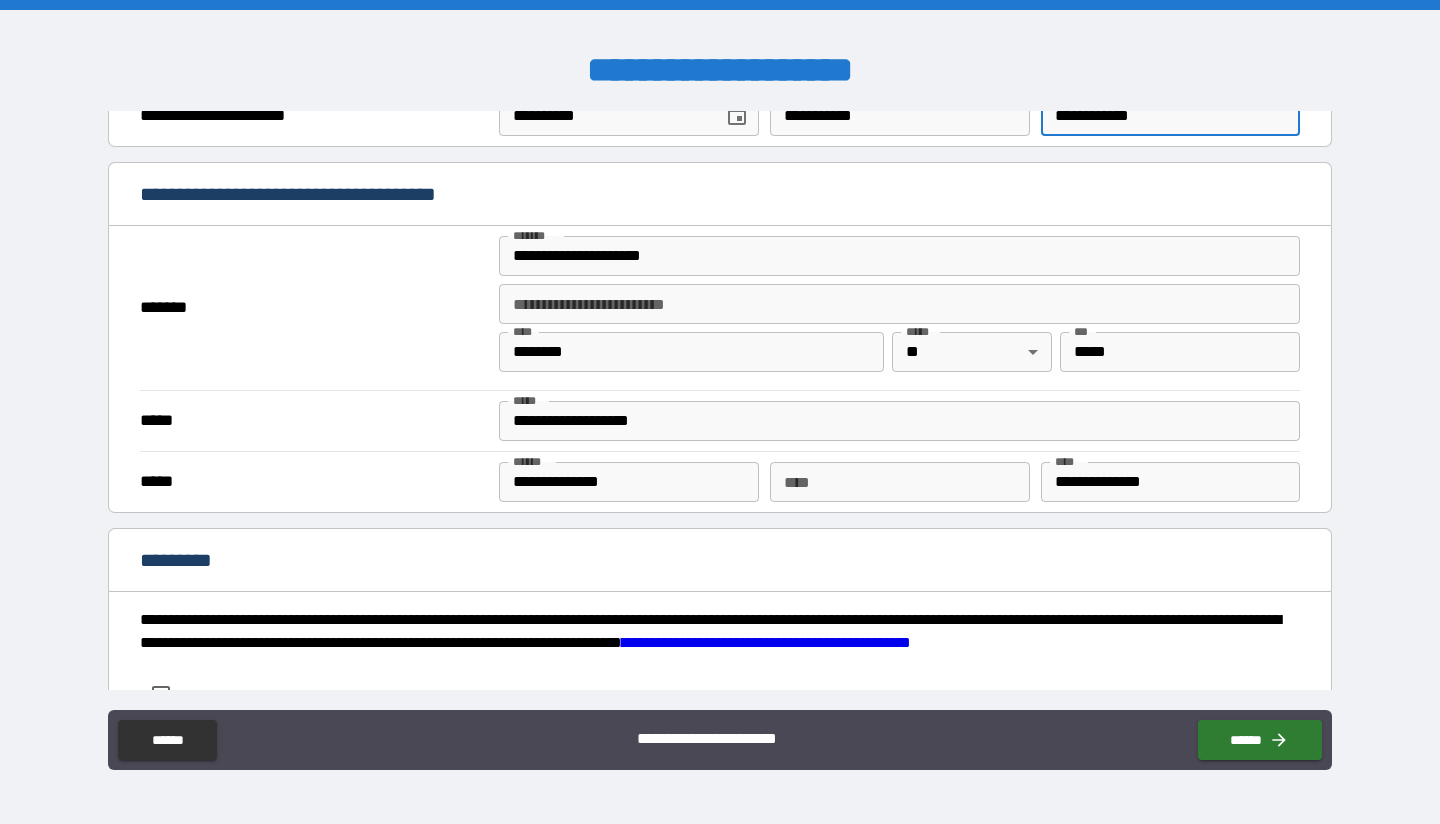 scroll, scrollTop: 1400, scrollLeft: 0, axis: vertical 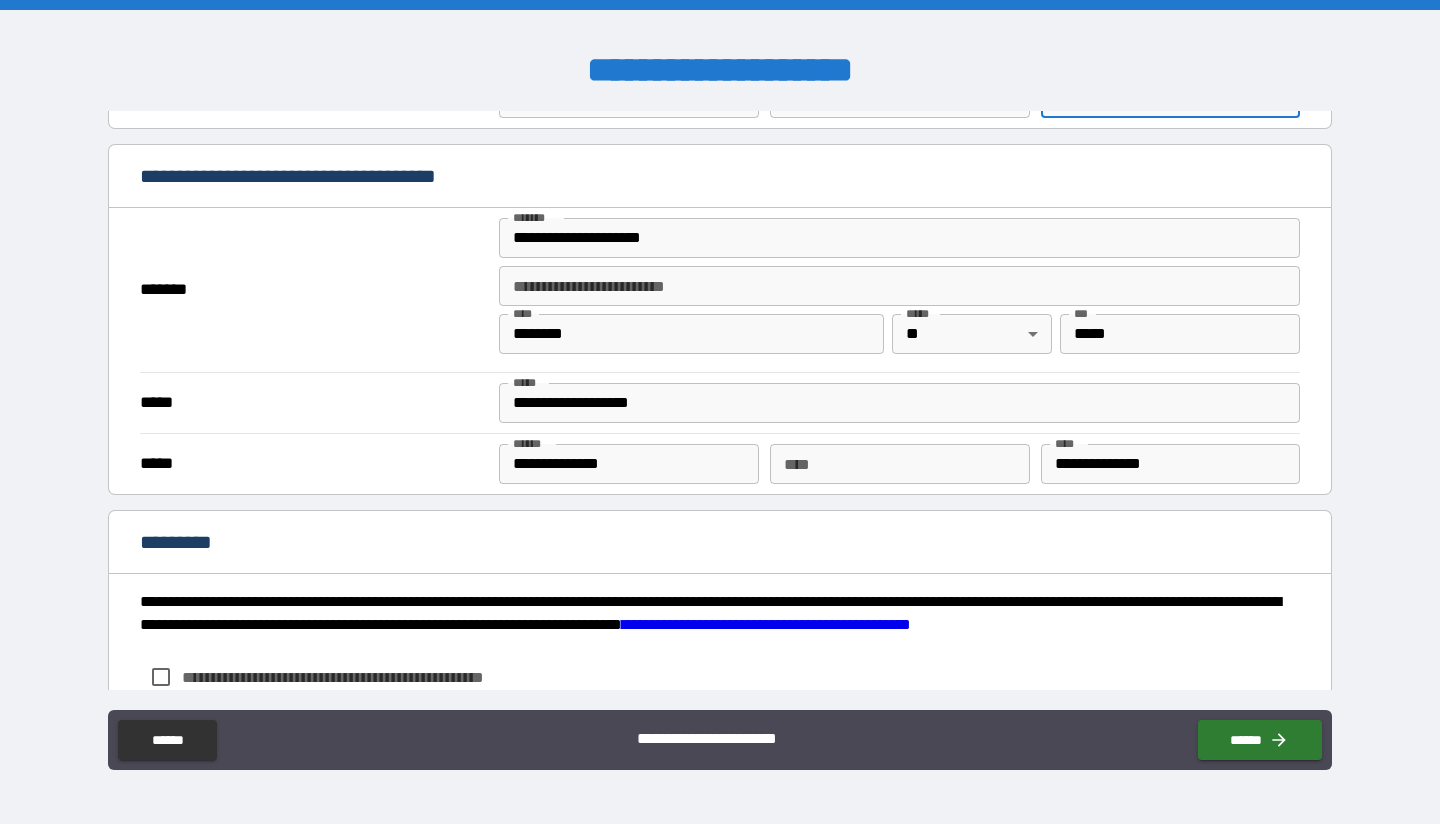 click on "**********" at bounding box center [1170, 464] 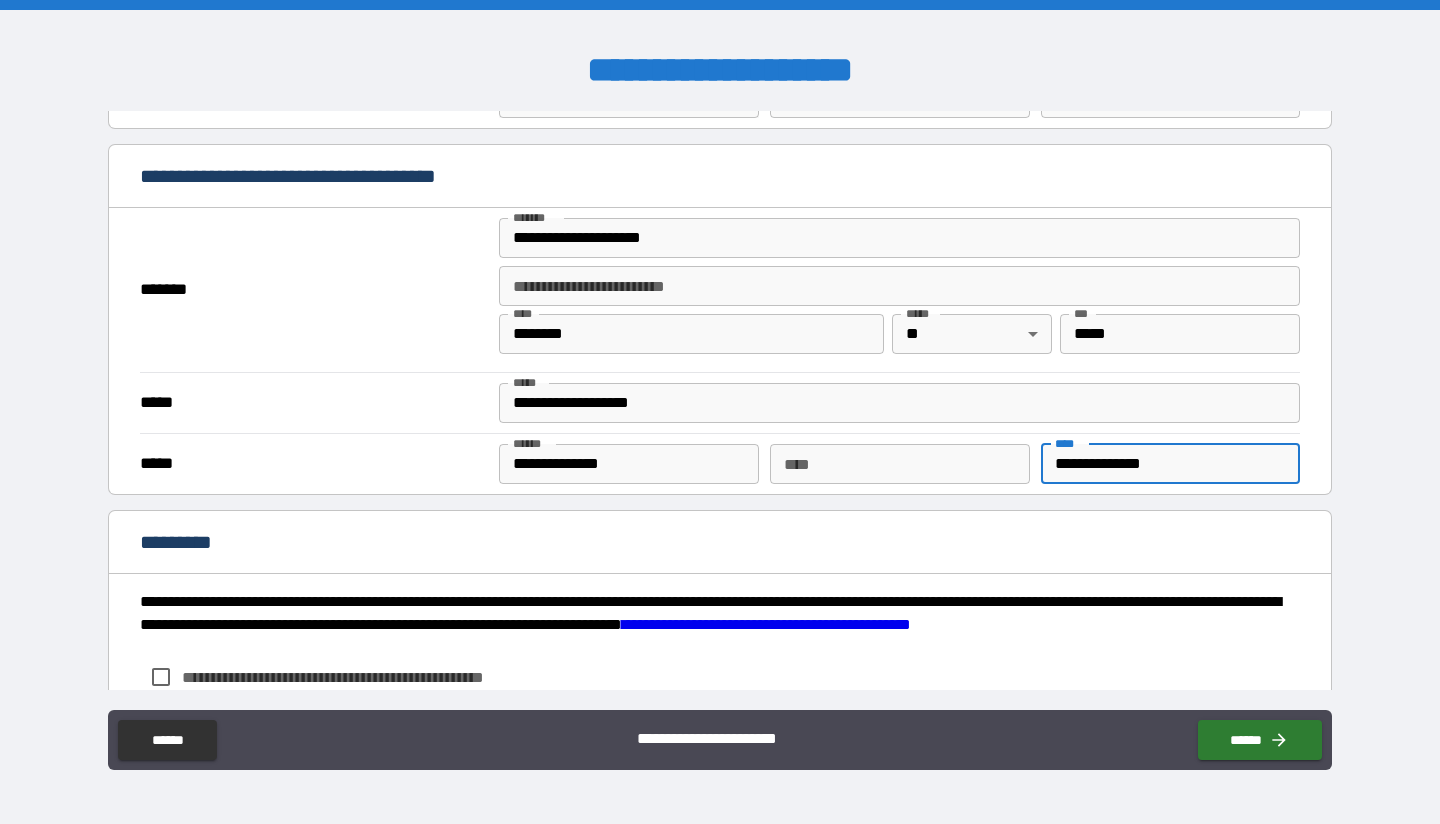 drag, startPoint x: 1170, startPoint y: 462, endPoint x: 1090, endPoint y: 461, distance: 80.00625 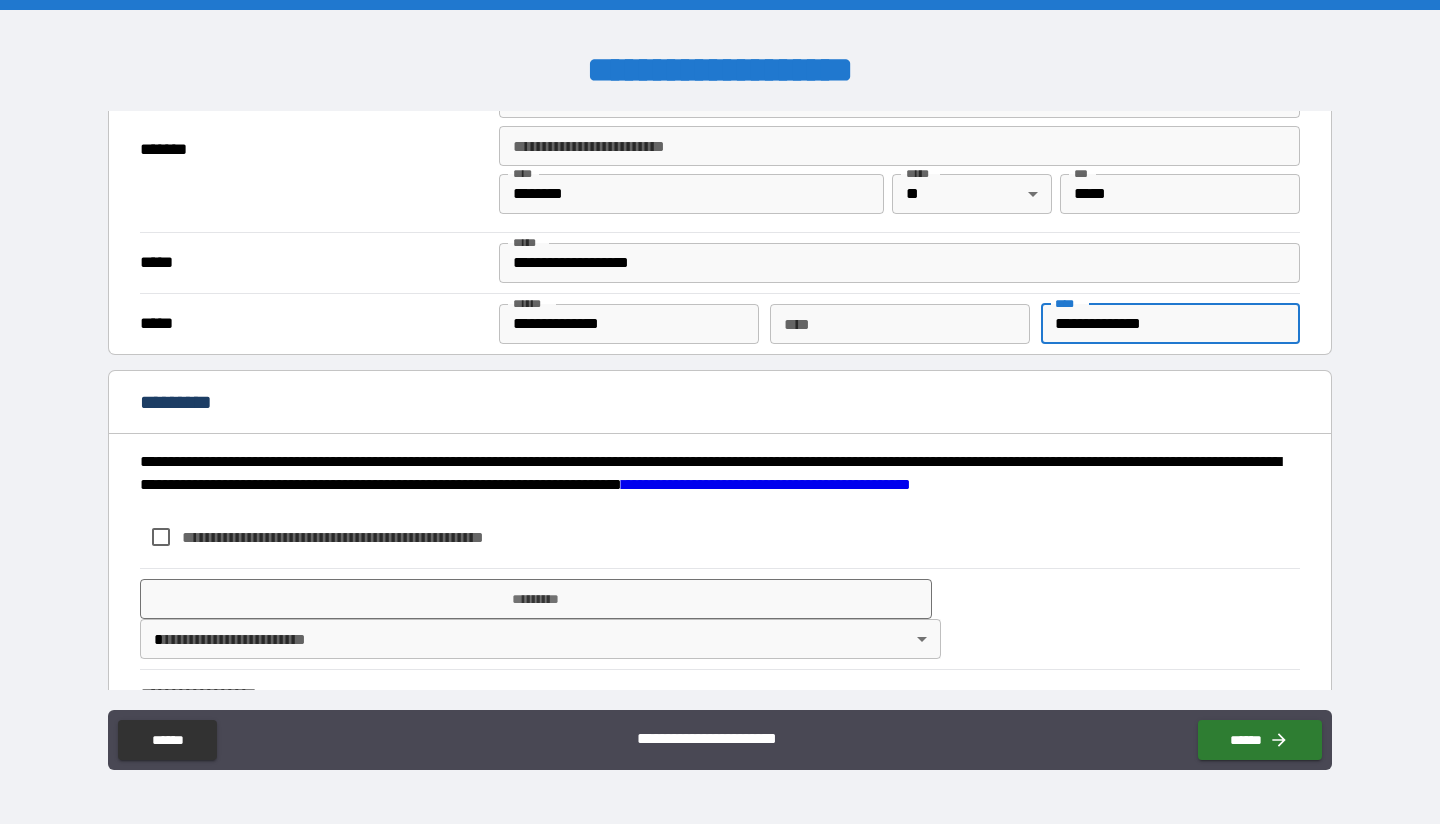 scroll, scrollTop: 1600, scrollLeft: 0, axis: vertical 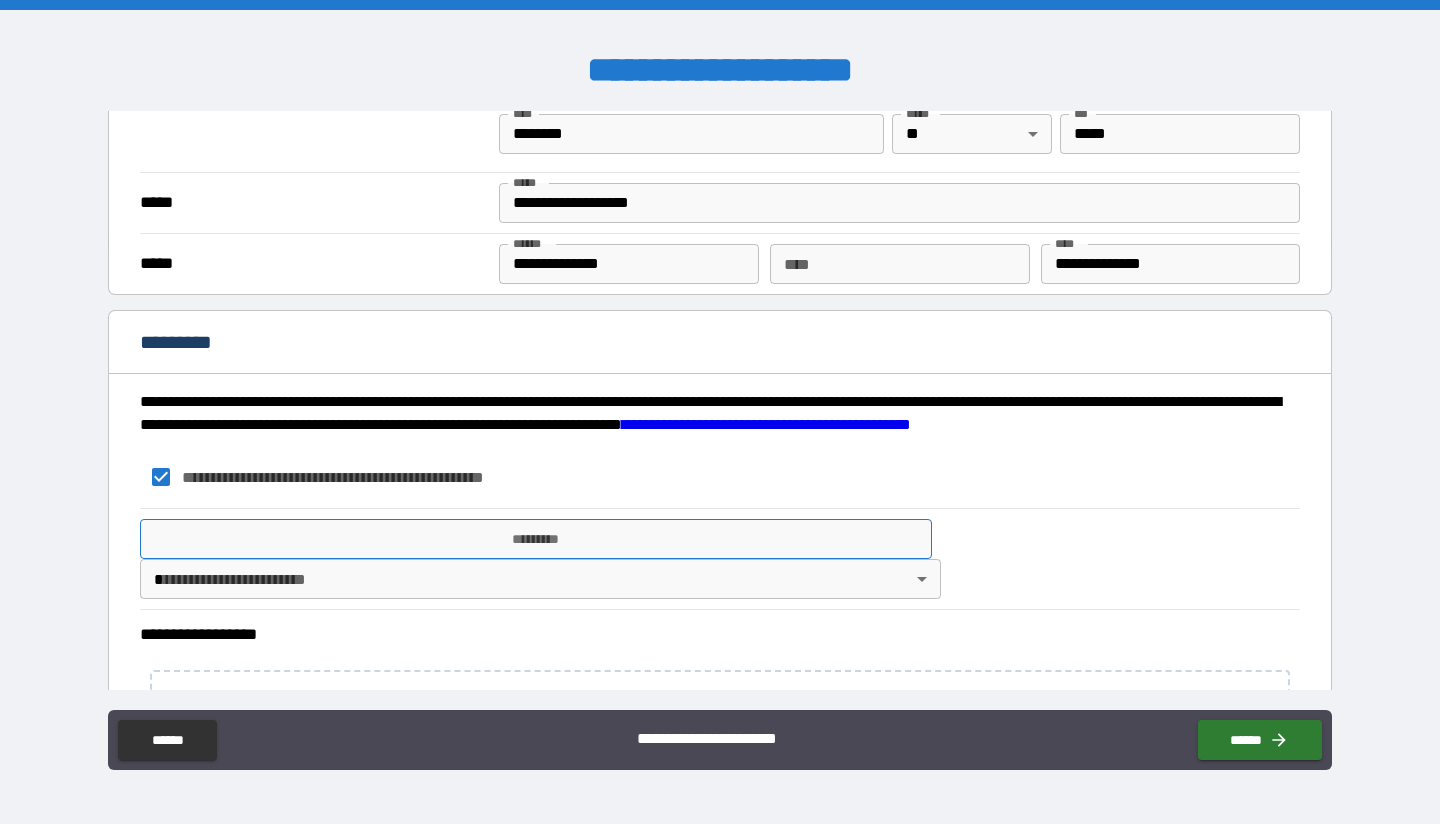 click on "*********" at bounding box center (536, 539) 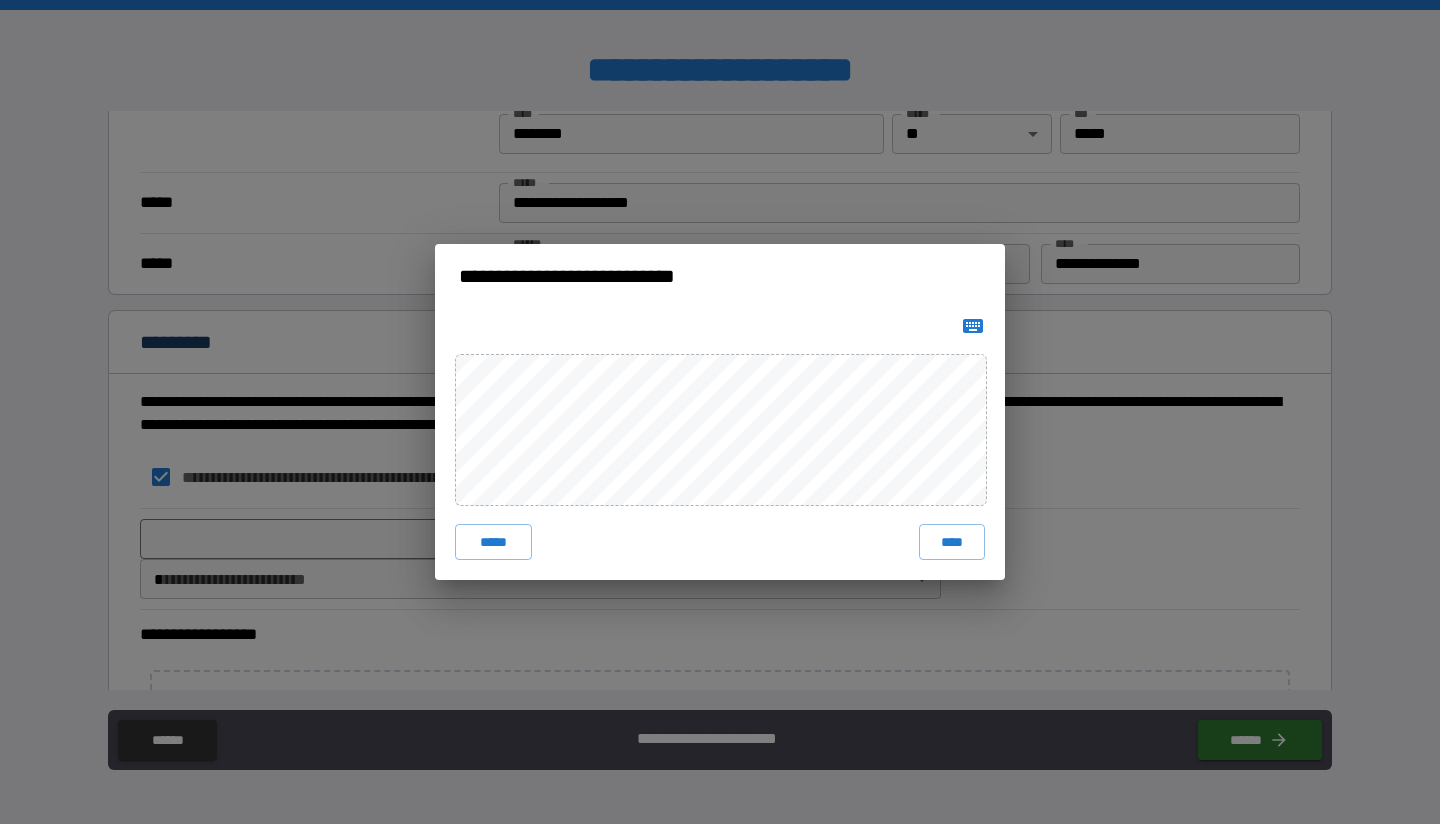 click on "****" at bounding box center (952, 542) 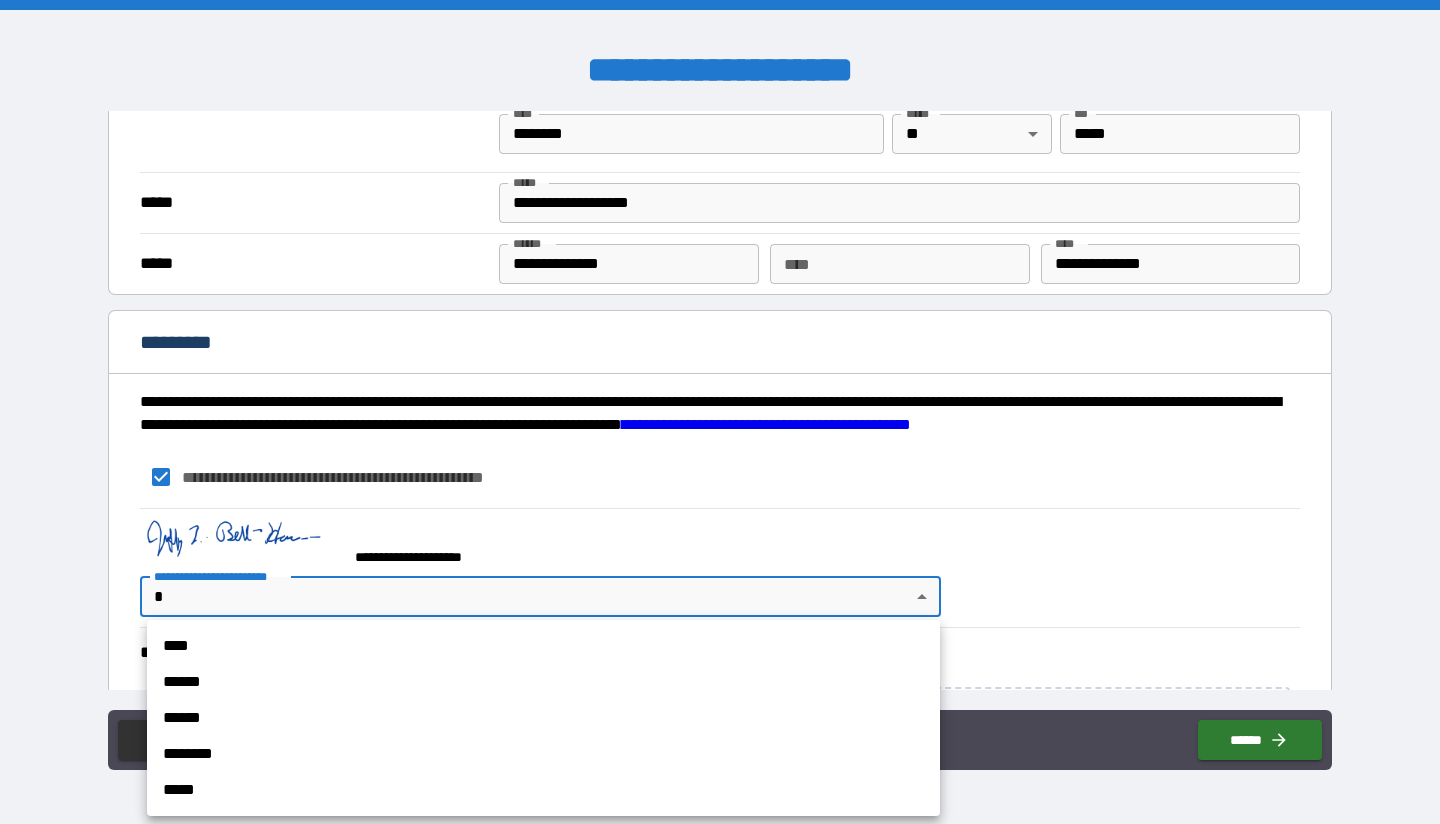 click on "**********" at bounding box center [720, 412] 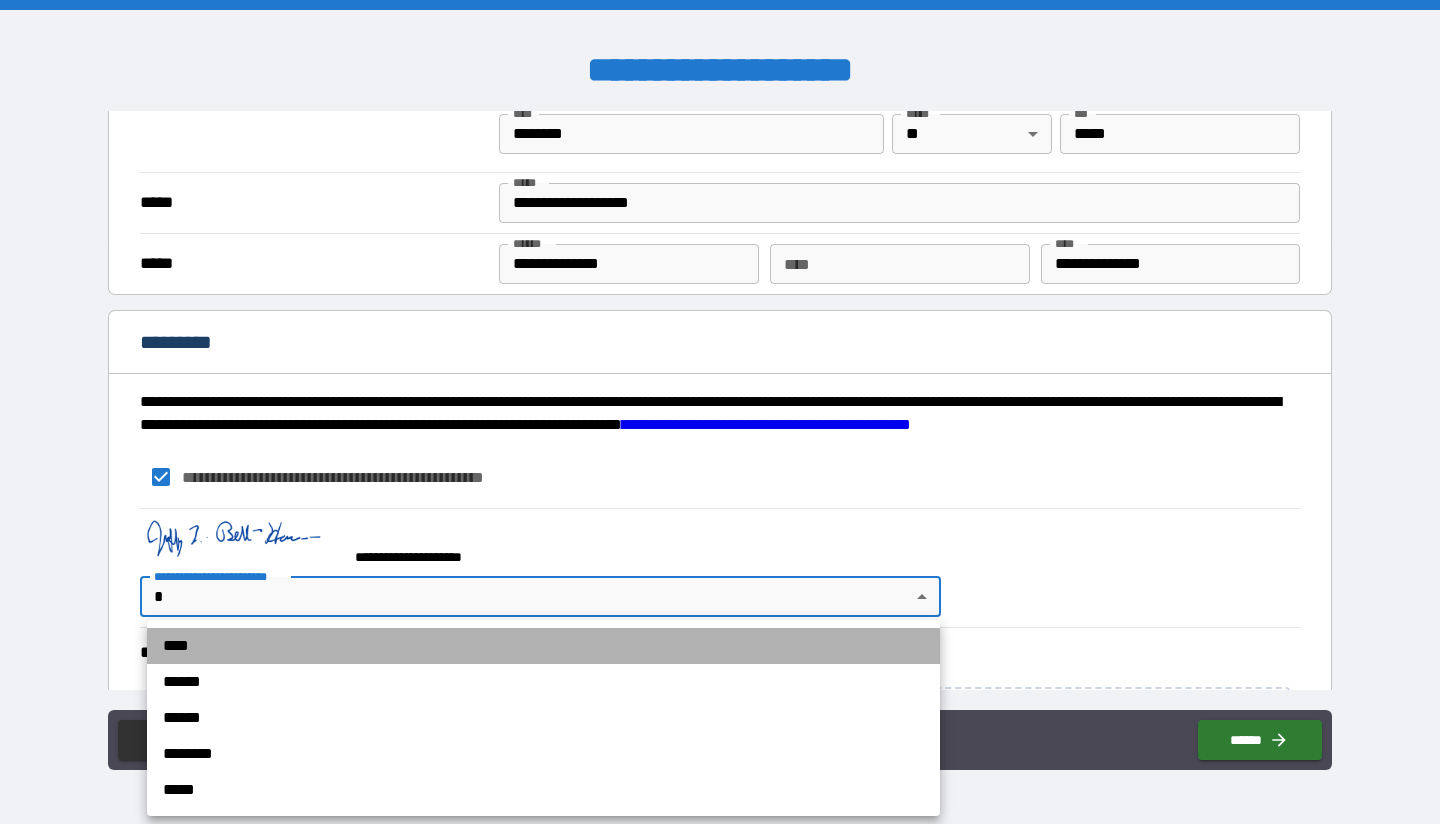 click on "****" at bounding box center (543, 646) 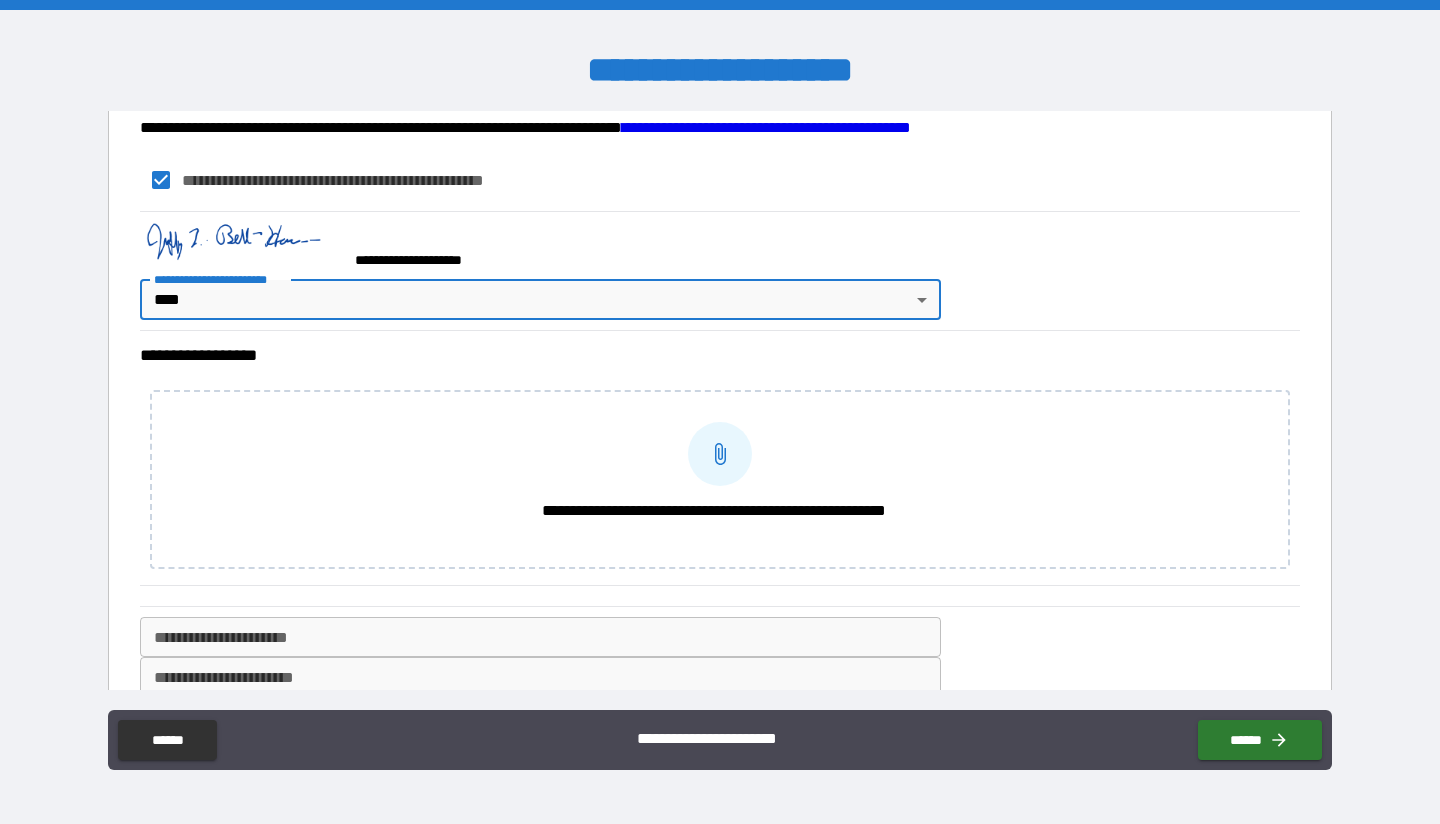 scroll, scrollTop: 1900, scrollLeft: 0, axis: vertical 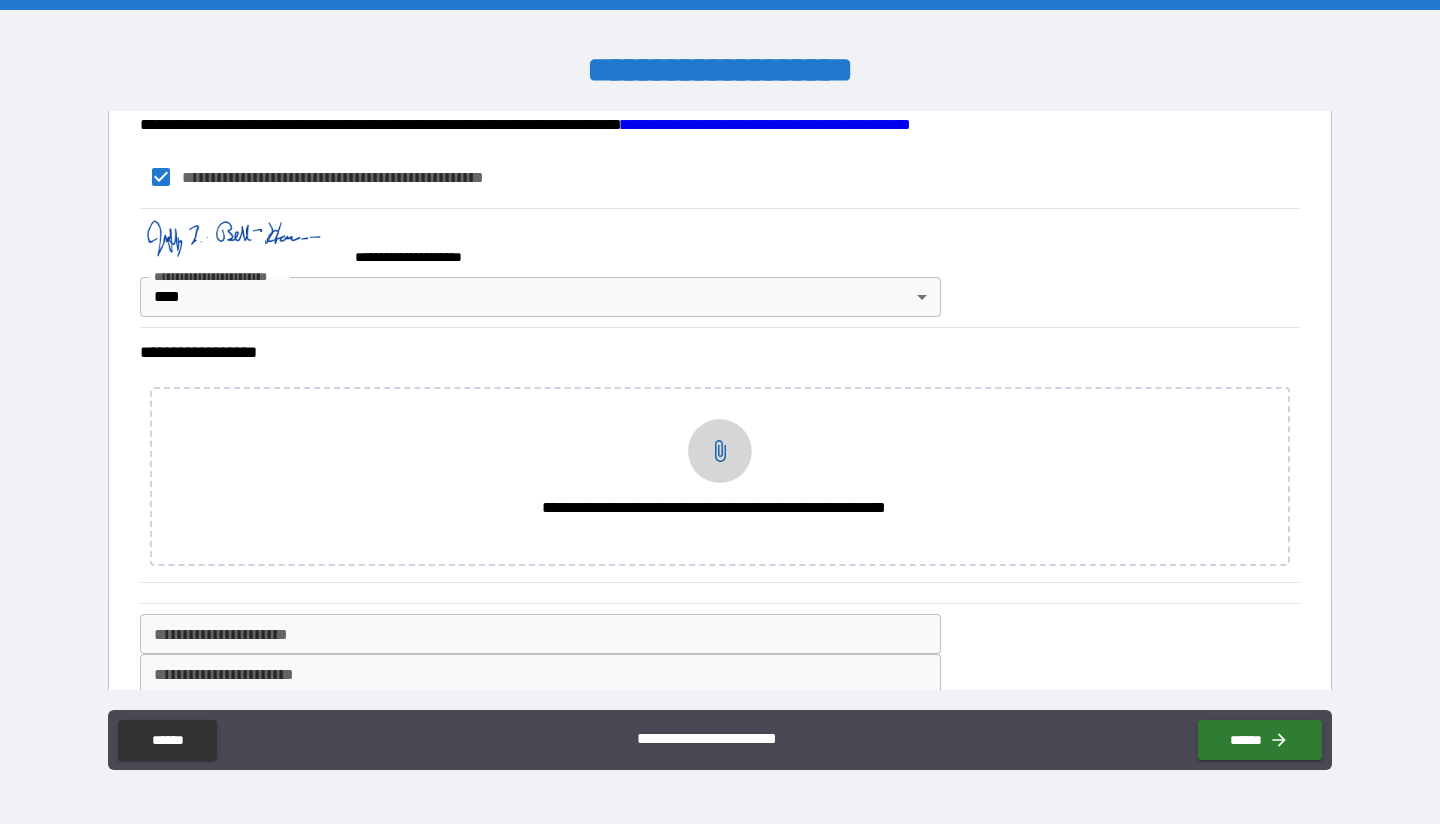 click 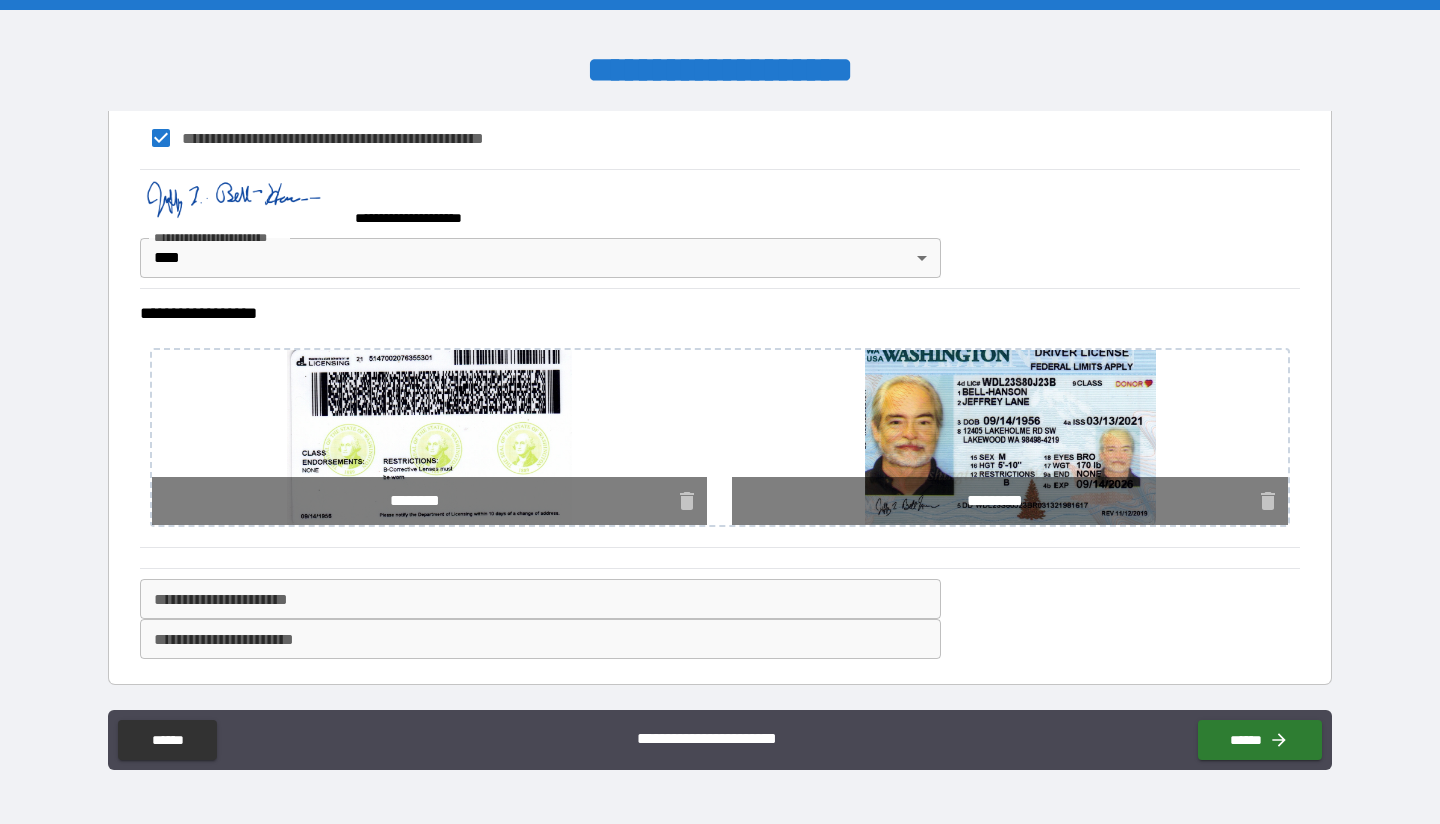 scroll, scrollTop: 1940, scrollLeft: 0, axis: vertical 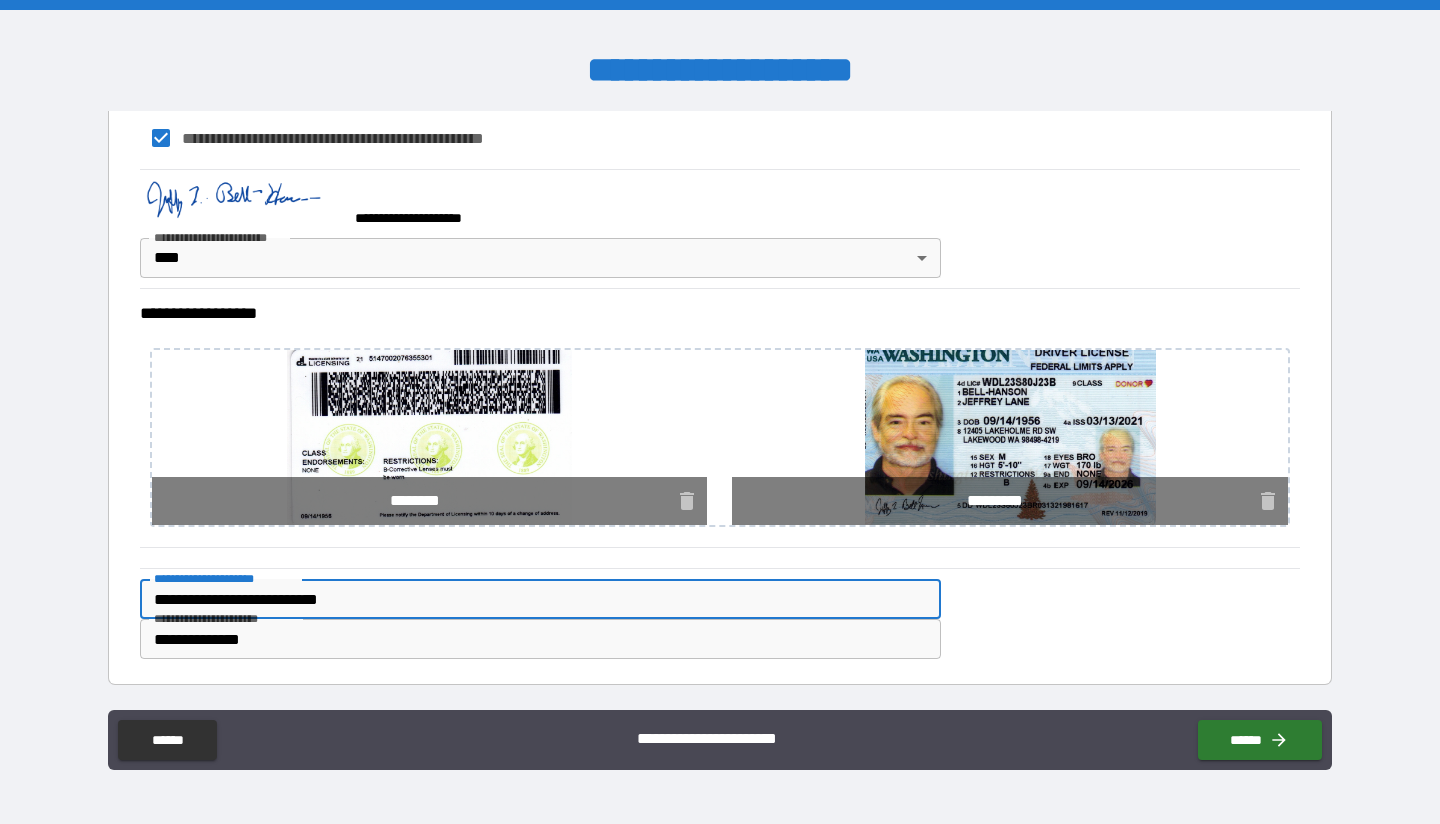 click on "**********" at bounding box center (540, 599) 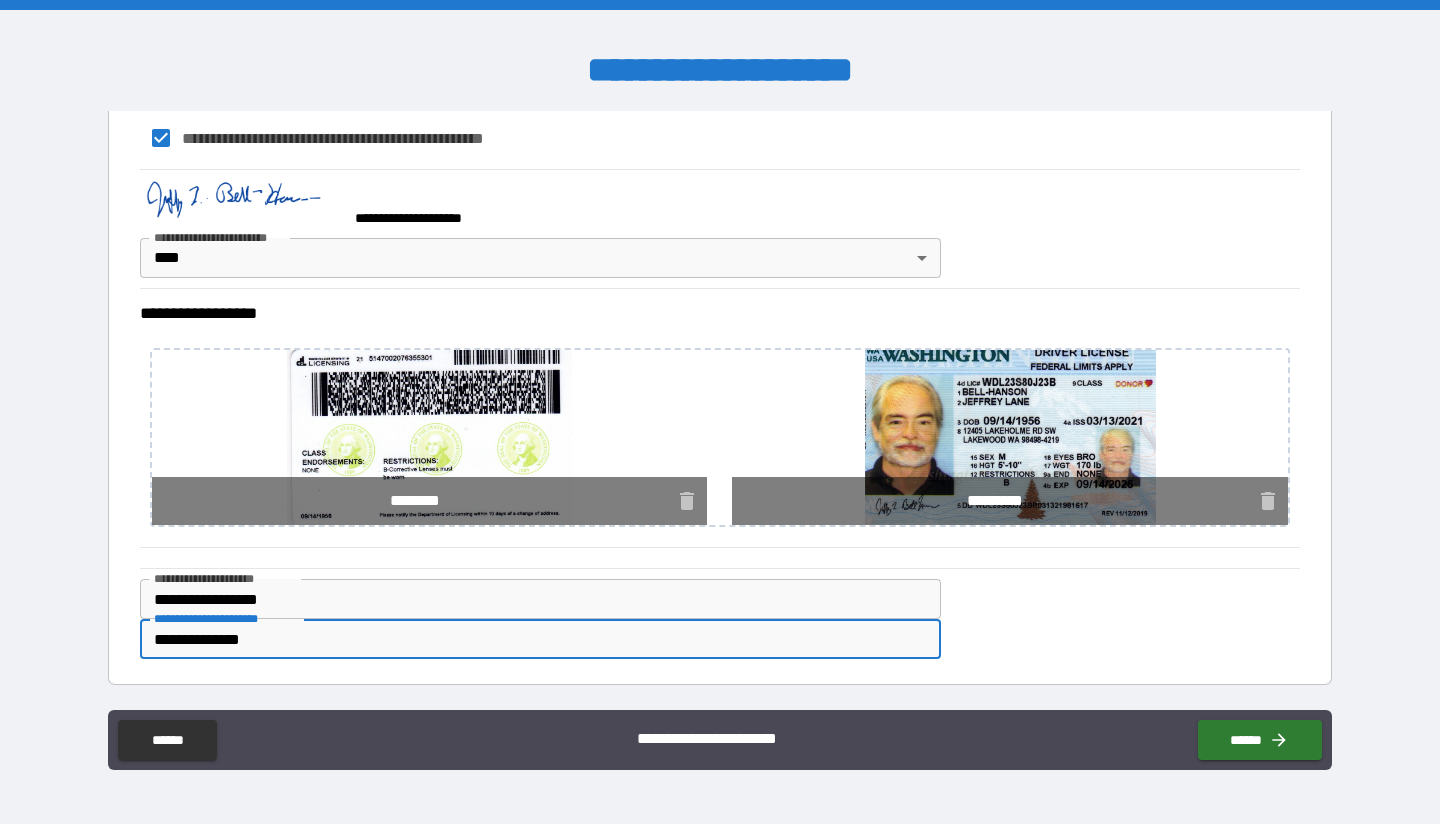 click on "**********" at bounding box center (540, 639) 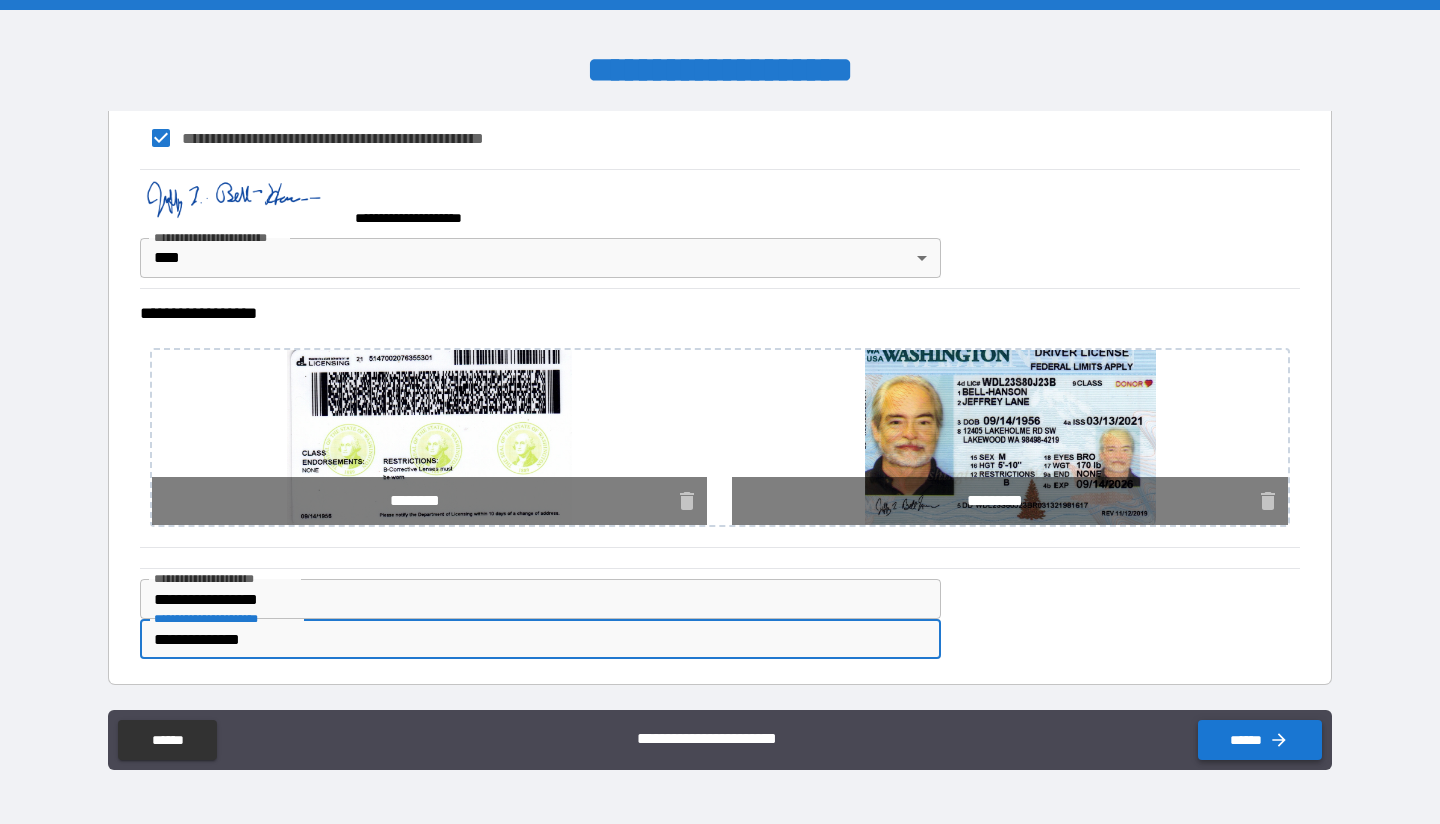 click 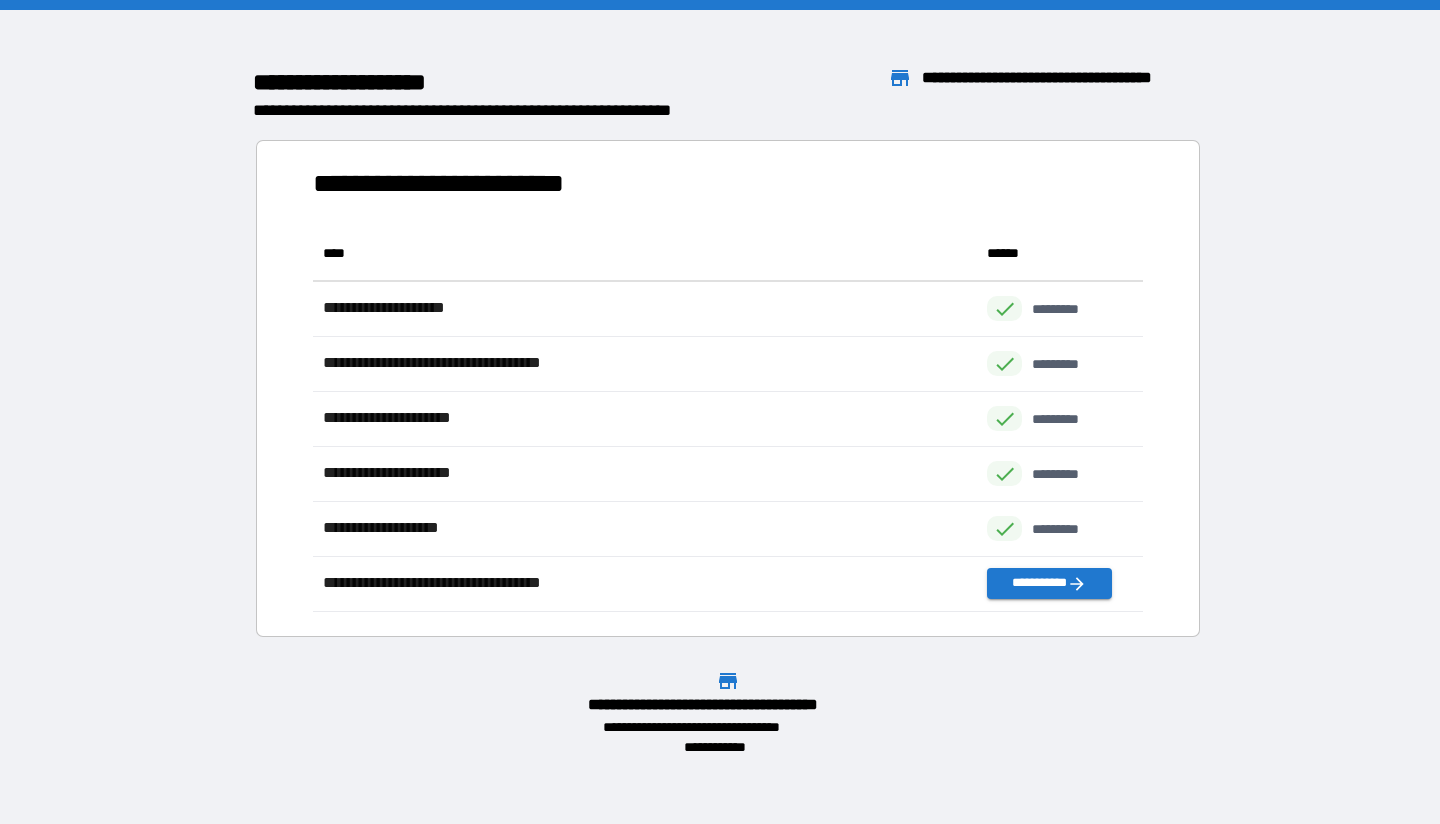 scroll, scrollTop: 16, scrollLeft: 16, axis: both 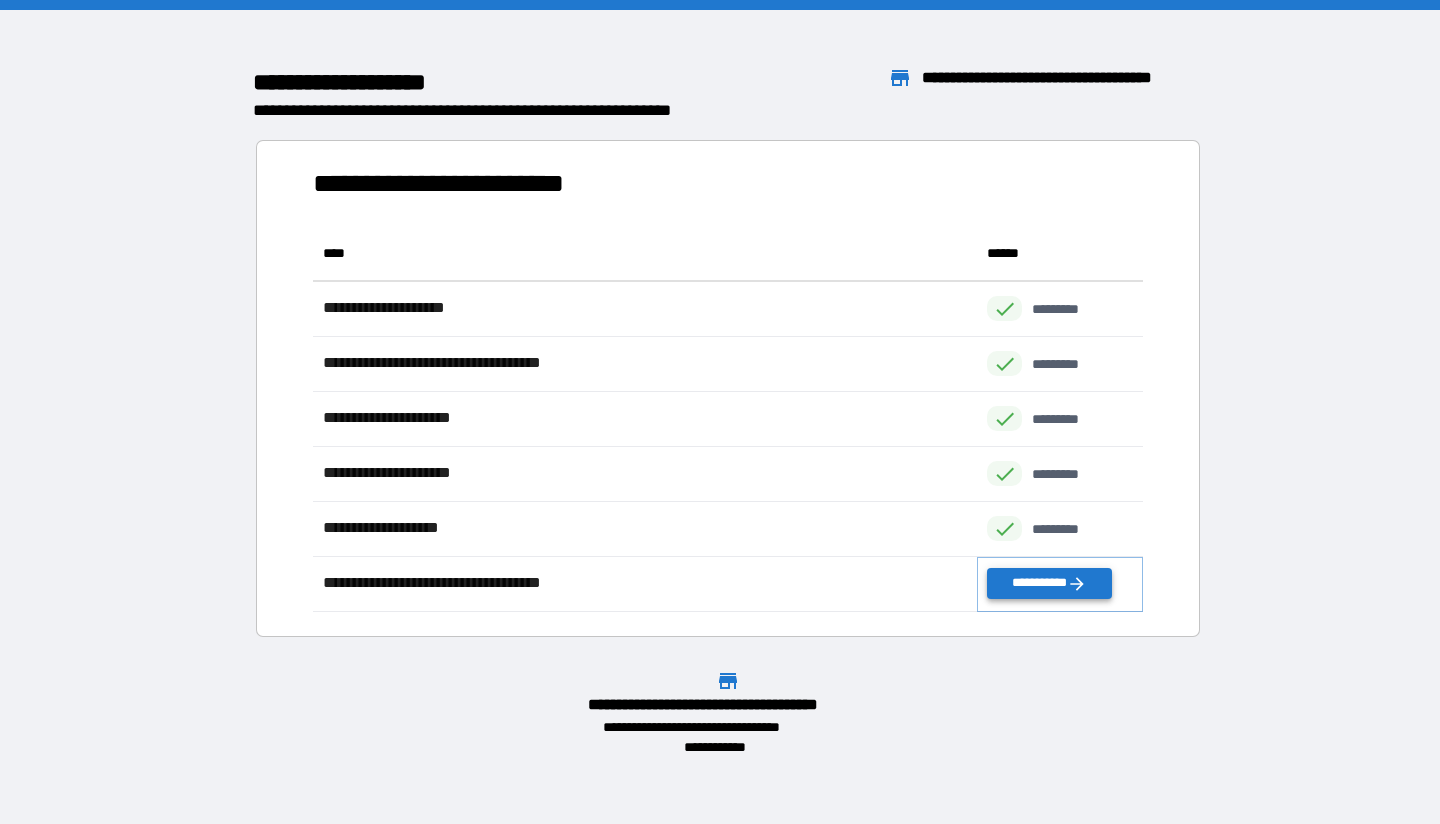 click on "**********" at bounding box center [1049, 583] 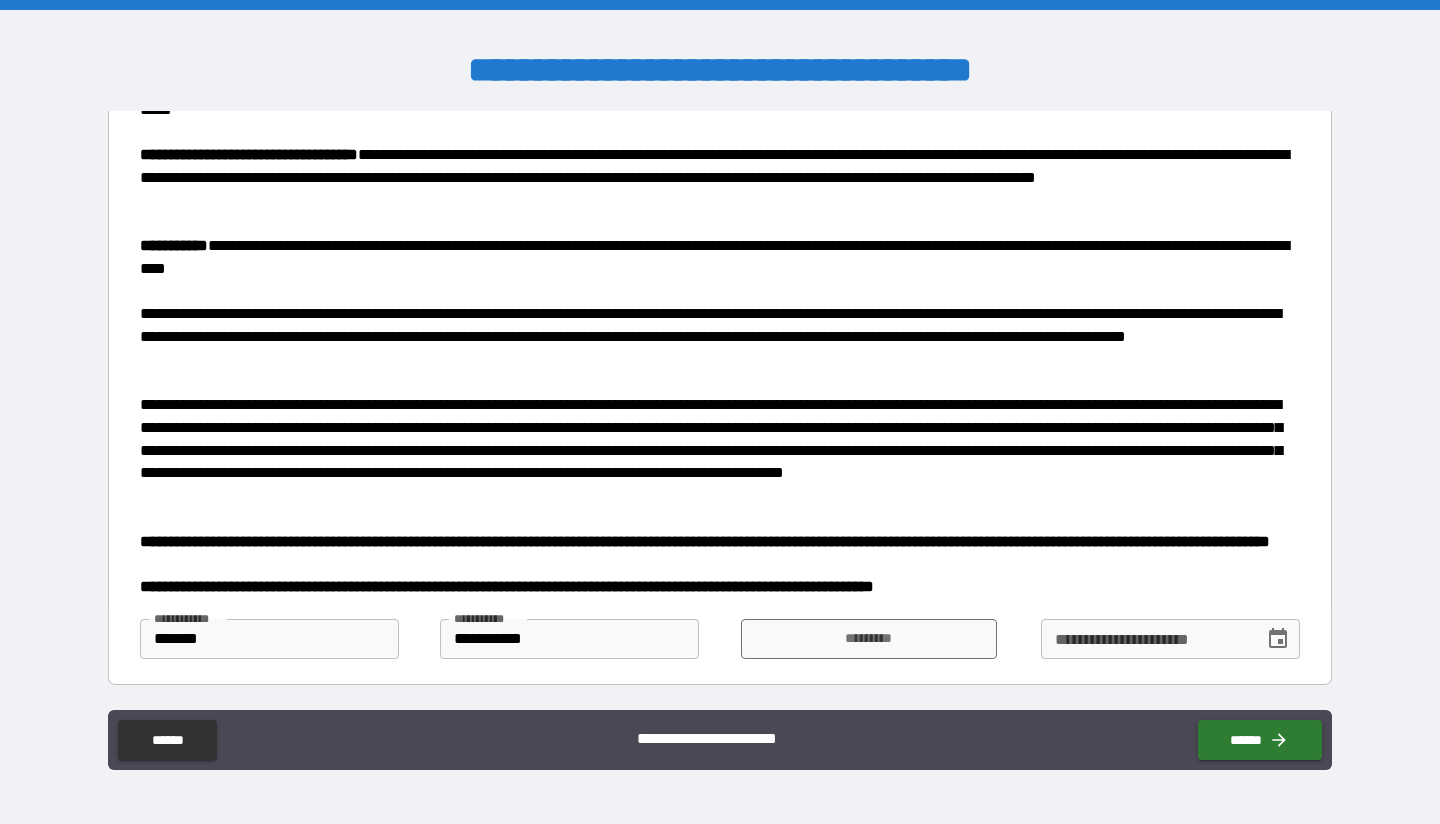 scroll, scrollTop: 211, scrollLeft: 0, axis: vertical 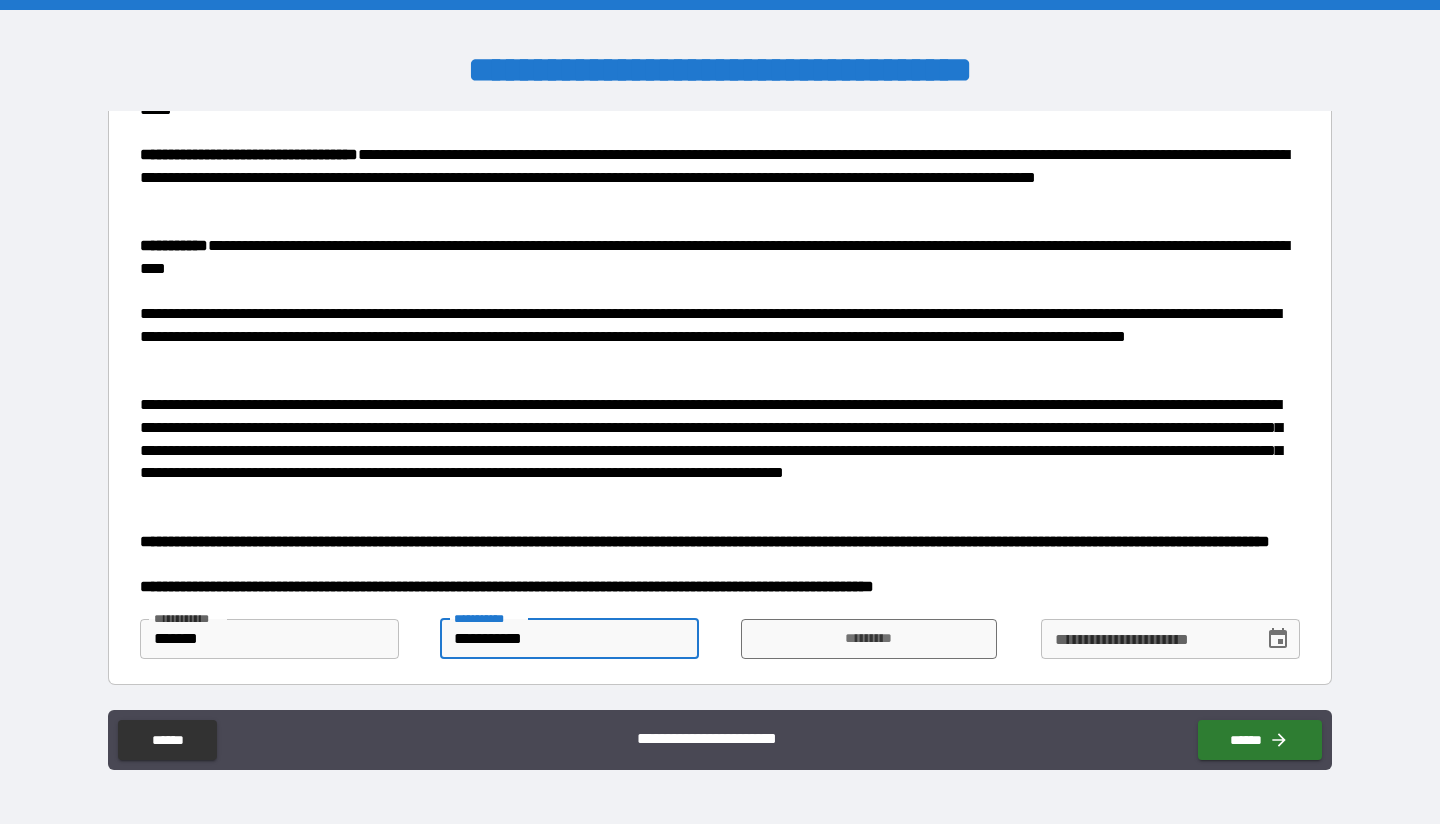 click on "**********" at bounding box center [569, 639] 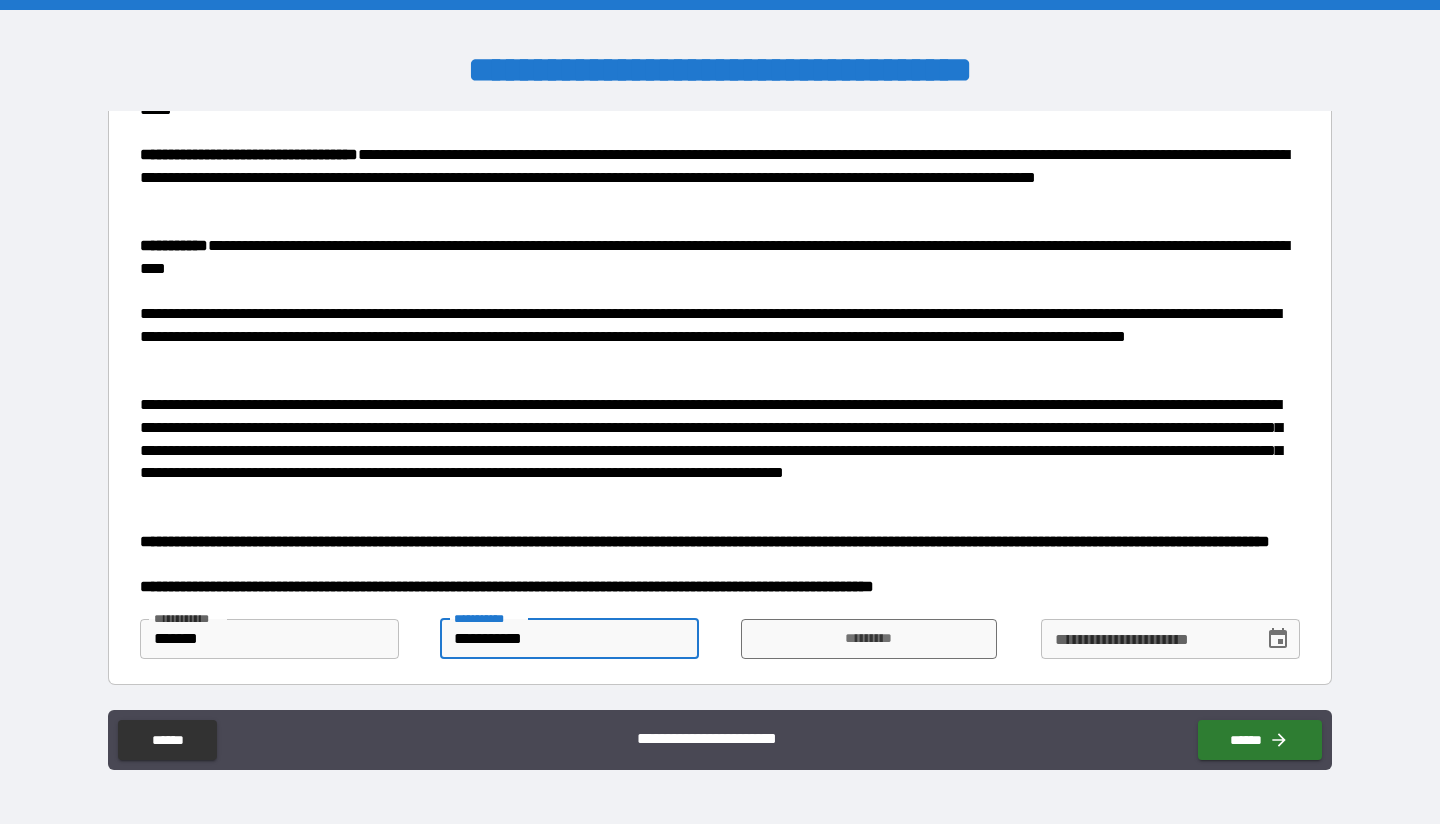 click 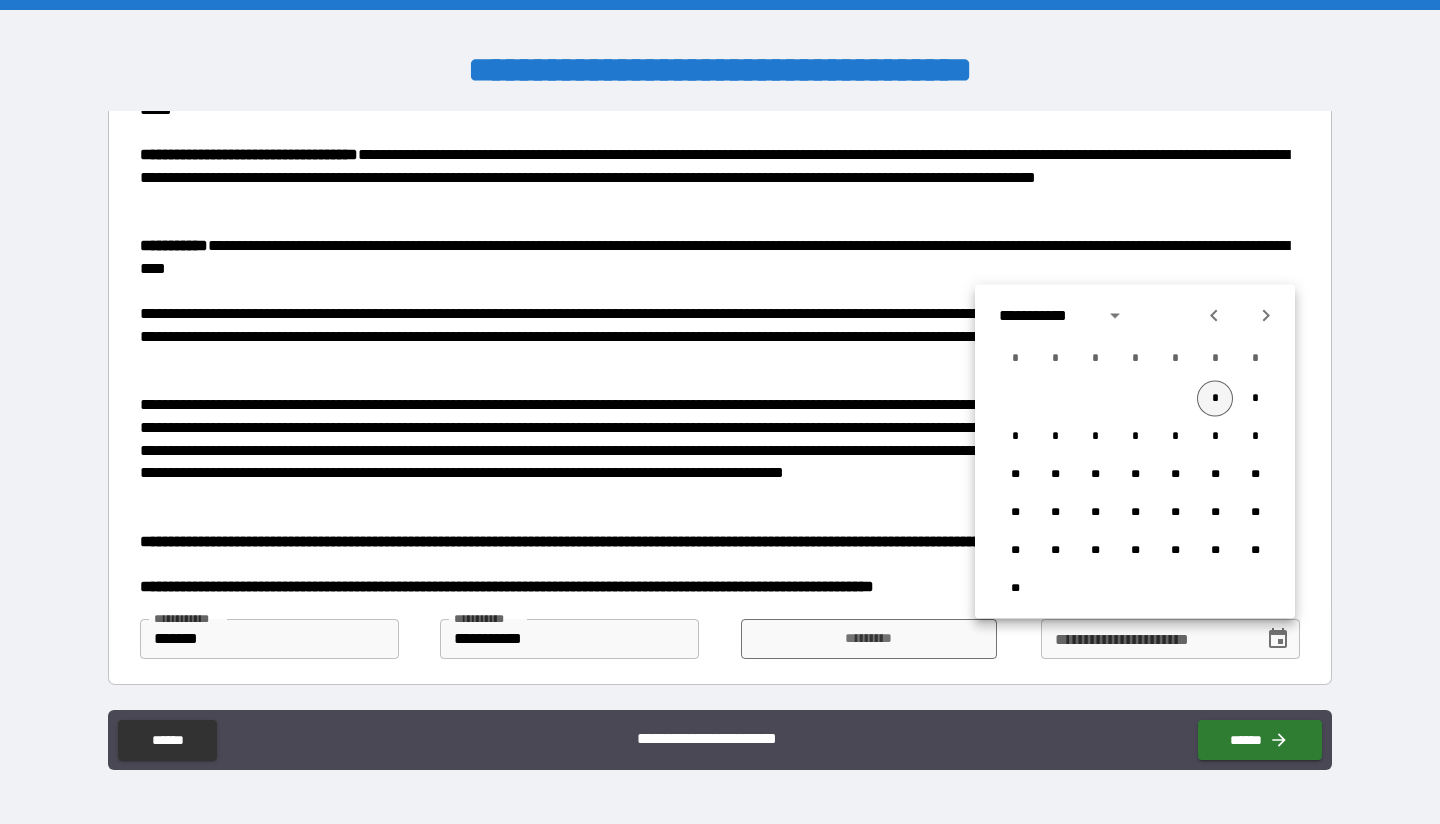 click on "*" at bounding box center [1215, 399] 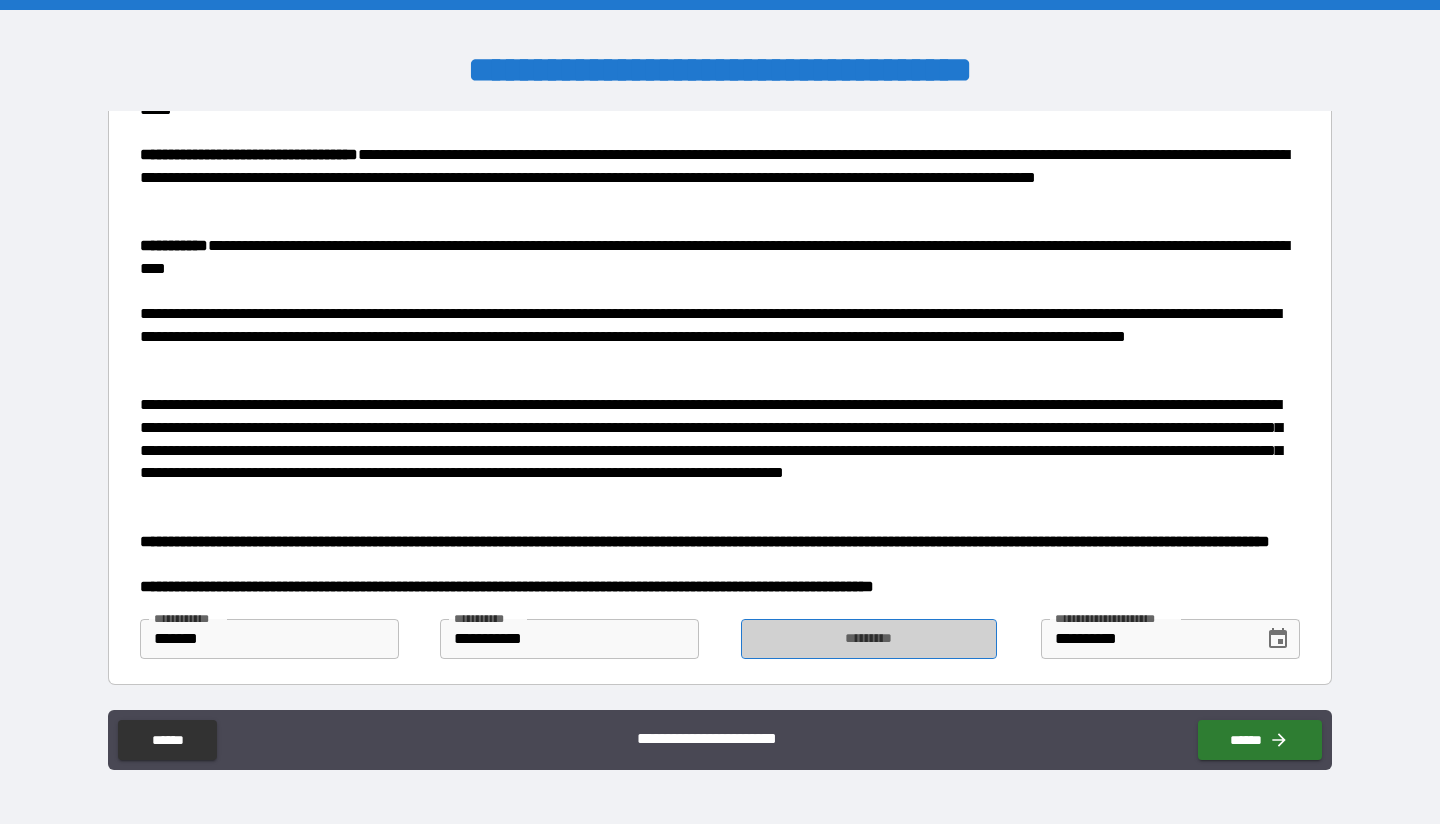 click on "*********" at bounding box center [869, 639] 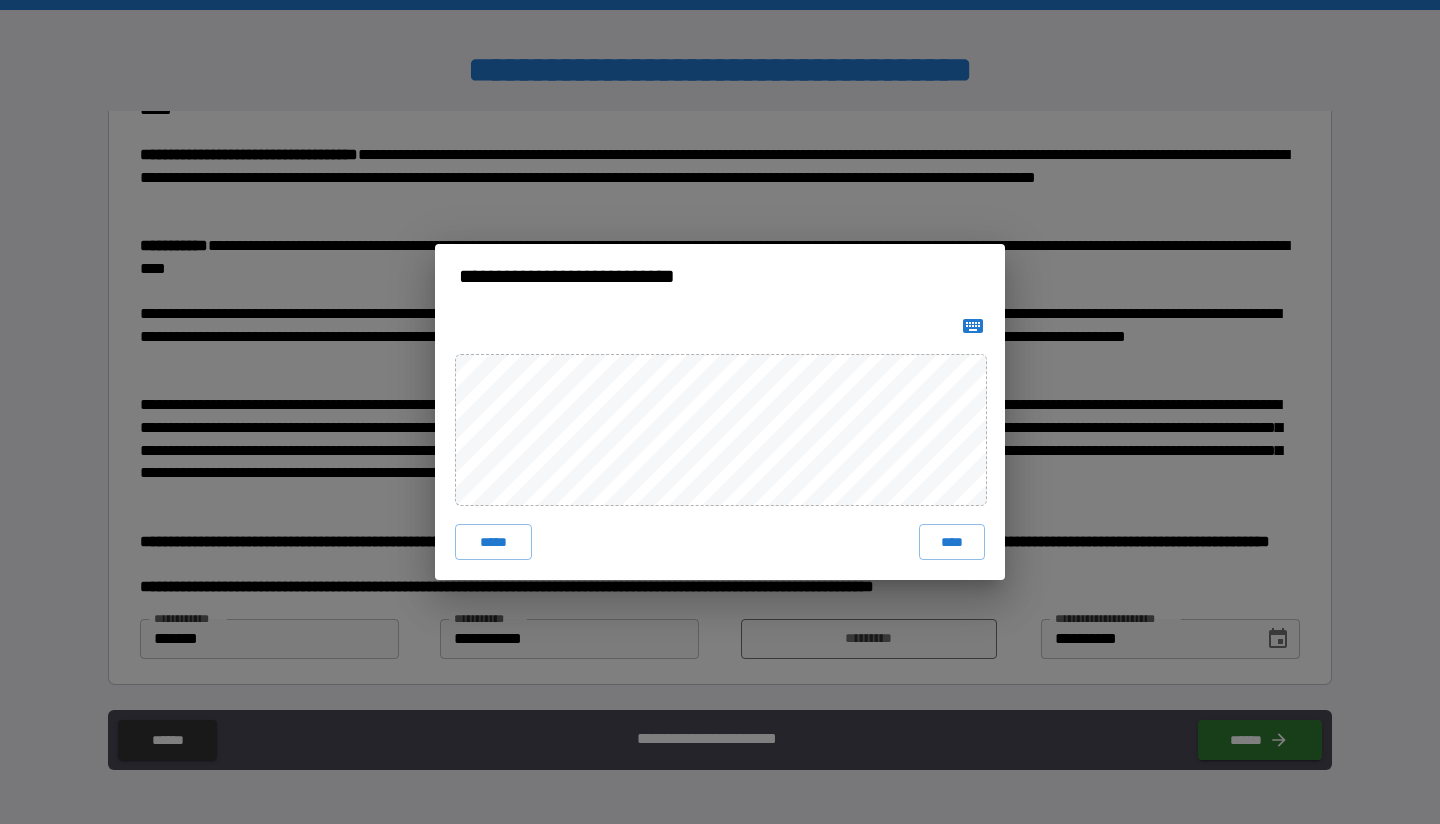 click on "****" at bounding box center (952, 542) 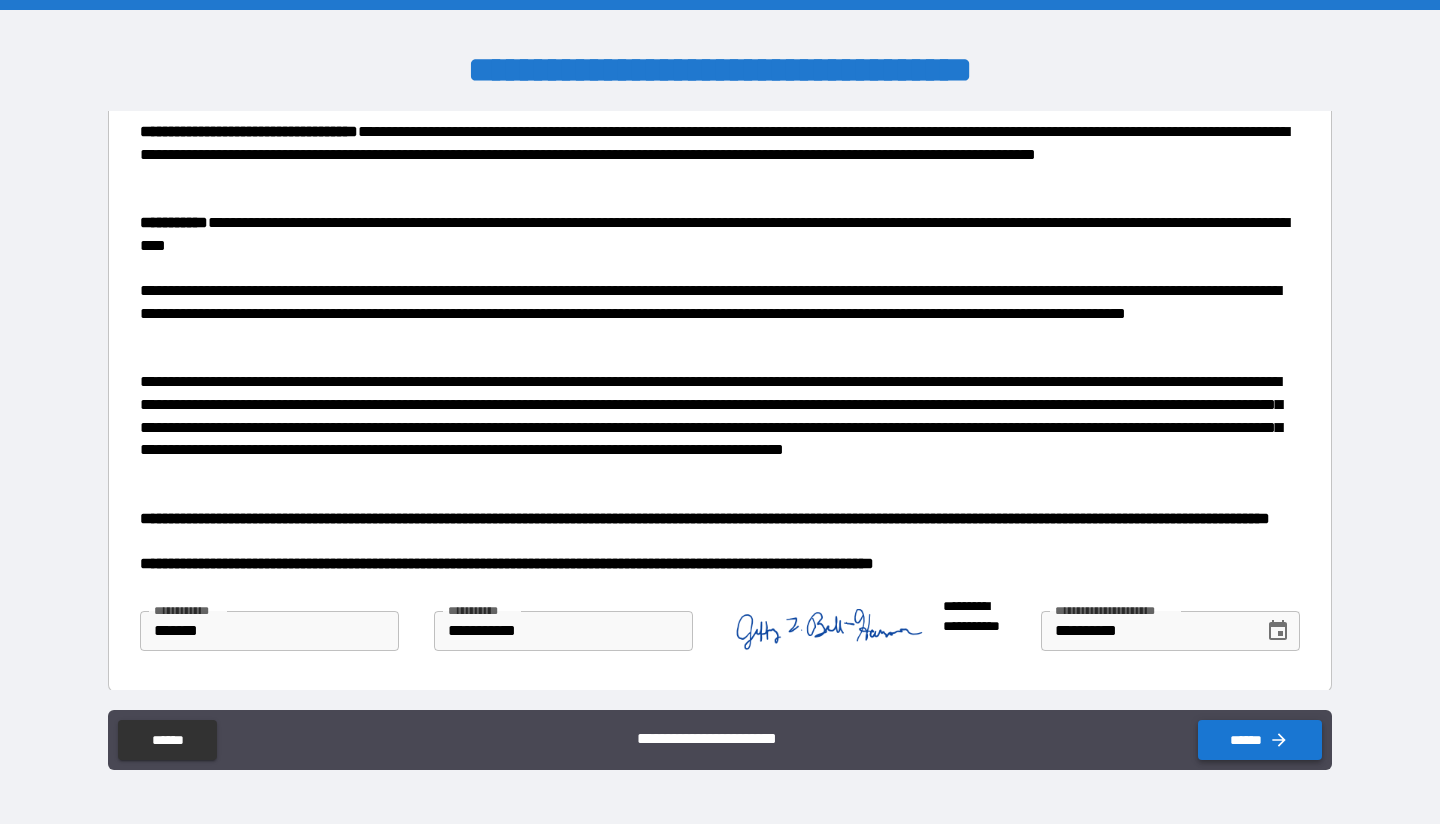 click on "******" at bounding box center (1260, 740) 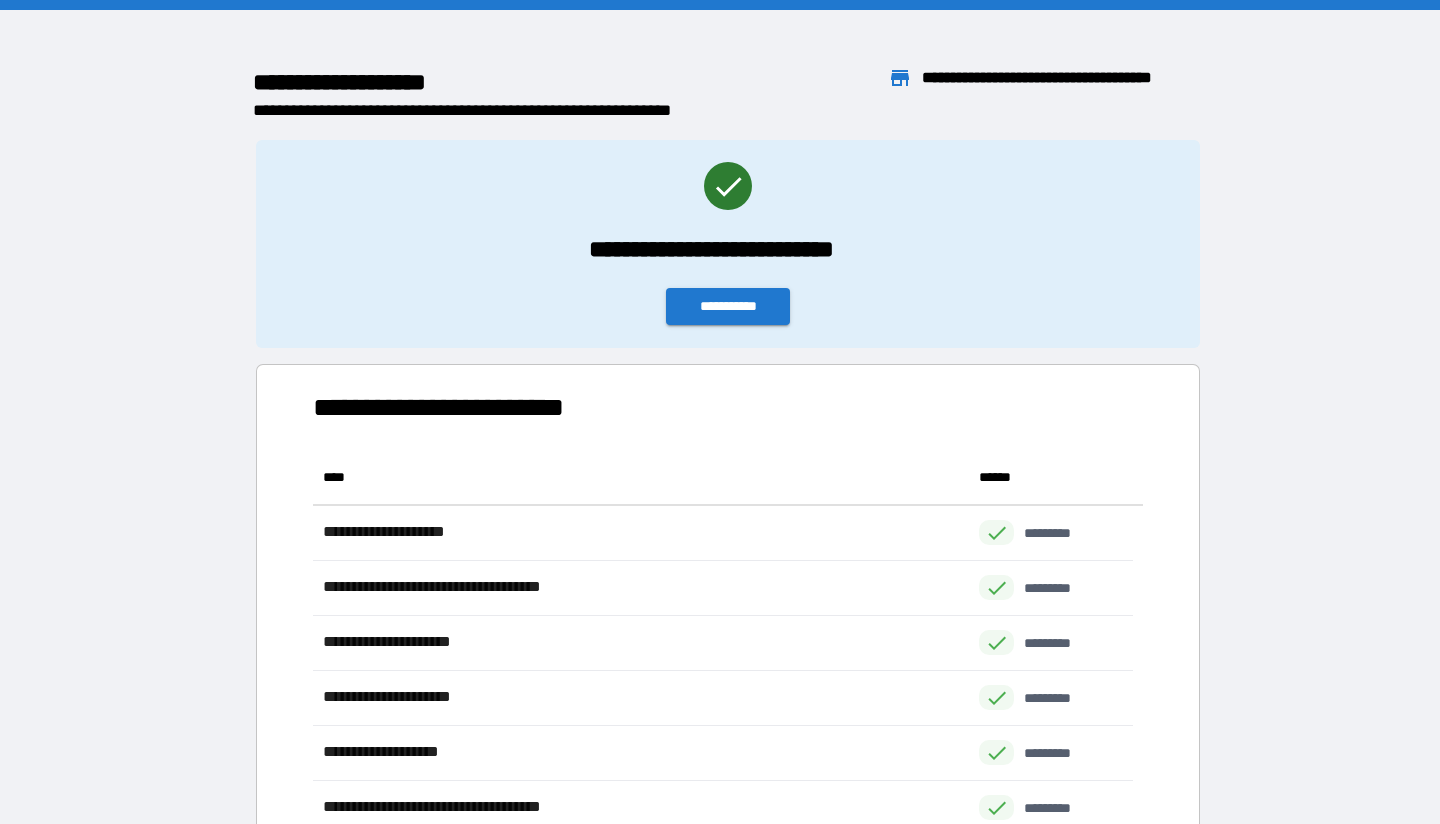 scroll, scrollTop: 16, scrollLeft: 16, axis: both 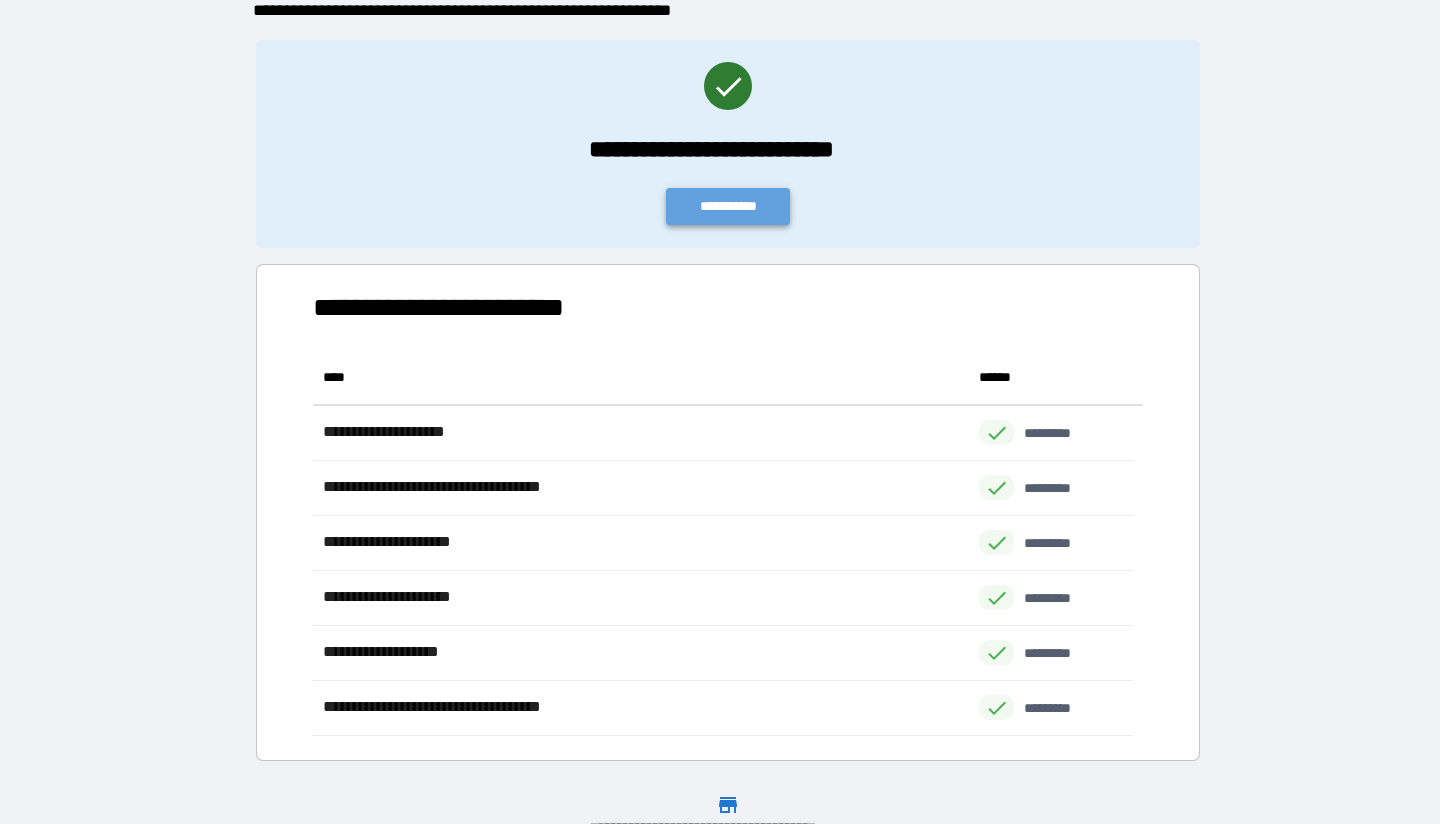 click on "**********" at bounding box center (728, 206) 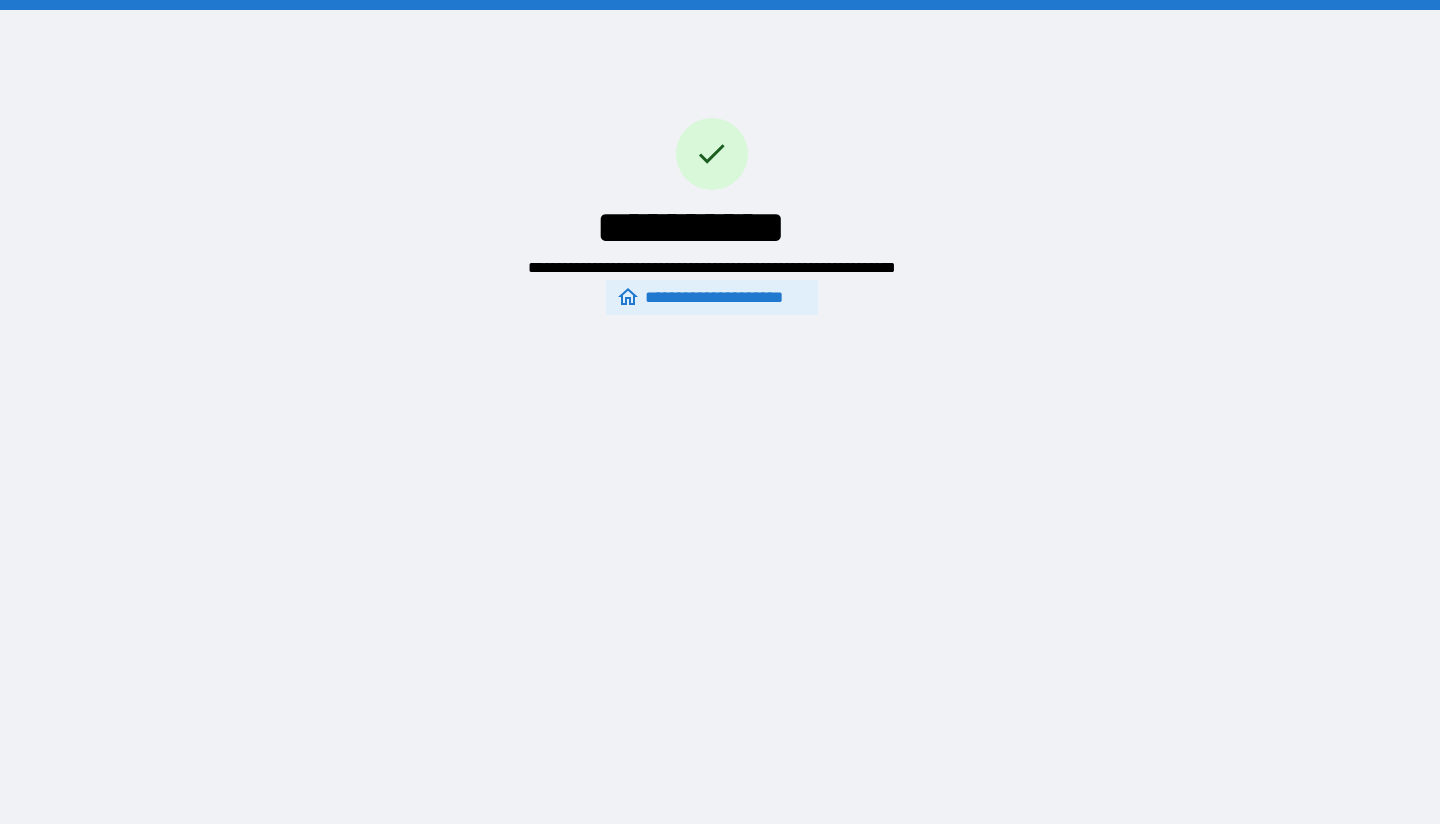 scroll, scrollTop: 0, scrollLeft: 0, axis: both 